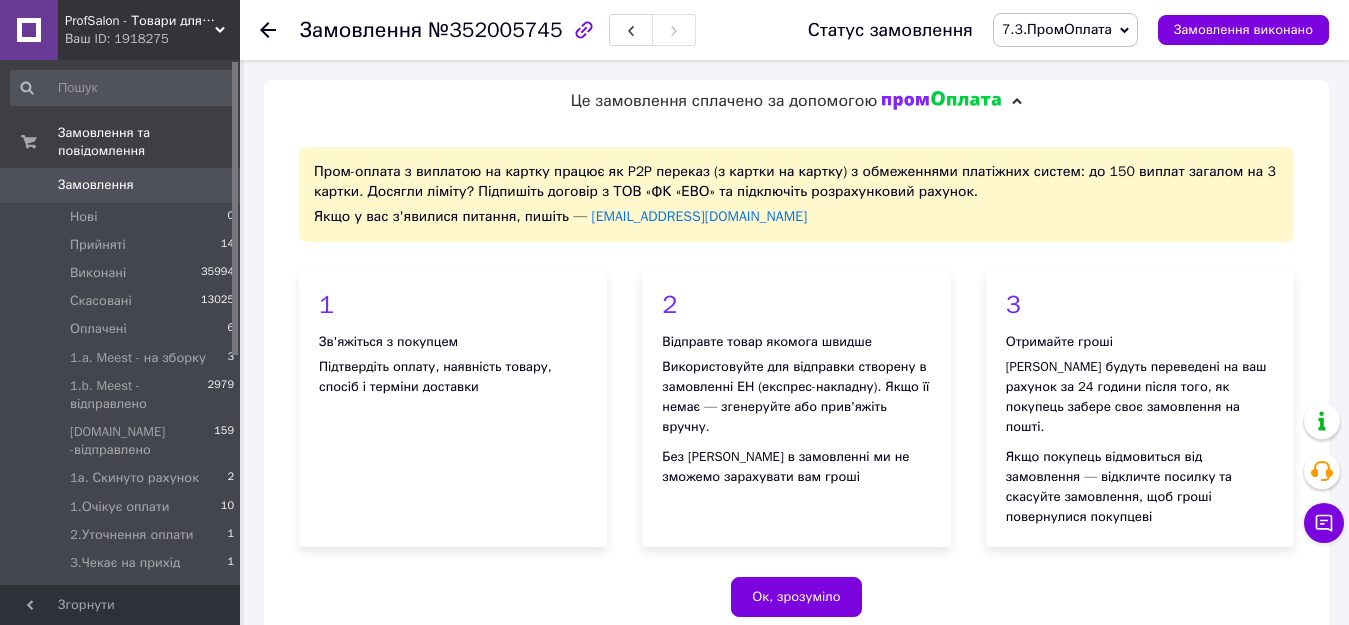 scroll, scrollTop: 1175, scrollLeft: 0, axis: vertical 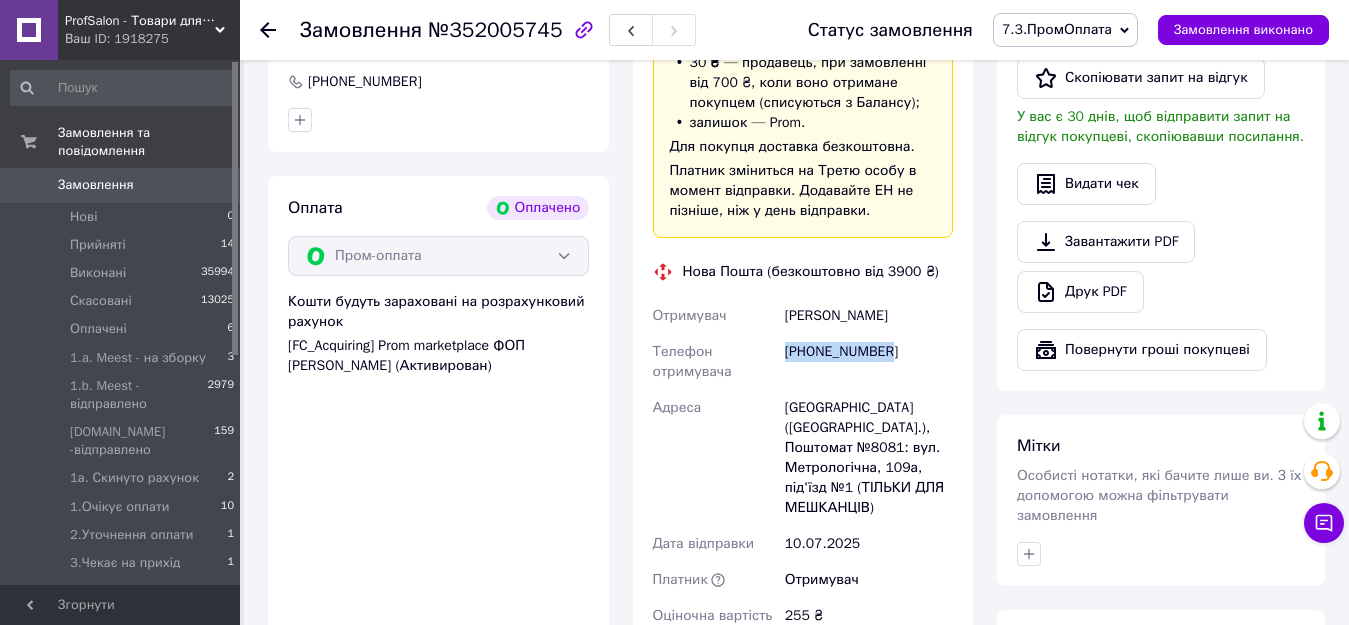 click on "Замовлення" at bounding box center [96, 185] 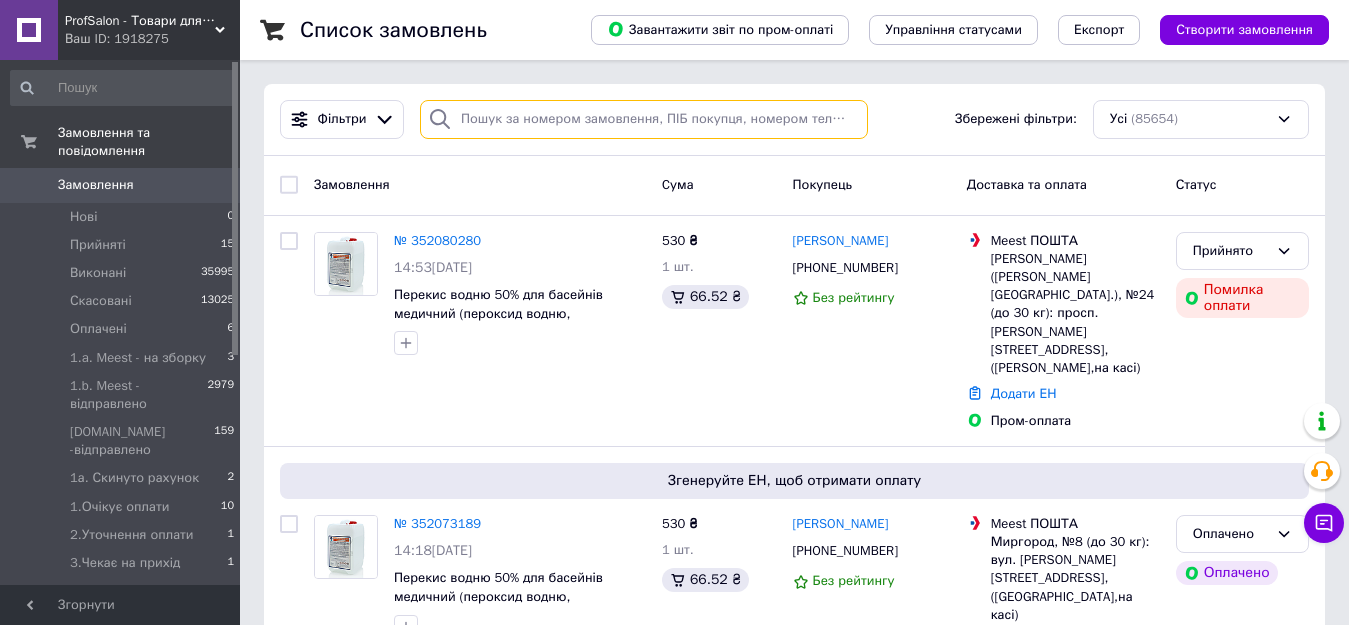 paste on "+380985917673" 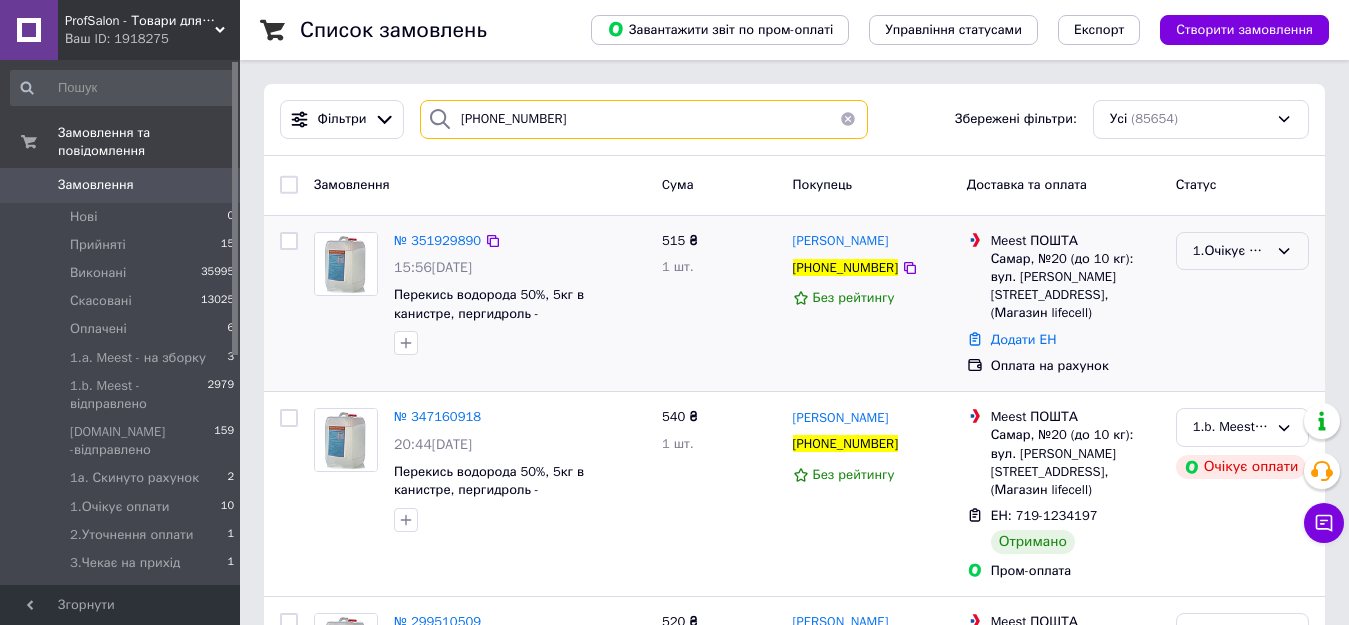 type on "+380985917673" 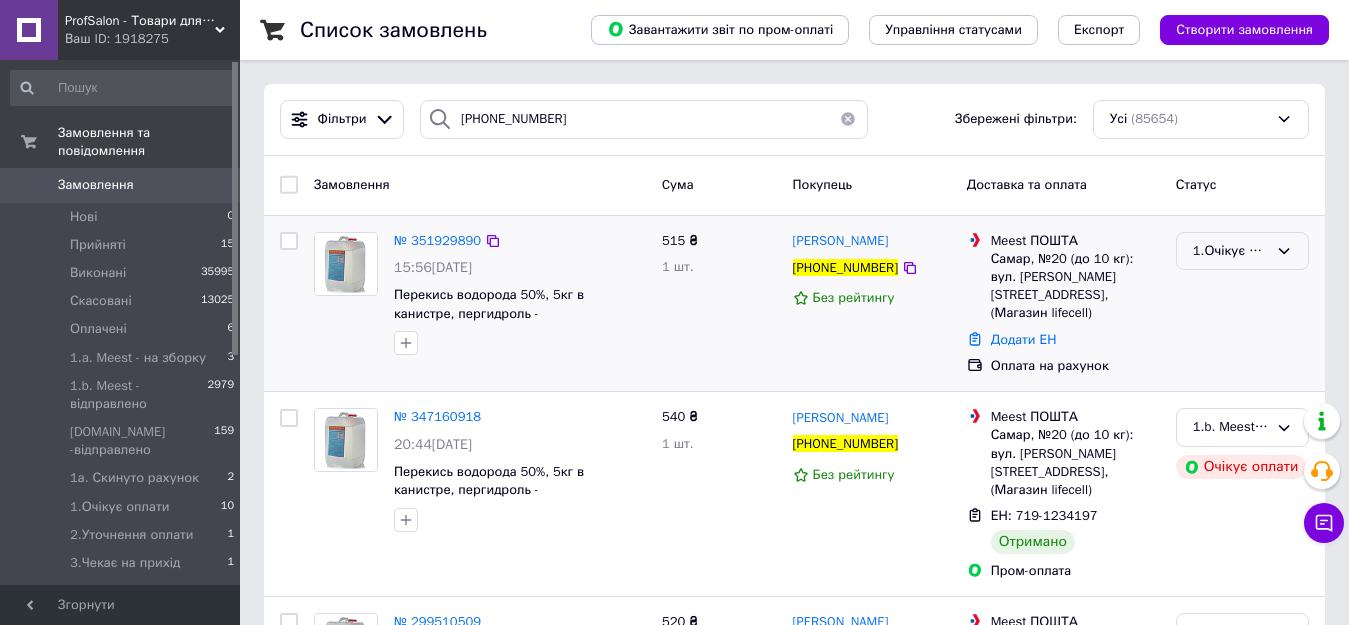 click on "1.Очікує оплати" at bounding box center [1230, 251] 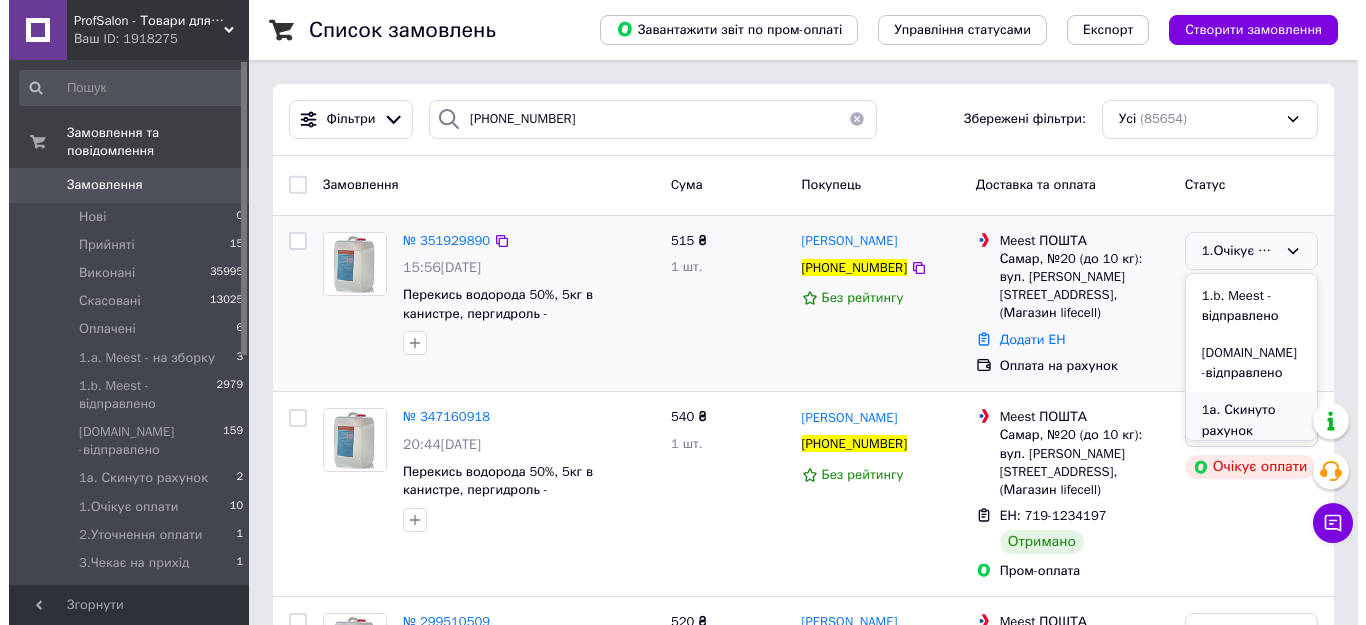 scroll, scrollTop: 300, scrollLeft: 0, axis: vertical 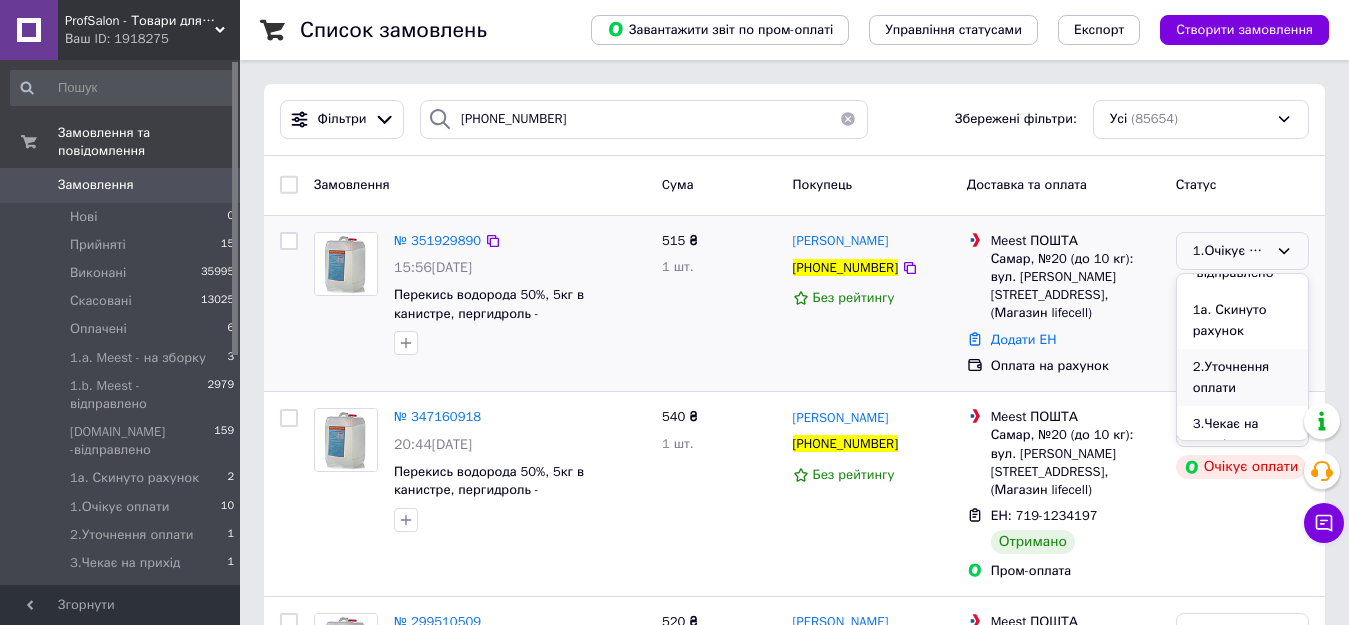 click on "2.Уточнення оплати" at bounding box center [1242, 377] 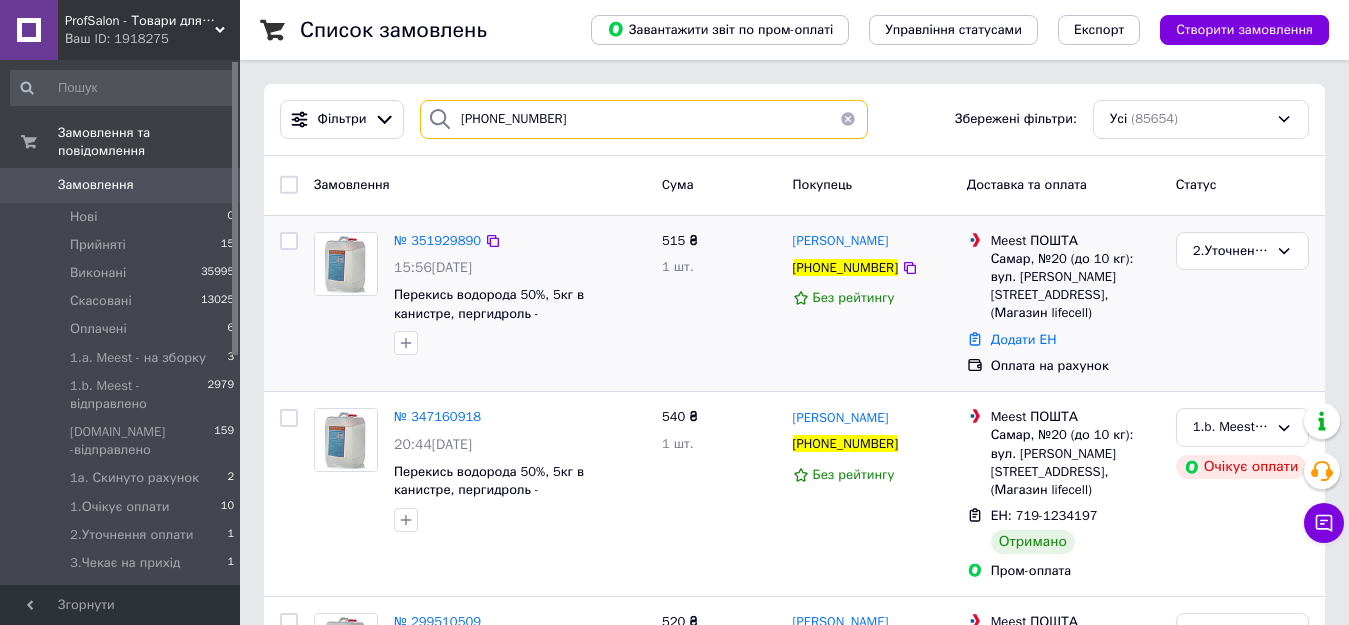 drag, startPoint x: 561, startPoint y: 124, endPoint x: 447, endPoint y: 122, distance: 114.01754 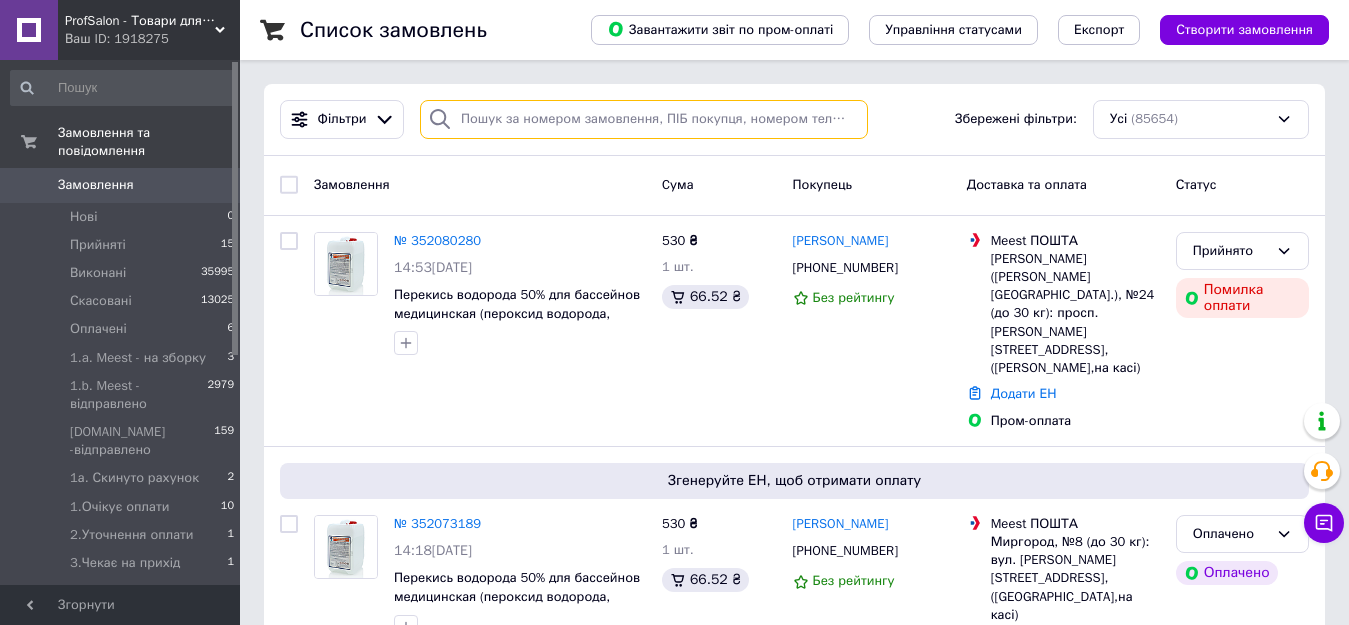 click at bounding box center [644, 119] 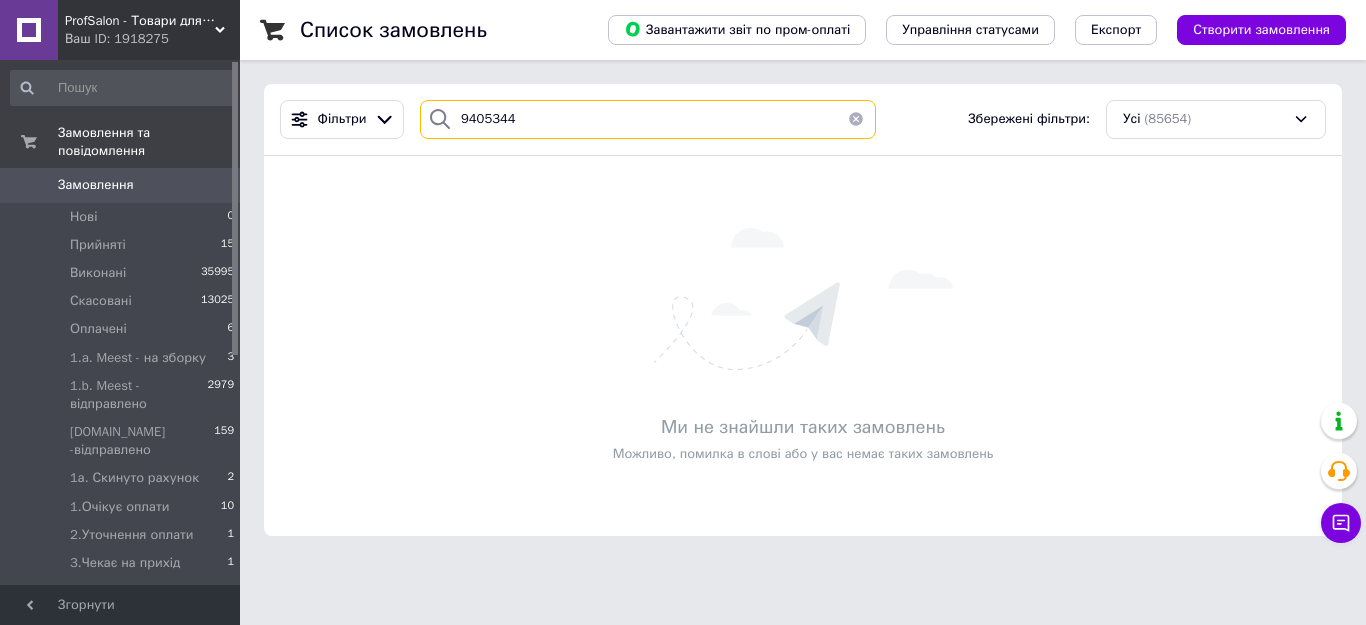 click on "9405344" at bounding box center (648, 119) 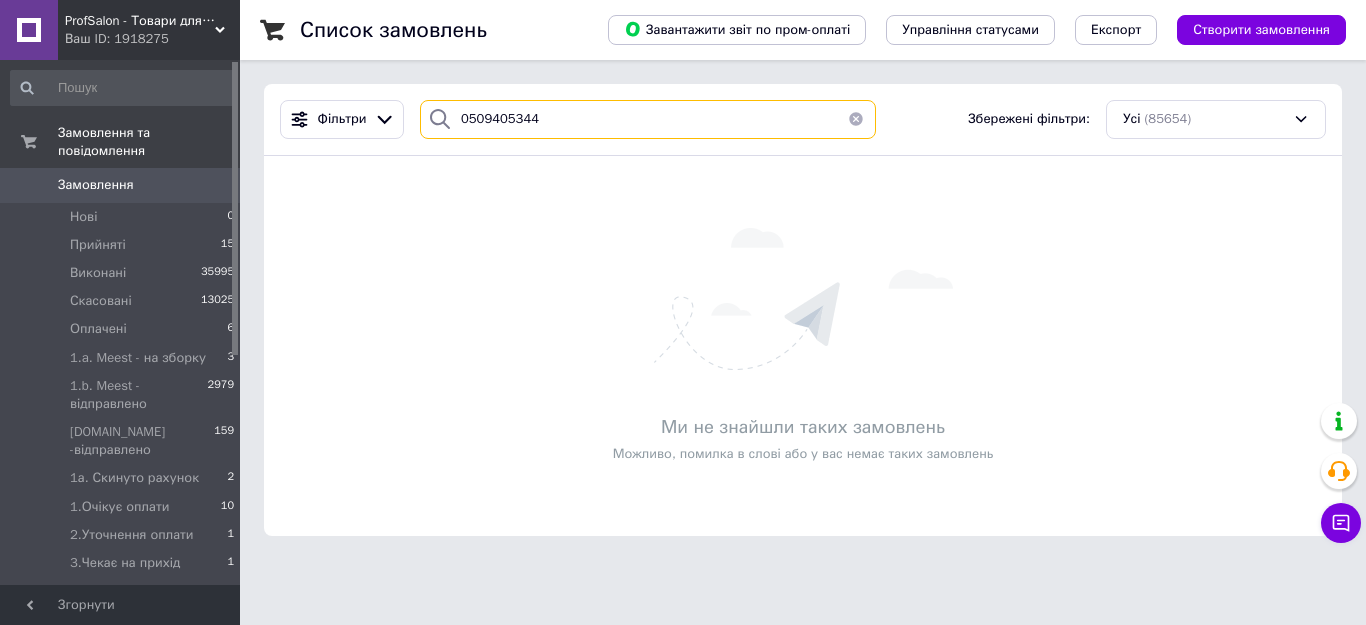 type on "0509405344" 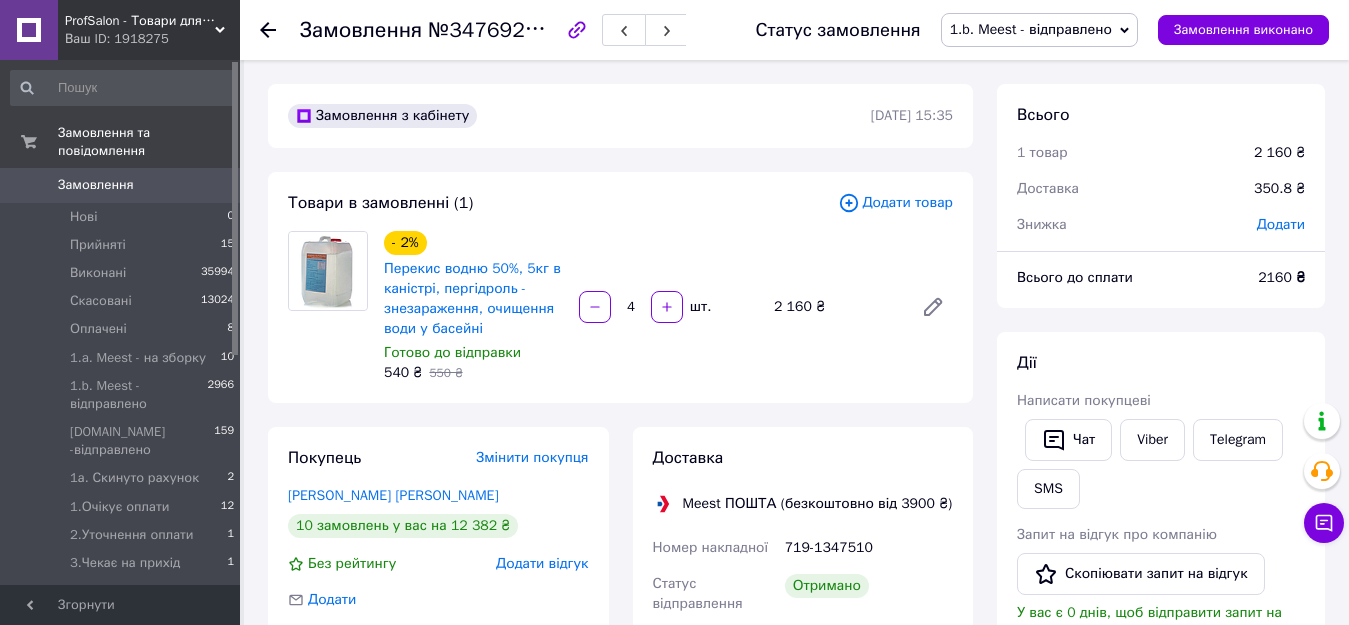 scroll, scrollTop: 300, scrollLeft: 0, axis: vertical 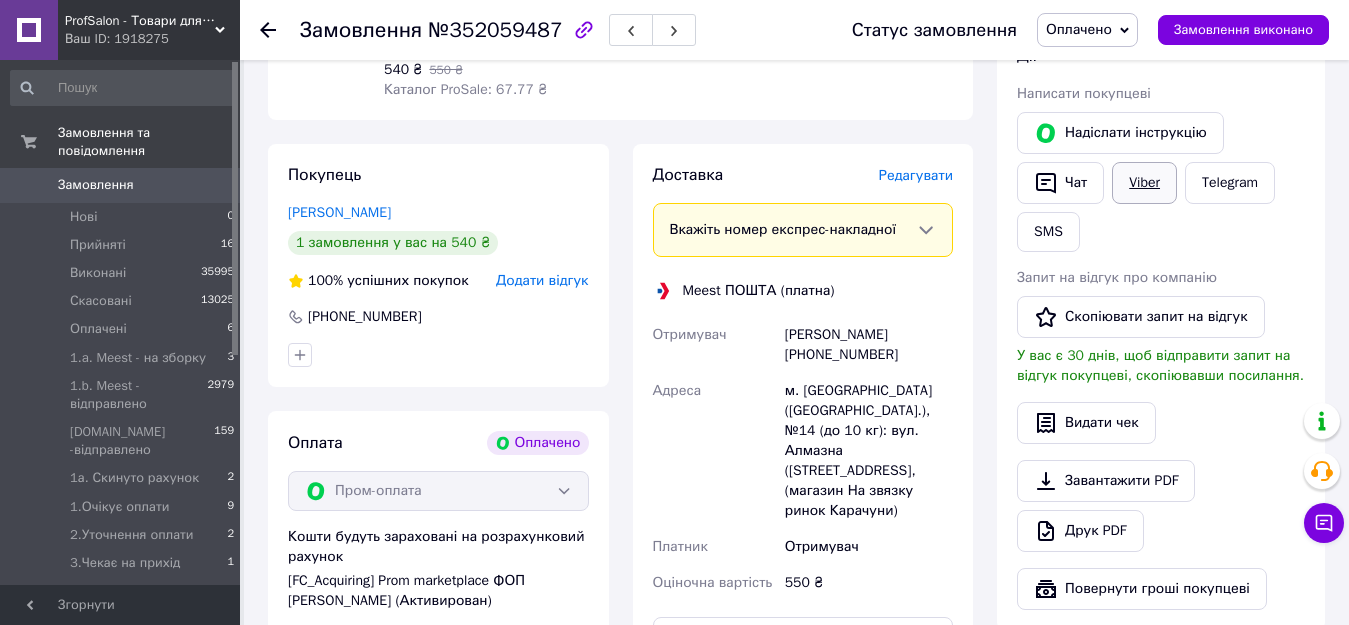 click on "Viber" at bounding box center (1144, 183) 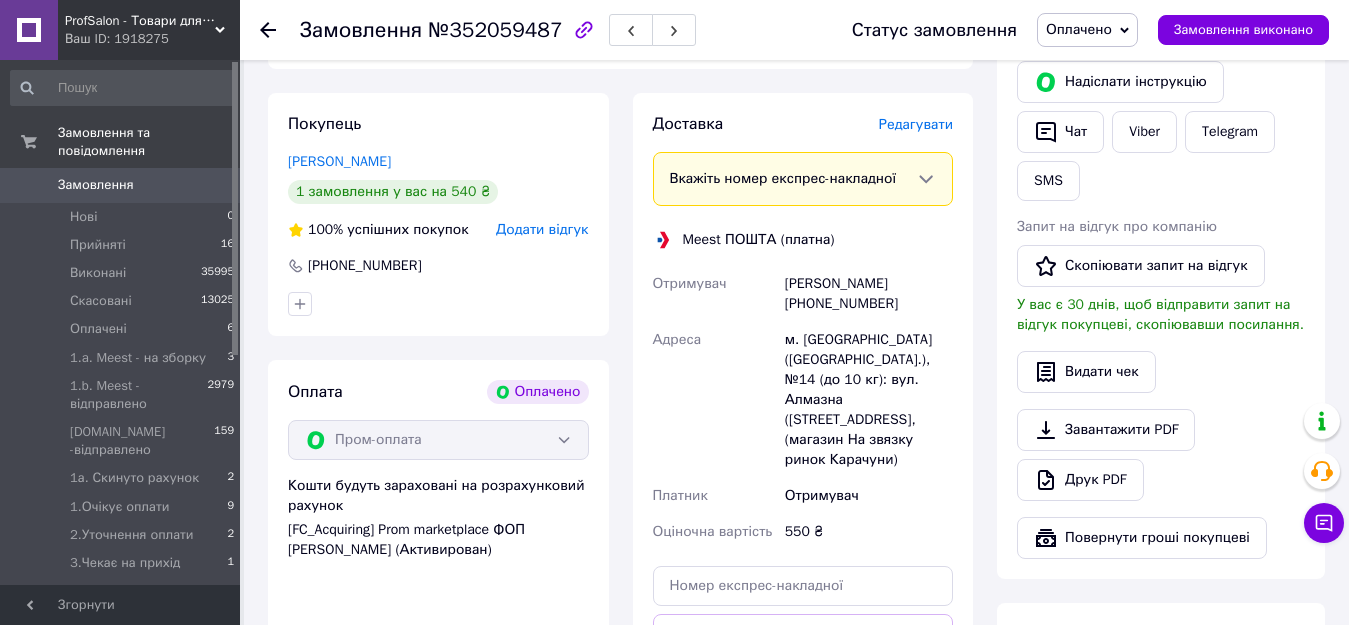scroll, scrollTop: 1000, scrollLeft: 0, axis: vertical 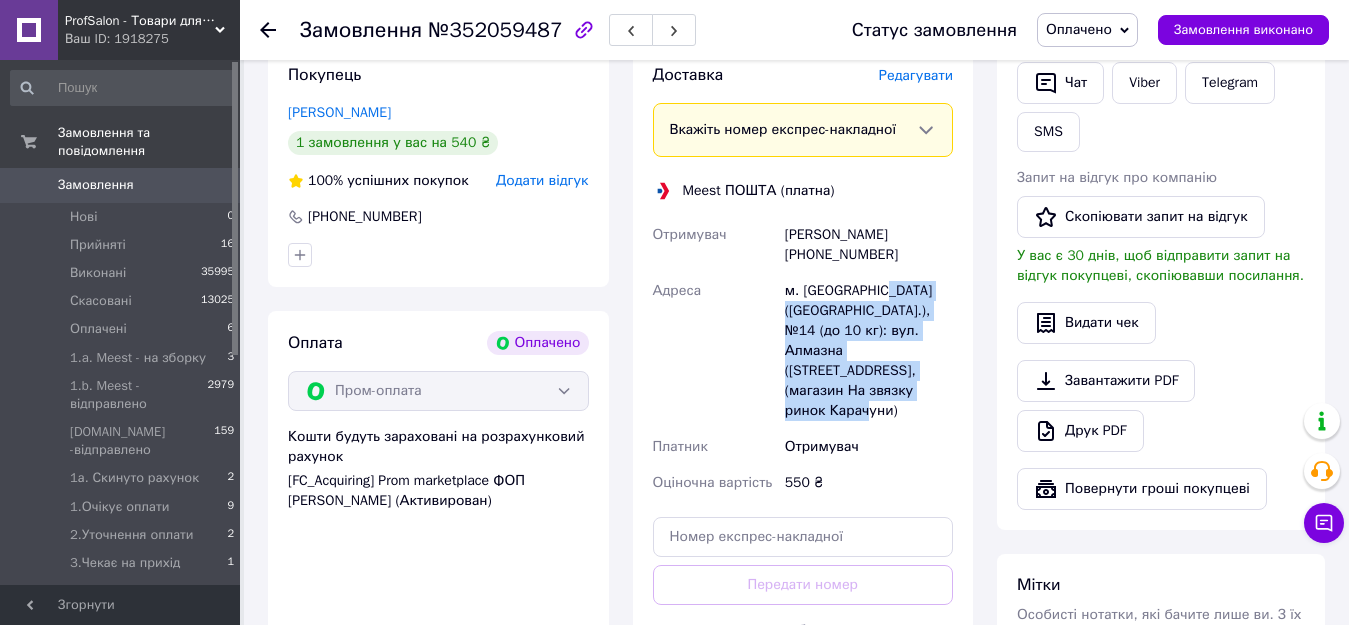 drag, startPoint x: 783, startPoint y: 285, endPoint x: 915, endPoint y: 381, distance: 163.21765 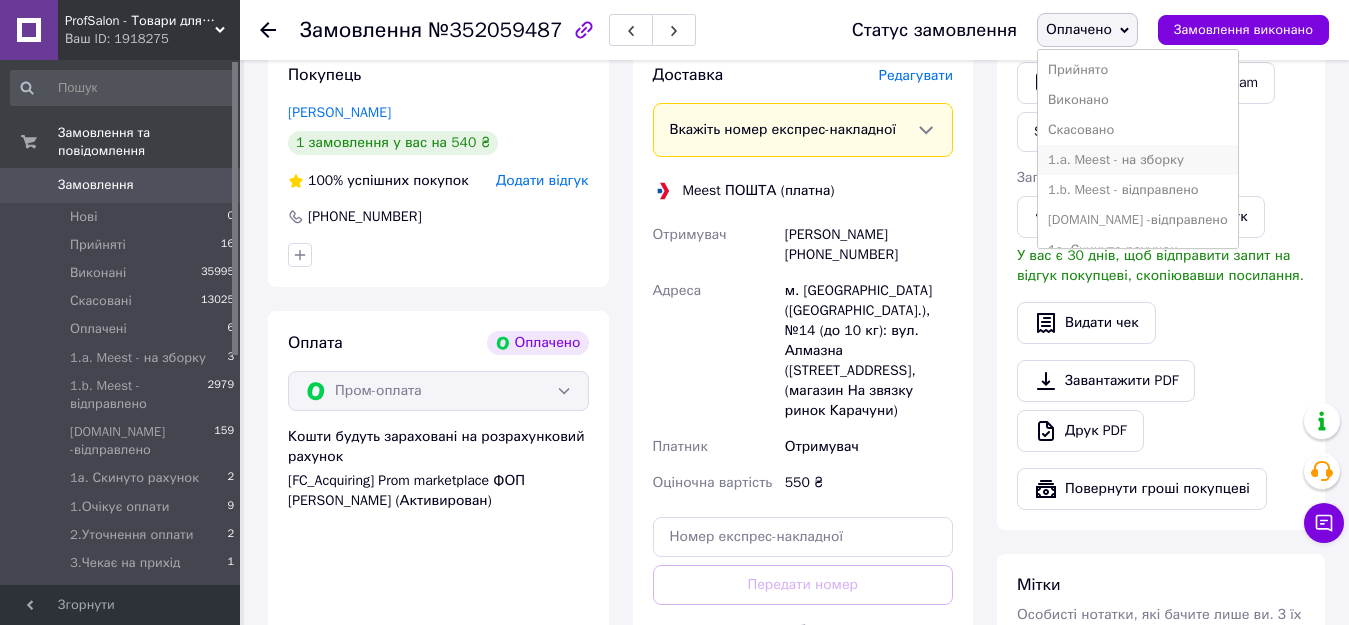 click on "1.a. Meest - на зборку" at bounding box center (1138, 160) 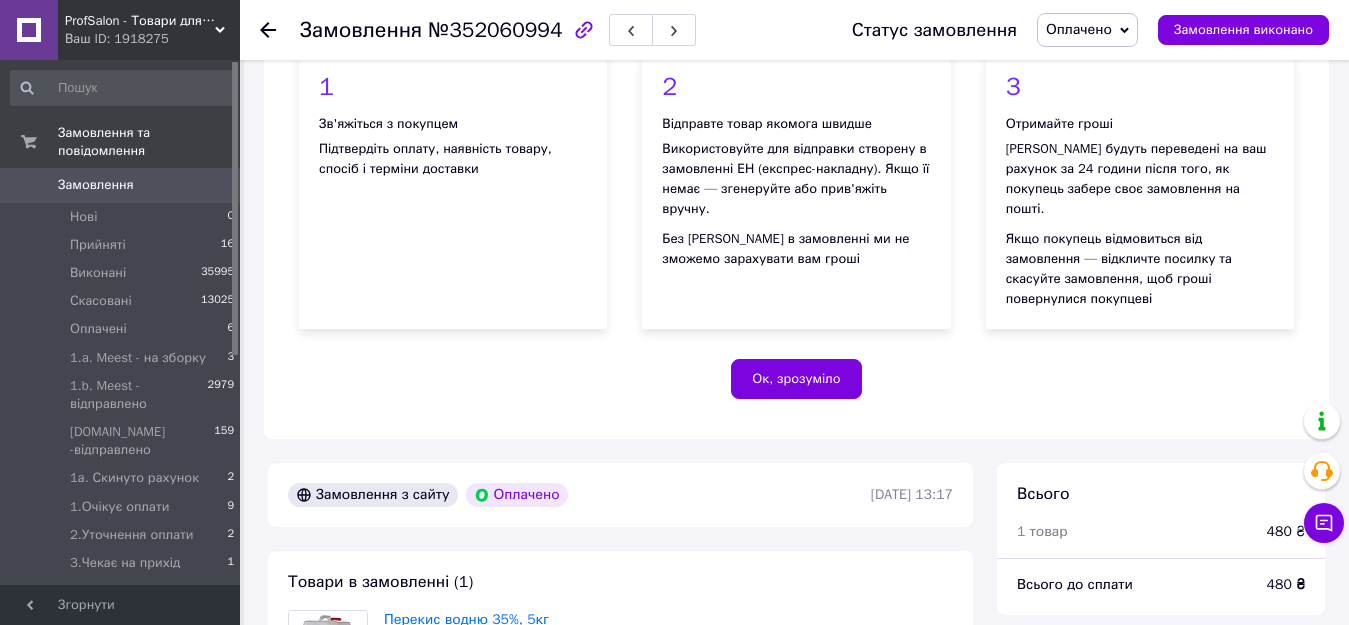 scroll, scrollTop: 500, scrollLeft: 0, axis: vertical 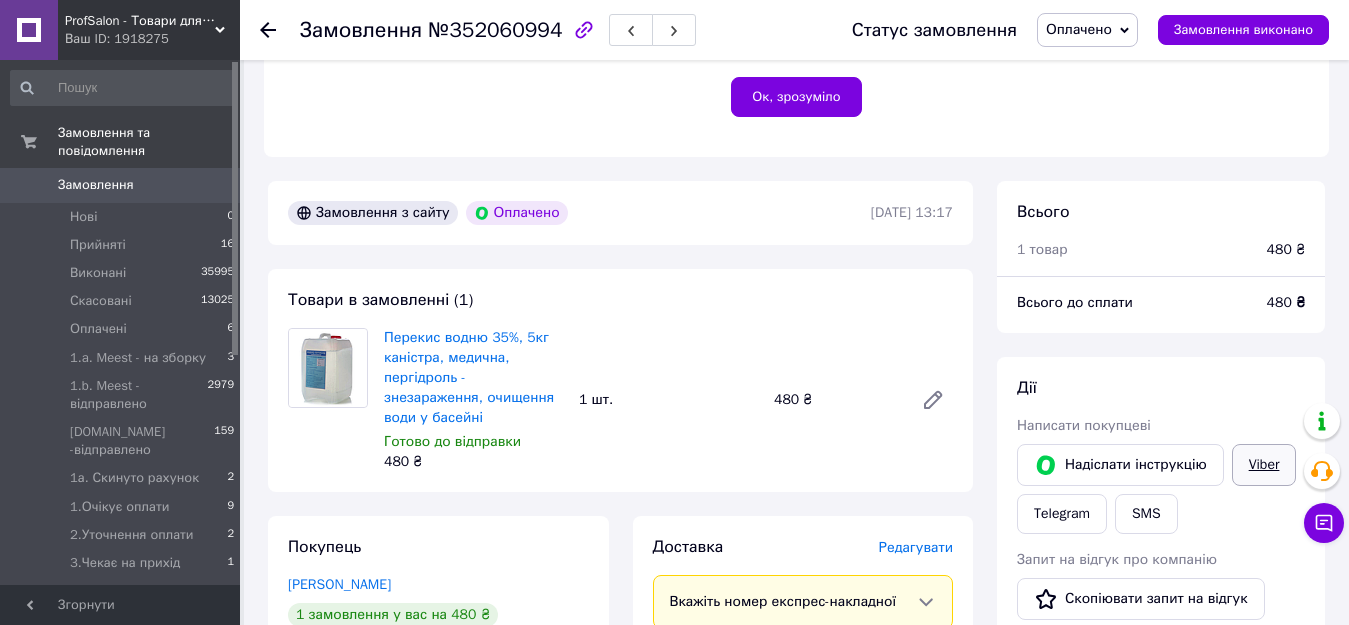 click on "Viber" at bounding box center [1264, 465] 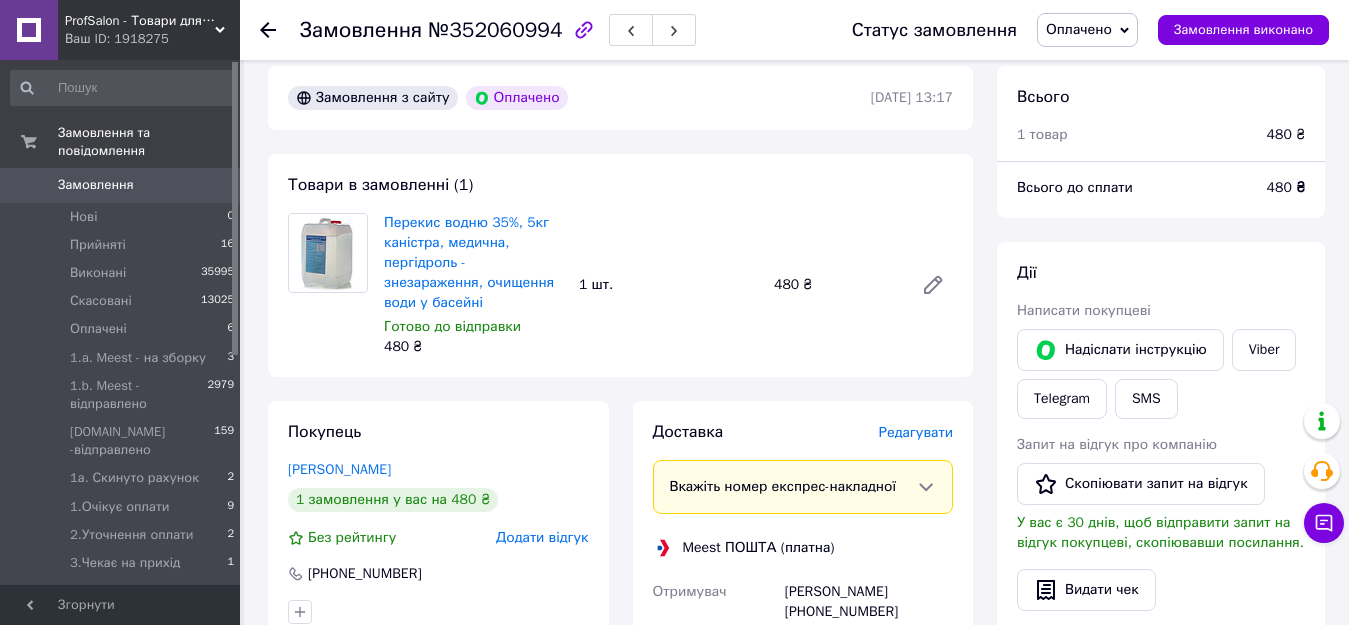 scroll, scrollTop: 800, scrollLeft: 0, axis: vertical 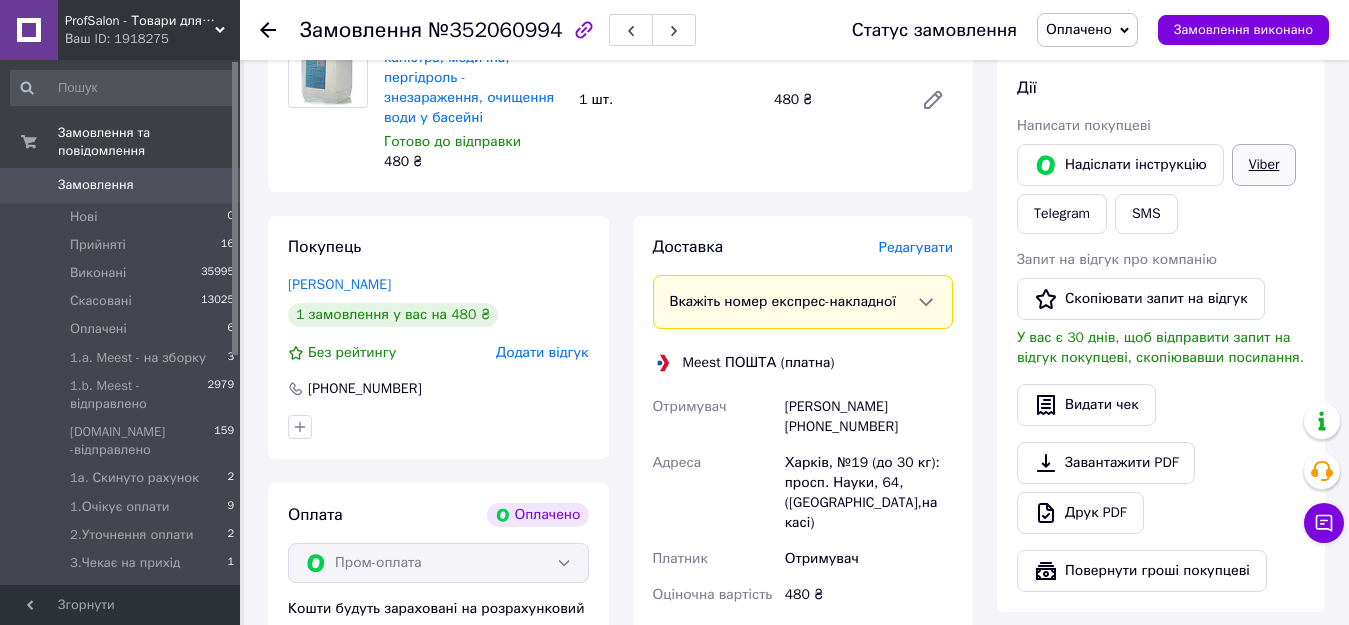click on "Viber" at bounding box center [1264, 165] 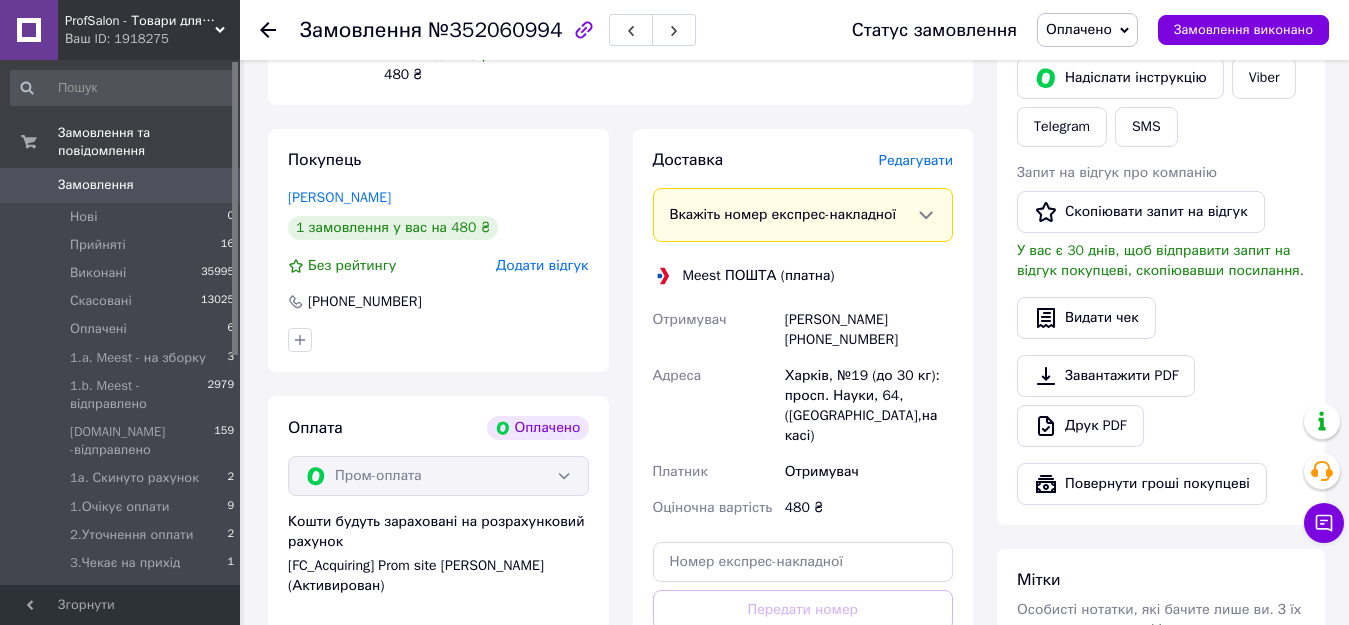 scroll, scrollTop: 1000, scrollLeft: 0, axis: vertical 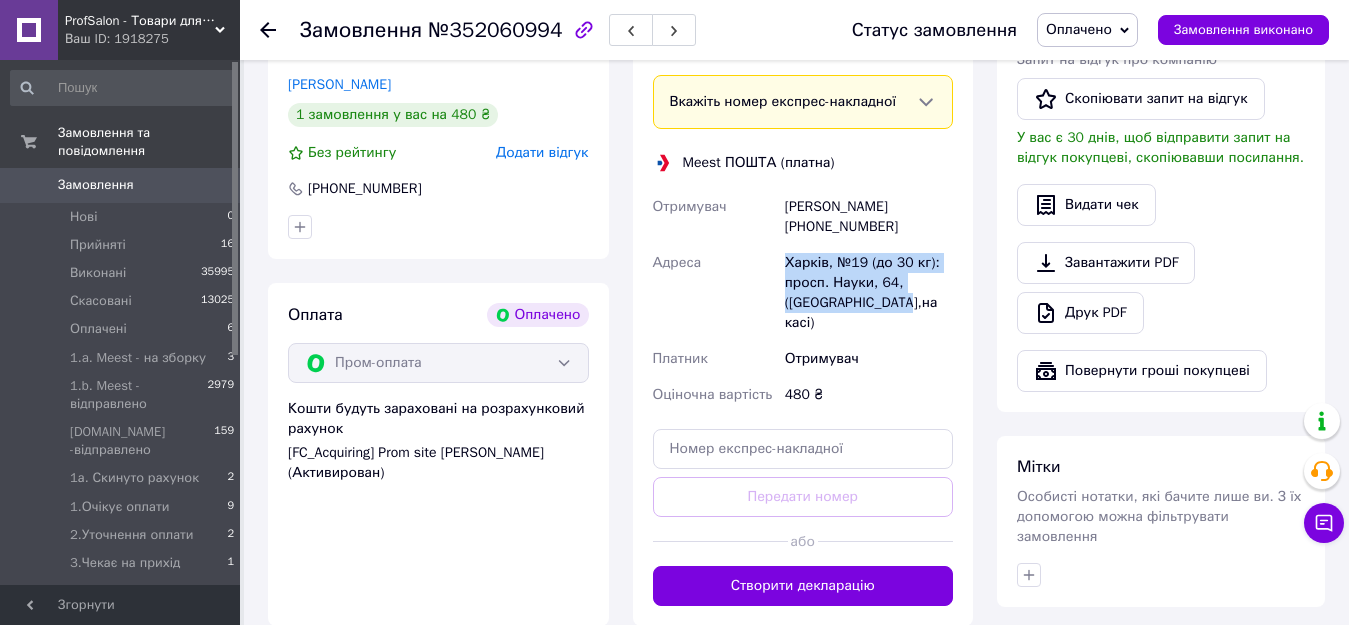 drag, startPoint x: 774, startPoint y: 214, endPoint x: 909, endPoint y: 268, distance: 145.39944 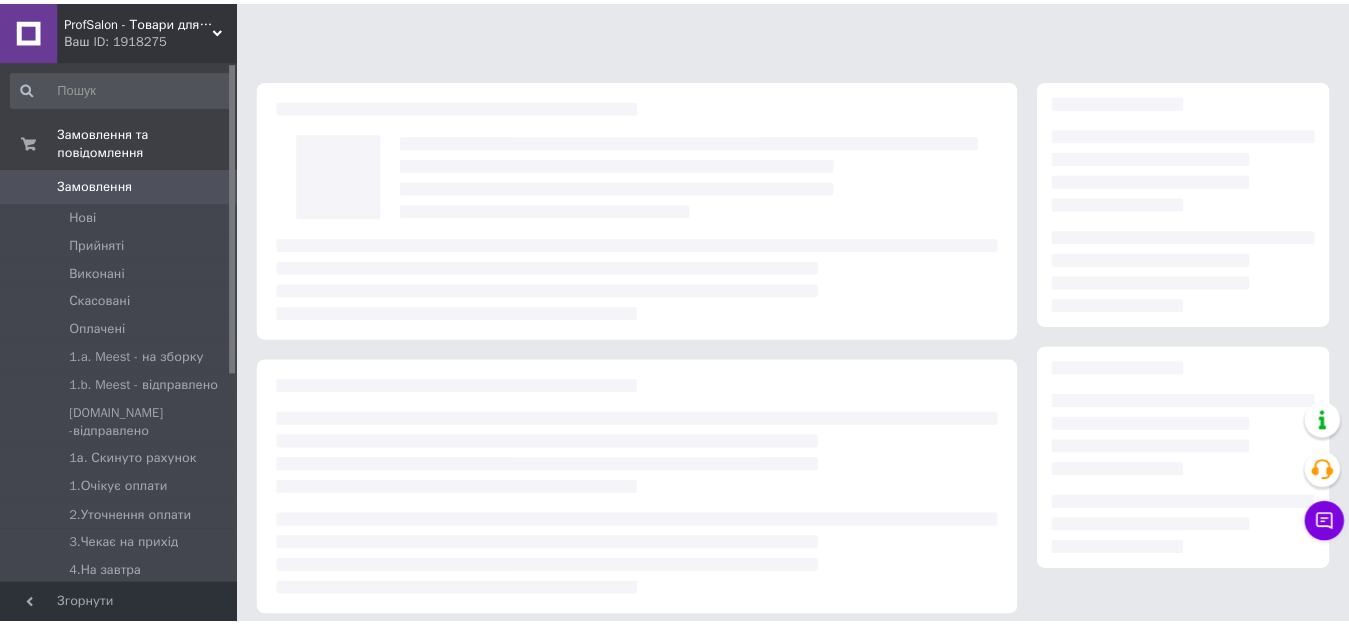 scroll, scrollTop: 0, scrollLeft: 0, axis: both 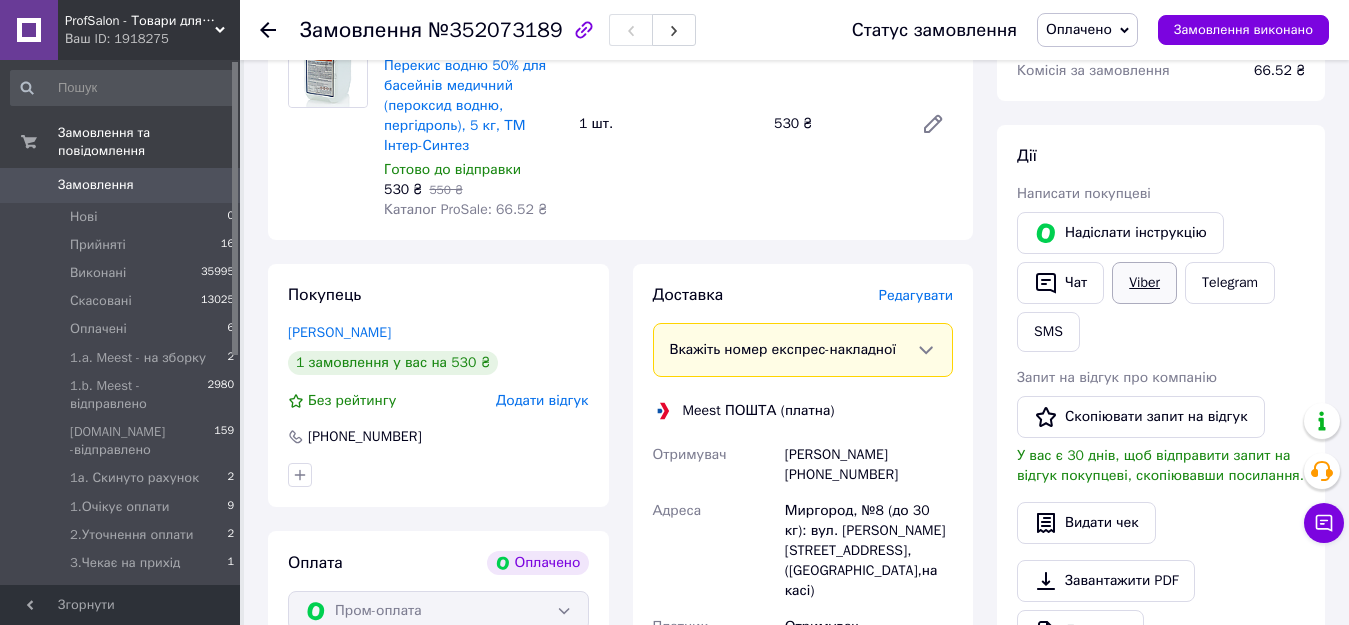 click on "Viber" at bounding box center (1144, 283) 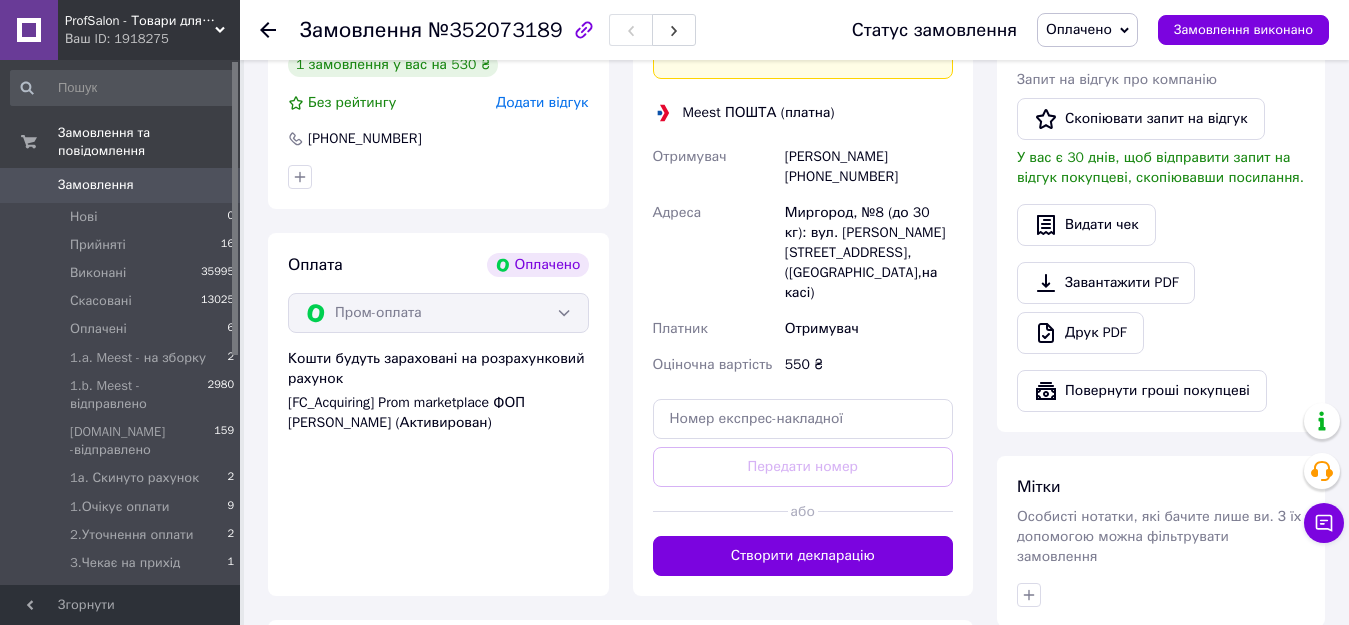 scroll, scrollTop: 1100, scrollLeft: 0, axis: vertical 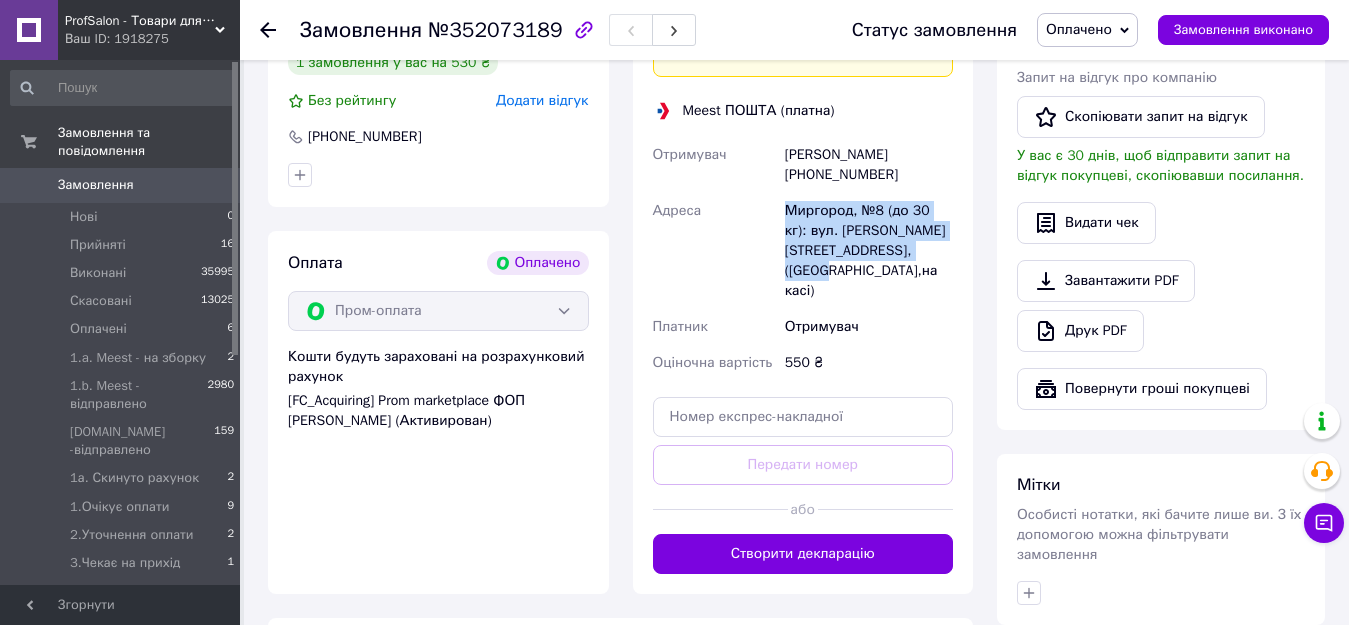 drag, startPoint x: 773, startPoint y: 192, endPoint x: 926, endPoint y: 248, distance: 162.92636 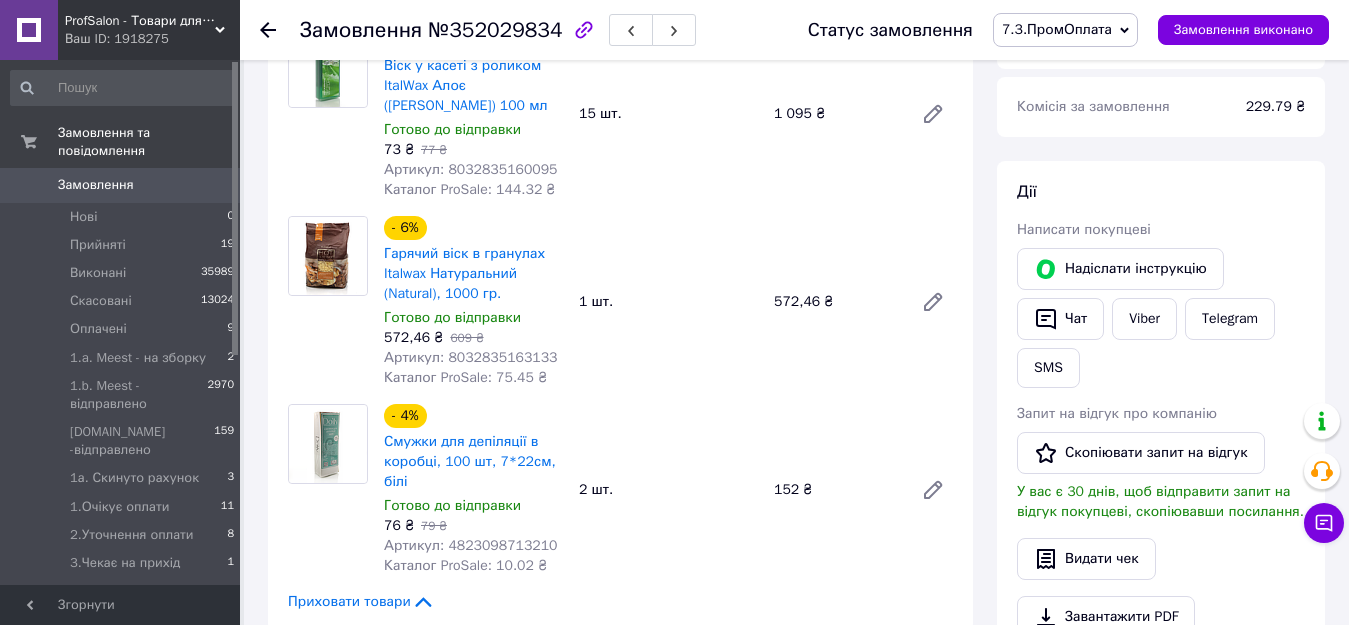 scroll, scrollTop: 800, scrollLeft: 0, axis: vertical 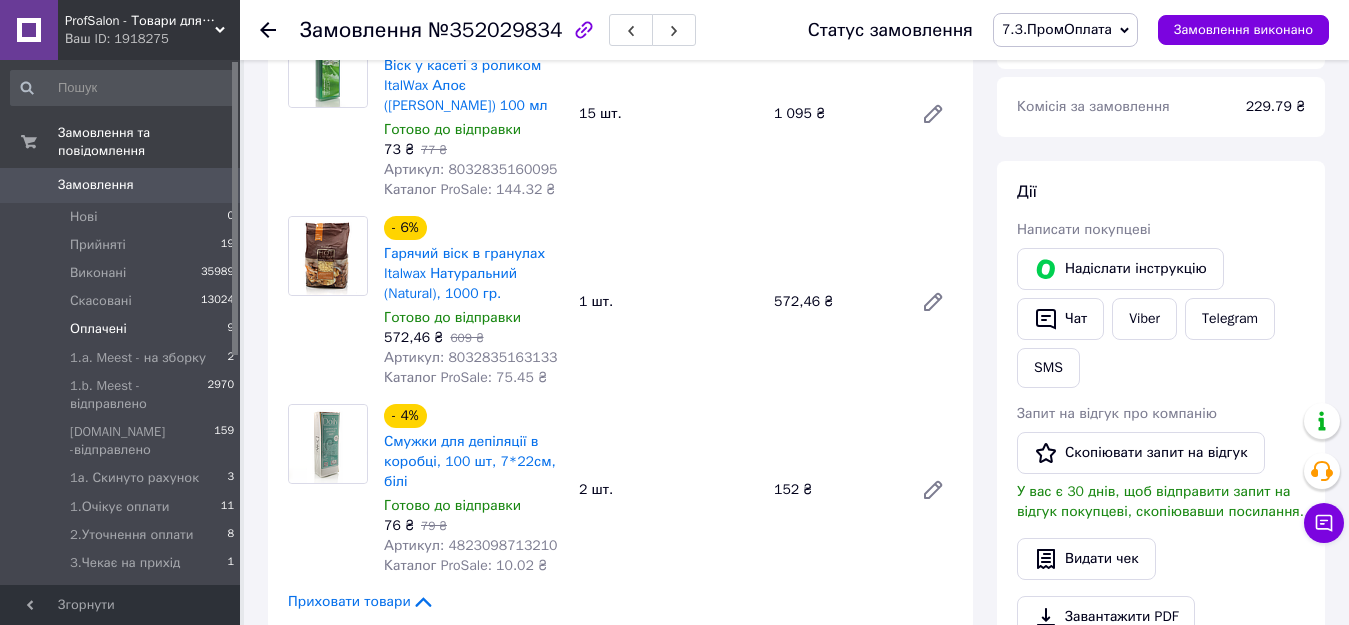 click on "Оплачені" at bounding box center (98, 329) 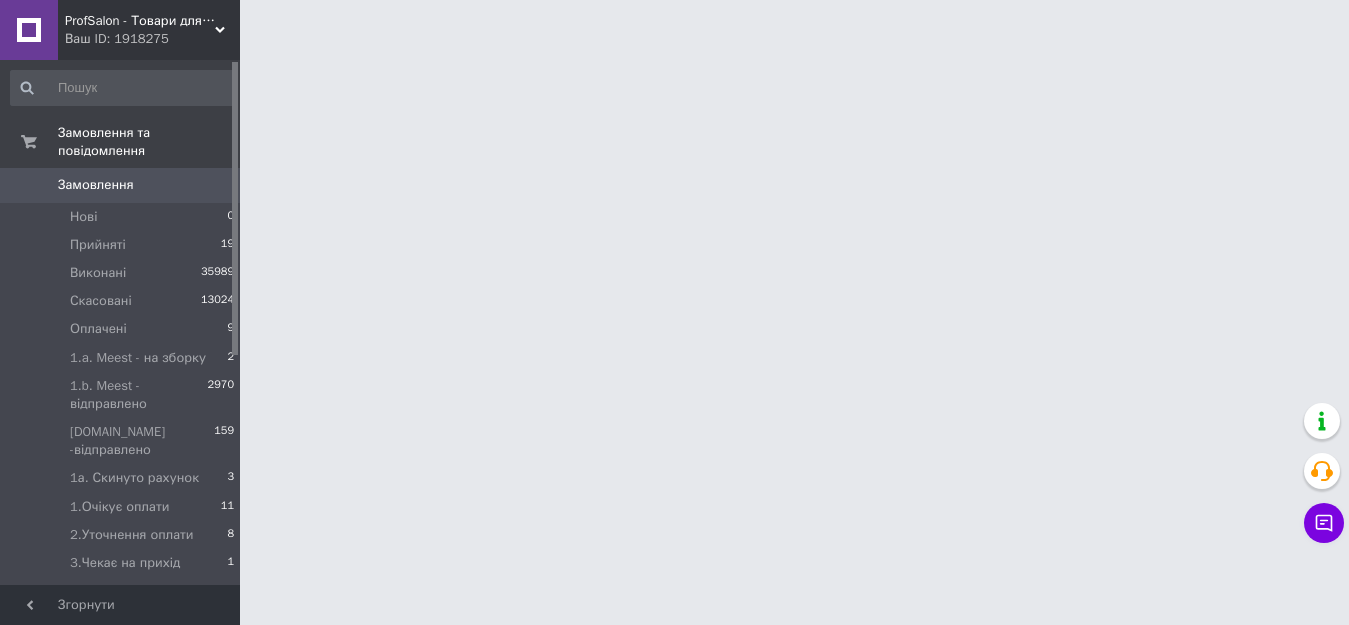 scroll, scrollTop: 0, scrollLeft: 0, axis: both 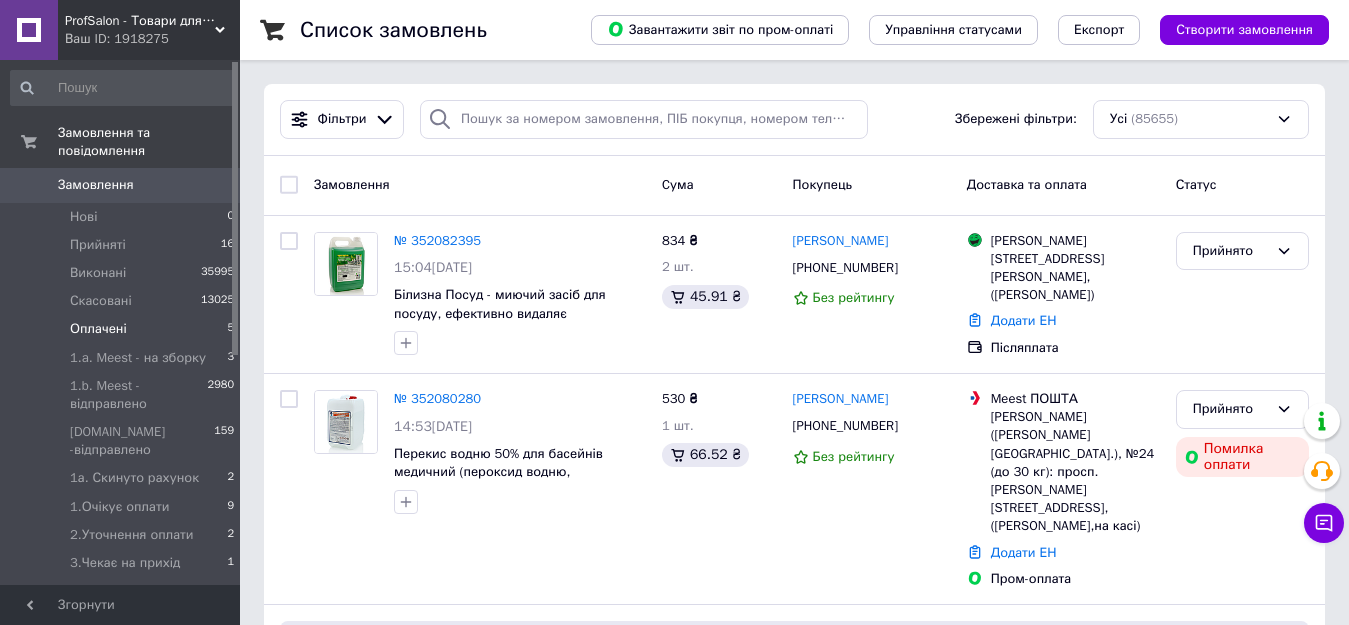 click on "Оплачені 5" at bounding box center [123, 329] 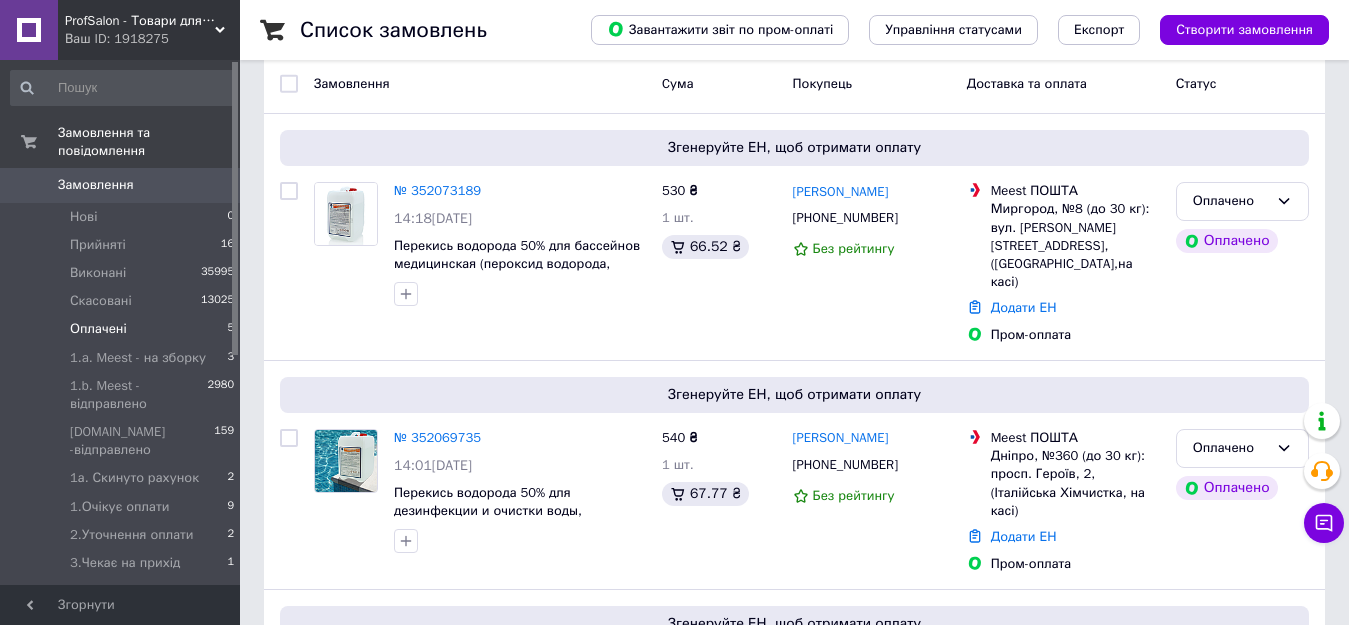 scroll, scrollTop: 200, scrollLeft: 0, axis: vertical 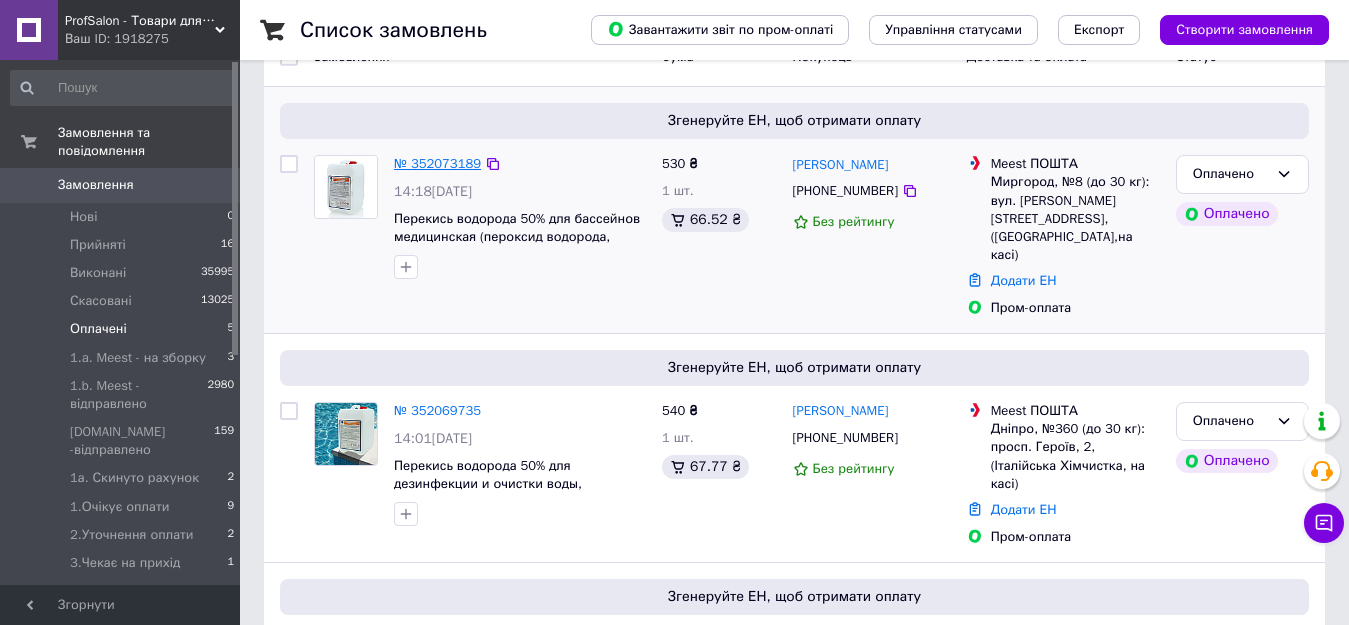 click on "№ 352073189" at bounding box center (437, 163) 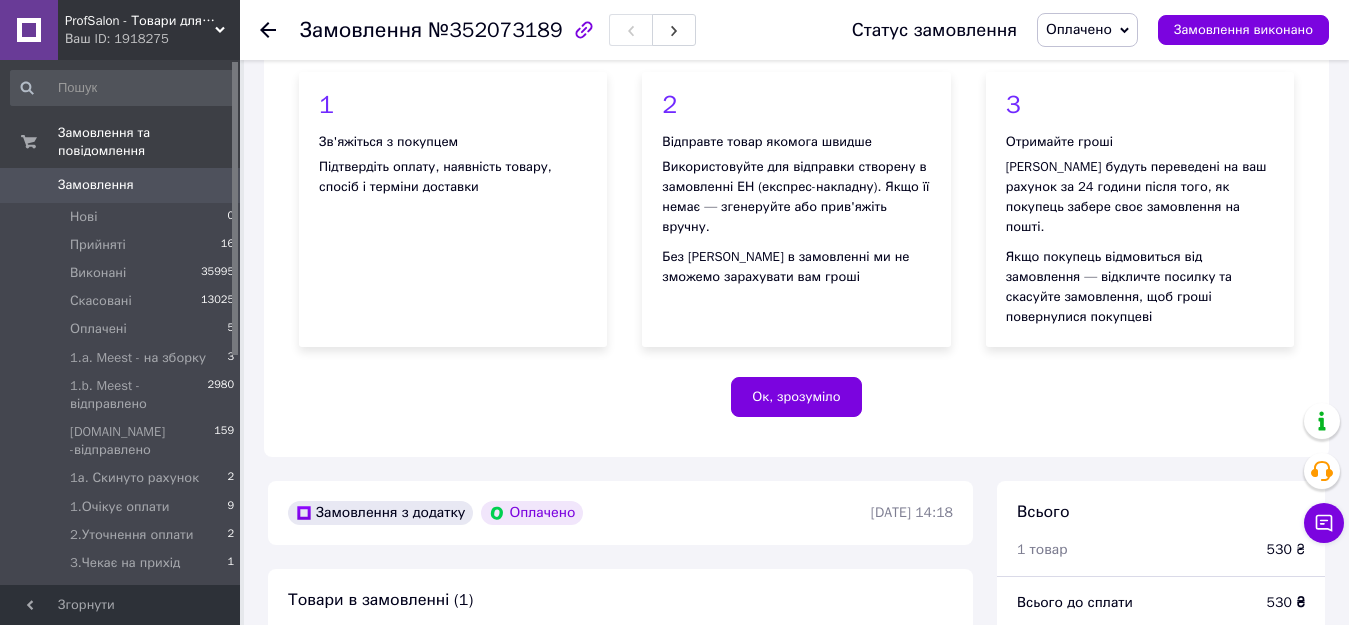 click on "Оплачено" at bounding box center (1079, 29) 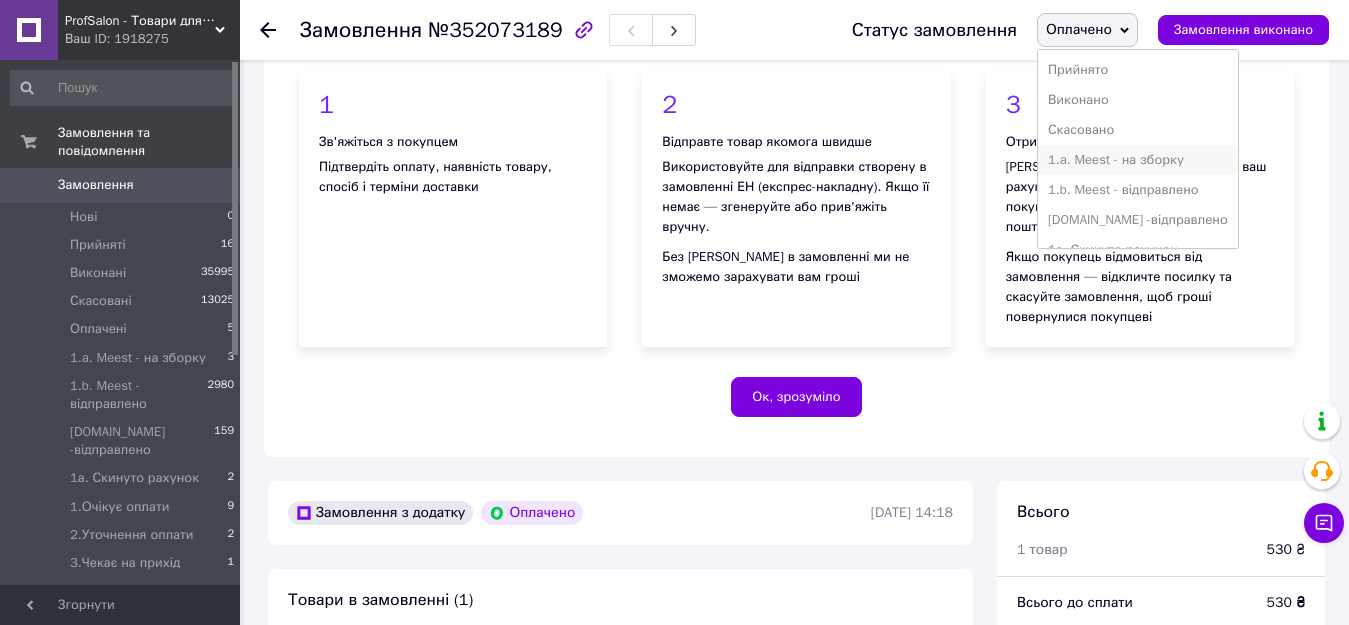 click on "1.a. Meest - на зборку" at bounding box center [1138, 160] 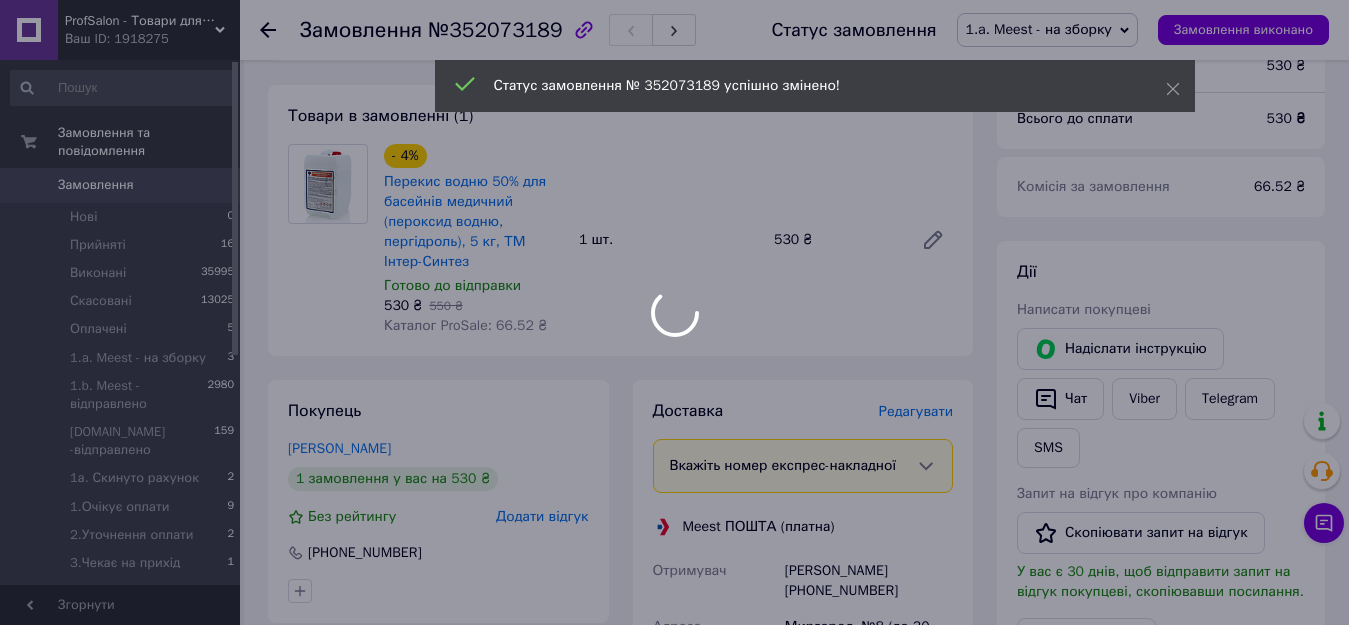 scroll, scrollTop: 800, scrollLeft: 0, axis: vertical 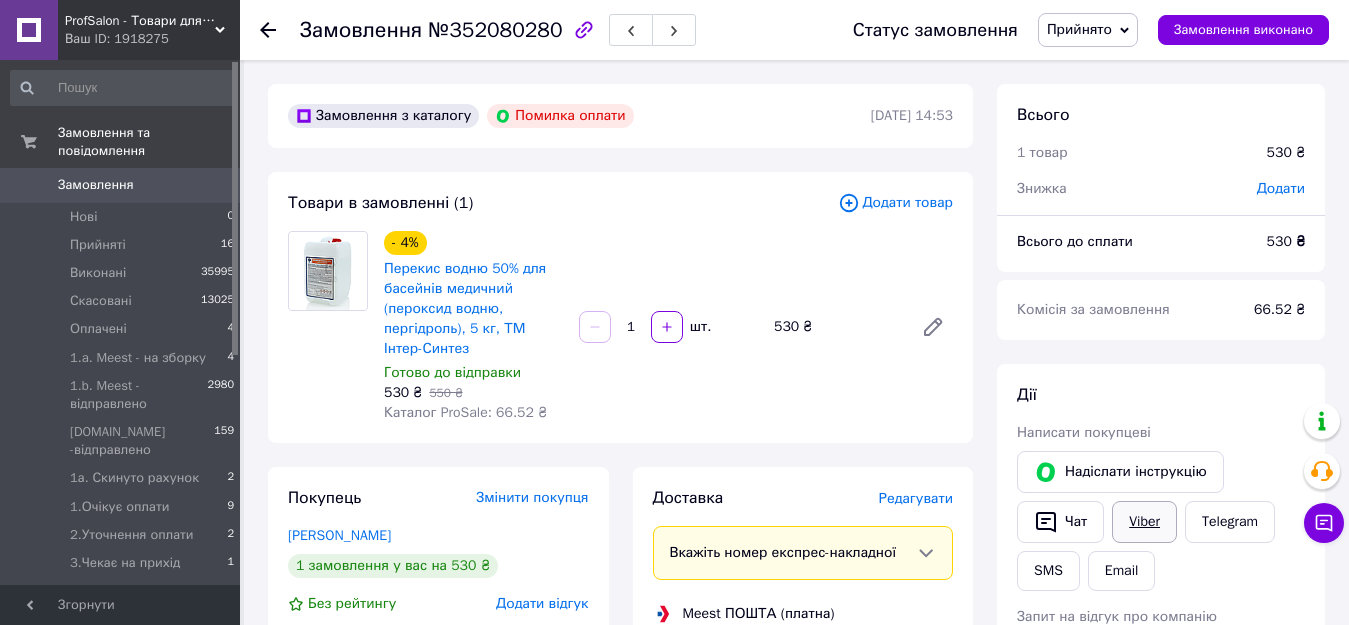 click on "Viber" at bounding box center (1144, 522) 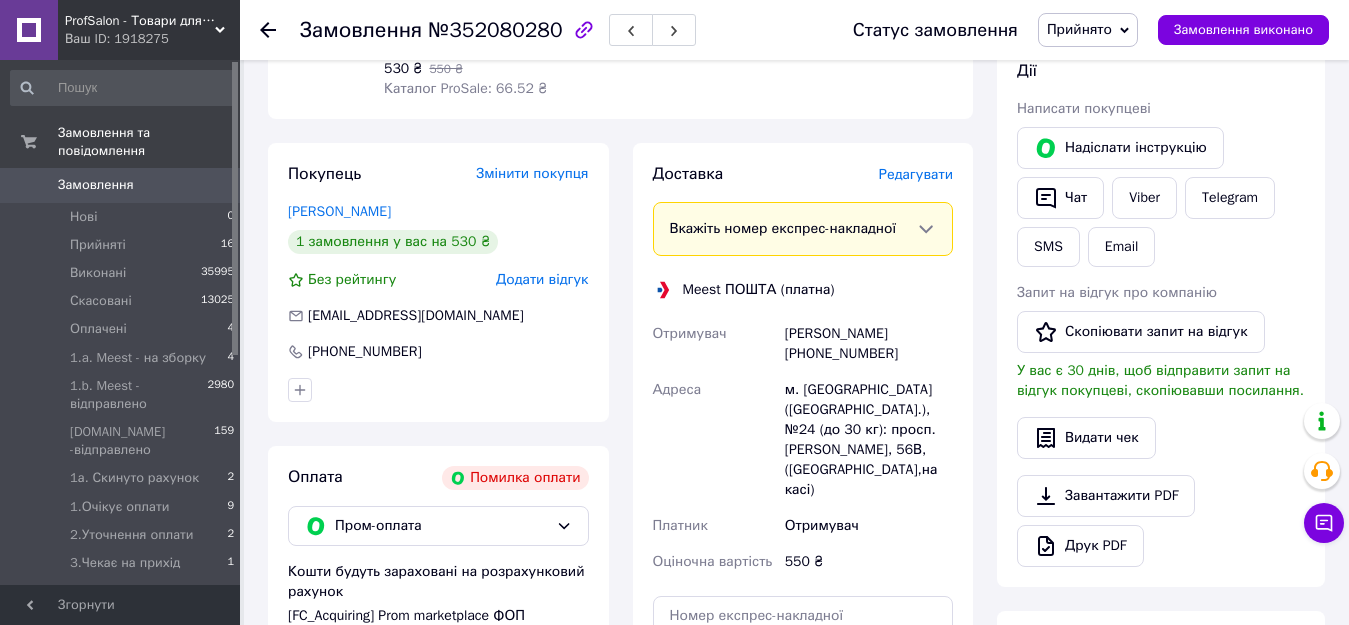 scroll, scrollTop: 400, scrollLeft: 0, axis: vertical 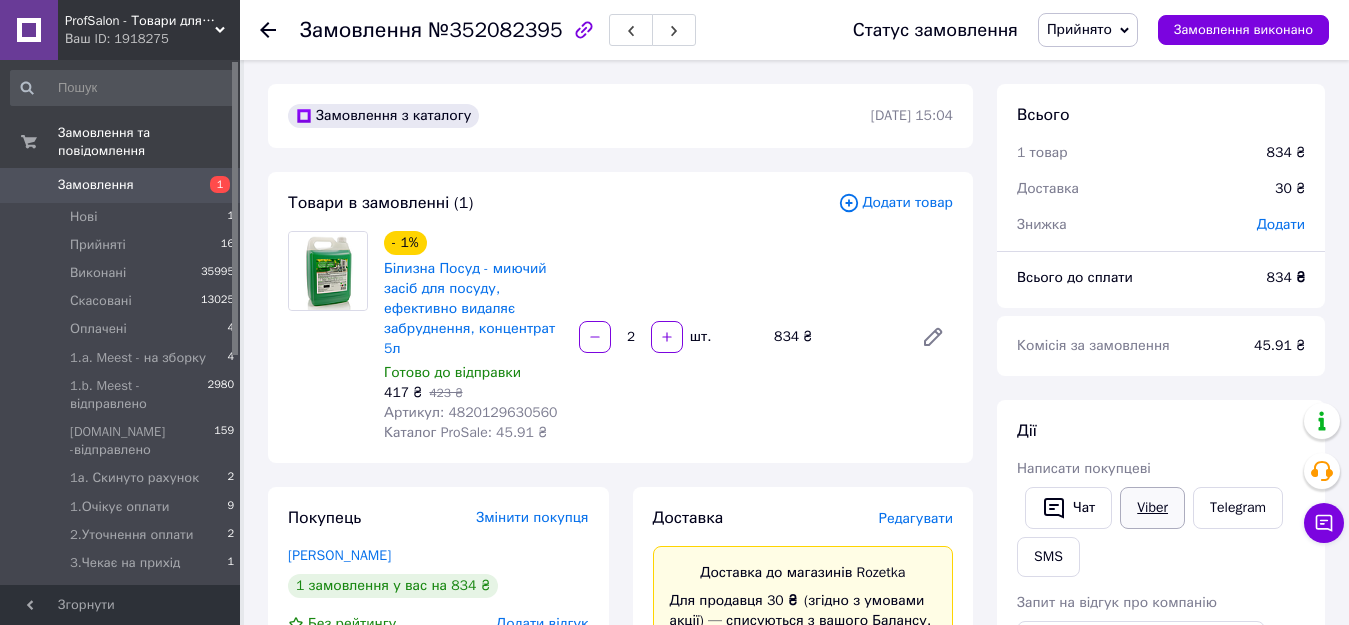 click on "Viber" at bounding box center [1152, 508] 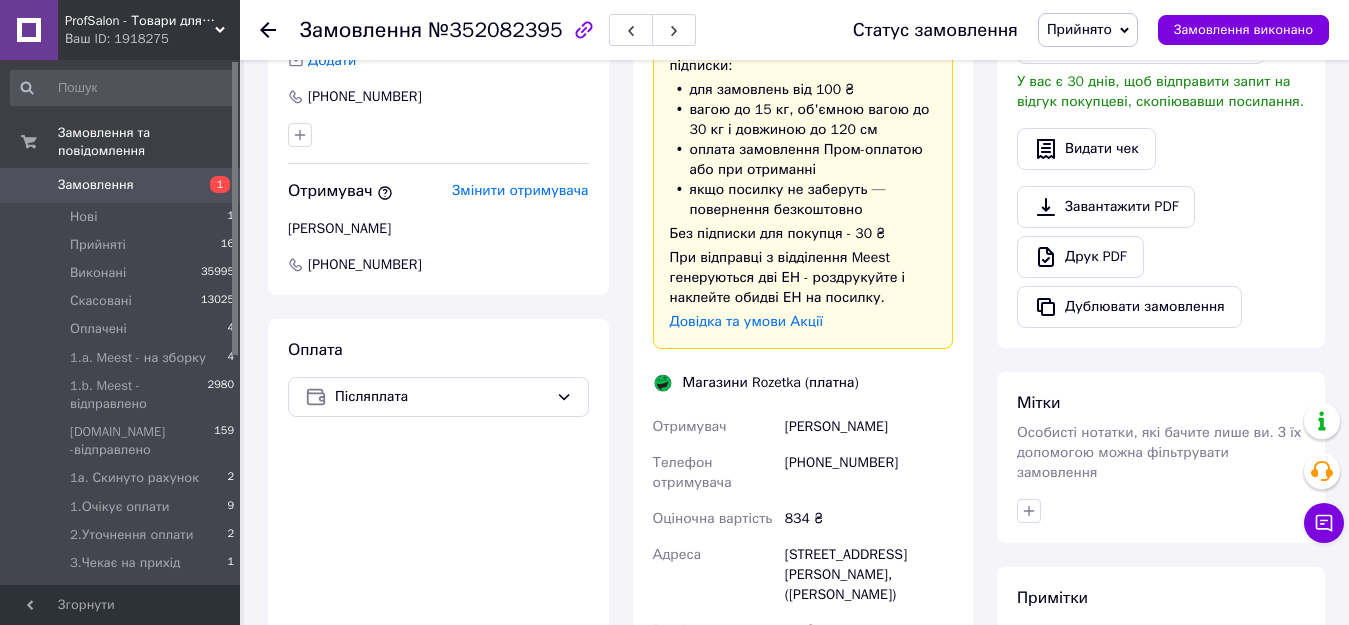 scroll, scrollTop: 600, scrollLeft: 0, axis: vertical 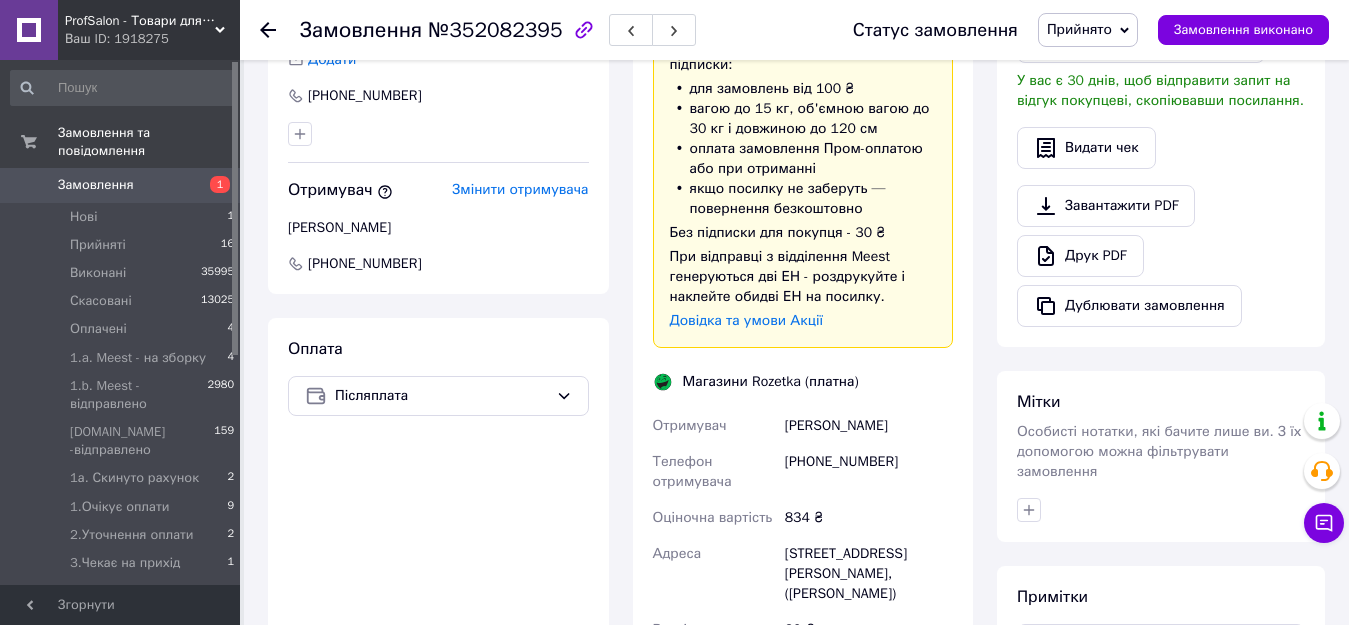 click on "Прийнято" at bounding box center [1079, 29] 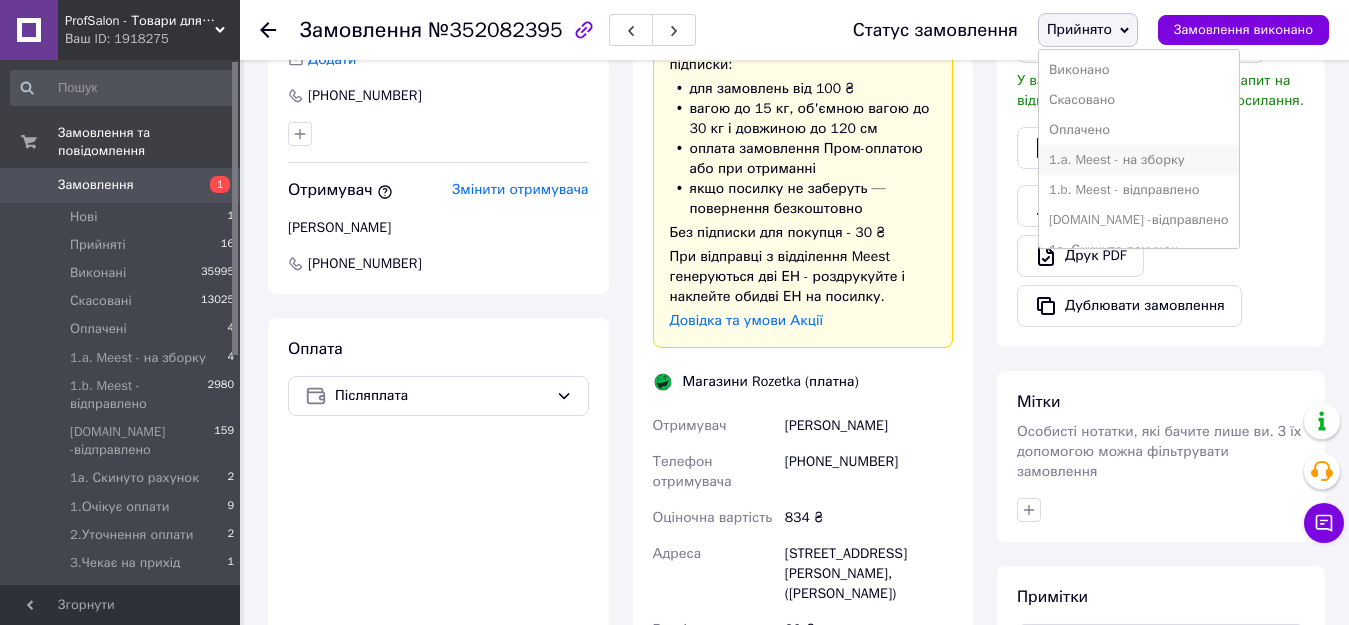 click on "1.a. Meest - на зборку" at bounding box center (1139, 160) 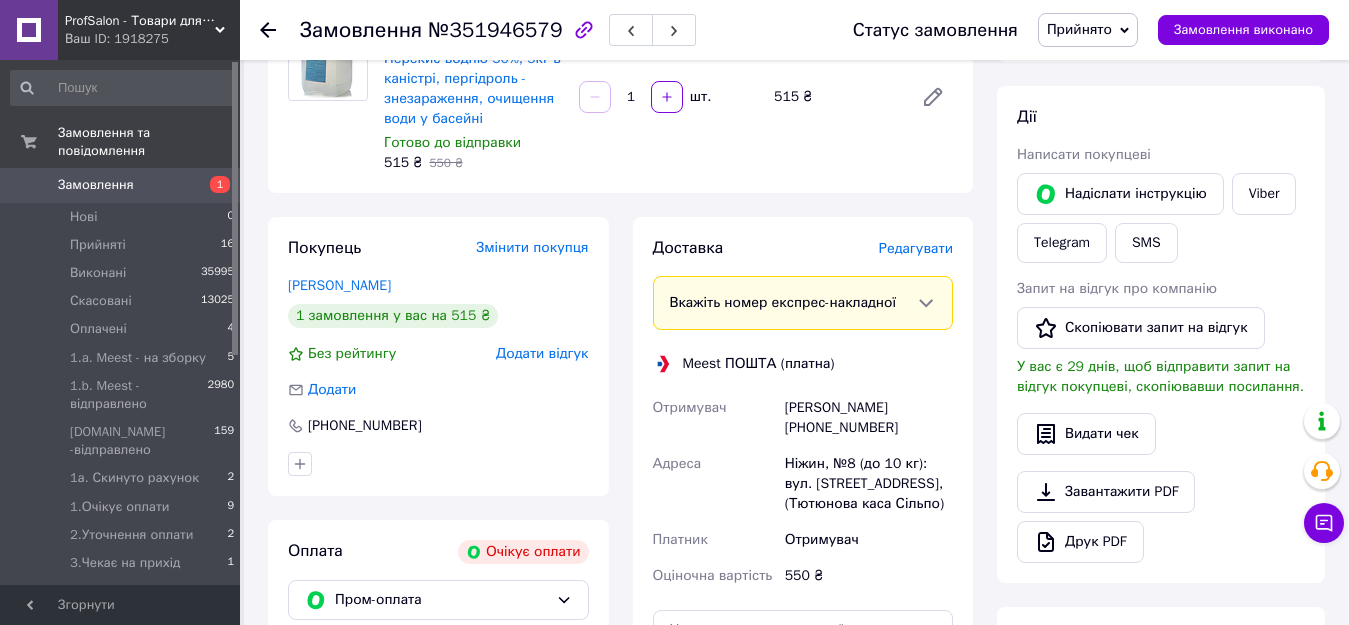 scroll, scrollTop: 0, scrollLeft: 0, axis: both 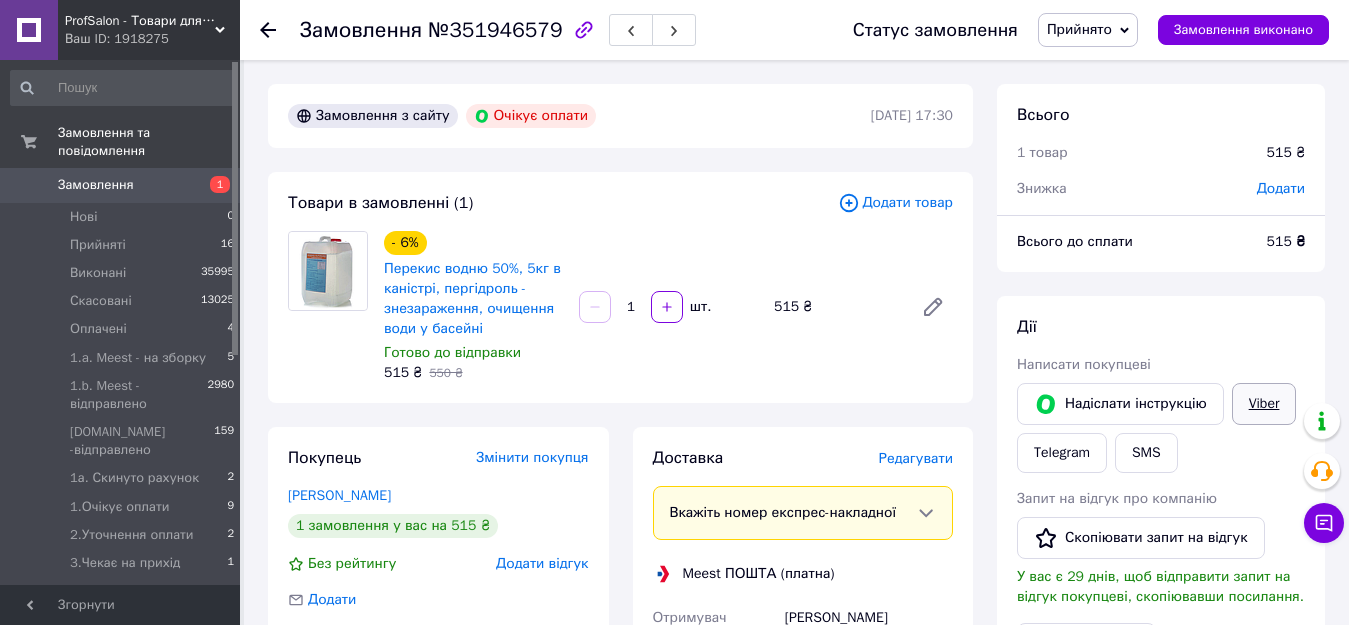 click on "Viber" at bounding box center [1264, 404] 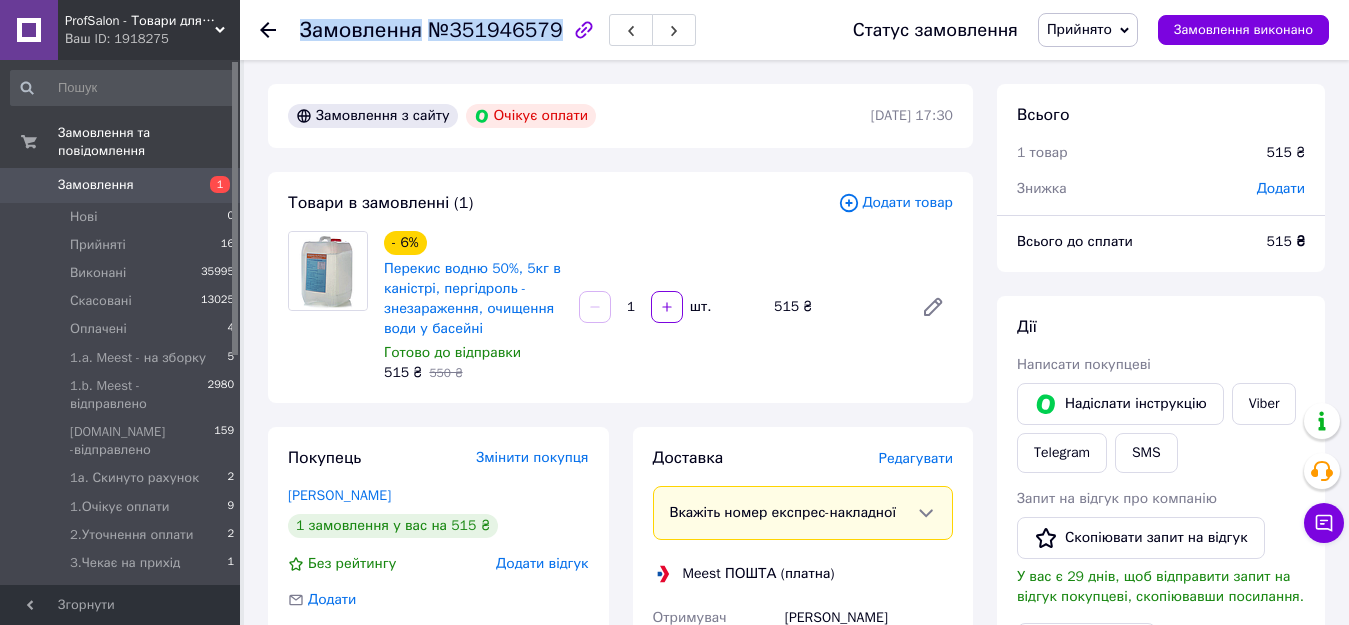 drag, startPoint x: 295, startPoint y: 21, endPoint x: 546, endPoint y: 28, distance: 251.0976 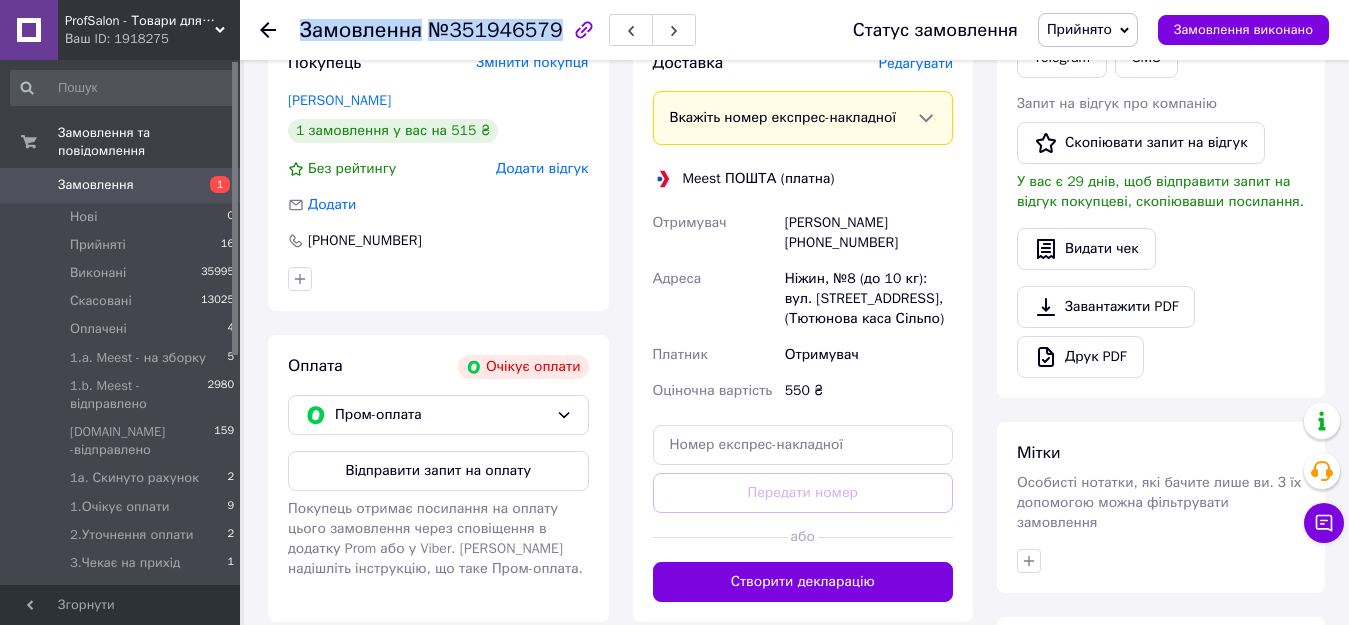 scroll, scrollTop: 656, scrollLeft: 0, axis: vertical 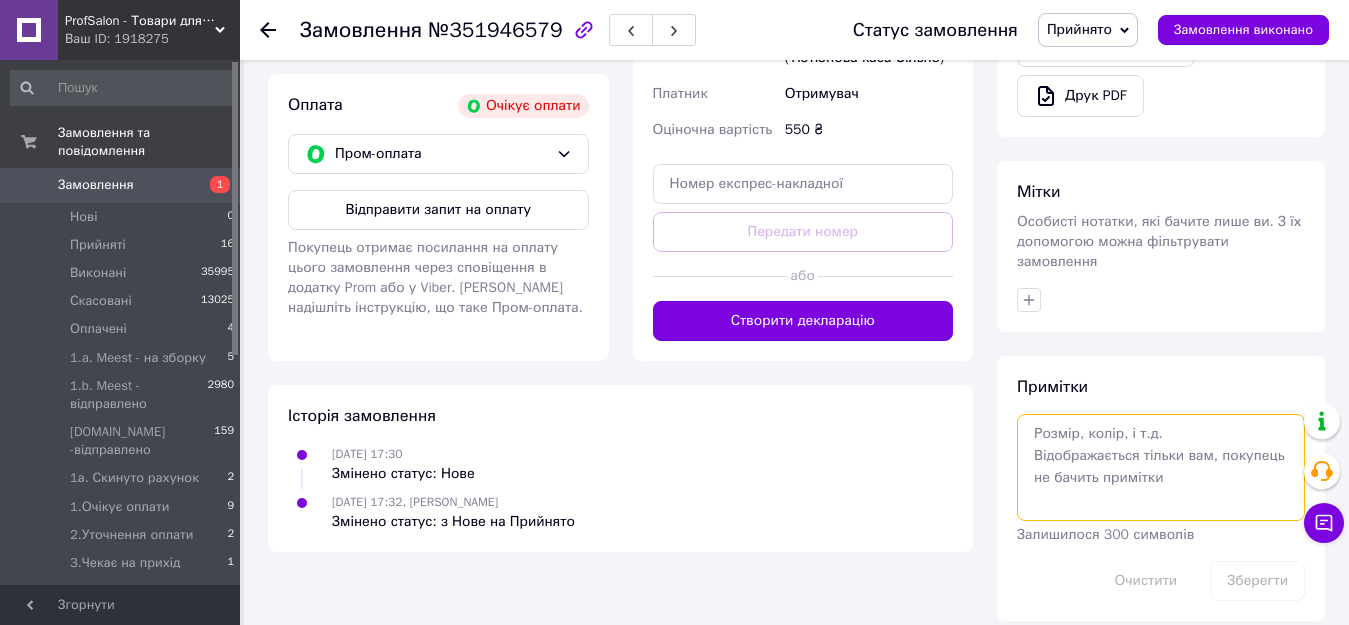 click at bounding box center (1161, 467) 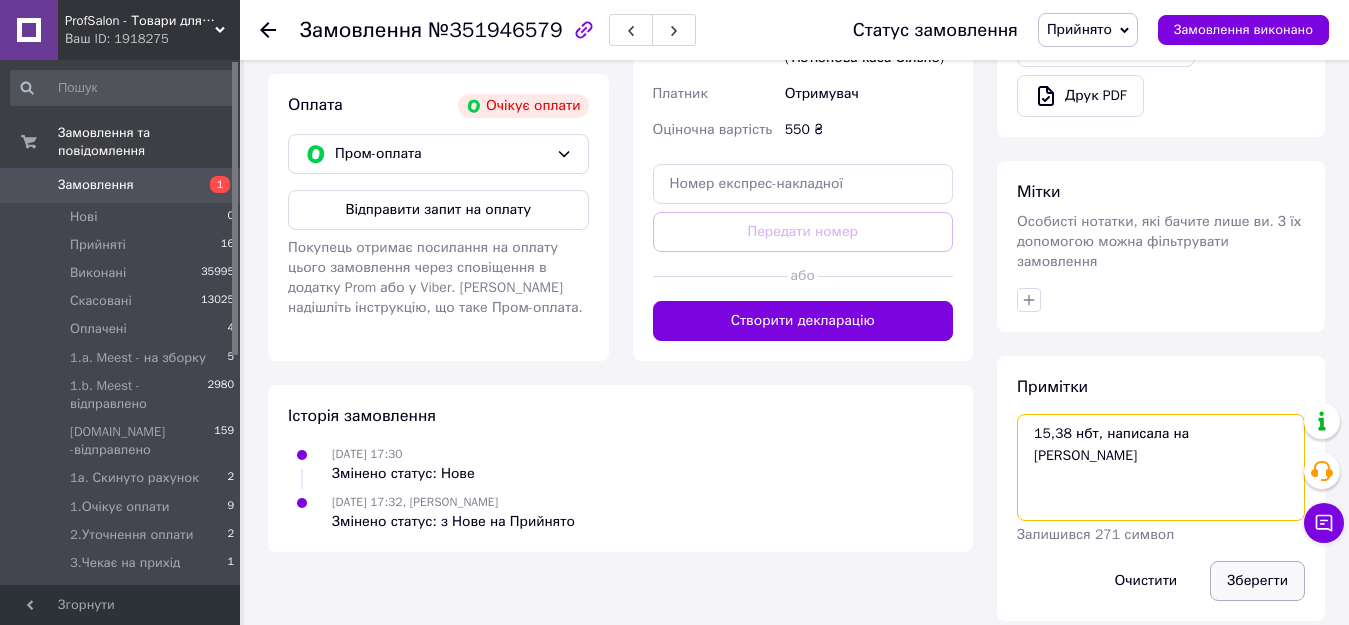 type on "15,38 нбт, написала на [PERSON_NAME]" 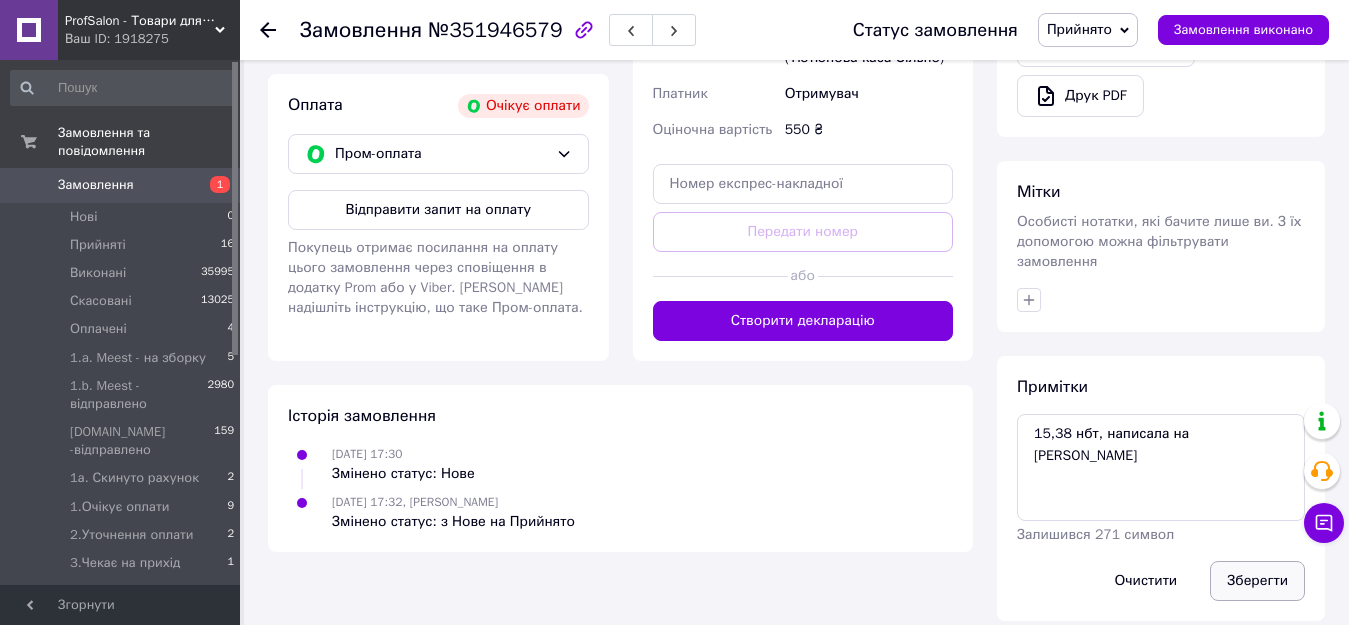click on "Зберегти" at bounding box center [1257, 581] 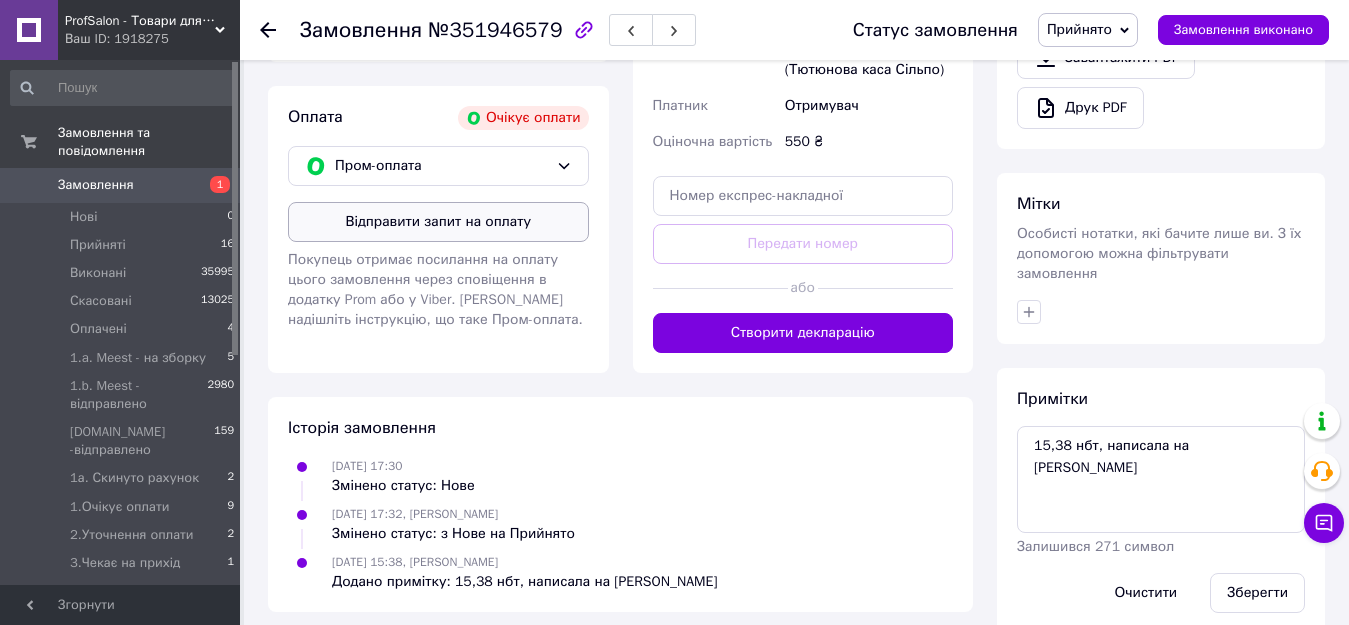 scroll, scrollTop: 656, scrollLeft: 0, axis: vertical 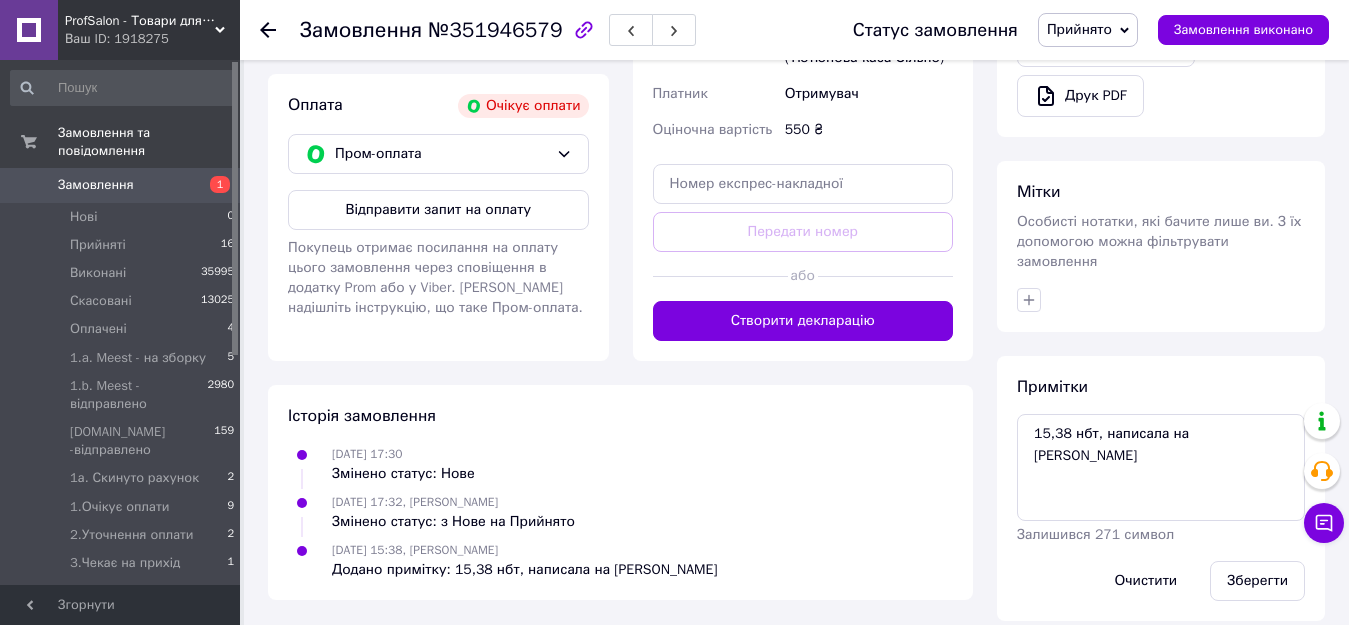 click on "Замовлення 1" at bounding box center (123, 185) 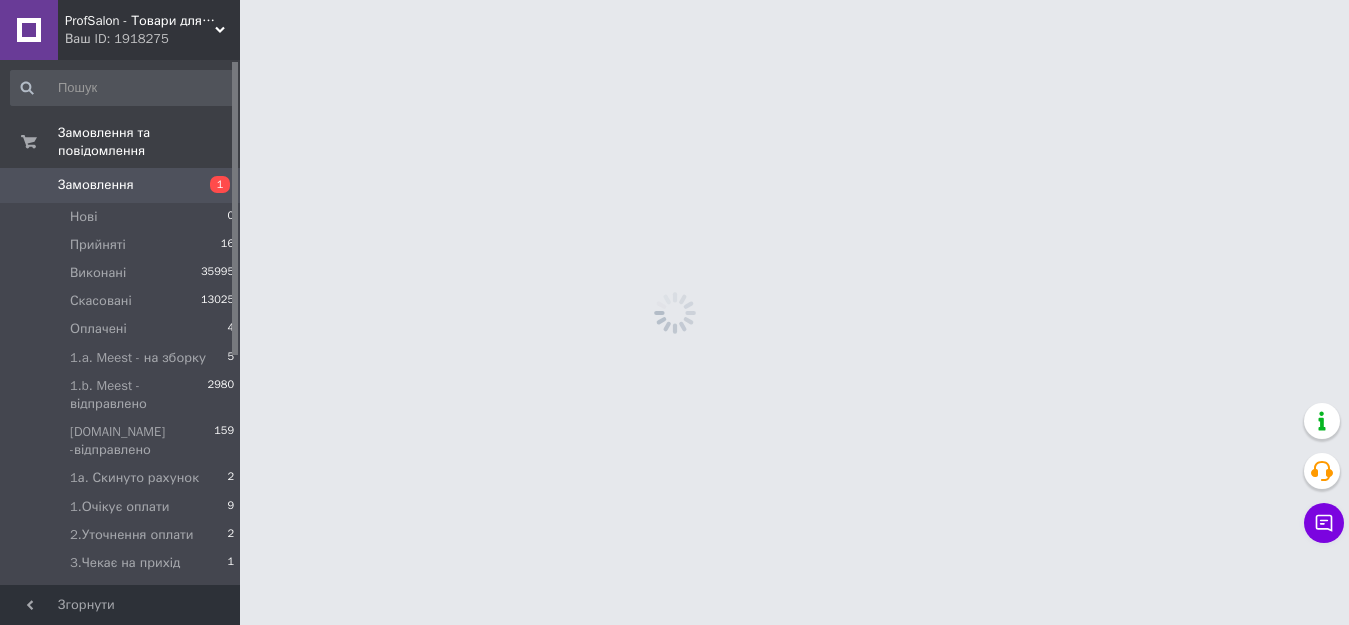 scroll, scrollTop: 0, scrollLeft: 0, axis: both 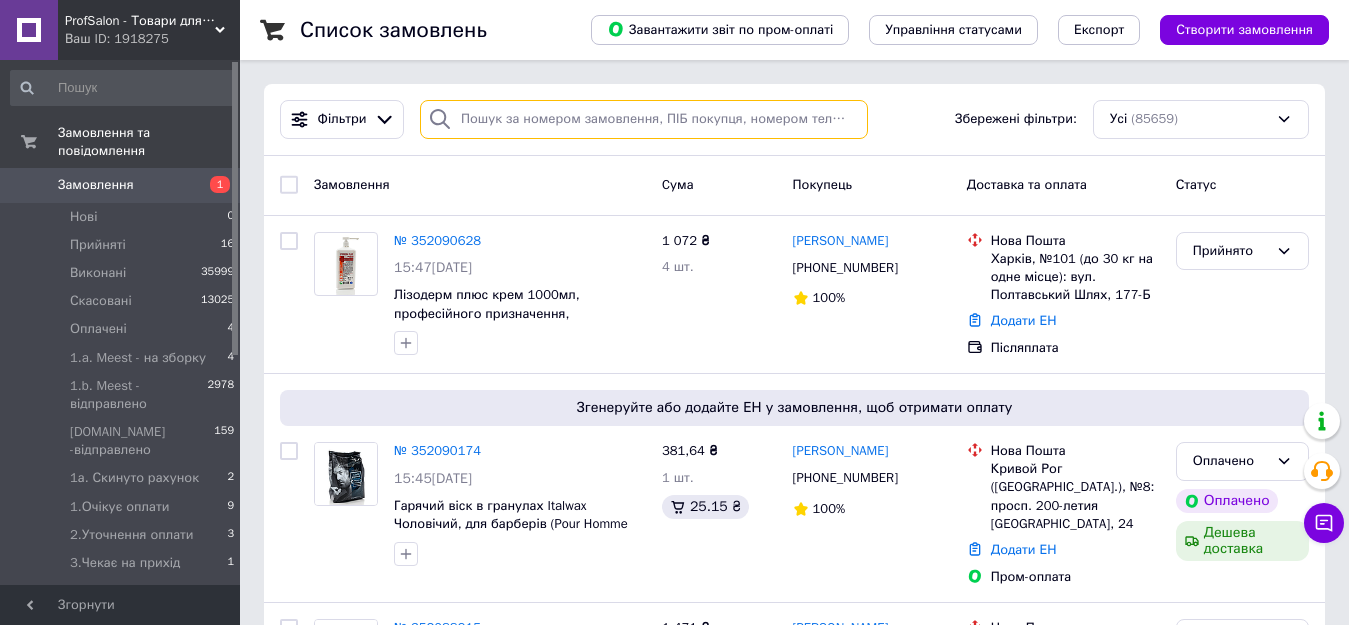 paste on "+380978416313" 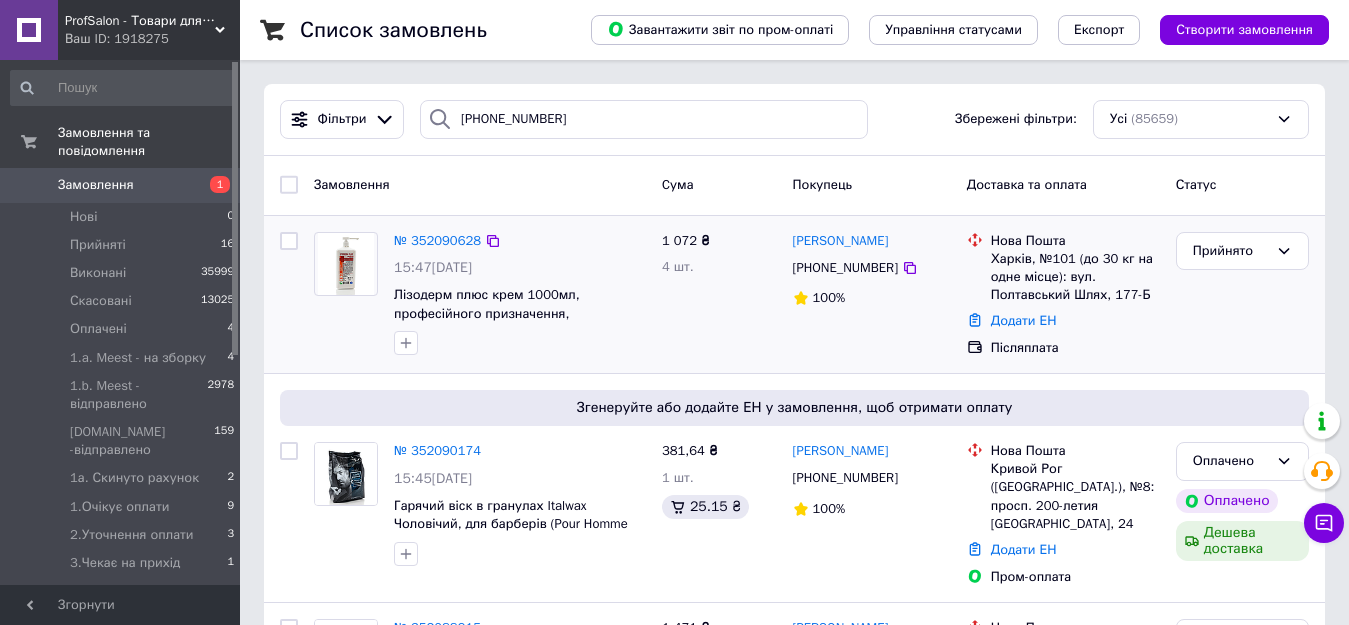 click on "№ 352090628" at bounding box center (520, 241) 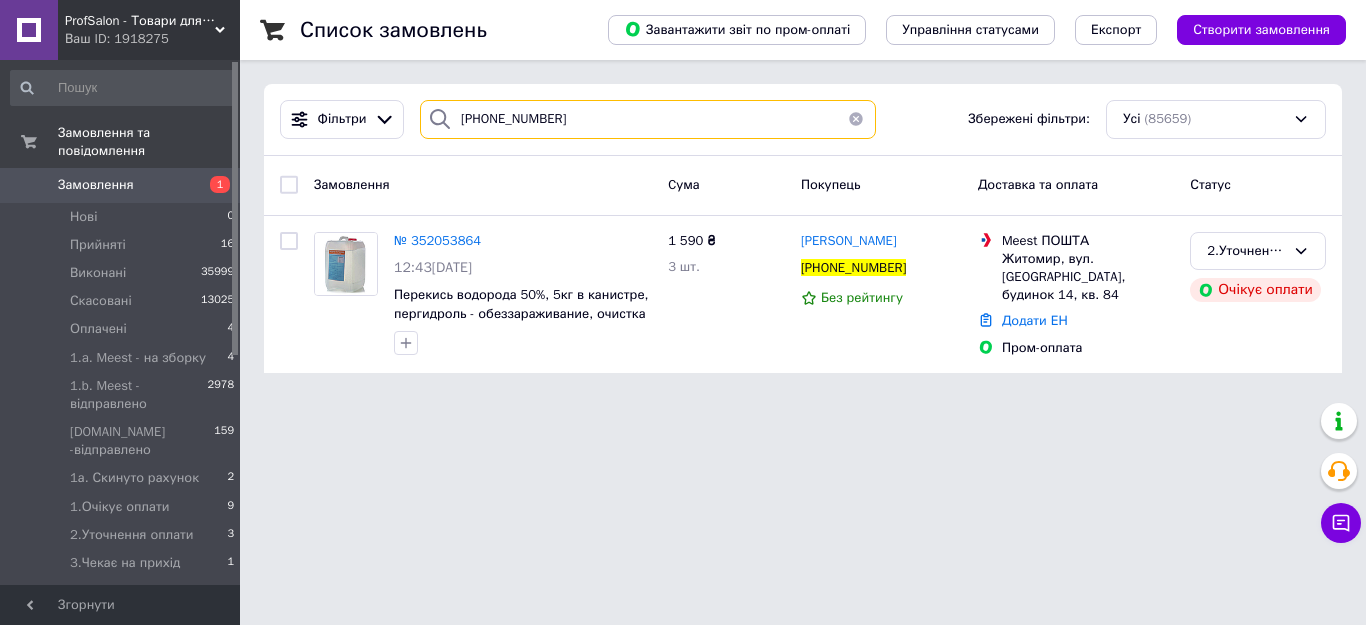 drag, startPoint x: 578, startPoint y: 118, endPoint x: 456, endPoint y: 122, distance: 122.06556 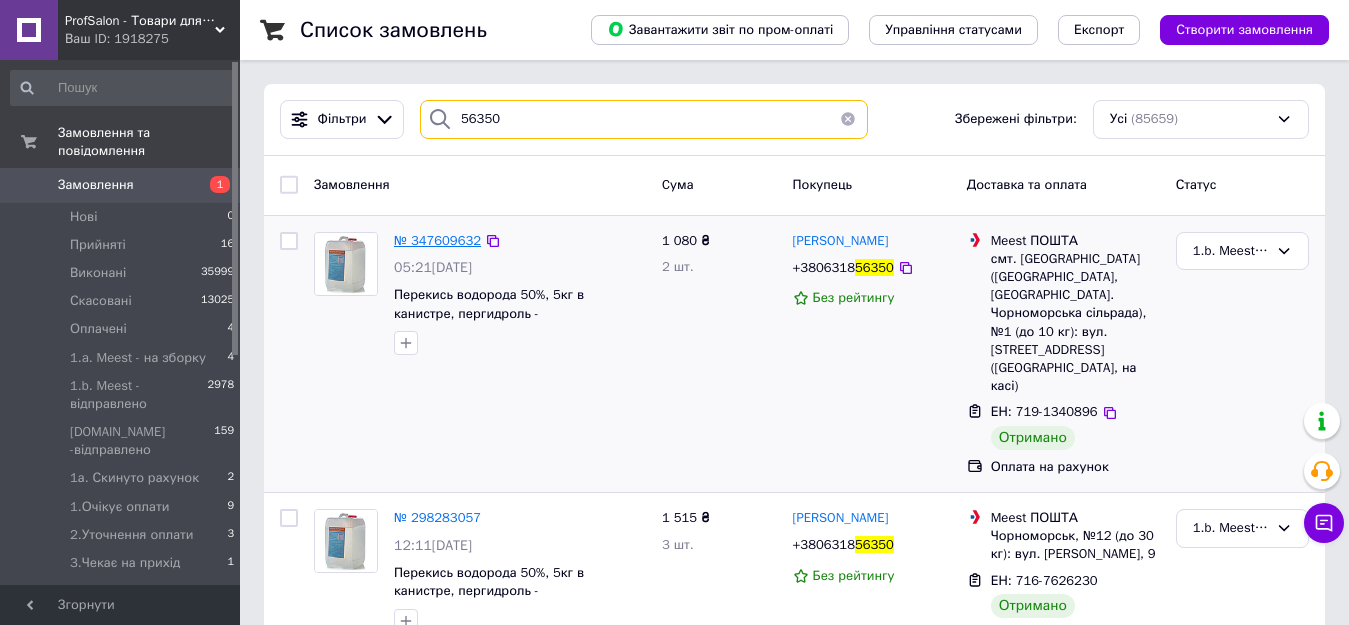 type on "56350" 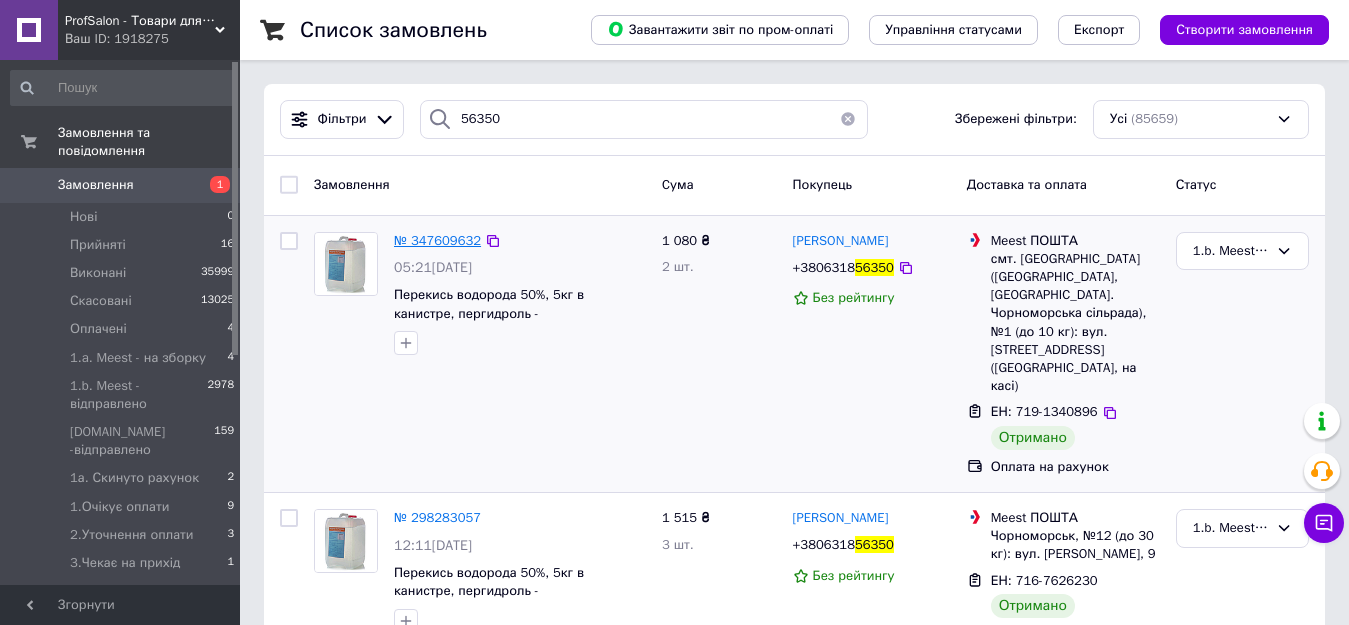 click on "№ 347609632" at bounding box center [437, 240] 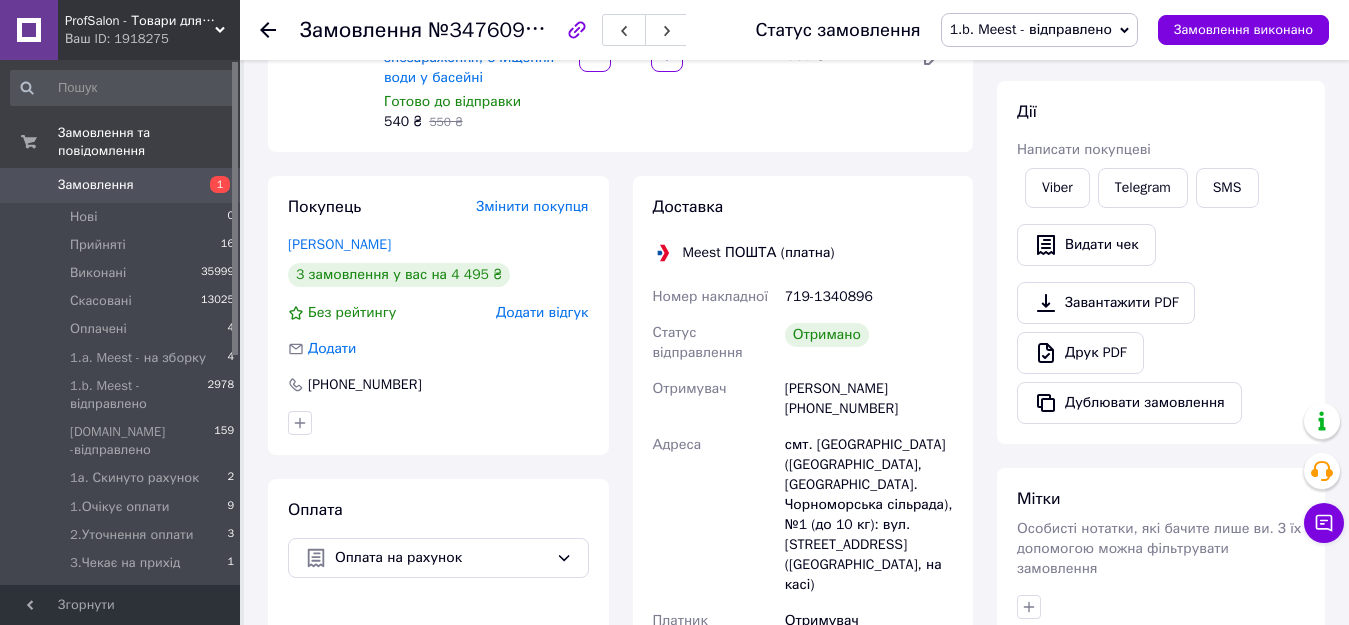 scroll, scrollTop: 300, scrollLeft: 0, axis: vertical 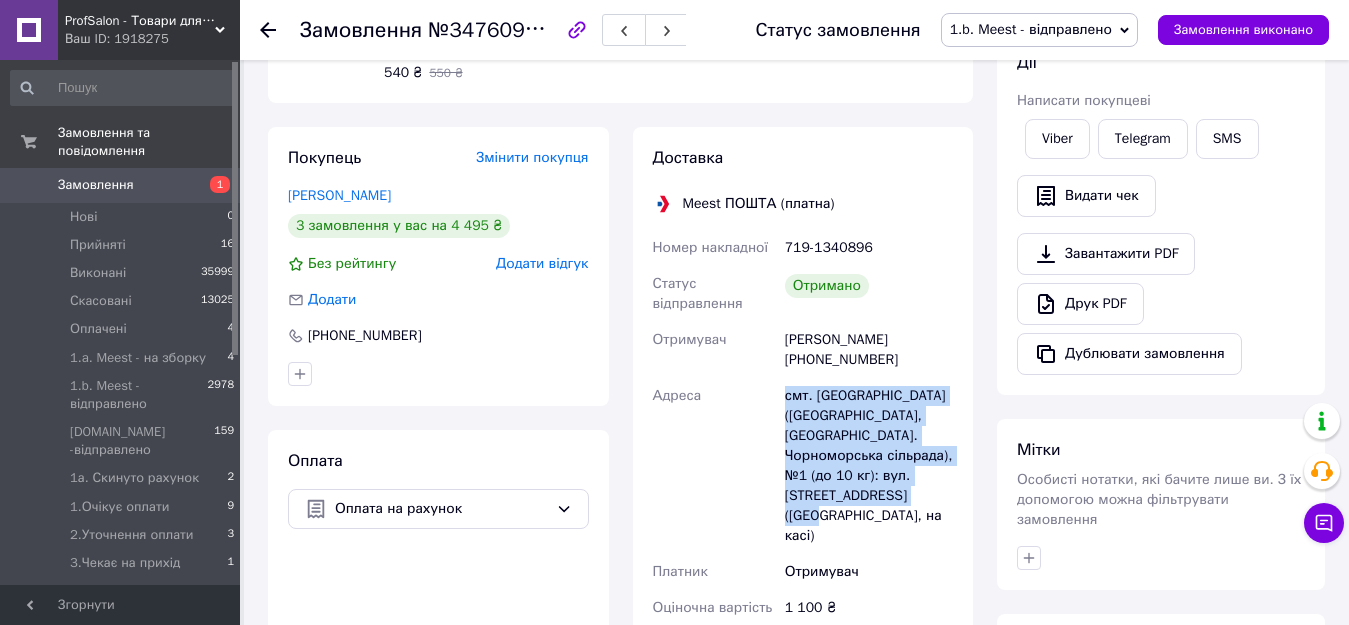 drag, startPoint x: 787, startPoint y: 395, endPoint x: 926, endPoint y: 505, distance: 177.25969 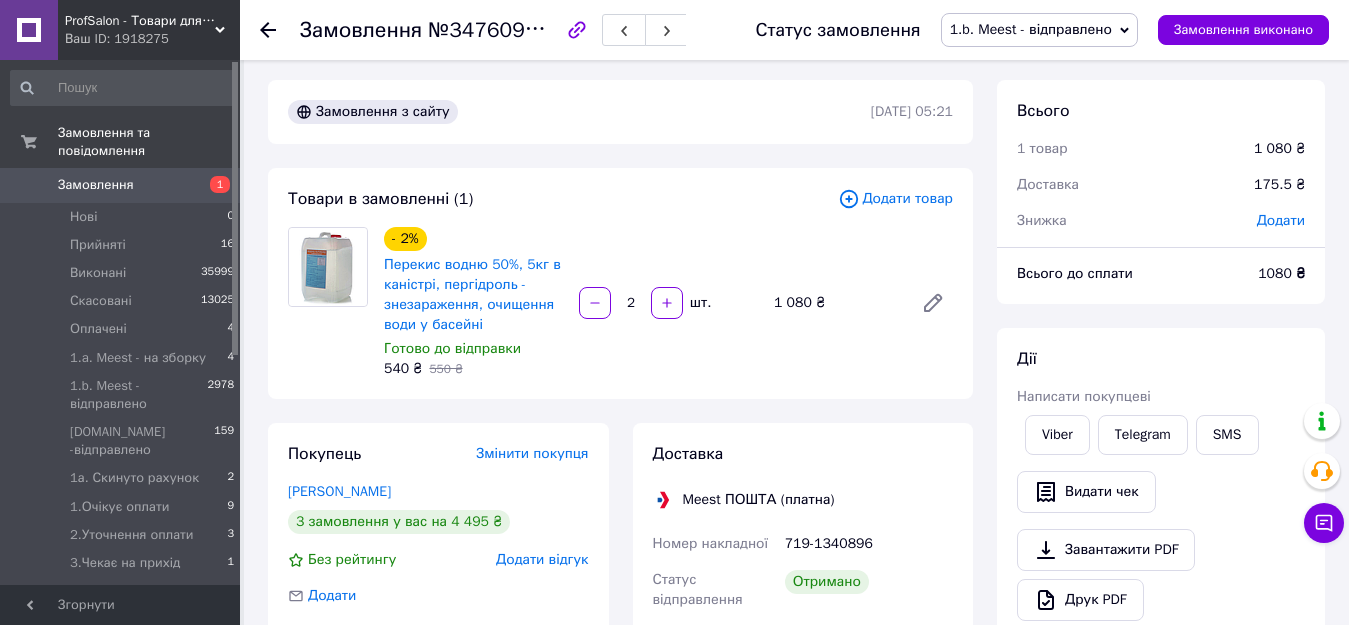 scroll, scrollTop: 0, scrollLeft: 0, axis: both 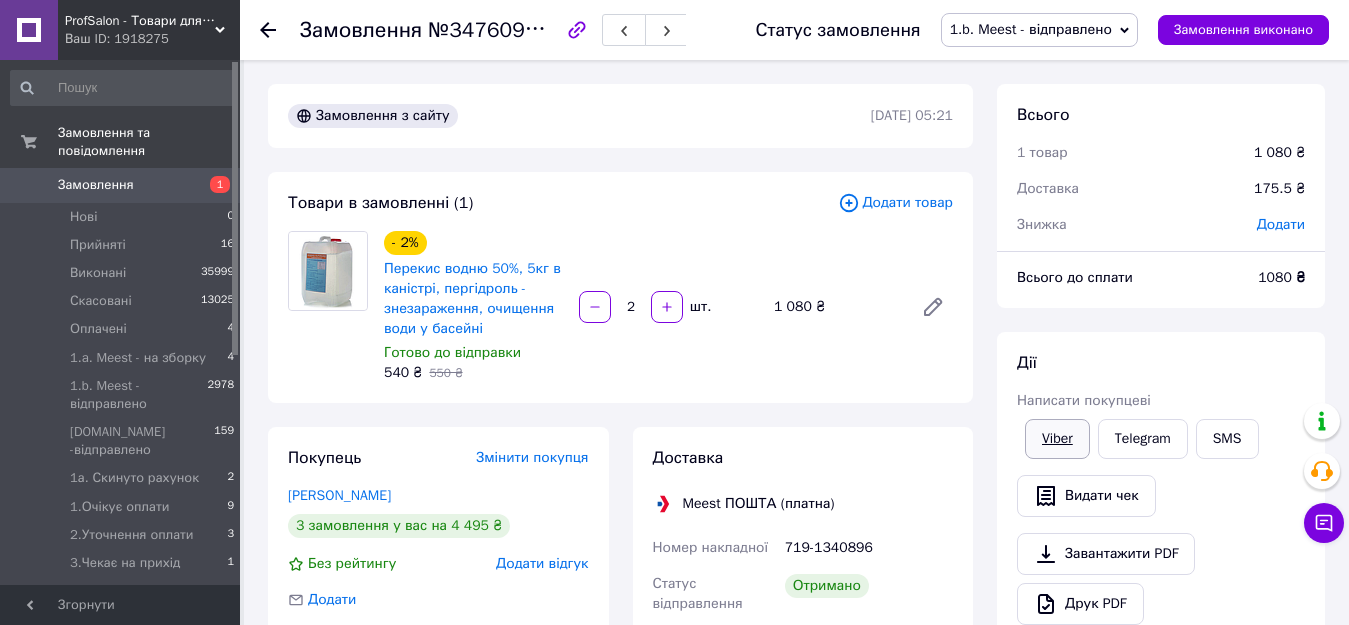 click on "Viber" at bounding box center (1057, 439) 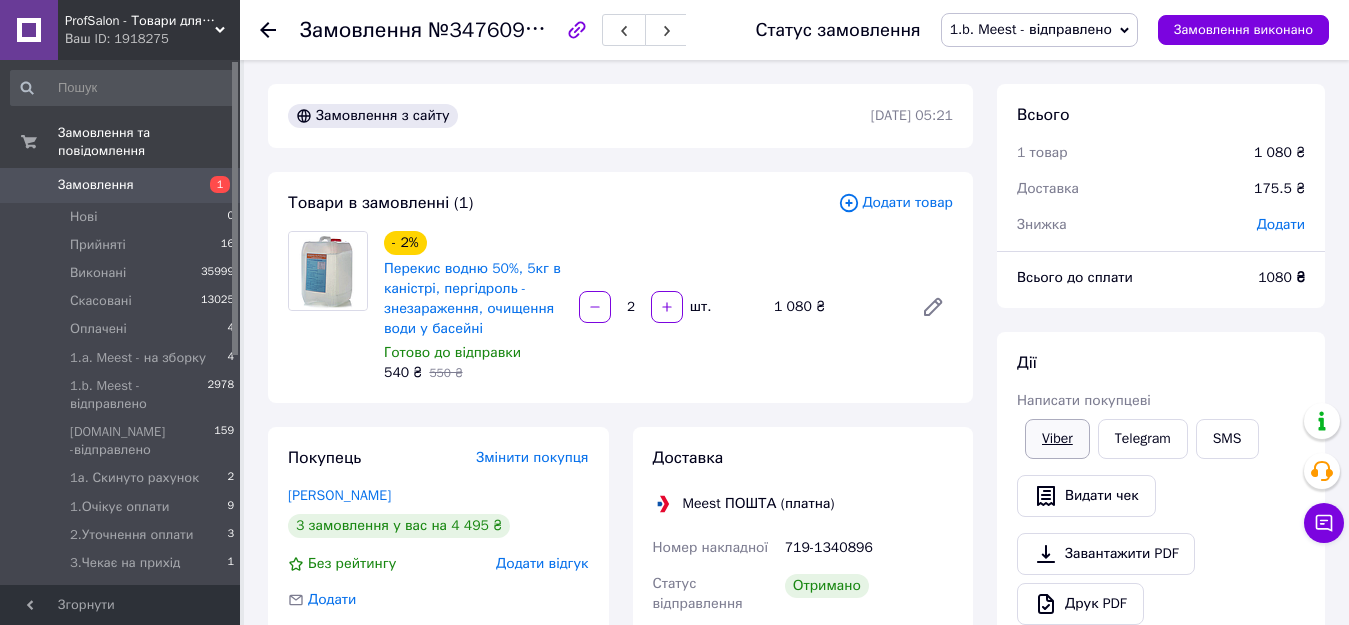click on "Viber" at bounding box center [1057, 439] 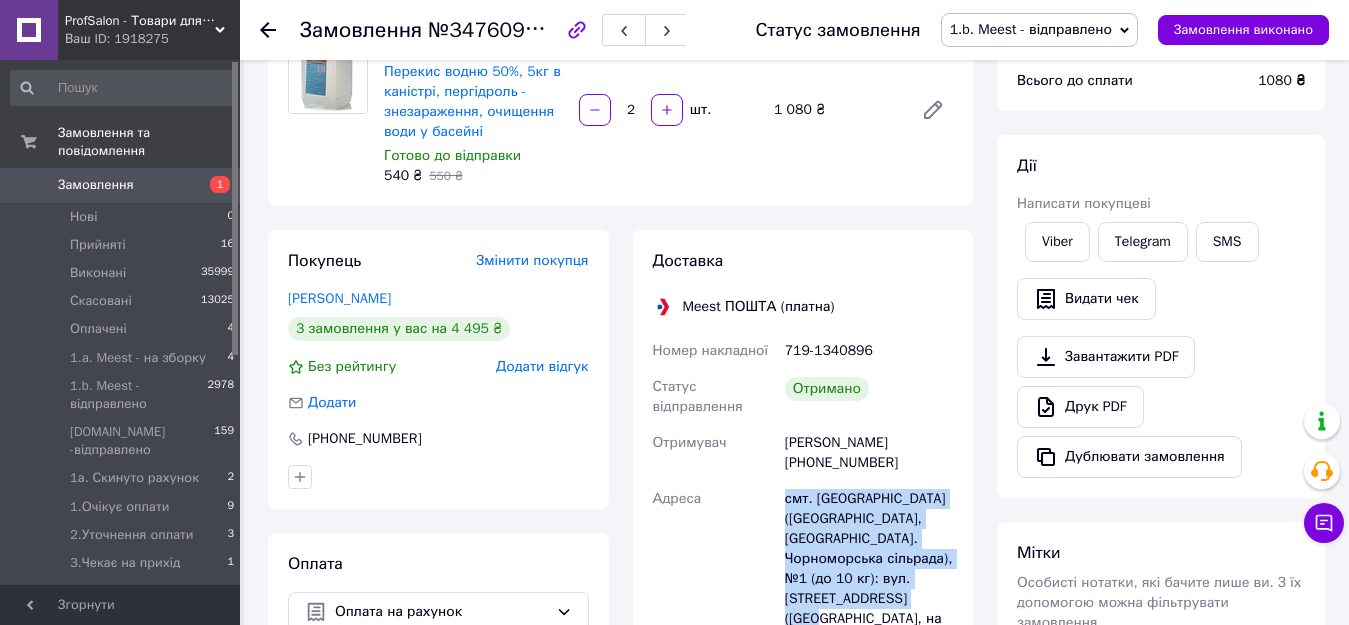 scroll, scrollTop: 200, scrollLeft: 0, axis: vertical 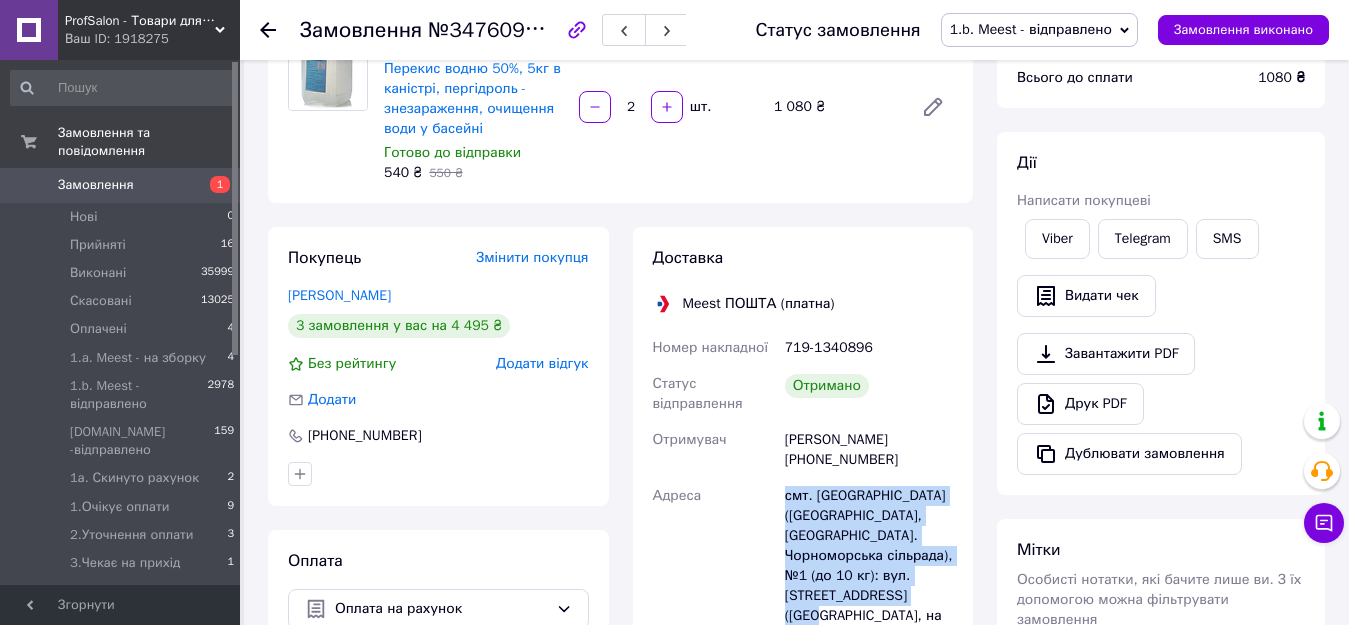 drag, startPoint x: 844, startPoint y: 548, endPoint x: 839, endPoint y: 538, distance: 11.18034 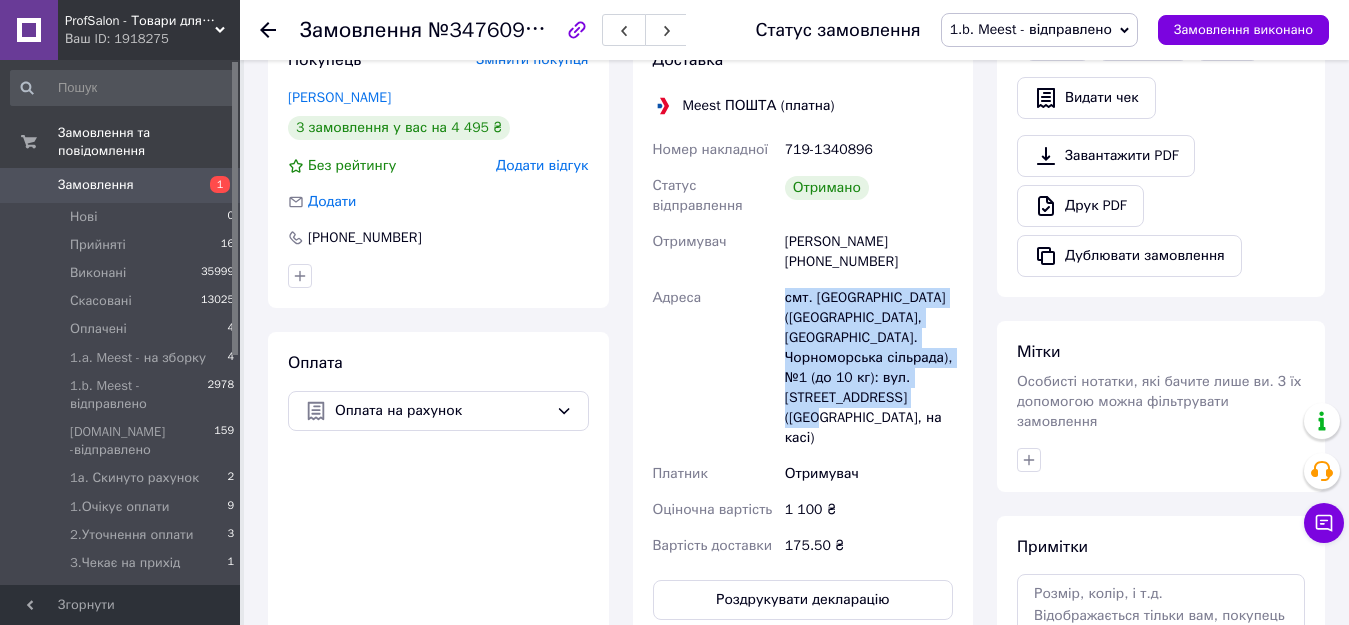scroll, scrollTop: 400, scrollLeft: 0, axis: vertical 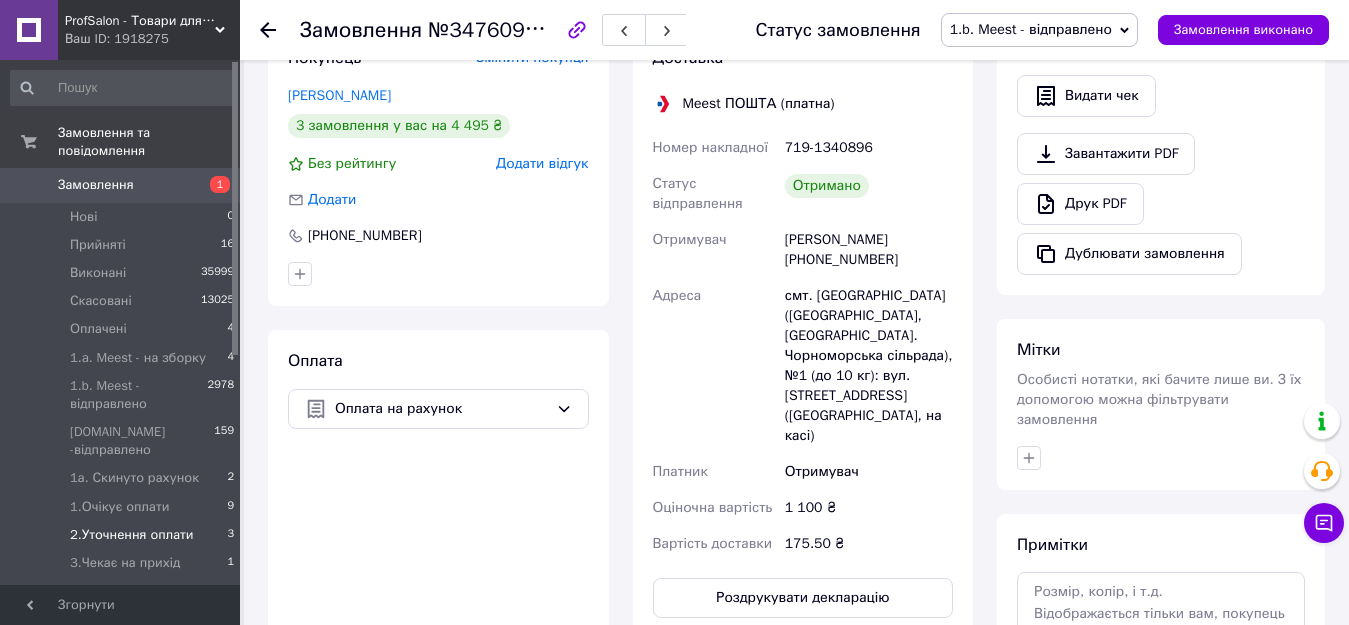 click on "2.Уточнення оплати" at bounding box center [132, 535] 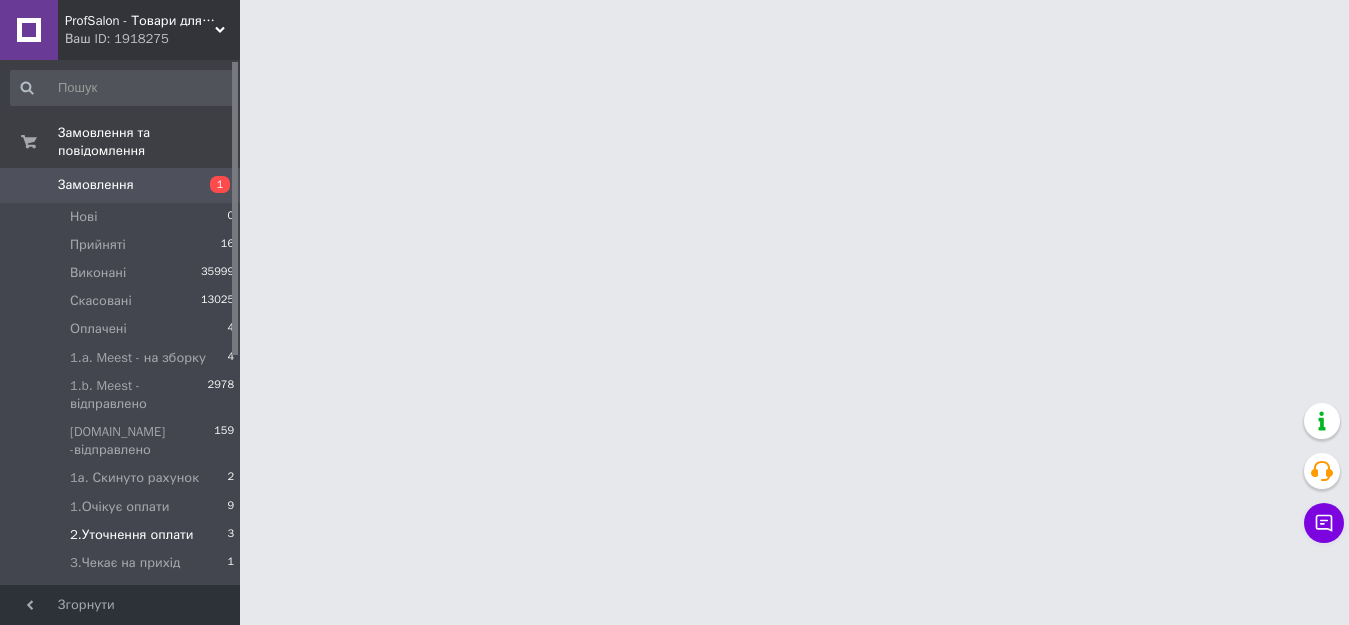 scroll, scrollTop: 0, scrollLeft: 0, axis: both 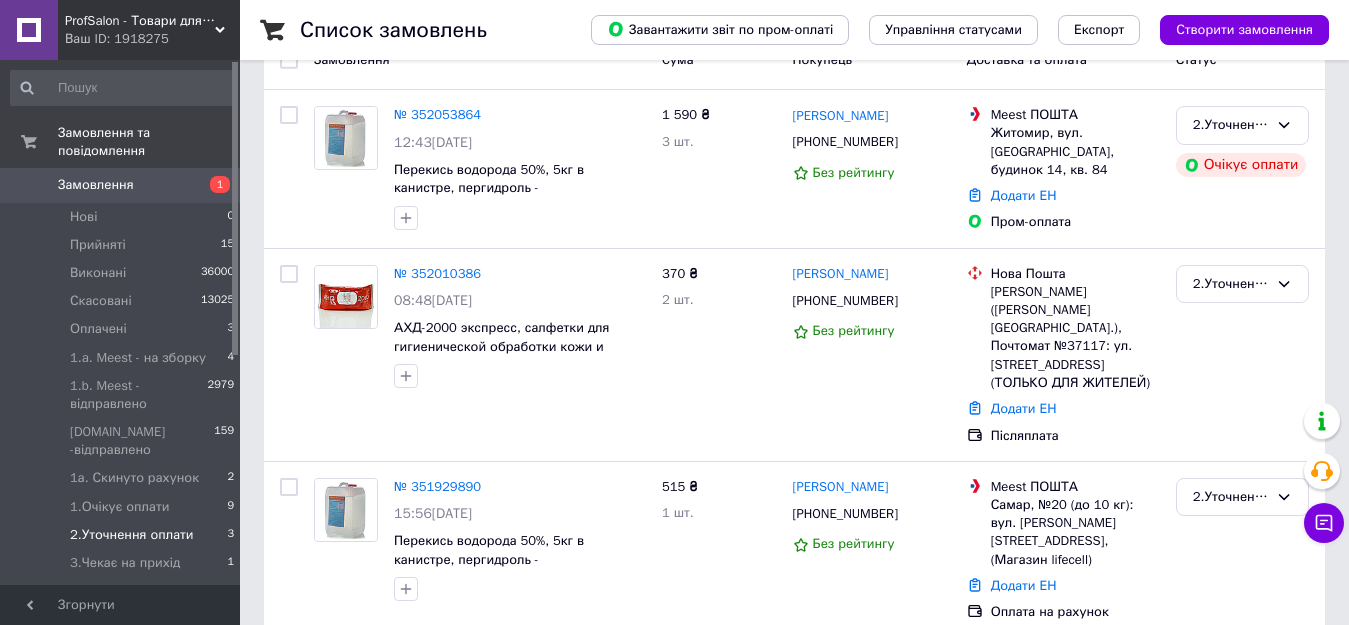 click on "2.Уточнення оплати" at bounding box center (132, 535) 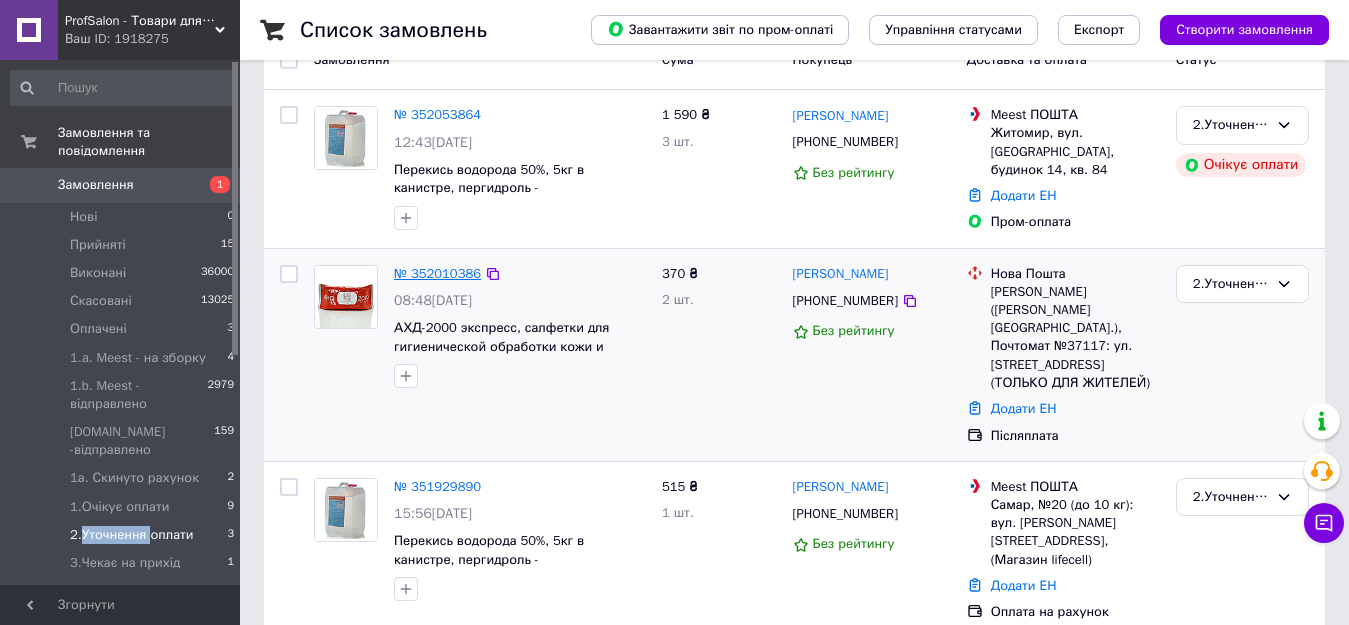 click on "№ 352010386" at bounding box center [437, 273] 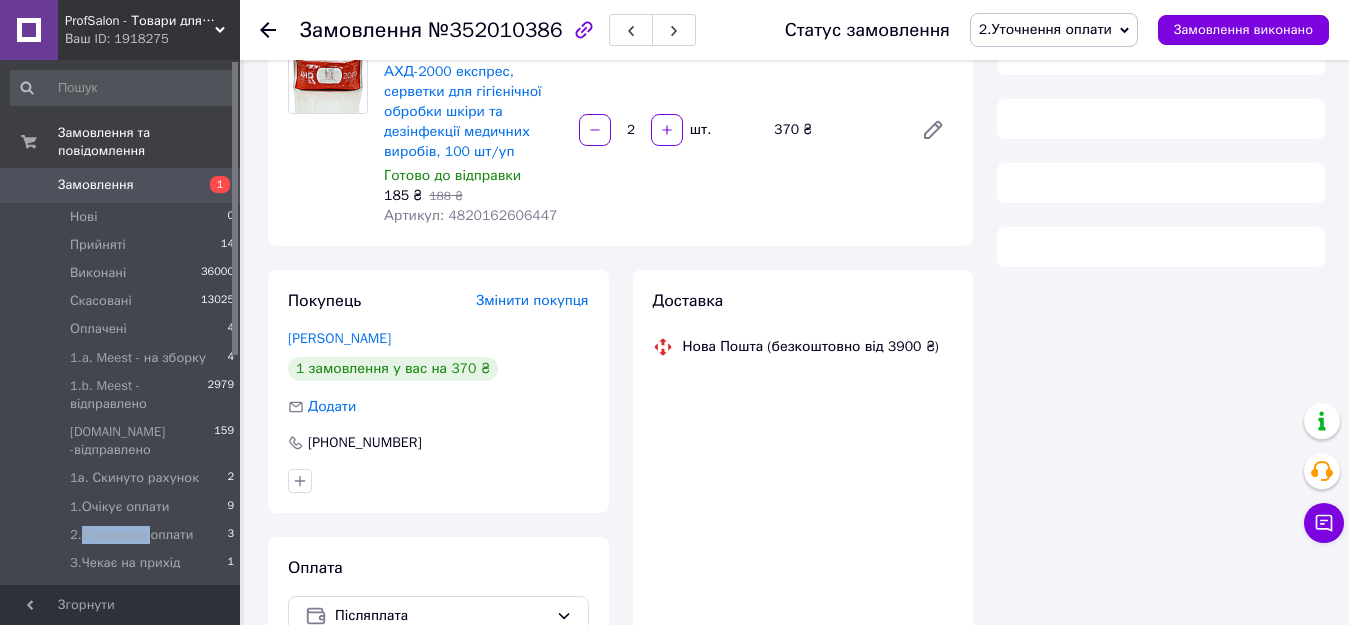 click on "2.Уточнення оплати" at bounding box center (1054, 30) 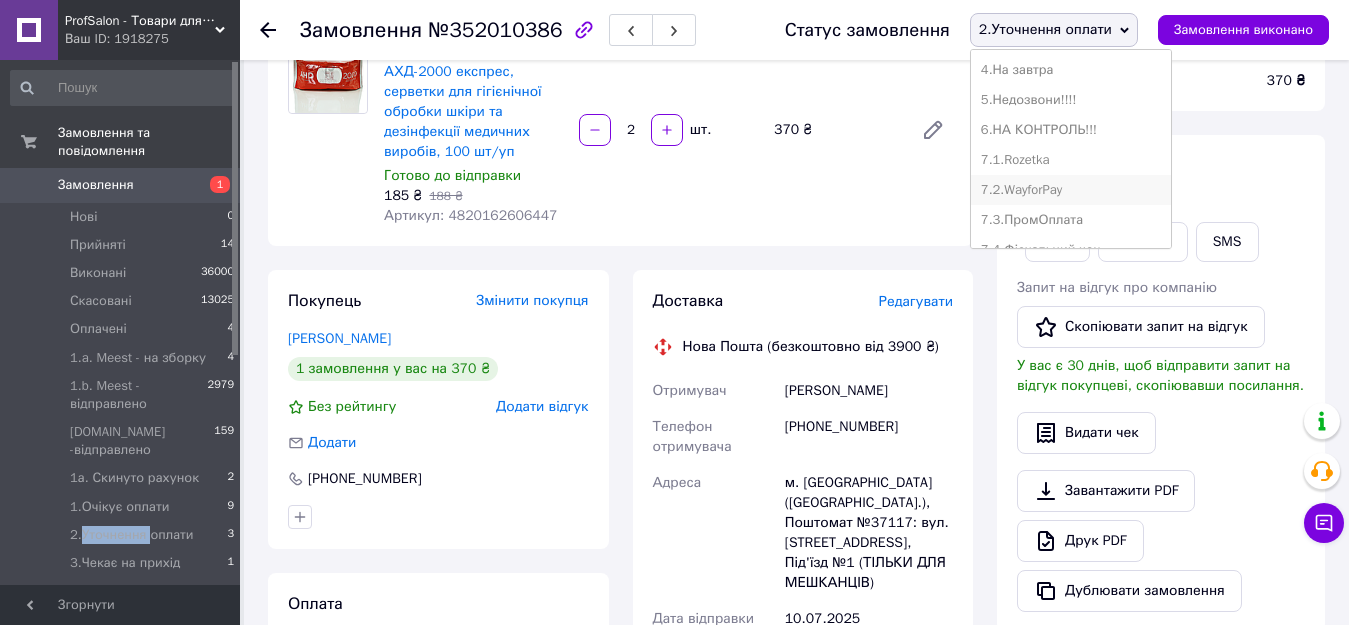 scroll, scrollTop: 400, scrollLeft: 0, axis: vertical 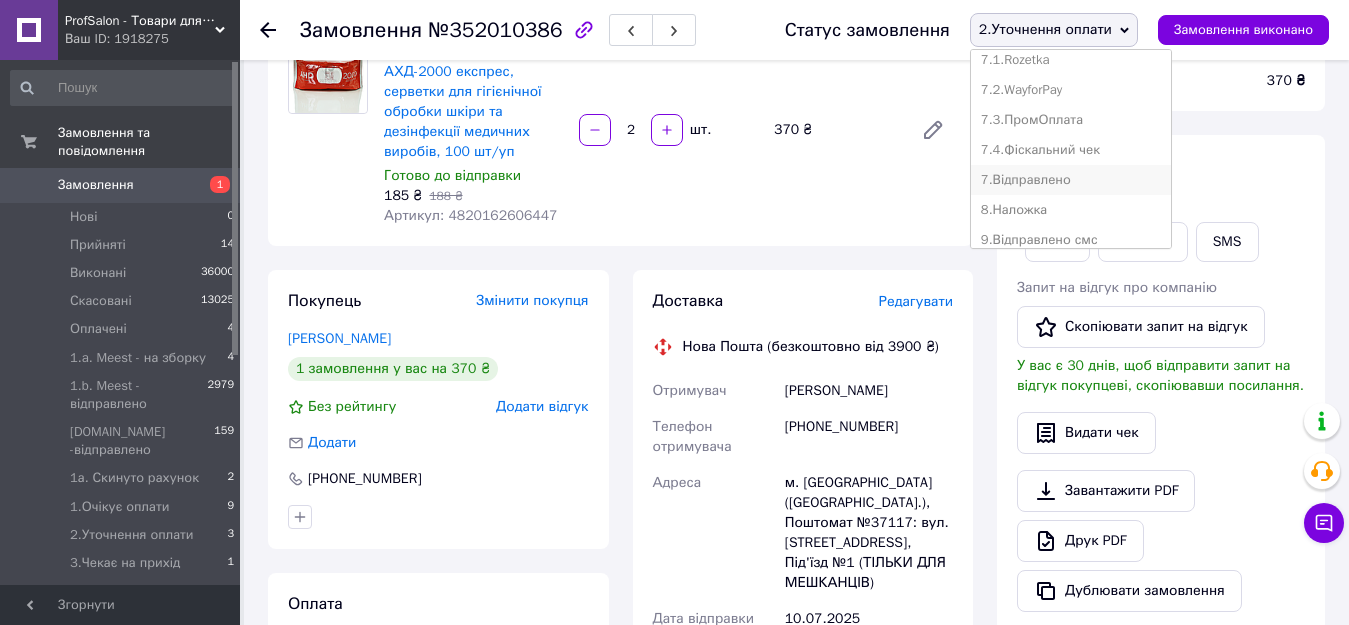 click on "7.Відправлено" at bounding box center (1071, 180) 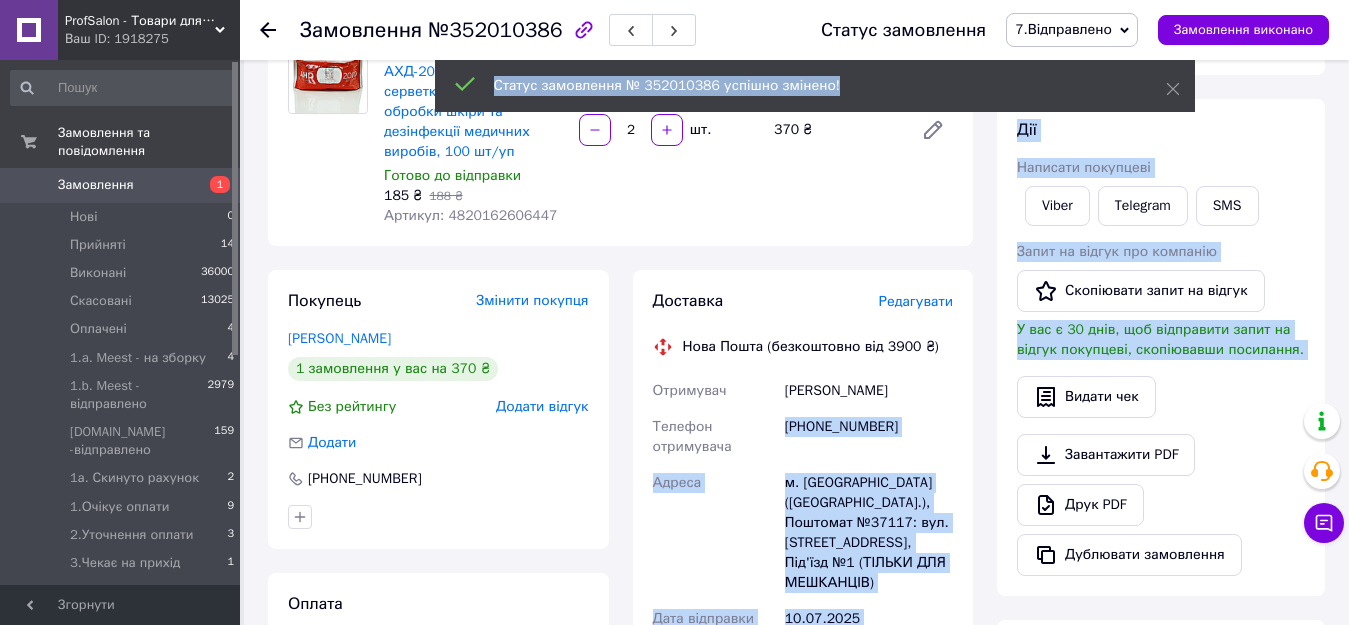 drag, startPoint x: 905, startPoint y: 432, endPoint x: 787, endPoint y: 428, distance: 118.06778 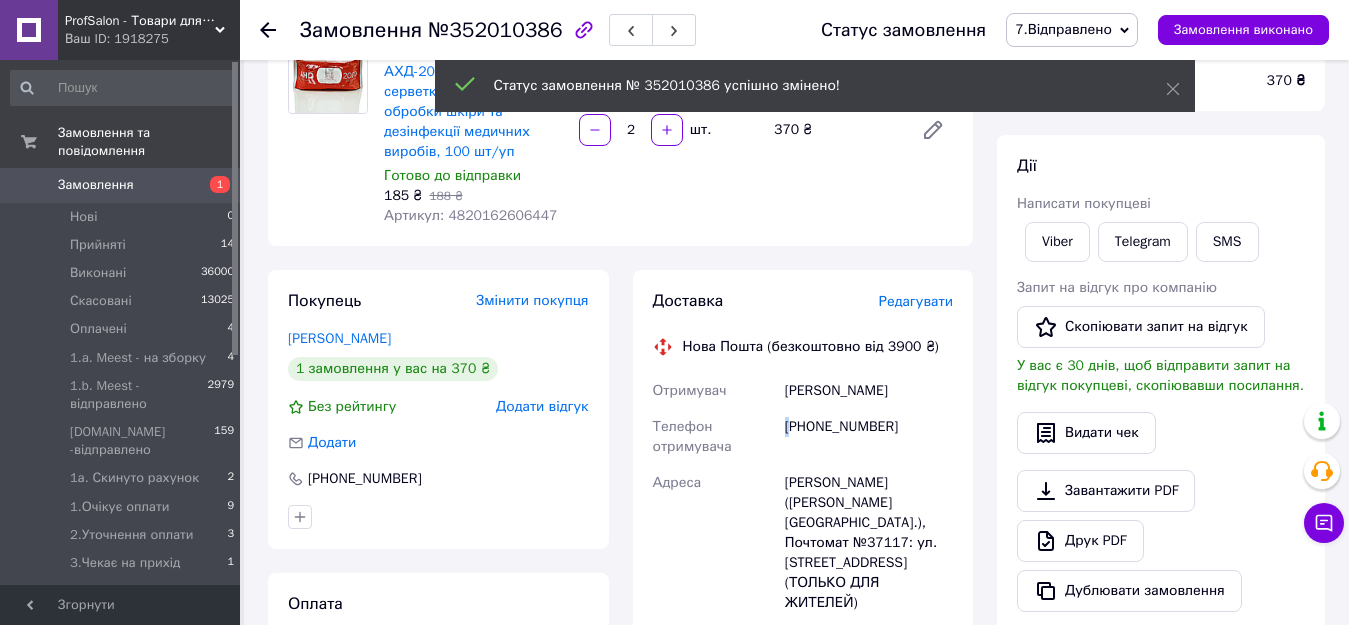 click on "+380964222966" at bounding box center [869, 437] 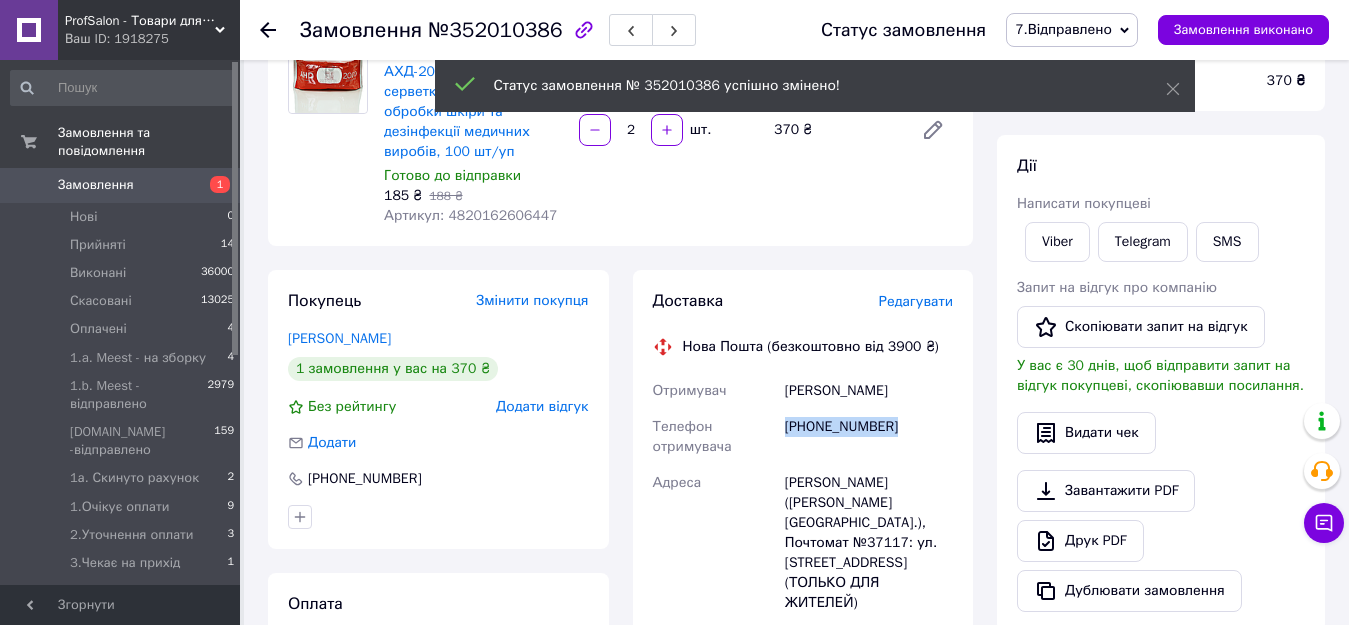click on "+380964222966" at bounding box center (869, 437) 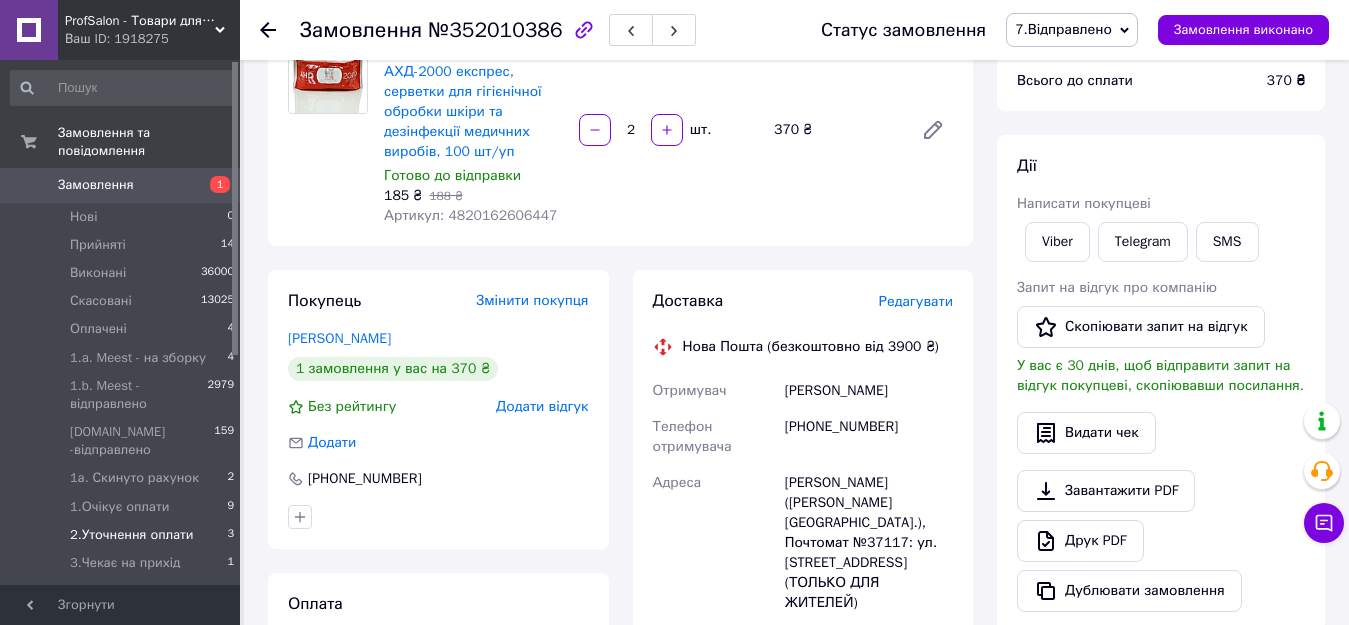 click on "2.Уточнення оплати" at bounding box center [132, 535] 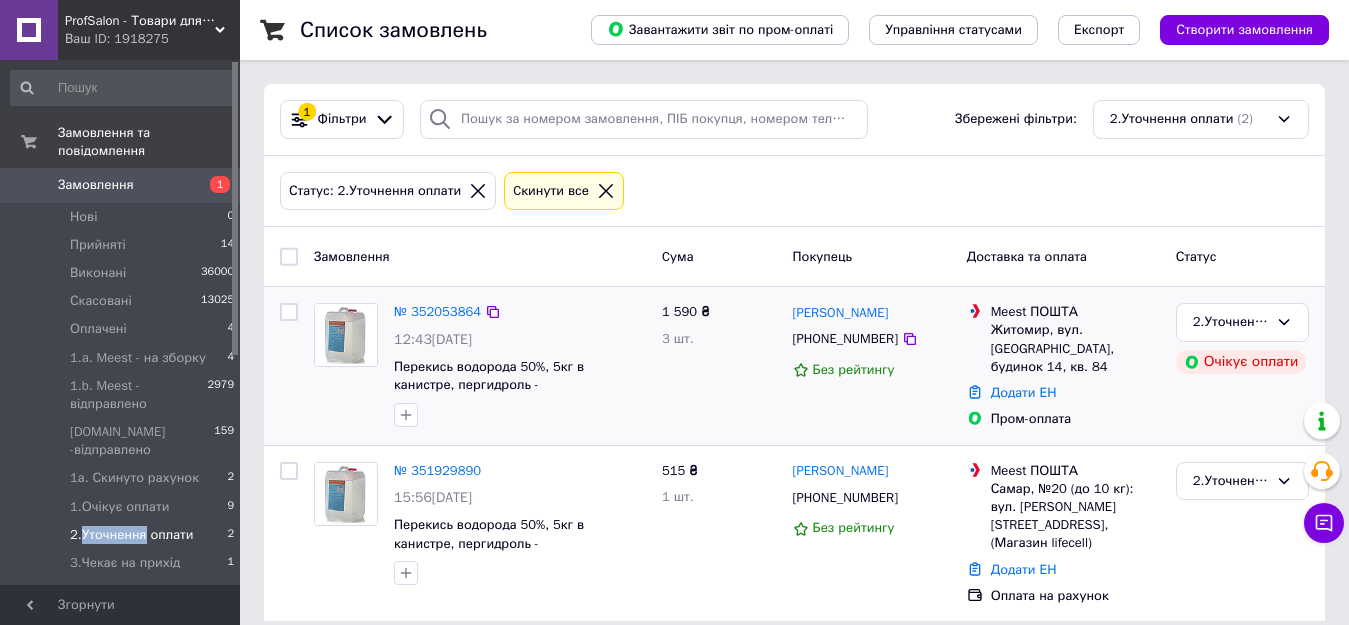 scroll, scrollTop: 2, scrollLeft: 0, axis: vertical 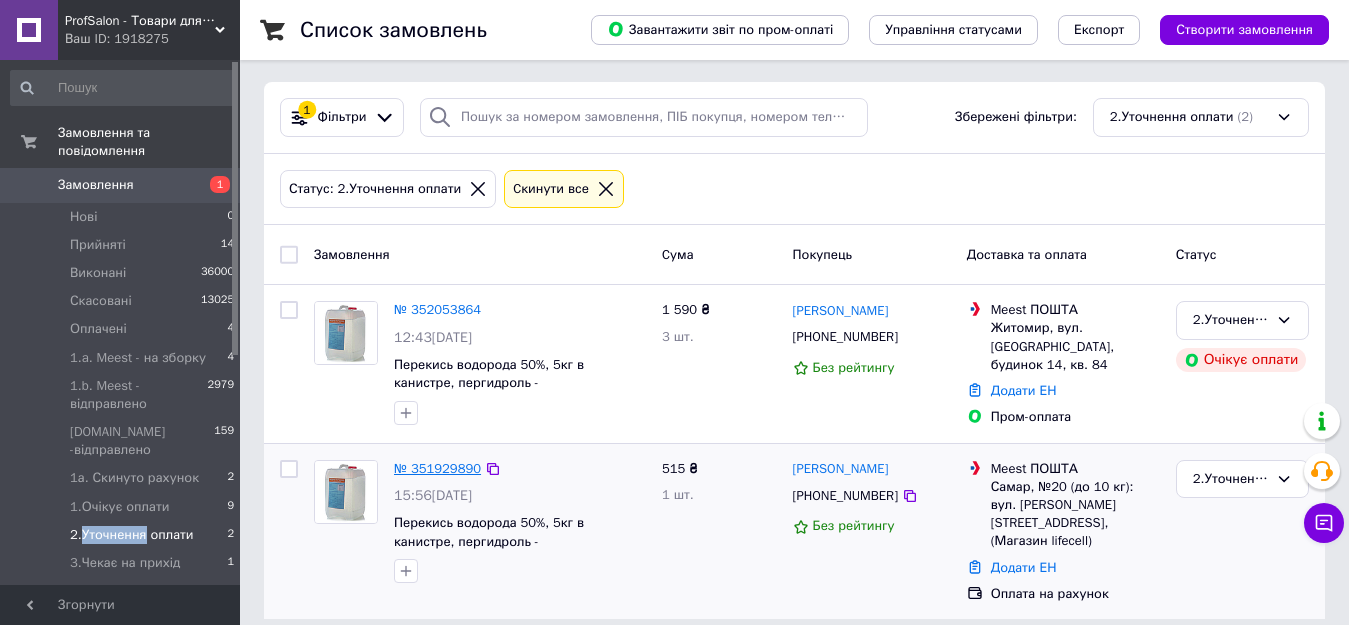 click on "№ 351929890" at bounding box center [437, 468] 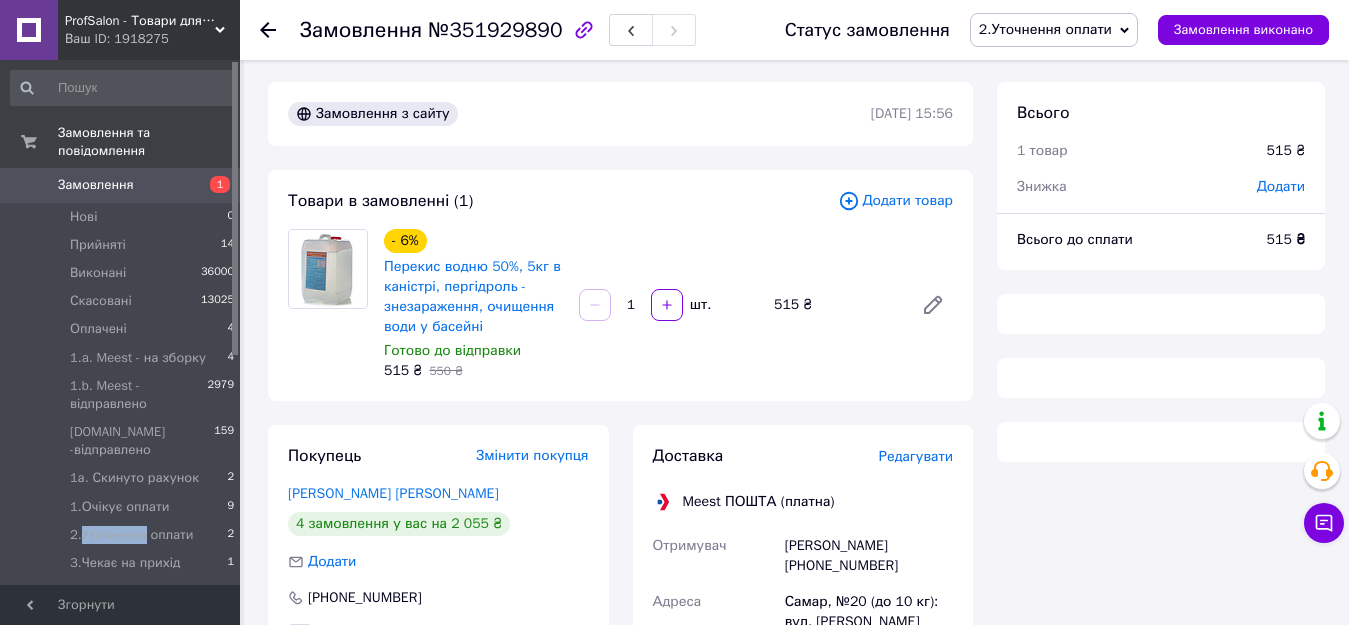 click on "2.Уточнення оплати" at bounding box center (1045, 29) 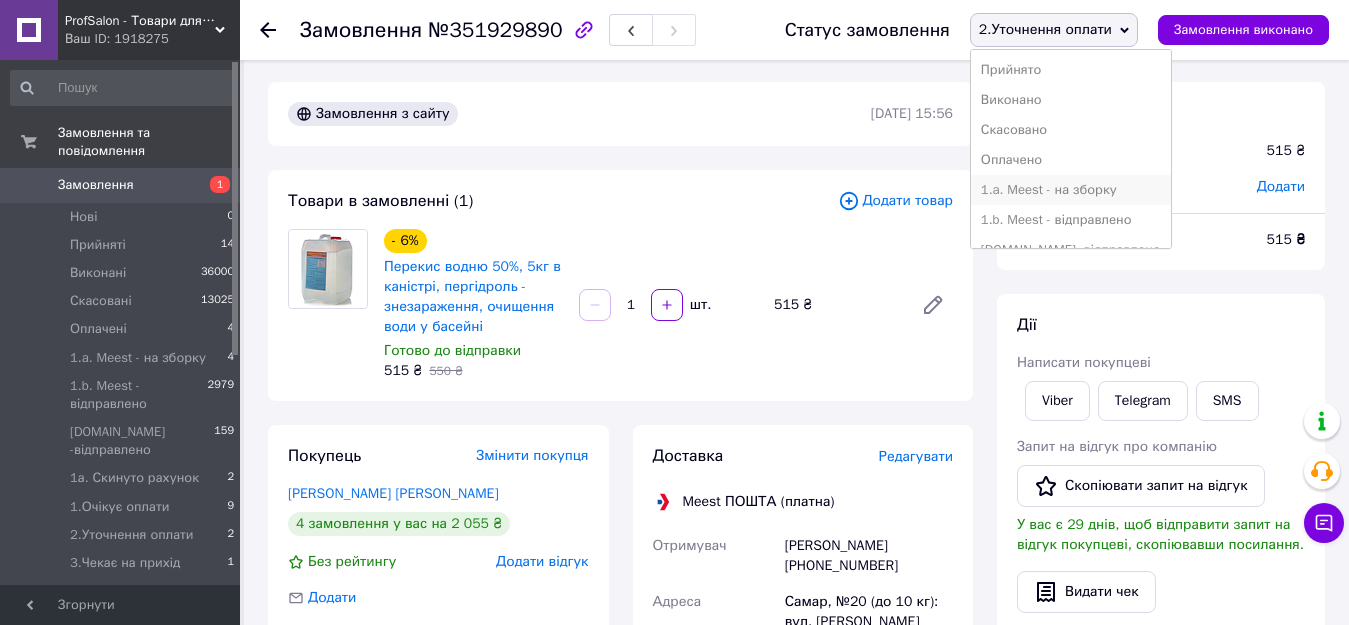 click on "1.a. Meest - на зборку" at bounding box center [1071, 190] 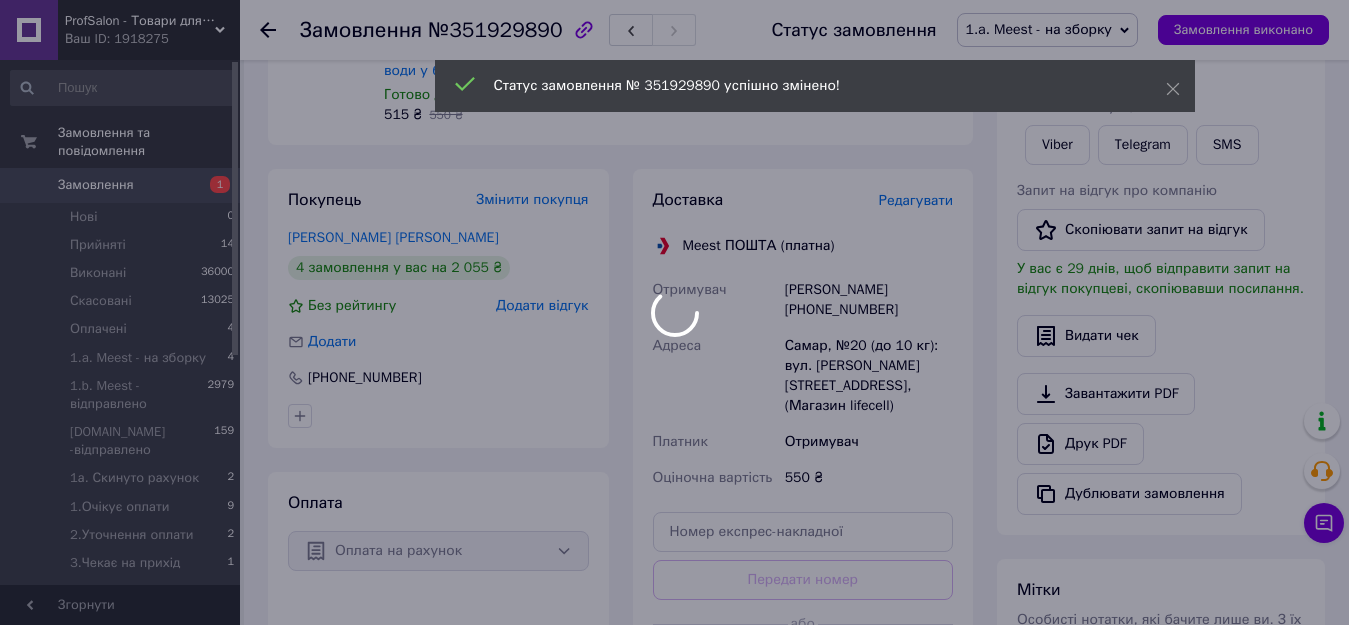 scroll, scrollTop: 302, scrollLeft: 0, axis: vertical 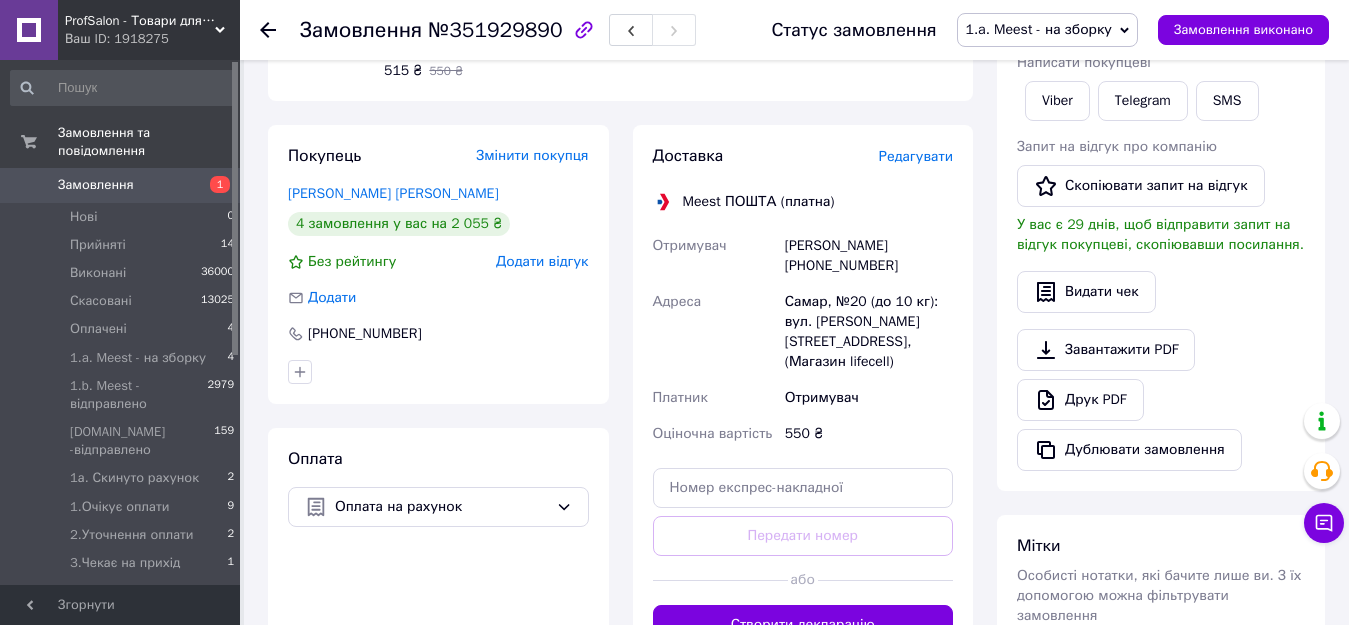drag, startPoint x: 893, startPoint y: 267, endPoint x: 785, endPoint y: 270, distance: 108.04166 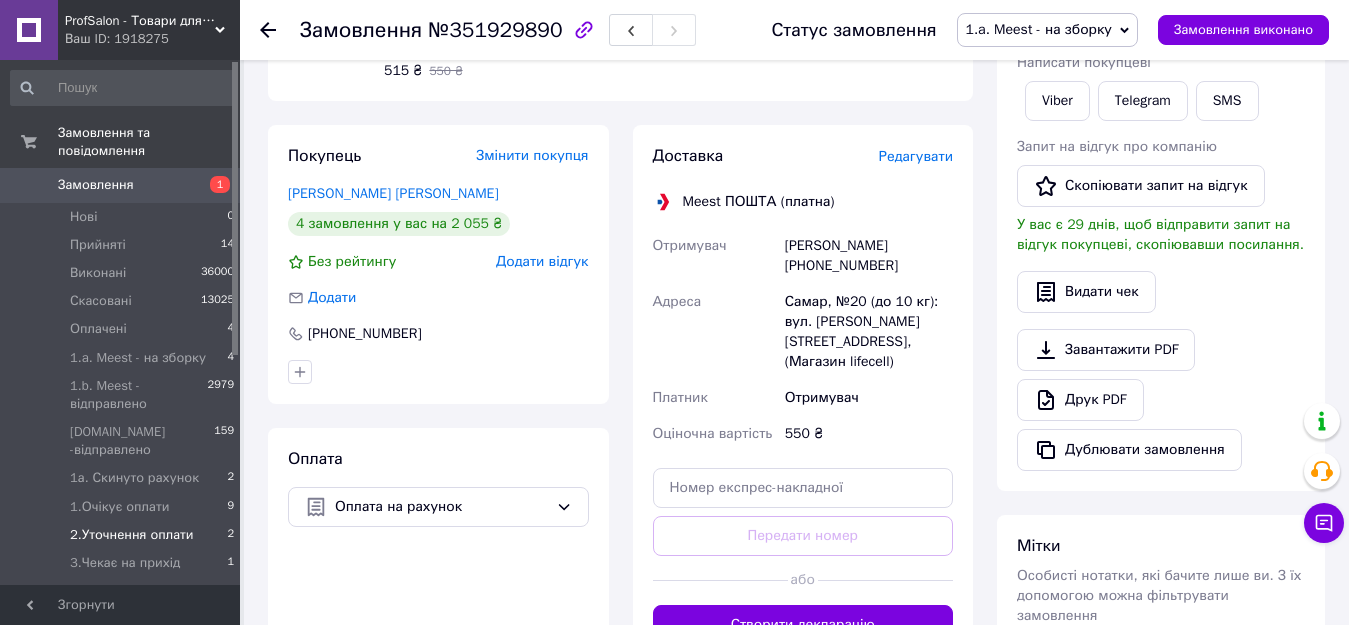 click on "2.Уточнення оплати" at bounding box center [132, 535] 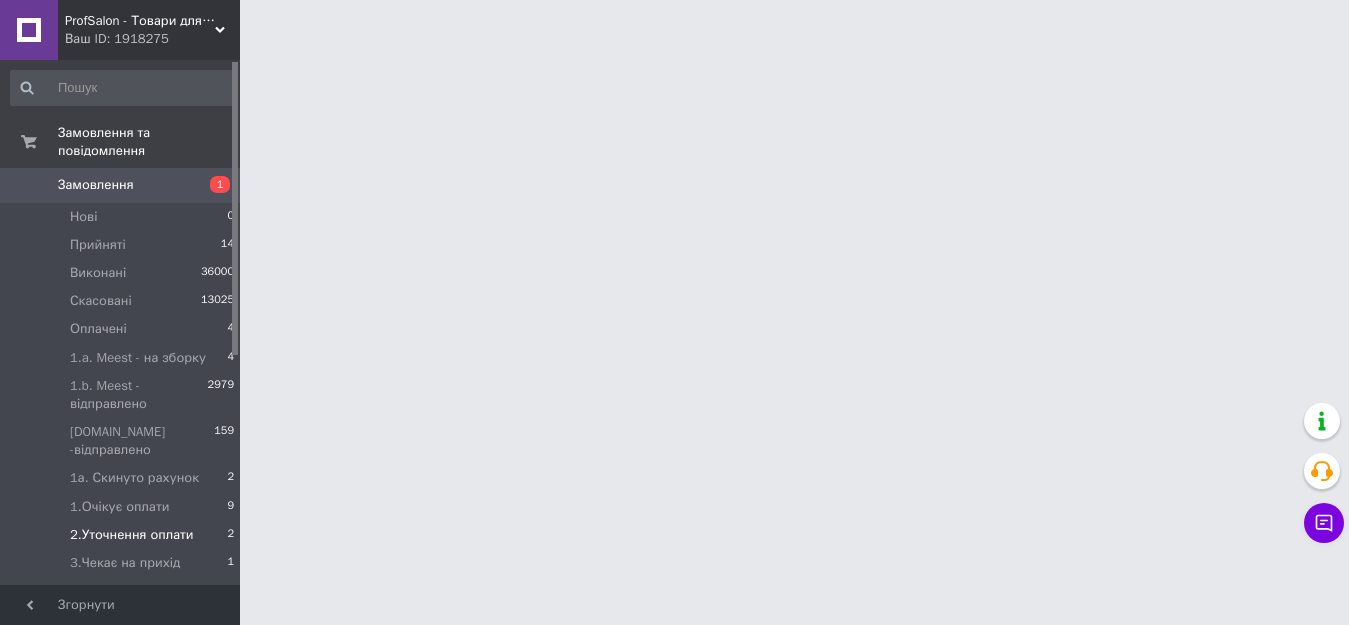 scroll, scrollTop: 0, scrollLeft: 0, axis: both 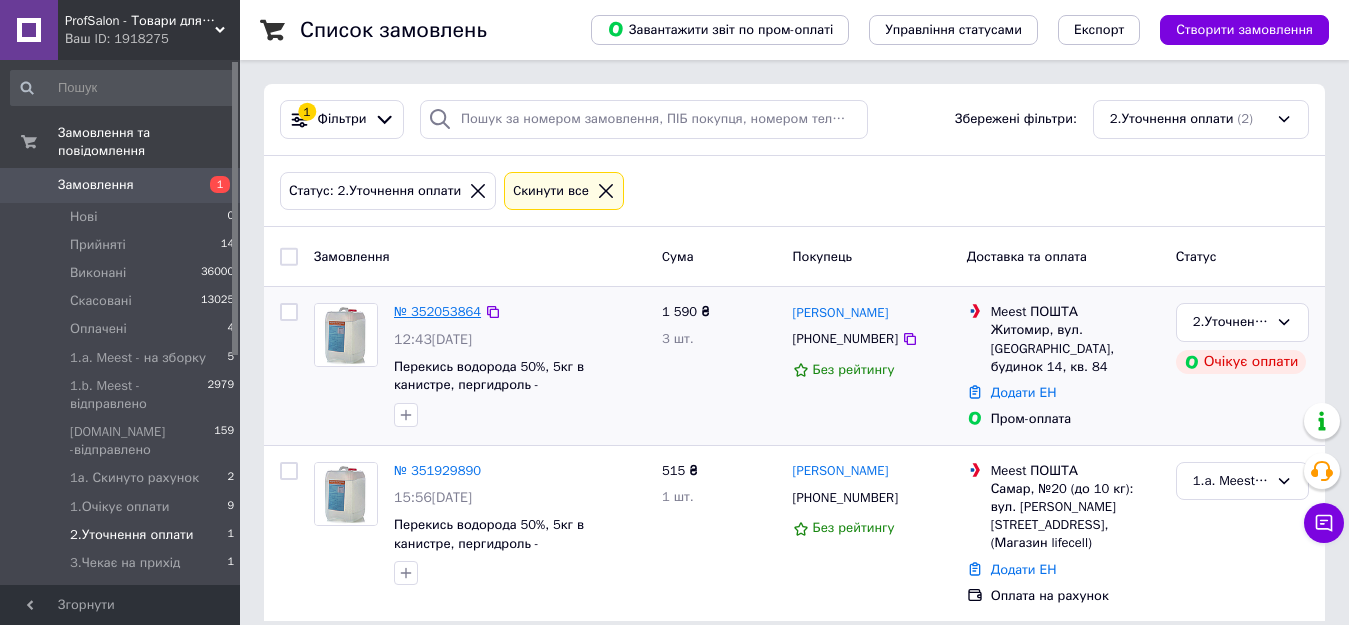 click on "№ 352053864" at bounding box center (437, 311) 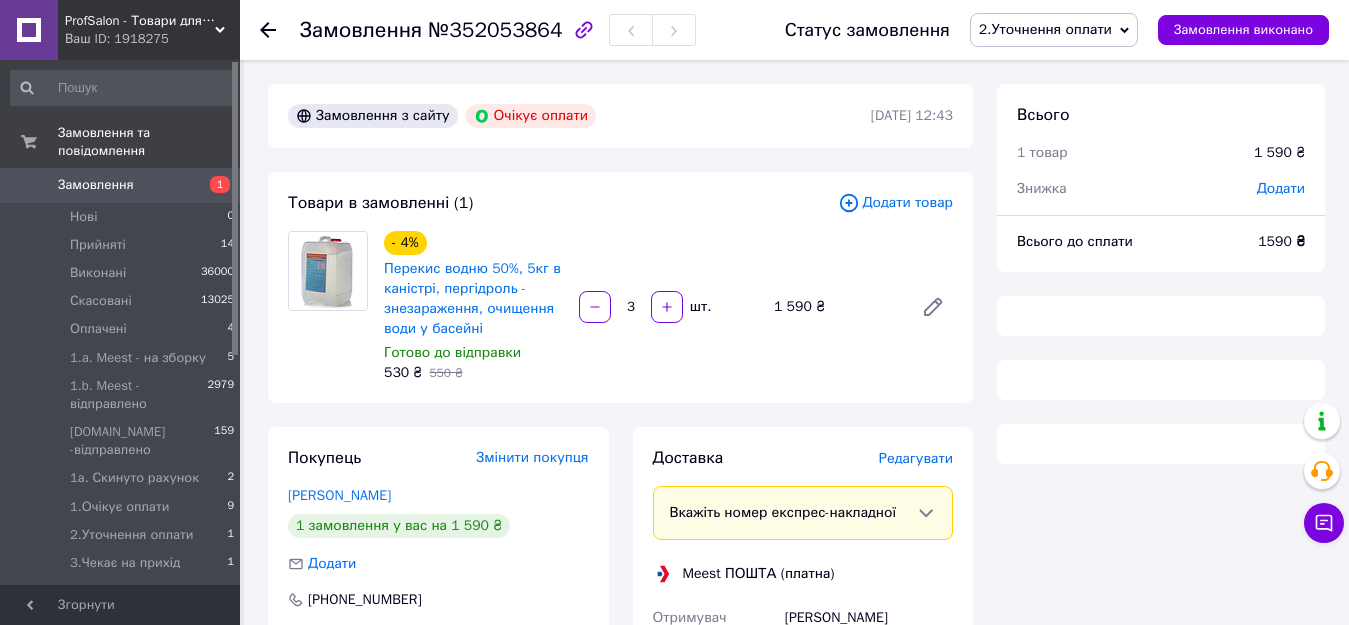 drag, startPoint x: 1027, startPoint y: 27, endPoint x: 1025, endPoint y: 80, distance: 53.037724 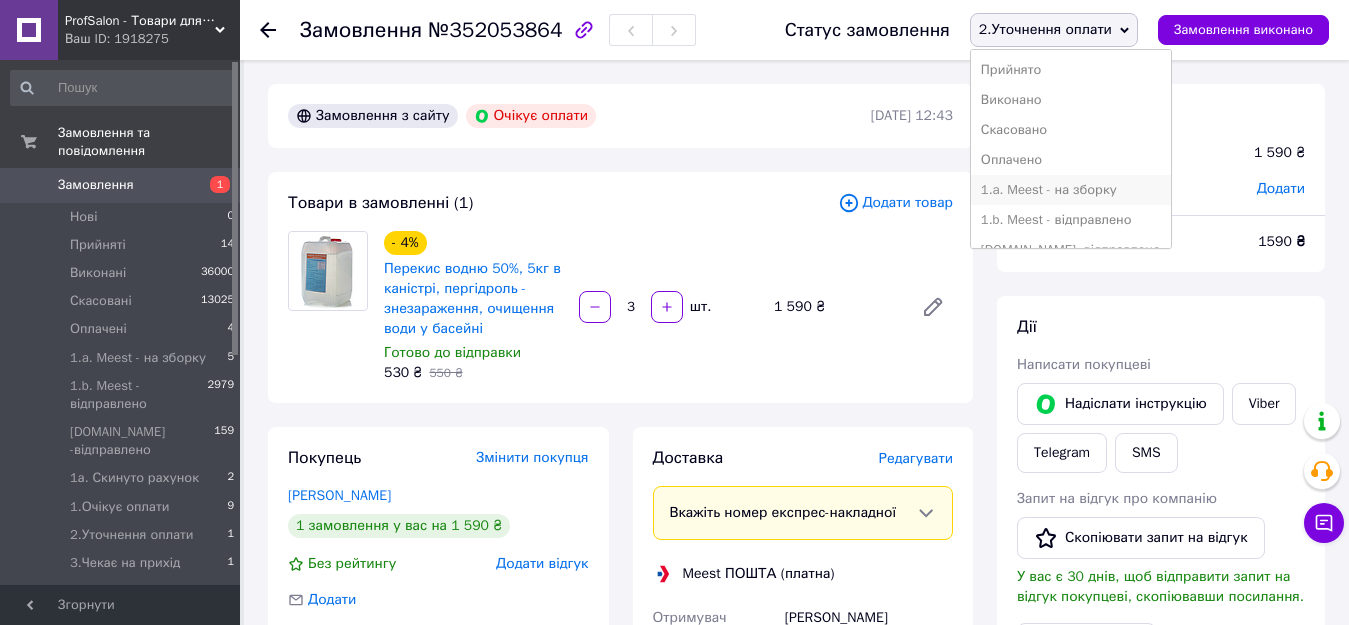 click on "1.a. Meest - на зборку" at bounding box center [1071, 190] 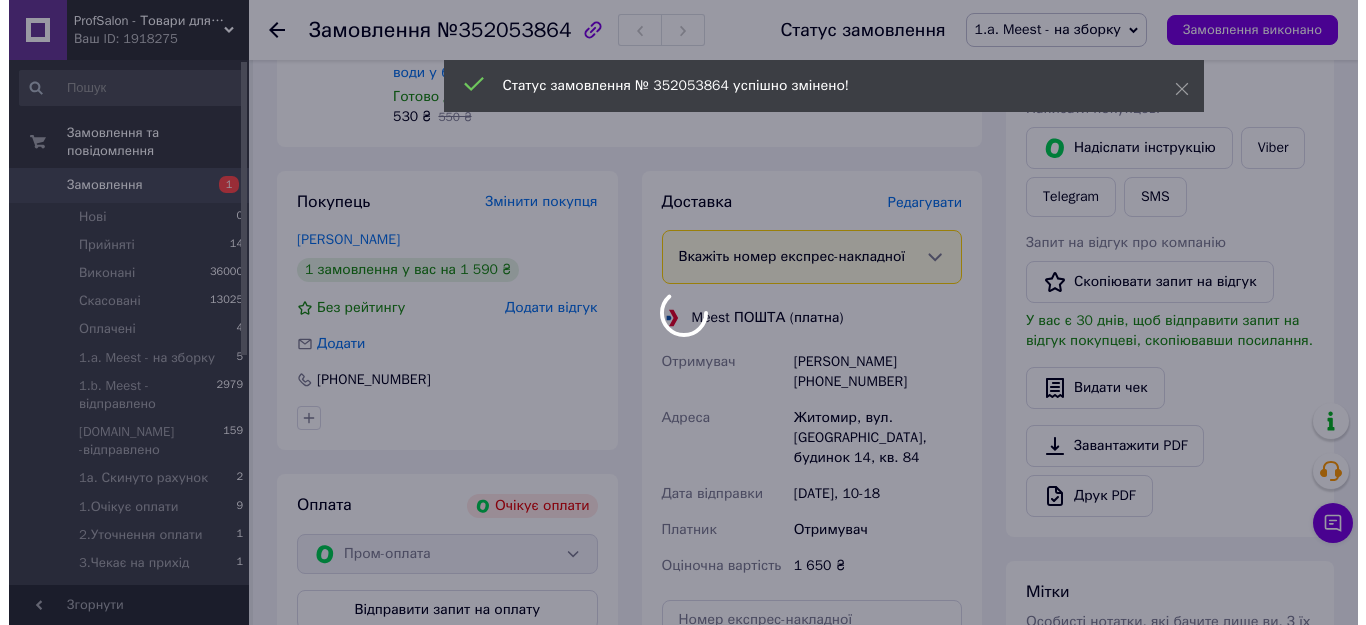 scroll, scrollTop: 300, scrollLeft: 0, axis: vertical 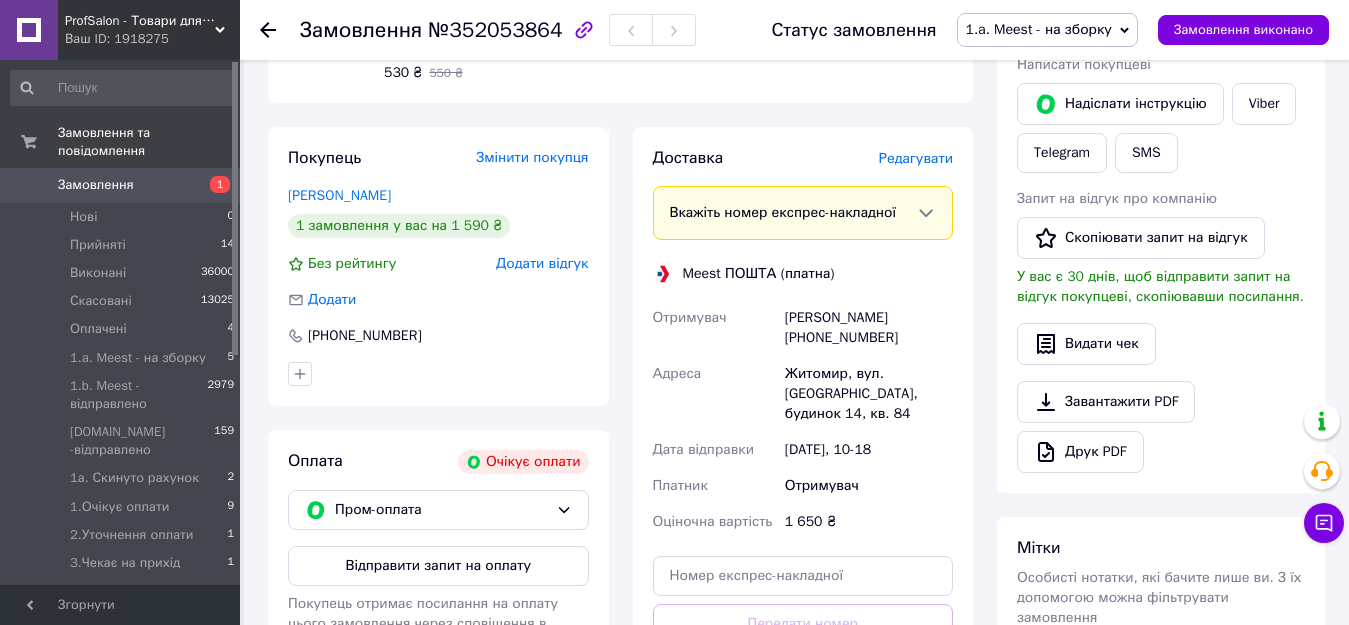 click on "Редагувати" at bounding box center (916, 158) 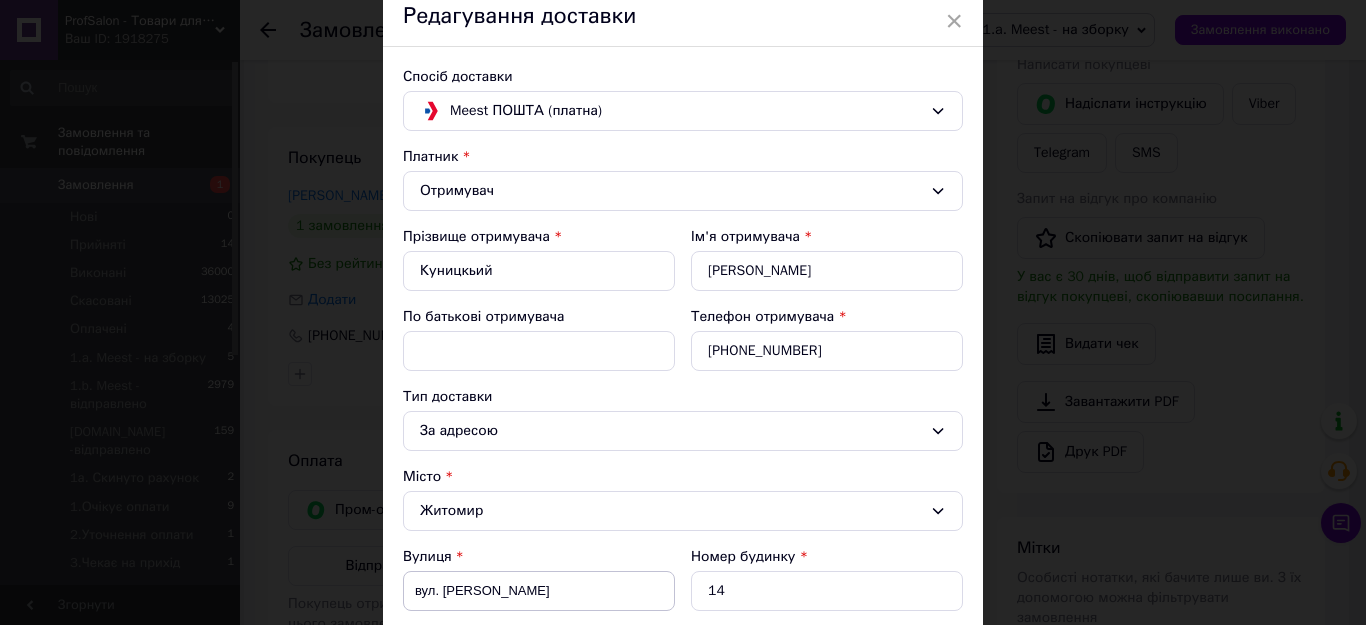 scroll, scrollTop: 200, scrollLeft: 0, axis: vertical 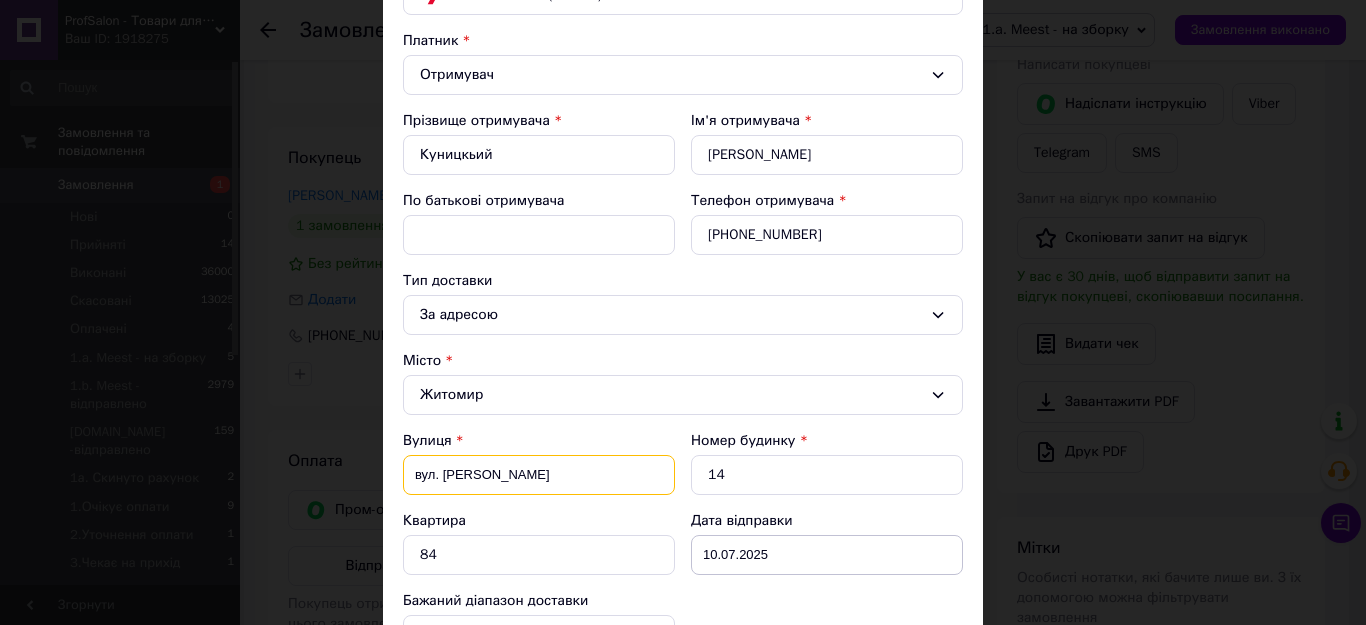 drag, startPoint x: 556, startPoint y: 476, endPoint x: 419, endPoint y: 477, distance: 137.00365 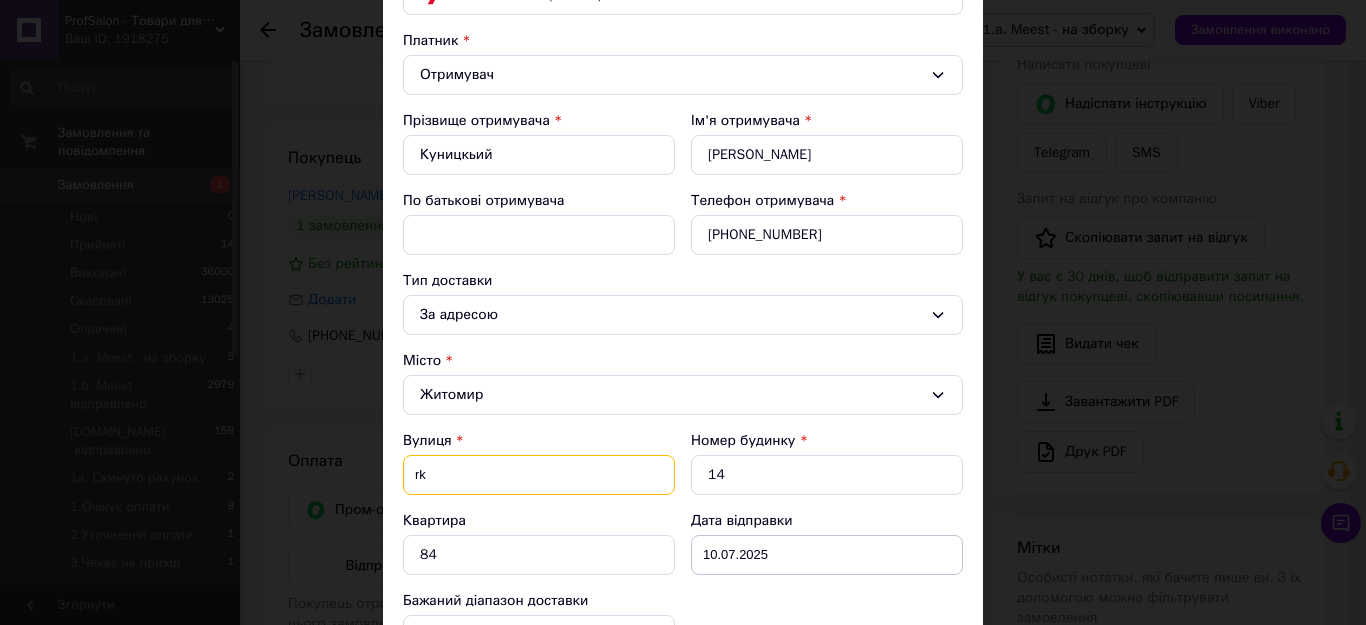 type on "r" 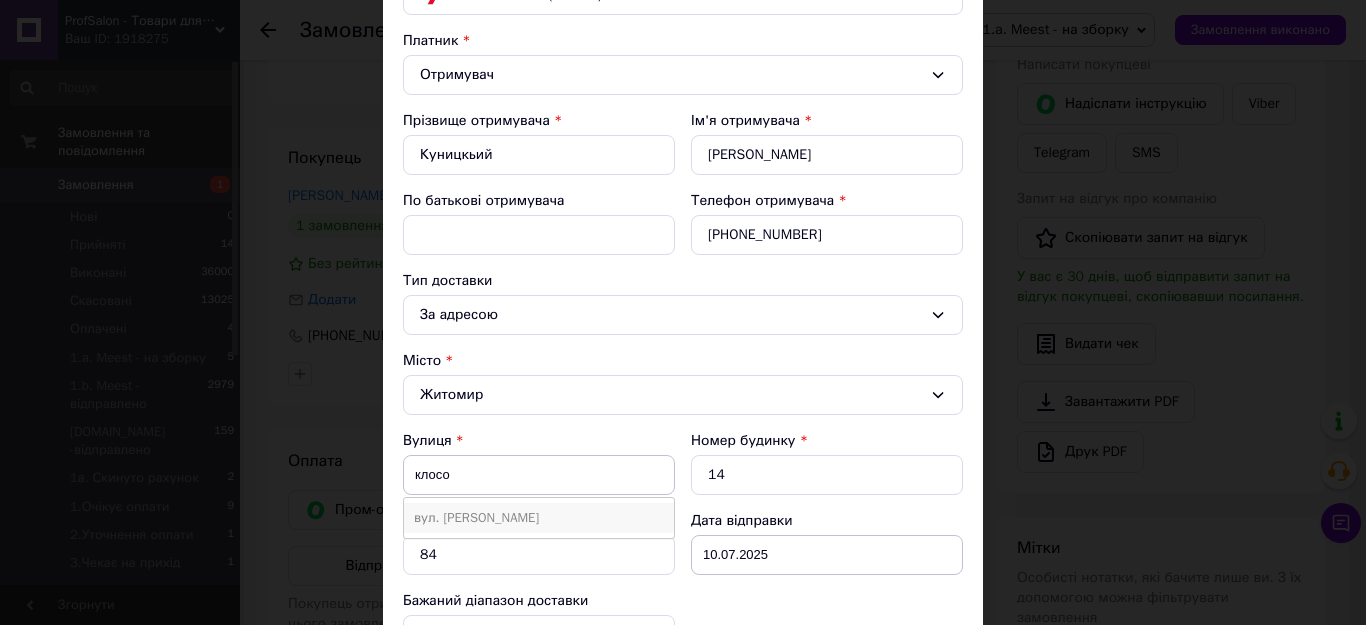 click on "вул. Клосовського" at bounding box center (539, 518) 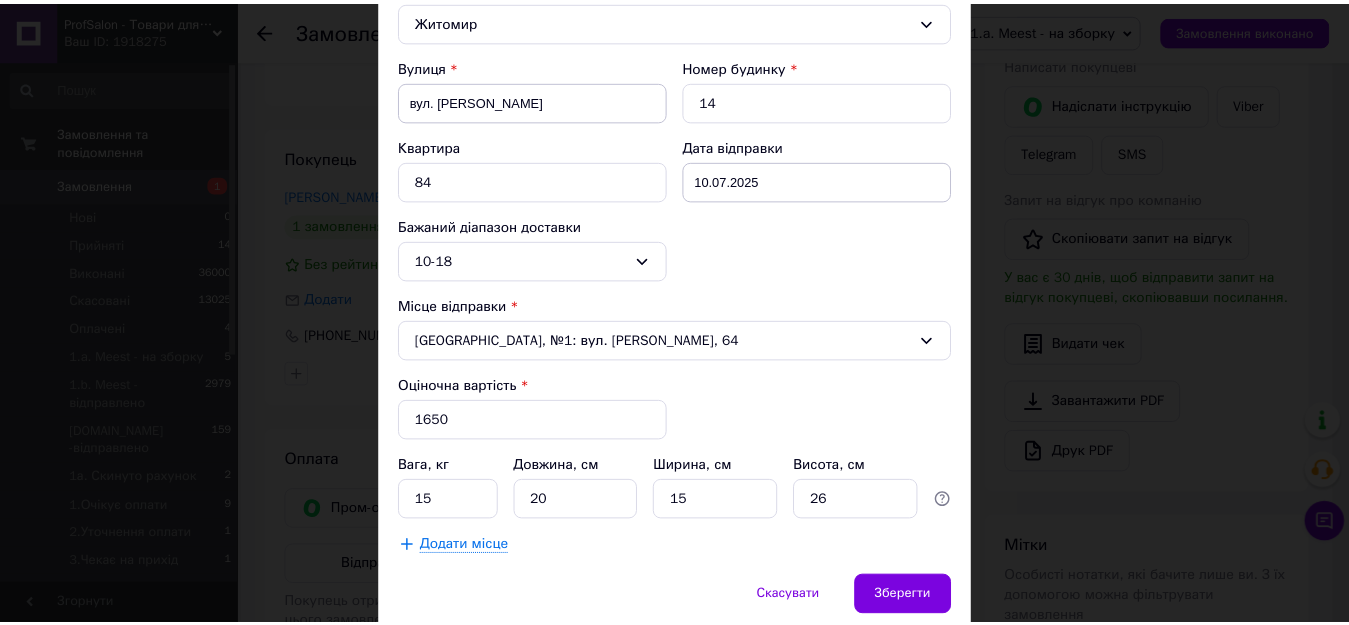 scroll, scrollTop: 600, scrollLeft: 0, axis: vertical 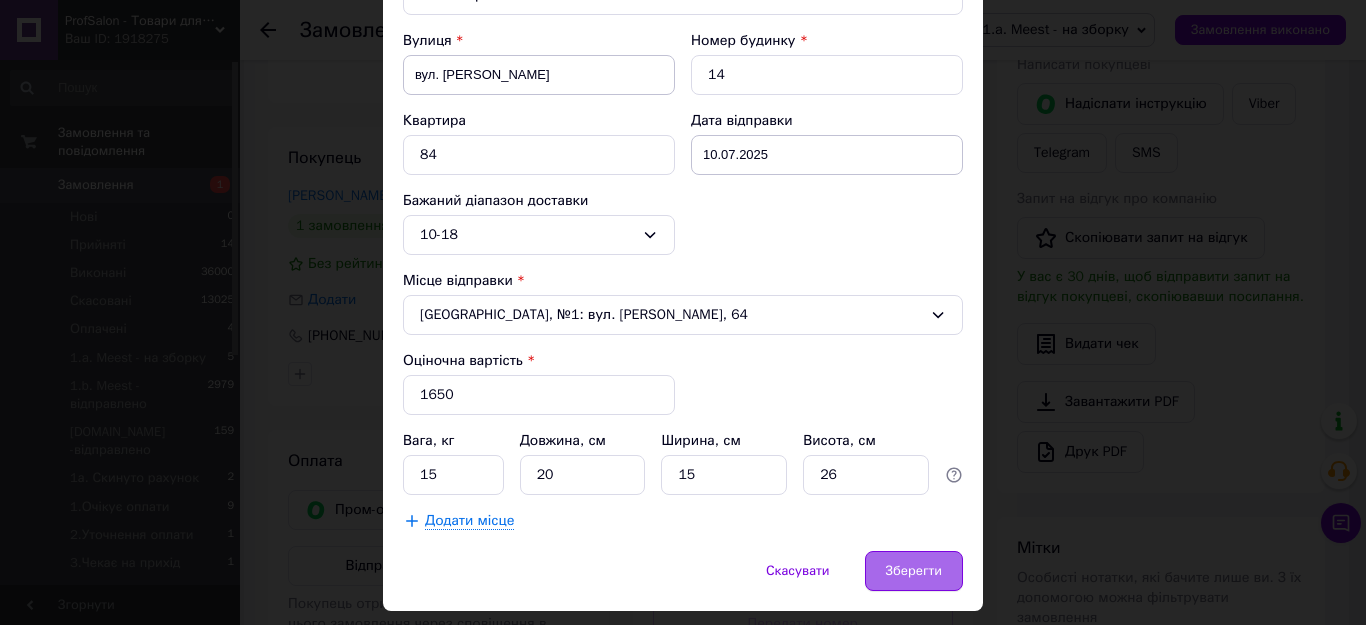 click on "Зберегти" at bounding box center [914, 571] 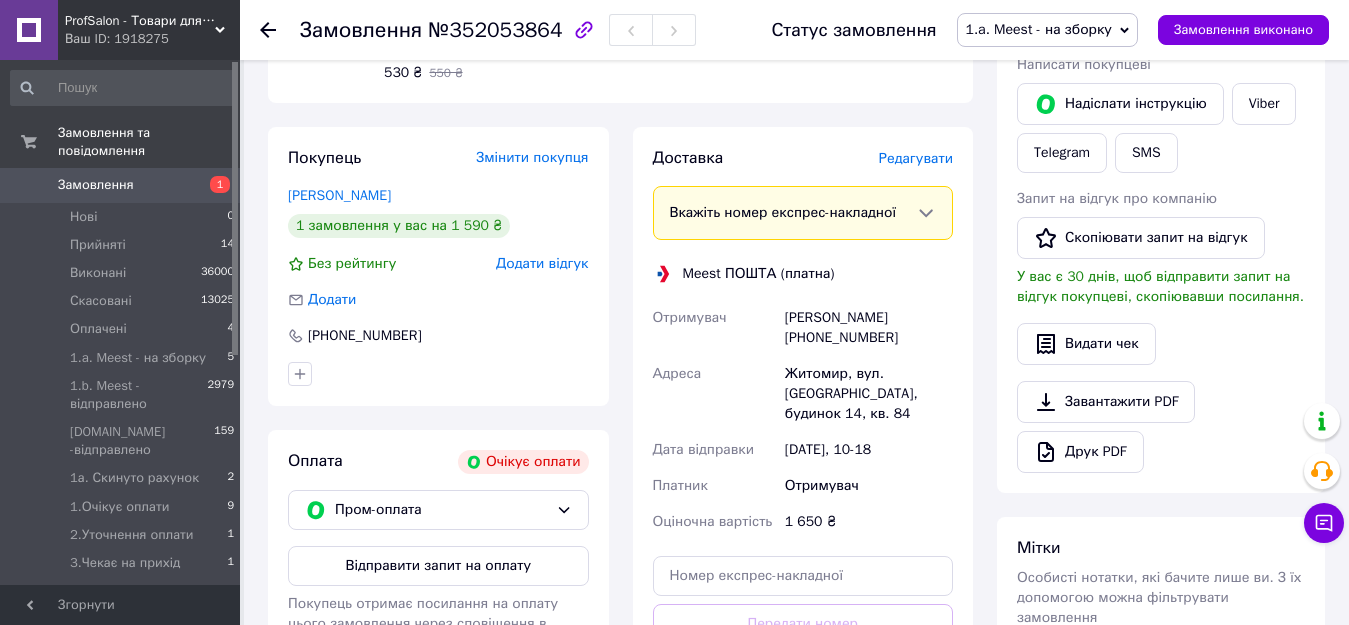 drag, startPoint x: 889, startPoint y: 345, endPoint x: 772, endPoint y: 338, distance: 117.20921 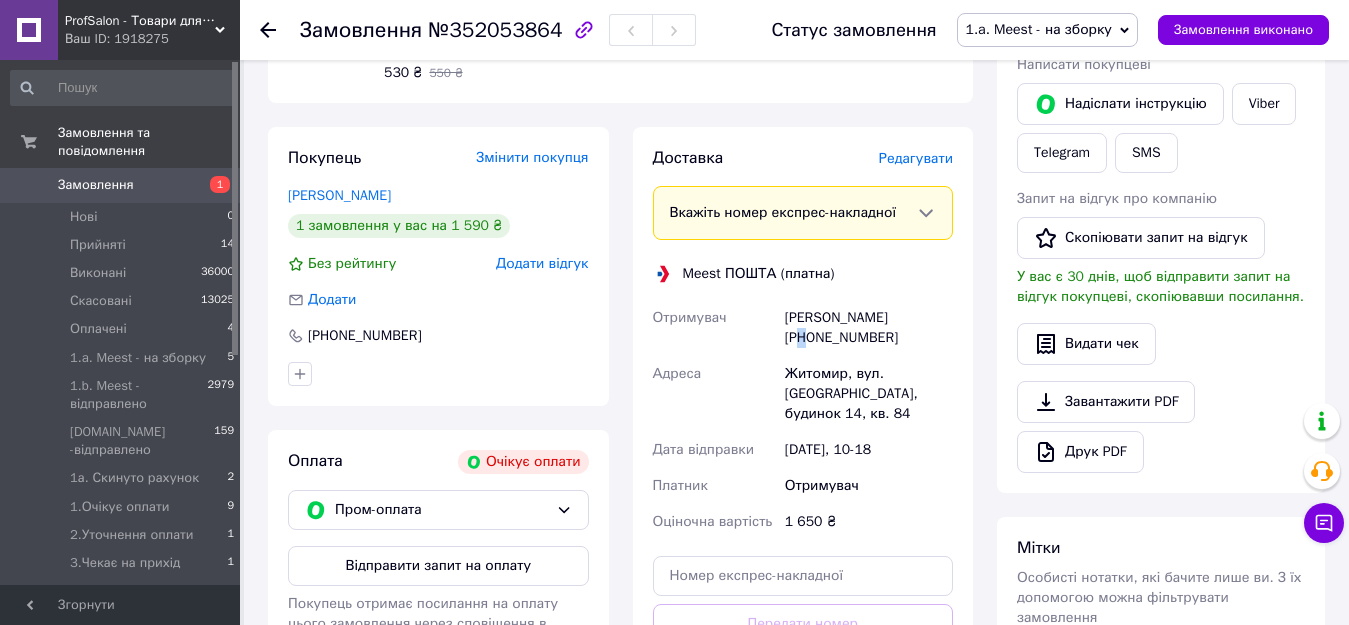 click on "Антон Куницкьий +380978416313" at bounding box center (869, 328) 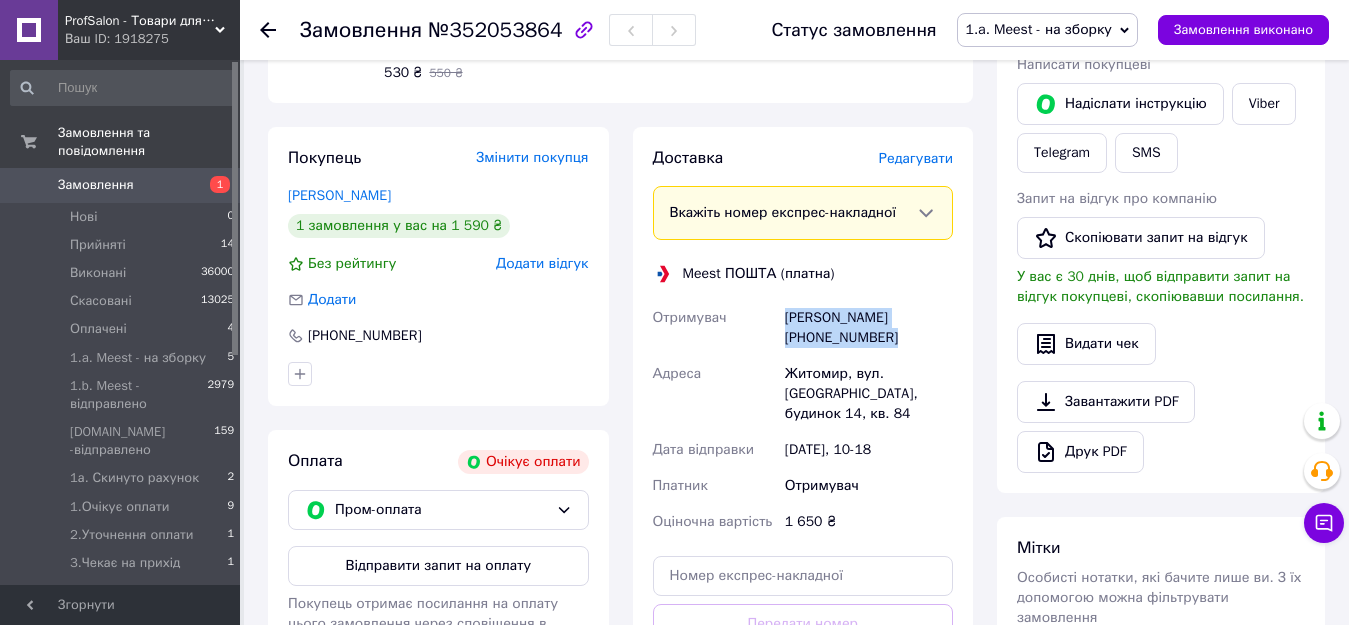 click on "Антон Куницкьий +380978416313" at bounding box center [869, 328] 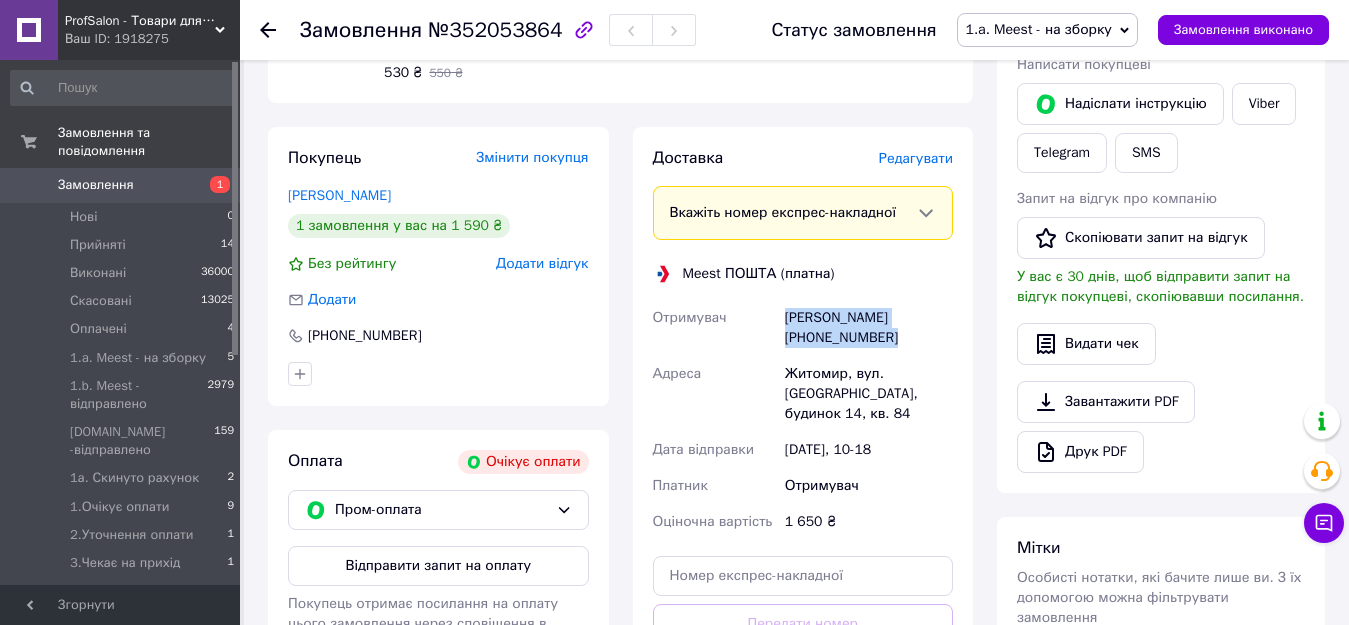 drag, startPoint x: 890, startPoint y: 341, endPoint x: 789, endPoint y: 344, distance: 101.04455 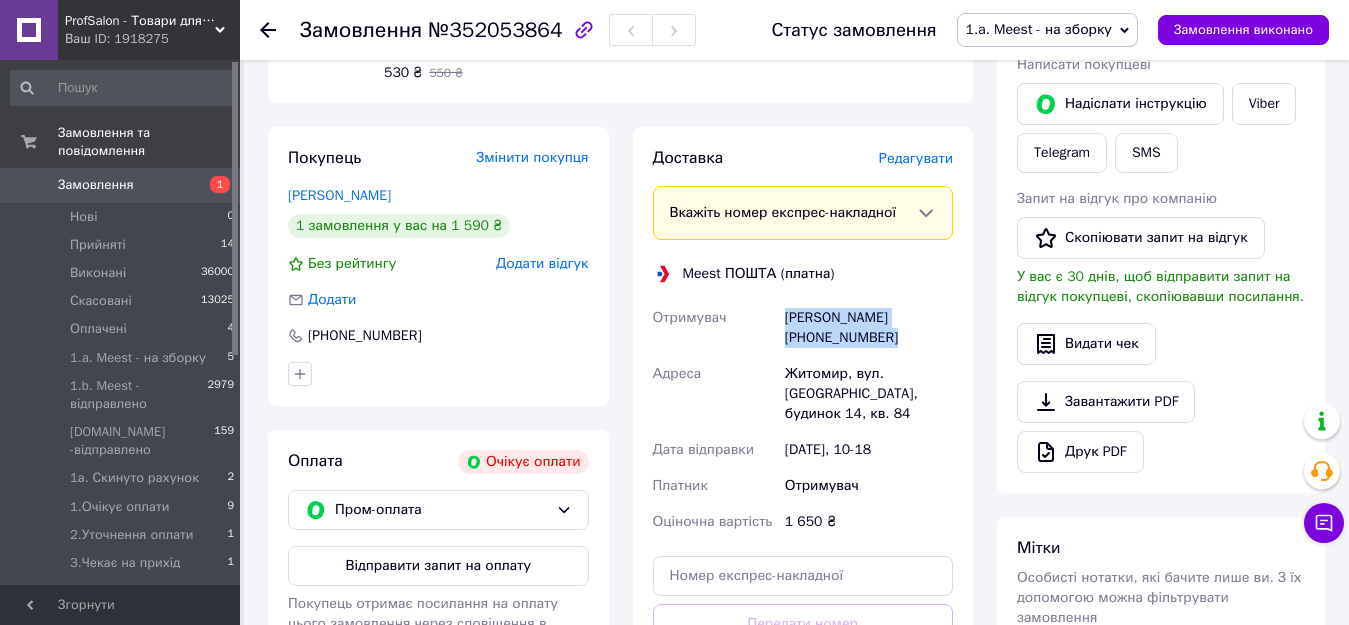 copy on "[PHONE_NUMBER]" 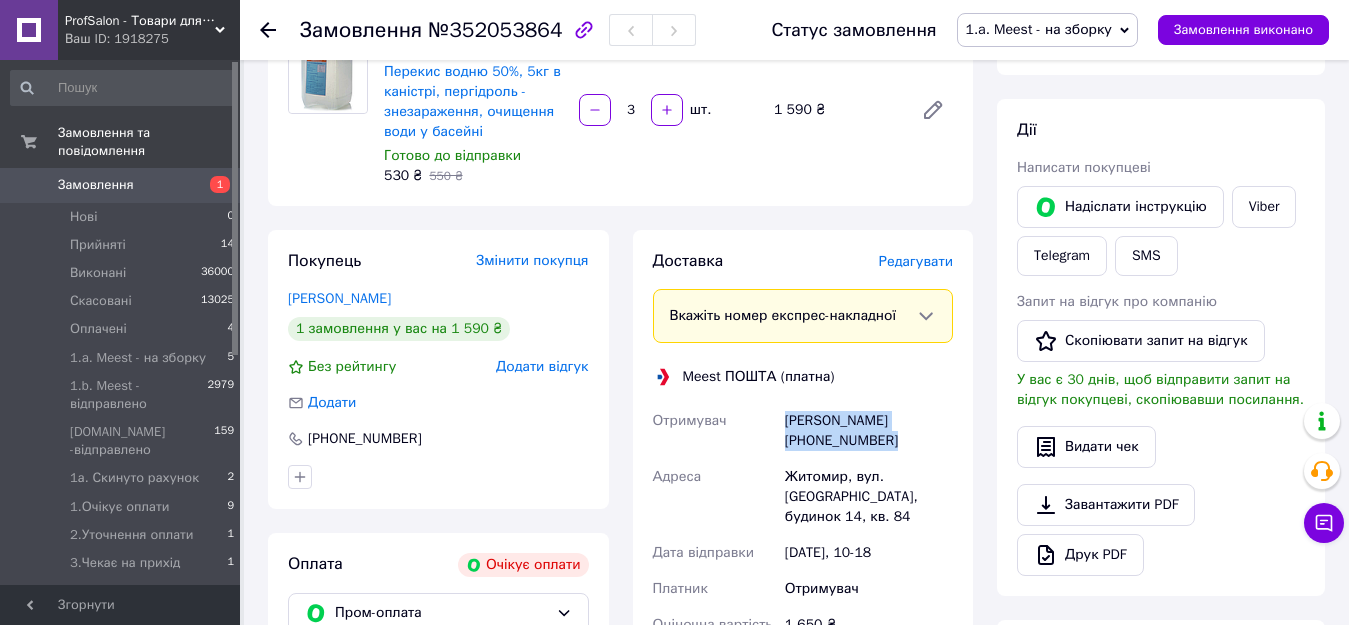 scroll, scrollTop: 200, scrollLeft: 0, axis: vertical 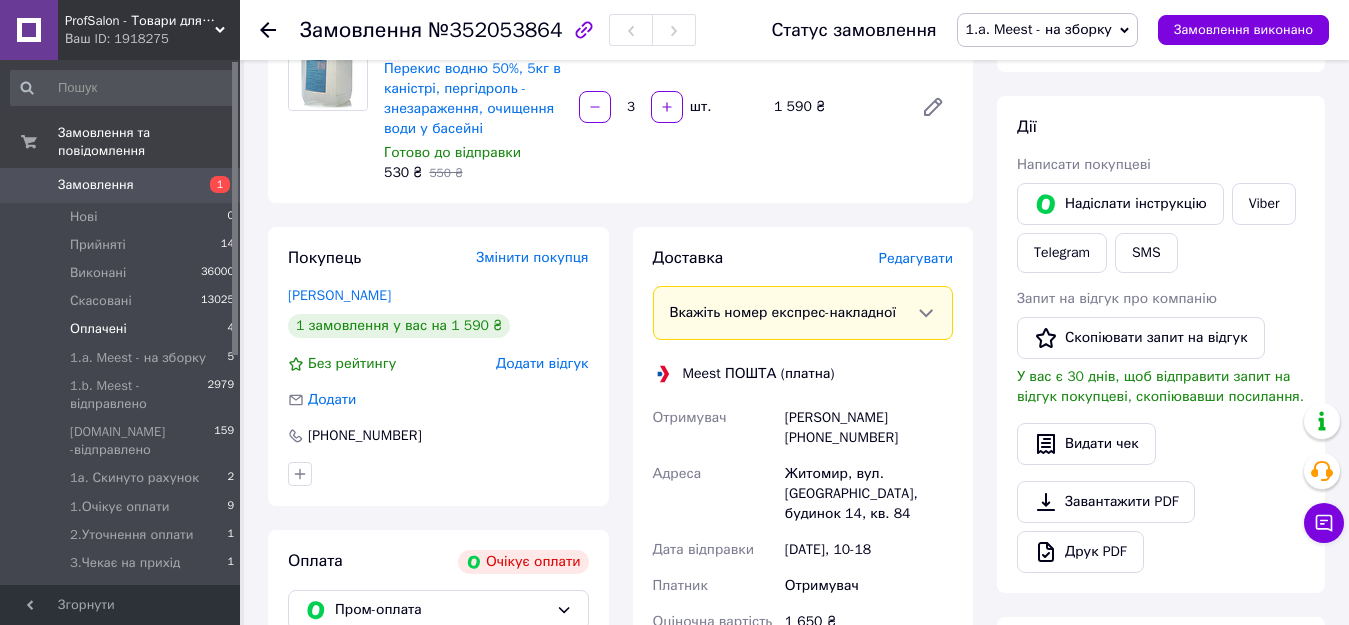 click on "Оплачені 4" at bounding box center [123, 329] 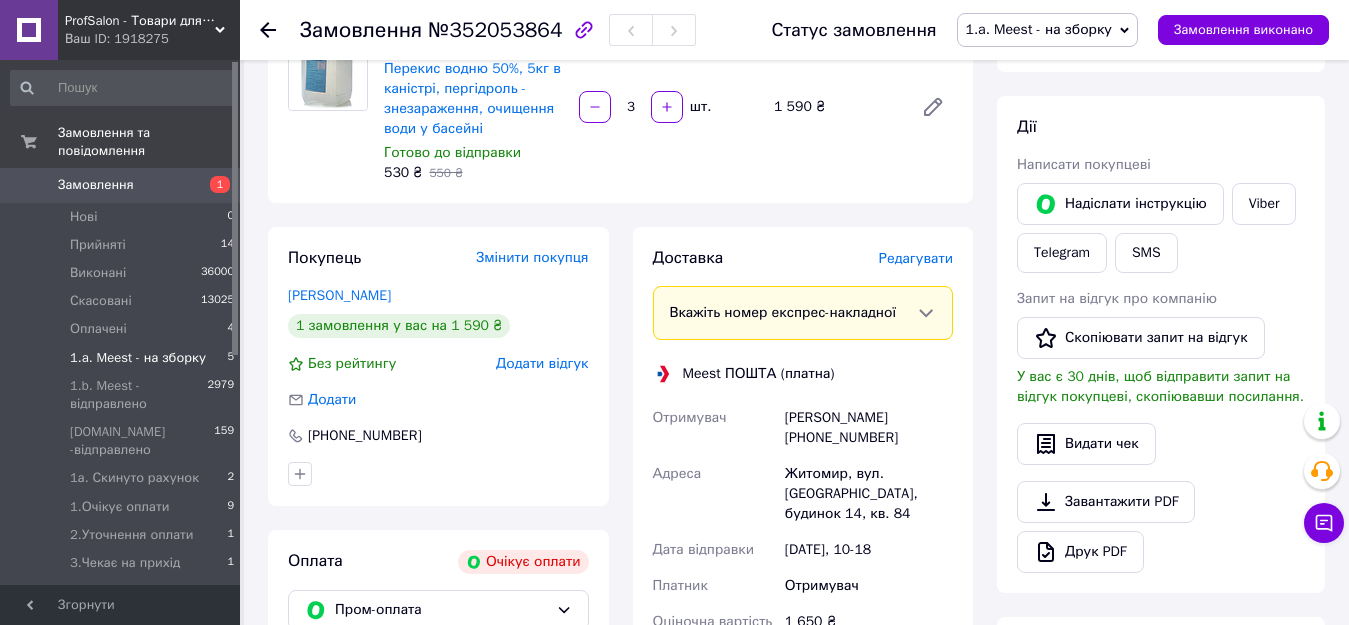 click on "Оплачені 4" at bounding box center [123, 329] 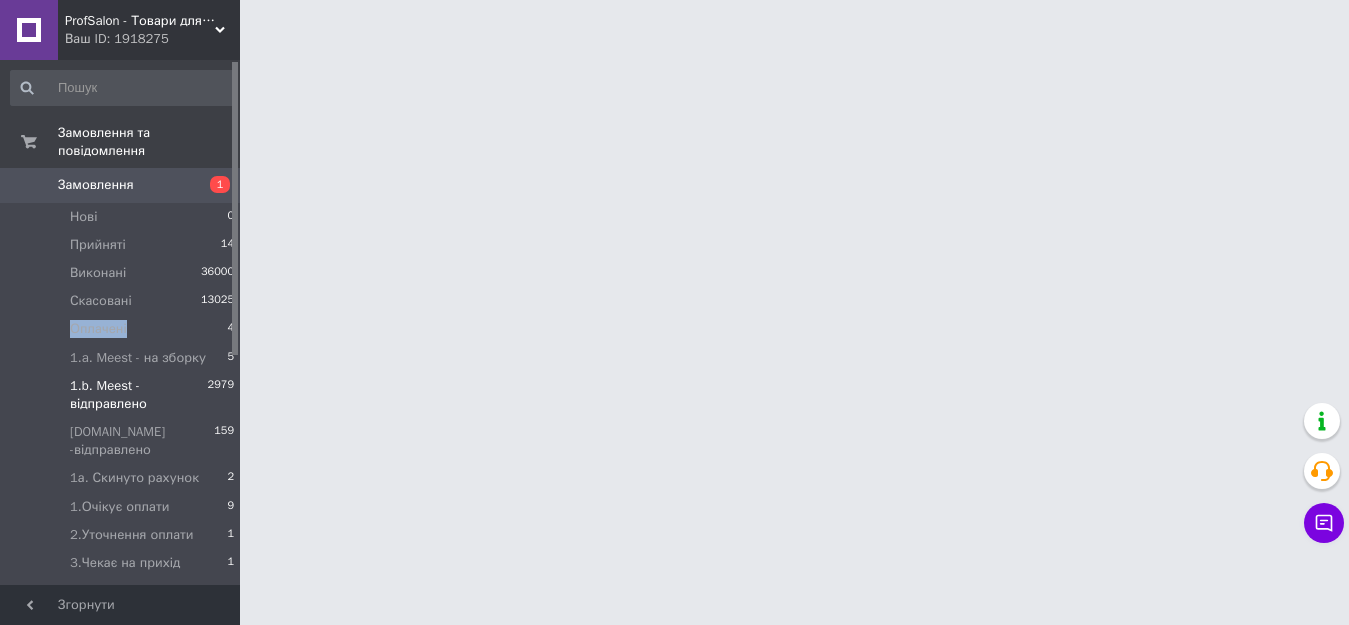 scroll, scrollTop: 0, scrollLeft: 0, axis: both 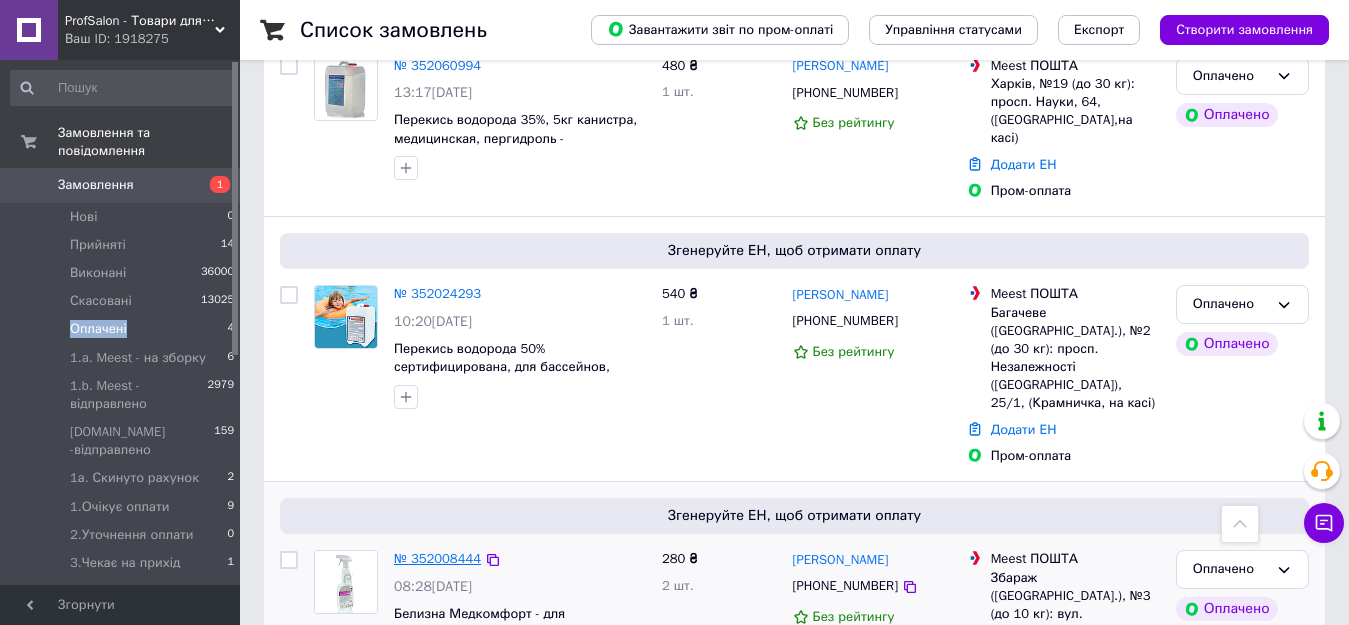 click on "№ 352008444" at bounding box center [437, 558] 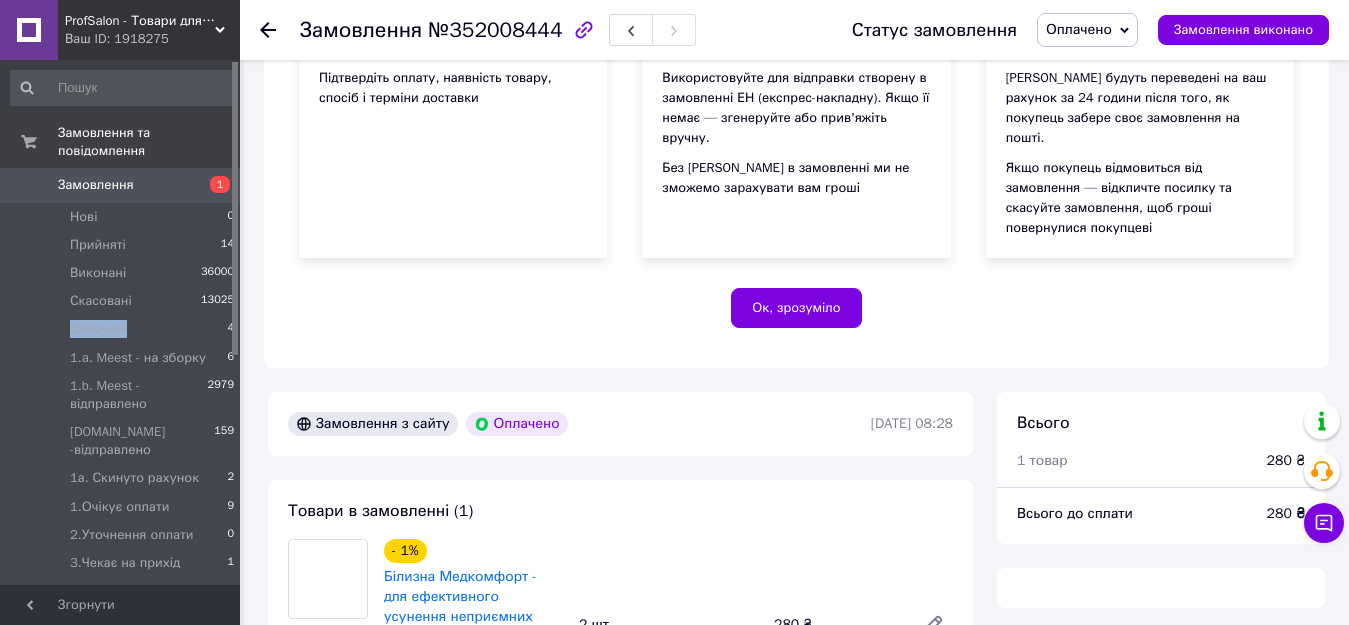 scroll, scrollTop: 600, scrollLeft: 0, axis: vertical 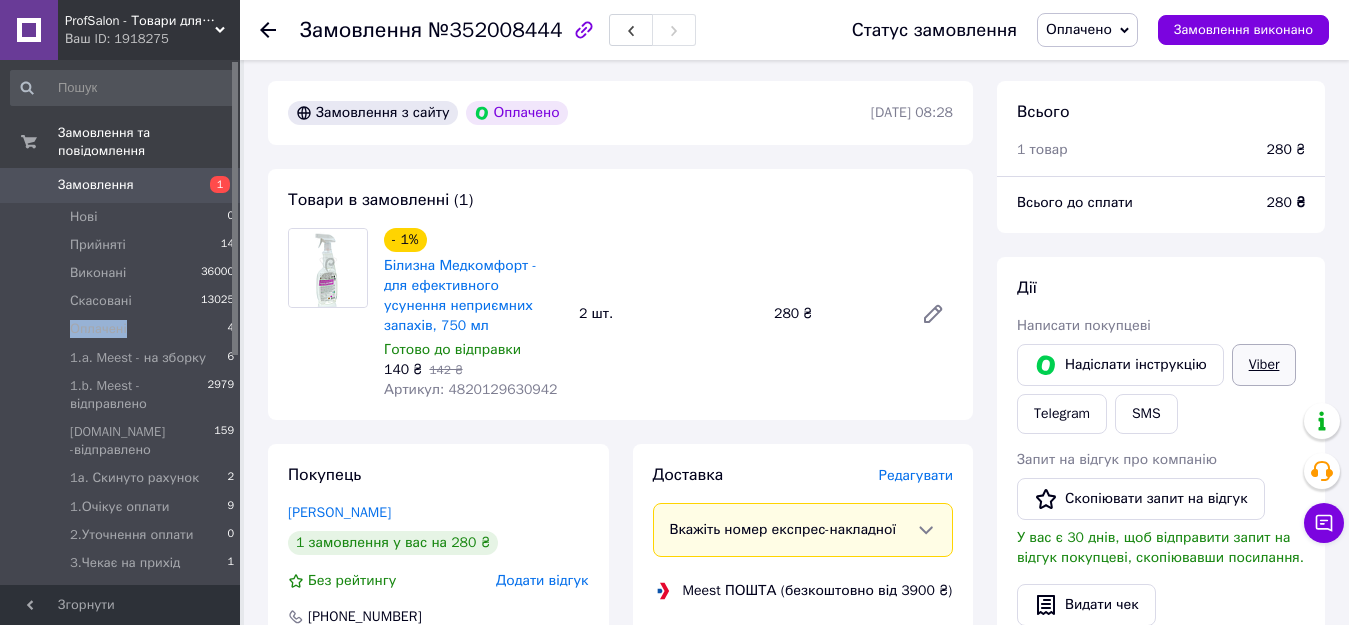 click on "Viber" at bounding box center [1264, 365] 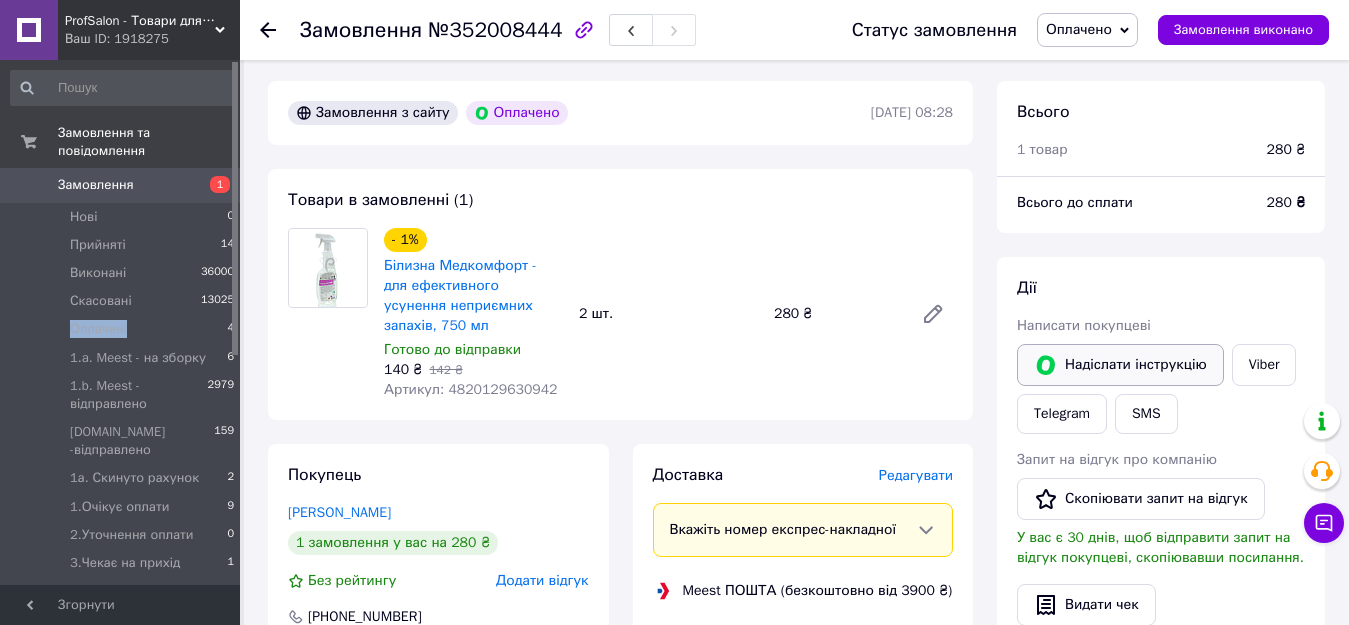 click on "Viber" at bounding box center (1264, 365) 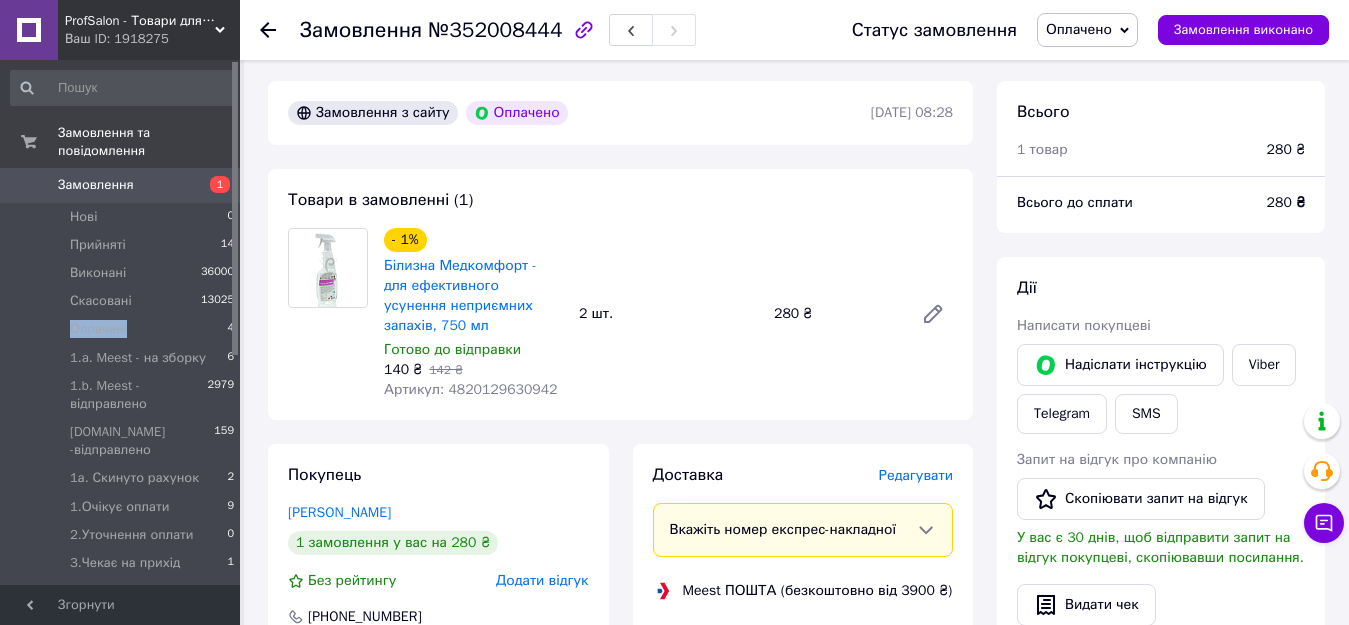 click on "Оплачено" at bounding box center [1079, 29] 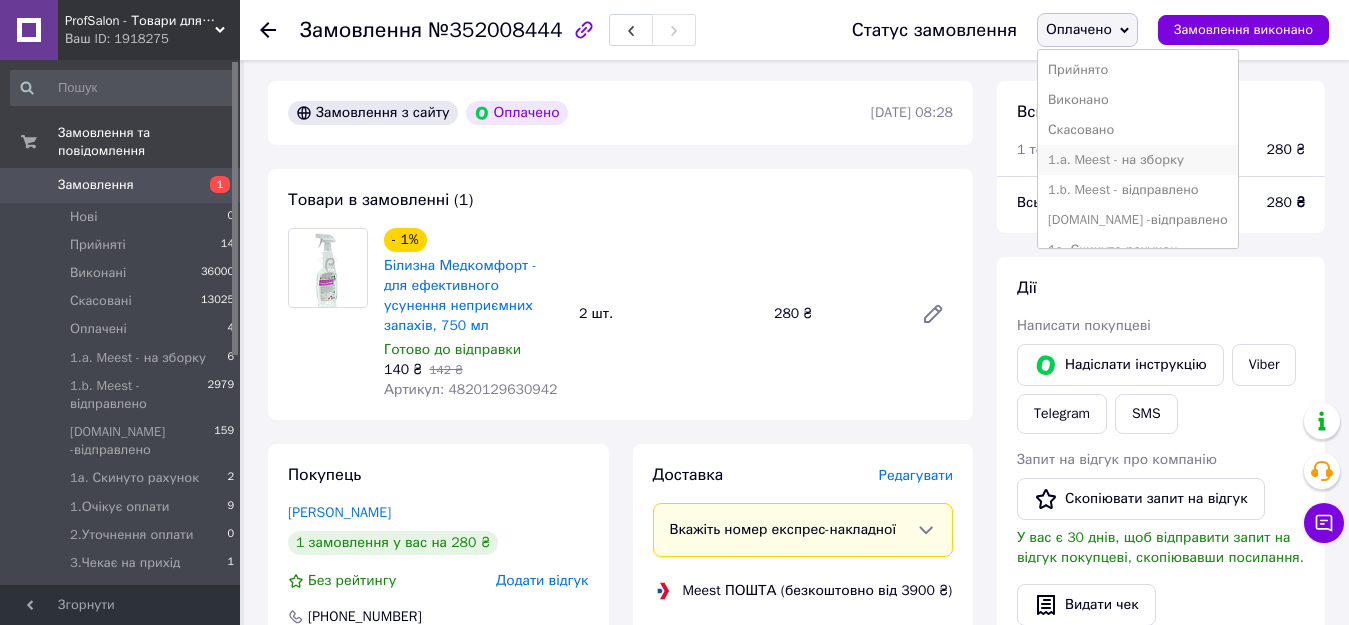 click on "1.a. Meest - на зборку" at bounding box center [1138, 160] 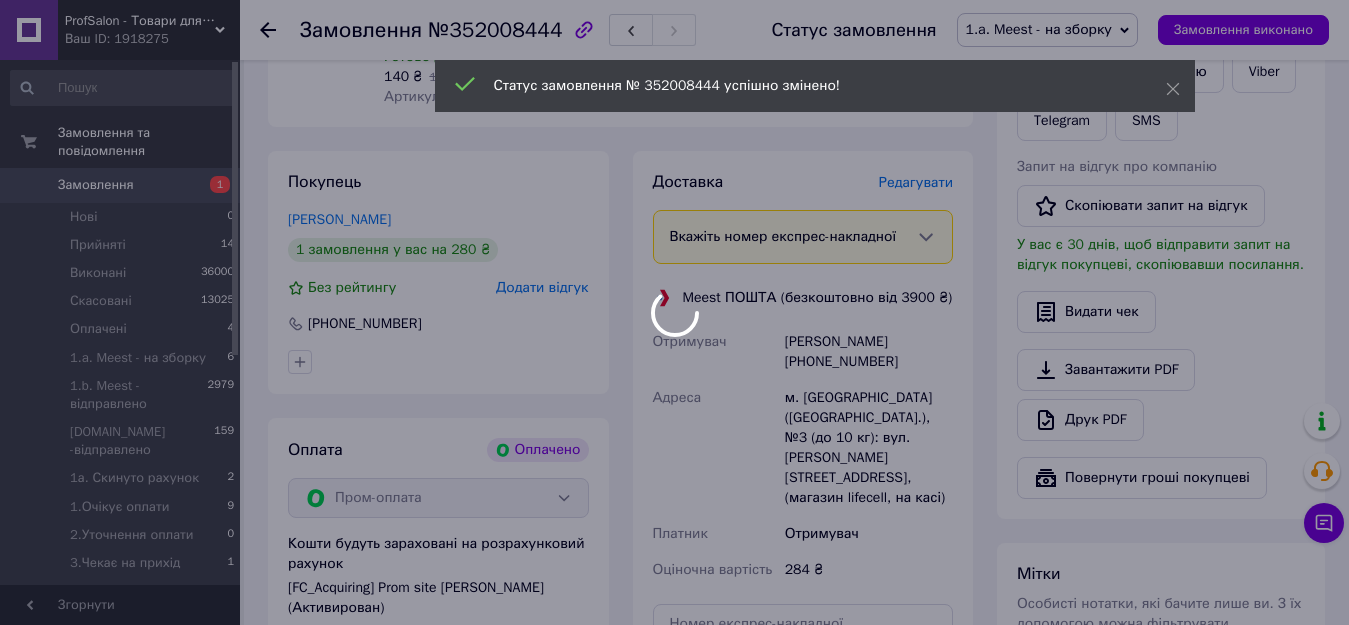 scroll, scrollTop: 900, scrollLeft: 0, axis: vertical 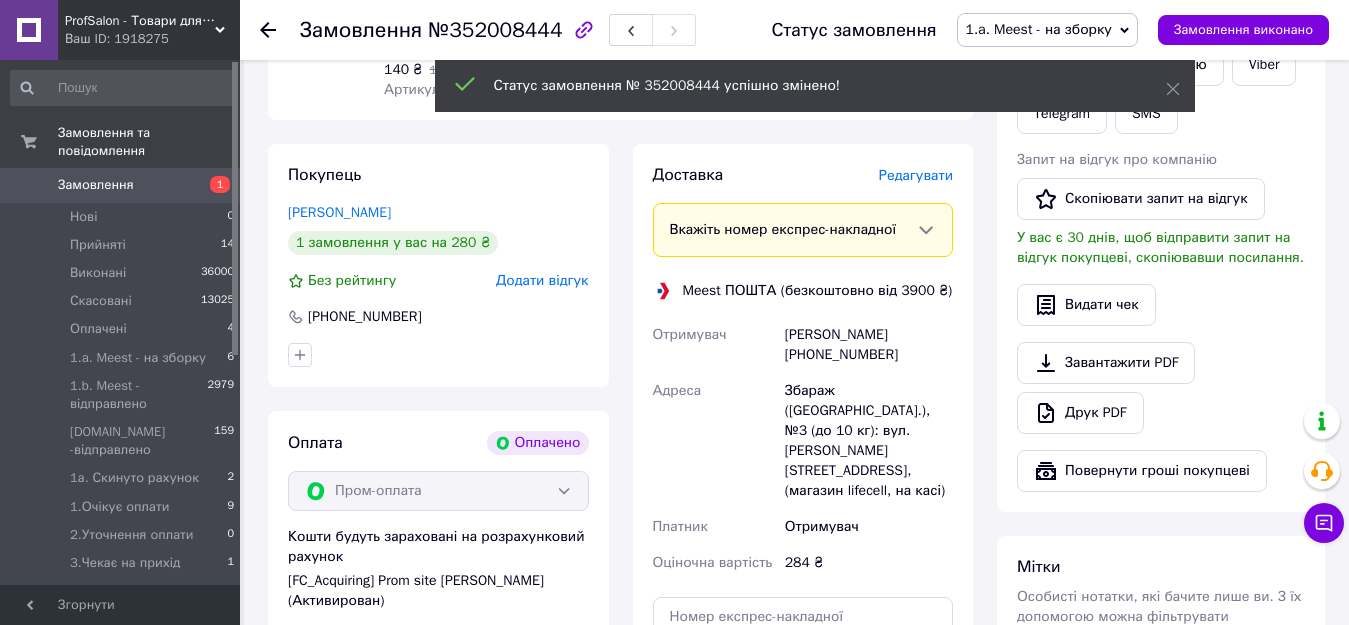 click on "Замовлення №352008444 Статус замовлення 1.a. Meest - на зборку Прийнято Виконано Скасовано Оплачено 1.b. Meest - відправлено 1.c.Delivery -відправлено 1а. Скинуто рахунок 1.Очікує оплати 2.Уточнення оплати 3.Чекає на прихід 4.На завтра 5.Недозвони!!!! 6.НА КОНТРОЛЬ!!! 7.1.Rozetka 7.2.WayforPay 7.3.ПромОплата 7.4.Фіскальний чек 7.Відправлено 8.Наложка 9.Відправлено смс  Доставка по місту Перекись - відправлено Замовлення виконано" at bounding box center [794, 30] 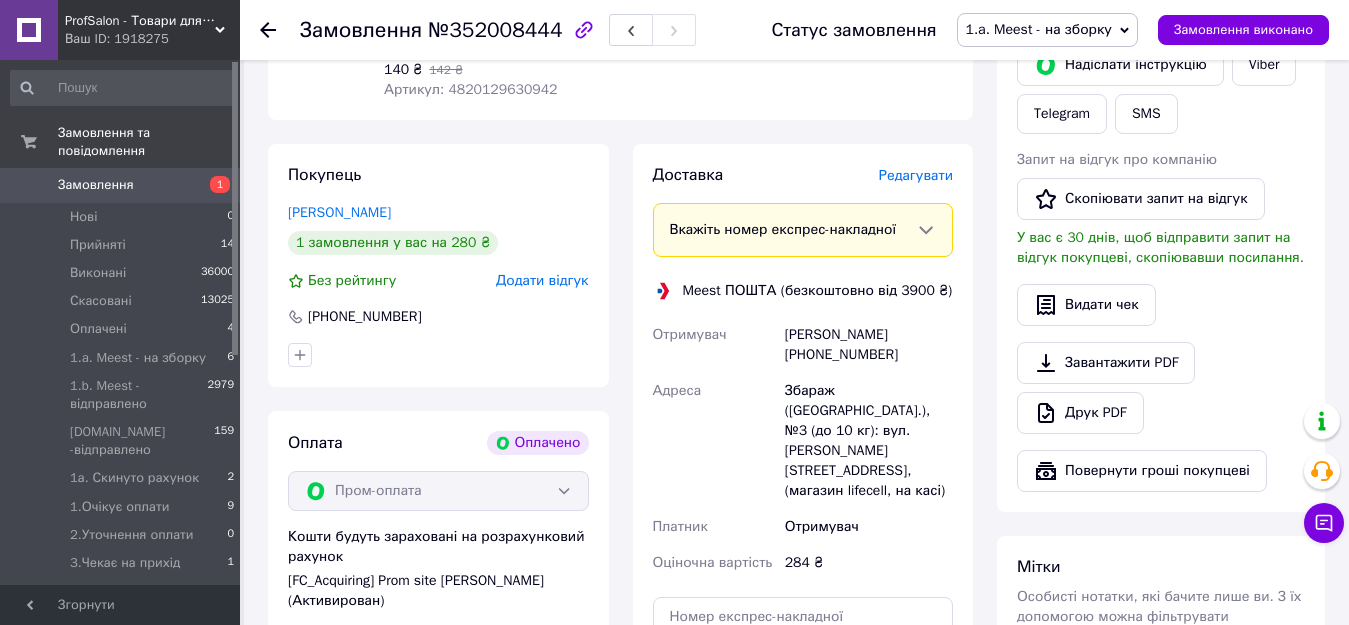 click 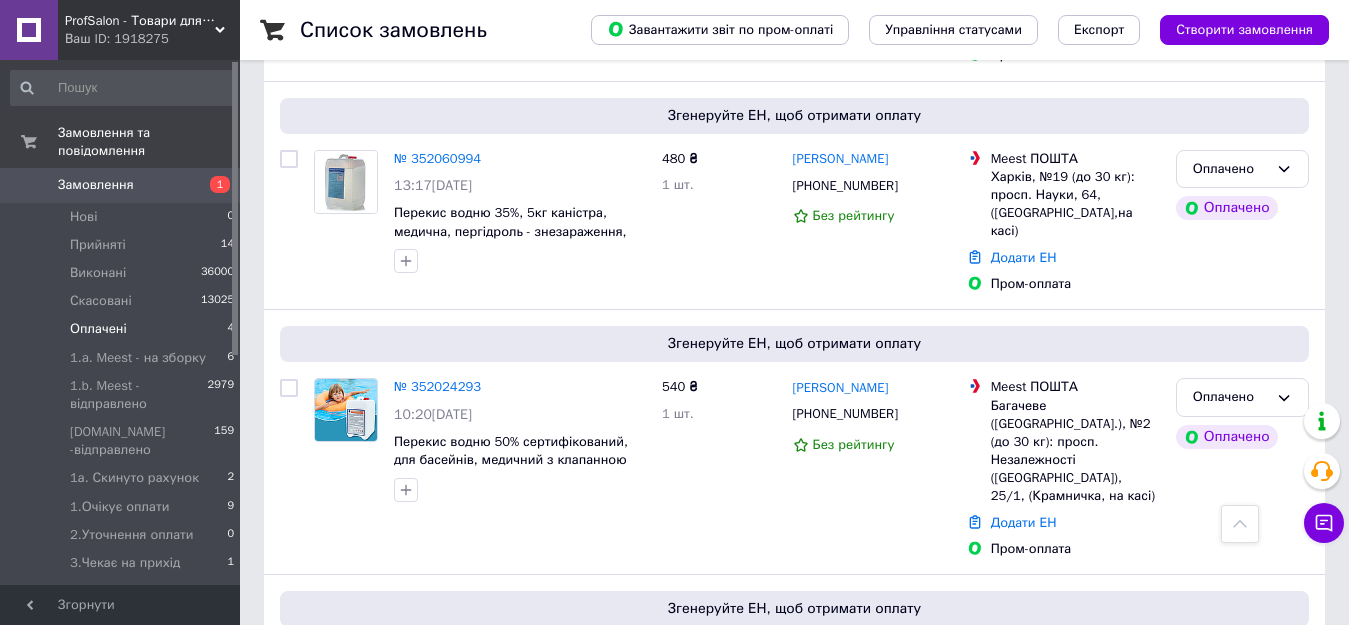 scroll, scrollTop: 600, scrollLeft: 0, axis: vertical 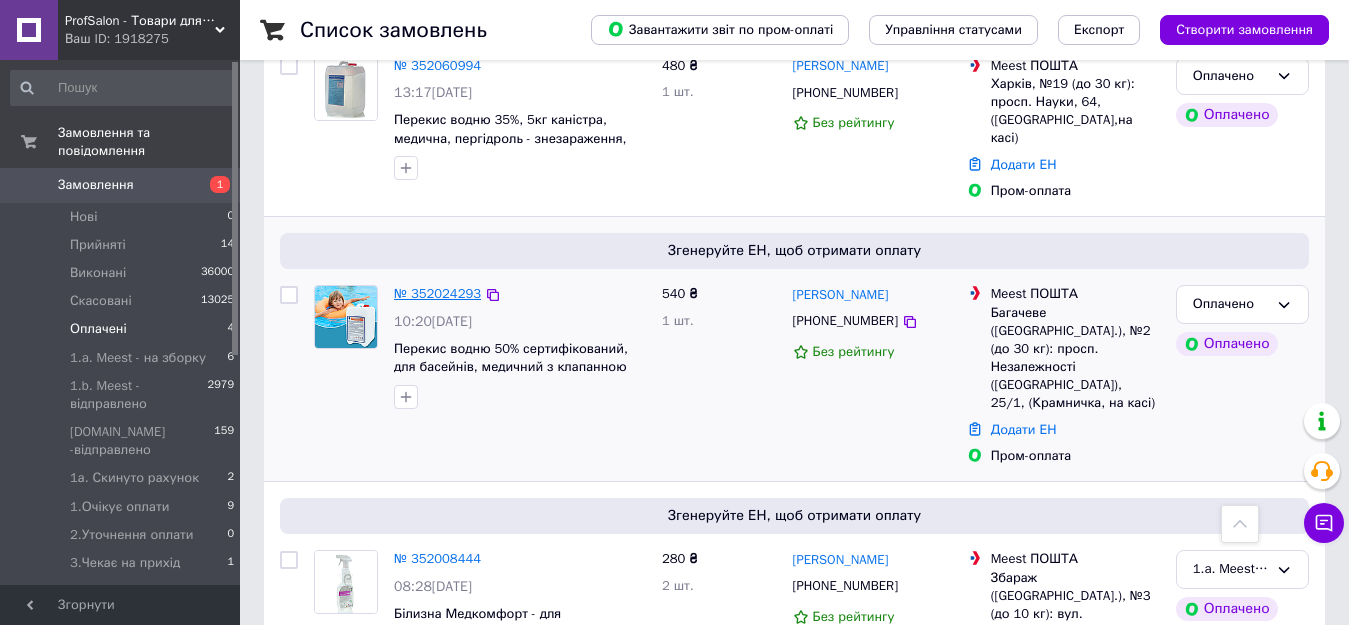 click on "№ 352024293" at bounding box center [437, 293] 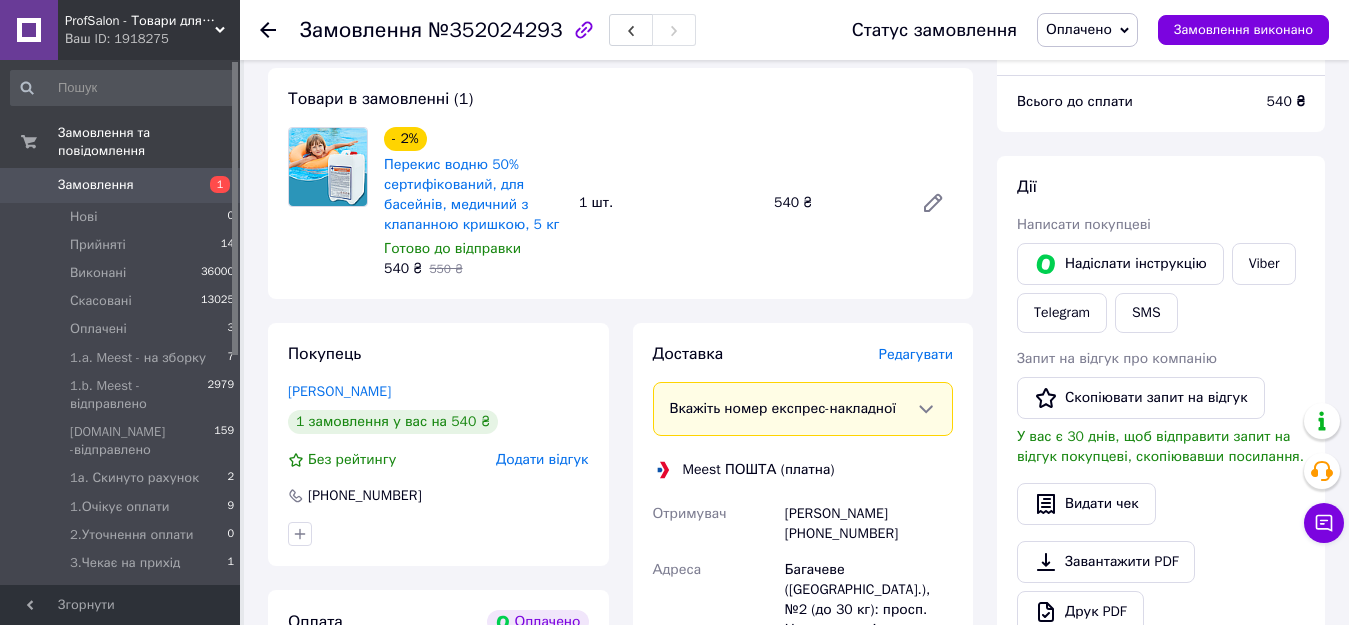 scroll, scrollTop: 700, scrollLeft: 0, axis: vertical 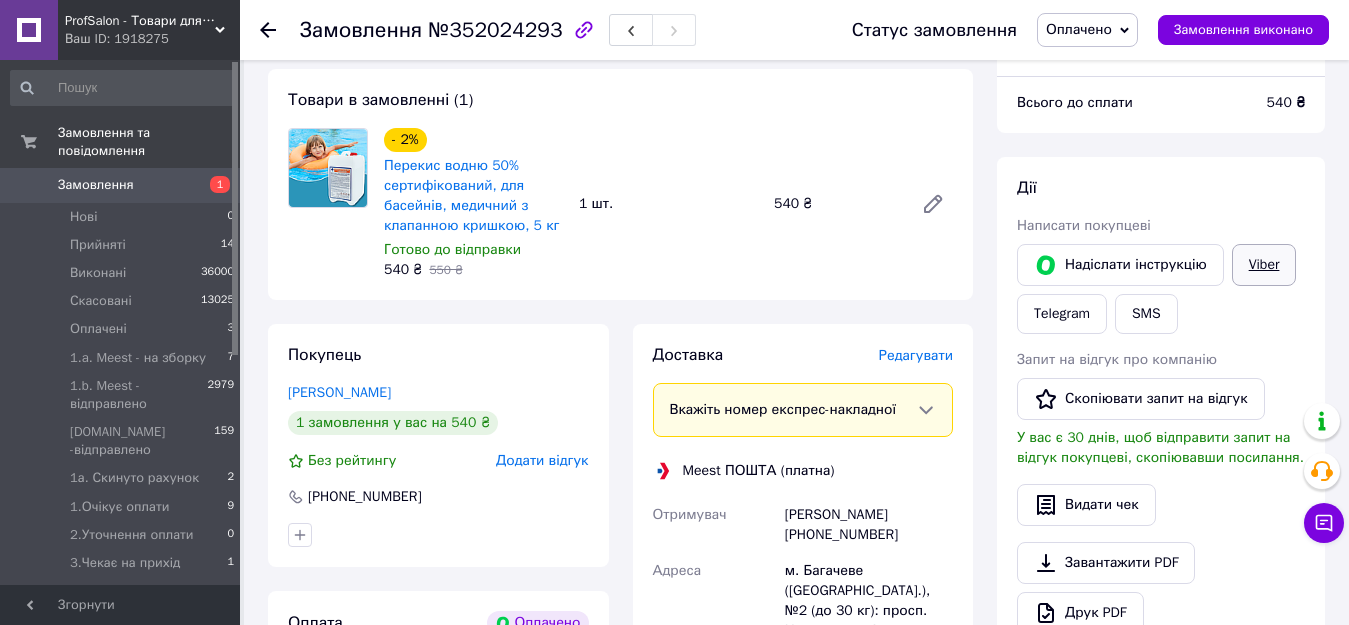 click on "Viber" at bounding box center (1264, 265) 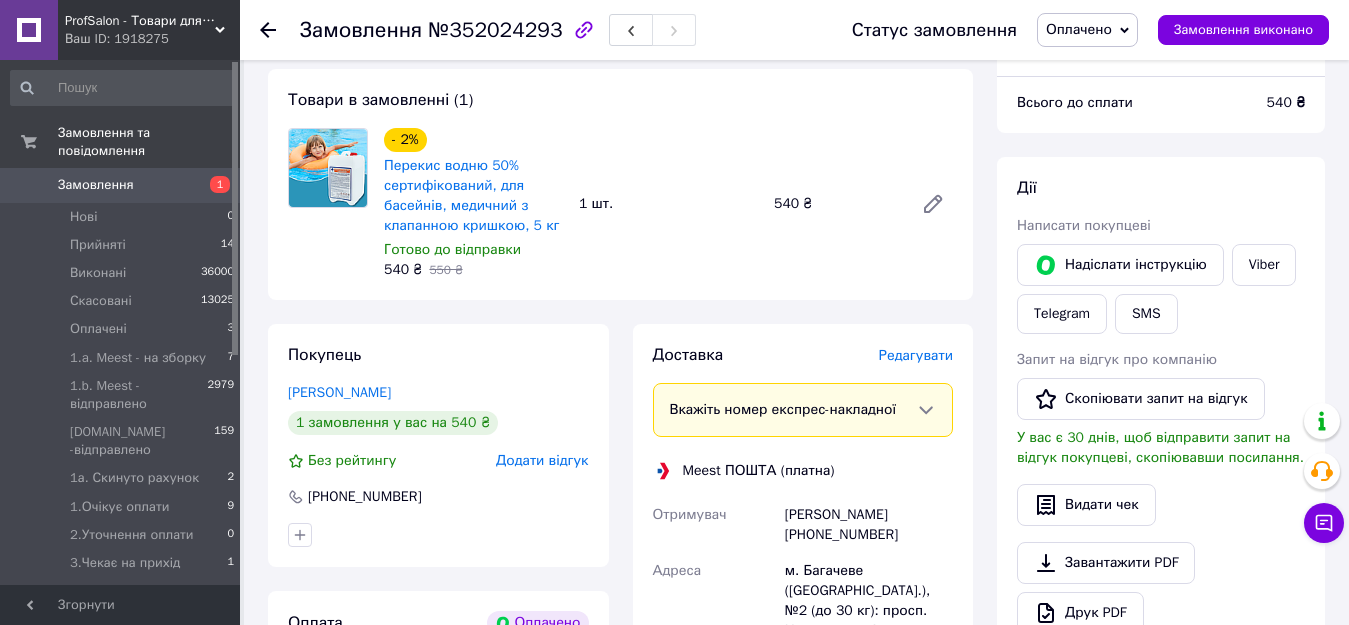 click on "Оплачено" at bounding box center [1079, 29] 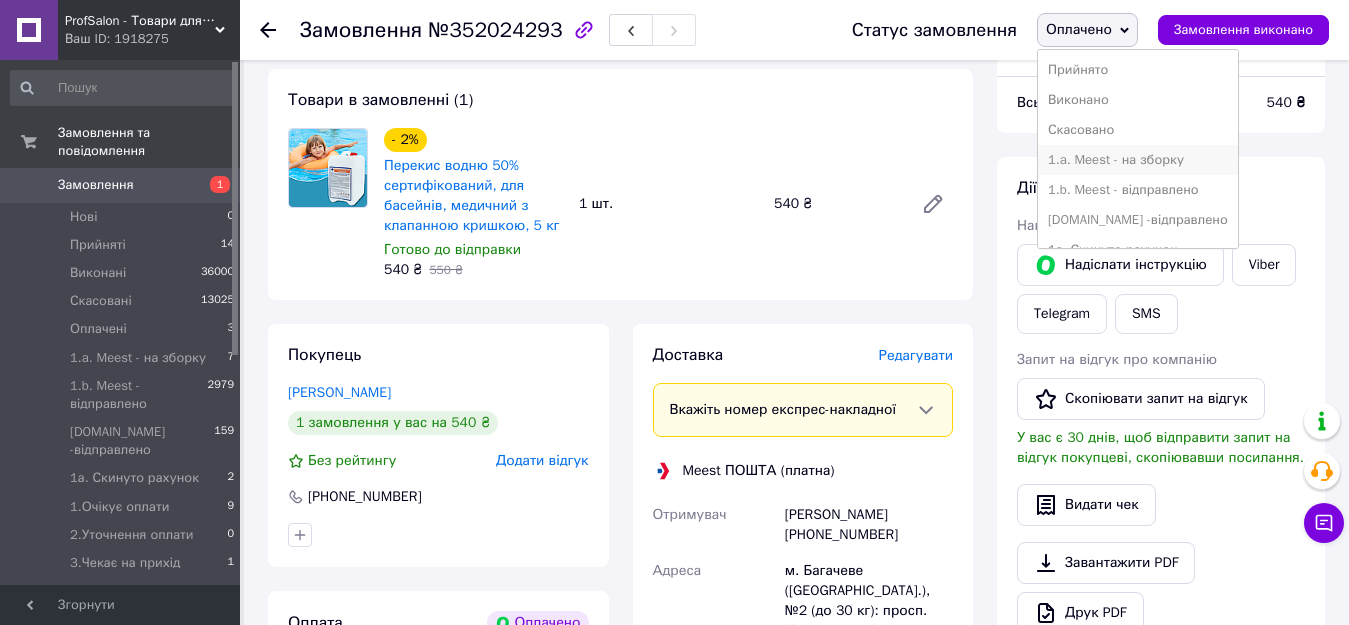 click on "1.a. Meest - на зборку" at bounding box center (1138, 160) 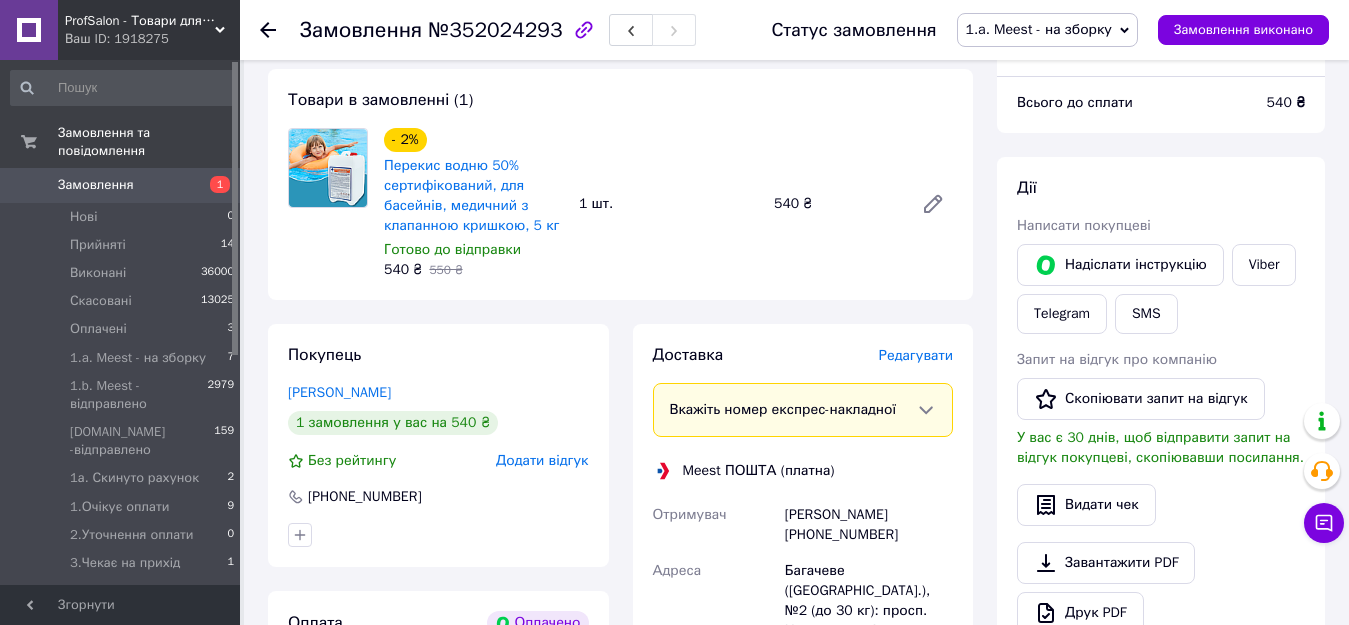 click 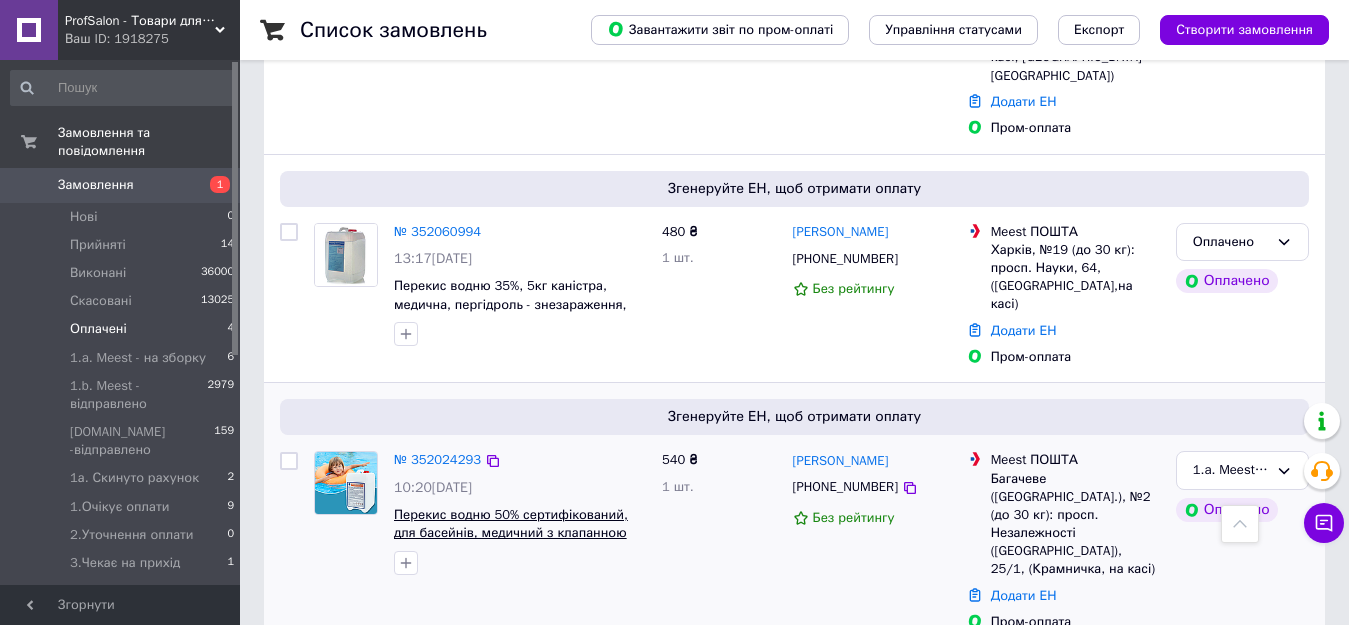 scroll, scrollTop: 400, scrollLeft: 0, axis: vertical 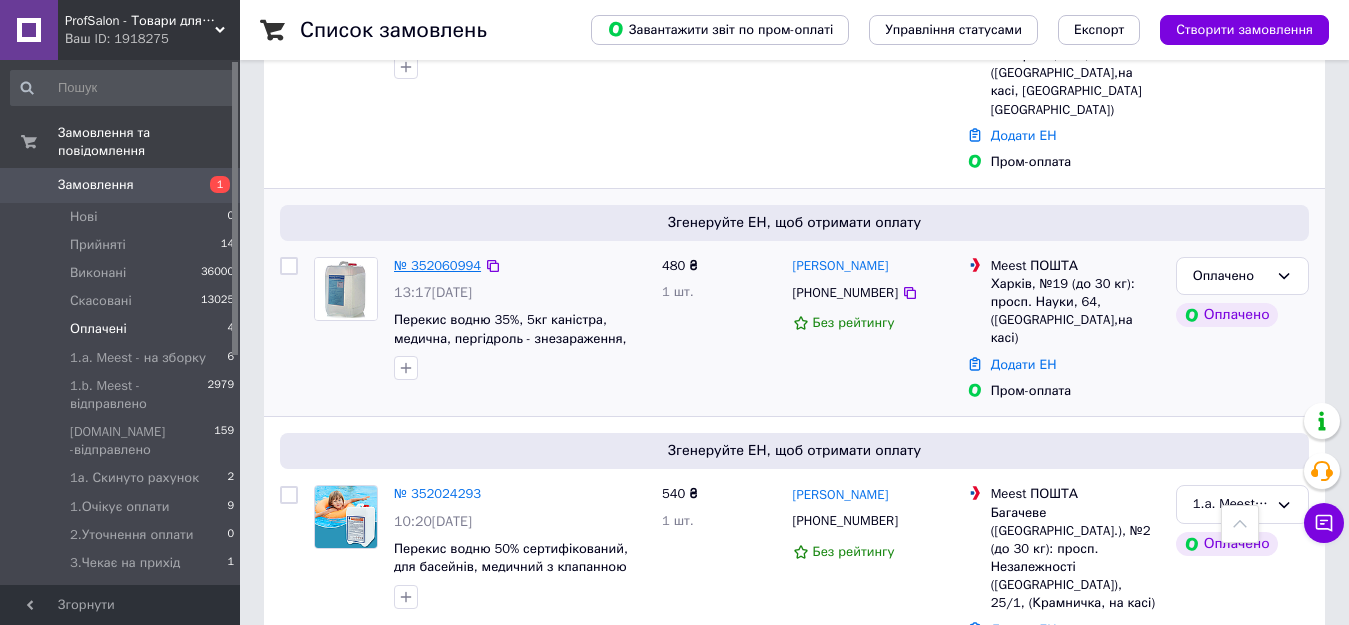 click on "№ 352060994" at bounding box center [437, 265] 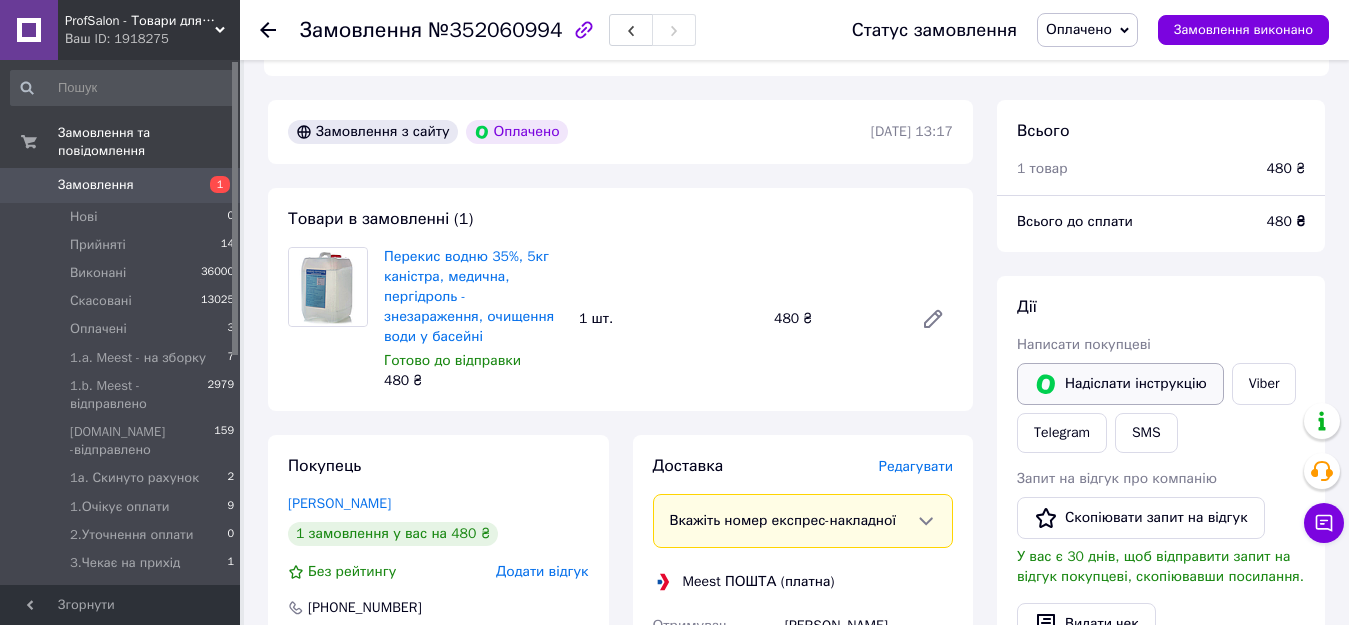 scroll, scrollTop: 600, scrollLeft: 0, axis: vertical 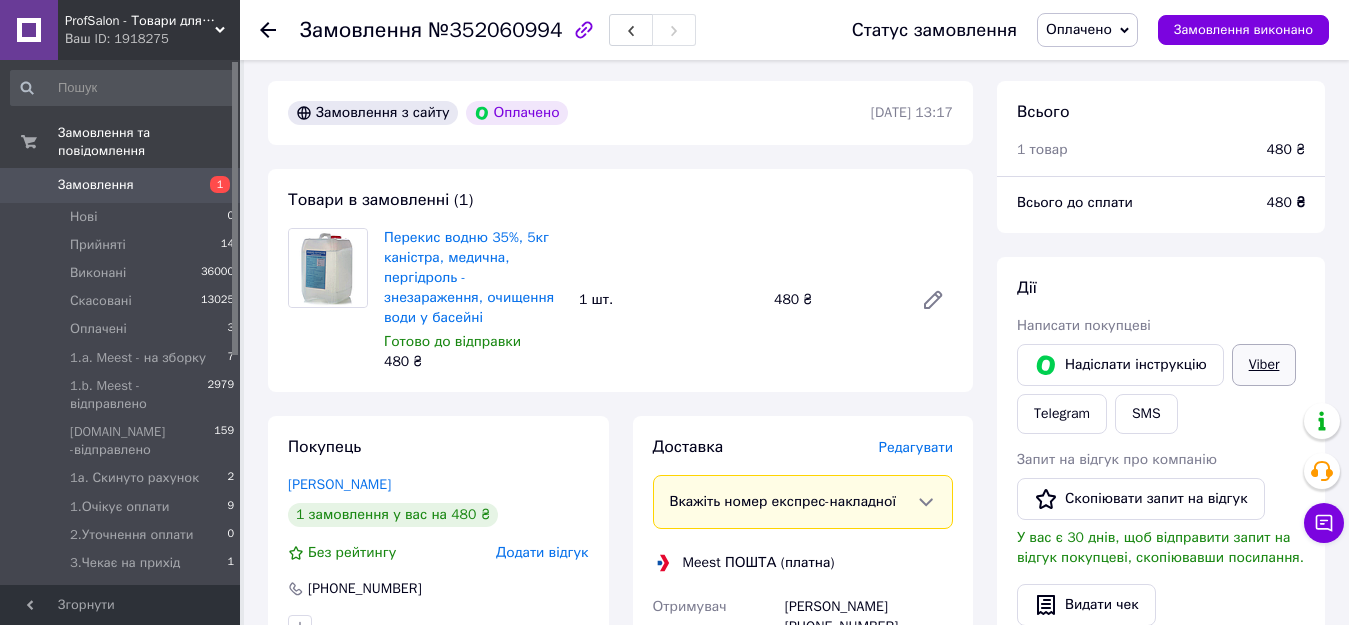 click on "Viber" at bounding box center [1264, 365] 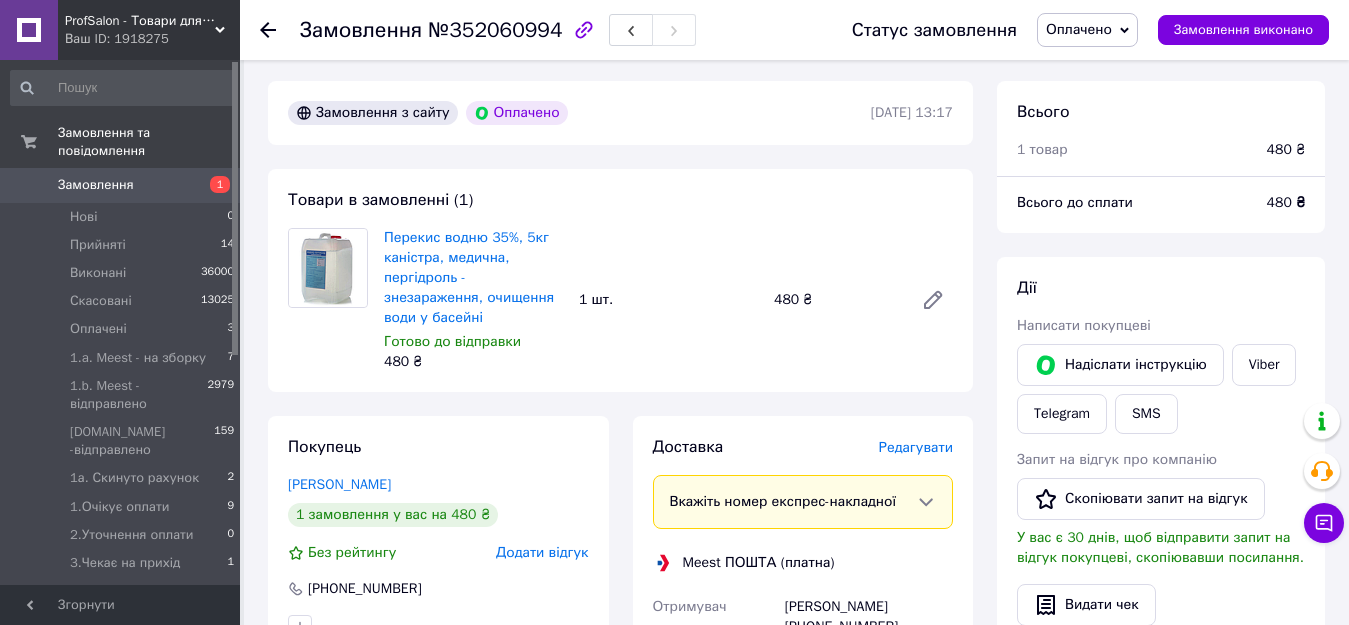 click on "Оплачено" at bounding box center [1087, 30] 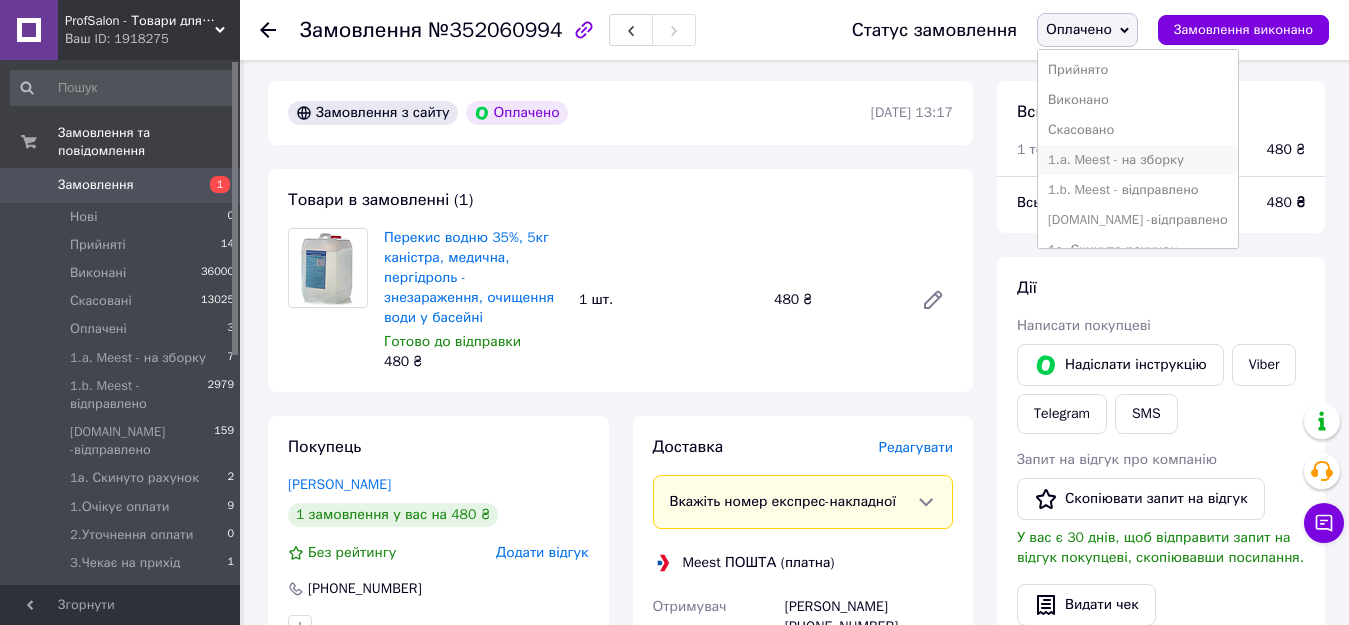 click on "1.a. Meest - на зборку" at bounding box center (1138, 160) 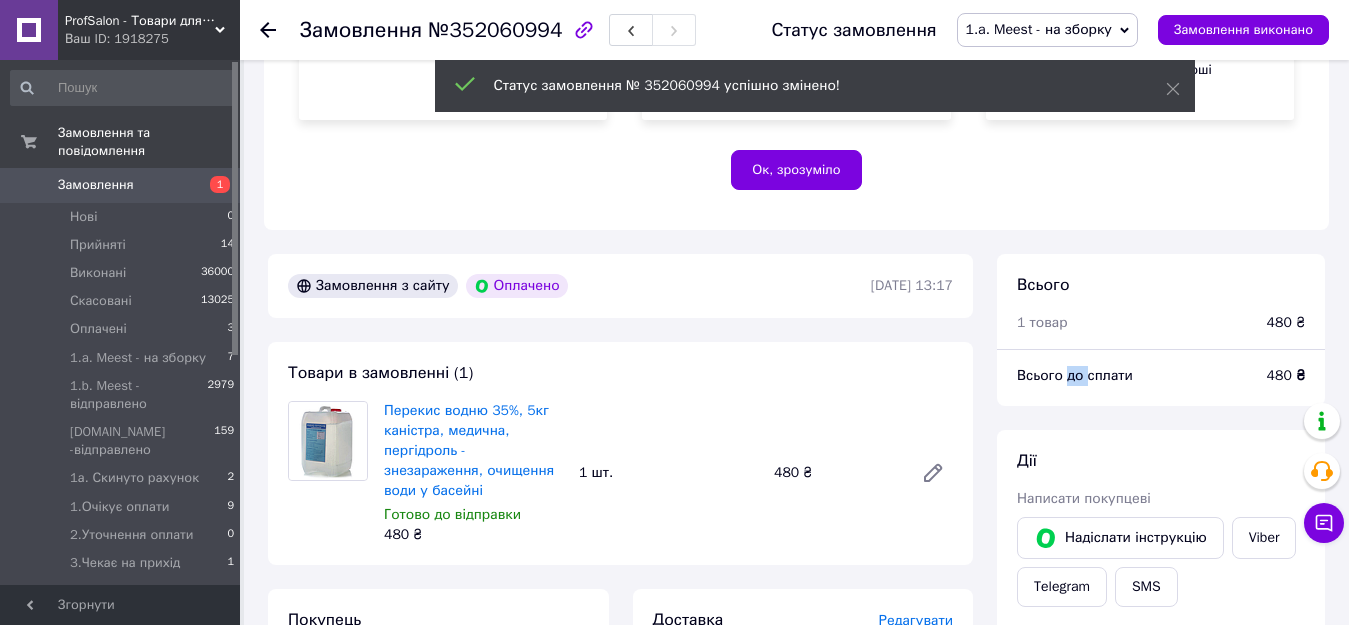 scroll, scrollTop: 400, scrollLeft: 0, axis: vertical 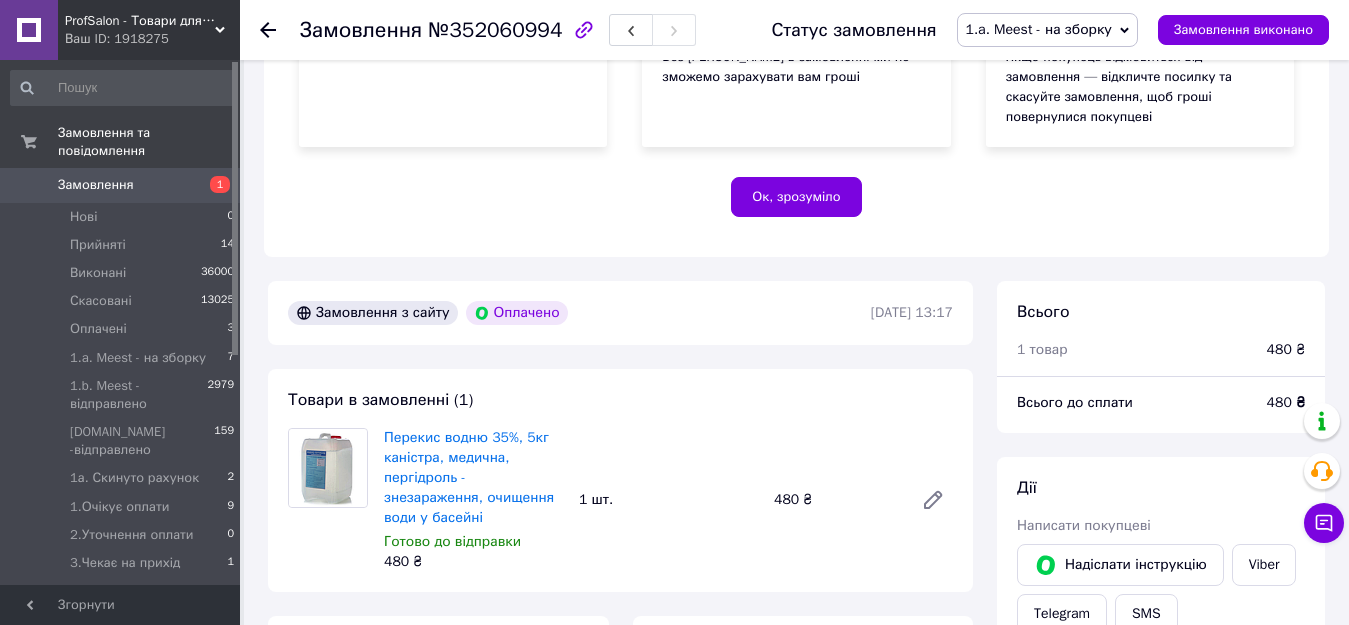 click 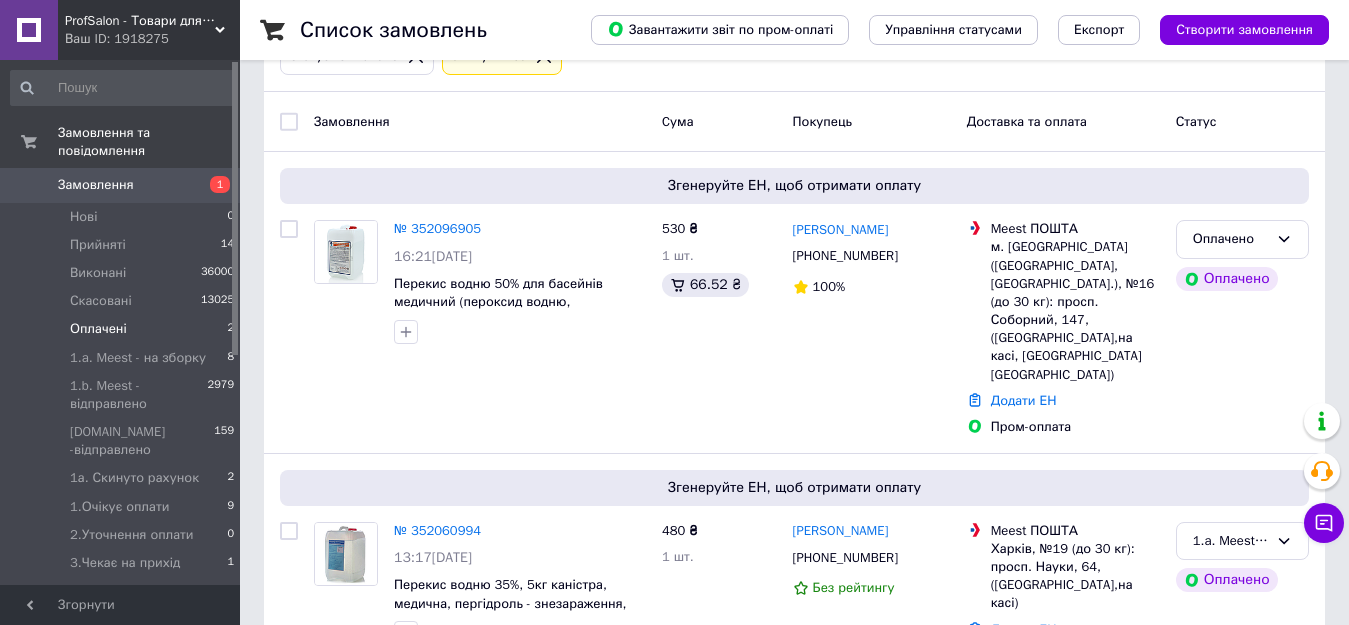 scroll, scrollTop: 143, scrollLeft: 0, axis: vertical 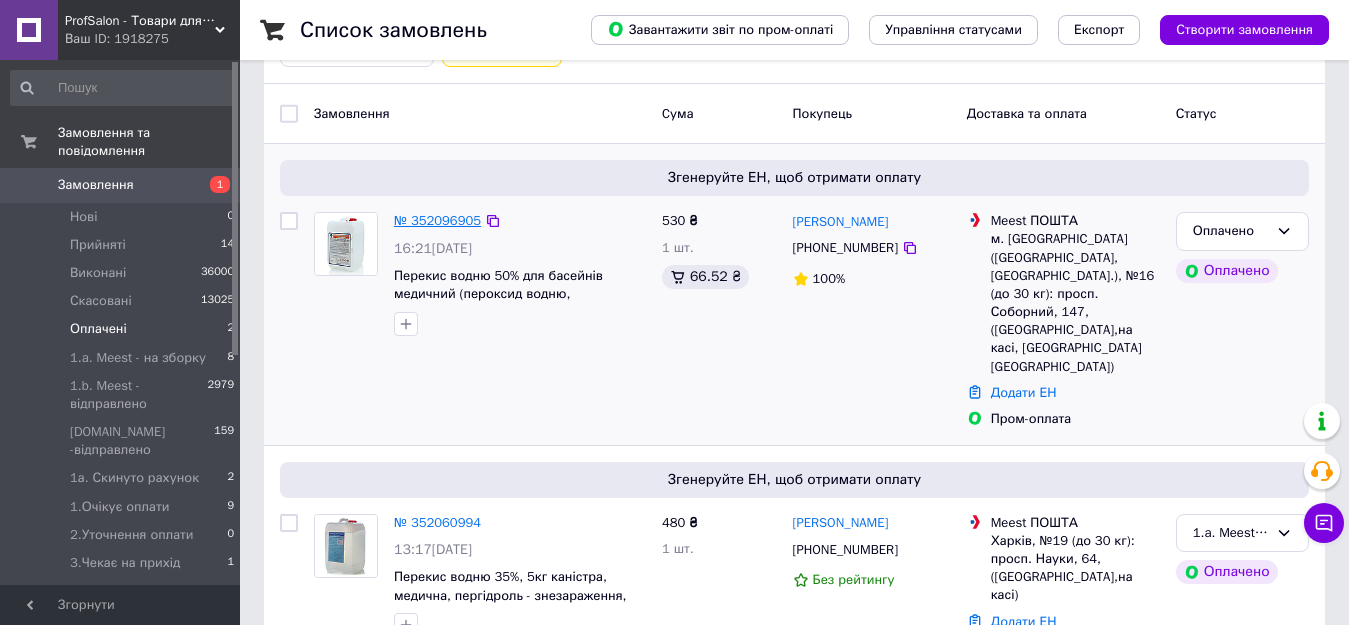 click on "№ 352096905" at bounding box center [437, 220] 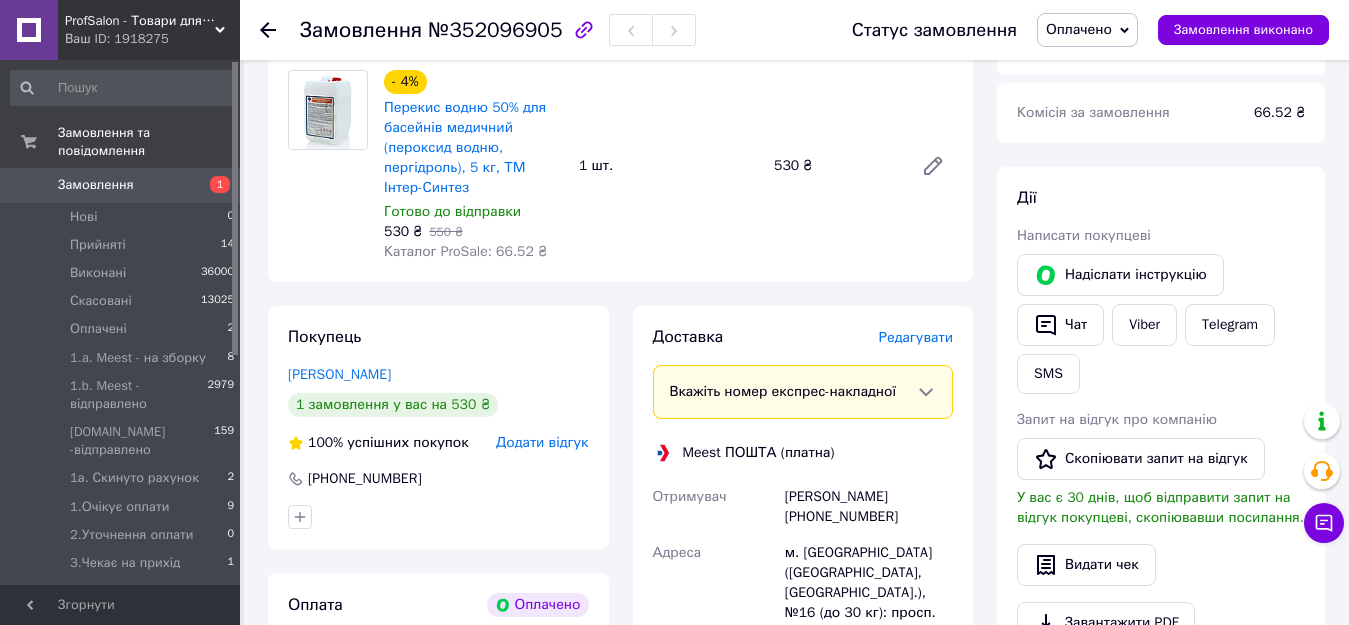 scroll, scrollTop: 800, scrollLeft: 0, axis: vertical 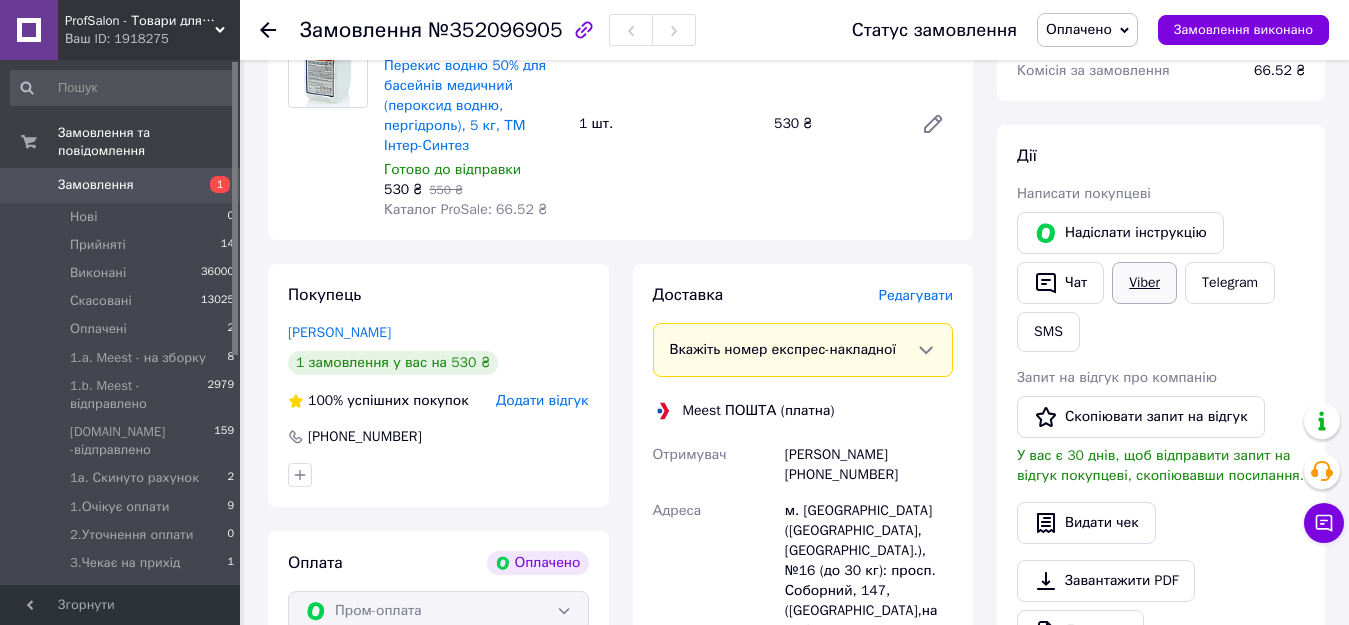 click on "Viber" at bounding box center [1144, 283] 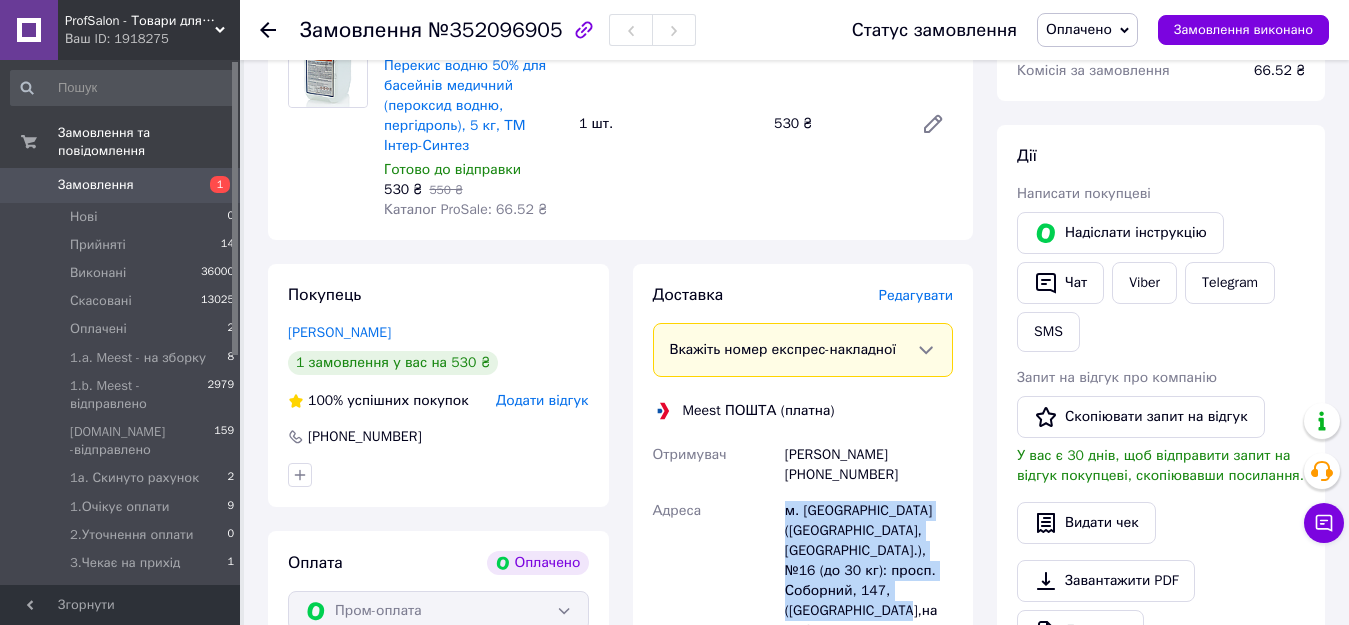 drag, startPoint x: 783, startPoint y: 480, endPoint x: 875, endPoint y: 588, distance: 141.87318 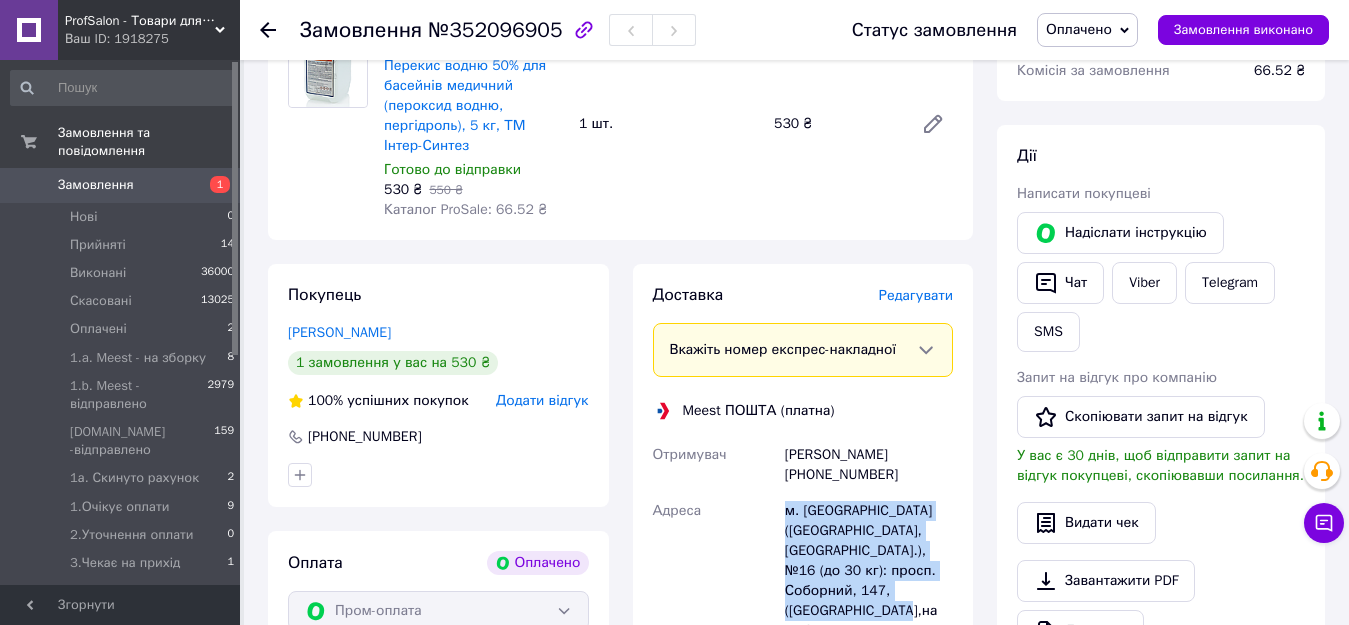 copy on "м. Запоріжжя (Запорізька обл., Запорізький р-н.), №16 (до 30 кг): просп. Соборний, 147, (Rozetka,на касі, ТЦ Украина)" 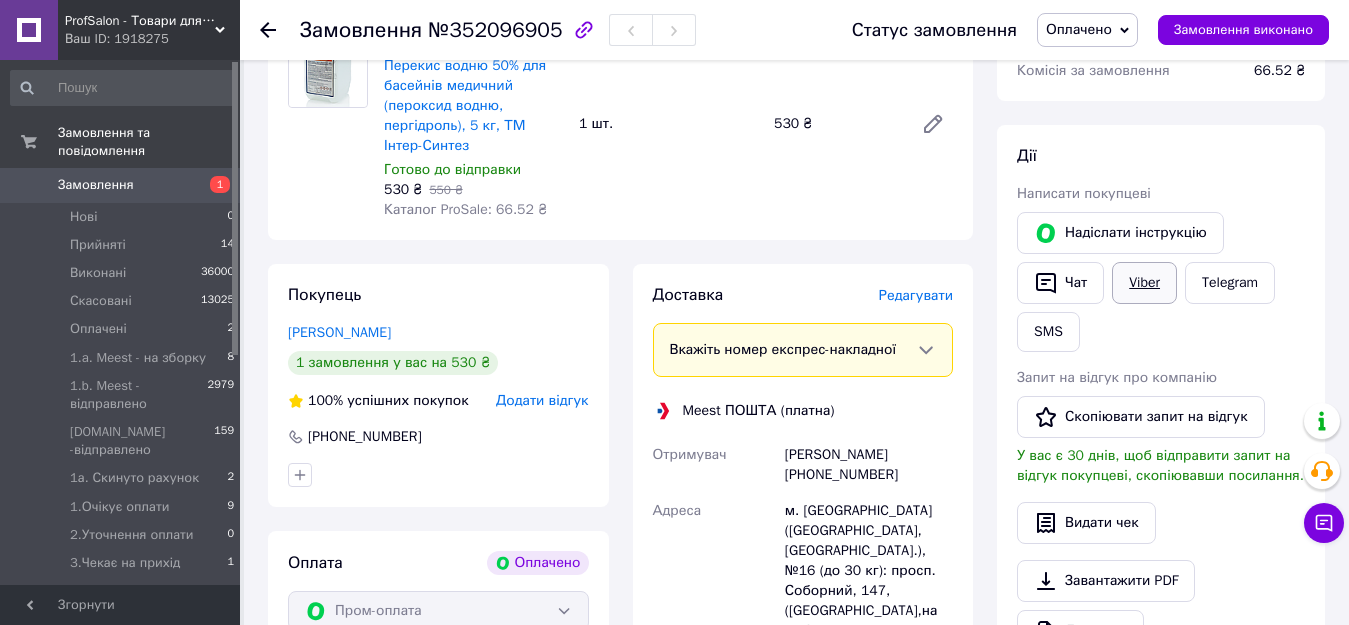 click on "Viber" at bounding box center [1144, 283] 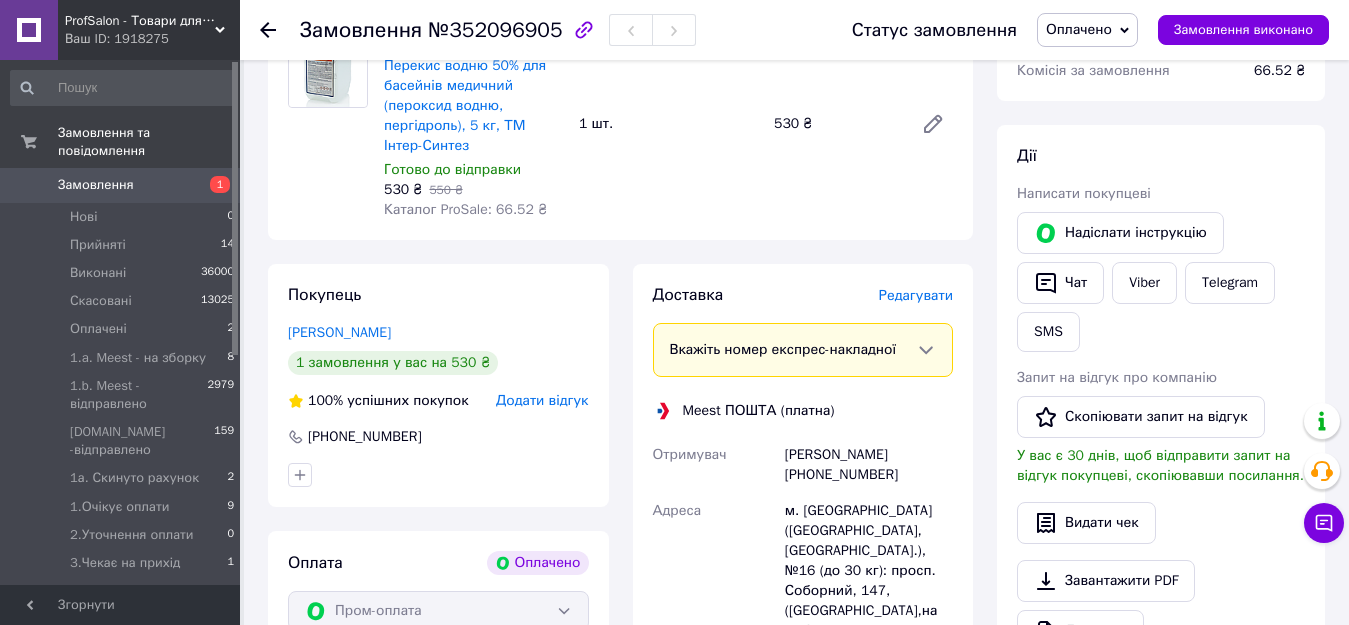 click on "Оплачено" at bounding box center (1079, 29) 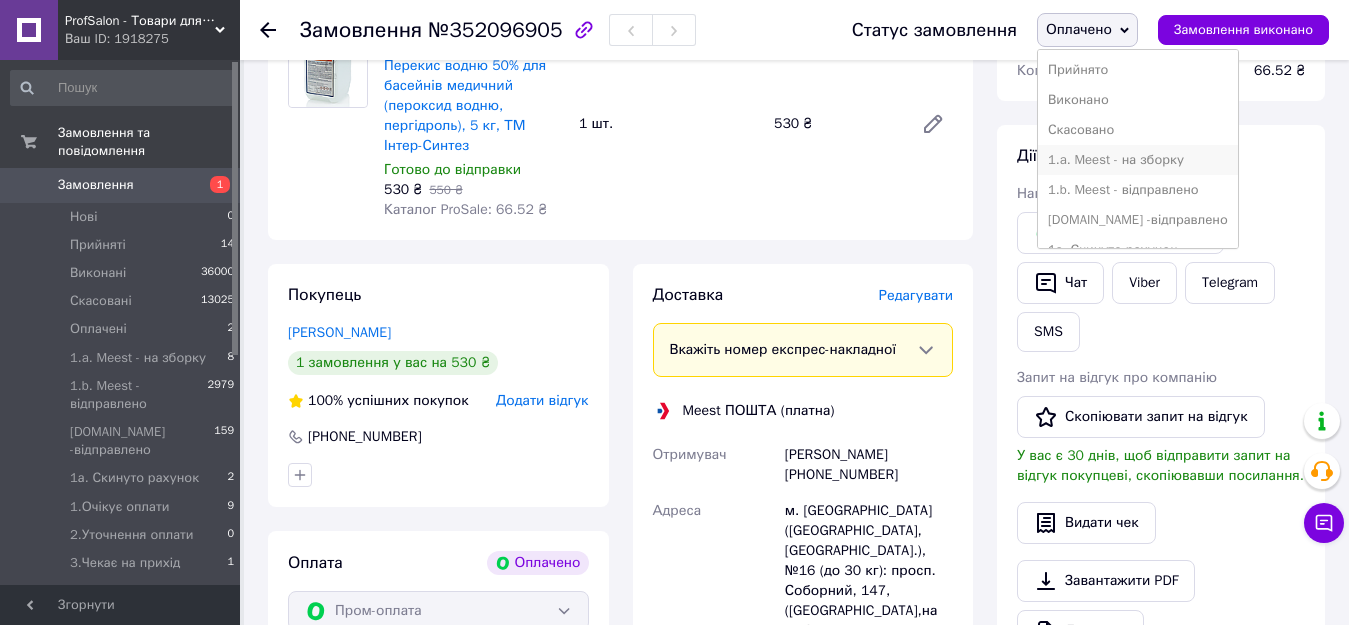 click on "1.a. Meest - на зборку" at bounding box center [1138, 160] 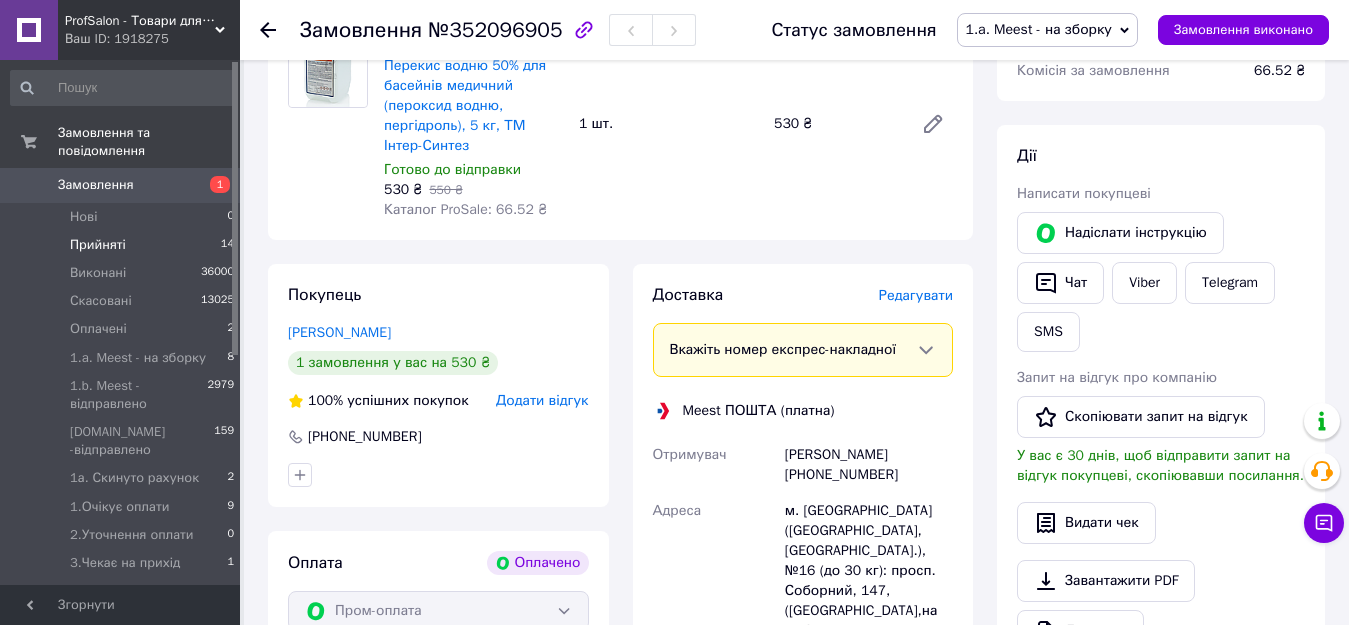 click on "Прийняті" at bounding box center [98, 245] 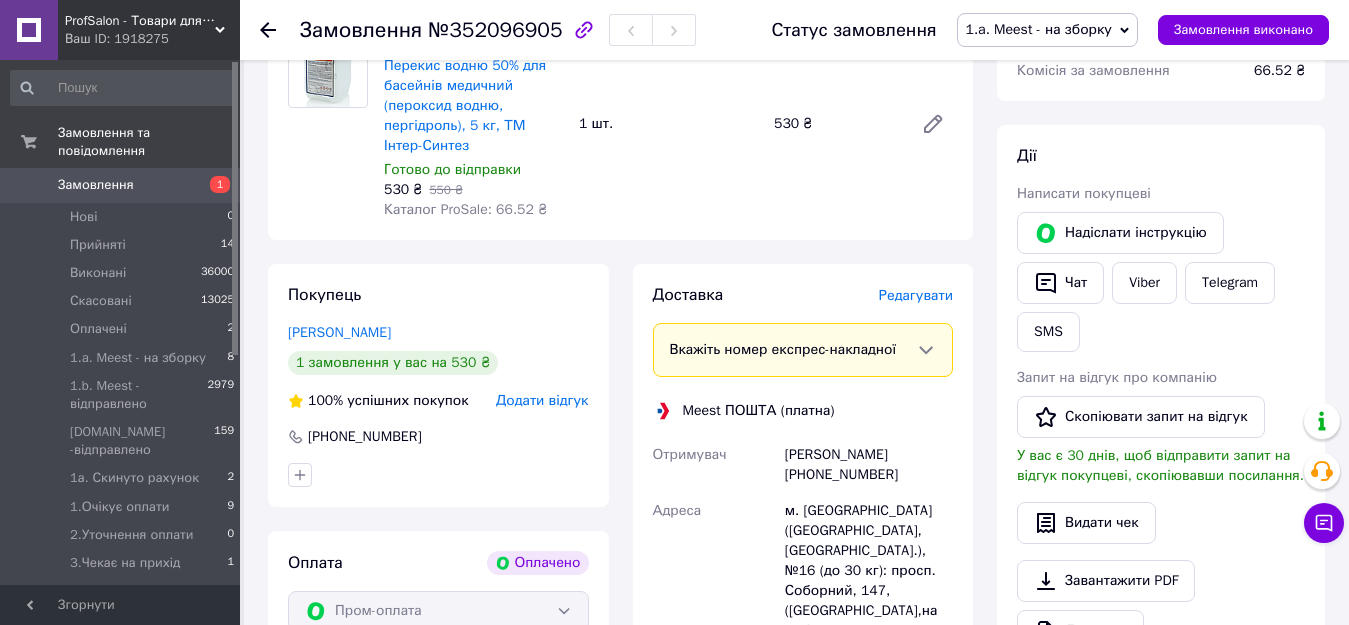 scroll, scrollTop: 0, scrollLeft: 0, axis: both 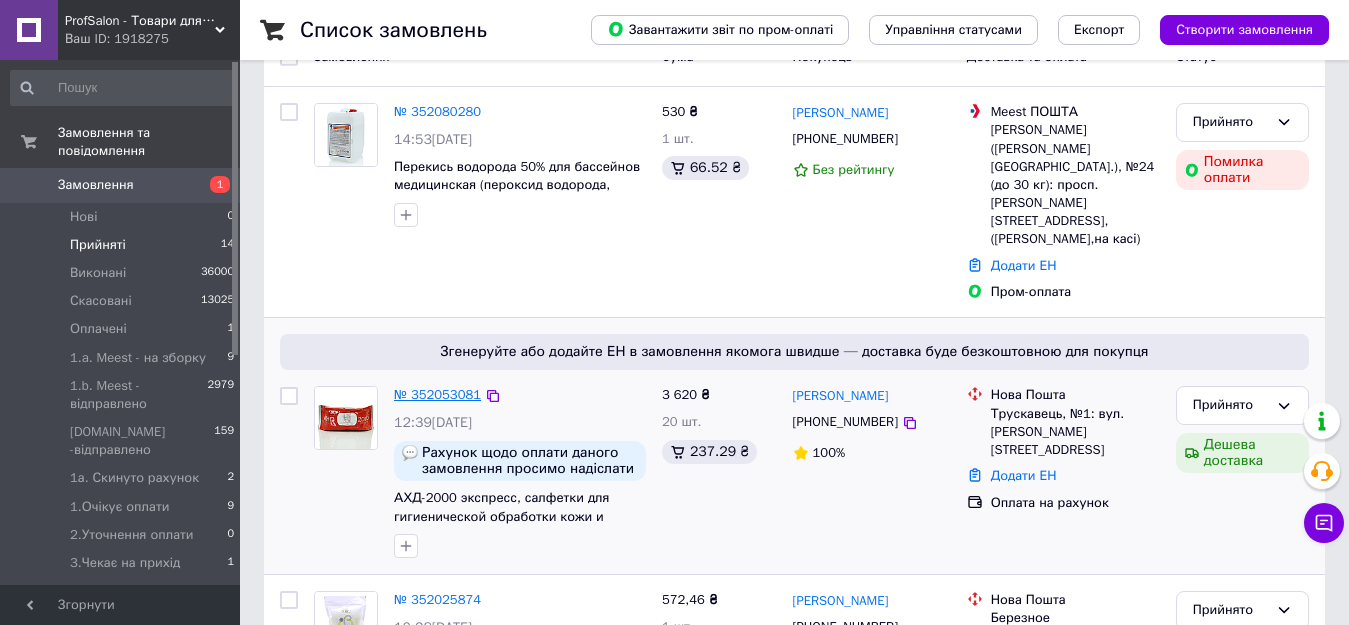 click on "№ 352053081" at bounding box center [437, 394] 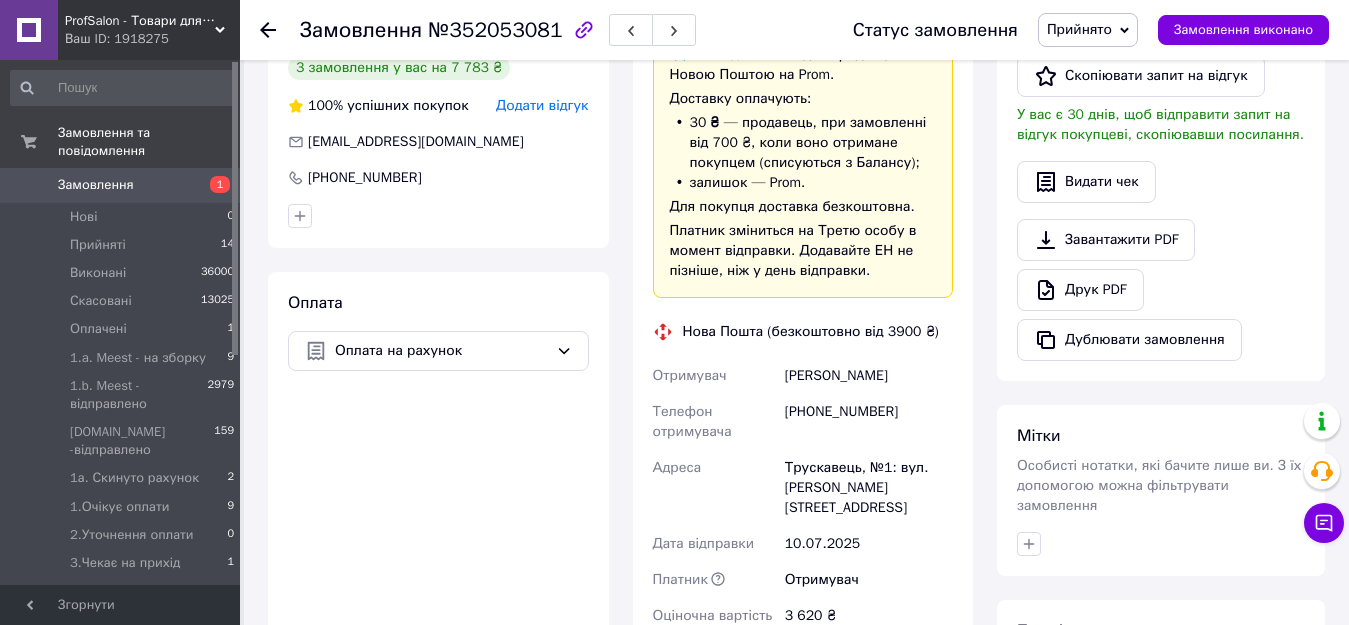 scroll, scrollTop: 600, scrollLeft: 0, axis: vertical 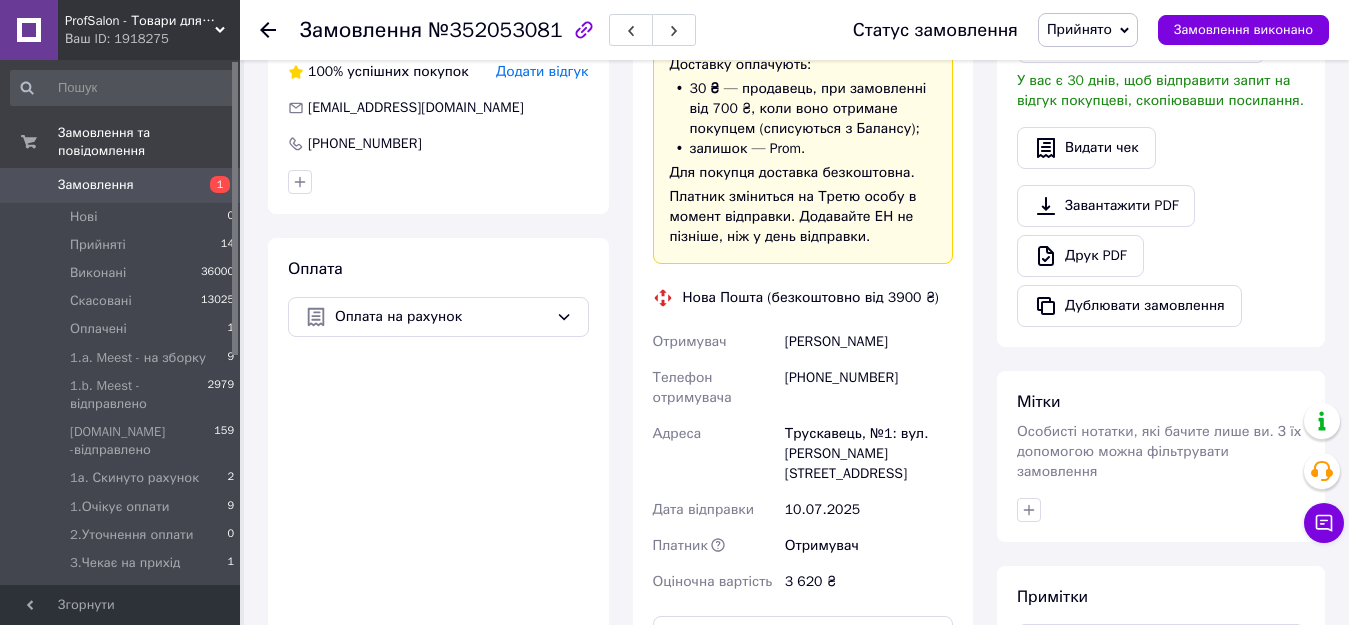 click on "Прийнято" at bounding box center (1088, 30) 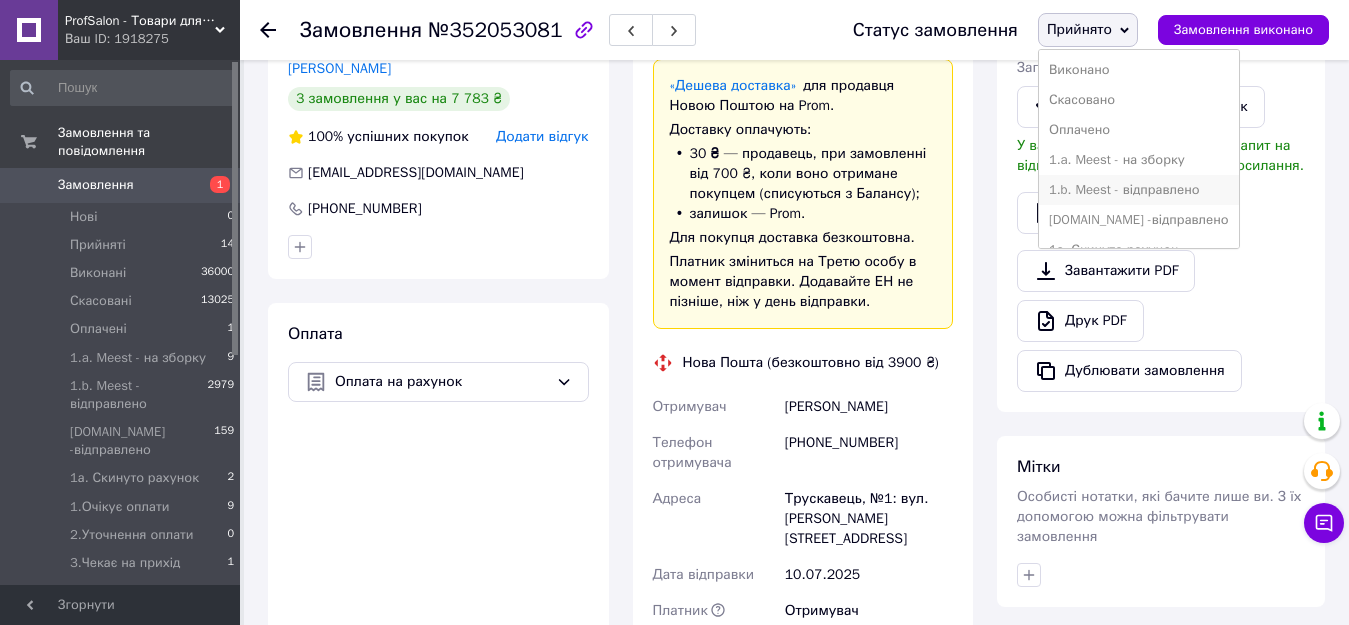 scroll, scrollTop: 500, scrollLeft: 0, axis: vertical 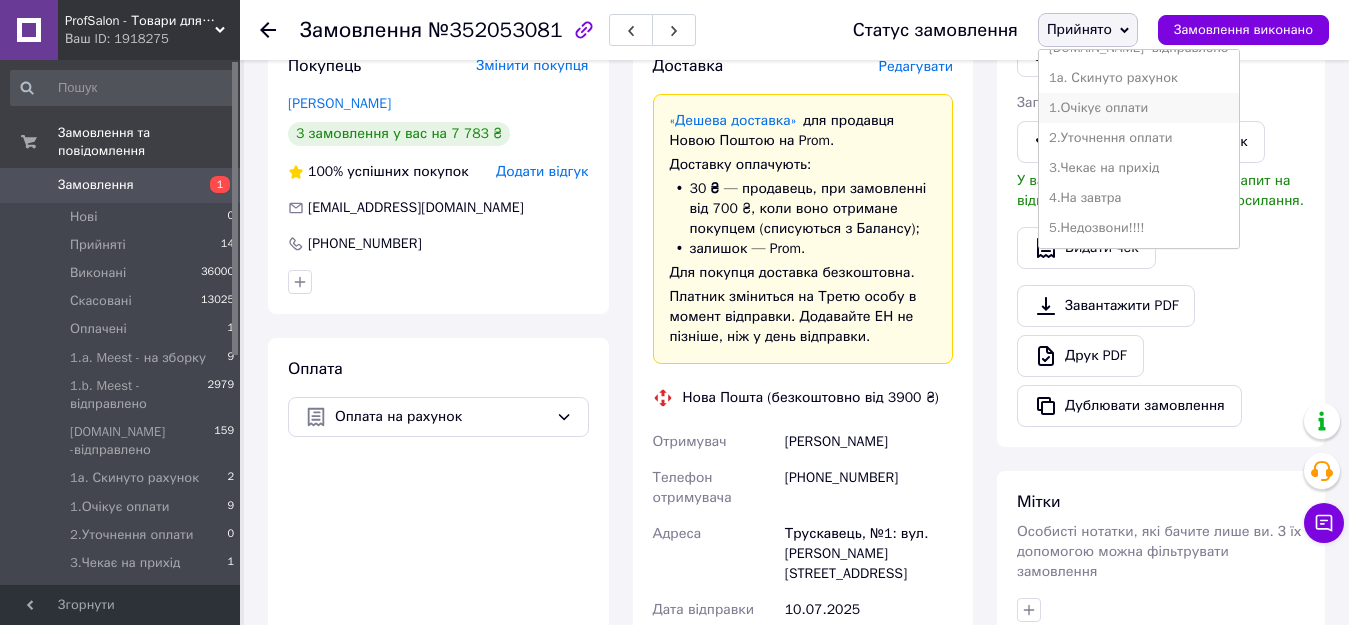 click on "1.Очікує оплати" at bounding box center [1139, 108] 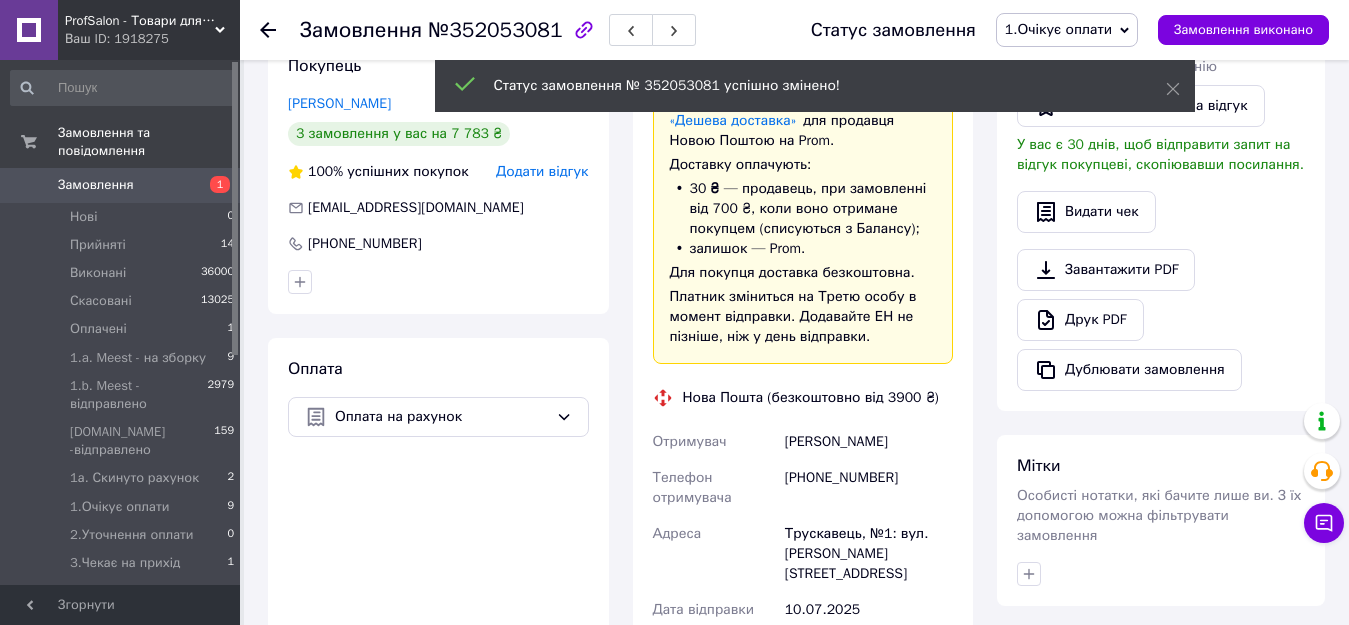 click 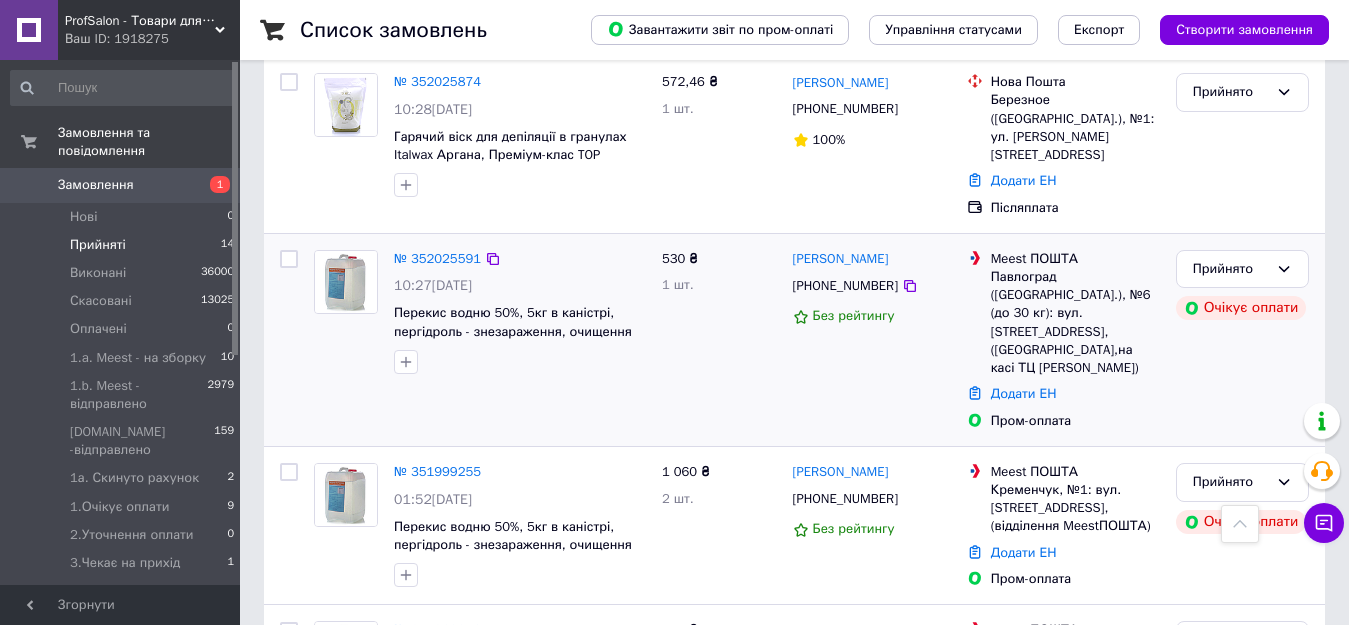 scroll, scrollTop: 800, scrollLeft: 0, axis: vertical 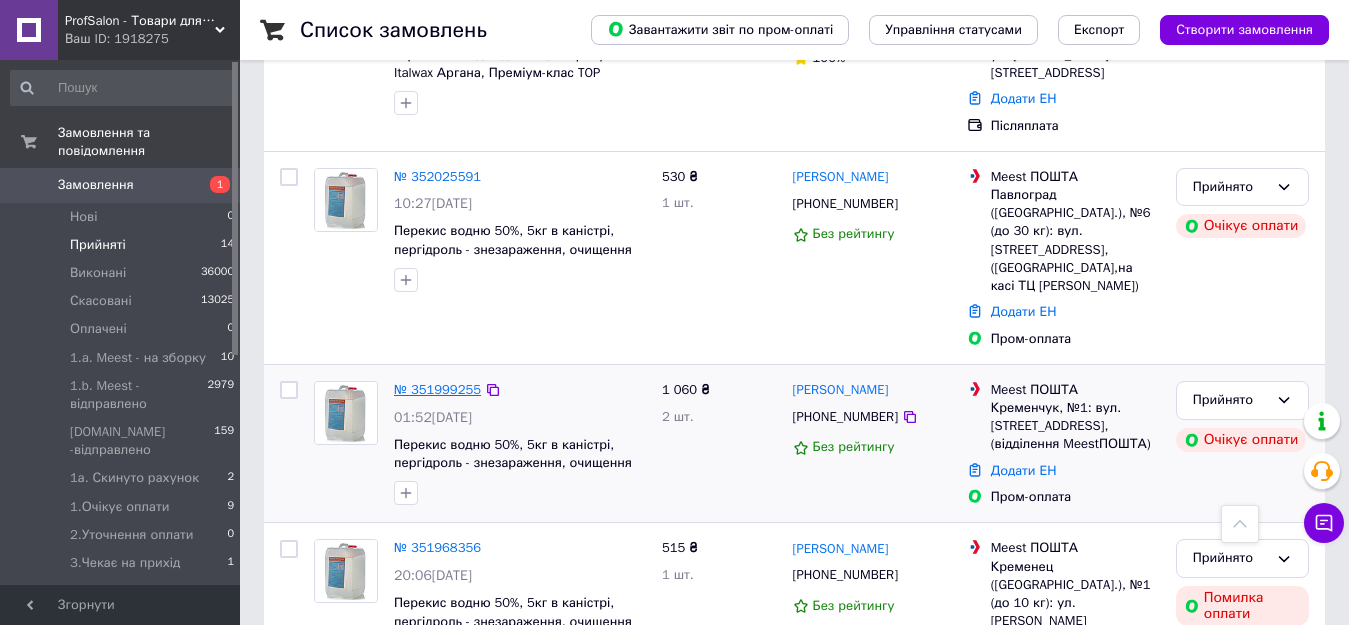 click on "№ 351999255" at bounding box center (437, 389) 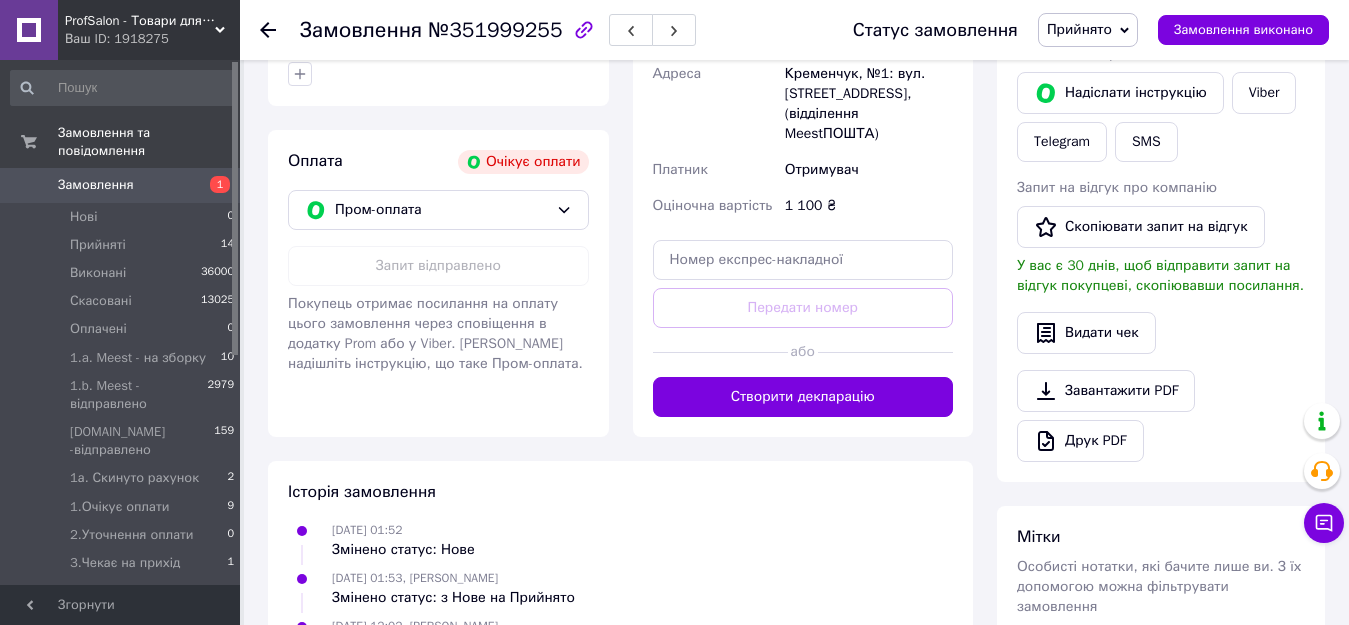 scroll, scrollTop: 656, scrollLeft: 0, axis: vertical 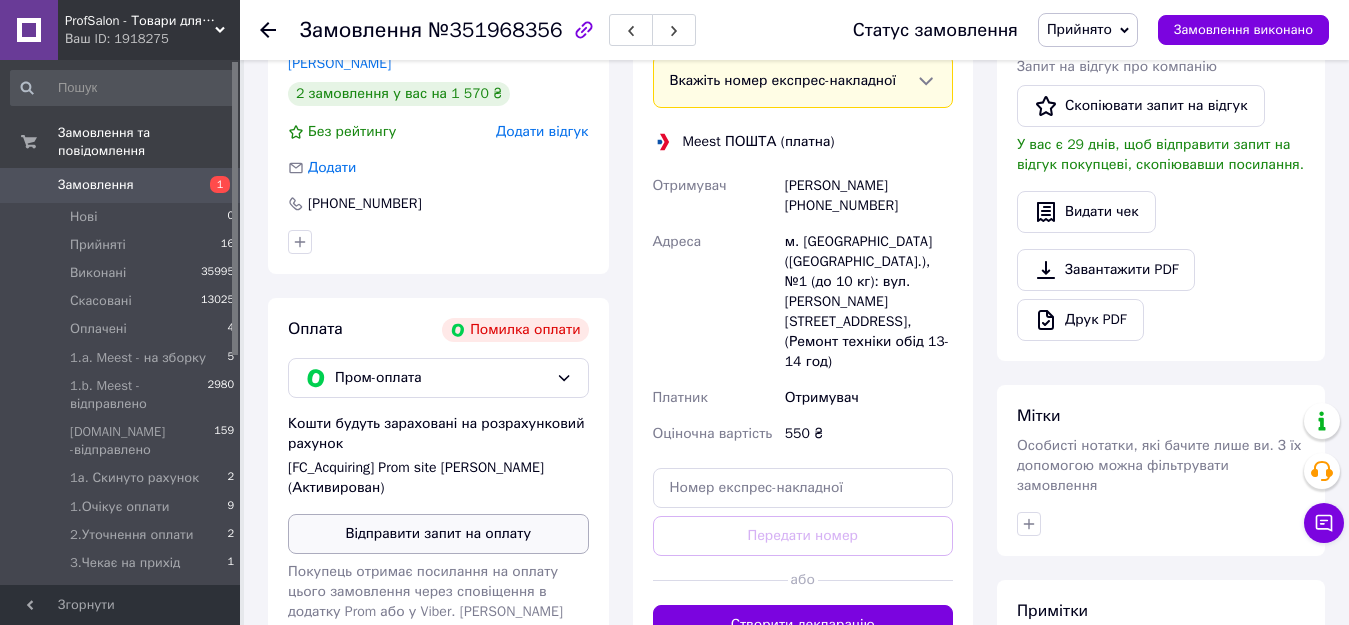 click on "Відправити запит на оплату" at bounding box center (438, 534) 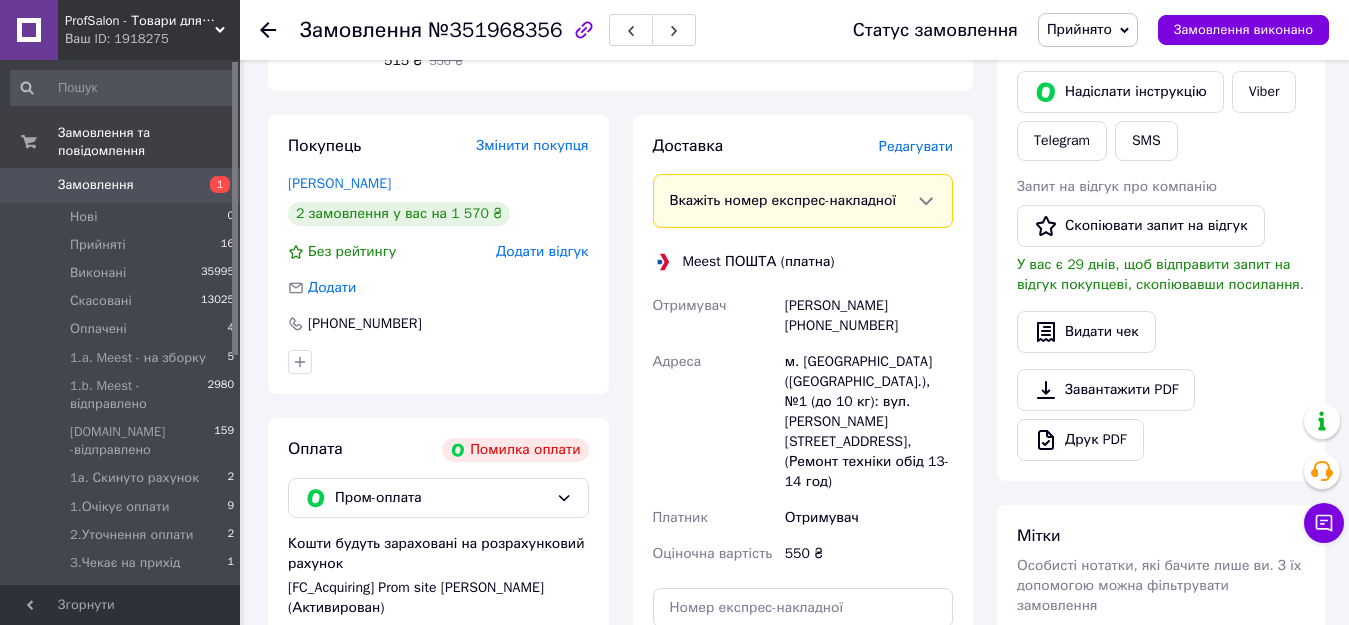 scroll, scrollTop: 232, scrollLeft: 0, axis: vertical 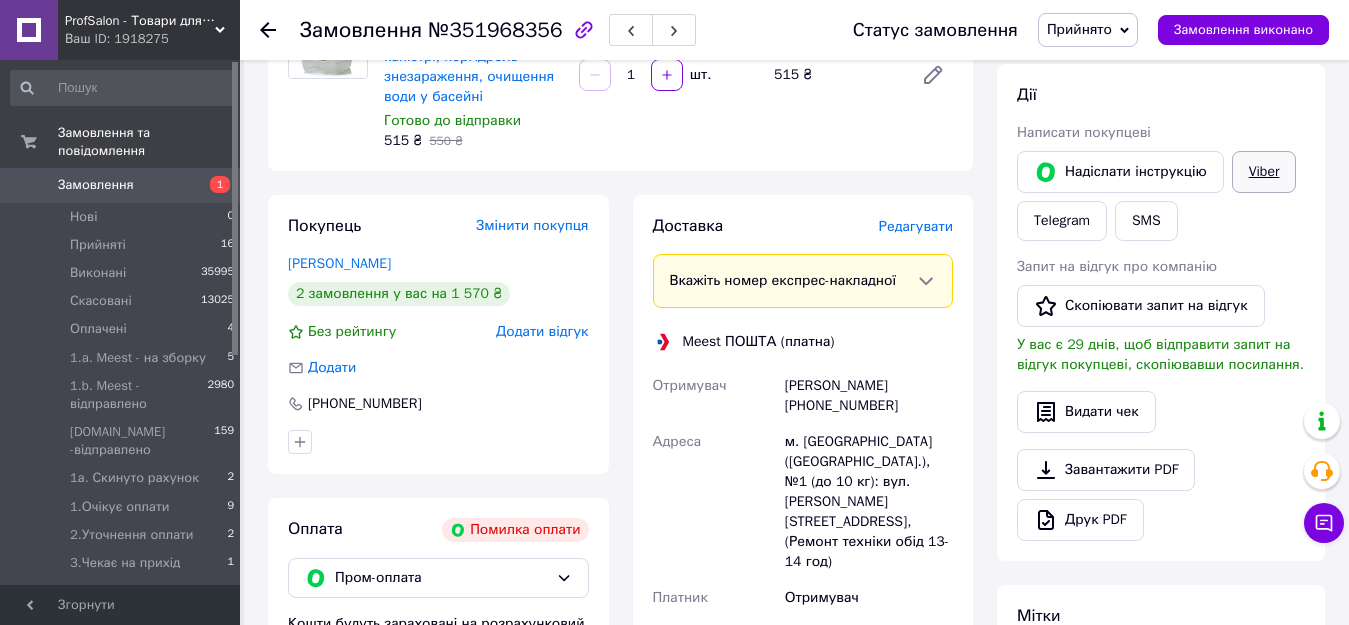 click on "Viber" at bounding box center [1264, 172] 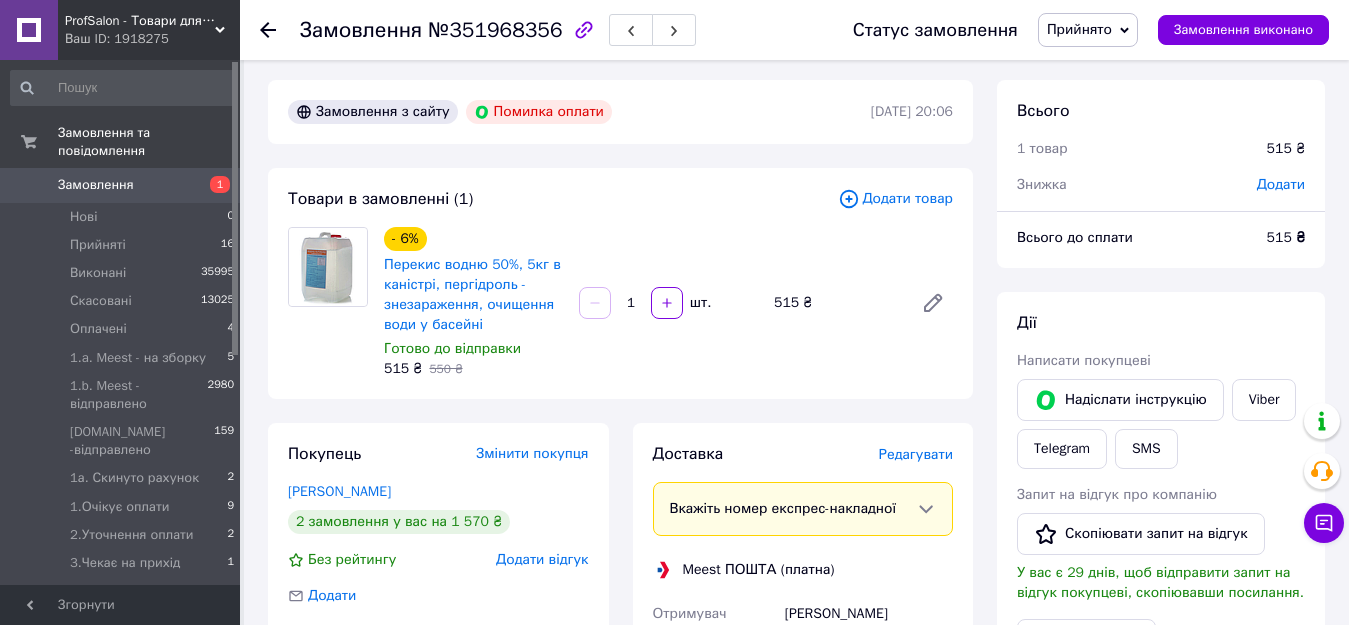 scroll, scrollTop: 0, scrollLeft: 0, axis: both 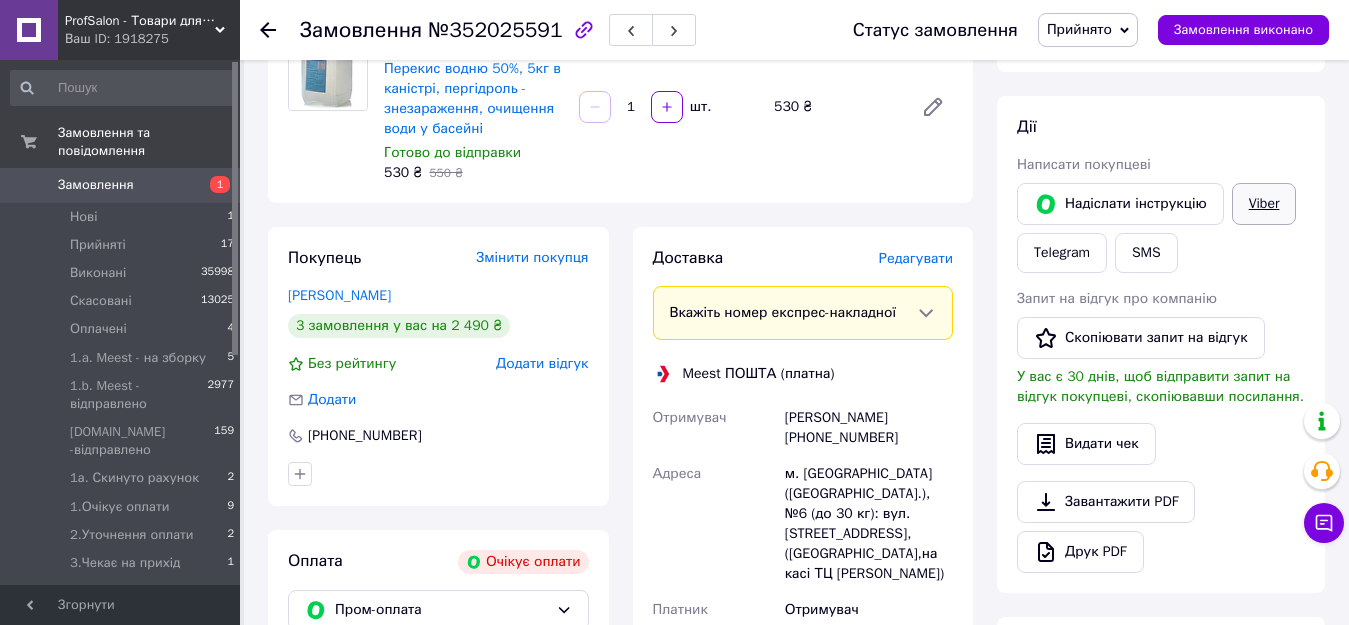 click on "Viber" at bounding box center [1264, 204] 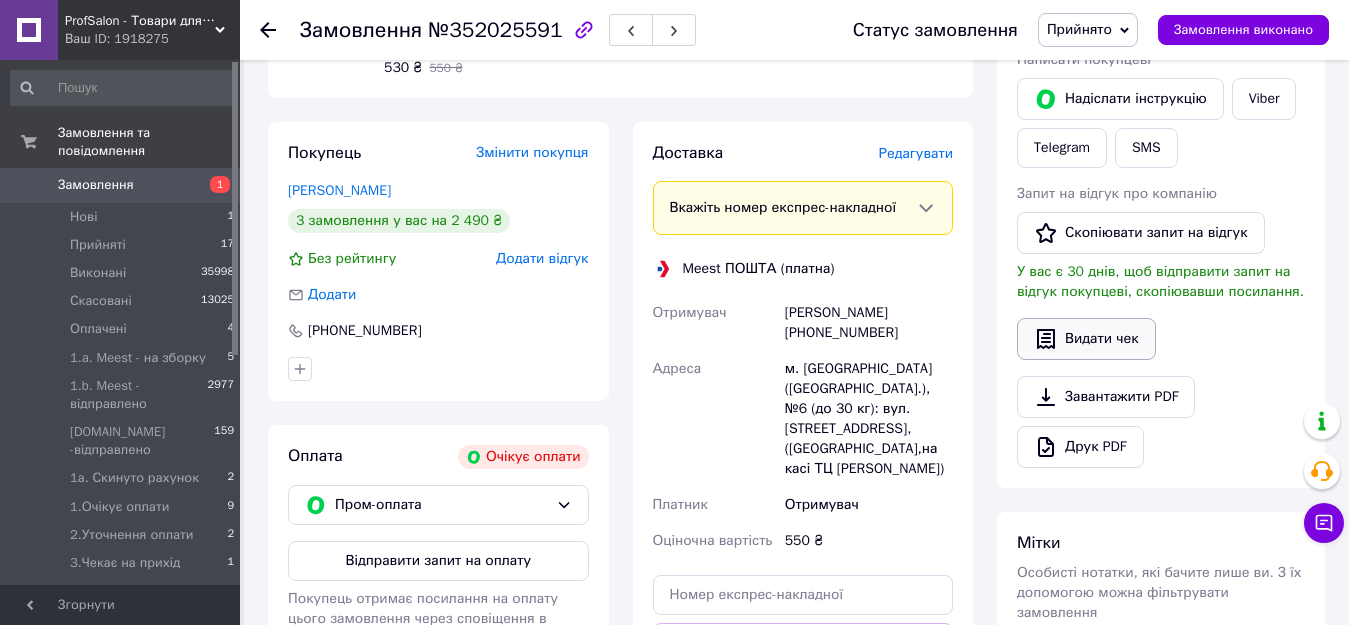 scroll, scrollTop: 656, scrollLeft: 0, axis: vertical 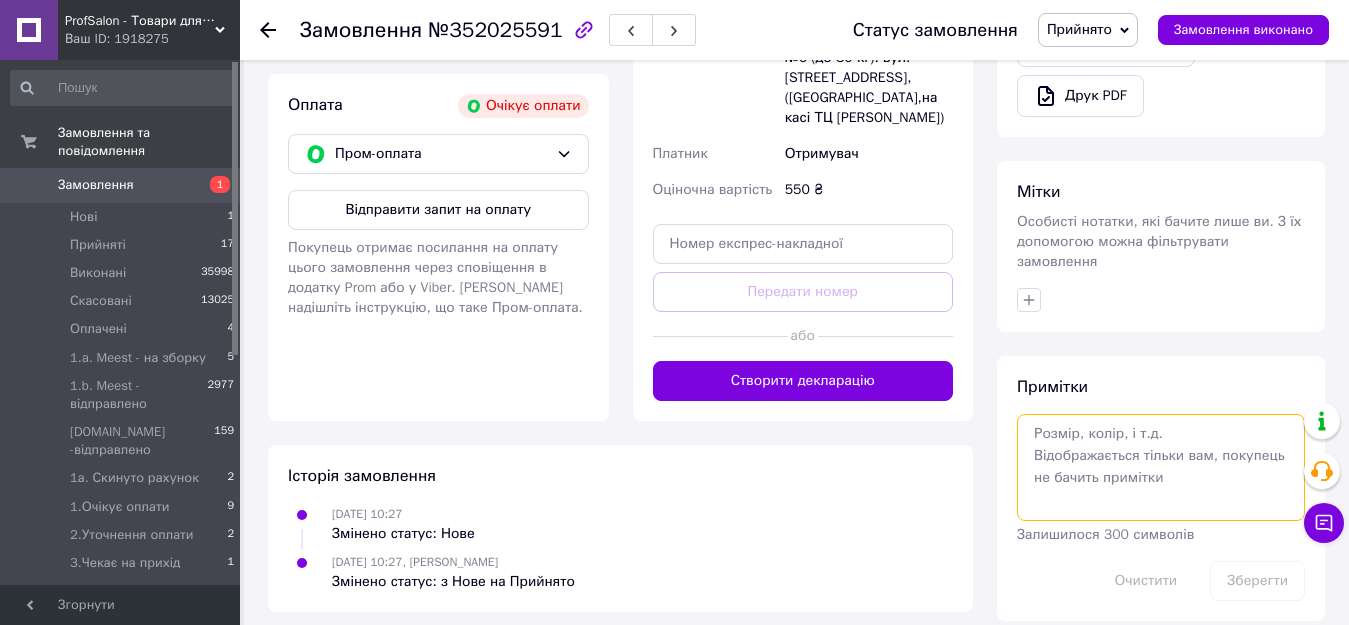 click at bounding box center (1161, 467) 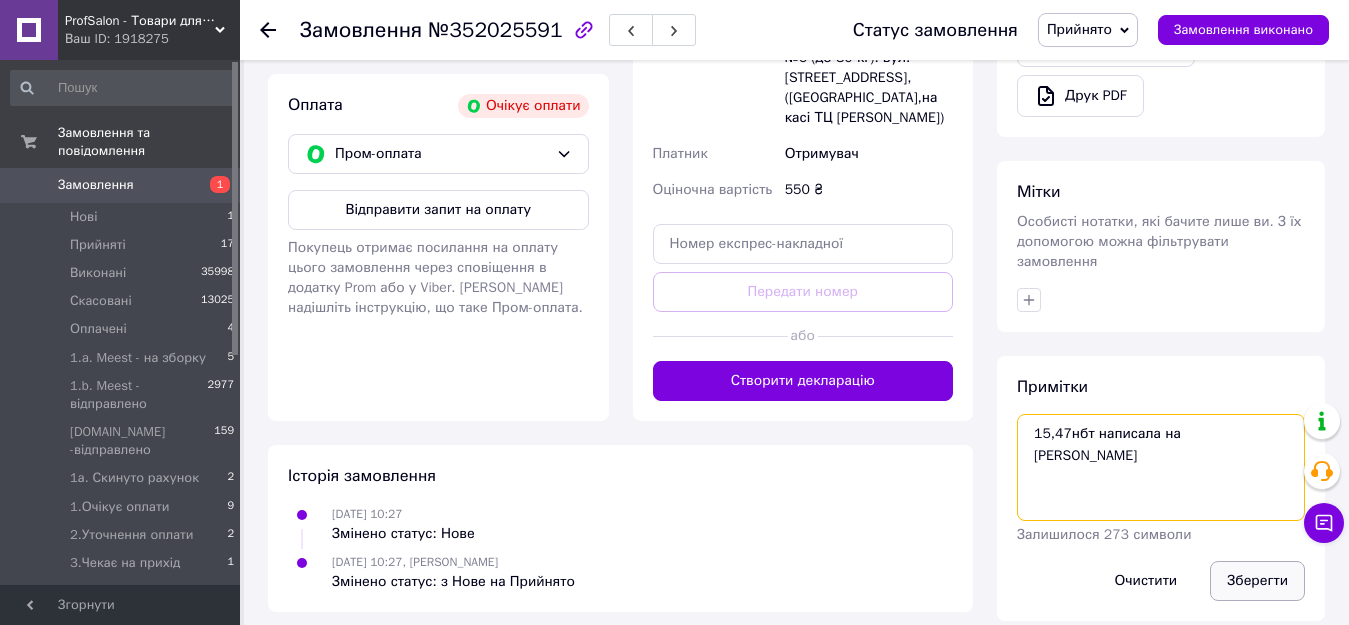 type on "15,47нбт написала на вайбер" 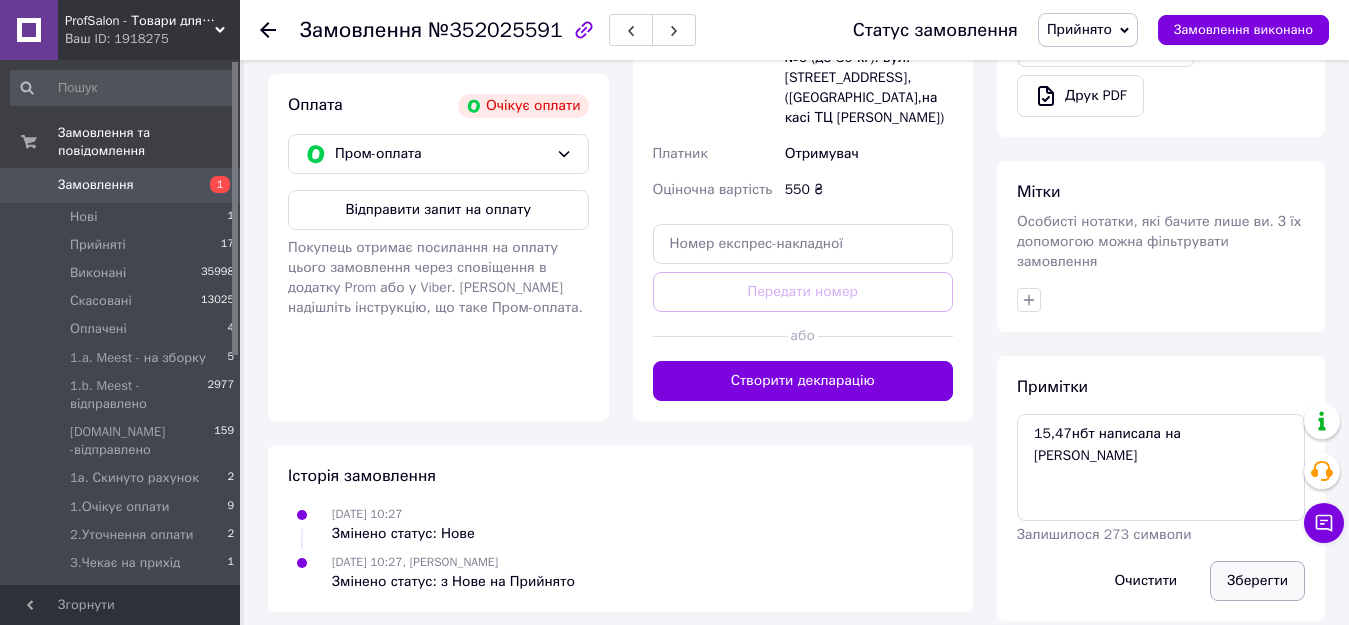 click on "Зберегти" at bounding box center (1257, 581) 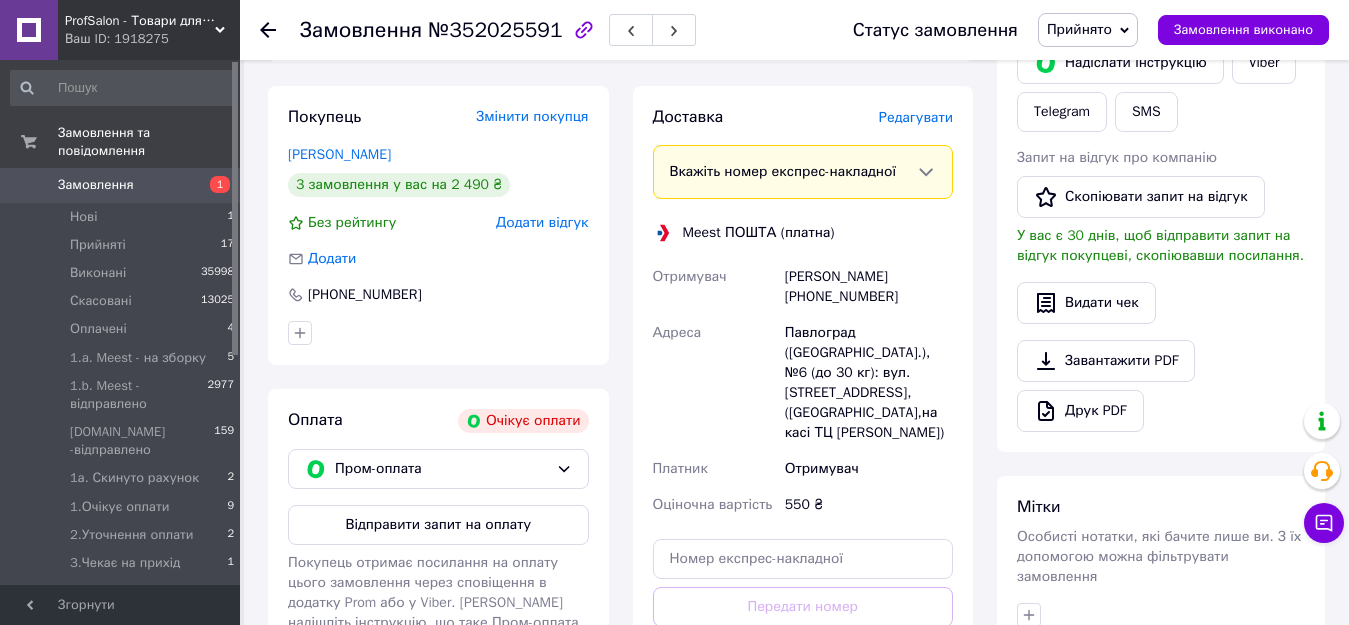 scroll, scrollTop: 295, scrollLeft: 0, axis: vertical 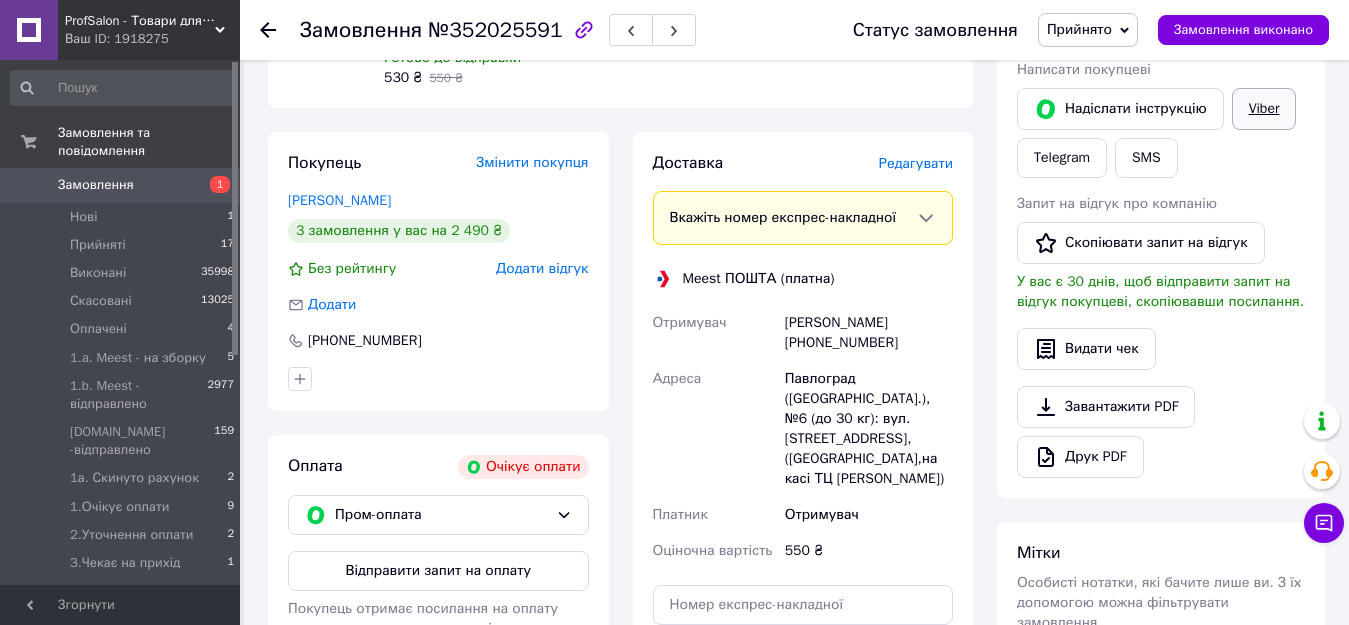 click on "Viber" at bounding box center (1264, 109) 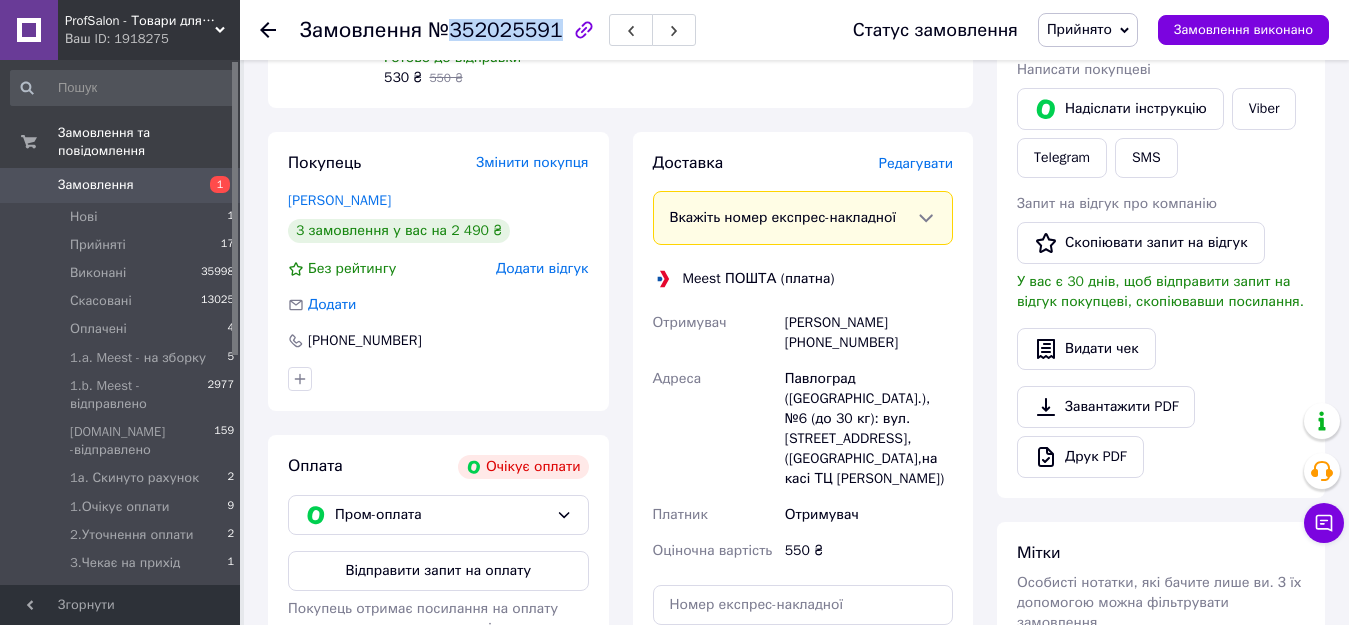 drag, startPoint x: 449, startPoint y: 30, endPoint x: 545, endPoint y: 33, distance: 96.04687 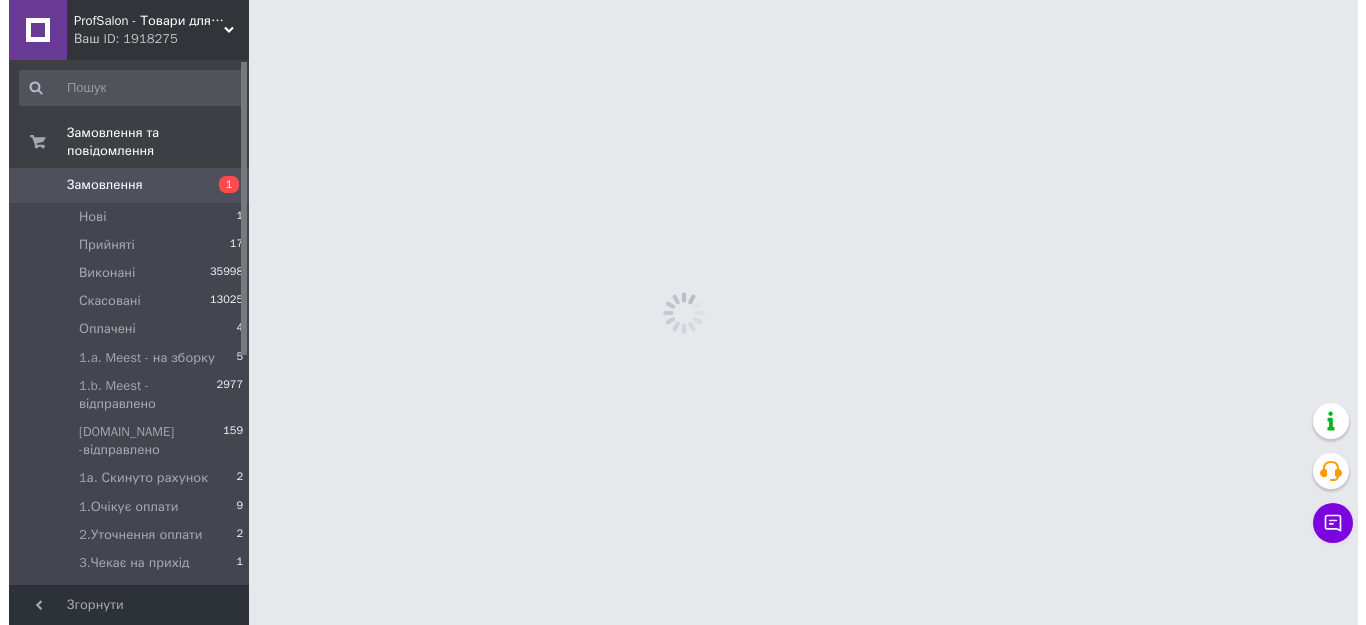 scroll, scrollTop: 0, scrollLeft: 0, axis: both 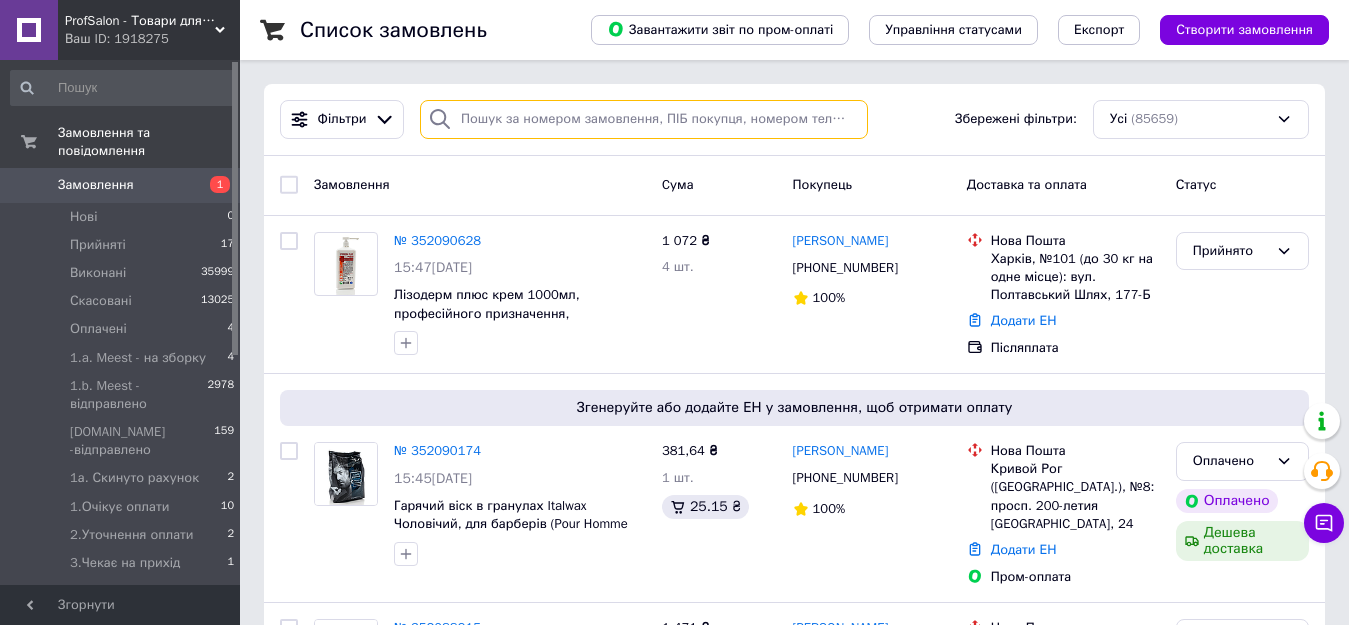 paste on "[PHONE_NUMBER]" 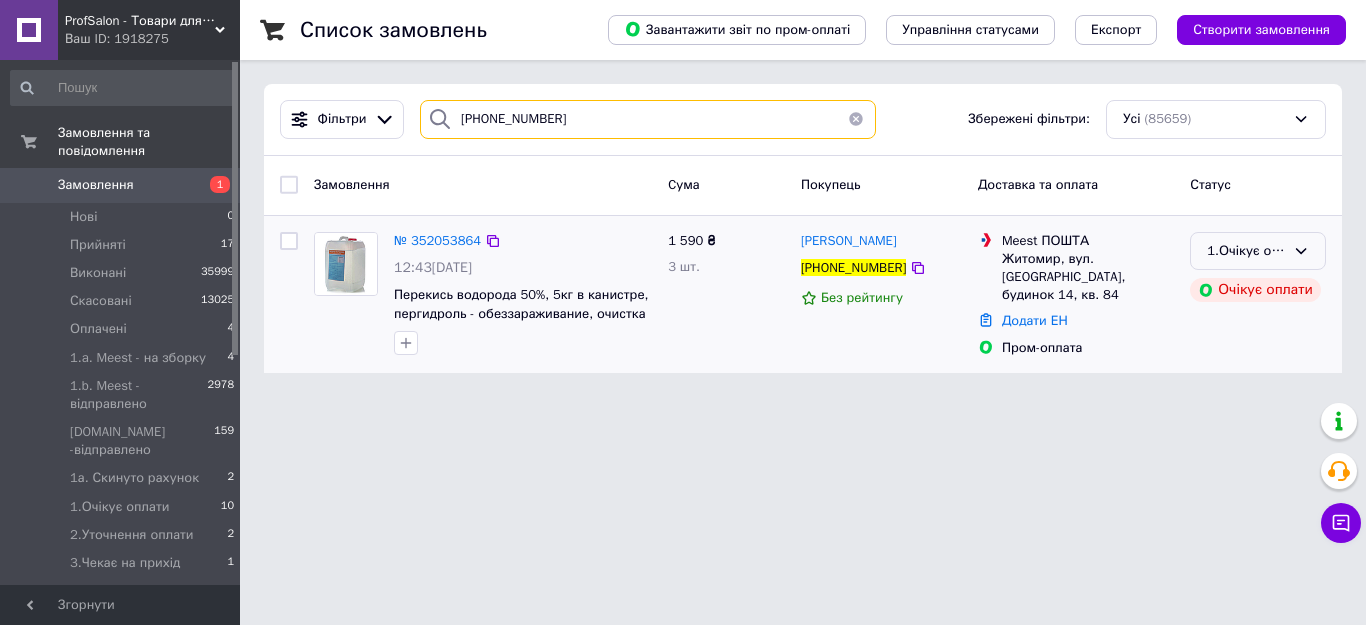 type on "[PHONE_NUMBER]" 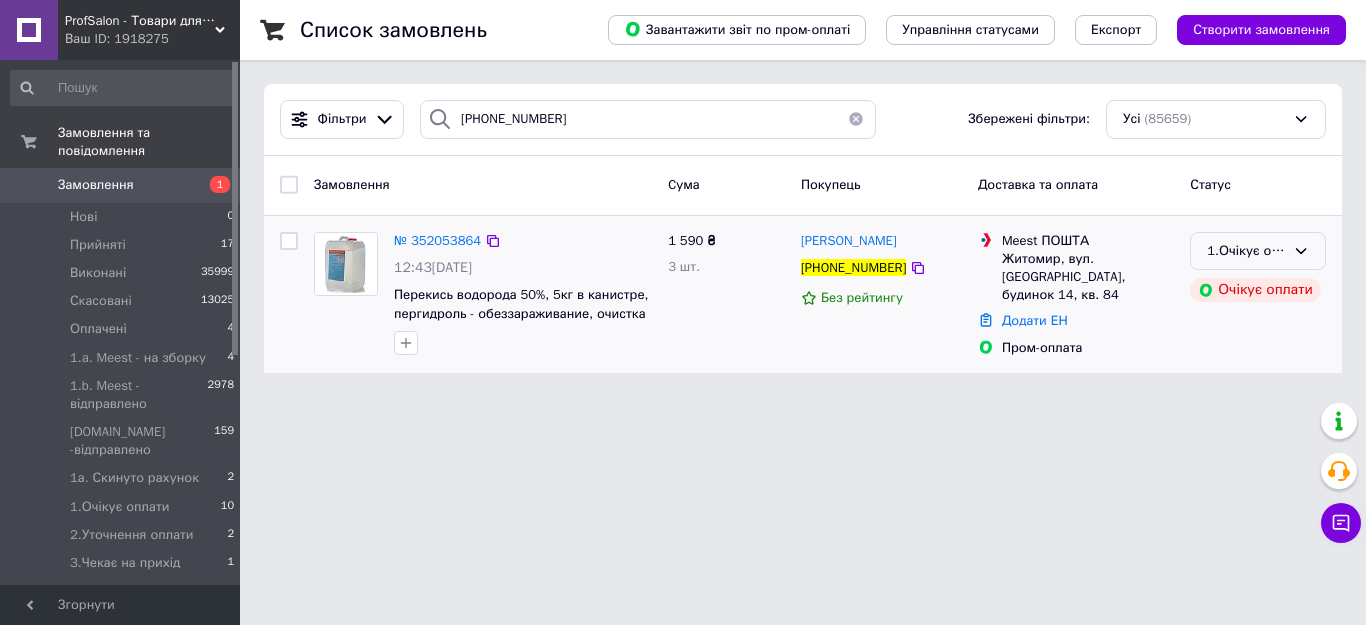 click on "1.Очікує оплати" at bounding box center [1246, 251] 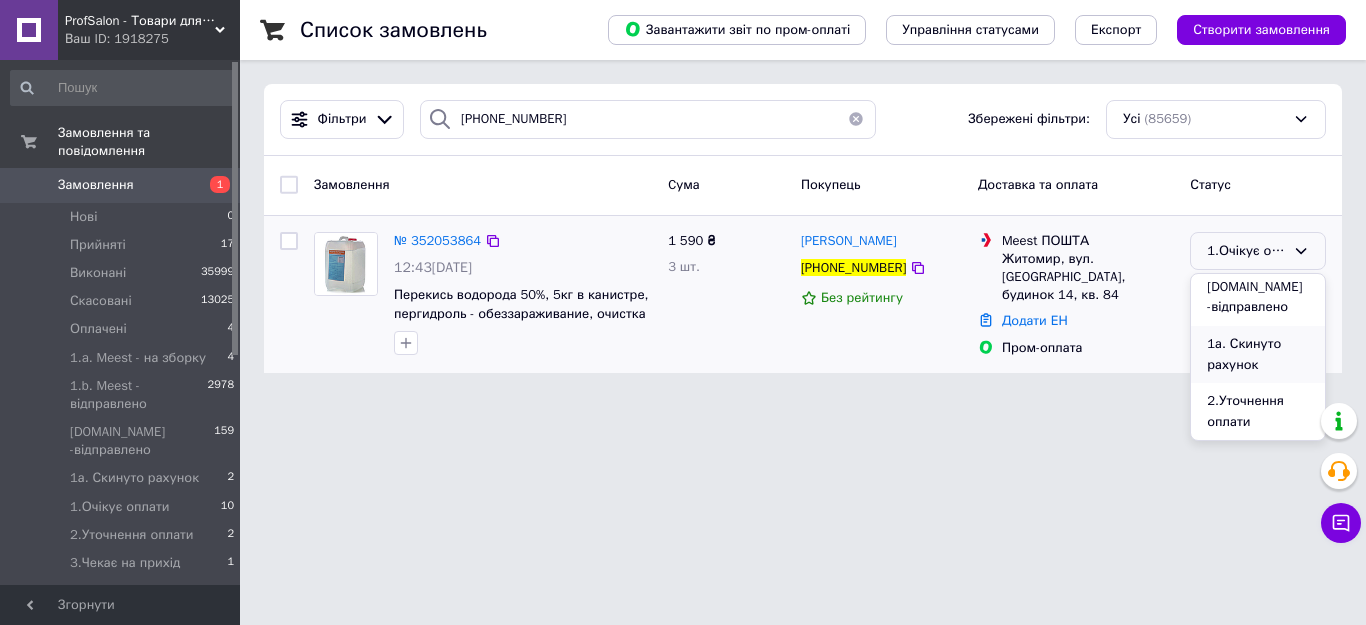 scroll, scrollTop: 300, scrollLeft: 0, axis: vertical 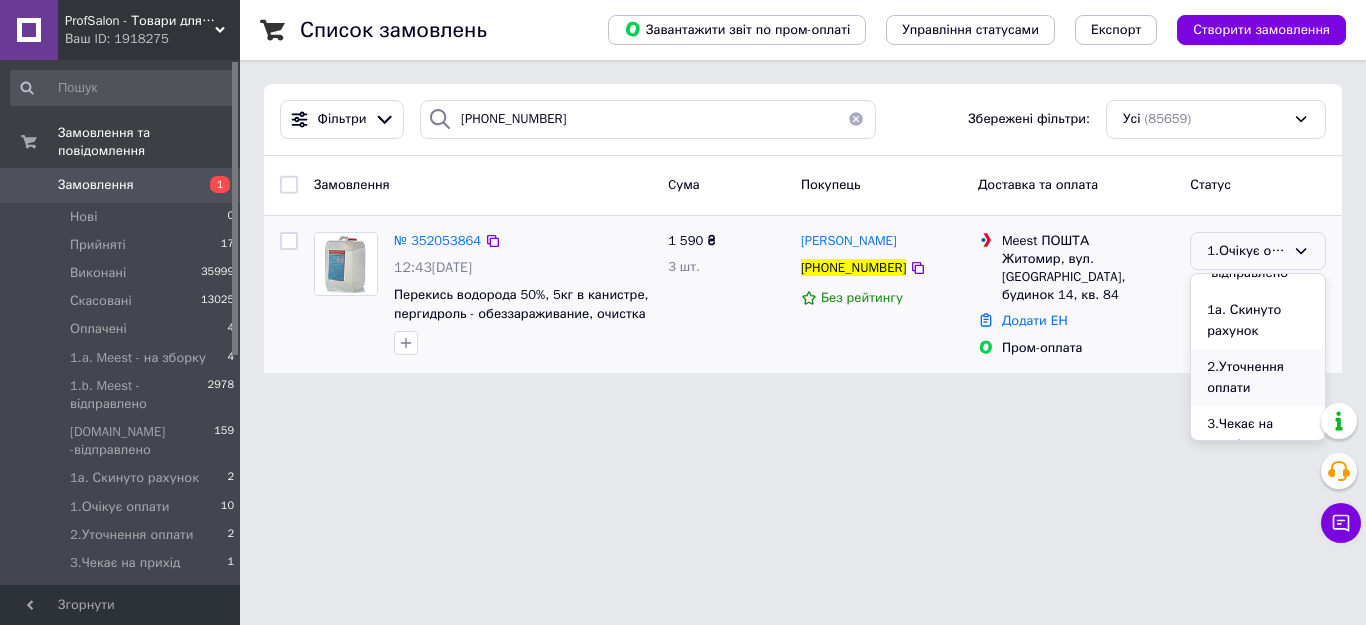 click on "2.Уточнення оплати" at bounding box center (1258, 377) 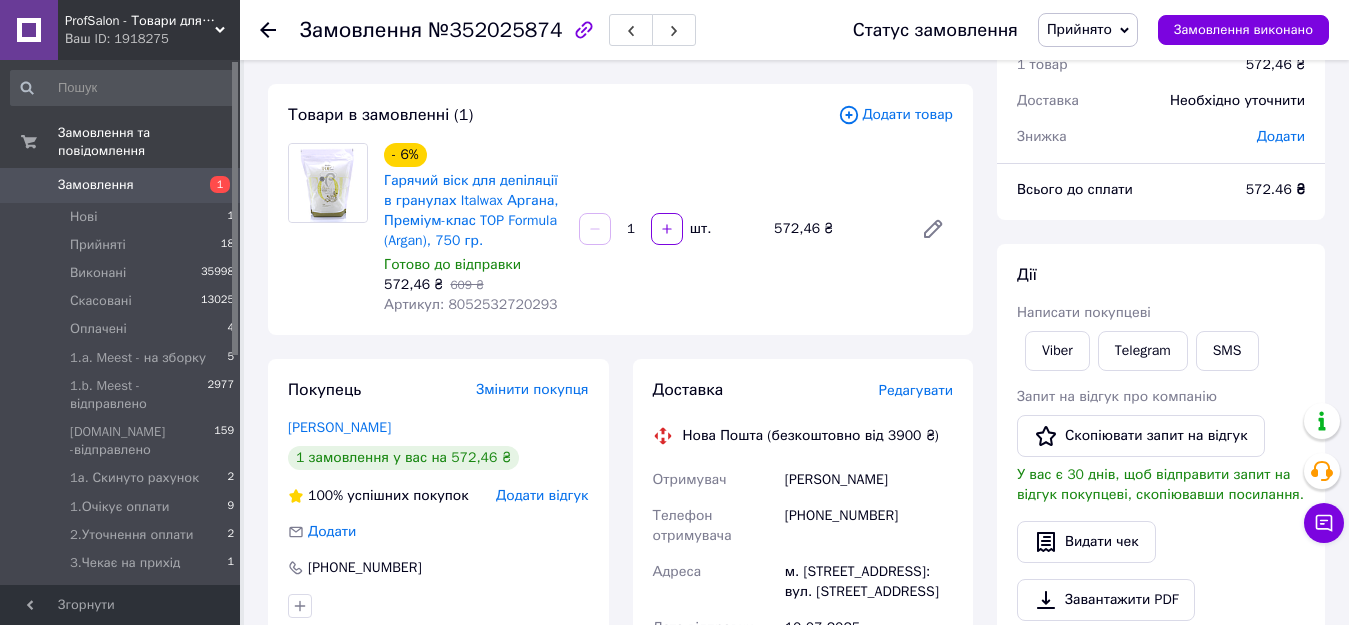 scroll, scrollTop: 200, scrollLeft: 0, axis: vertical 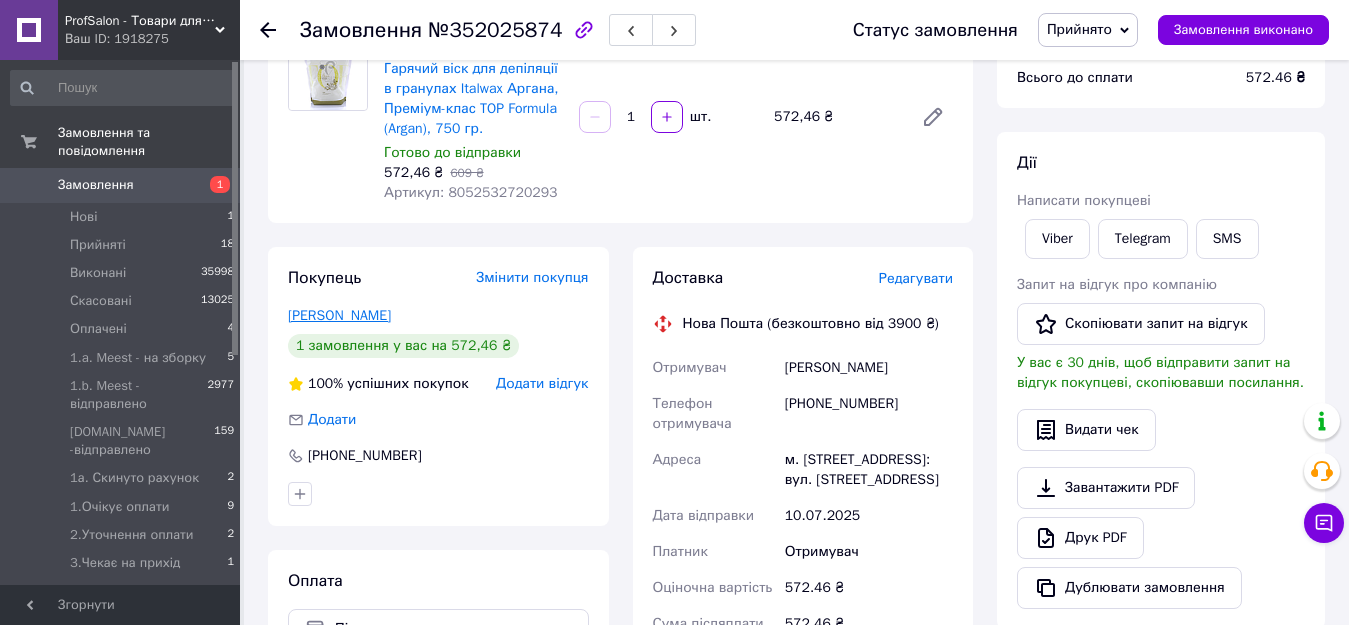 click on "Шевчук Діана" at bounding box center [339, 315] 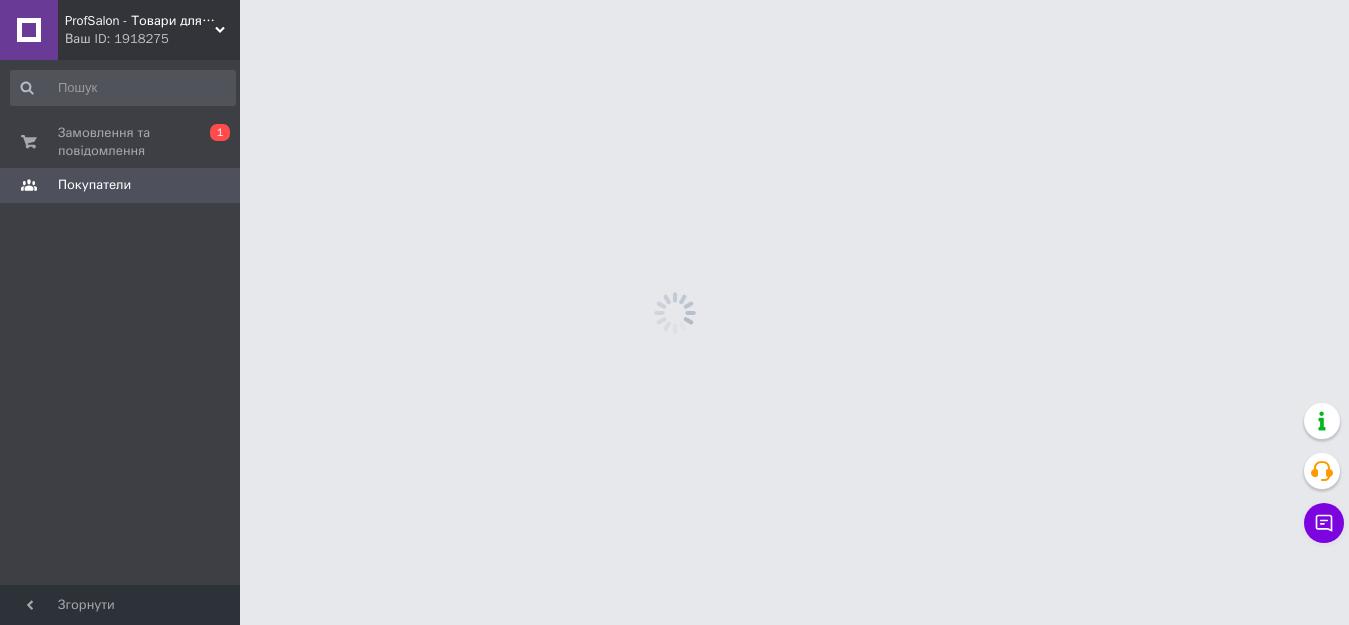 scroll, scrollTop: 0, scrollLeft: 0, axis: both 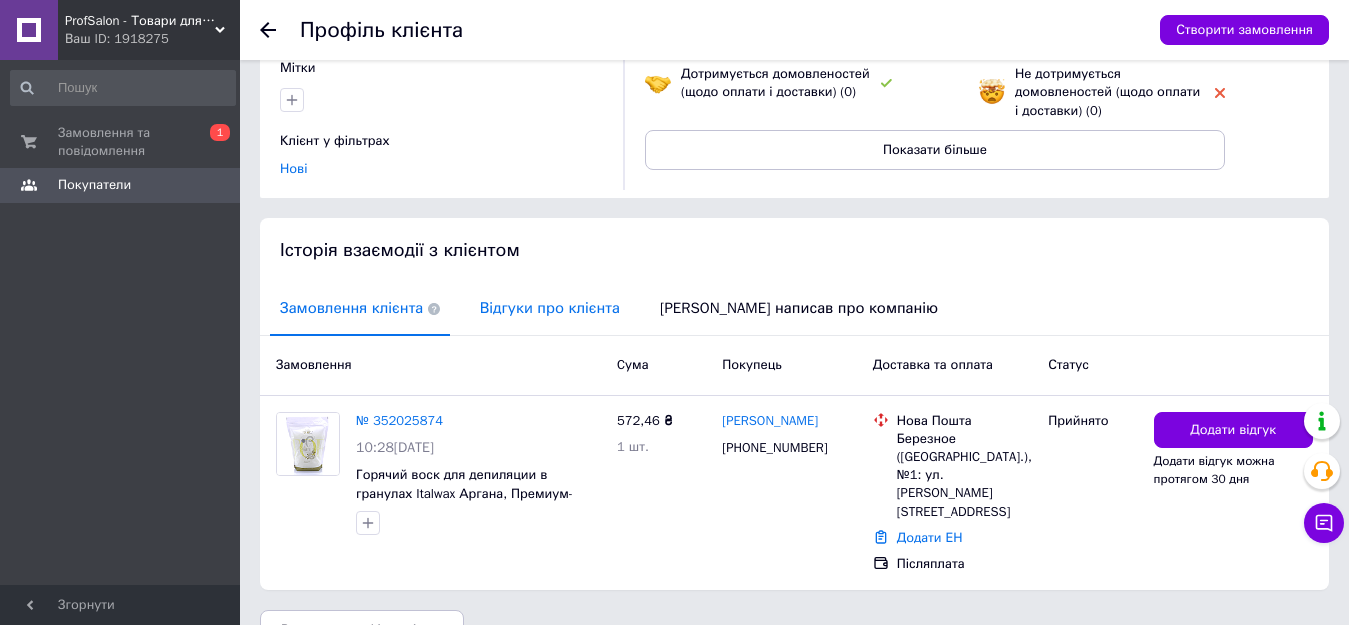 click on "Відгуки про клієнта" at bounding box center (550, 308) 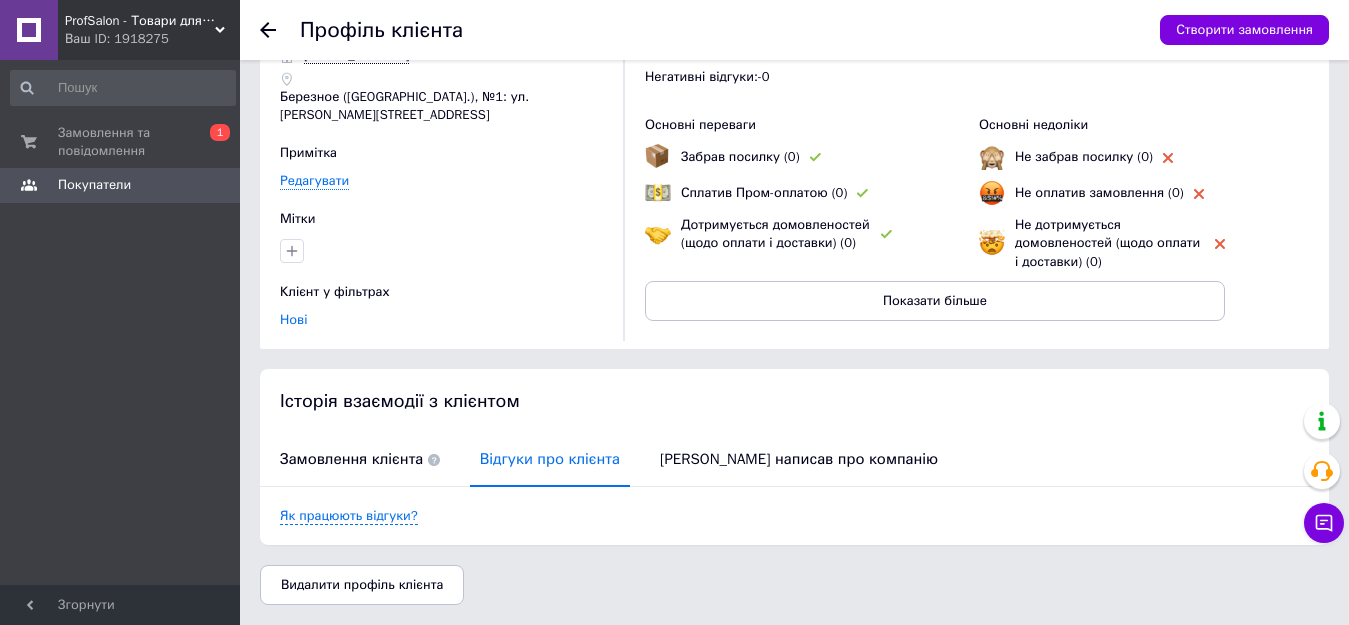 scroll, scrollTop: 86, scrollLeft: 0, axis: vertical 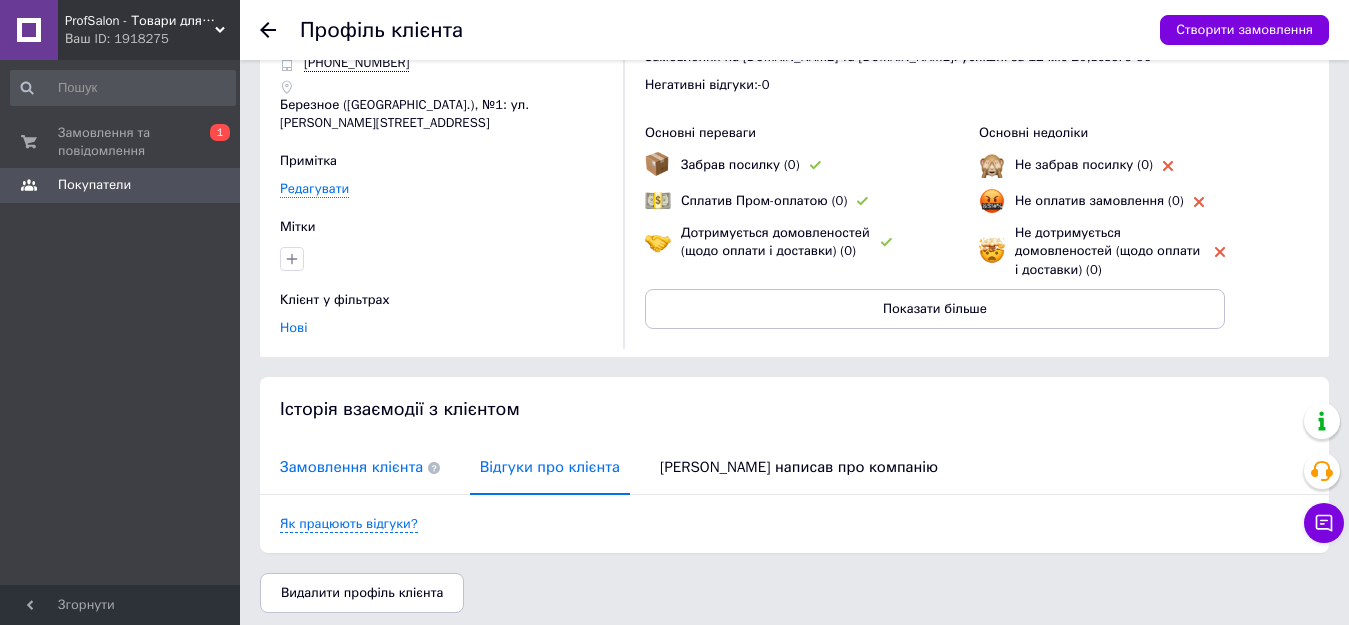 click on "Замовлення клієнта" at bounding box center (360, 467) 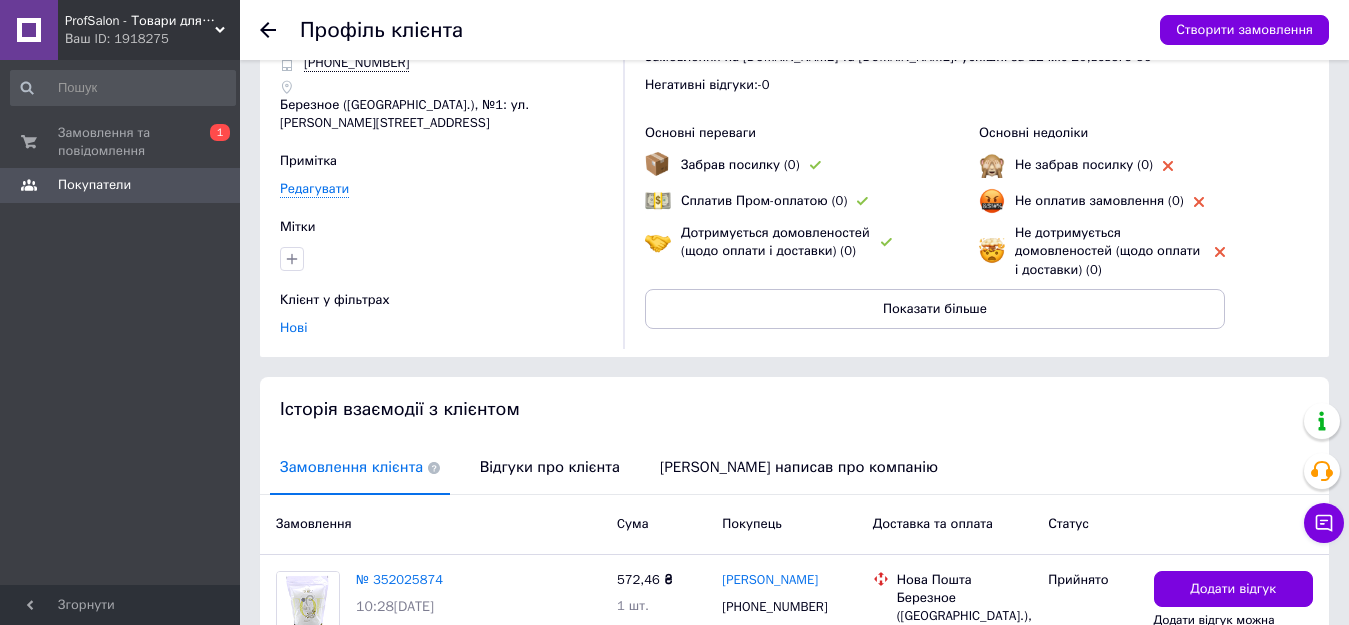 scroll, scrollTop: 245, scrollLeft: 0, axis: vertical 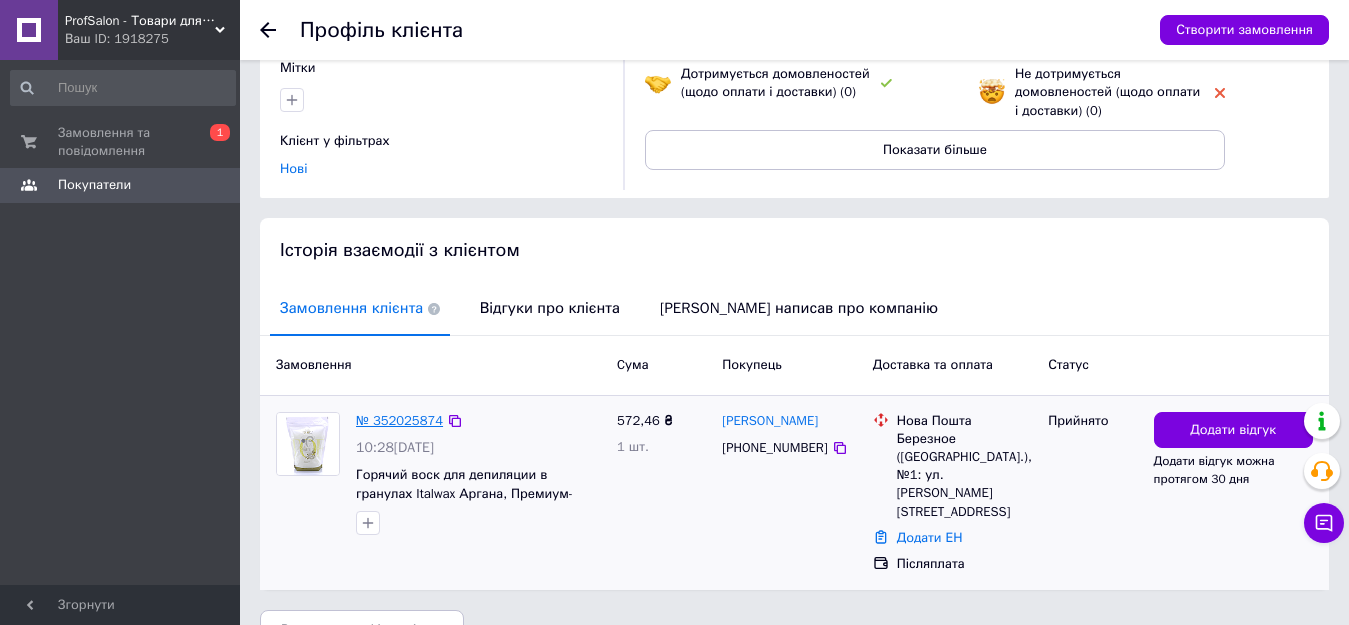 click on "№ 352025874" at bounding box center [399, 420] 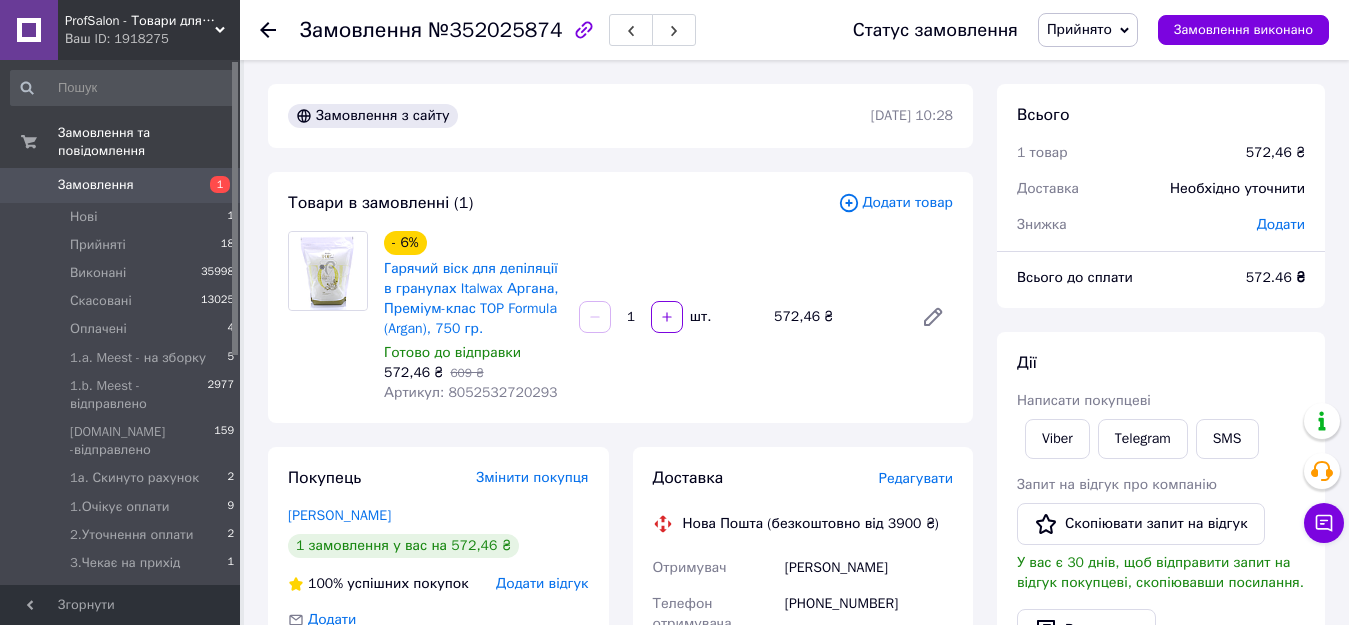 click on "Написати покупцеві" at bounding box center [1084, 400] 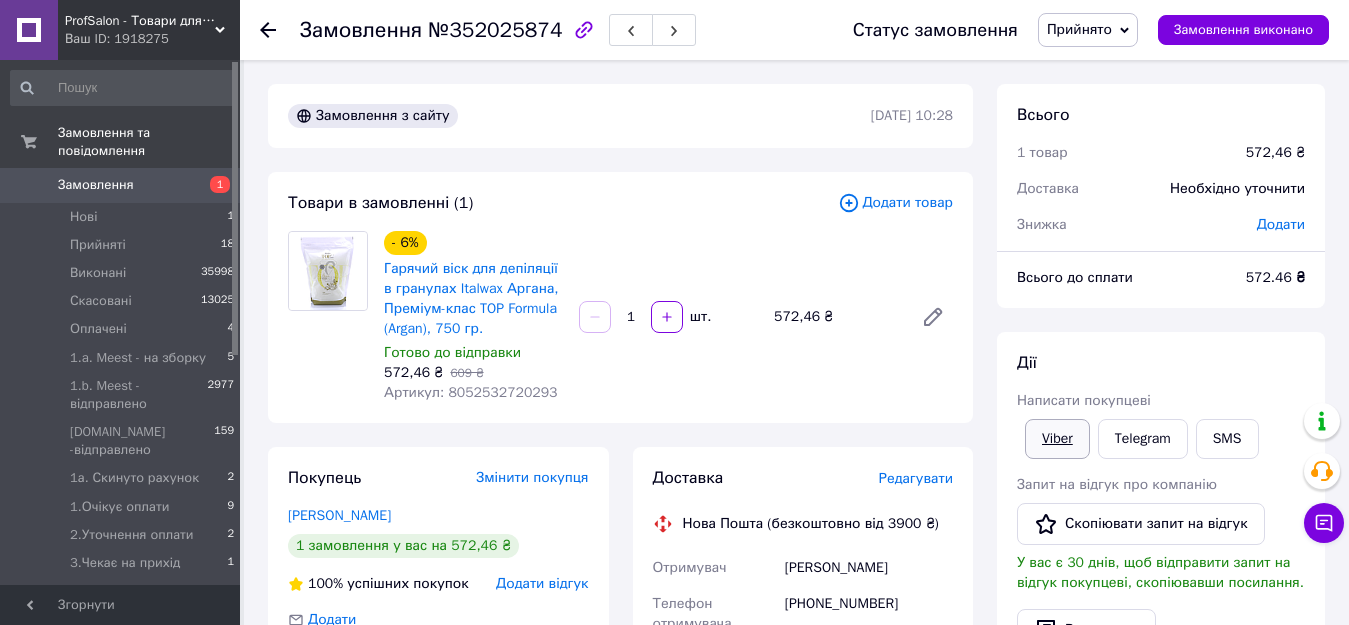 click on "Viber" at bounding box center (1057, 439) 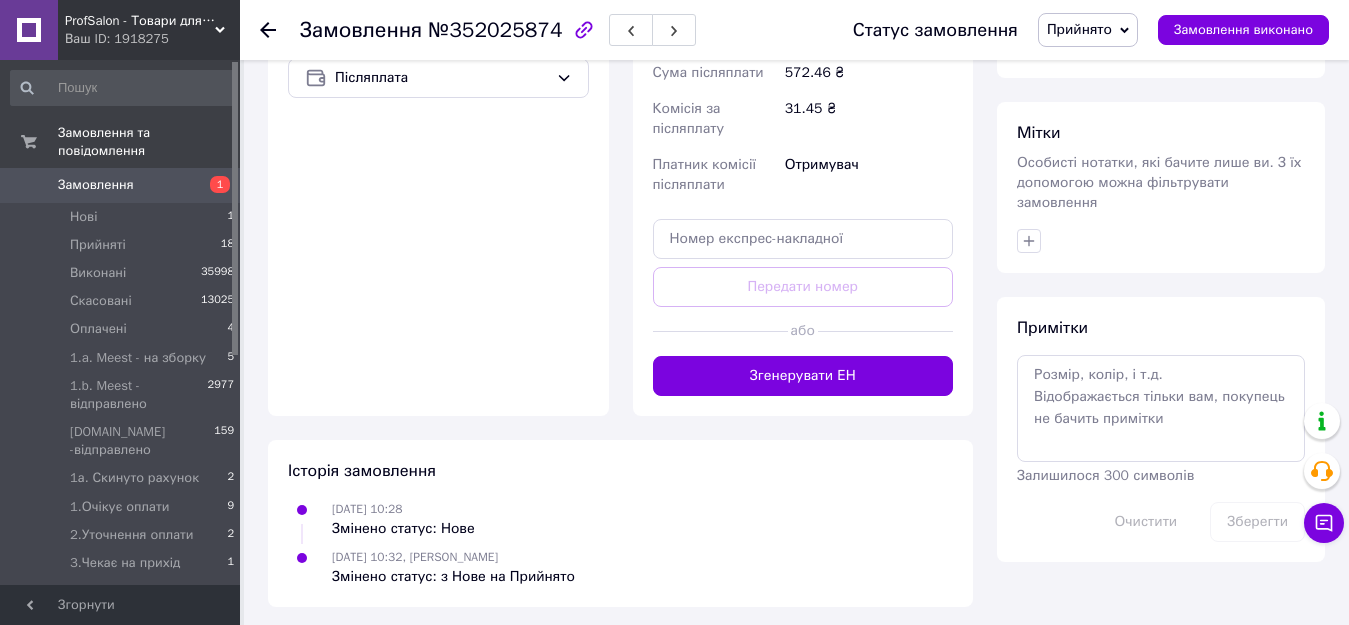 scroll, scrollTop: 777, scrollLeft: 0, axis: vertical 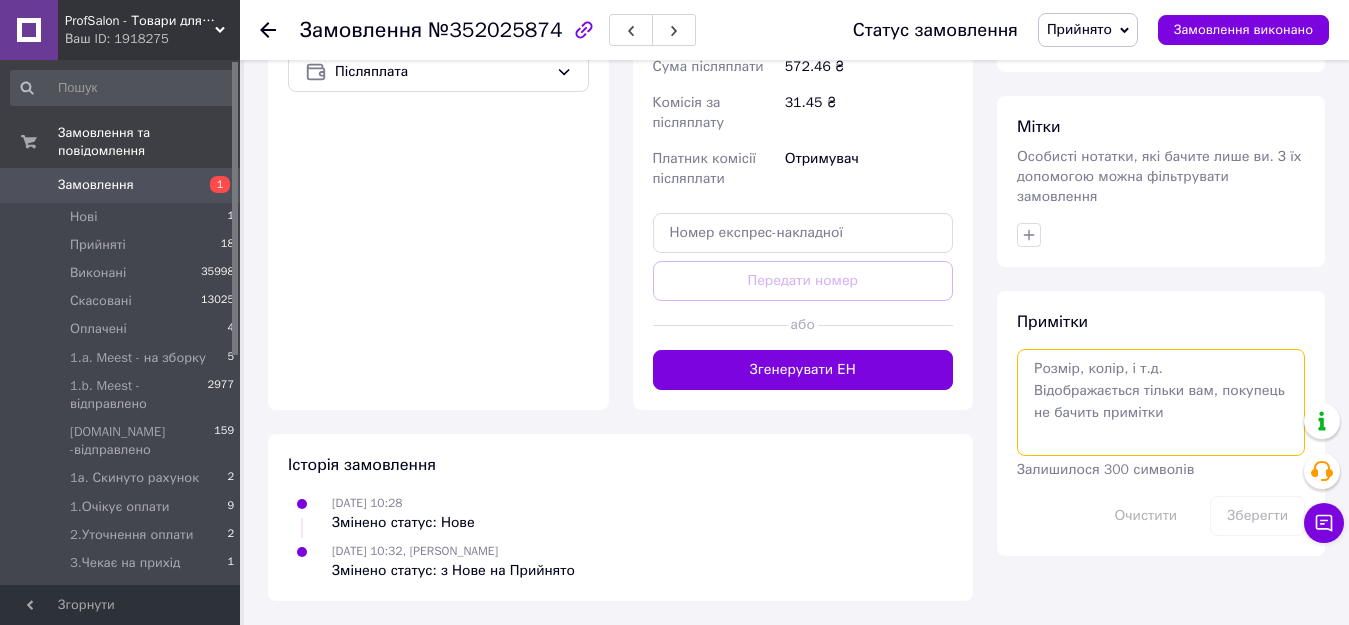 click at bounding box center (1161, 402) 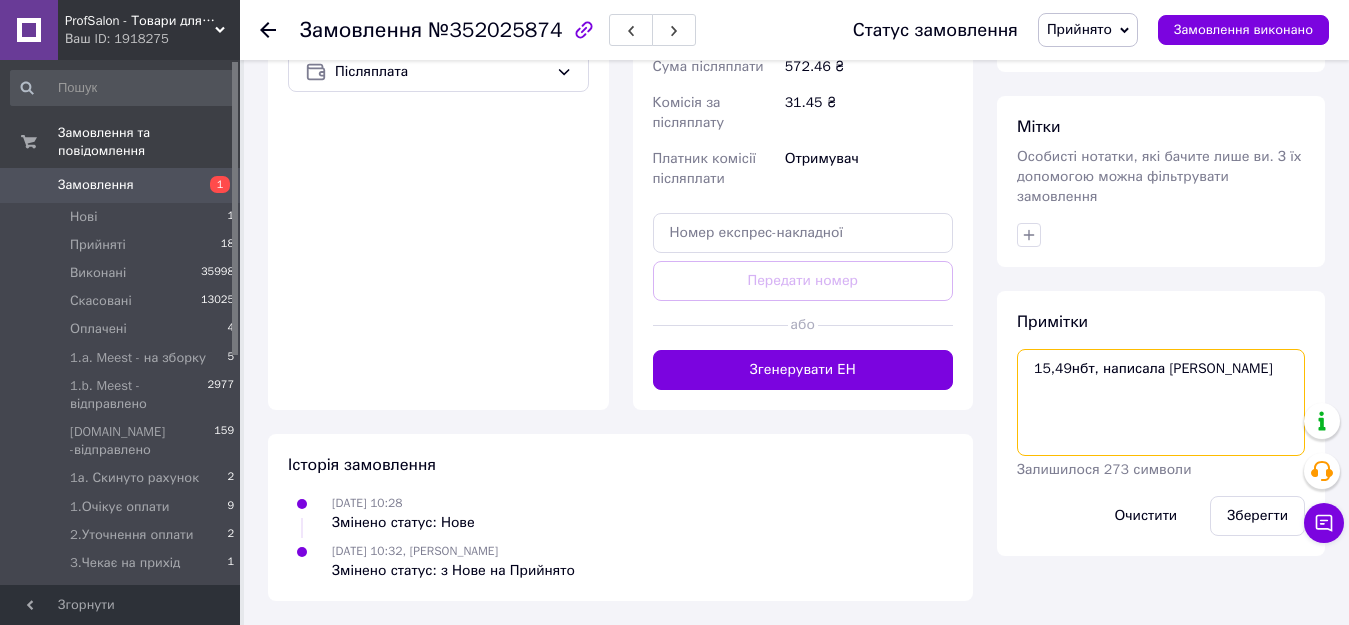 click on "15,49нбт, написала навайбер" at bounding box center (1161, 402) 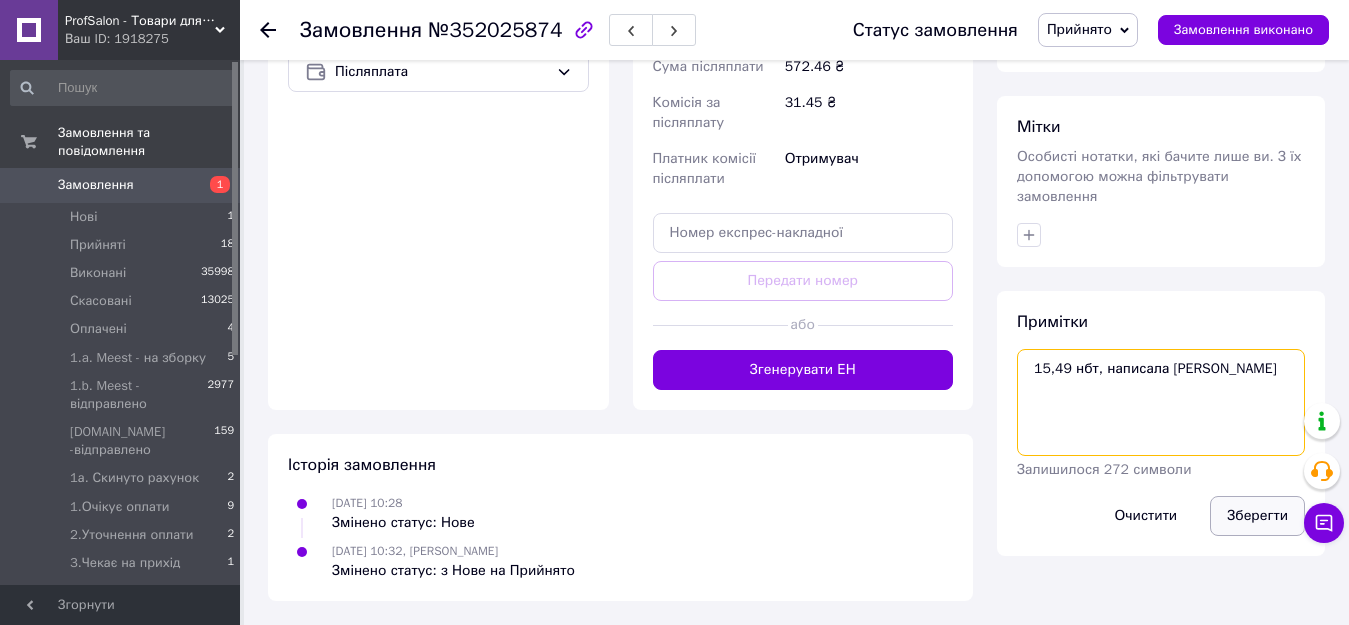 type on "15,49 нбт, написала навайбер" 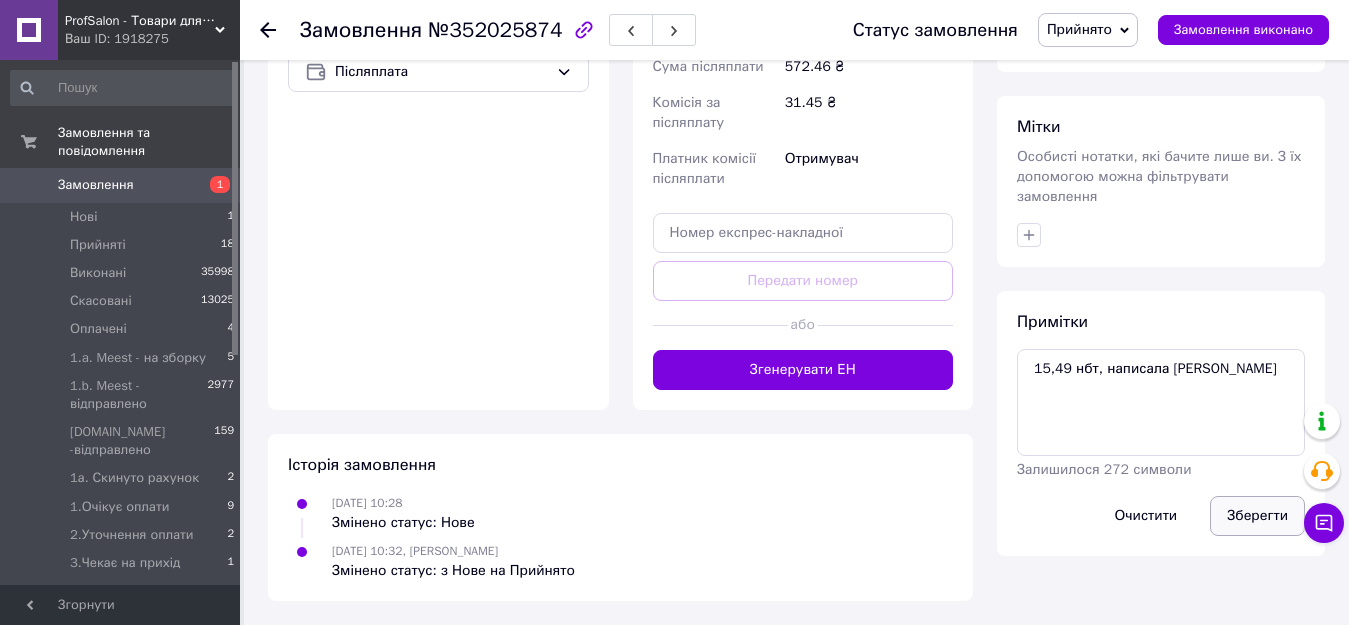 click on "Зберегти" at bounding box center (1257, 516) 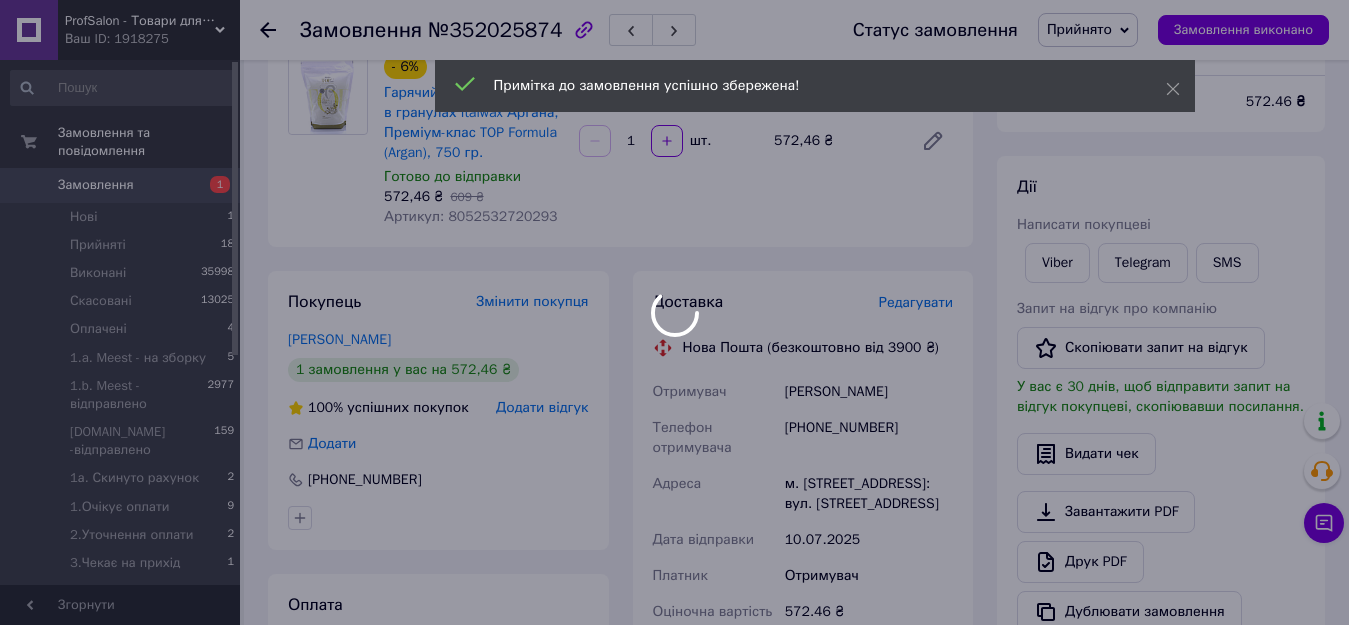 scroll, scrollTop: 0, scrollLeft: 0, axis: both 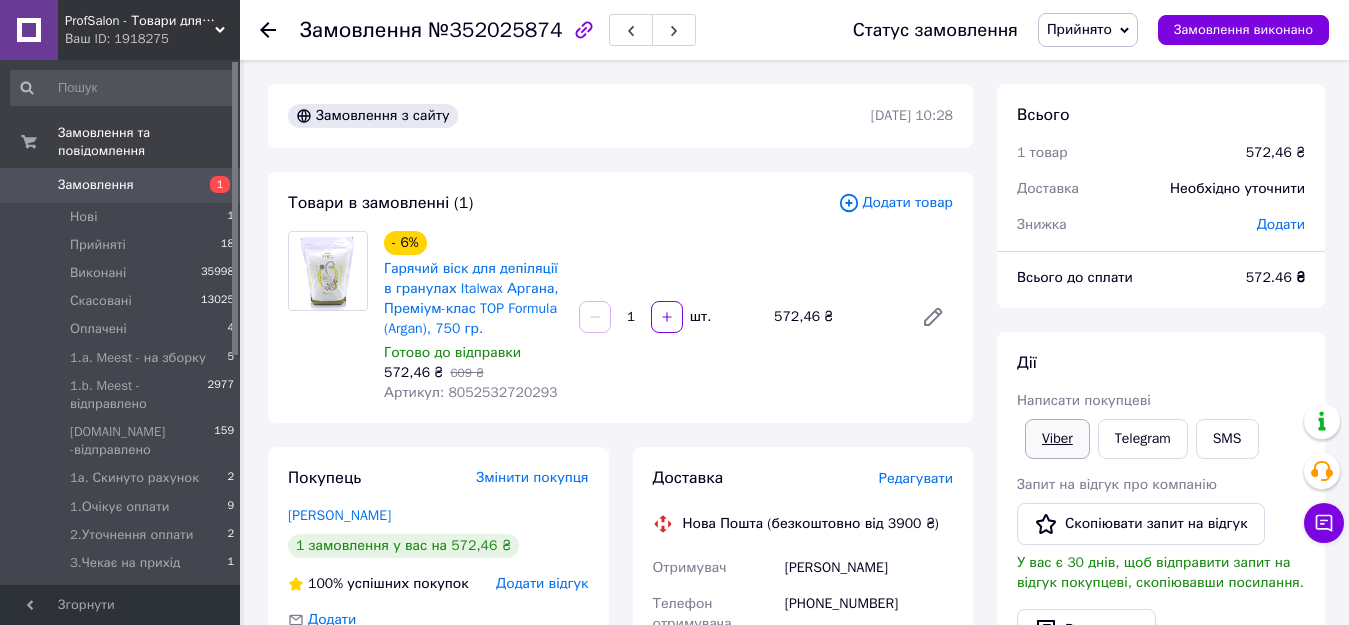 click on "Viber" at bounding box center (1057, 439) 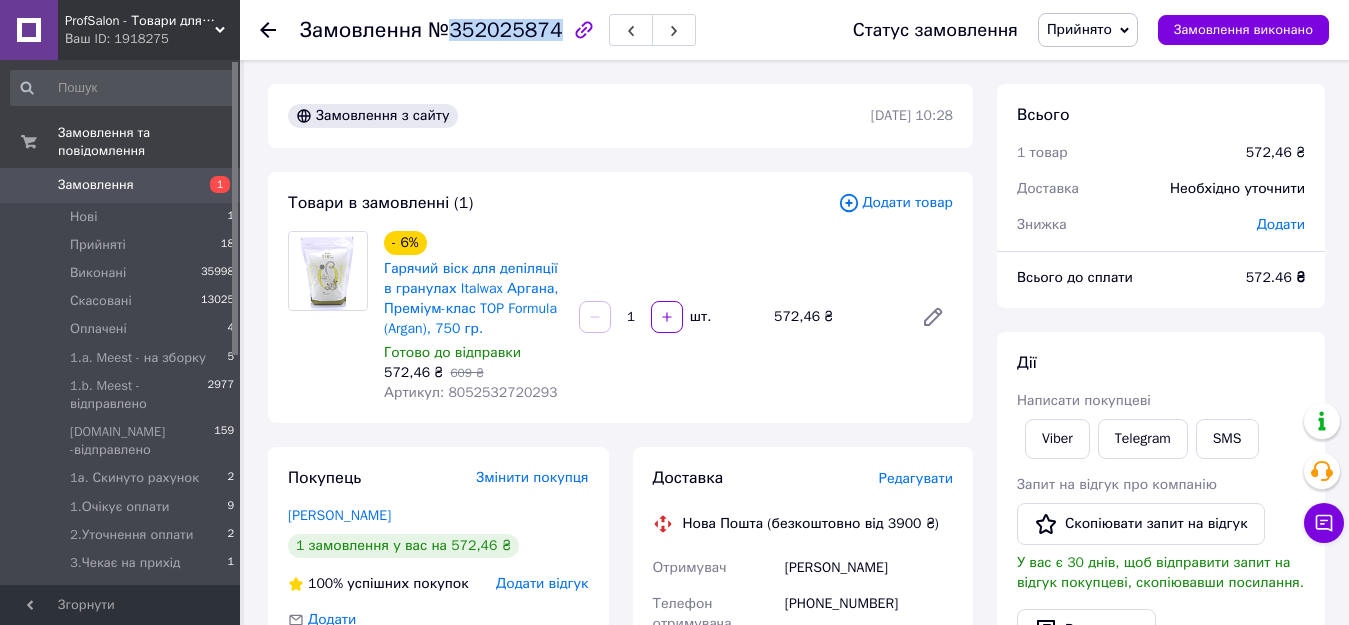 drag, startPoint x: 448, startPoint y: 27, endPoint x: 546, endPoint y: 33, distance: 98.1835 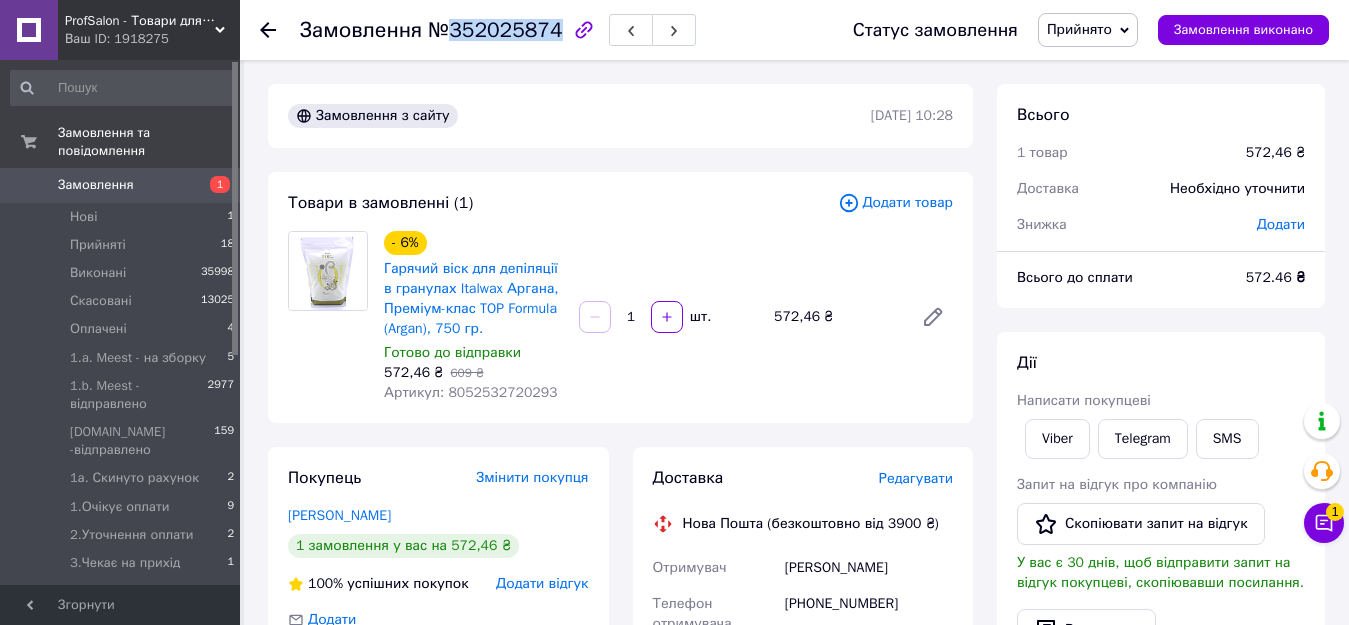 scroll, scrollTop: 547, scrollLeft: 0, axis: vertical 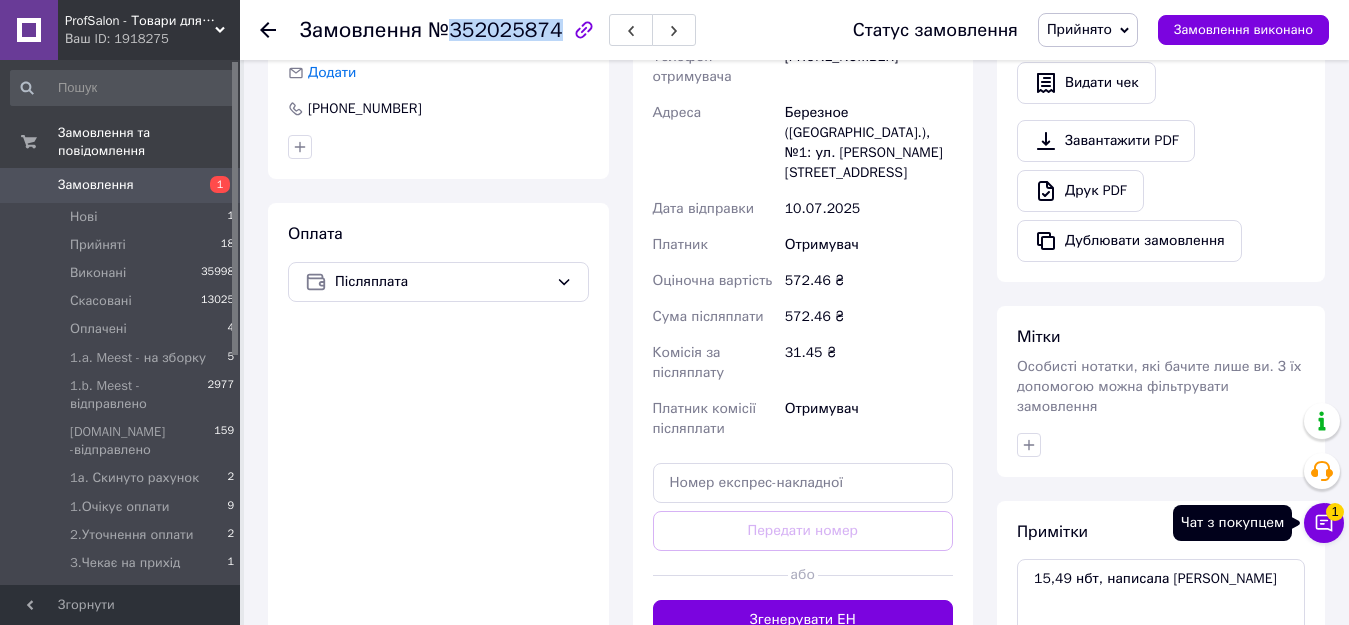 click on "Чат з покупцем 1" at bounding box center [1324, 523] 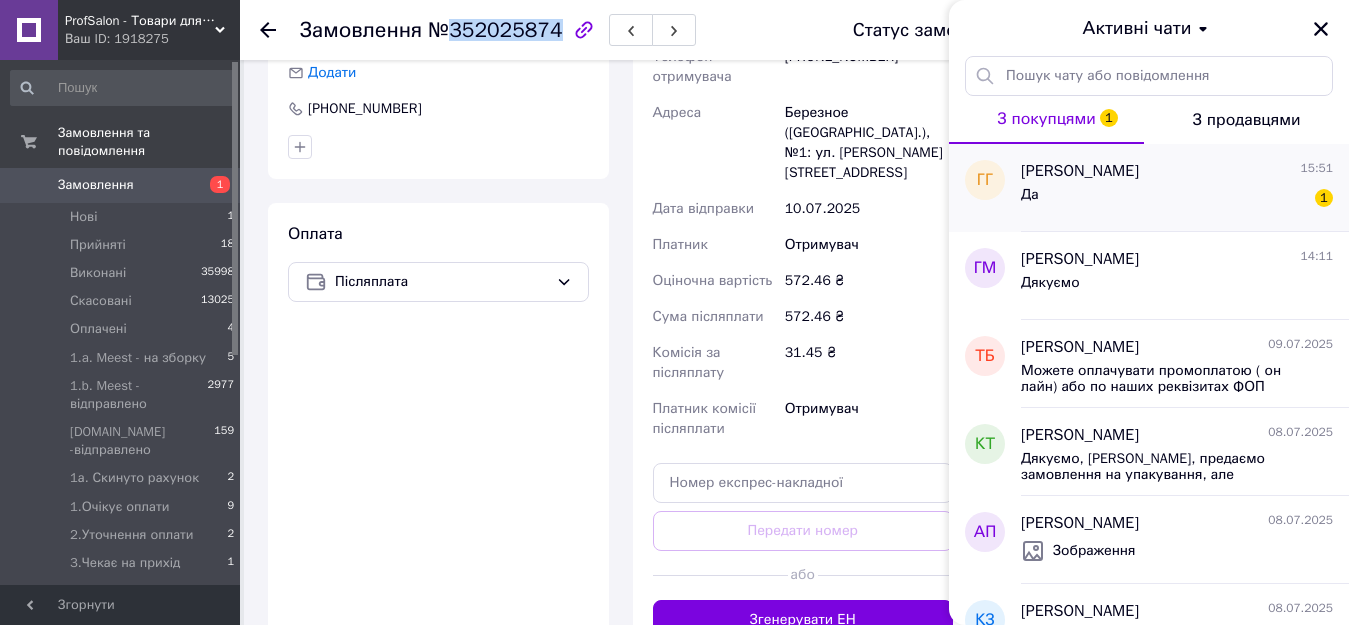 click on "Да 1" at bounding box center [1177, 199] 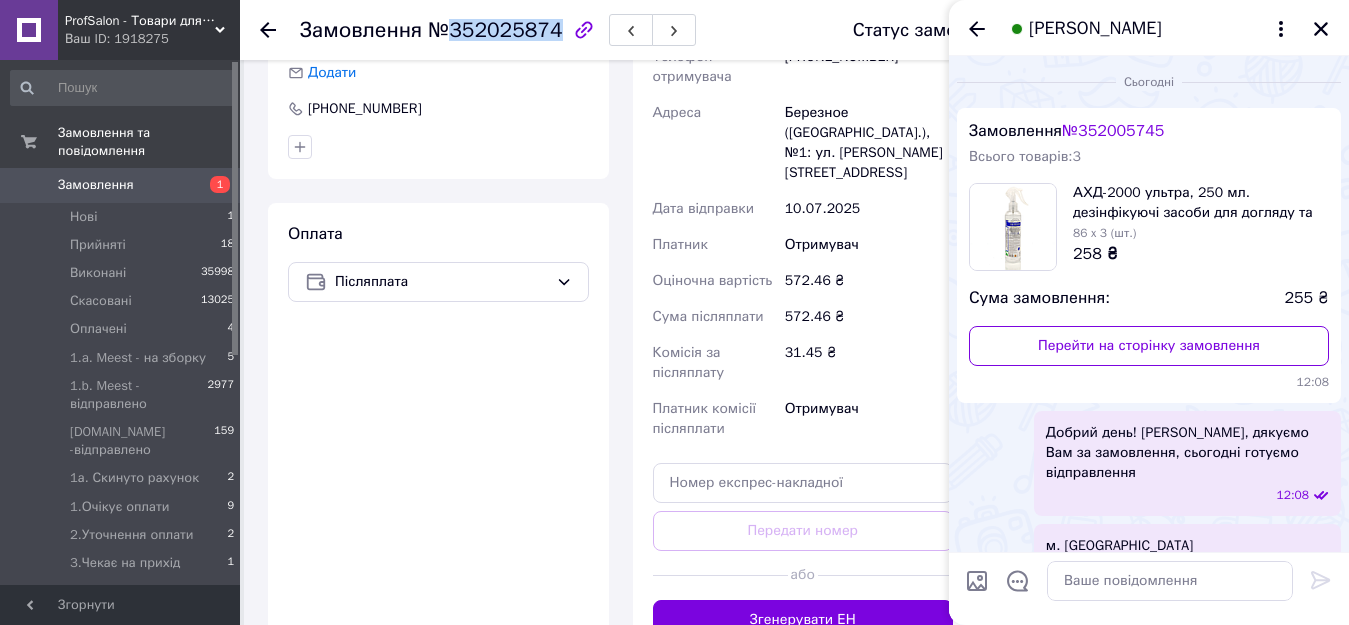 scroll, scrollTop: 118, scrollLeft: 0, axis: vertical 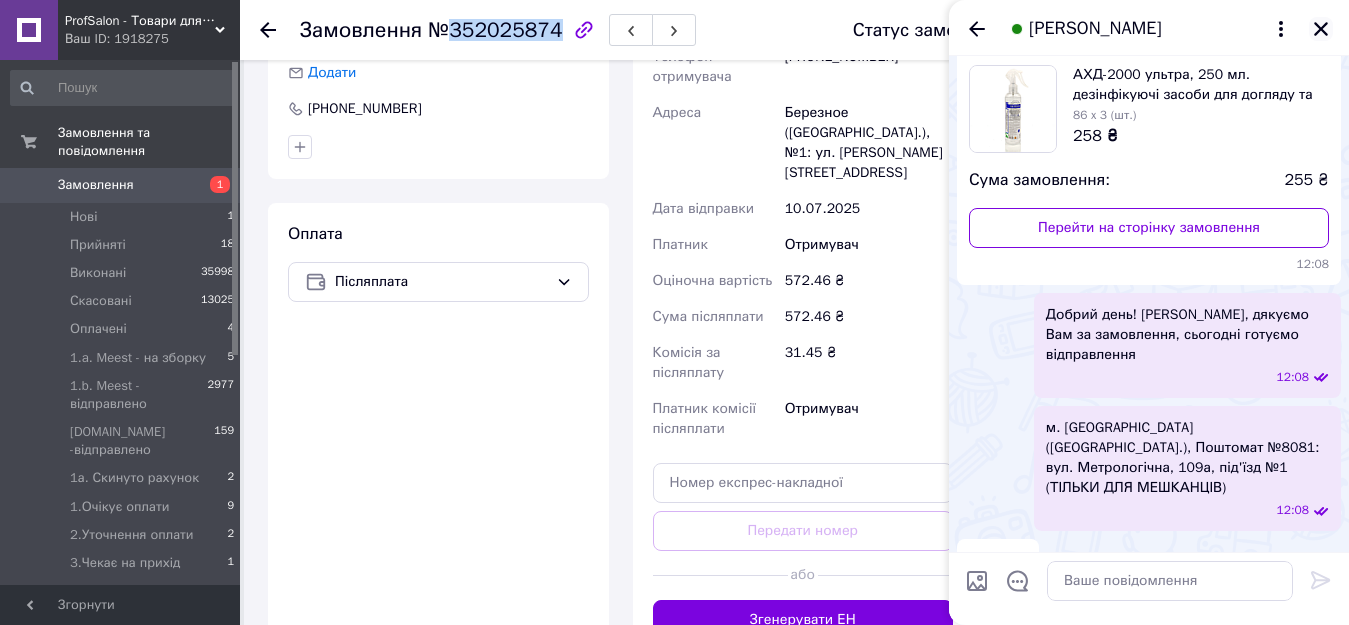 click 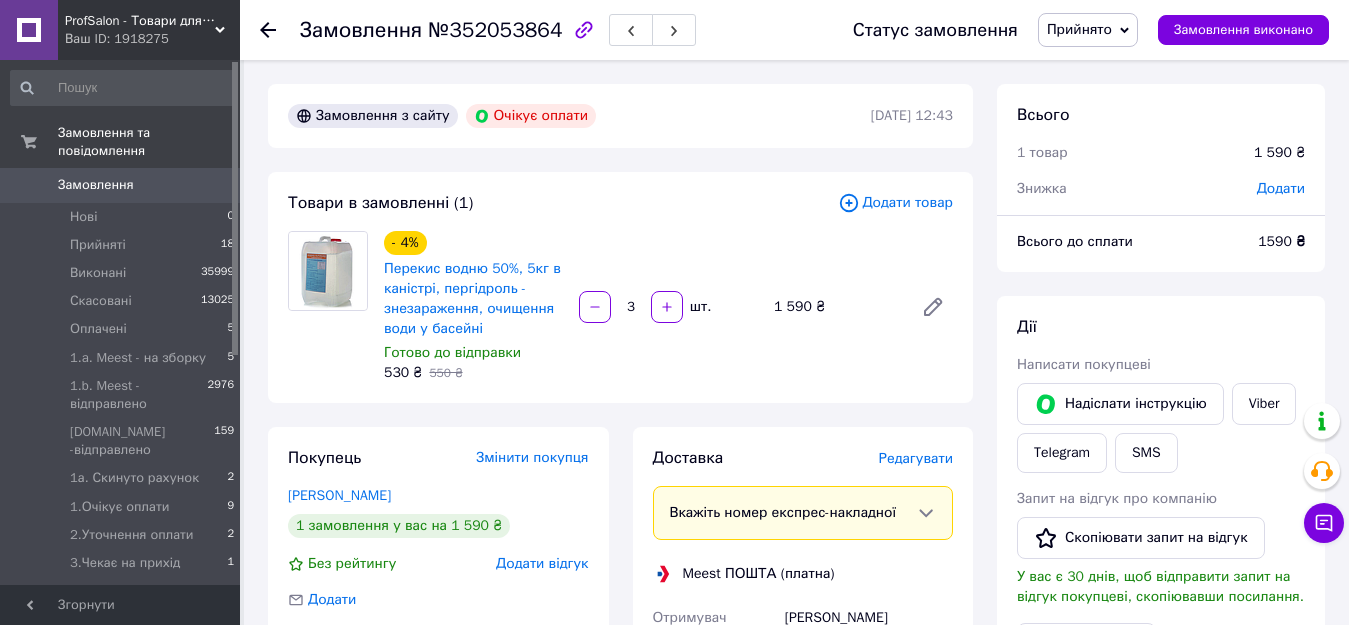 scroll, scrollTop: 100, scrollLeft: 0, axis: vertical 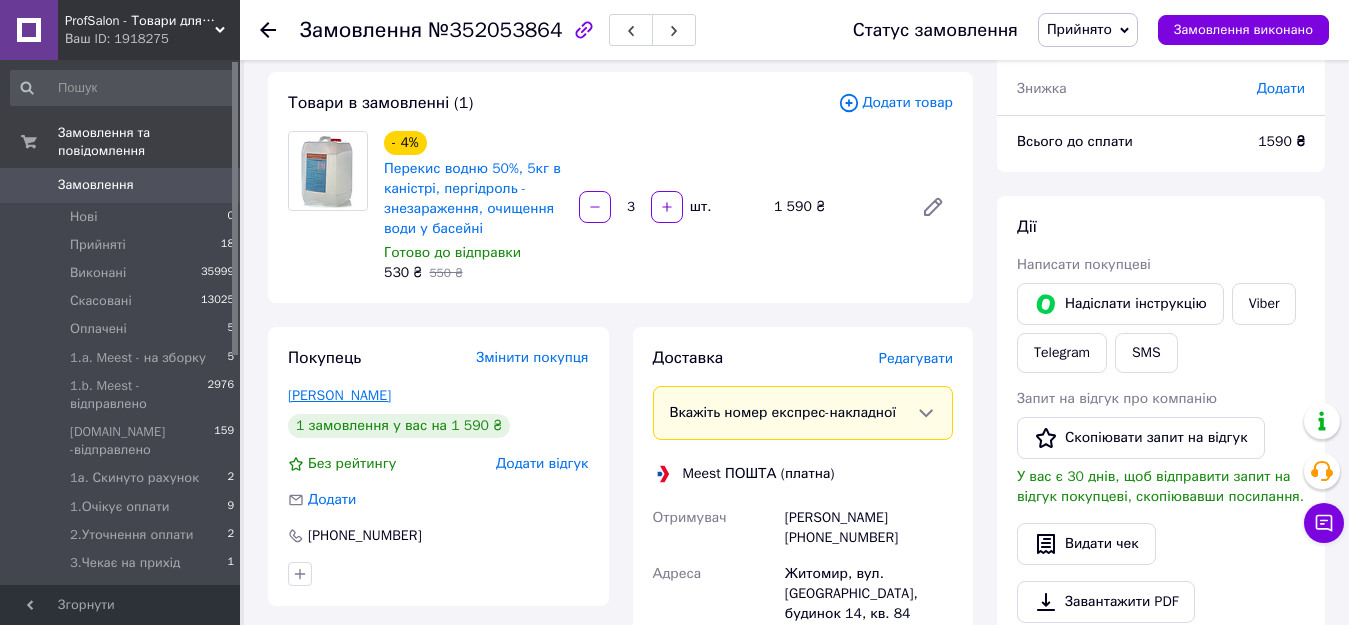 click on "[PERSON_NAME]" at bounding box center (339, 395) 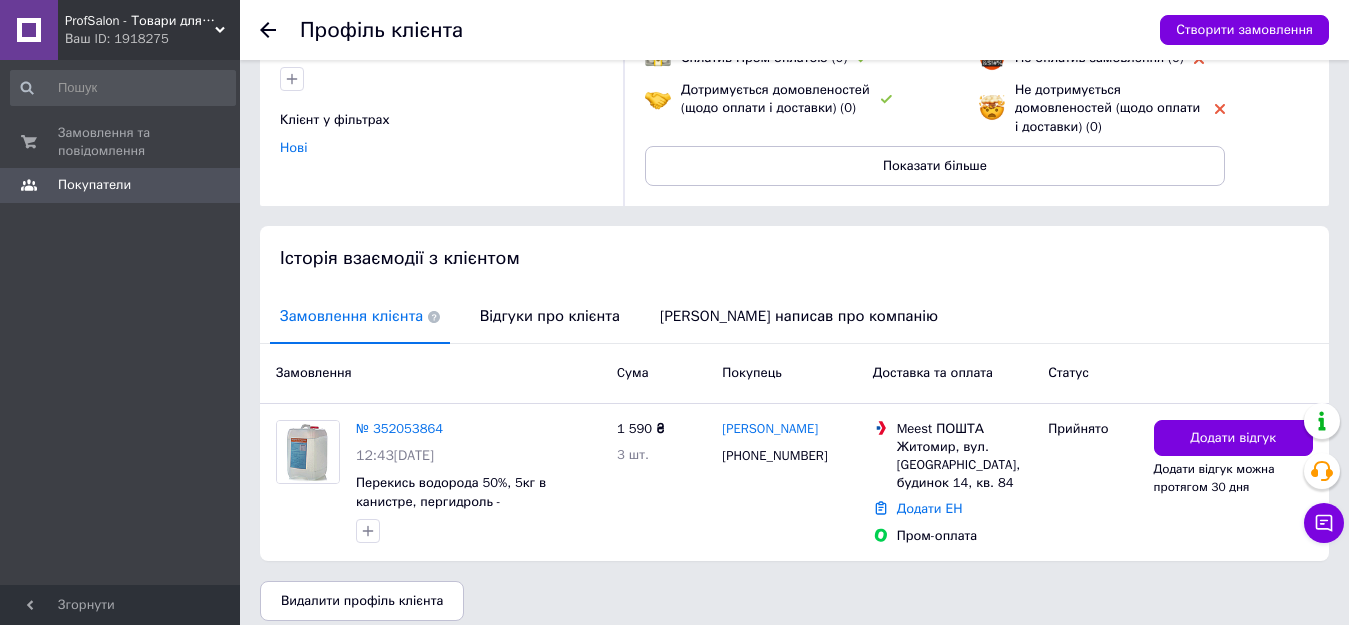 scroll, scrollTop: 245, scrollLeft: 0, axis: vertical 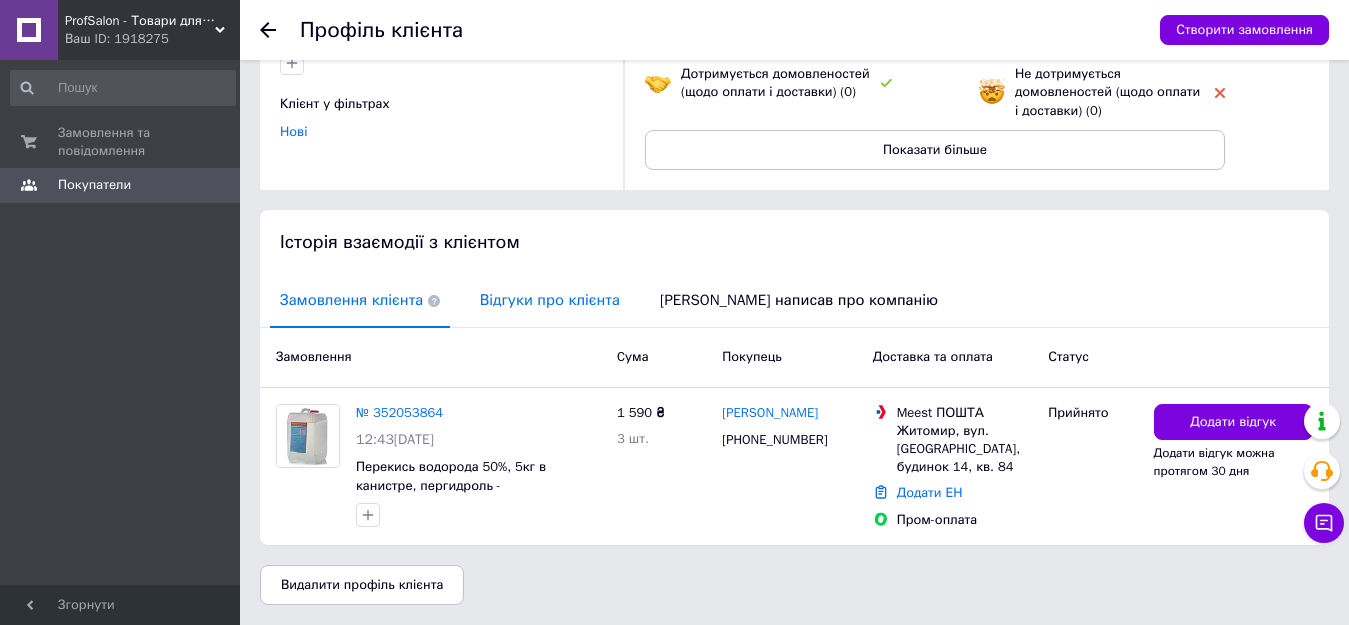 click on "Відгуки про клієнта" at bounding box center [550, 300] 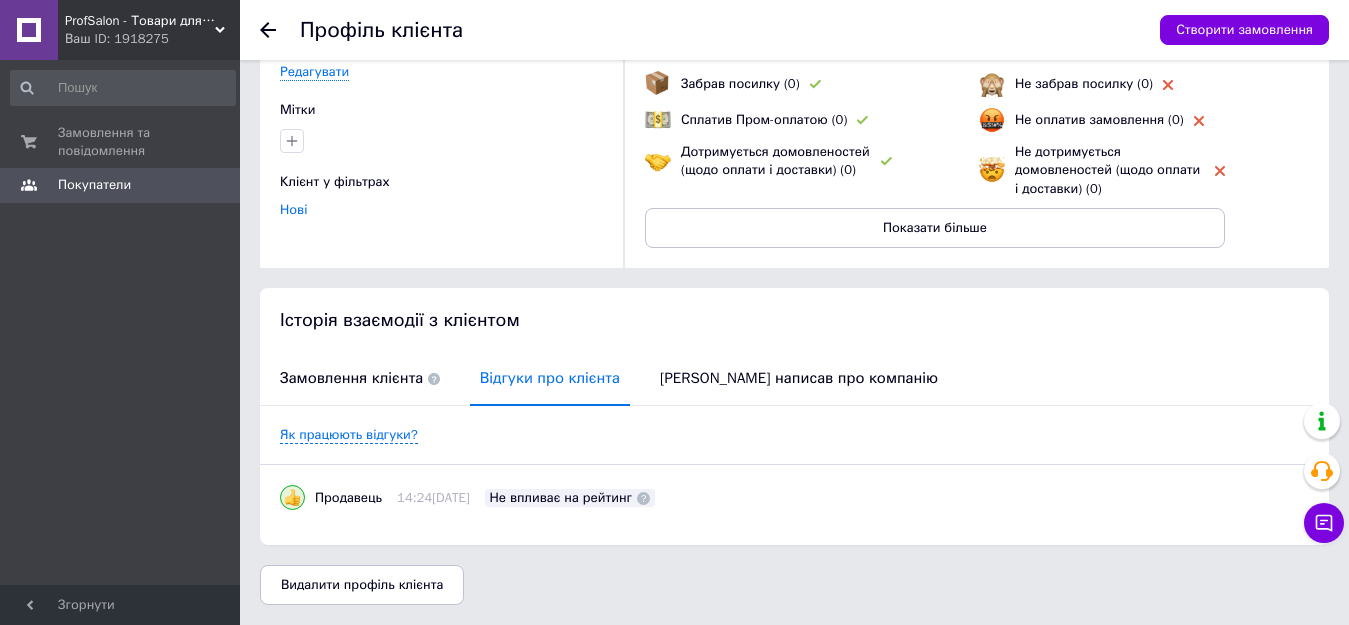 scroll, scrollTop: 167, scrollLeft: 0, axis: vertical 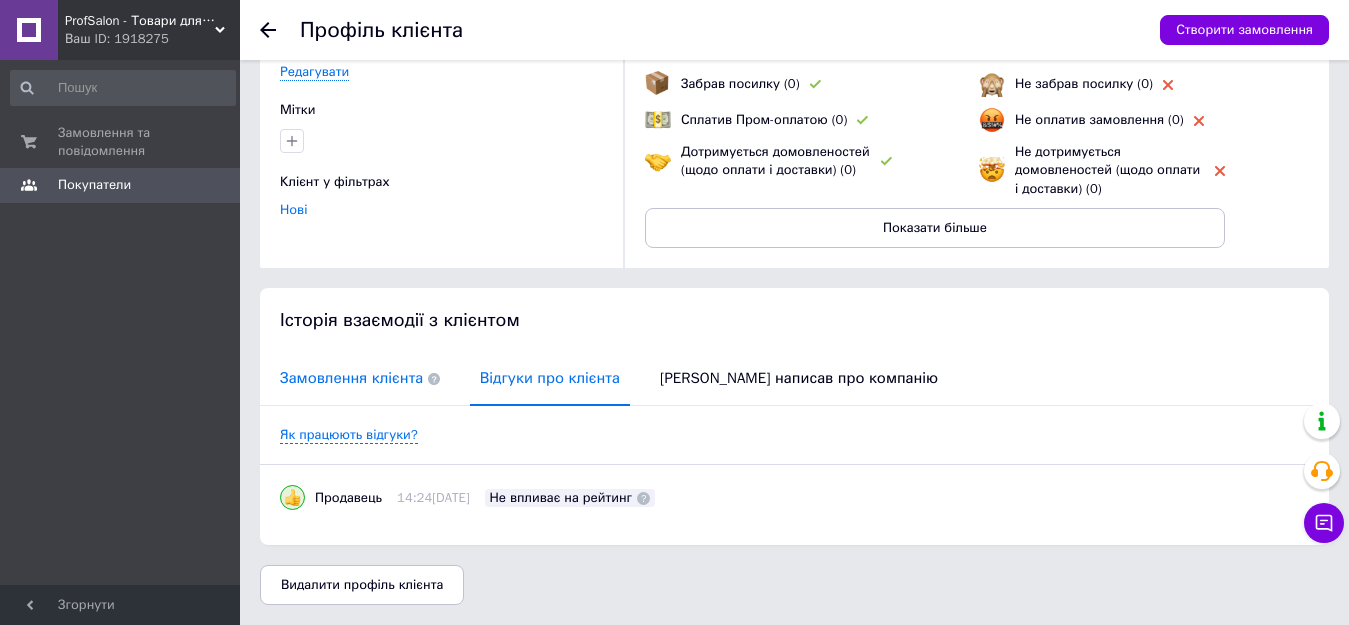 click on "Замовлення клієнта" at bounding box center [360, 378] 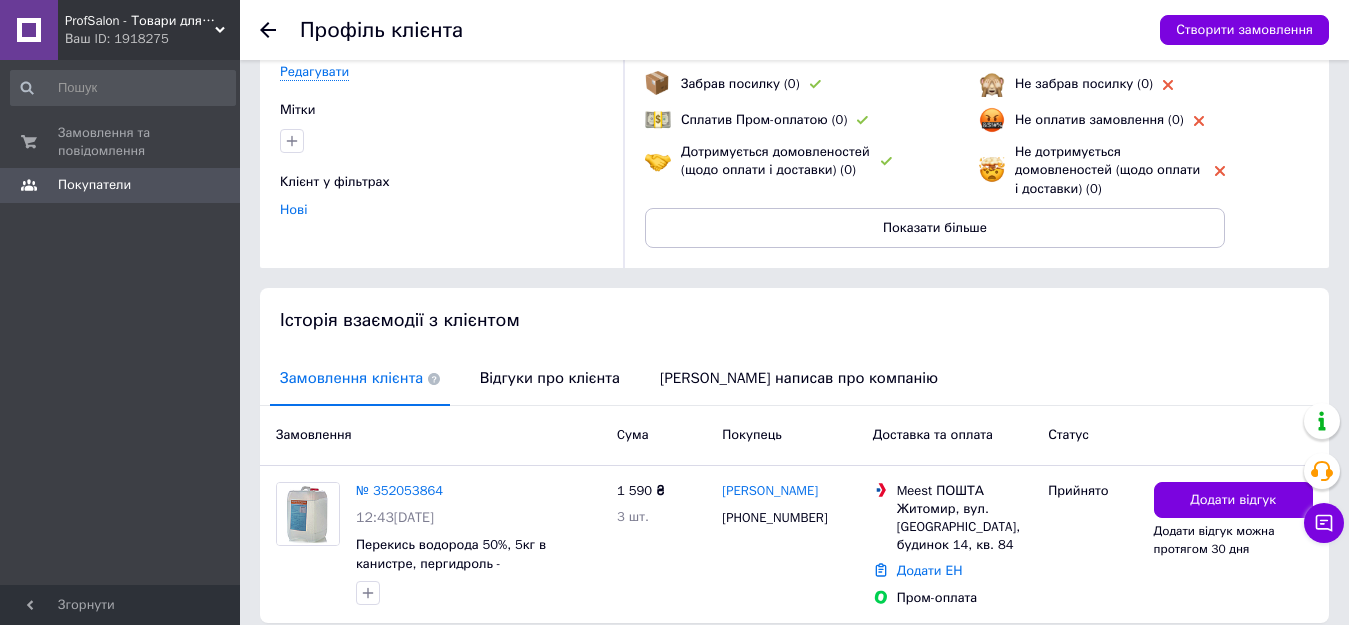 scroll, scrollTop: 245, scrollLeft: 0, axis: vertical 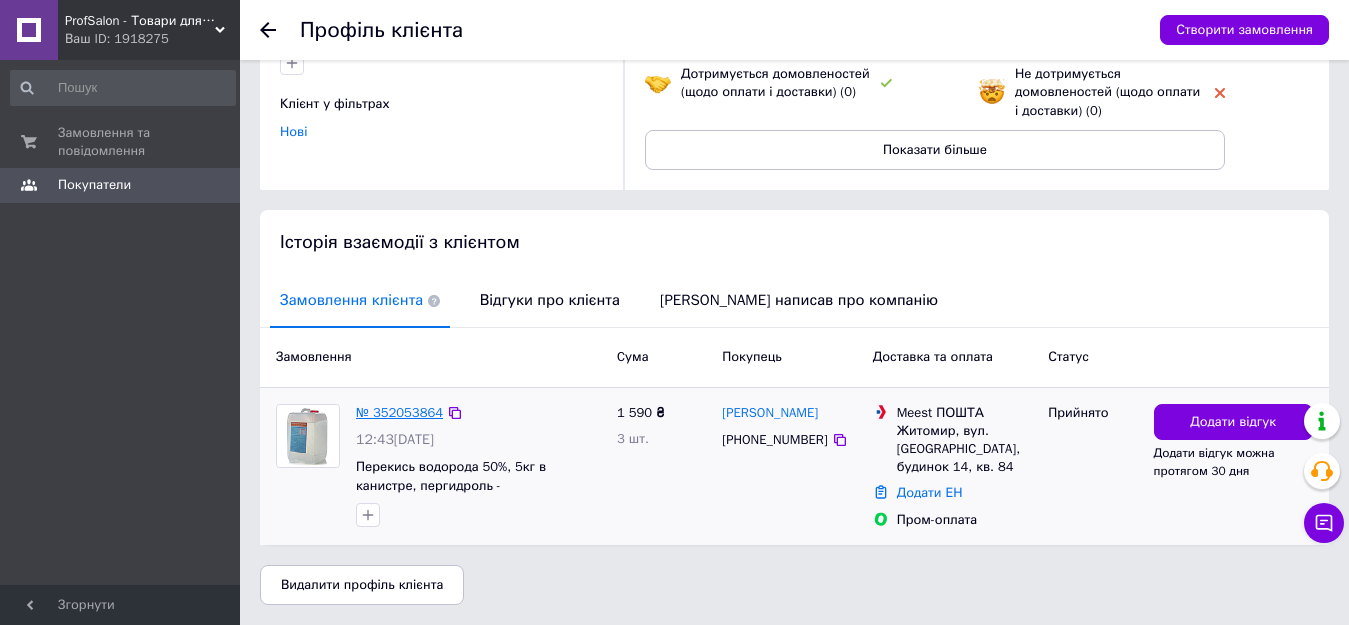 click on "№ 352053864" at bounding box center [399, 412] 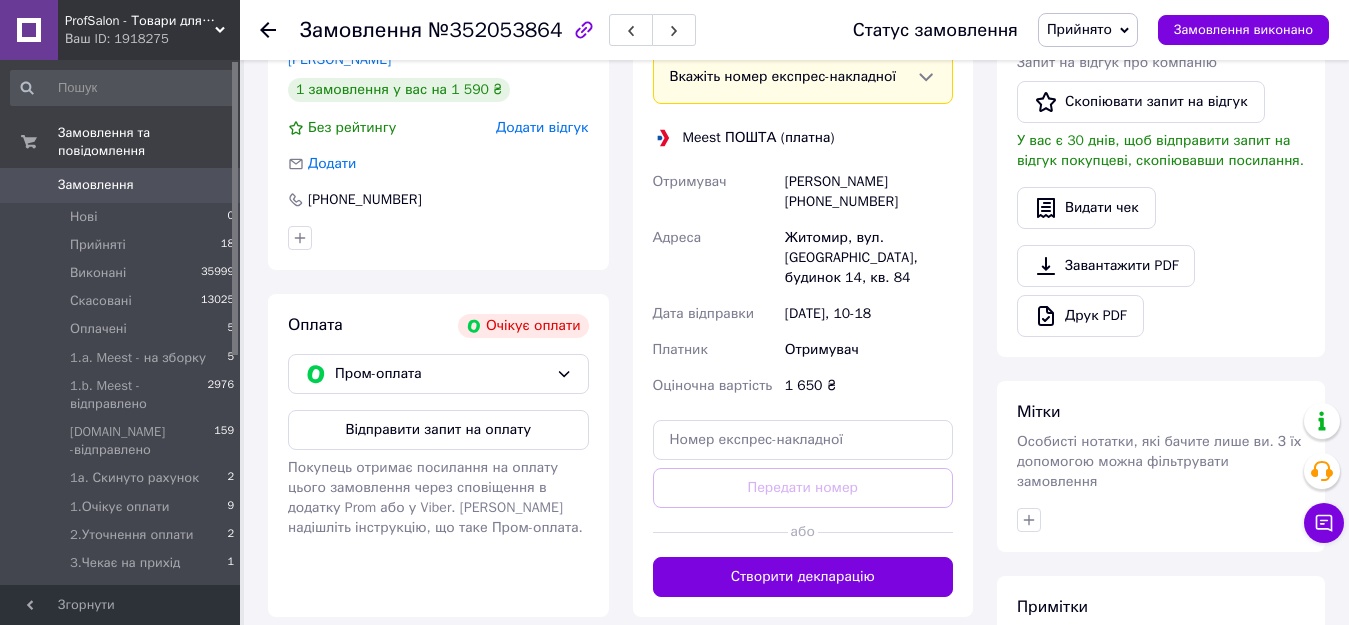 scroll, scrollTop: 300, scrollLeft: 0, axis: vertical 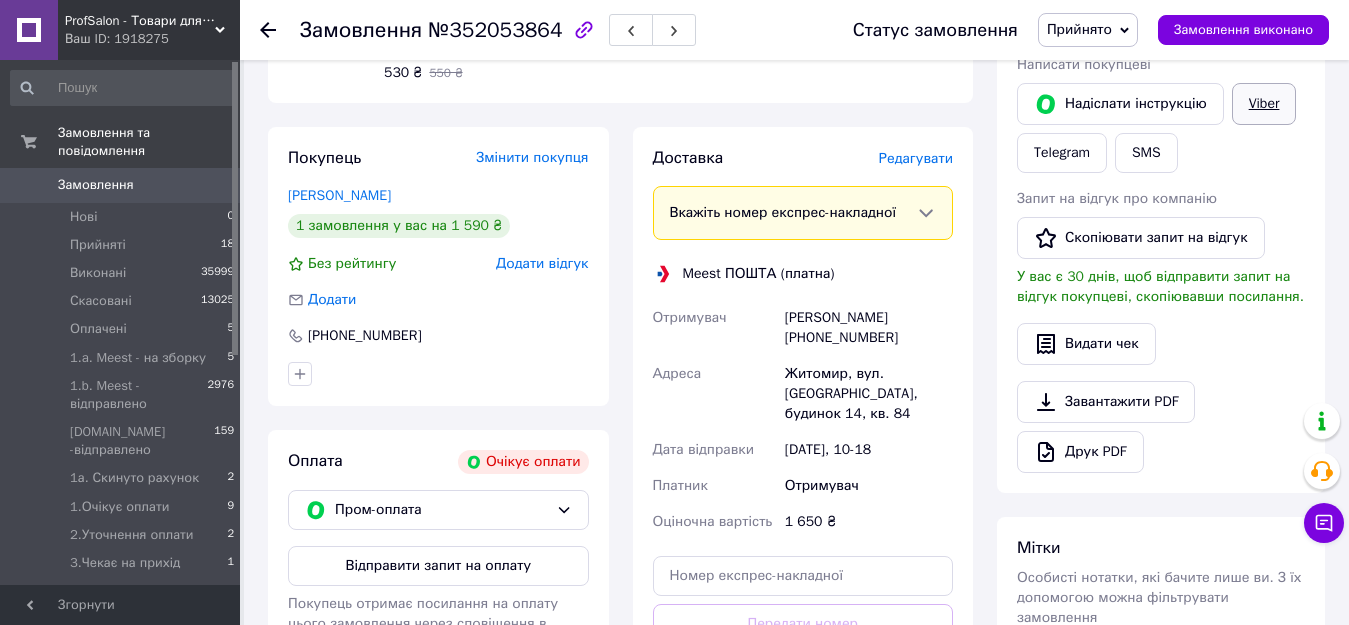 click on "Viber" at bounding box center (1264, 104) 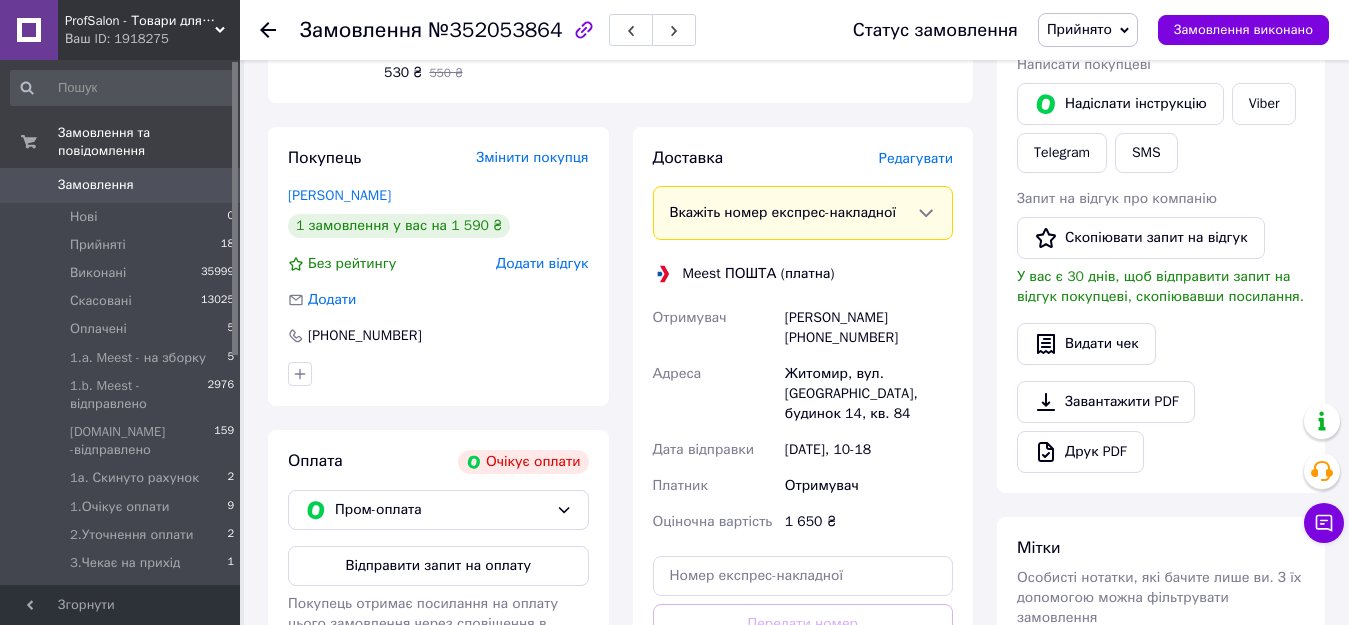 scroll, scrollTop: 200, scrollLeft: 0, axis: vertical 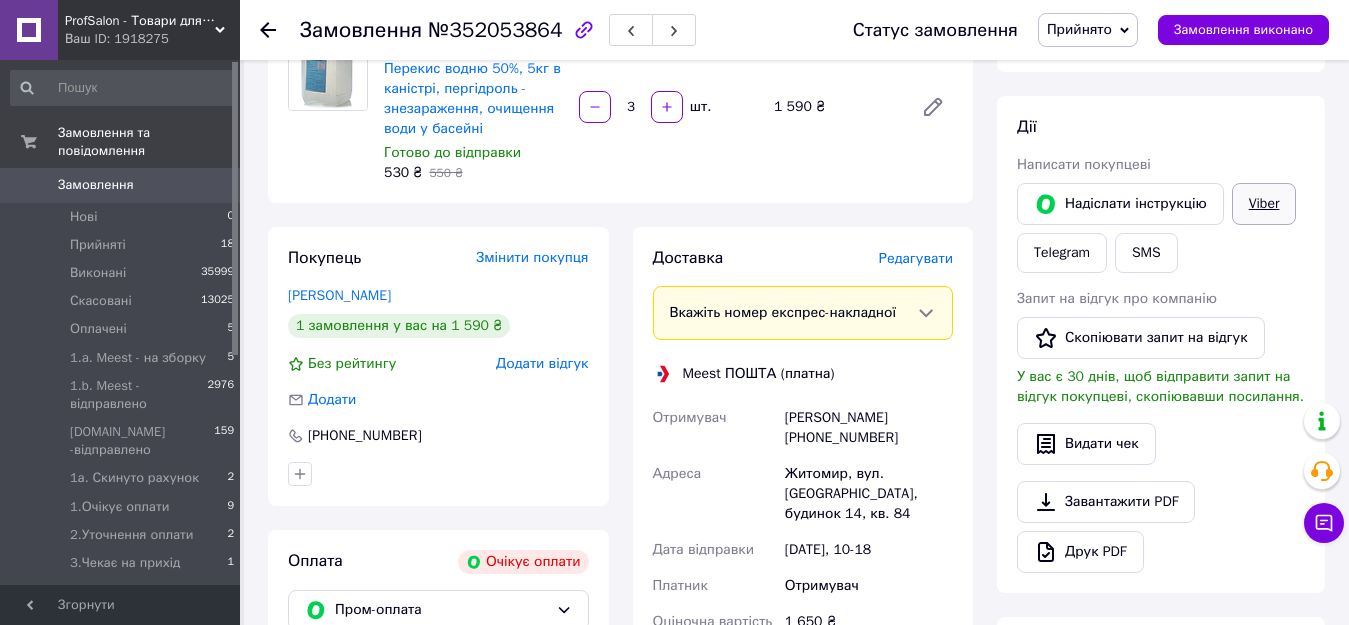 click on "Viber" at bounding box center (1264, 204) 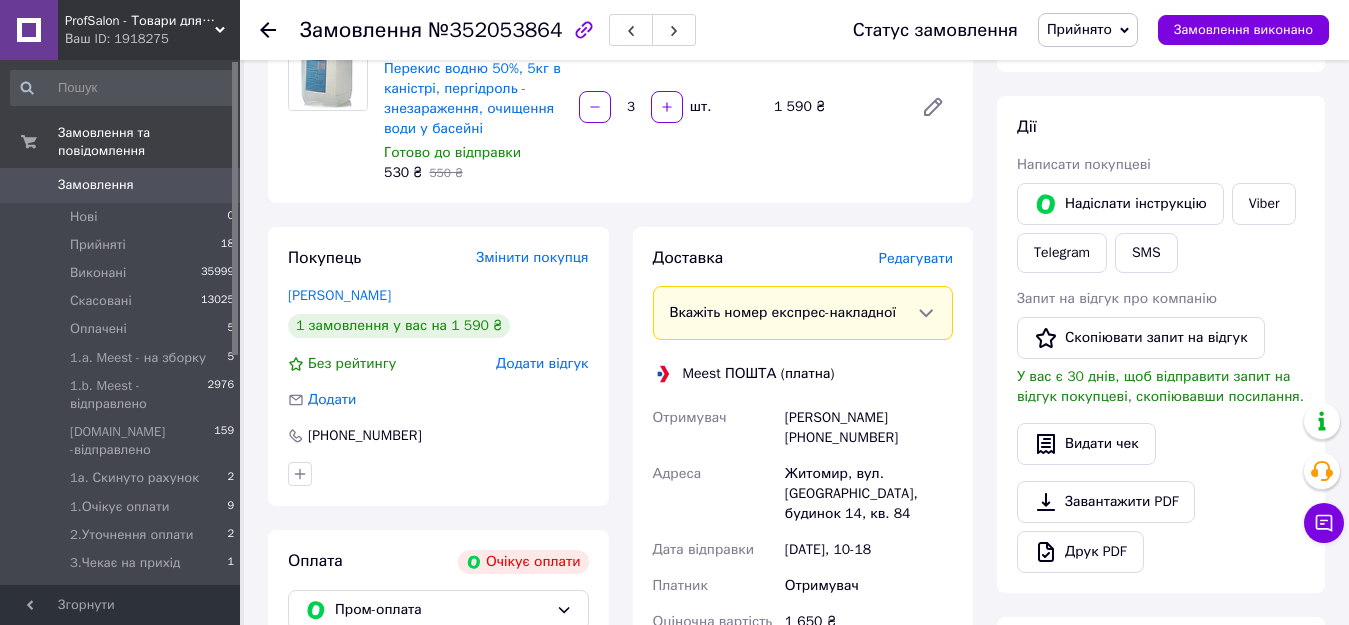 click on "Прийнято" at bounding box center [1088, 30] 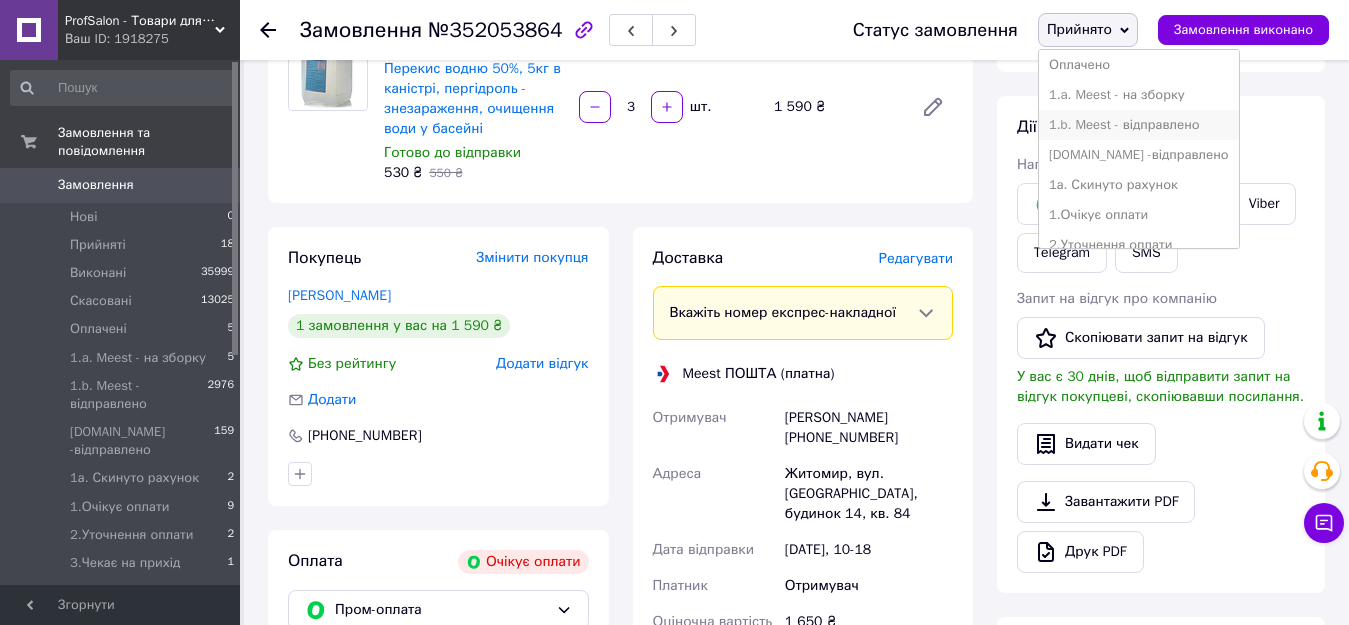scroll, scrollTop: 100, scrollLeft: 0, axis: vertical 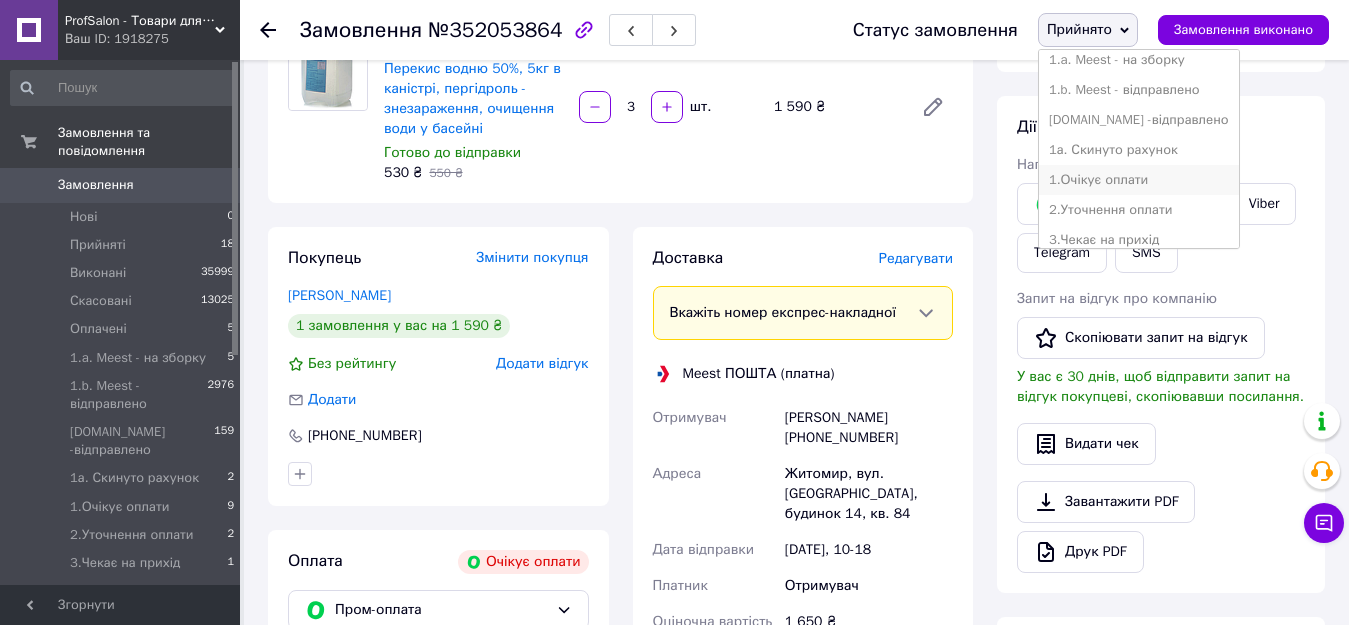 click on "1.Очікує оплати" at bounding box center (1139, 180) 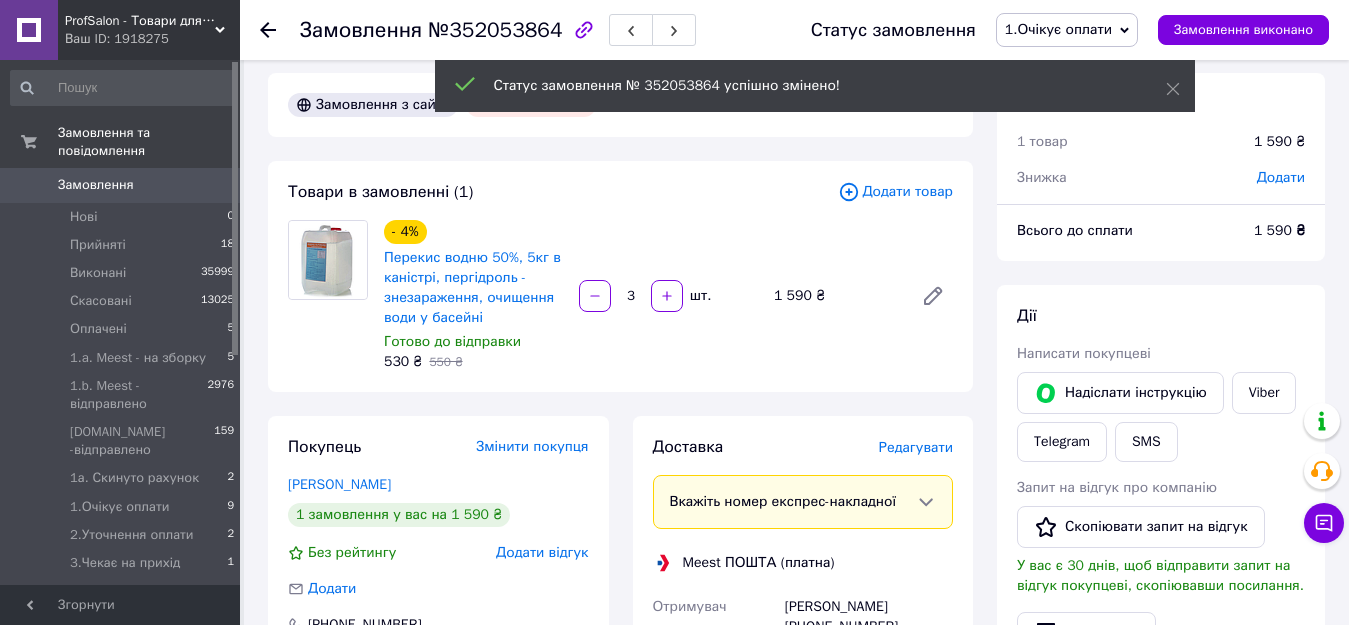 scroll, scrollTop: 0, scrollLeft: 0, axis: both 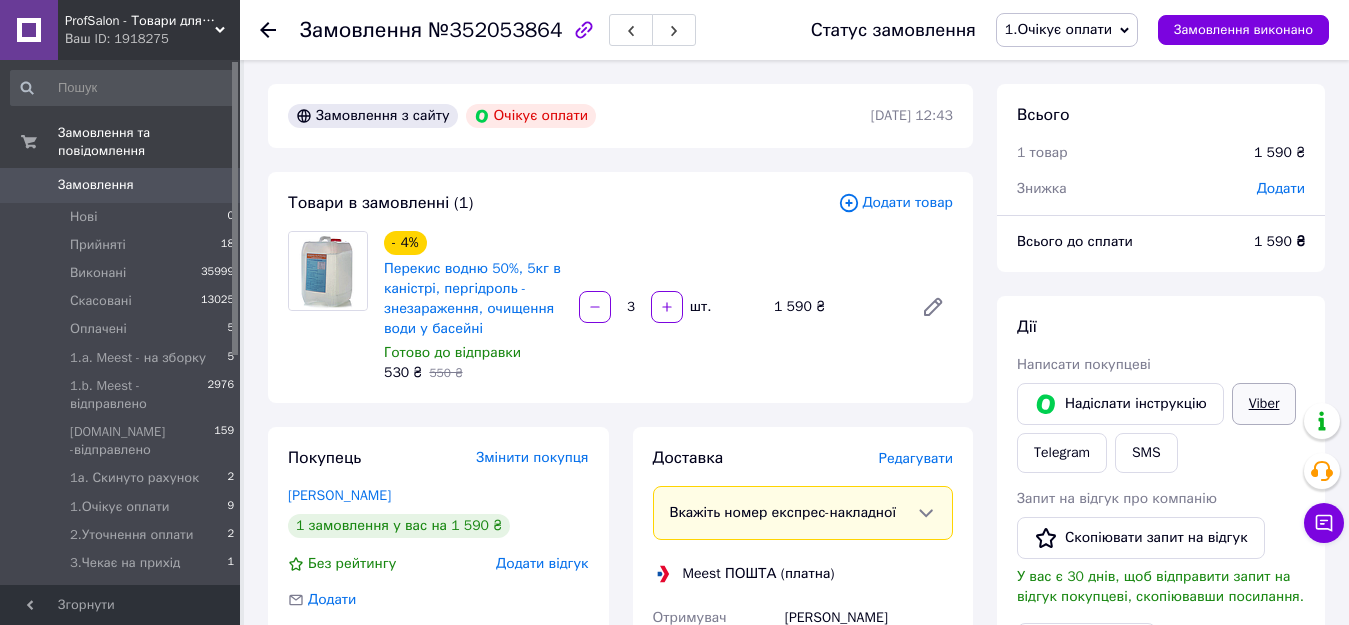 click on "Viber" at bounding box center [1264, 404] 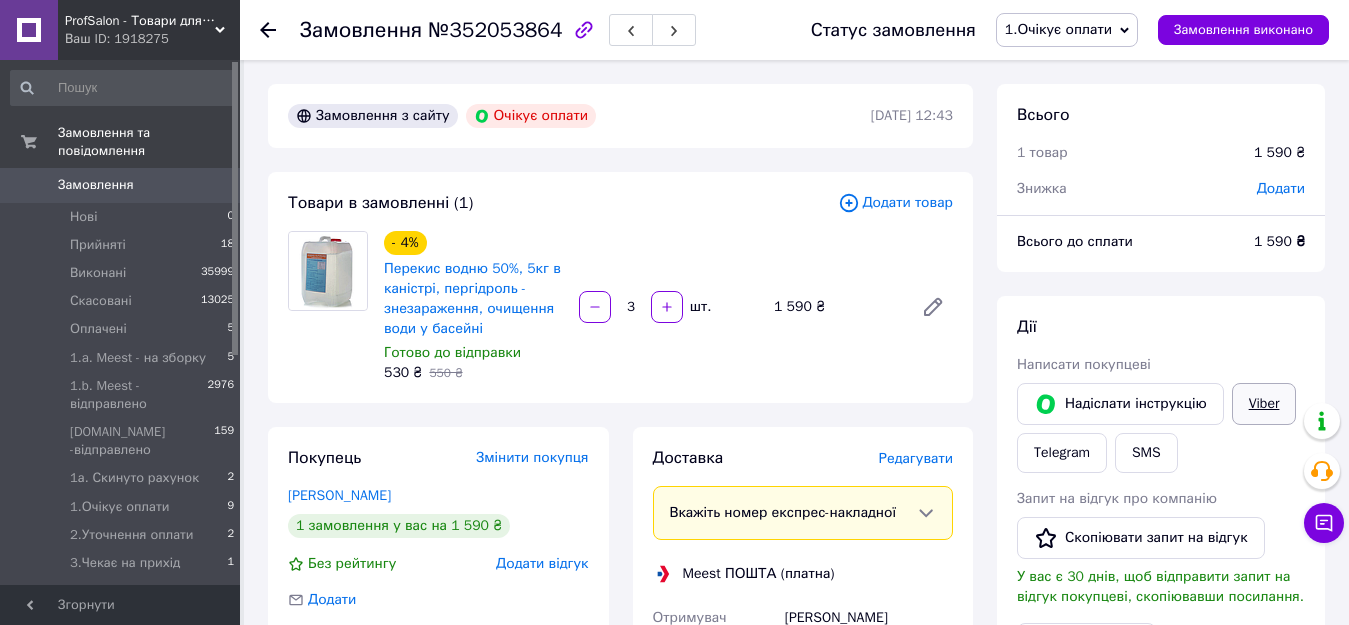 click on "Viber" at bounding box center [1264, 404] 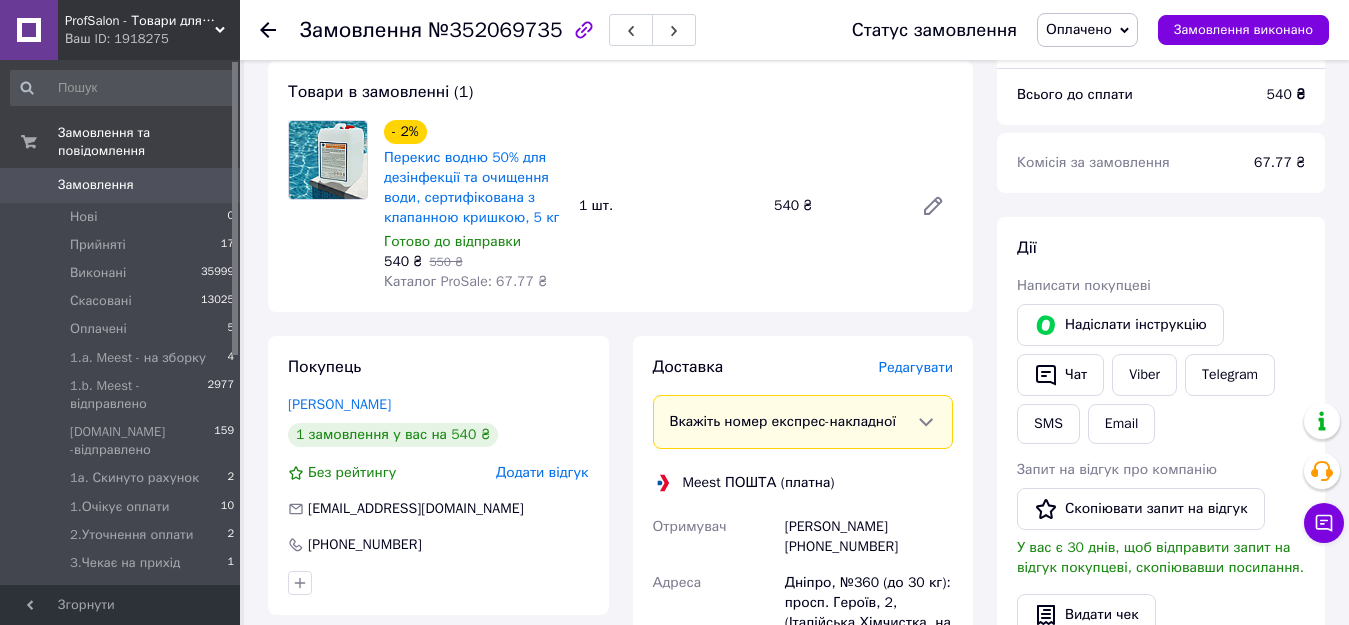 scroll, scrollTop: 700, scrollLeft: 0, axis: vertical 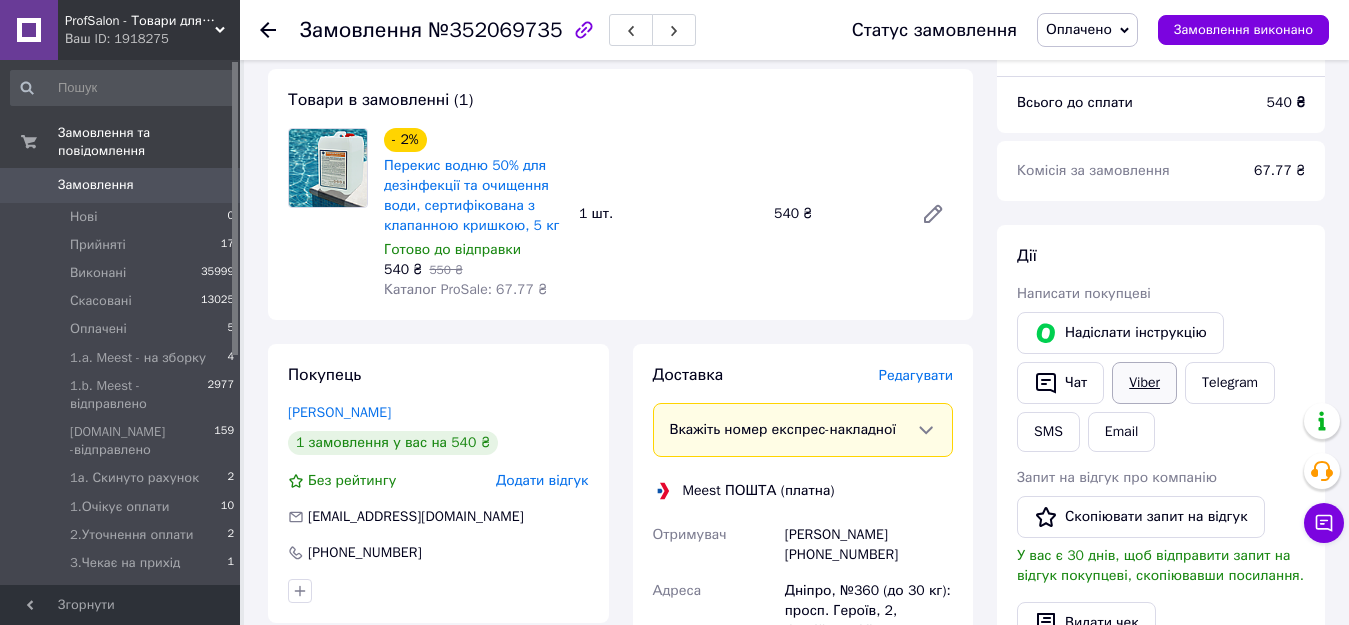 click on "Viber" at bounding box center (1144, 383) 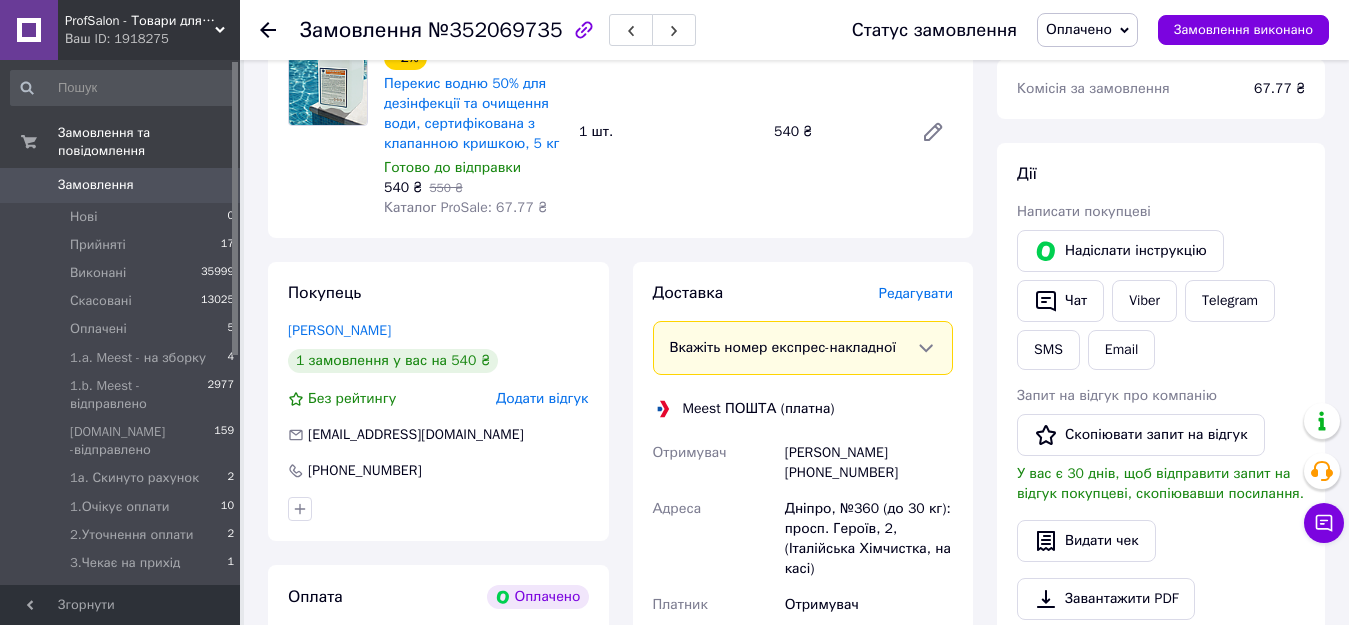 scroll, scrollTop: 900, scrollLeft: 0, axis: vertical 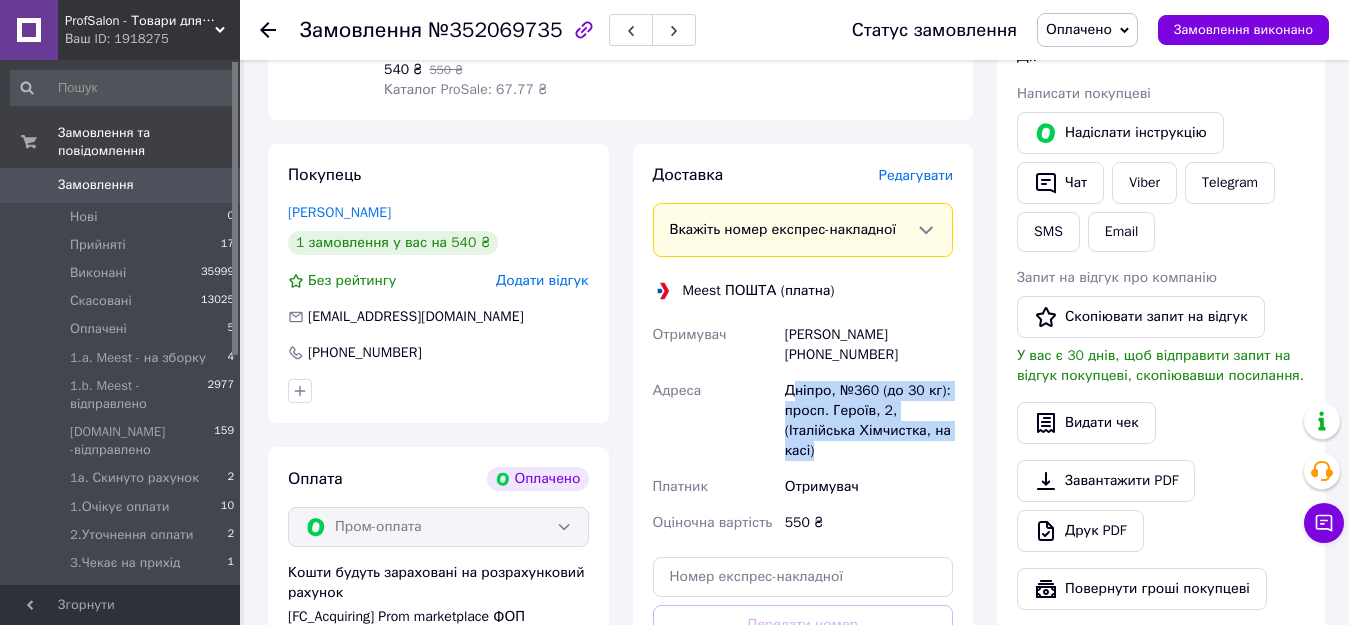 drag, startPoint x: 790, startPoint y: 370, endPoint x: 862, endPoint y: 435, distance: 97 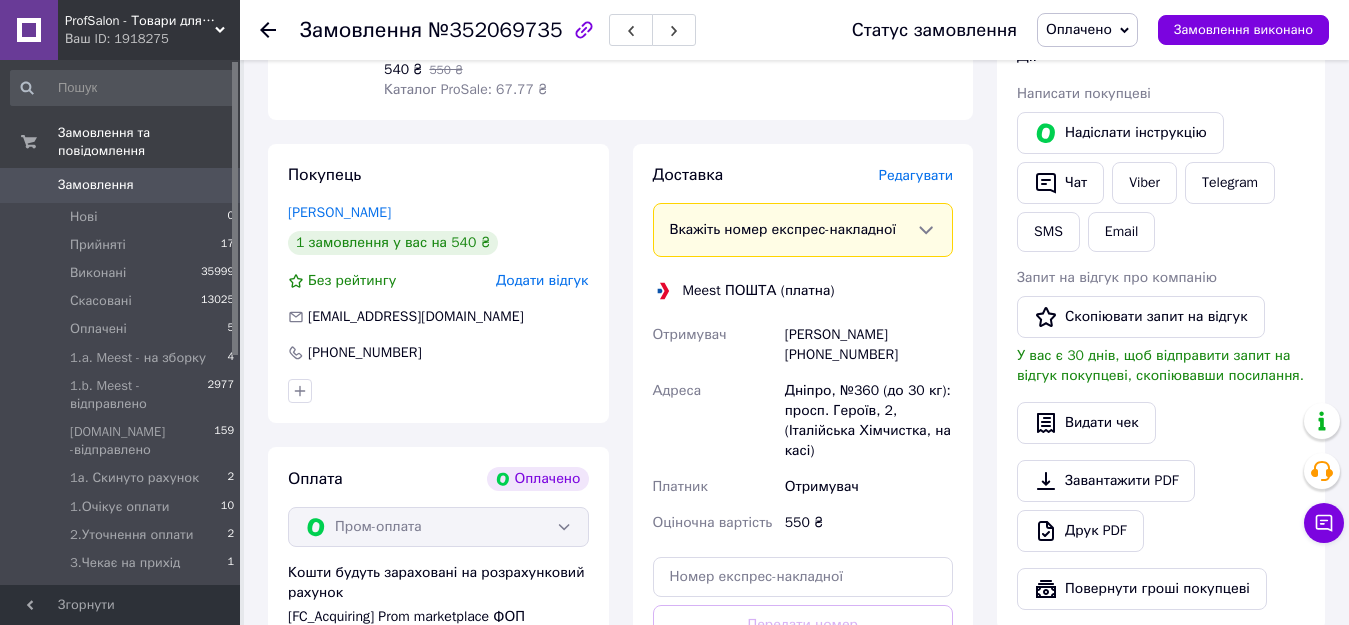 click on "Дніпро, №360 (до 30 кг): просп. Героїв, 2, (Італійська Хімчистка, на касі)" at bounding box center (869, 421) 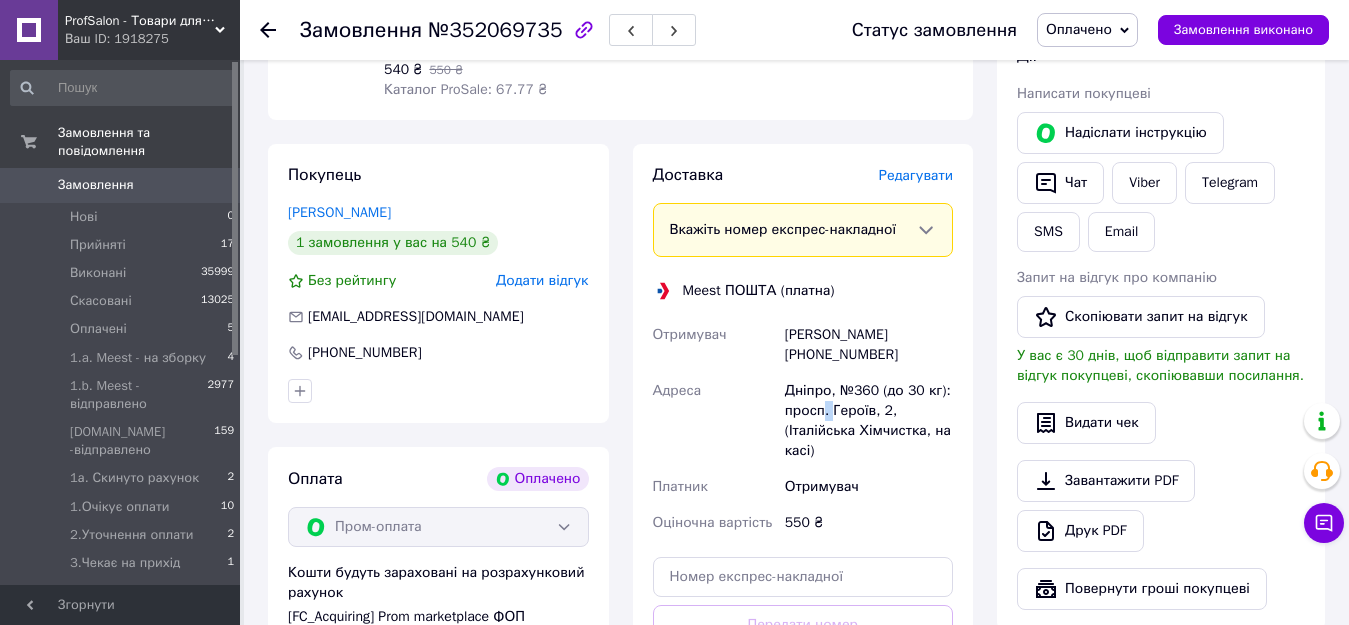 click on "Дніпро, №360 (до 30 кг): просп. Героїв, 2, (Італійська Хімчистка, на касі)" at bounding box center [869, 421] 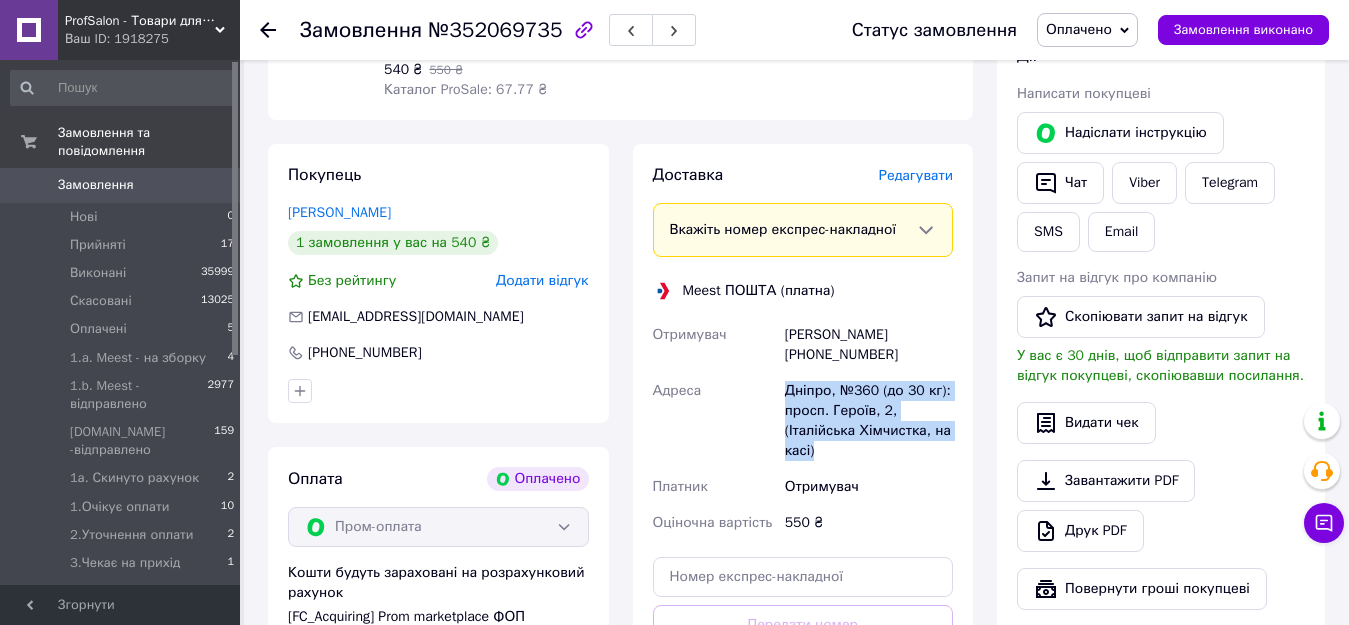 click on "Дніпро, №360 (до 30 кг): просп. Героїв, 2, (Італійська Хімчистка, на касі)" at bounding box center [869, 421] 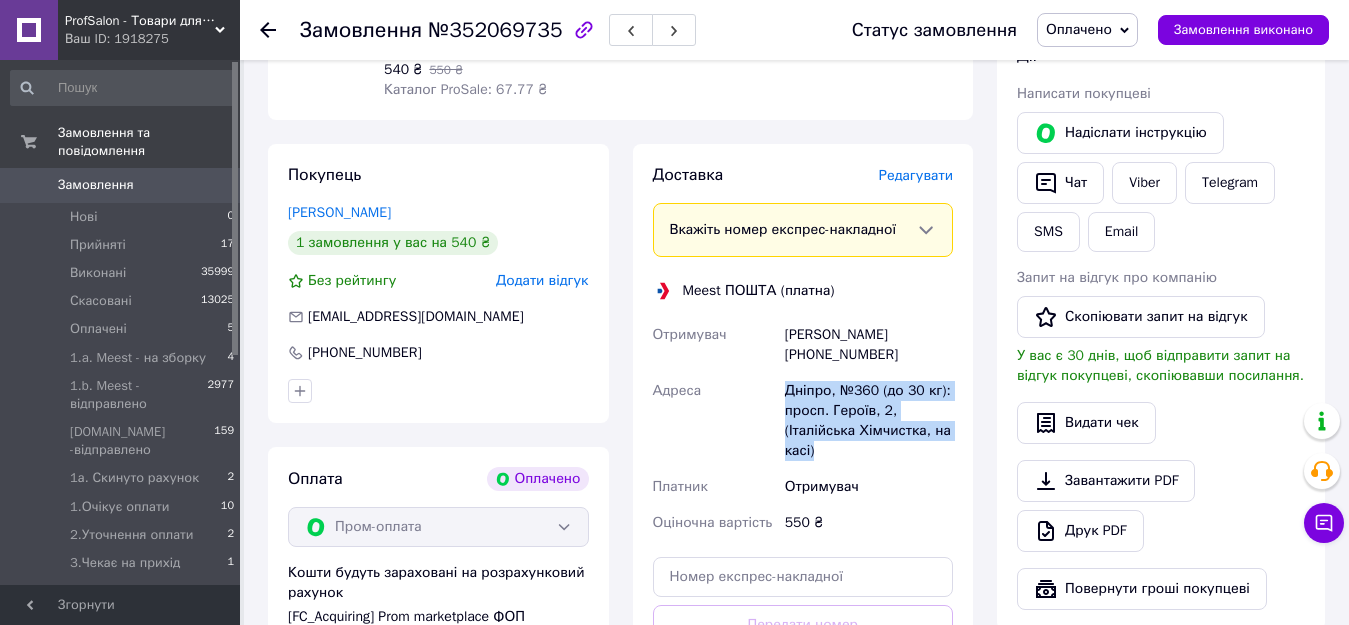click on "Оплачено" at bounding box center [1087, 30] 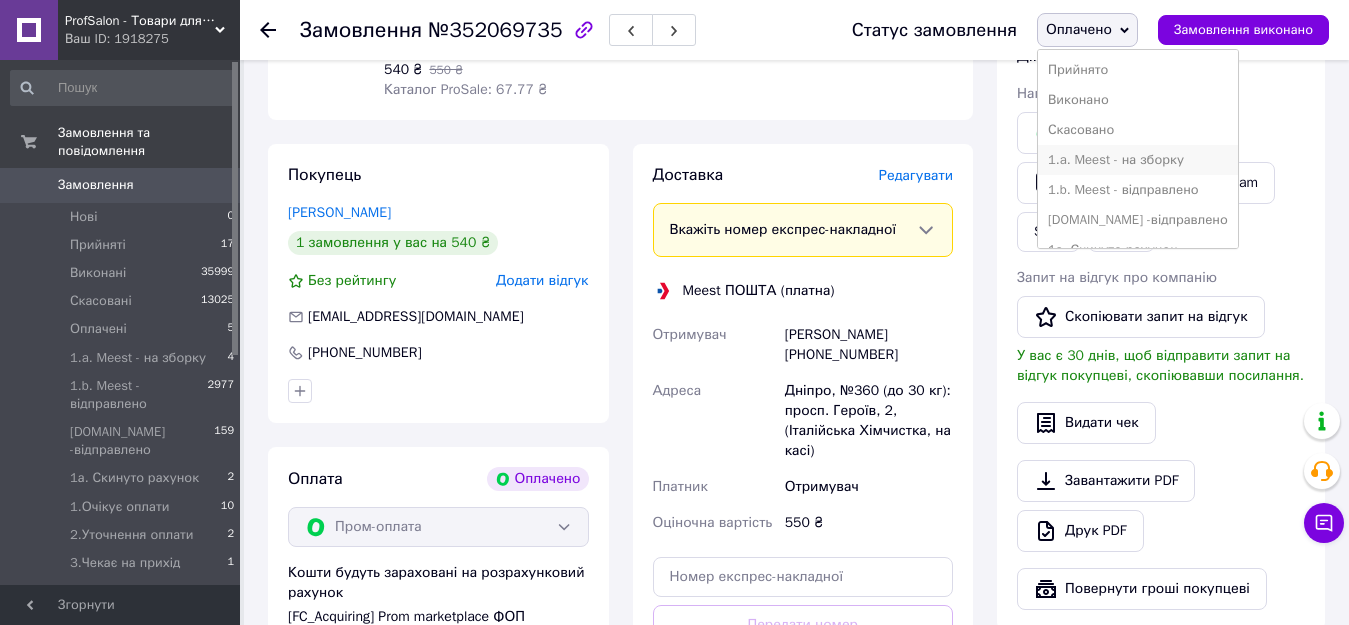 click on "1.a. Meest - на зборку" at bounding box center [1138, 160] 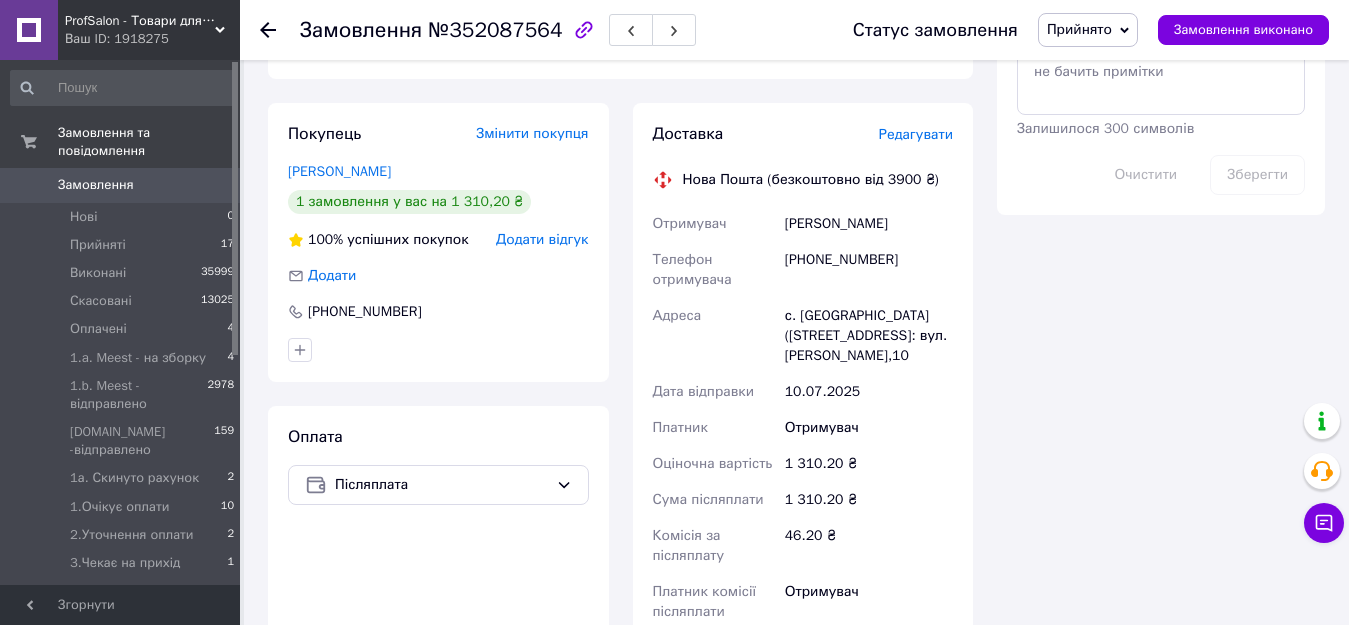 scroll, scrollTop: 1200, scrollLeft: 0, axis: vertical 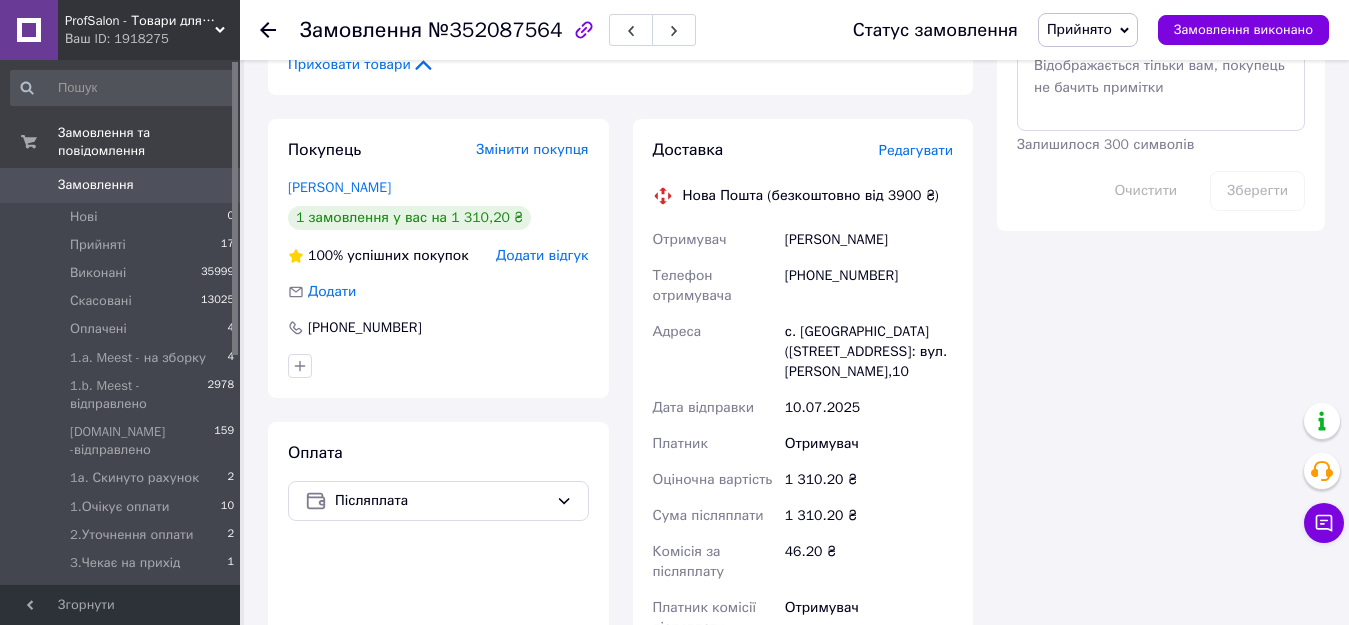 click on "Покупець Змінити покупця [PERSON_NAME] 1 замовлення у вас на 1 310,20 ₴ 100%   успішних покупок Додати відгук Додати [PHONE_NUMBER]" at bounding box center [438, 258] 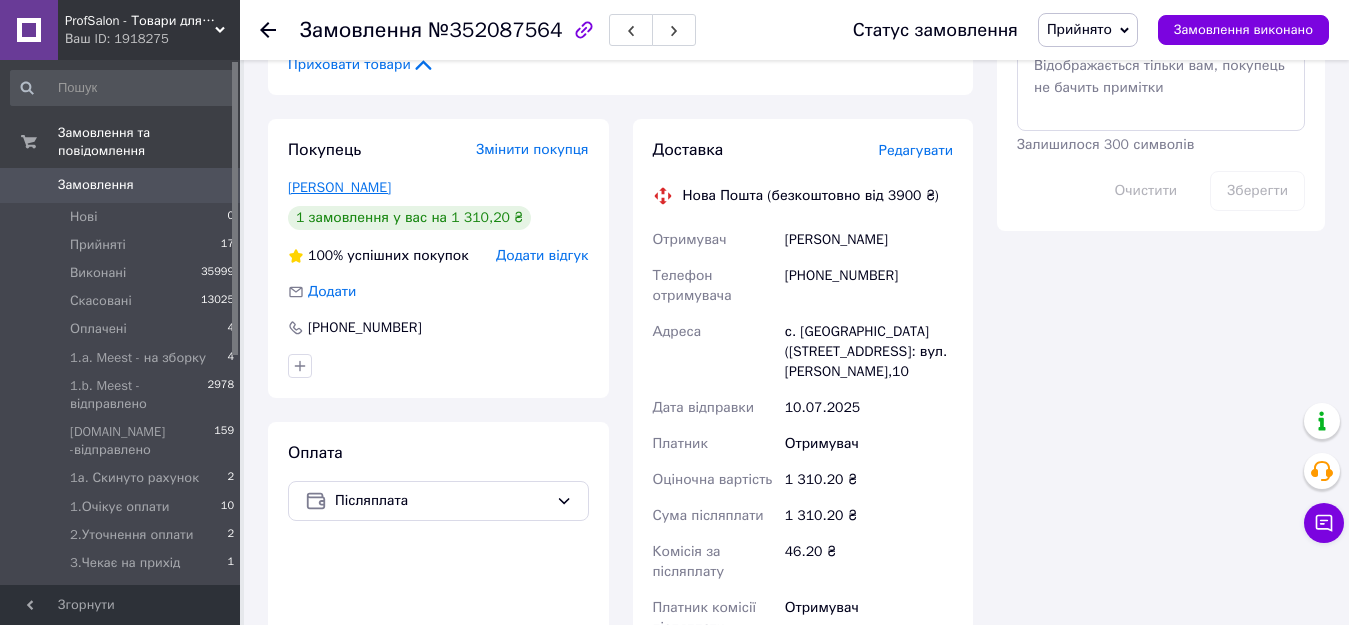 click on "Богдан Валентина" at bounding box center [339, 187] 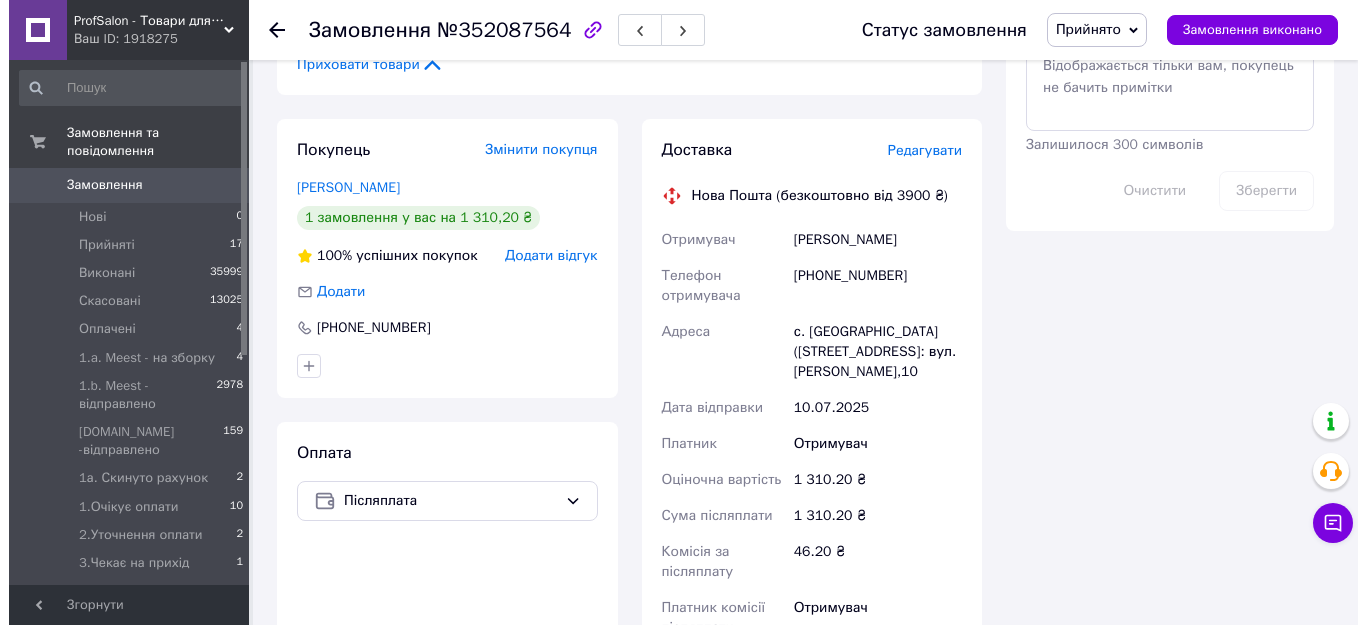 scroll, scrollTop: 0, scrollLeft: 0, axis: both 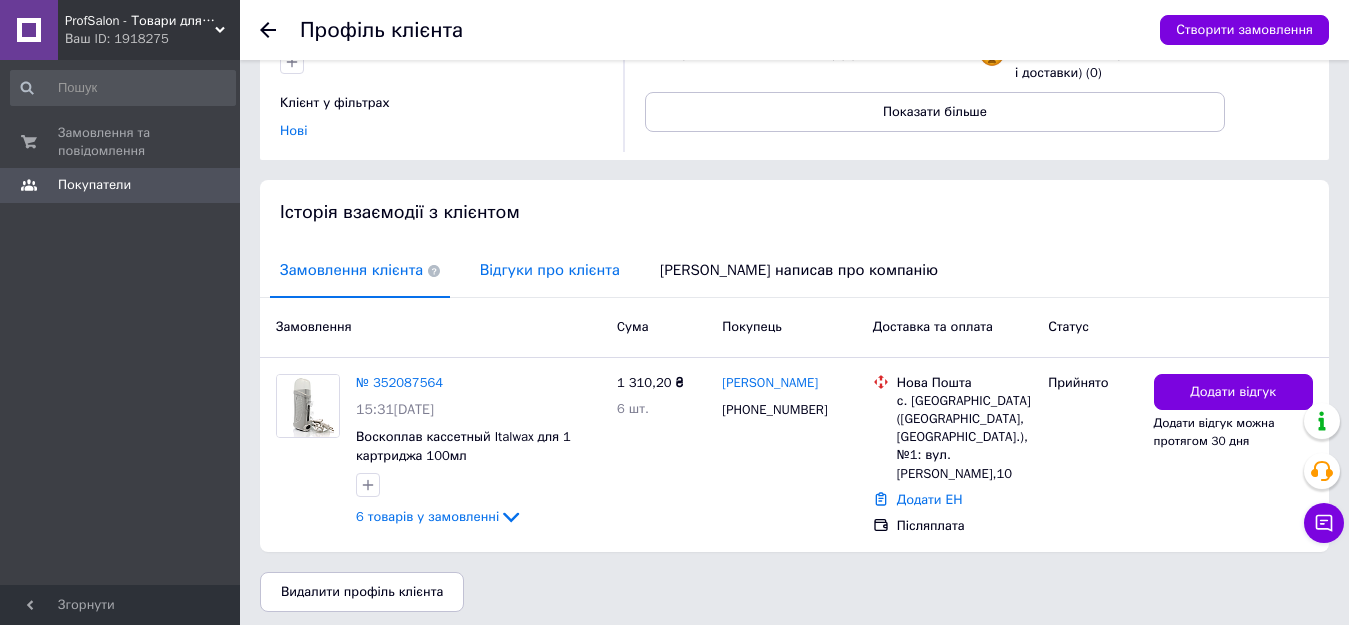 click on "Відгуки про клієнта" at bounding box center (550, 270) 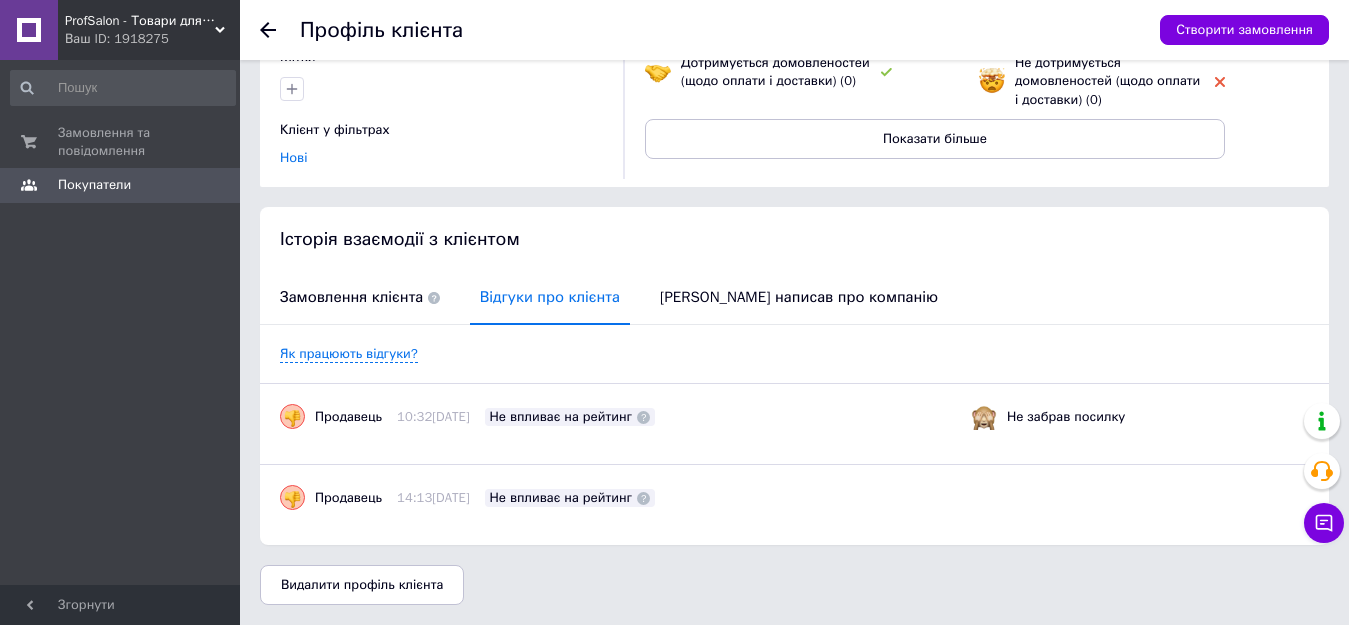 scroll, scrollTop: 256, scrollLeft: 0, axis: vertical 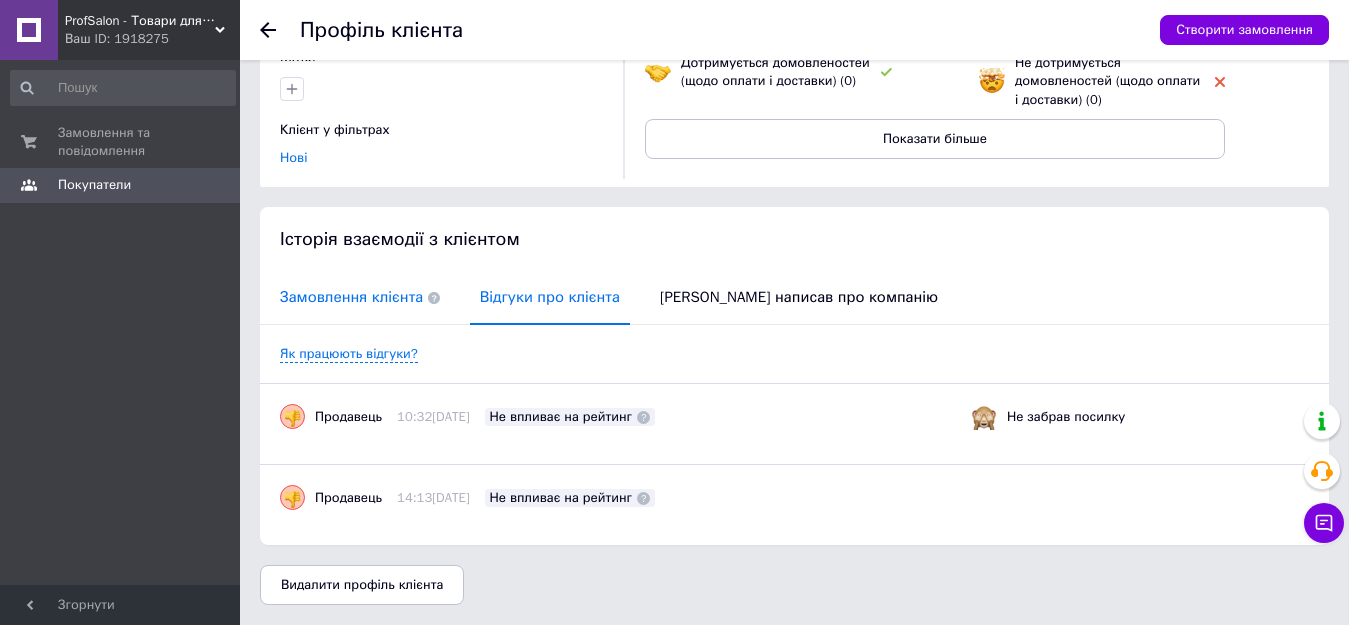 click on "Замовлення клієнта" at bounding box center [360, 297] 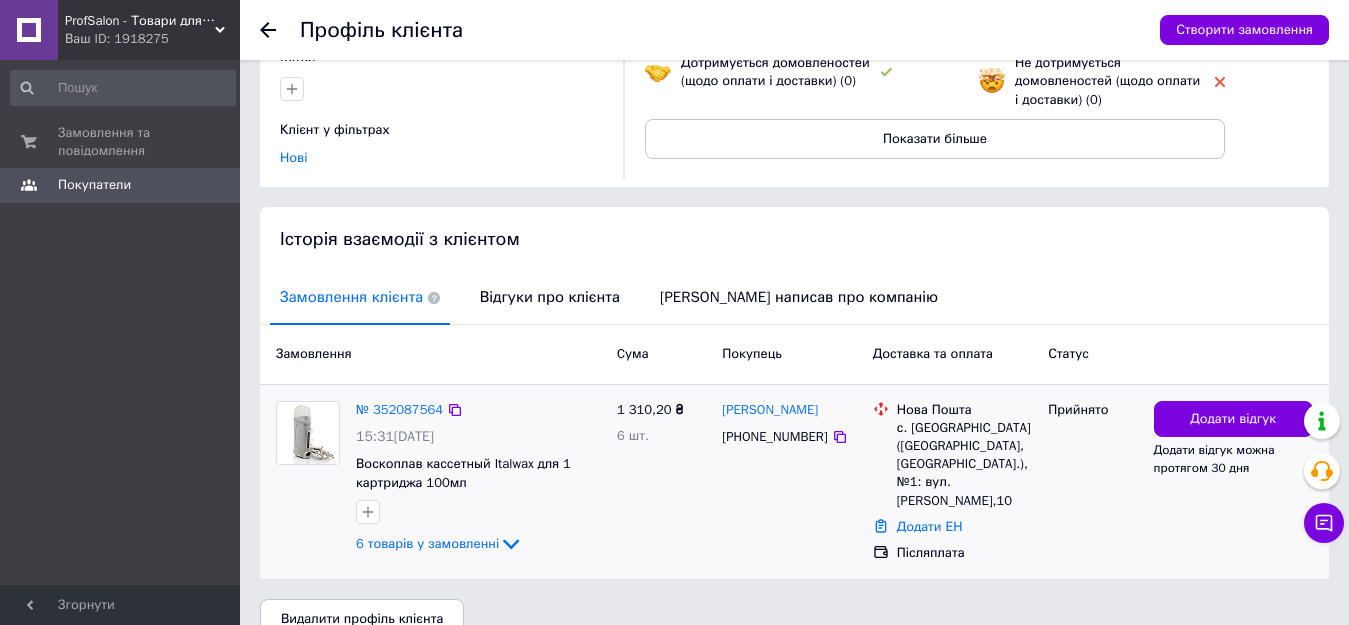 scroll, scrollTop: 283, scrollLeft: 0, axis: vertical 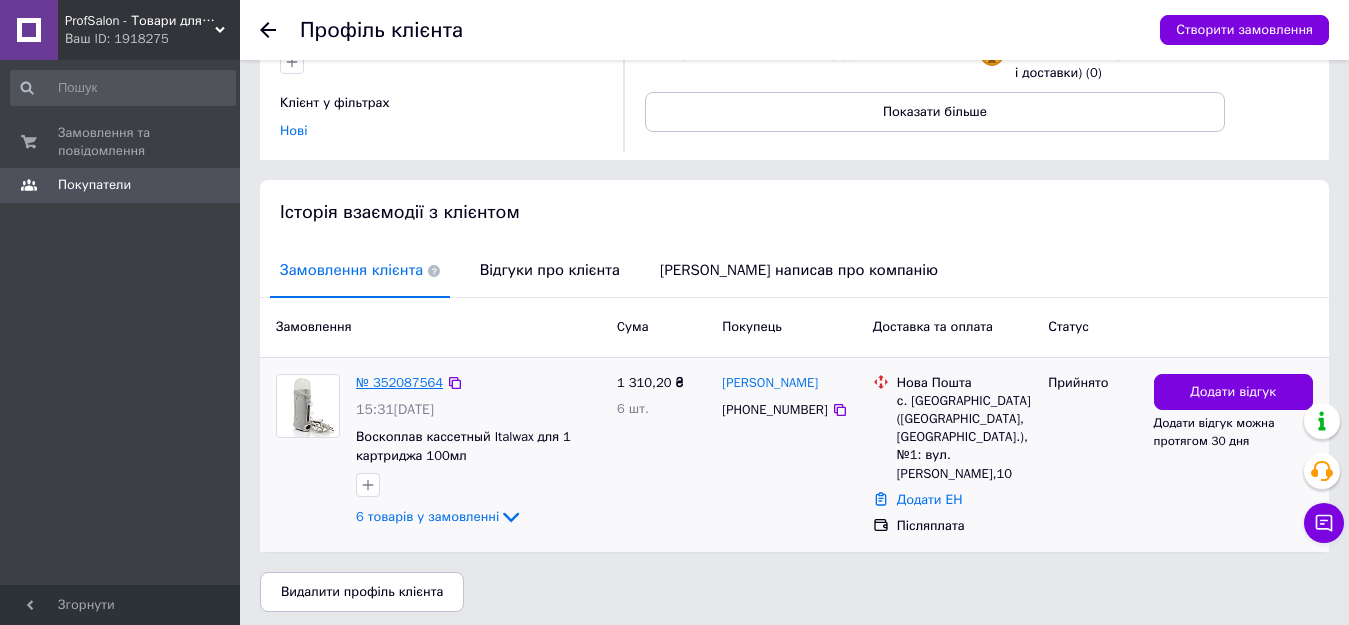 click on "№ 352087564" at bounding box center (399, 382) 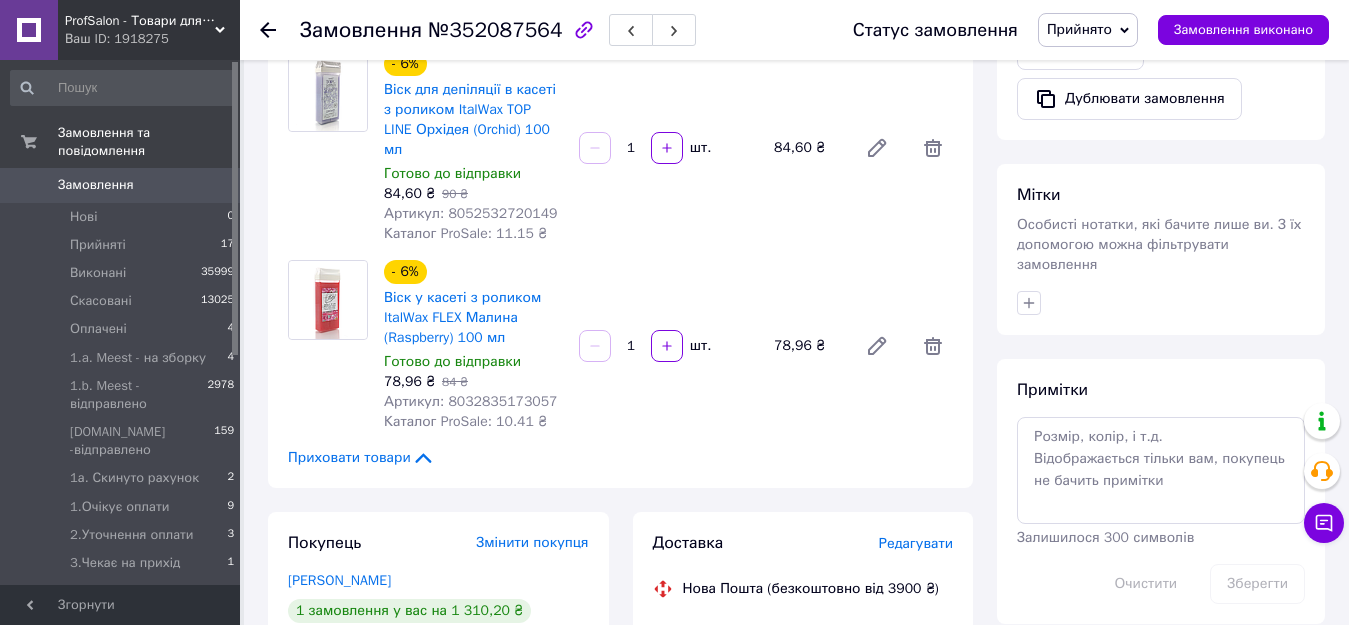 scroll, scrollTop: 1000, scrollLeft: 0, axis: vertical 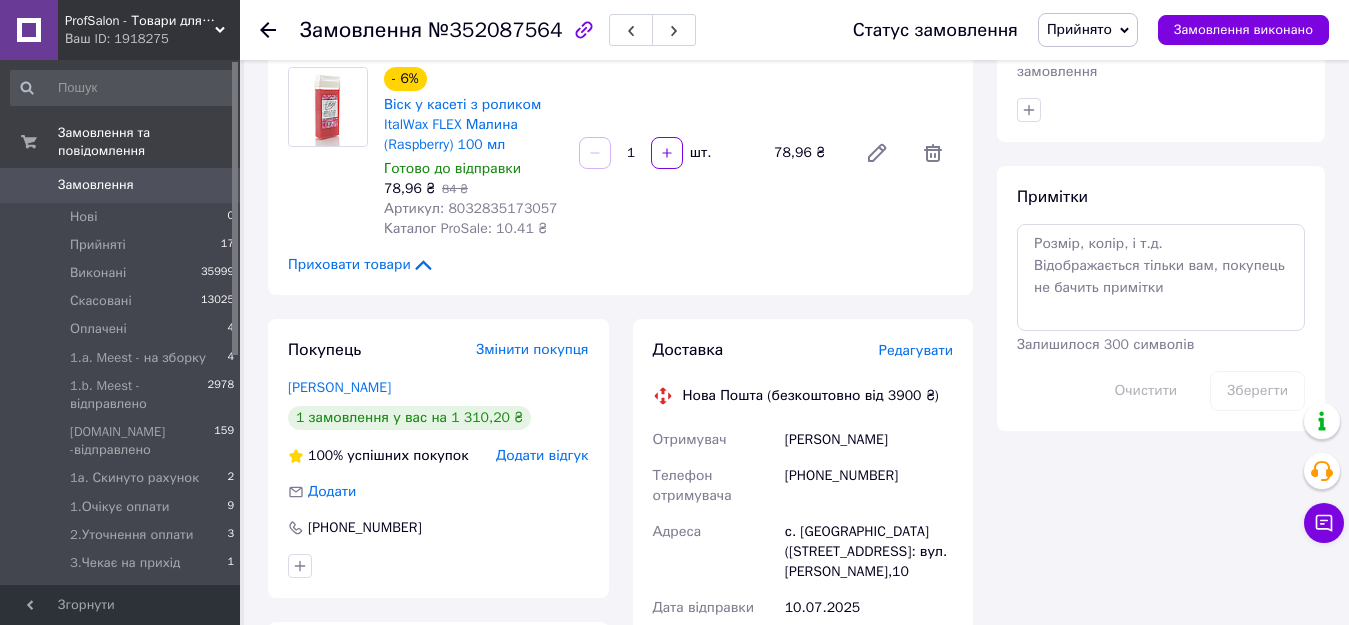 click on "Прийнято" at bounding box center (1079, 29) 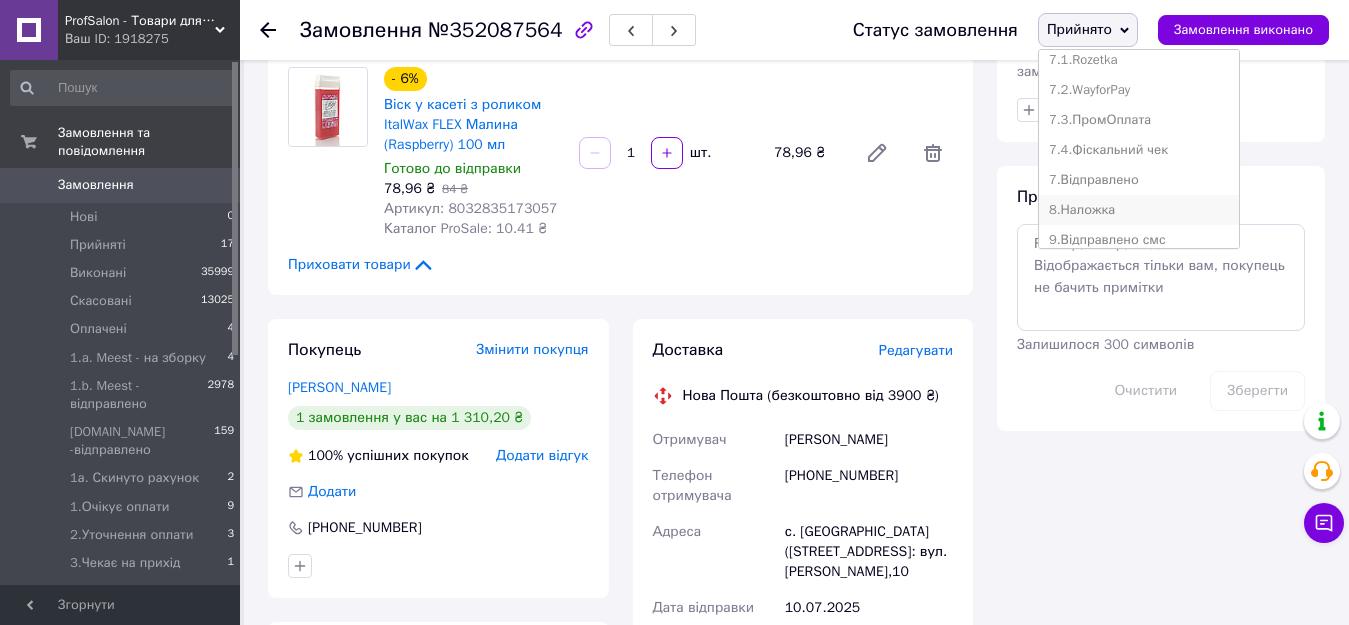 scroll, scrollTop: 472, scrollLeft: 0, axis: vertical 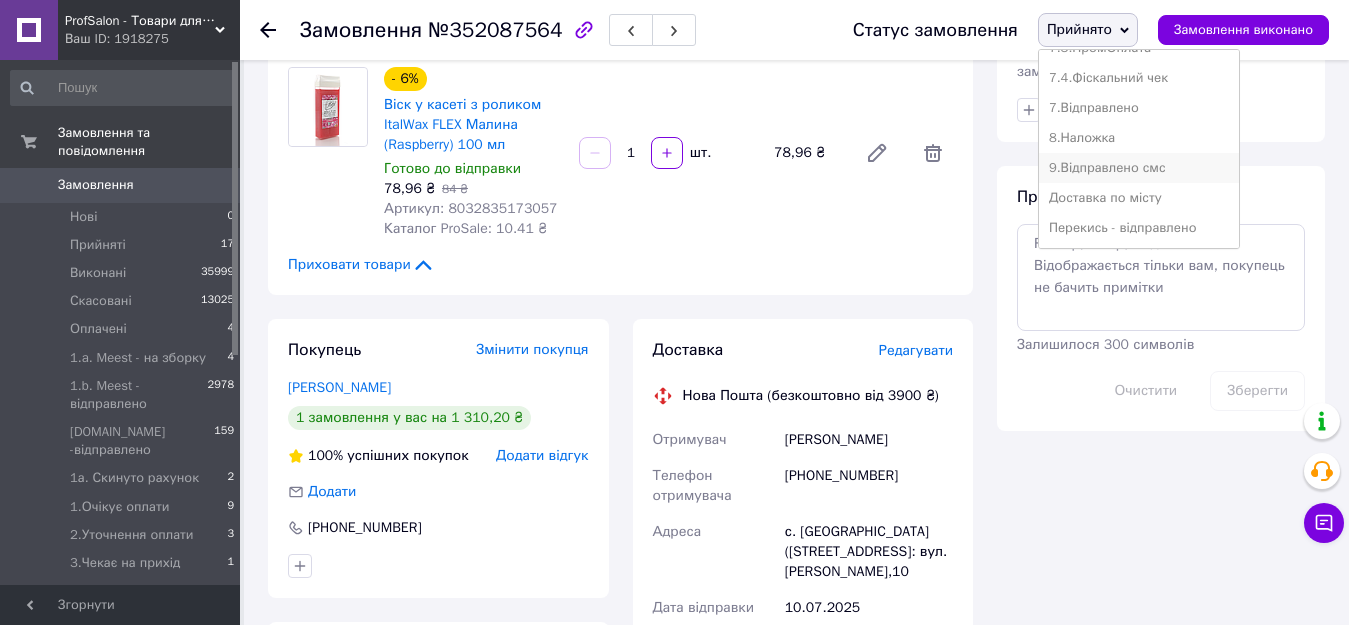 click on "9.Відправлено смс" at bounding box center (1139, 168) 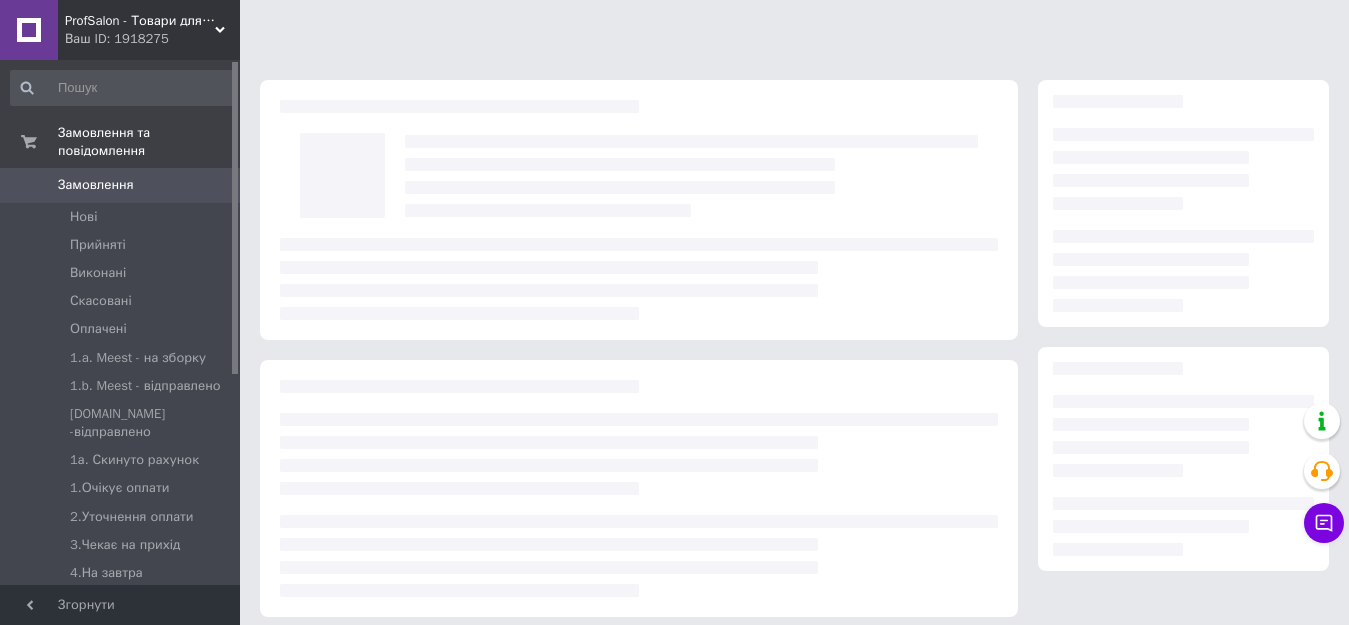 scroll, scrollTop: 0, scrollLeft: 0, axis: both 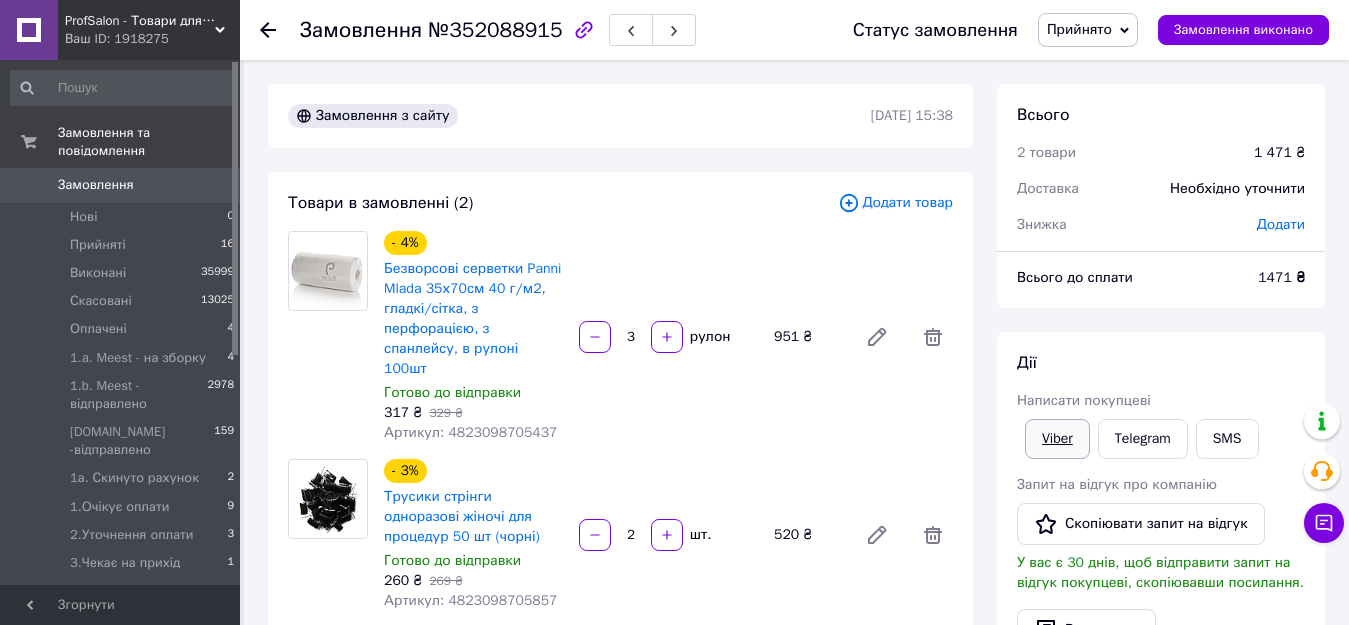 click on "Viber" at bounding box center [1057, 439] 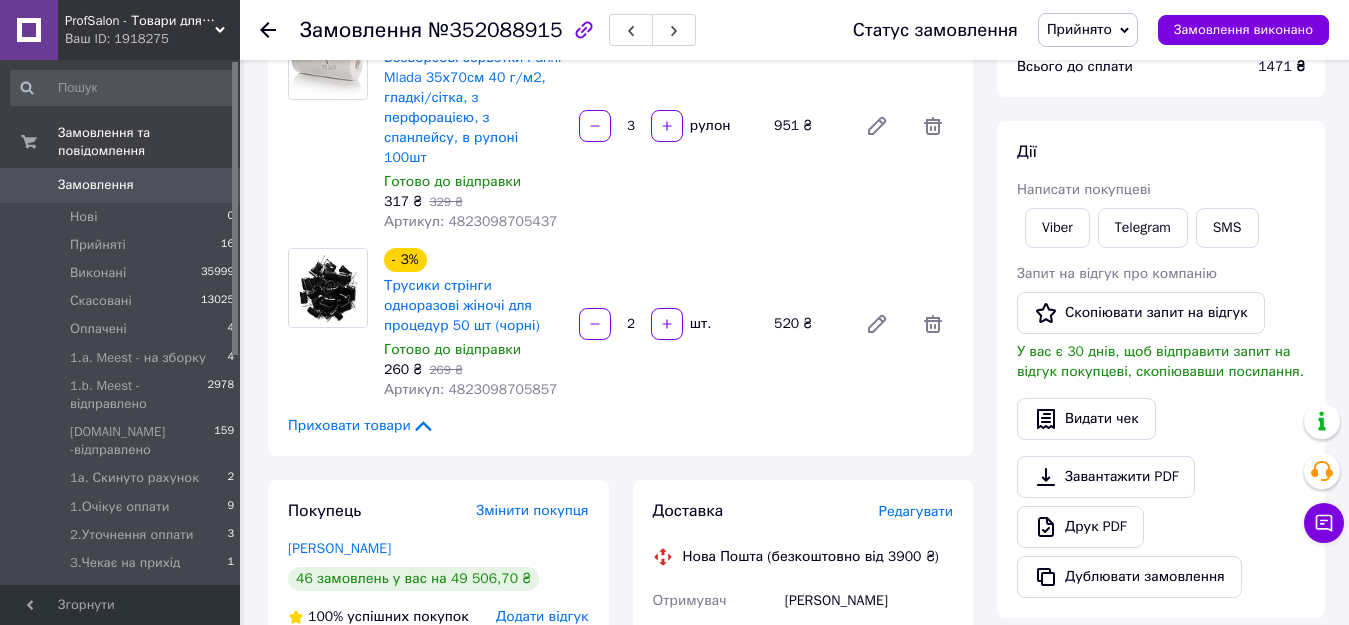 scroll, scrollTop: 400, scrollLeft: 0, axis: vertical 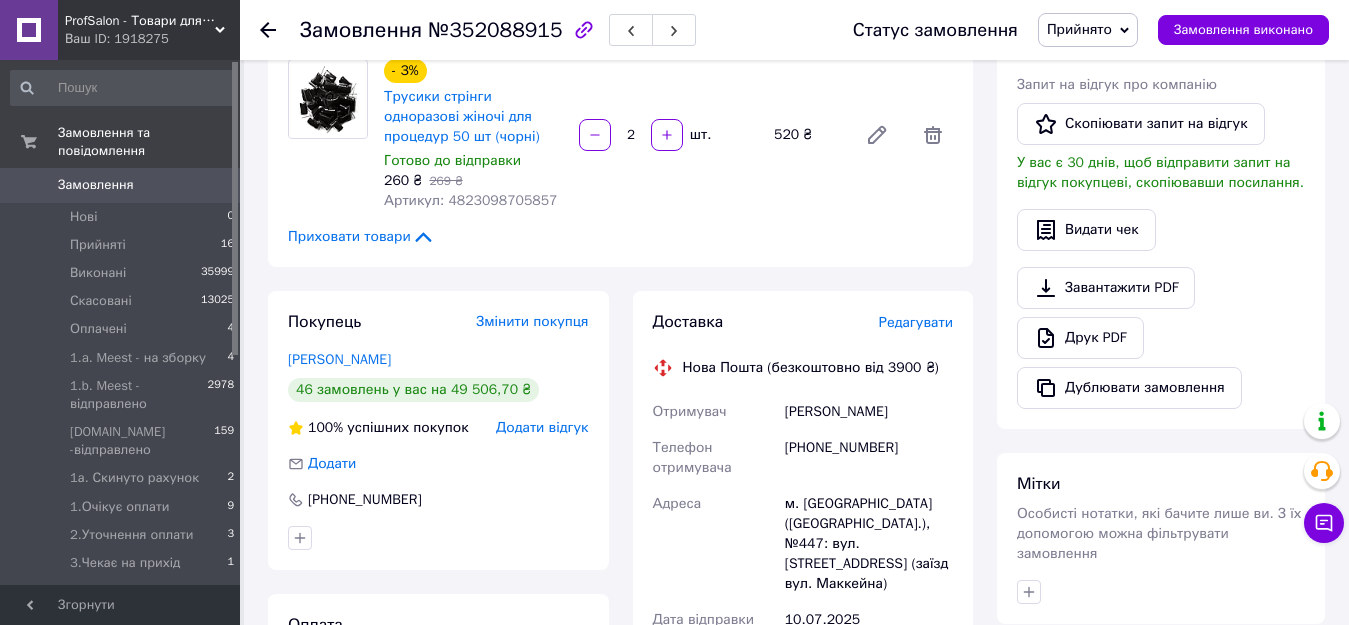click on "Прийнято" at bounding box center (1079, 29) 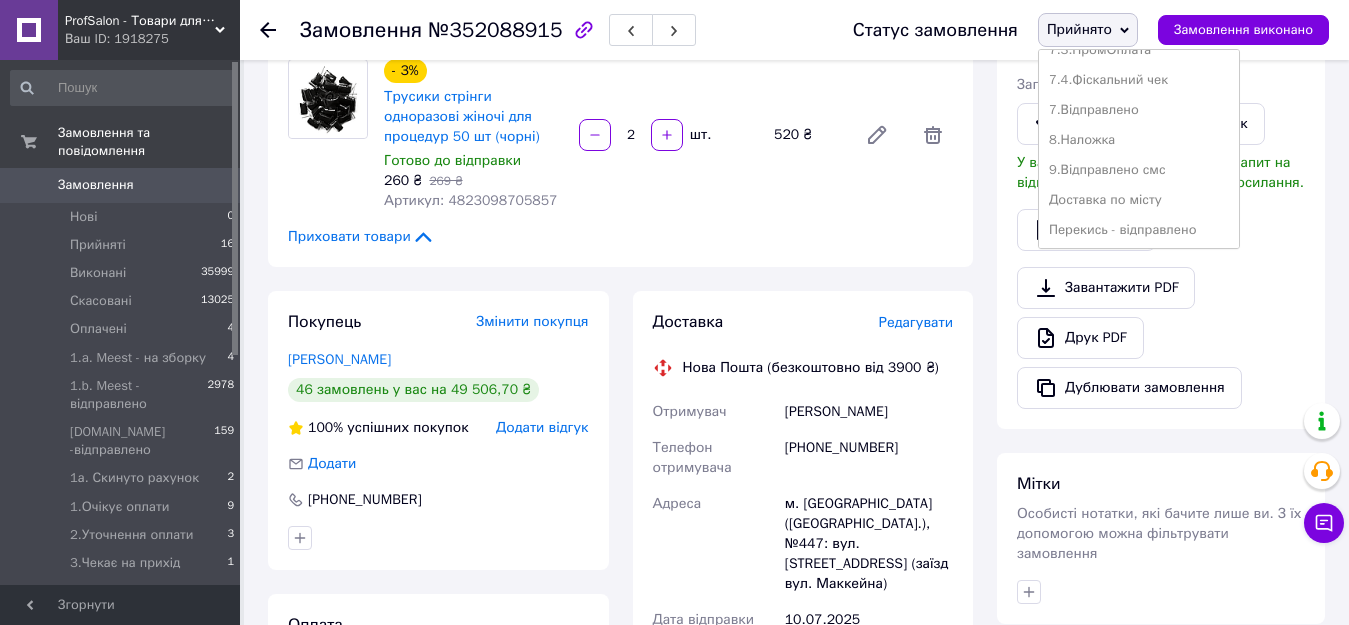scroll, scrollTop: 472, scrollLeft: 0, axis: vertical 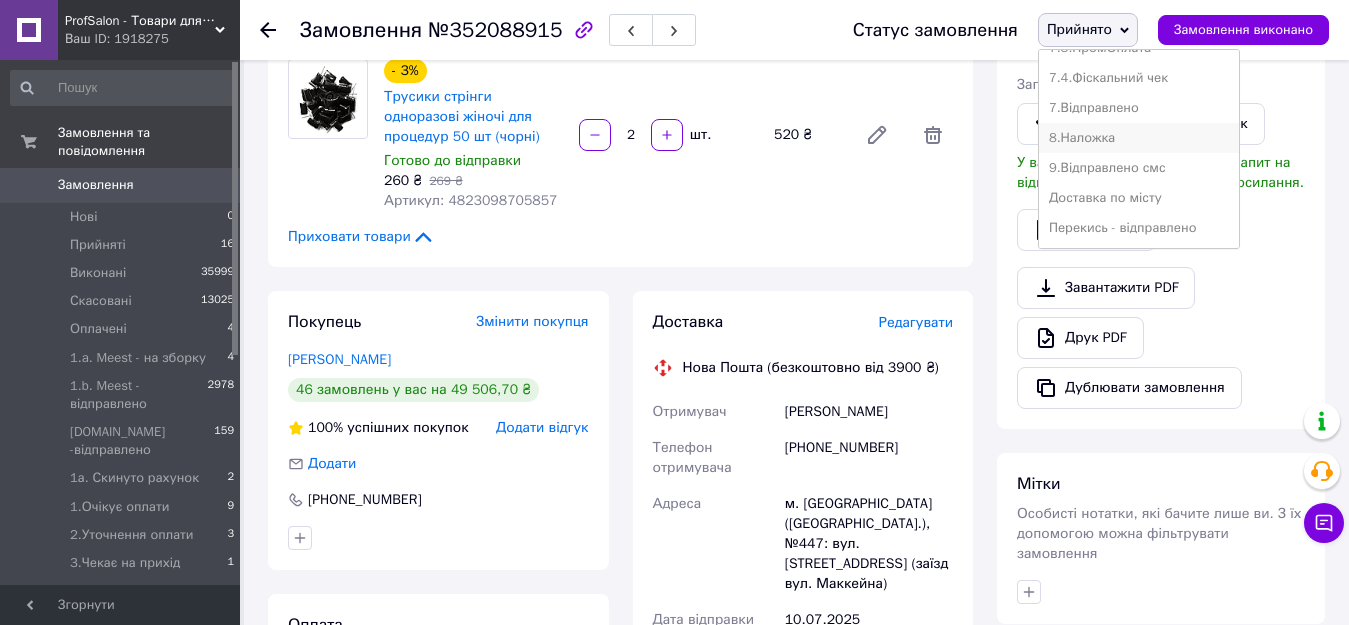 click on "8.Наложка" at bounding box center [1139, 138] 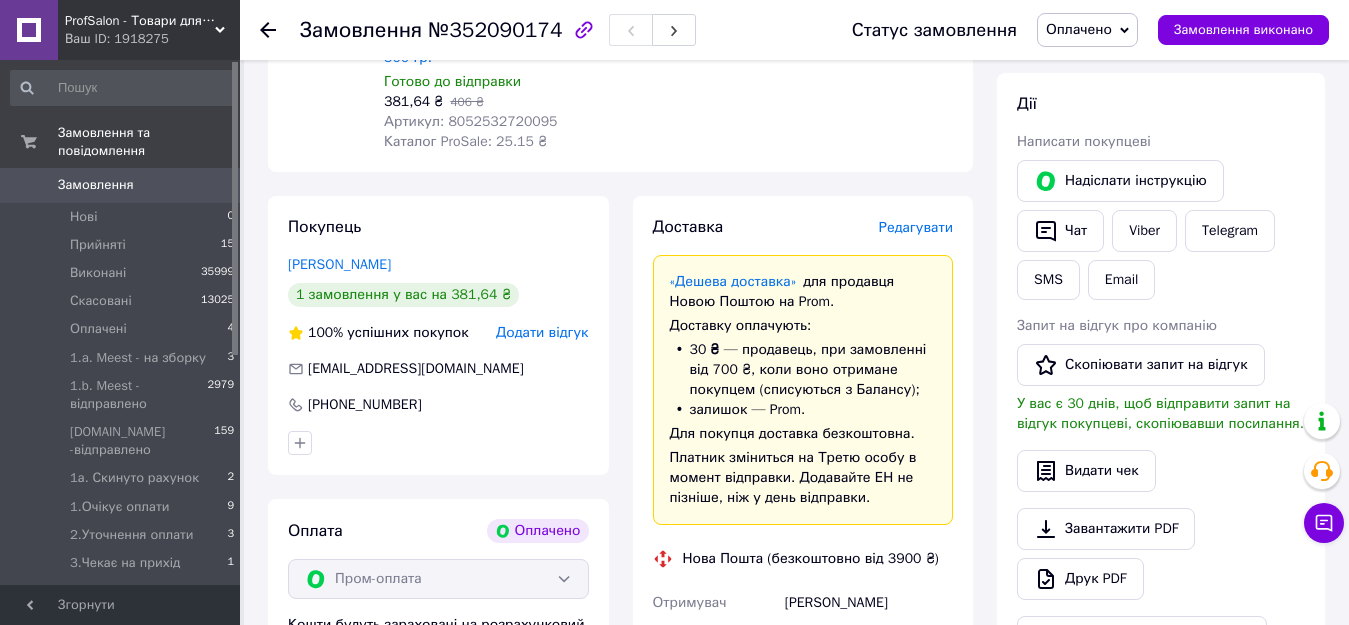 scroll, scrollTop: 800, scrollLeft: 0, axis: vertical 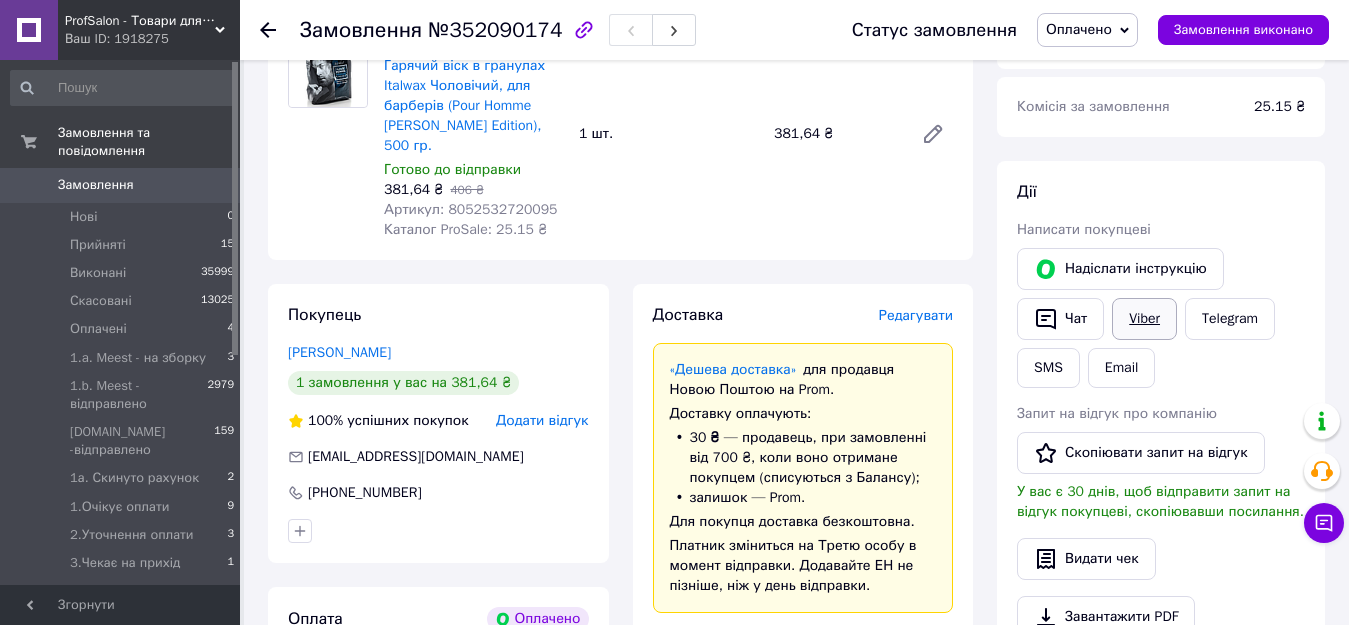 click on "Viber" at bounding box center [1144, 319] 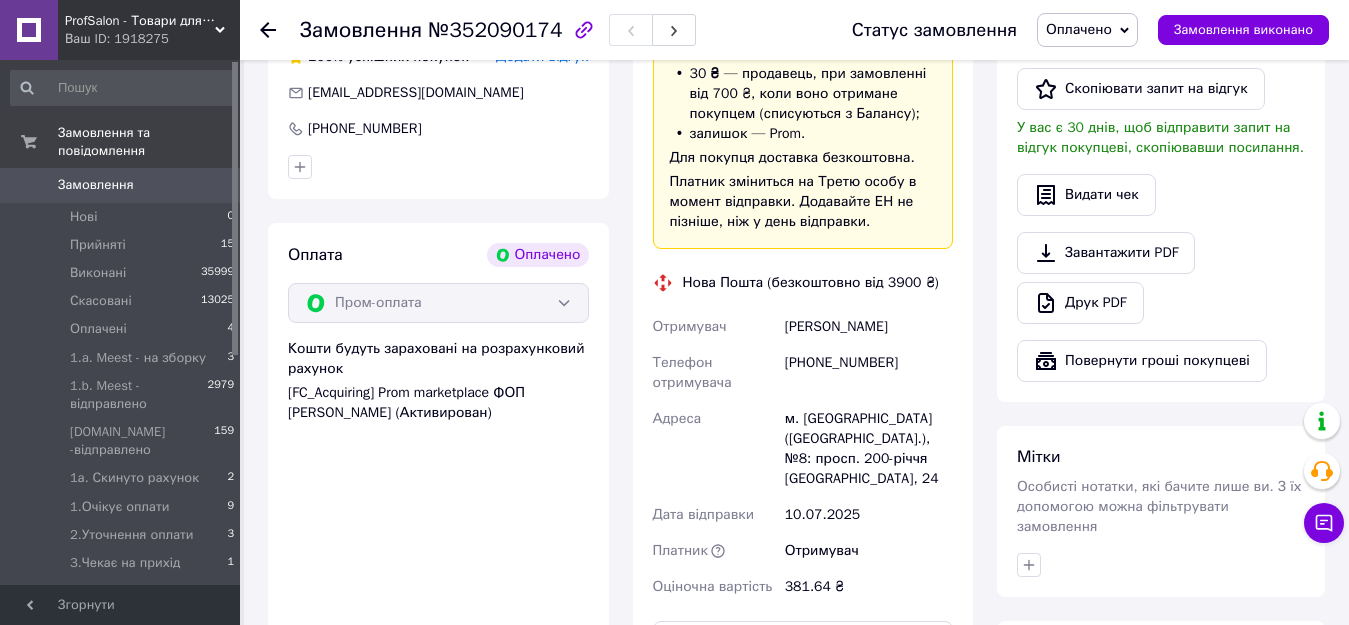 scroll, scrollTop: 1300, scrollLeft: 0, axis: vertical 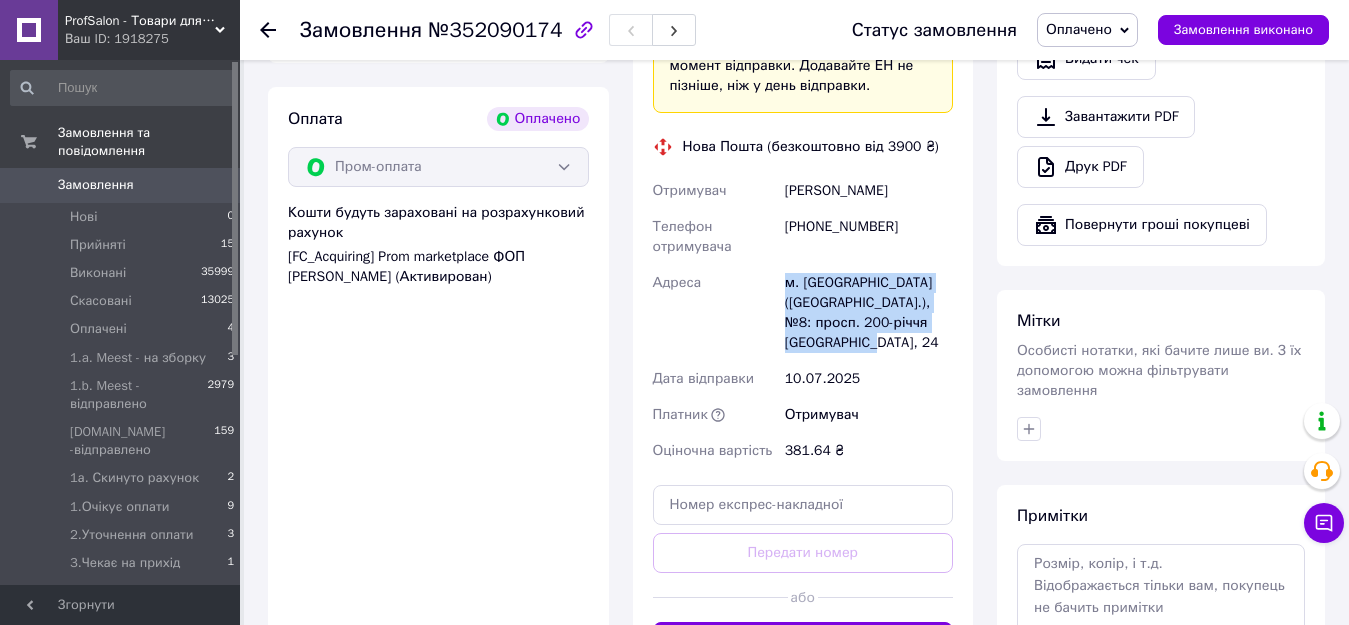 drag, startPoint x: 784, startPoint y: 248, endPoint x: 921, endPoint y: 304, distance: 148.00337 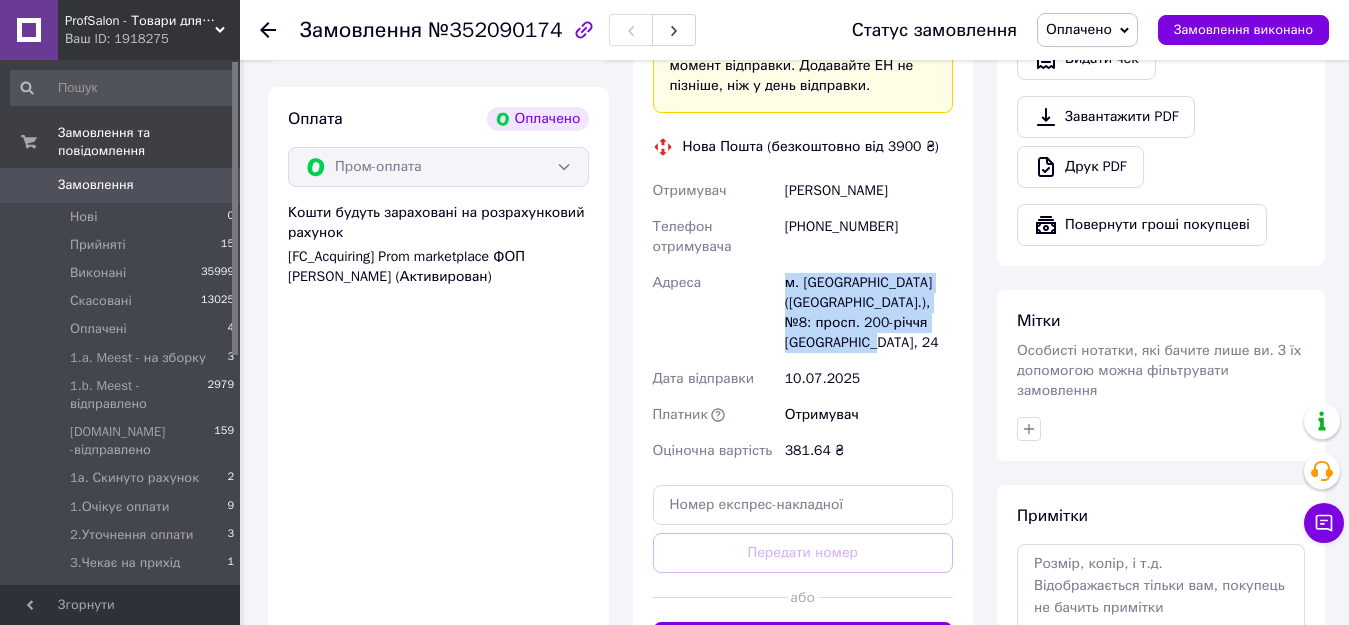 click on "Оплачено" at bounding box center [1079, 29] 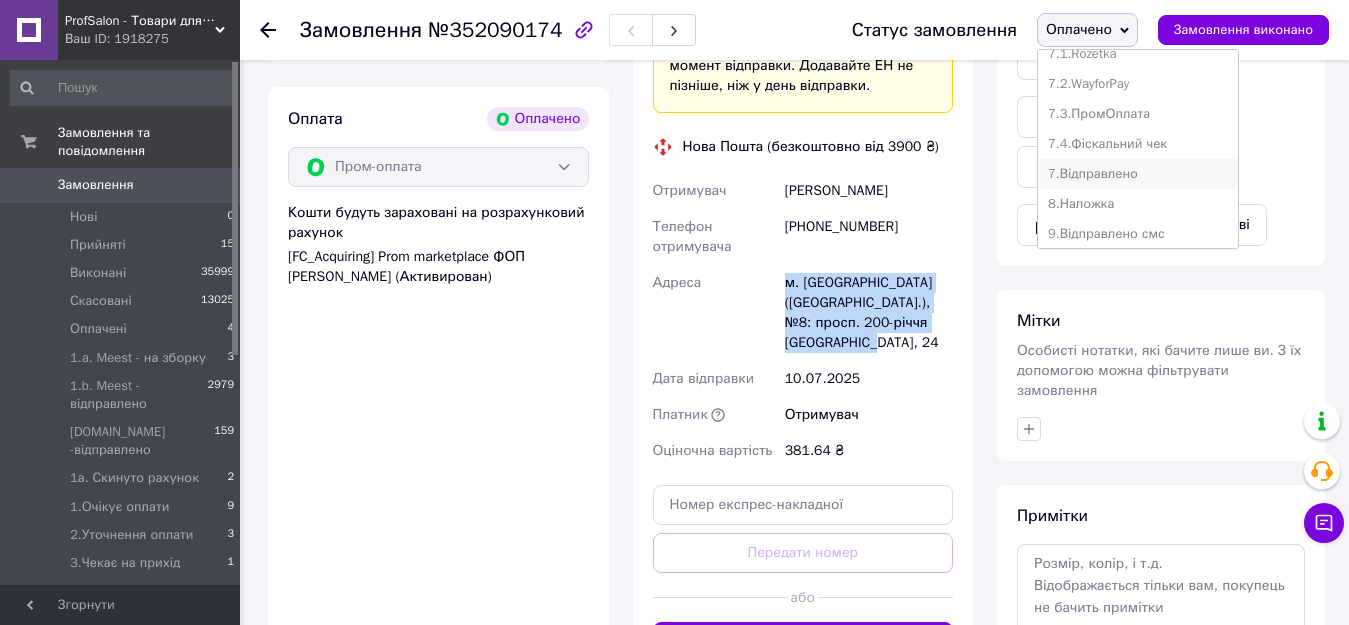 scroll, scrollTop: 372, scrollLeft: 0, axis: vertical 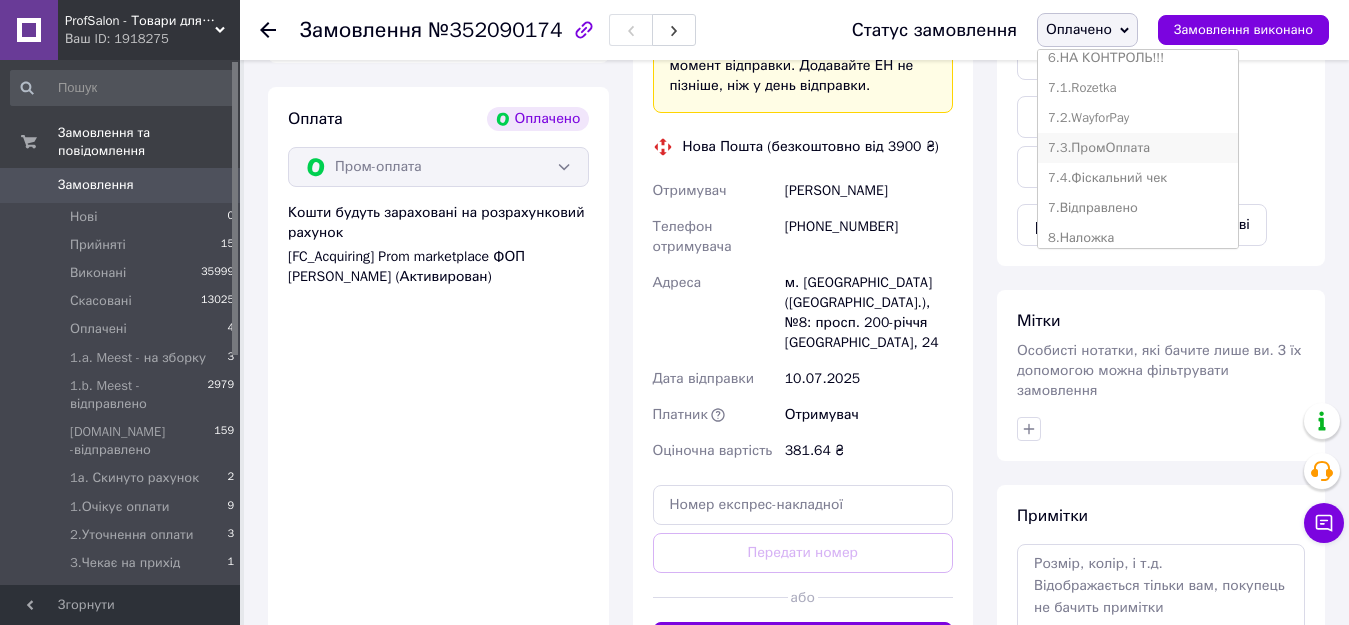 click on "7.3.ПромОплата" at bounding box center [1138, 148] 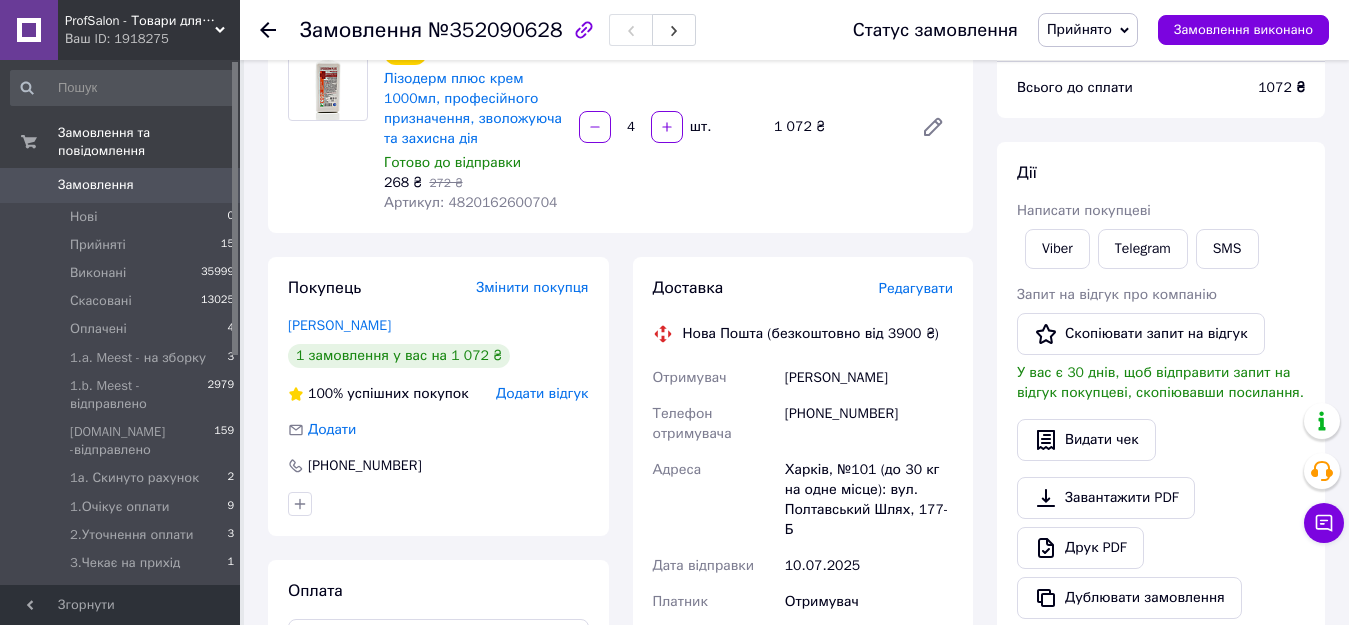scroll, scrollTop: 200, scrollLeft: 0, axis: vertical 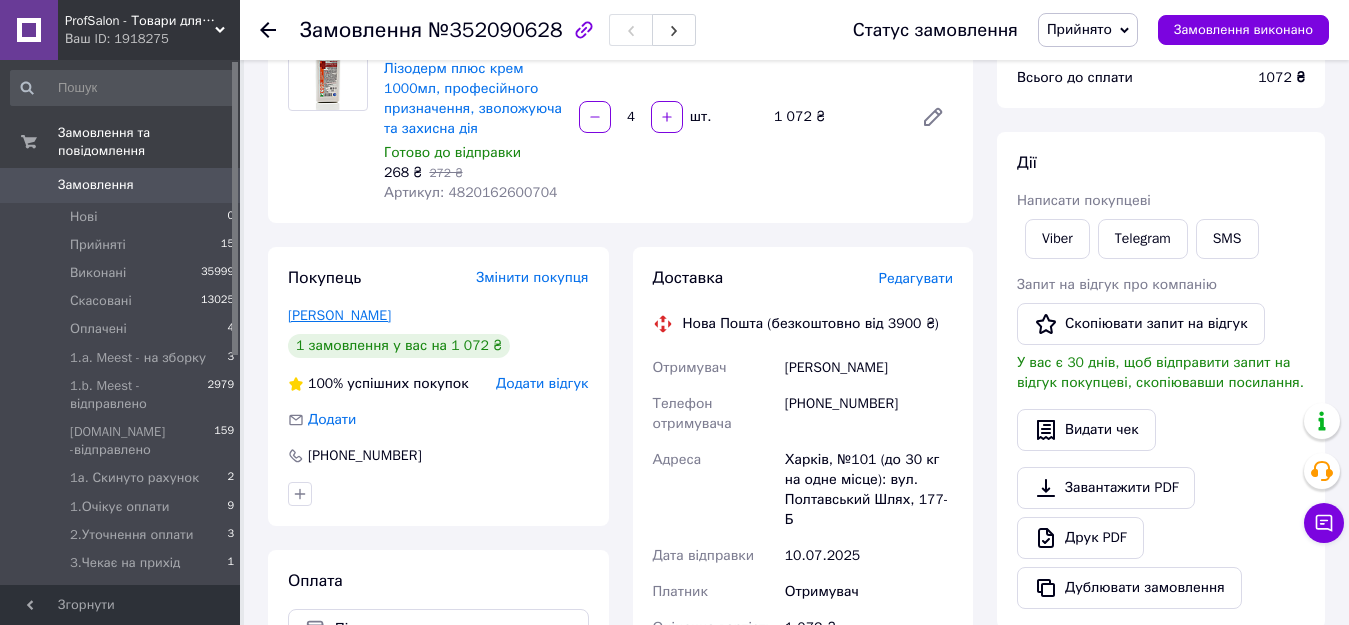 click on "Біловол  Тетяна" at bounding box center (339, 315) 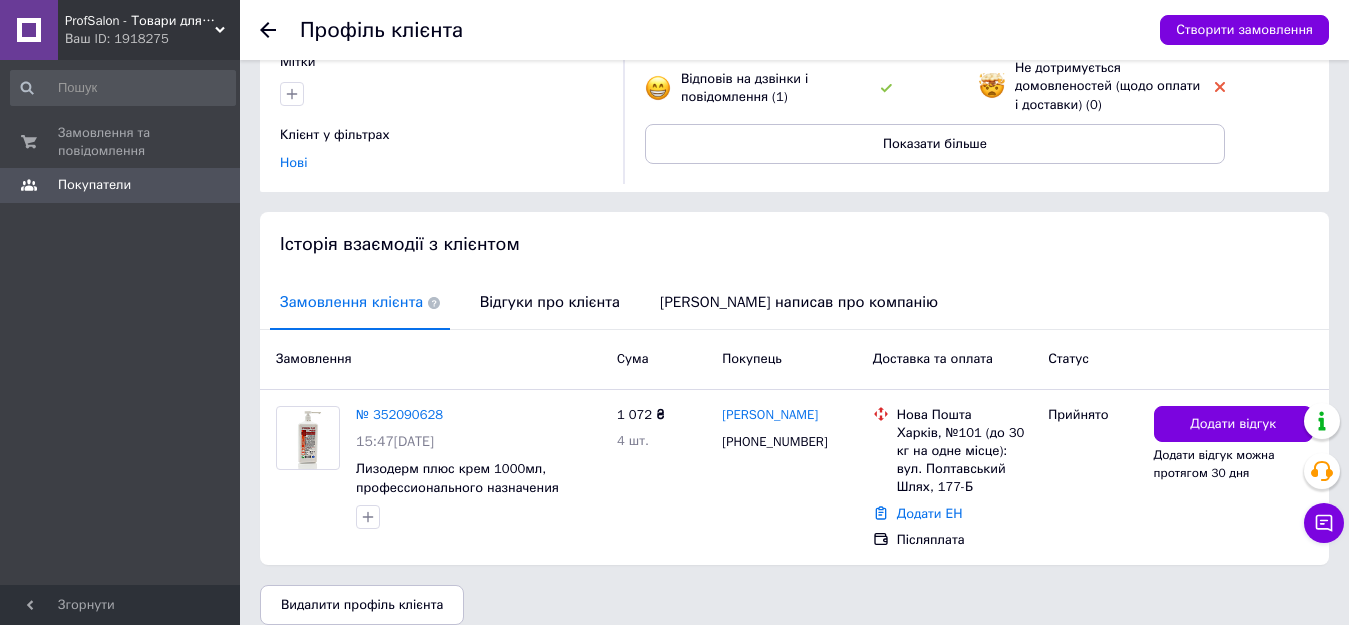 scroll, scrollTop: 271, scrollLeft: 0, axis: vertical 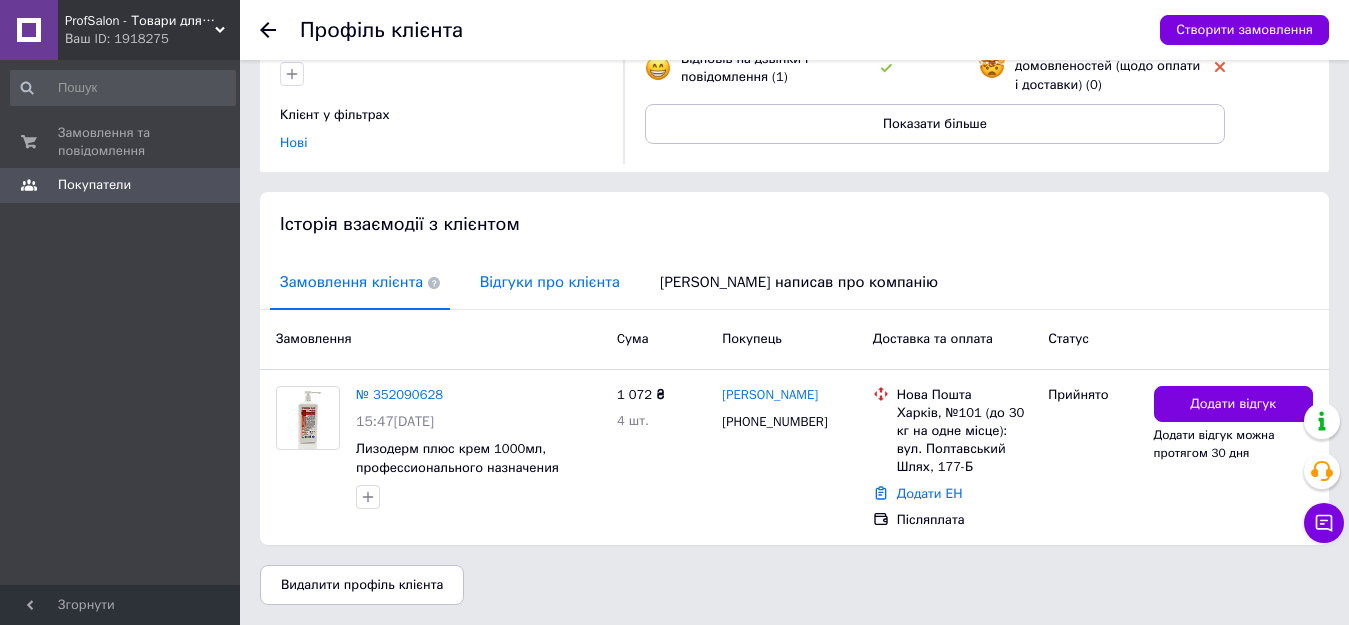 click on "Відгуки про клієнта" at bounding box center [550, 282] 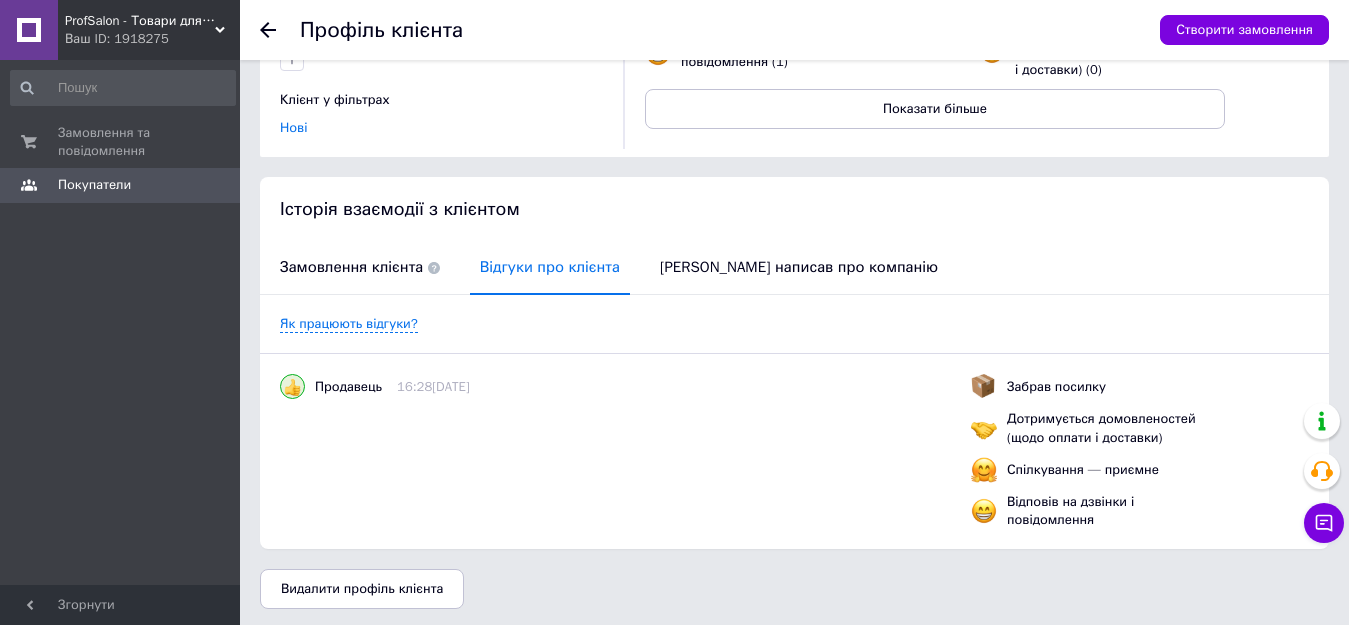 scroll, scrollTop: 290, scrollLeft: 0, axis: vertical 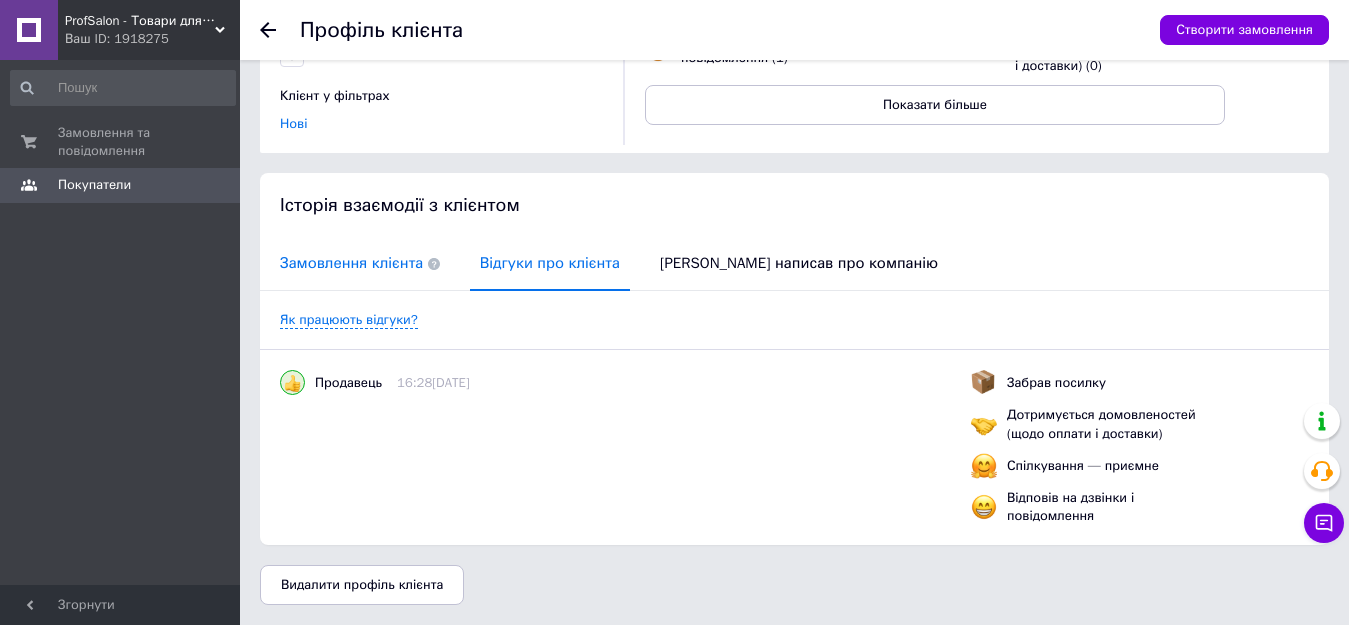 click on "Замовлення клієнта" at bounding box center (360, 263) 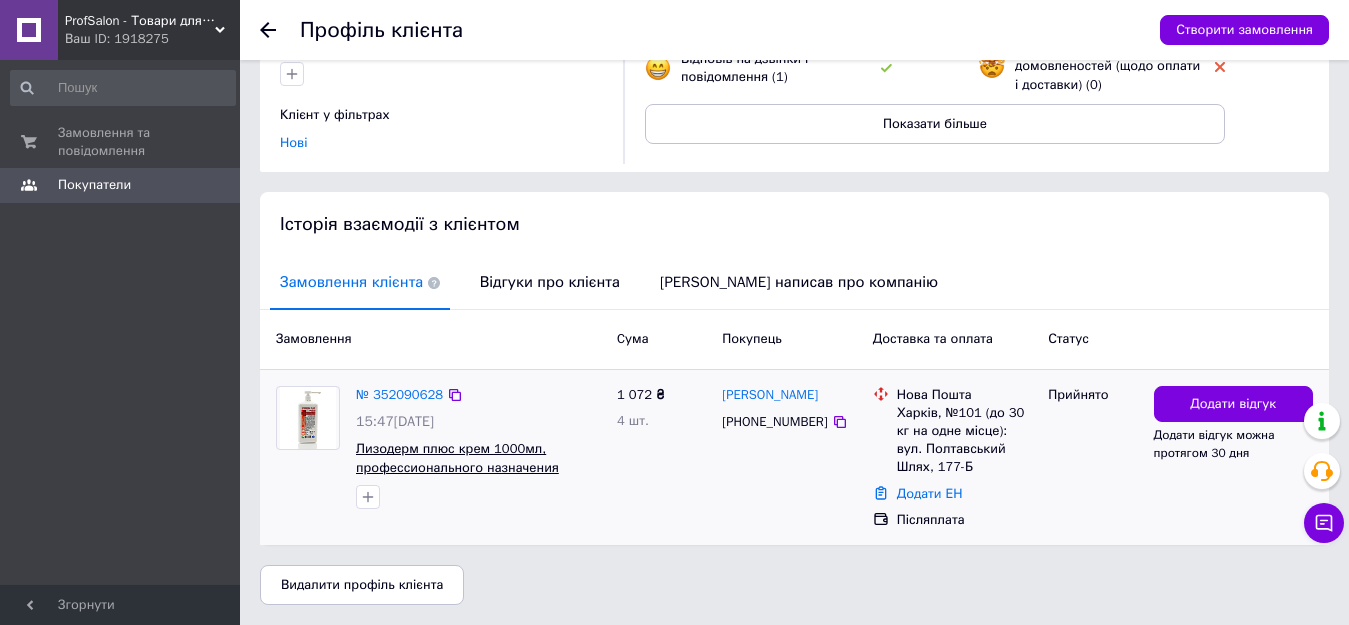 scroll, scrollTop: 271, scrollLeft: 0, axis: vertical 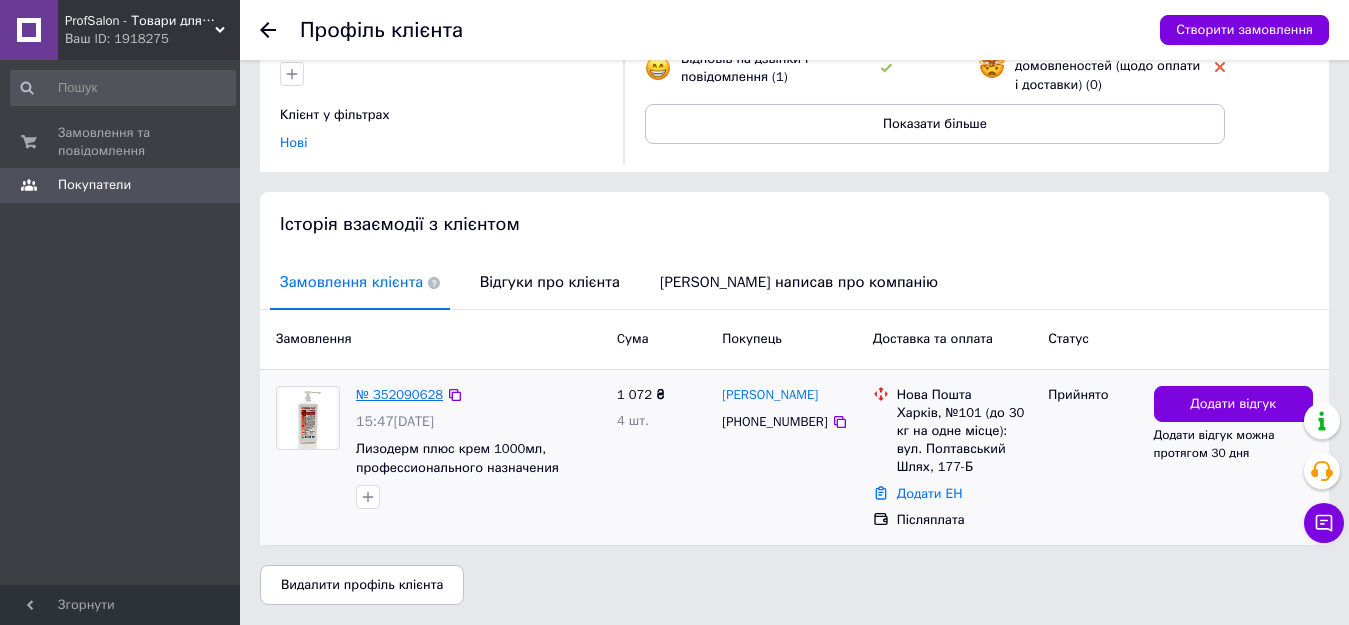 click on "№ 352090628" at bounding box center (399, 394) 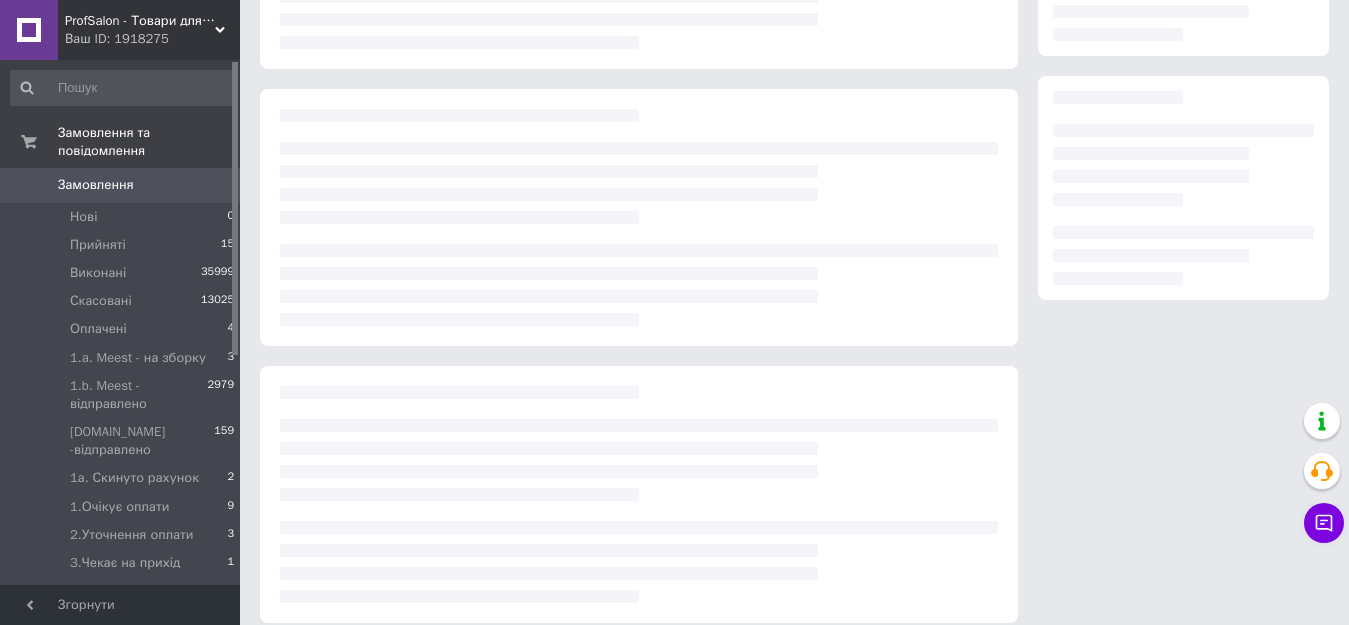 scroll, scrollTop: 0, scrollLeft: 0, axis: both 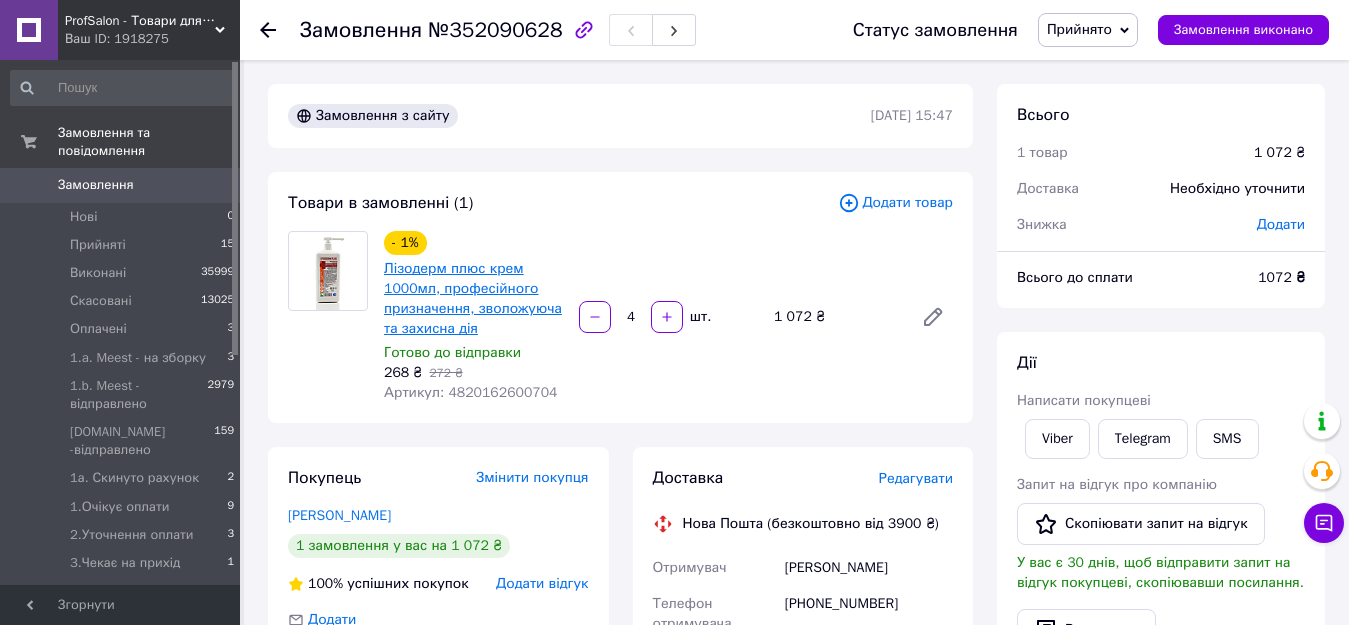 click on "Лізодерм плюс крем 1000мл, професійного призначення, зволожуюча та захисна дія" at bounding box center [473, 298] 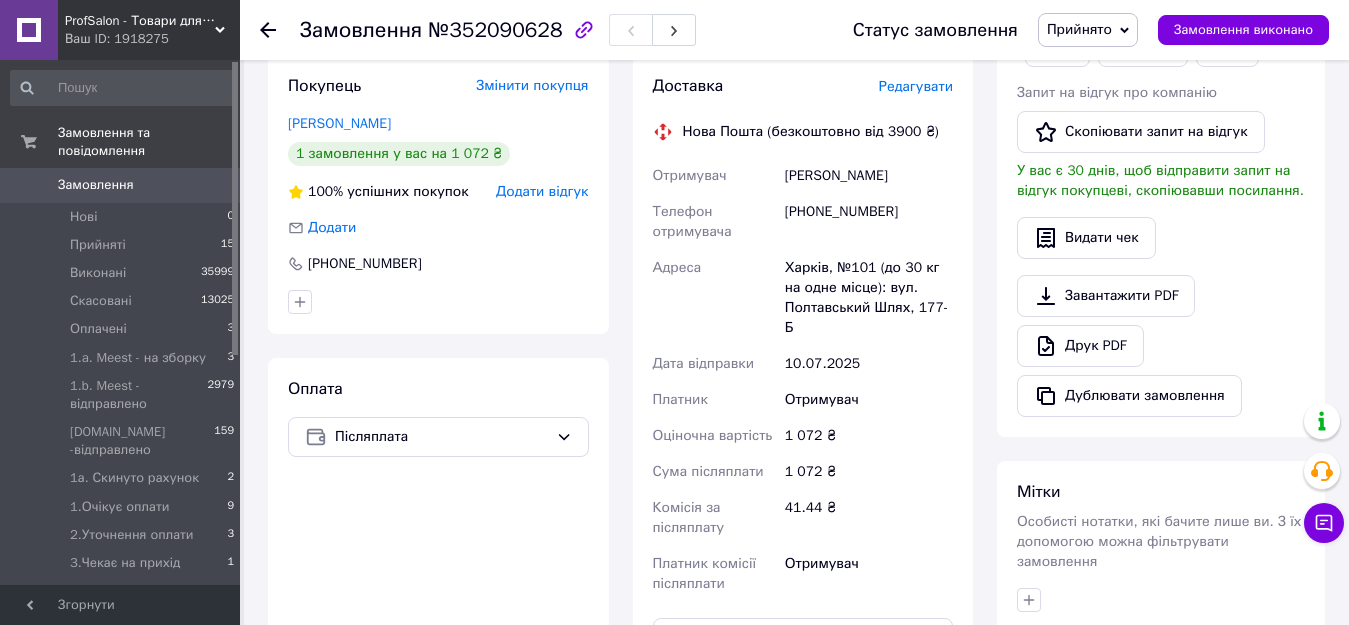 scroll, scrollTop: 400, scrollLeft: 0, axis: vertical 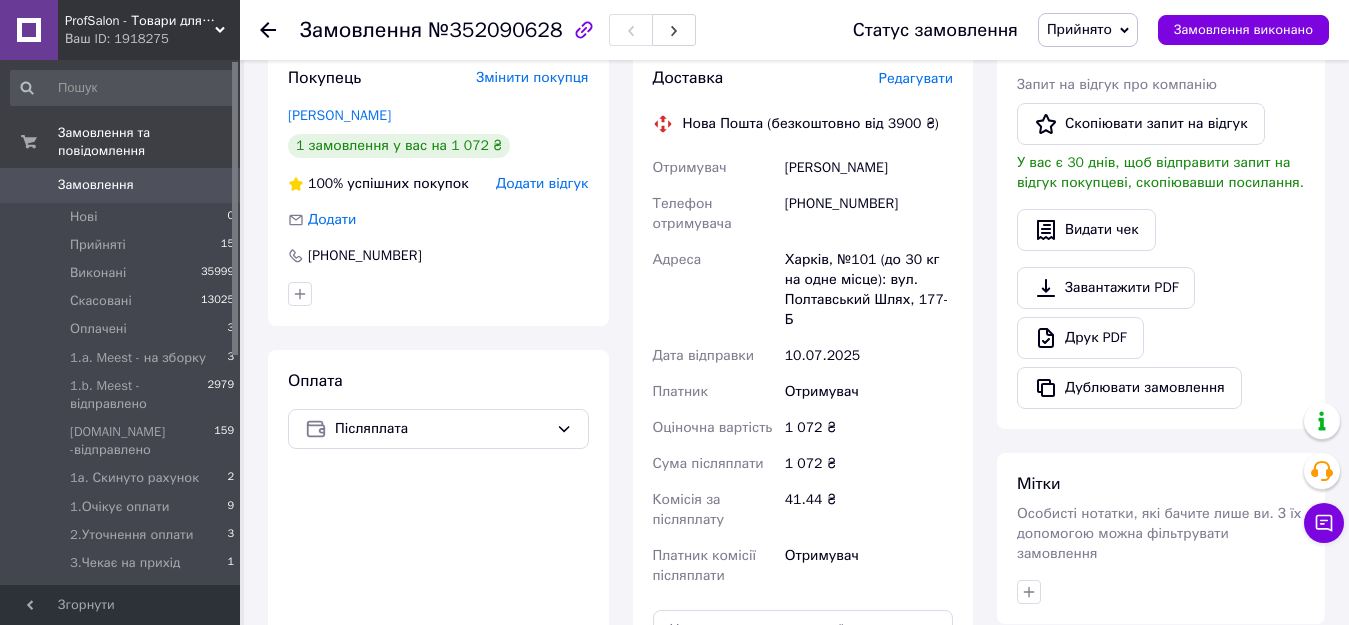 click on "Прийнято" at bounding box center [1079, 29] 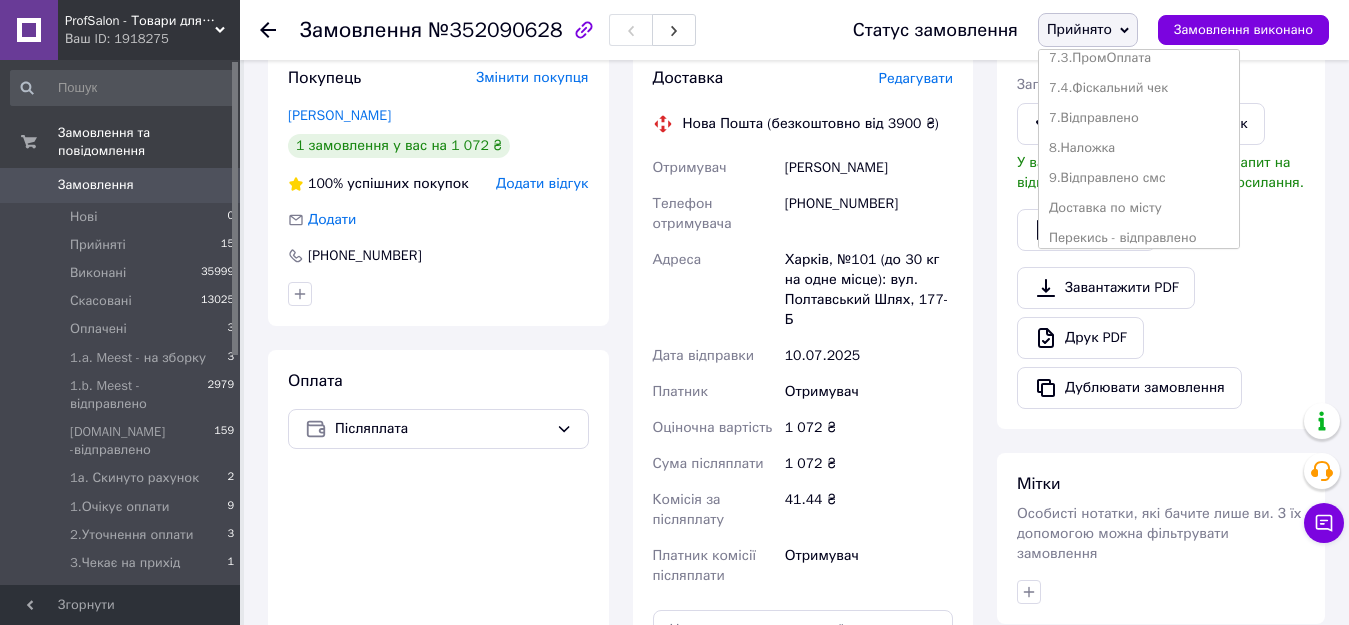 scroll, scrollTop: 472, scrollLeft: 0, axis: vertical 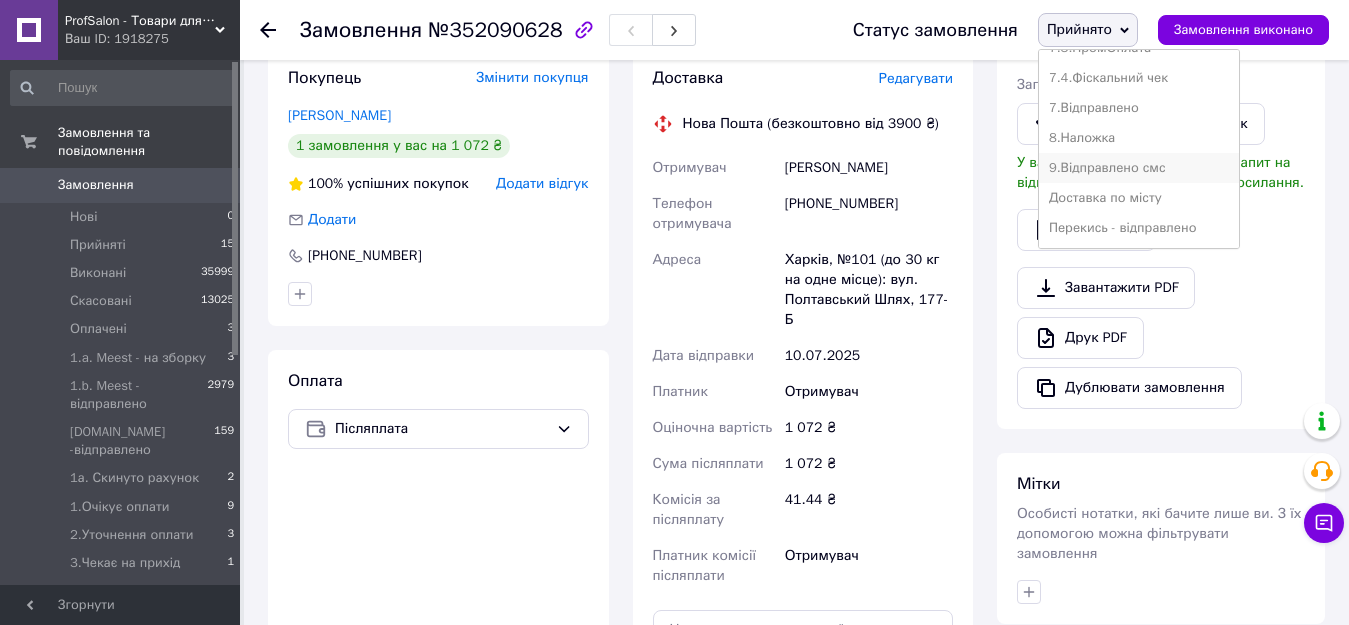 click on "9.Відправлено смс" at bounding box center [1139, 168] 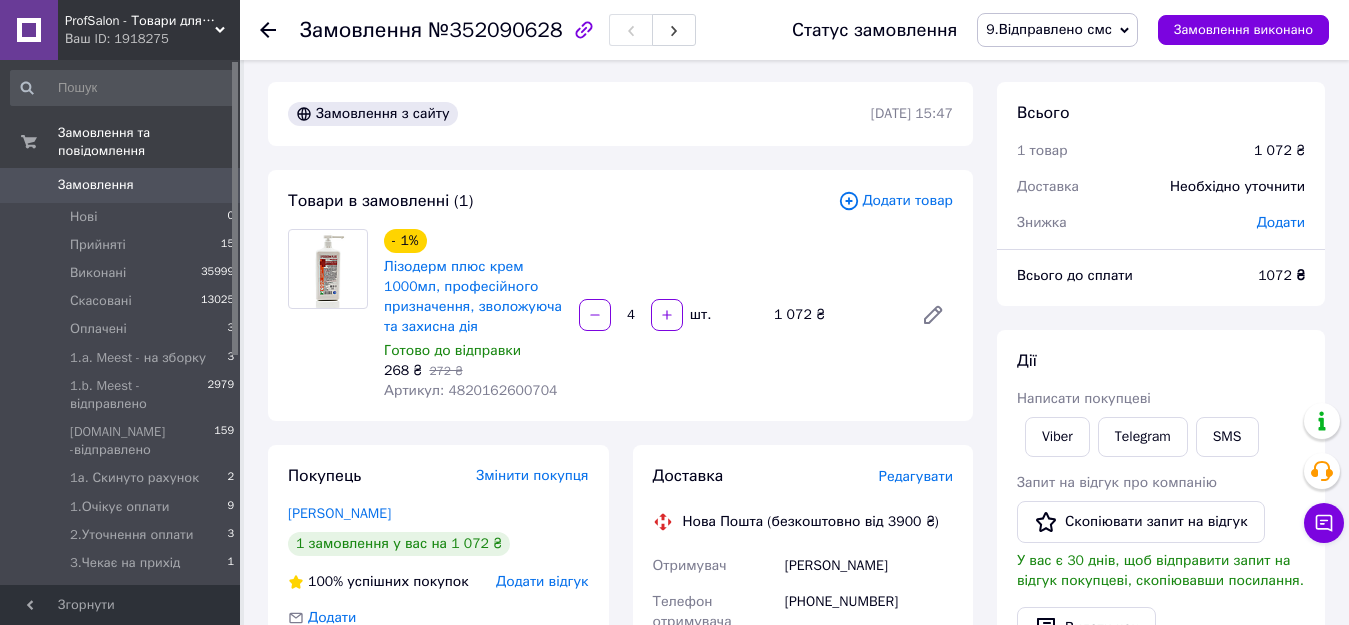scroll, scrollTop: 0, scrollLeft: 0, axis: both 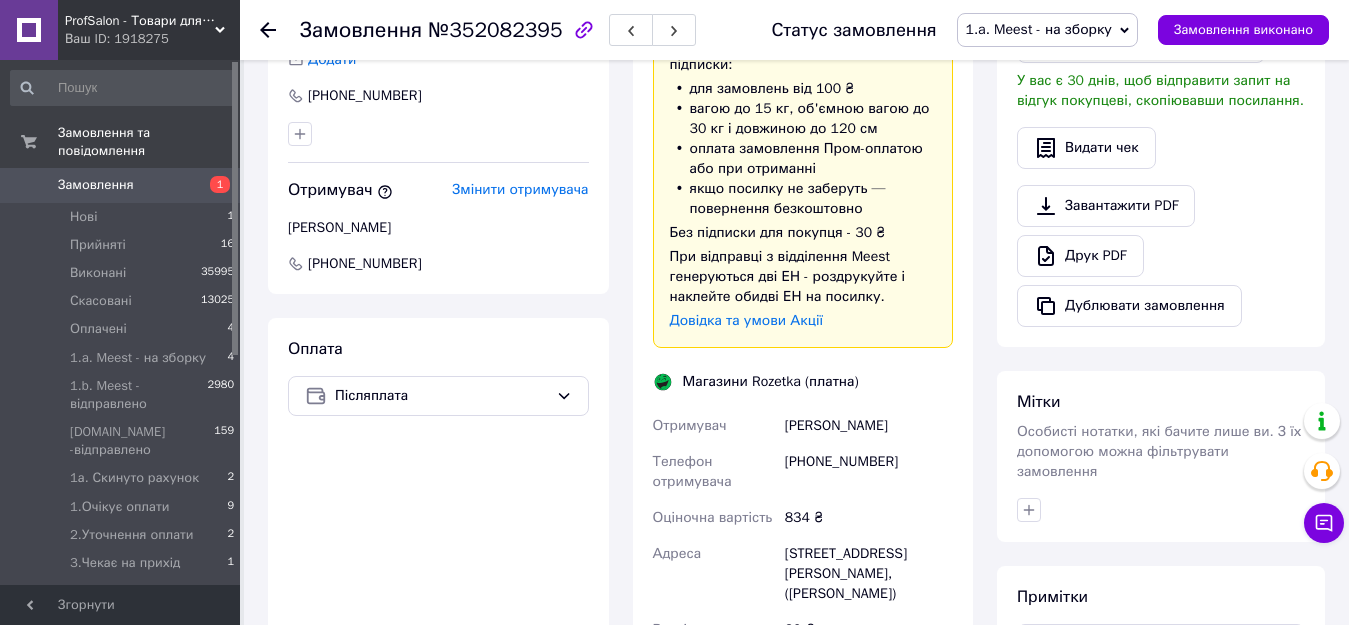 click on "Замовлення 1" at bounding box center (123, 185) 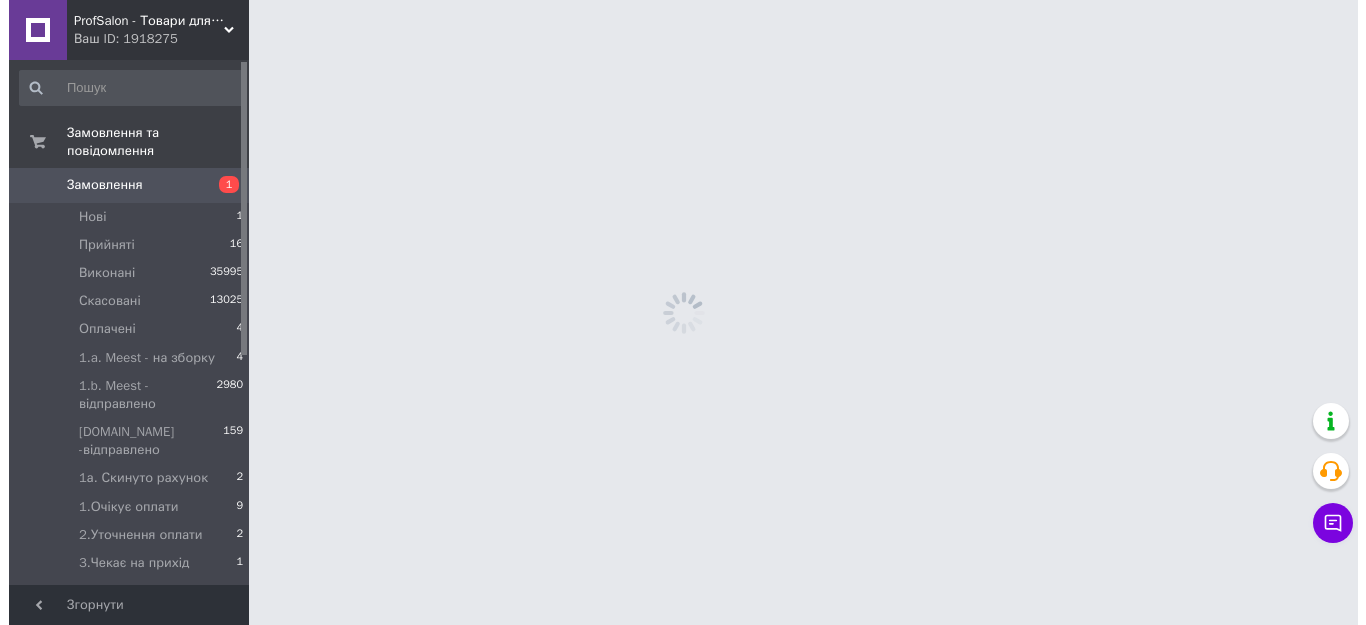 scroll, scrollTop: 0, scrollLeft: 0, axis: both 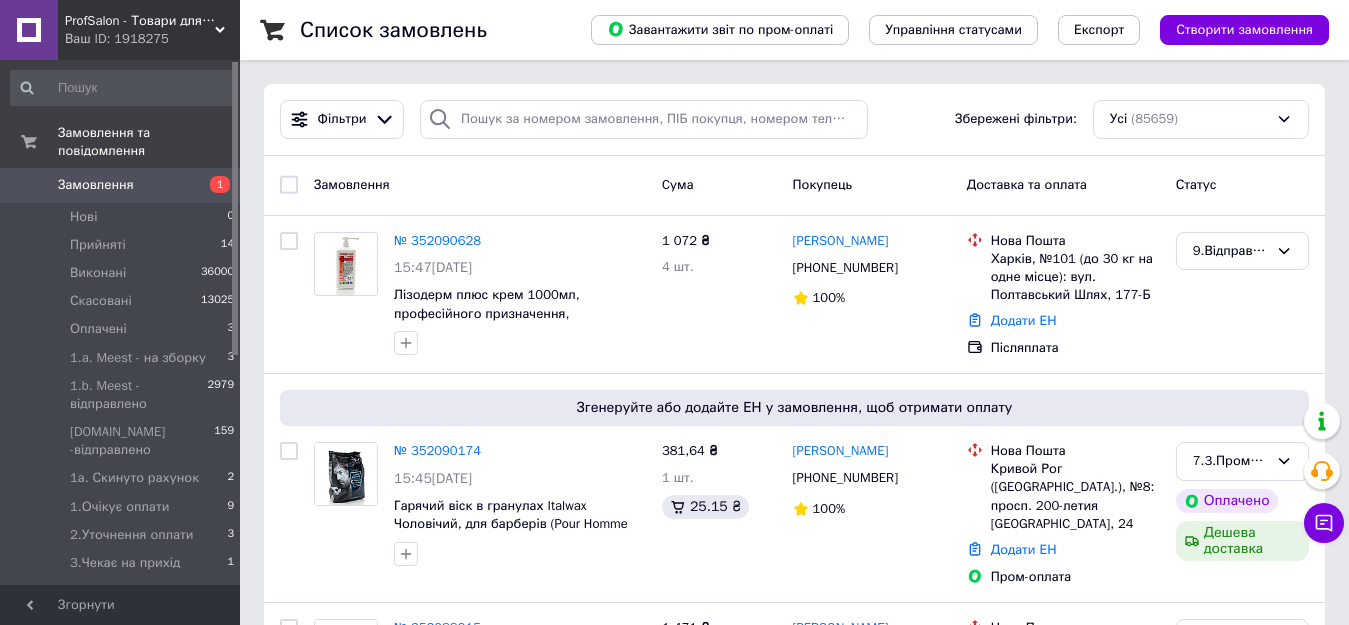click on "Створити замовлення" at bounding box center (1244, 30) 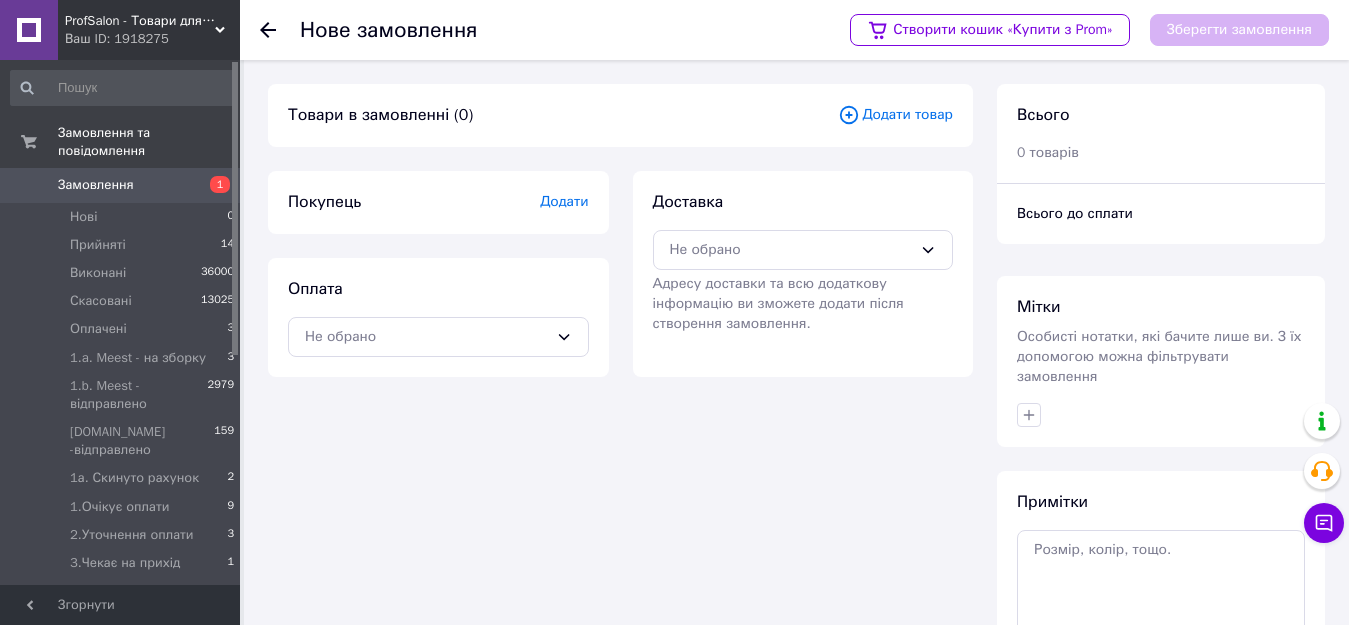 click on "Додати товар" at bounding box center [895, 115] 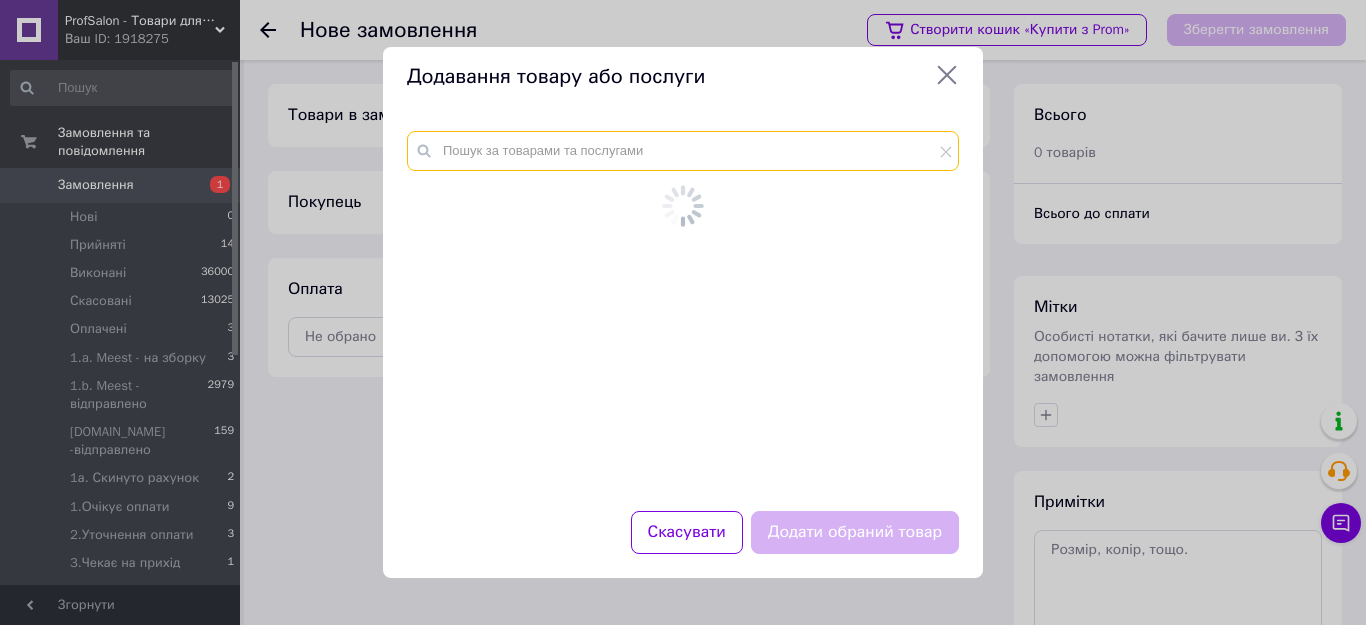 click at bounding box center (683, 151) 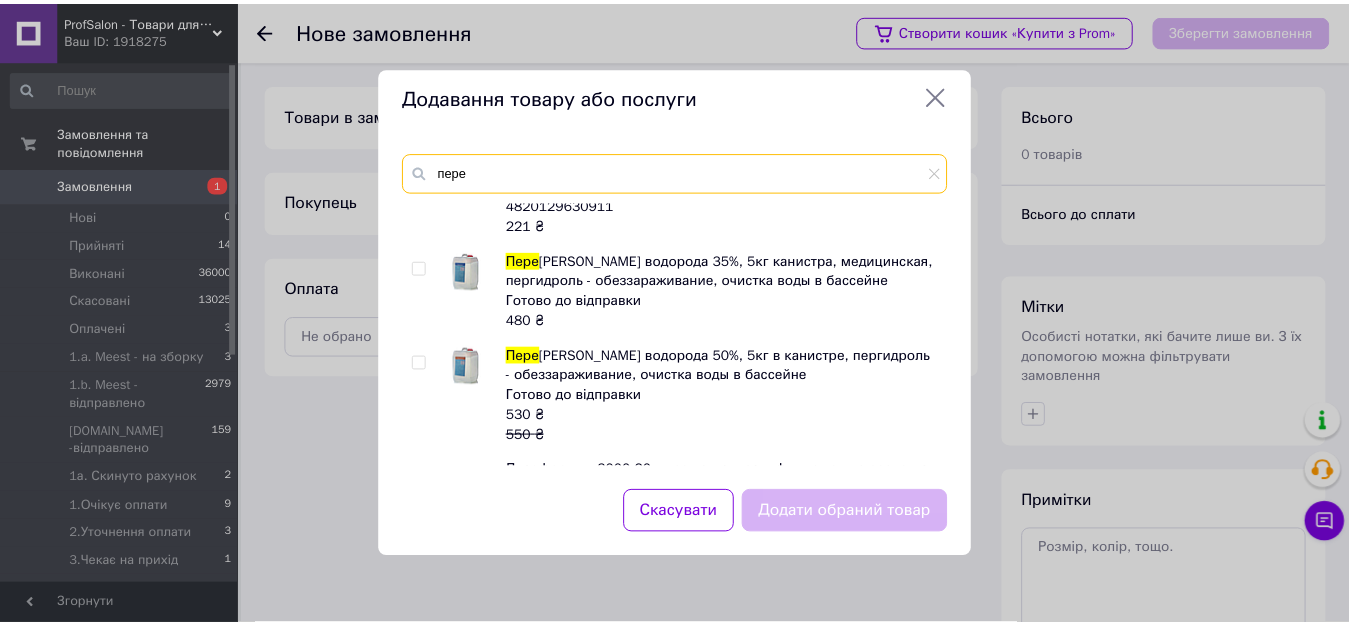 scroll, scrollTop: 100, scrollLeft: 0, axis: vertical 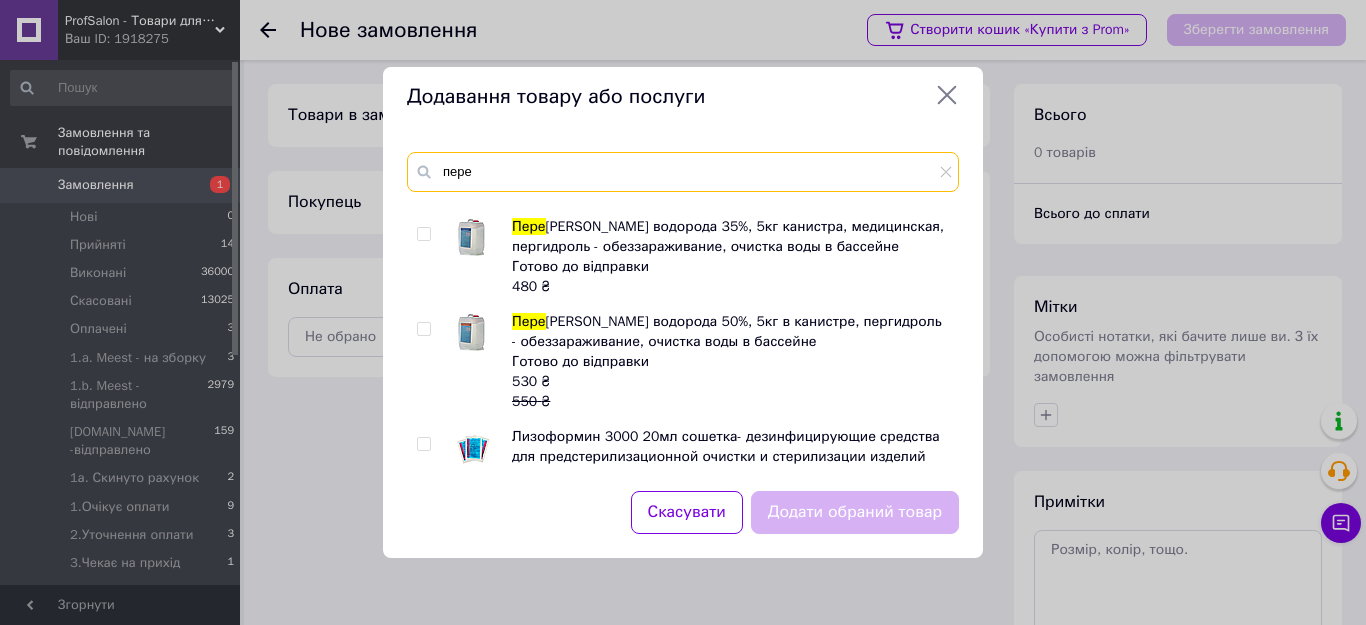 type on "пере" 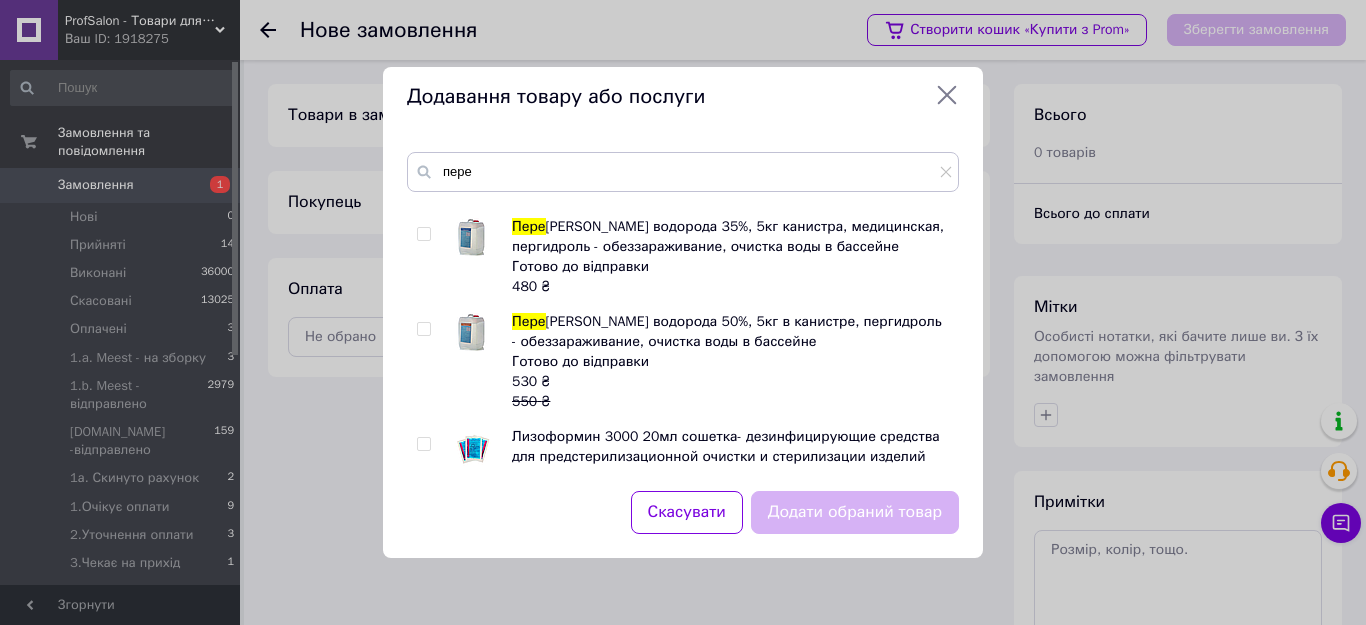 click at bounding box center (423, 329) 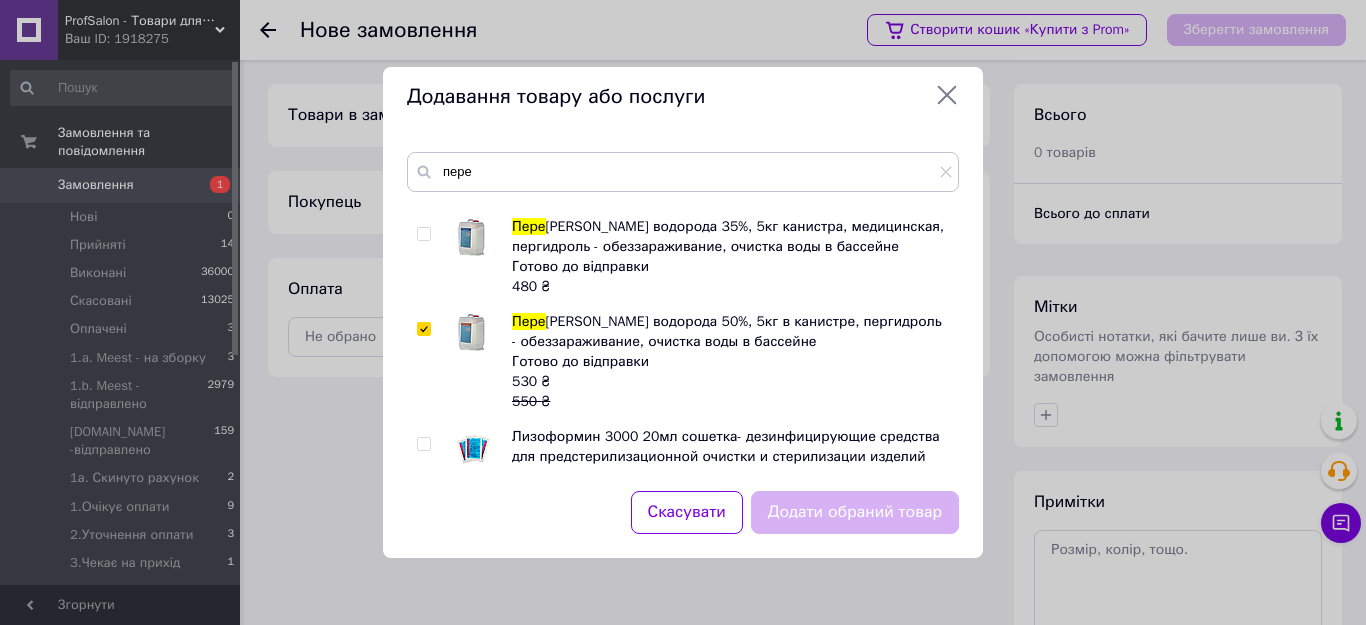 checkbox on "true" 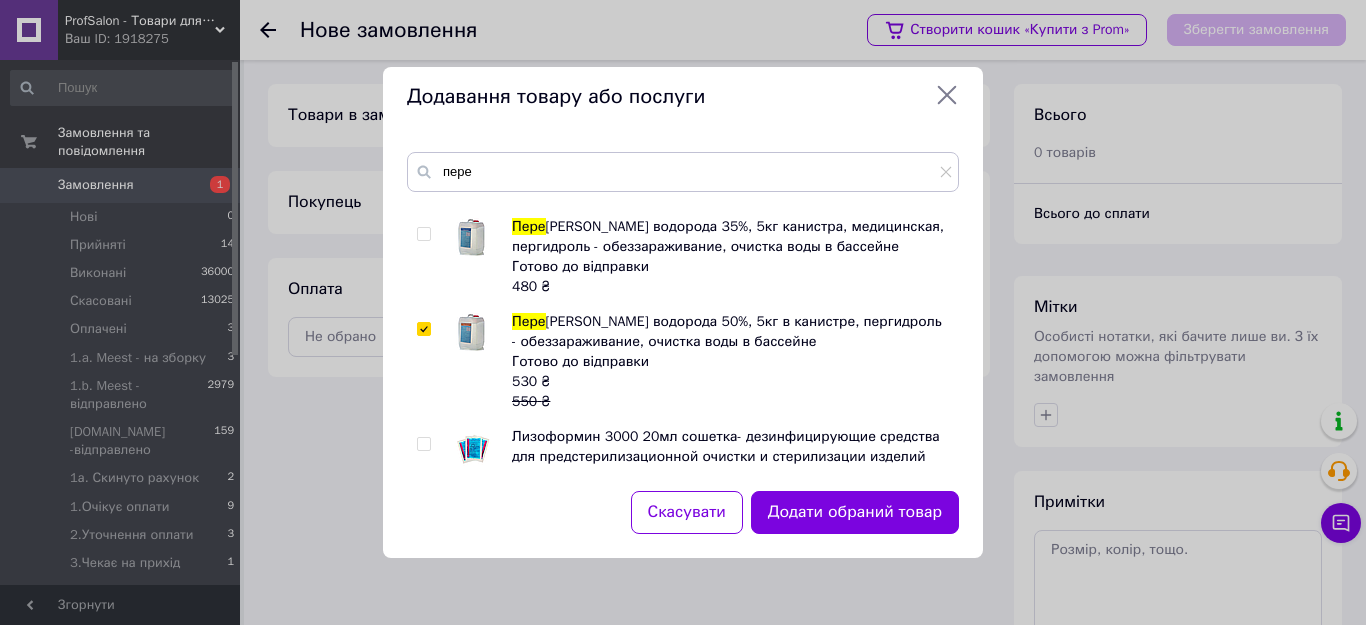 click on "Додати обраний товар" at bounding box center (855, 512) 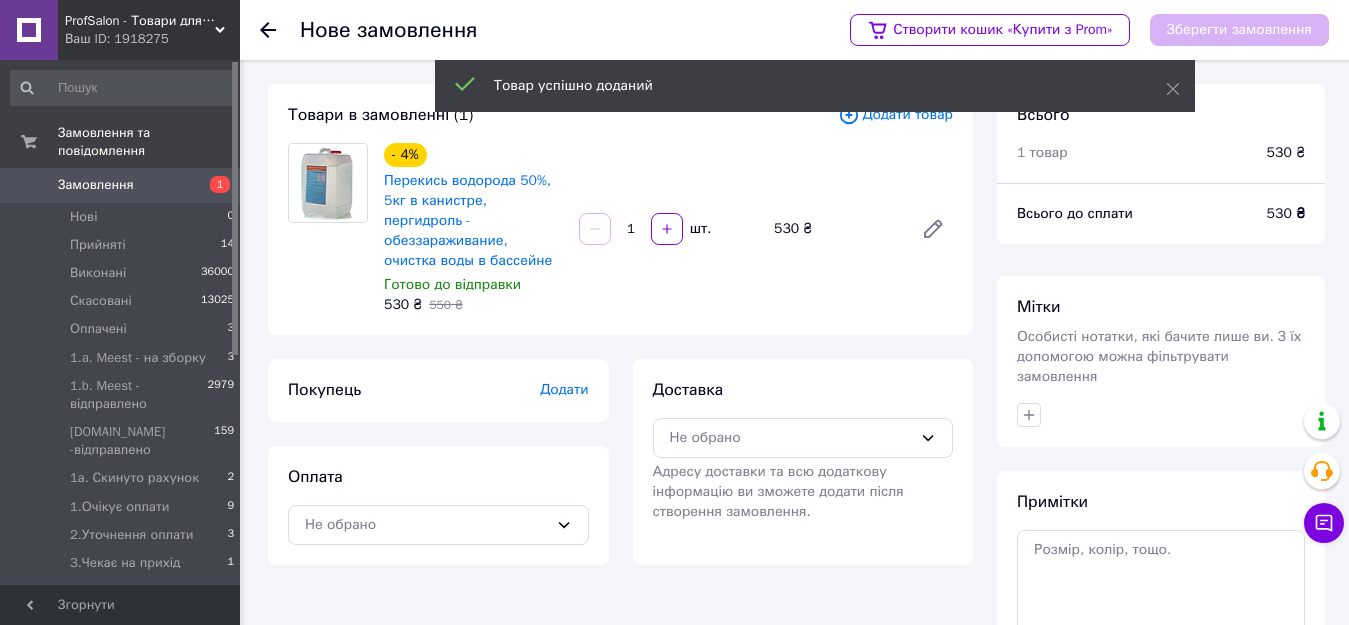 click on "Додати" at bounding box center [564, 389] 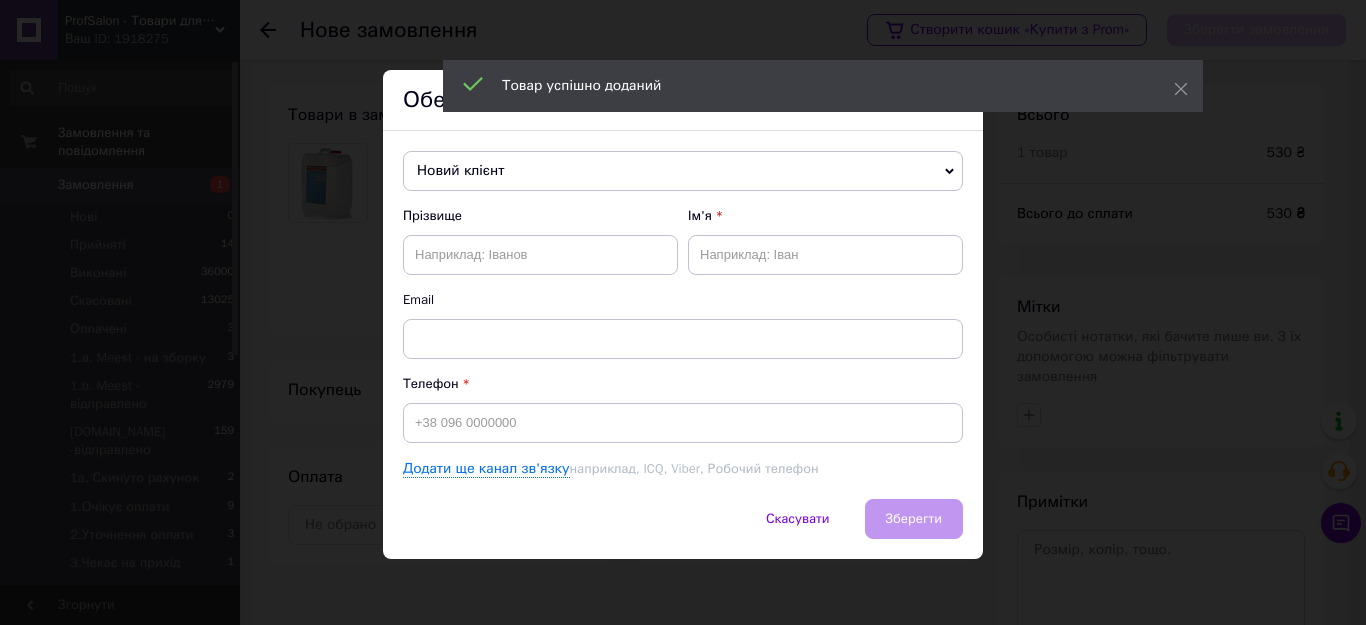click on "Новий клієнт Новий клієнт   Прізвище Ім'я Email Телефон Додати ще канал зв'язку    наприклад, ICQ, Viber, Робочий телефон" at bounding box center (683, 315) 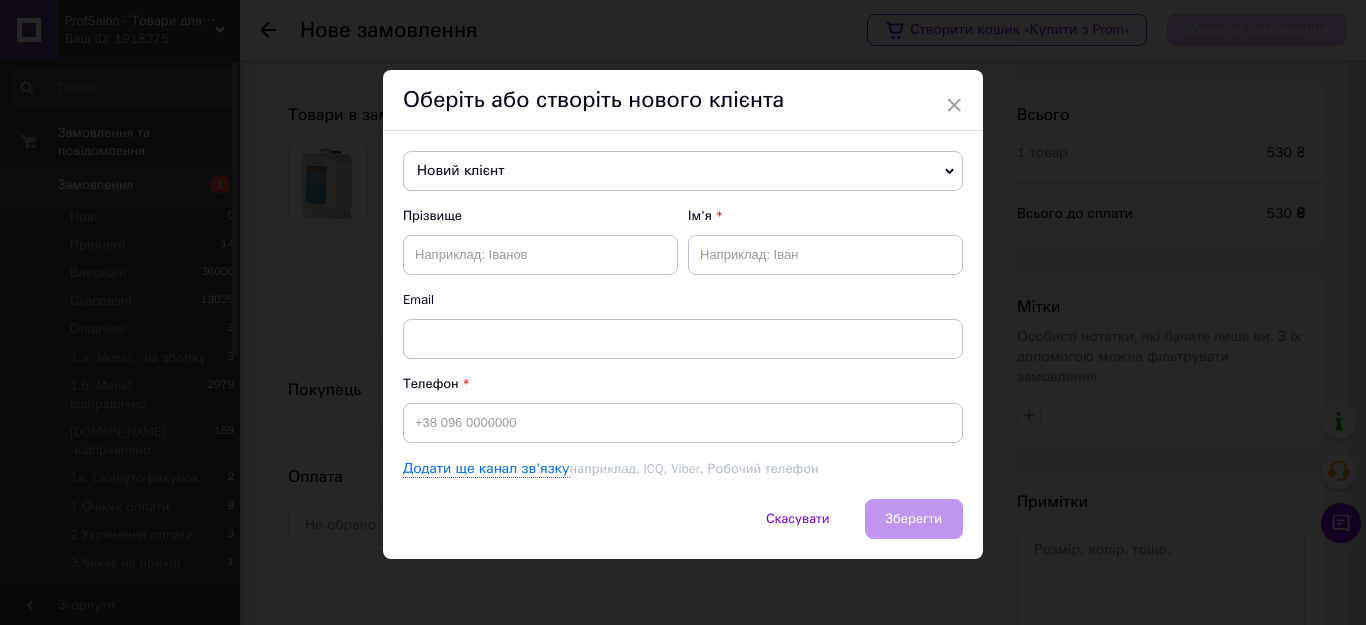 click on "Новий клієнт" at bounding box center [683, 171] 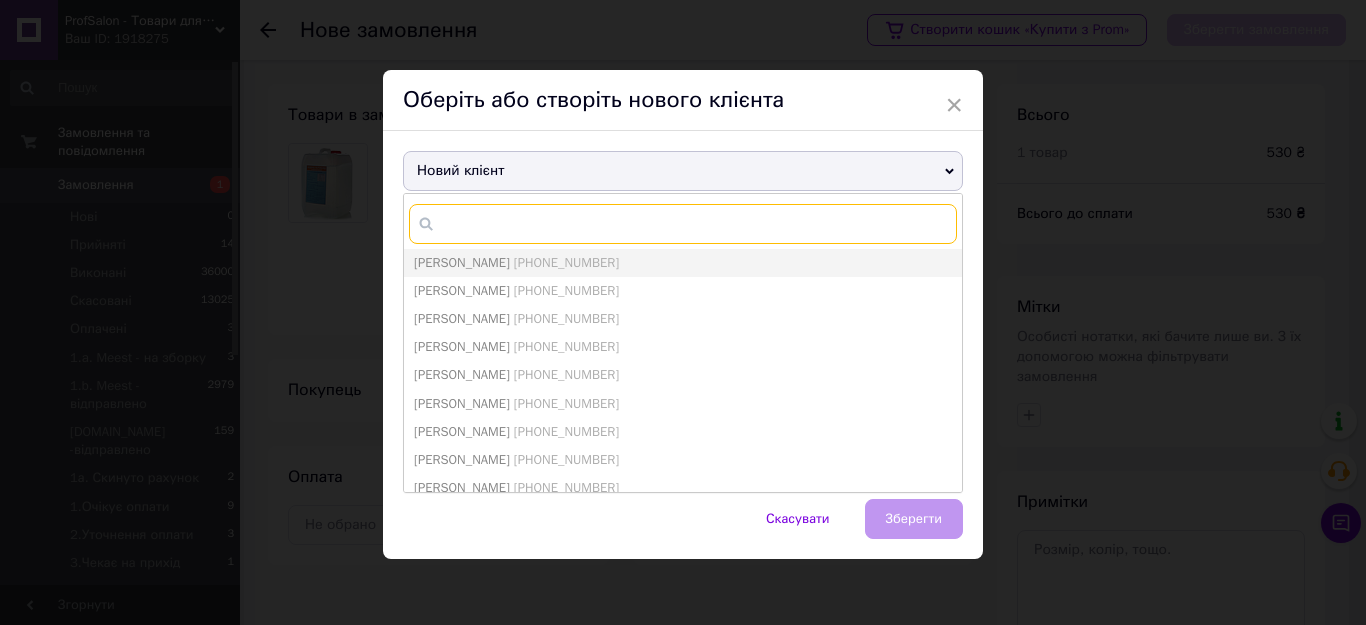 paste on "+380631856350" 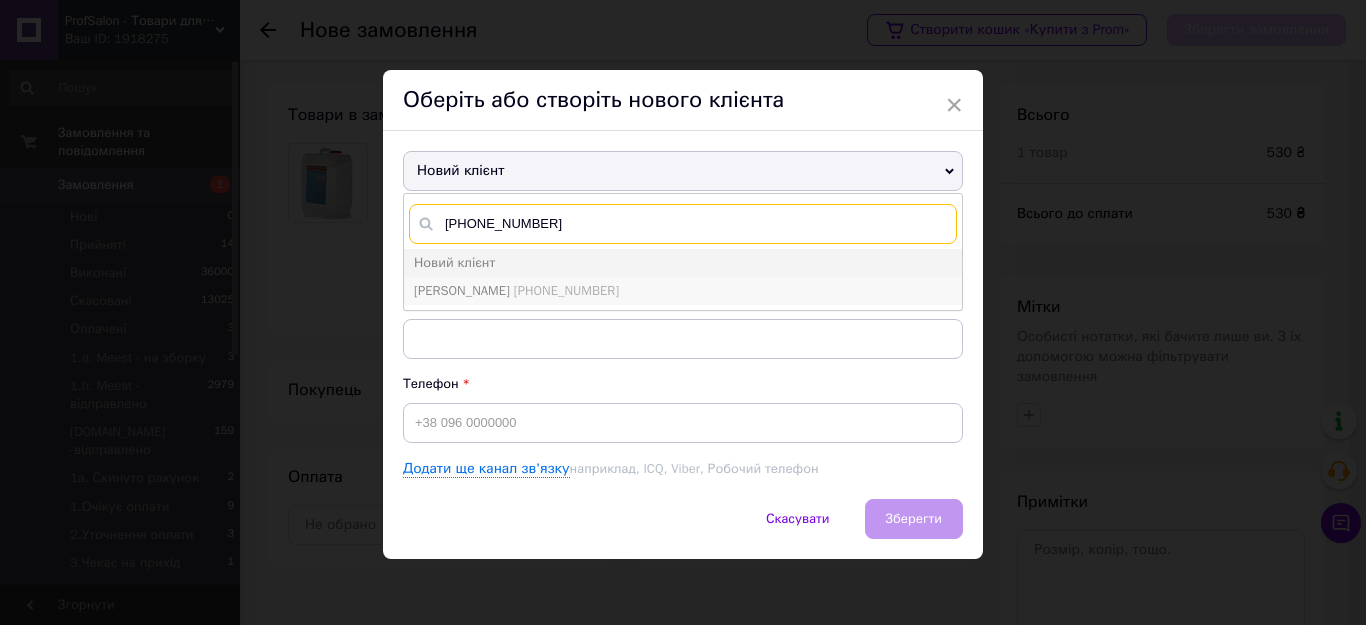 type on "+380631856350" 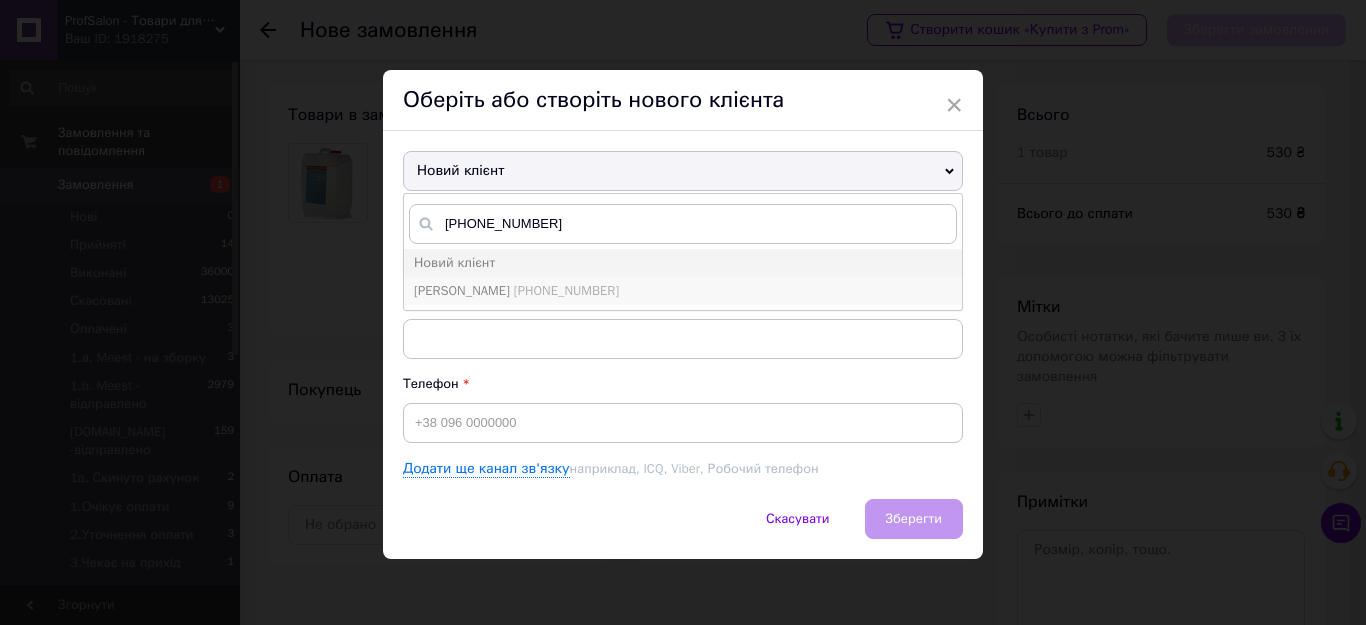 click on "+380631856350" at bounding box center (566, 290) 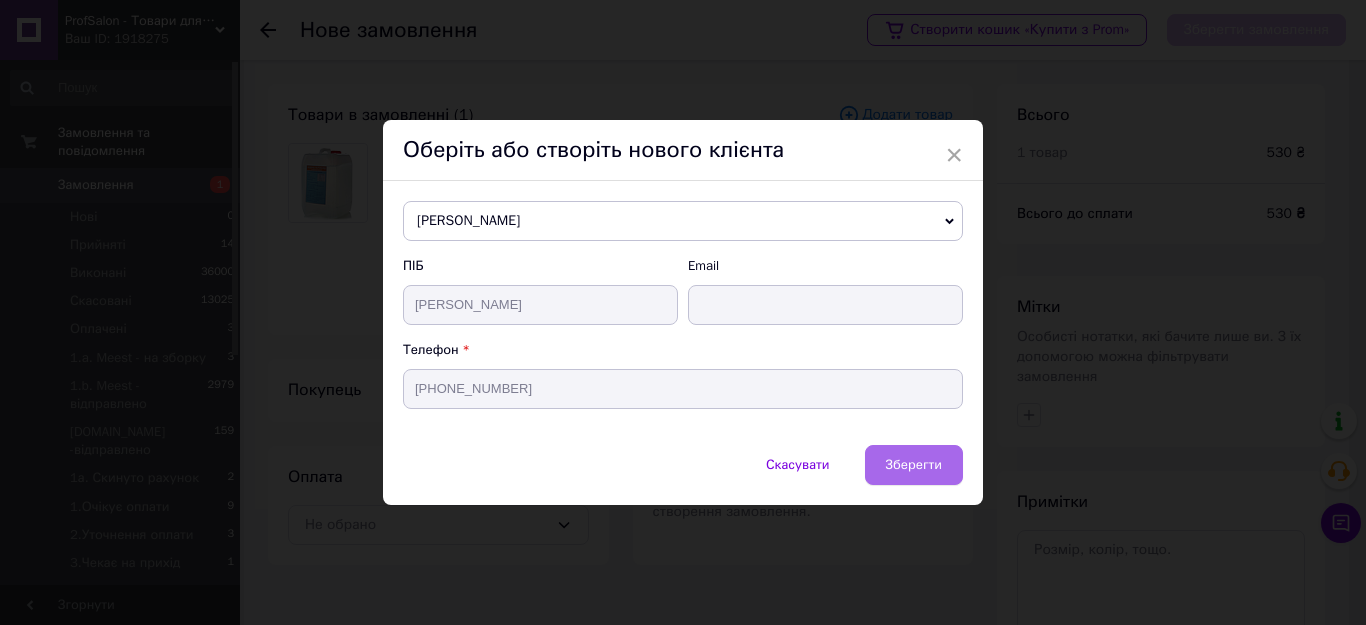 click on "Зберегти" at bounding box center (914, 465) 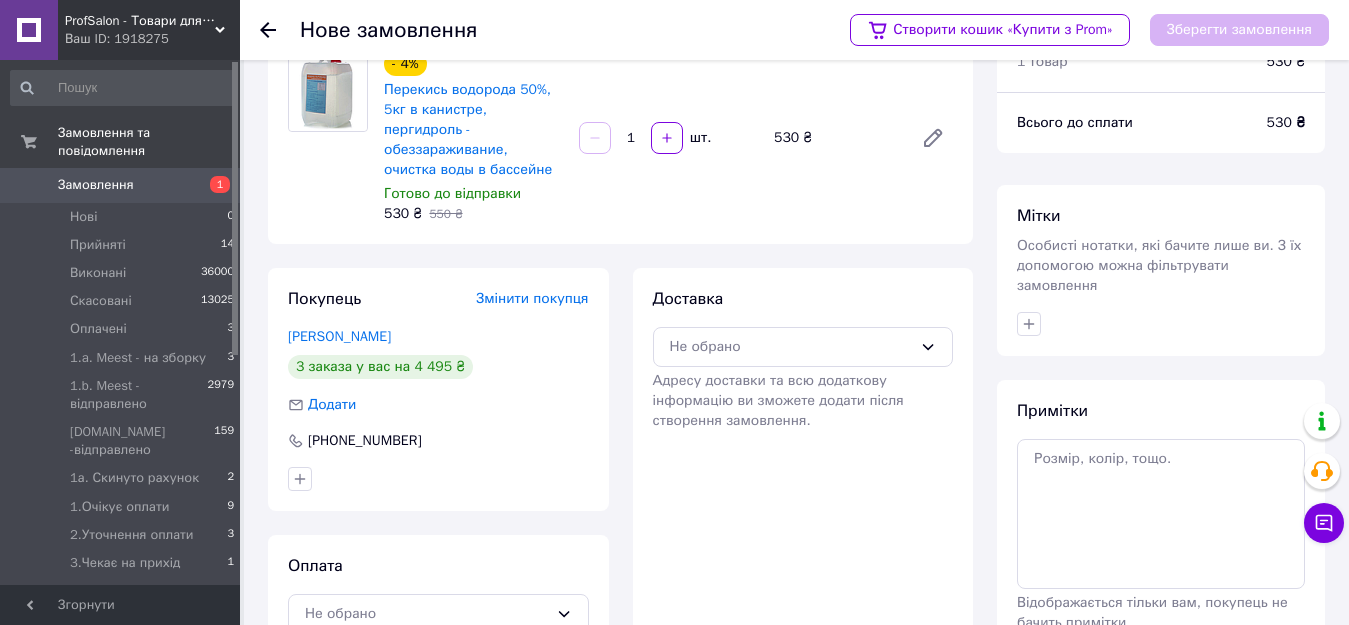 scroll, scrollTop: 199, scrollLeft: 0, axis: vertical 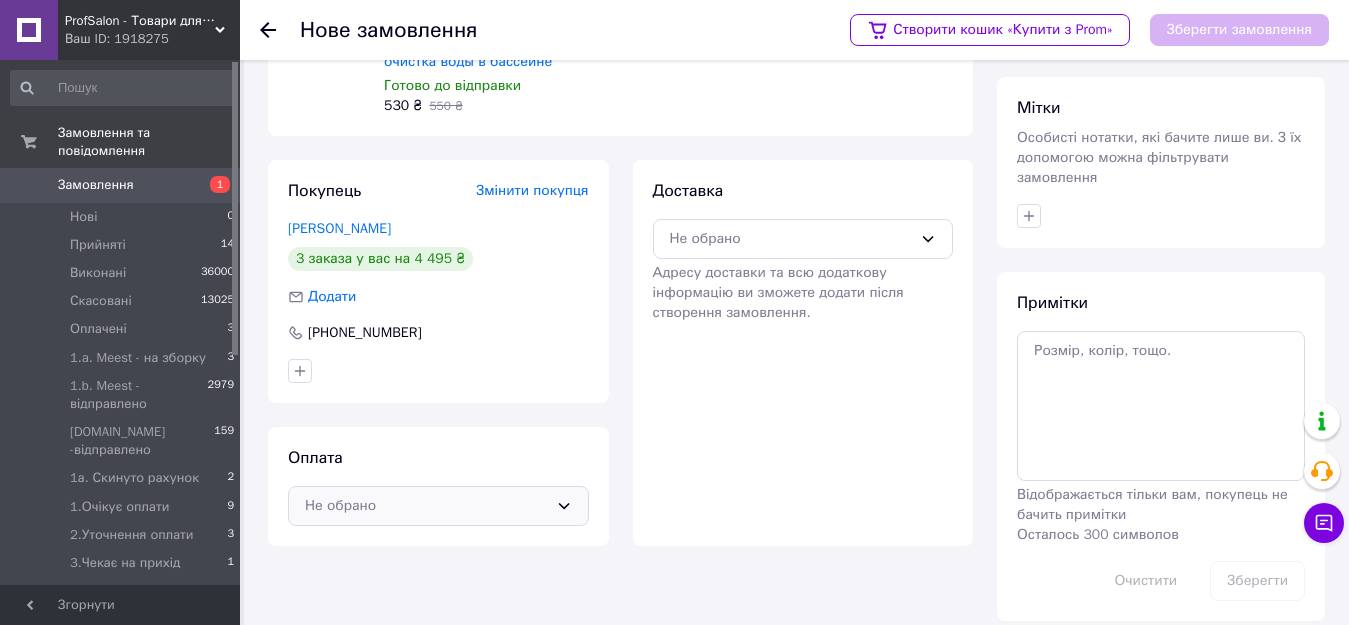 click on "Не обрано" at bounding box center [426, 506] 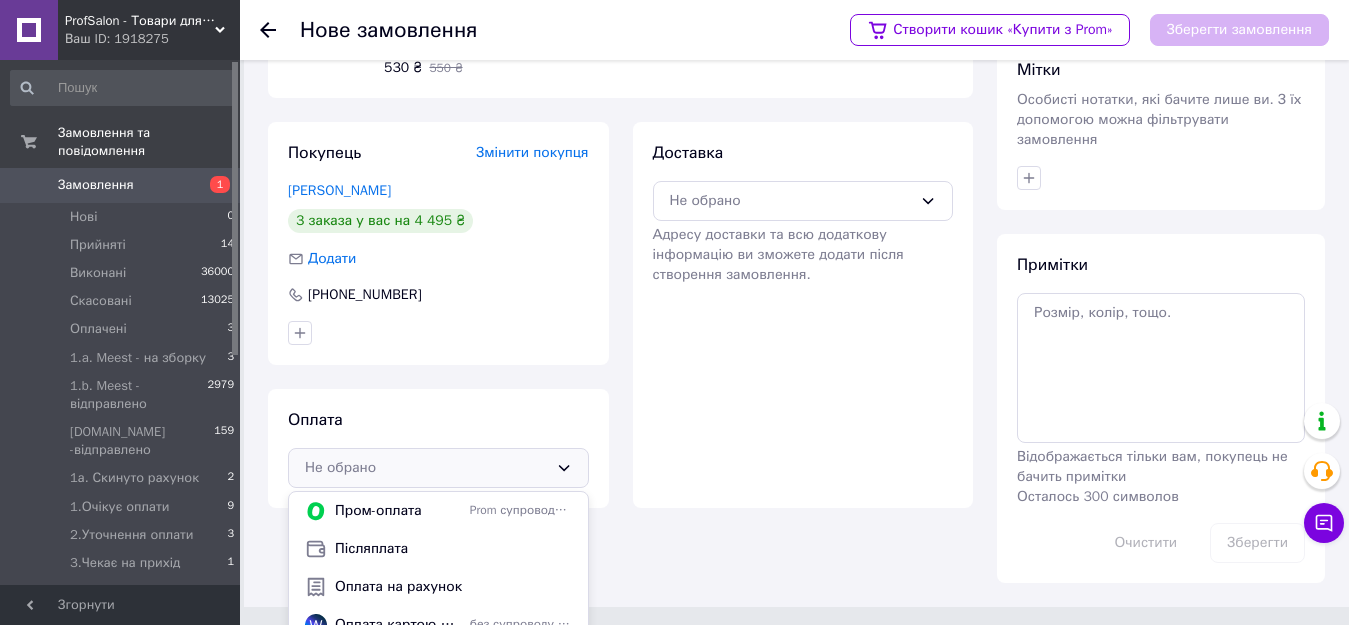 scroll, scrollTop: 257, scrollLeft: 0, axis: vertical 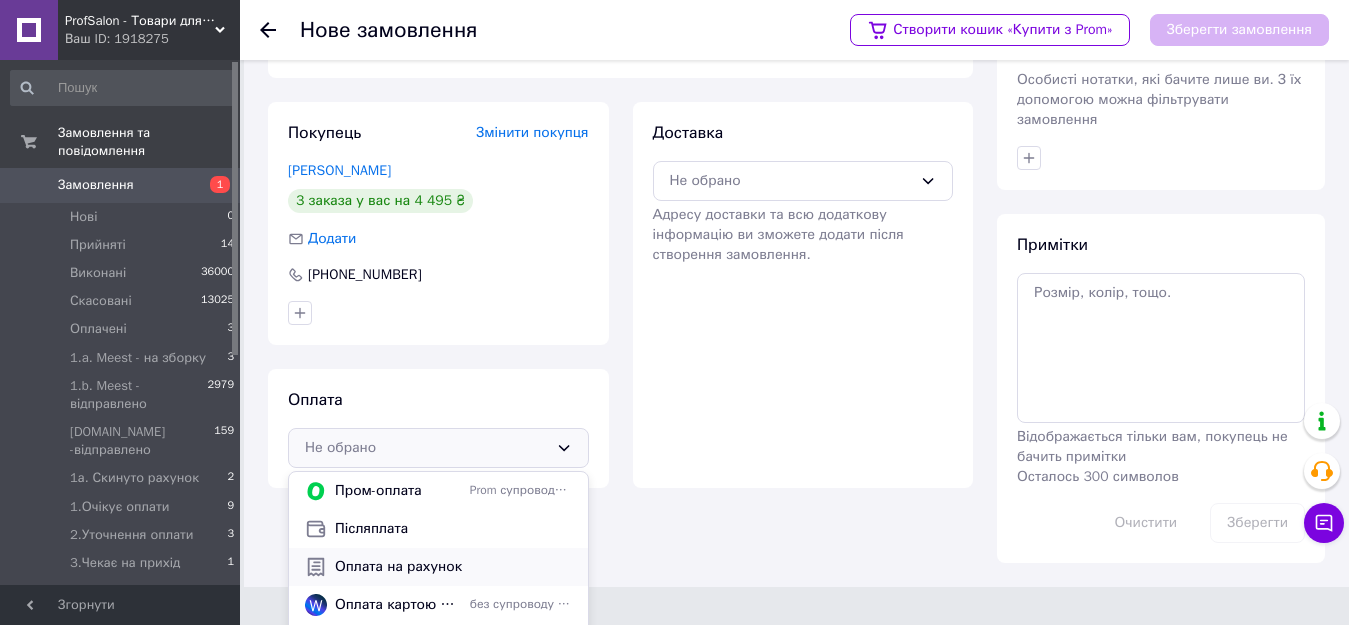click on "Оплата на рахунок" at bounding box center [453, 567] 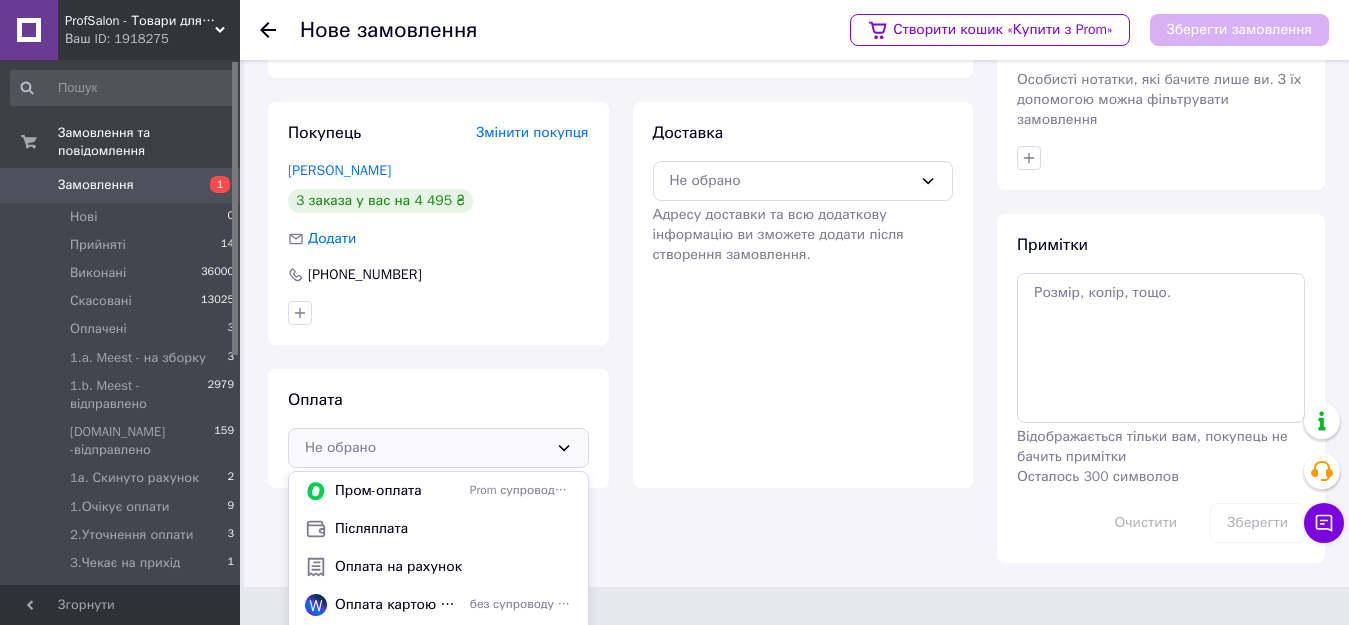 scroll, scrollTop: 199, scrollLeft: 0, axis: vertical 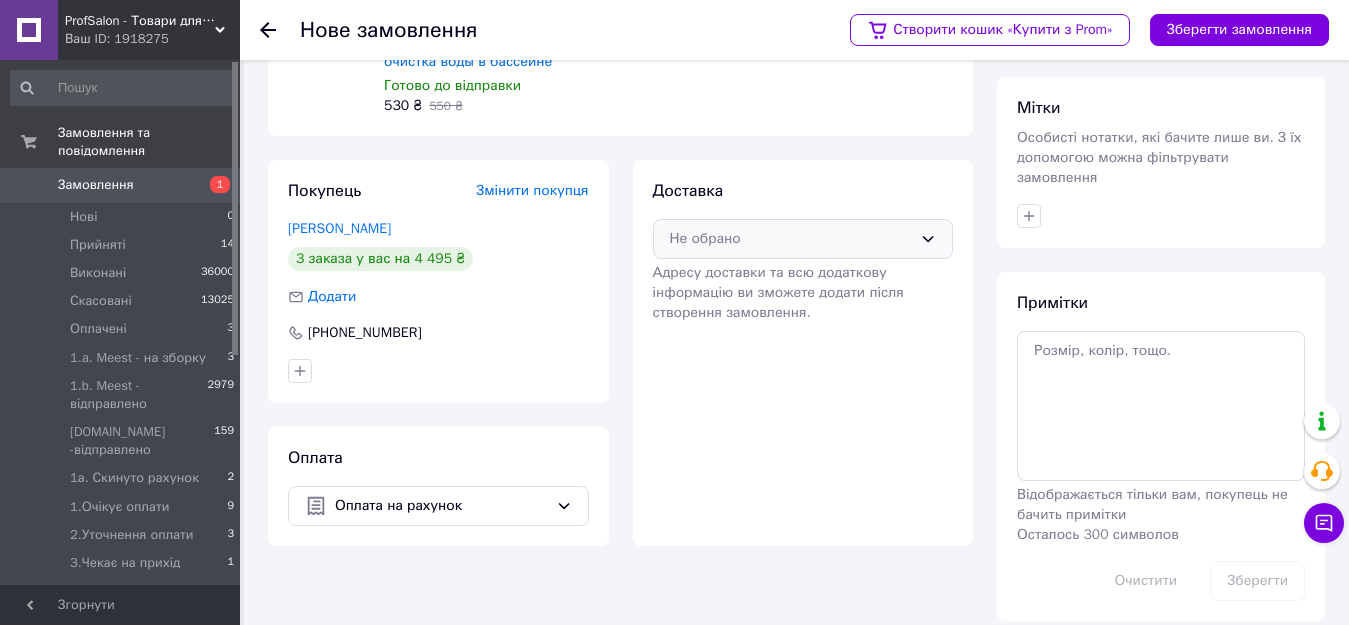 click on "Не обрано" at bounding box center (791, 239) 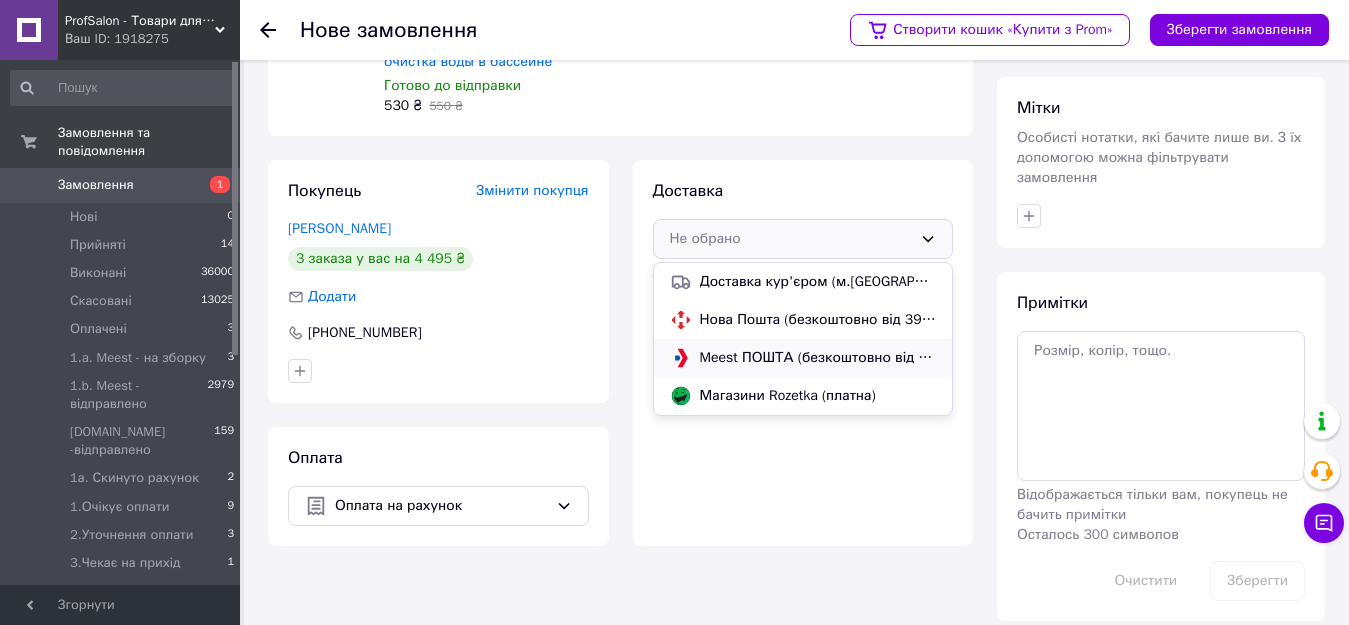 click on "Meest ПОШТА (безкоштовно від 3900 ₴)" at bounding box center (818, 358) 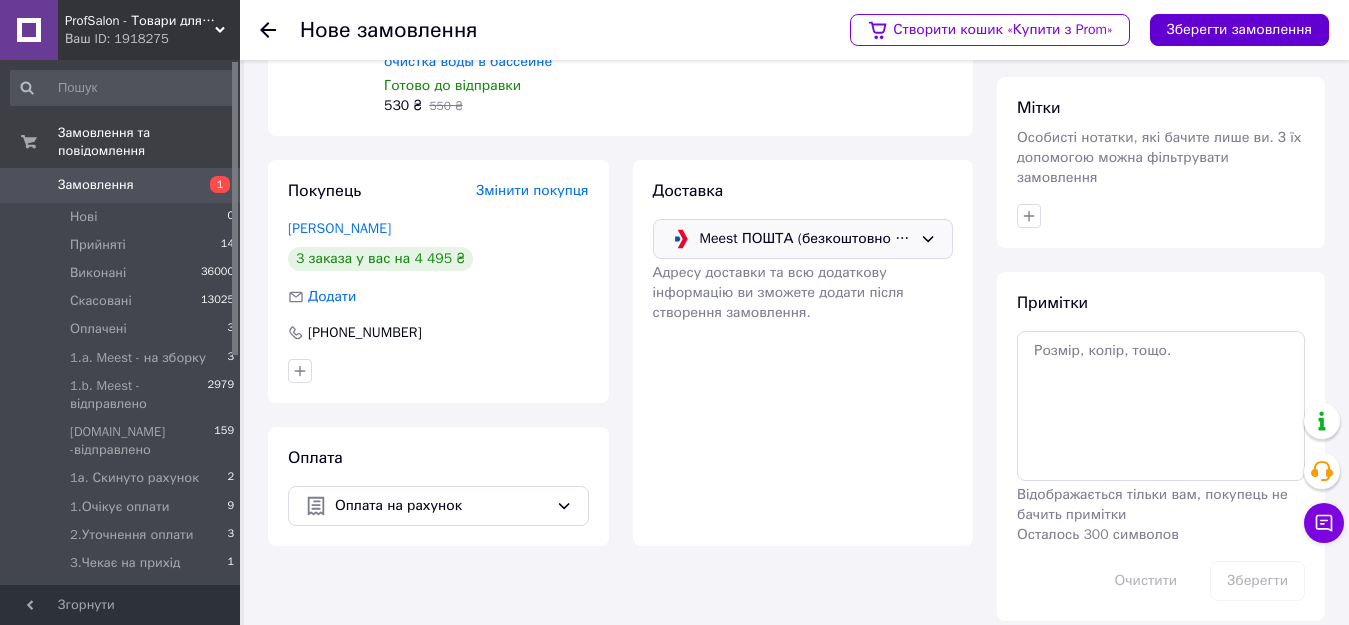 click on "Зберегти замовлення" at bounding box center (1239, 30) 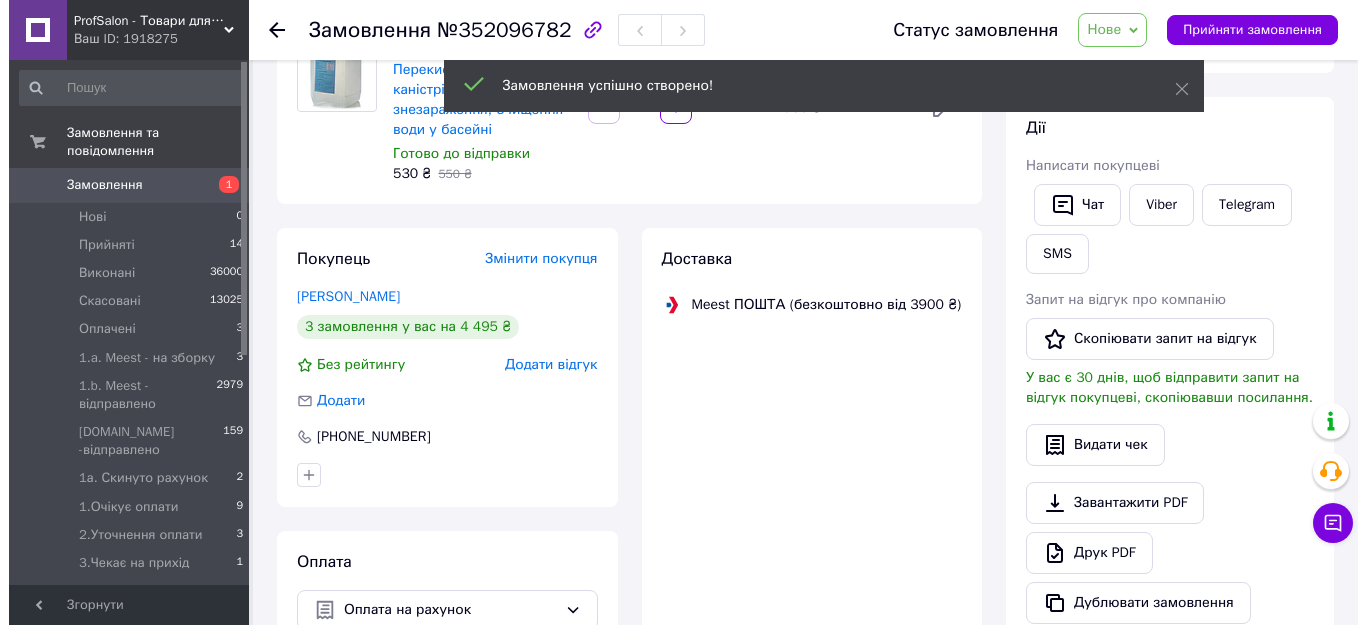 scroll, scrollTop: 99, scrollLeft: 0, axis: vertical 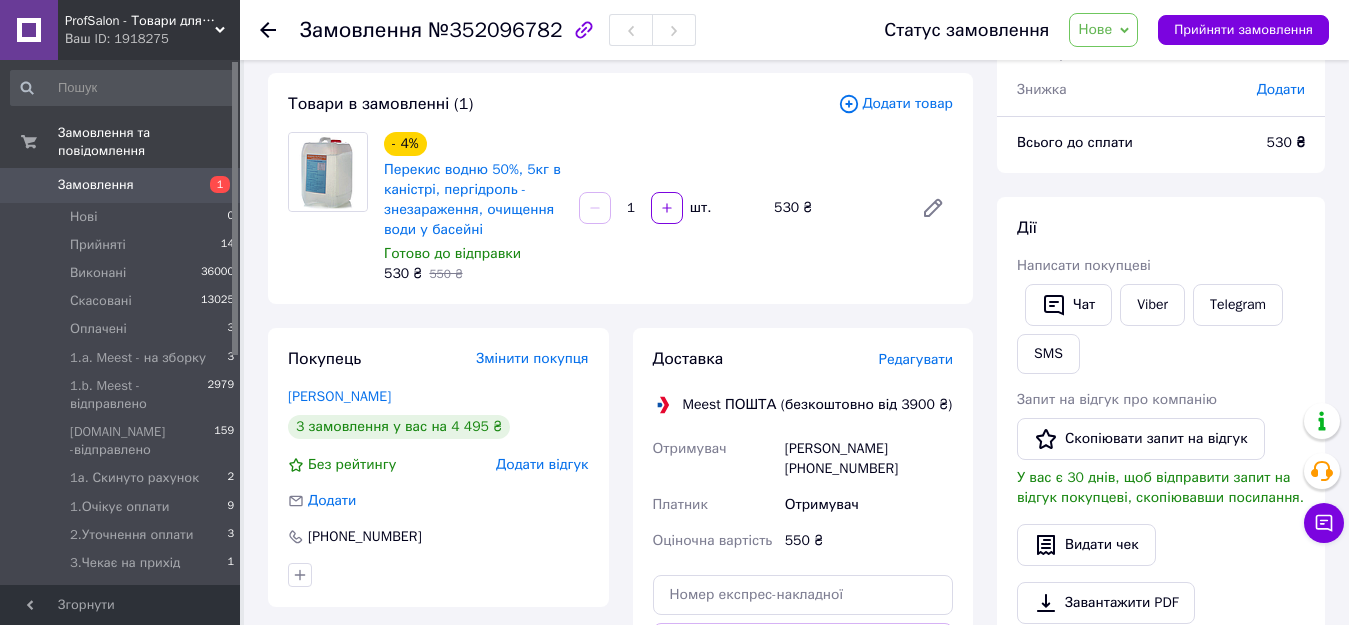 click on "Редагувати" at bounding box center (916, 359) 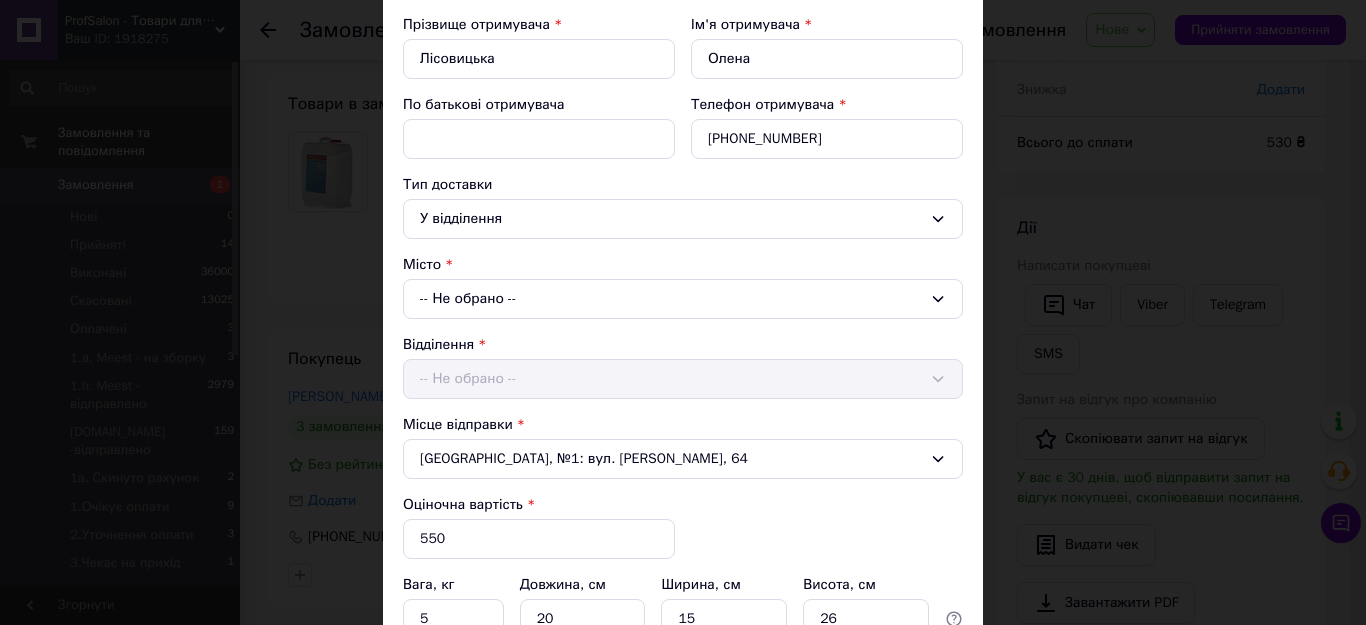 scroll, scrollTop: 300, scrollLeft: 0, axis: vertical 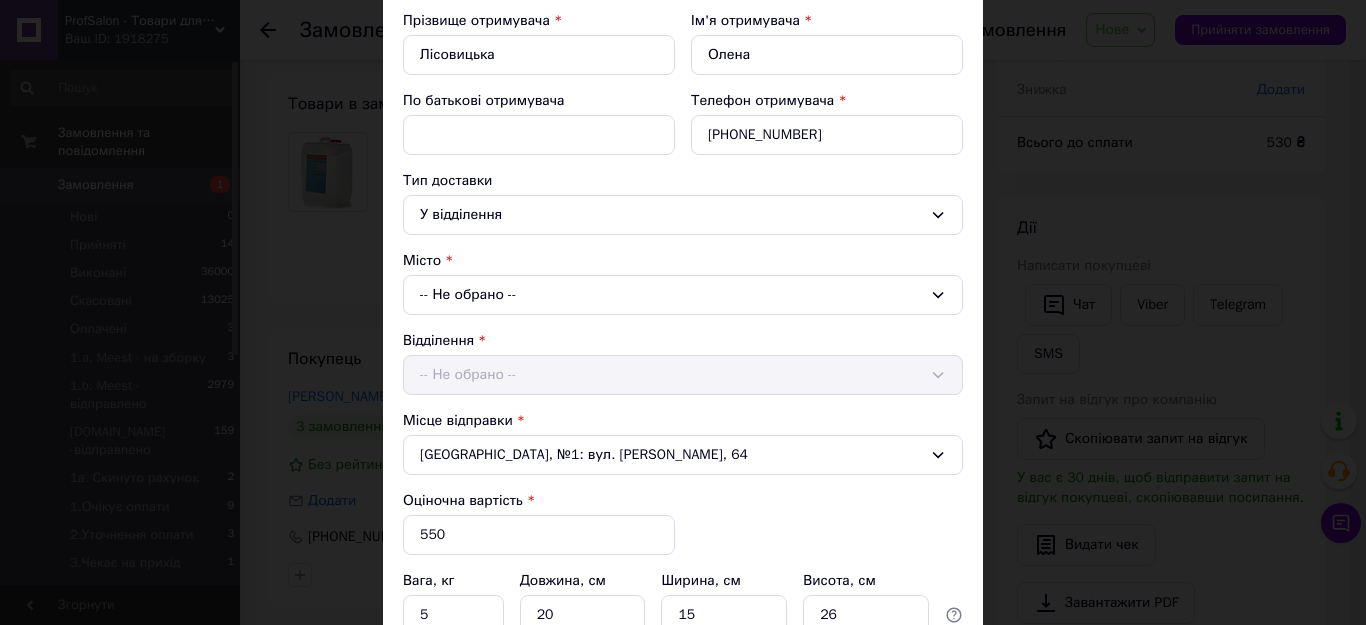 click on "-- Не обрано --" at bounding box center [683, 295] 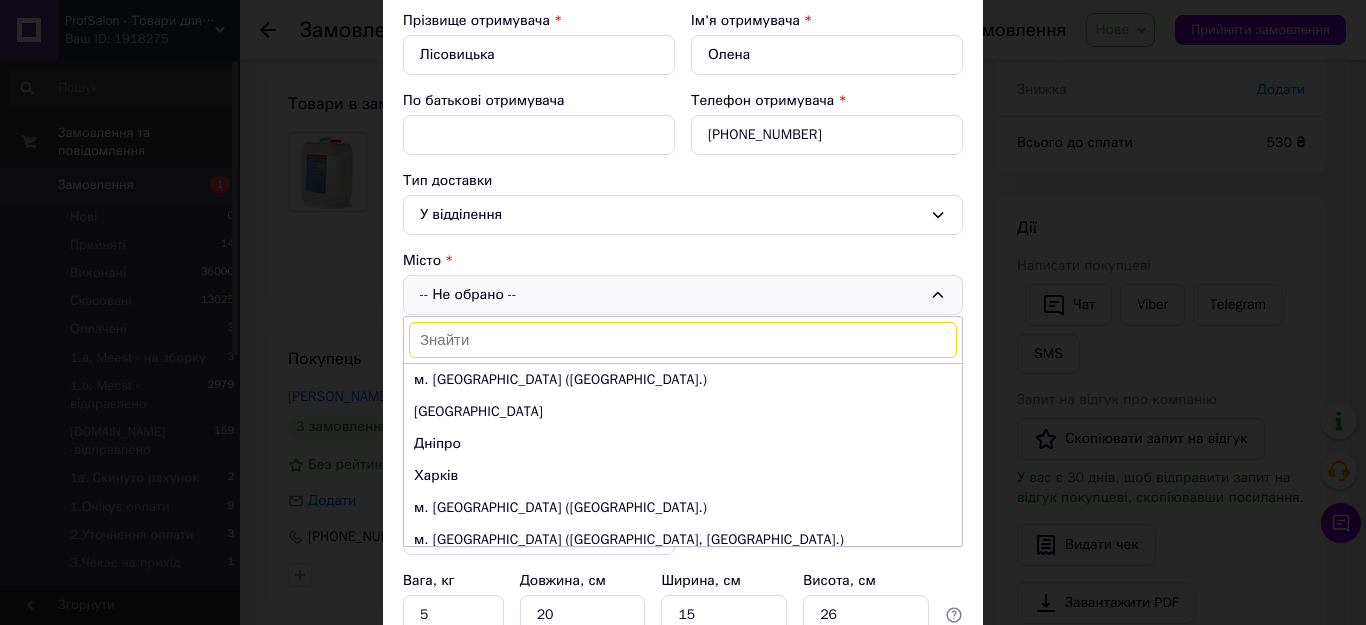 click at bounding box center (683, 340) 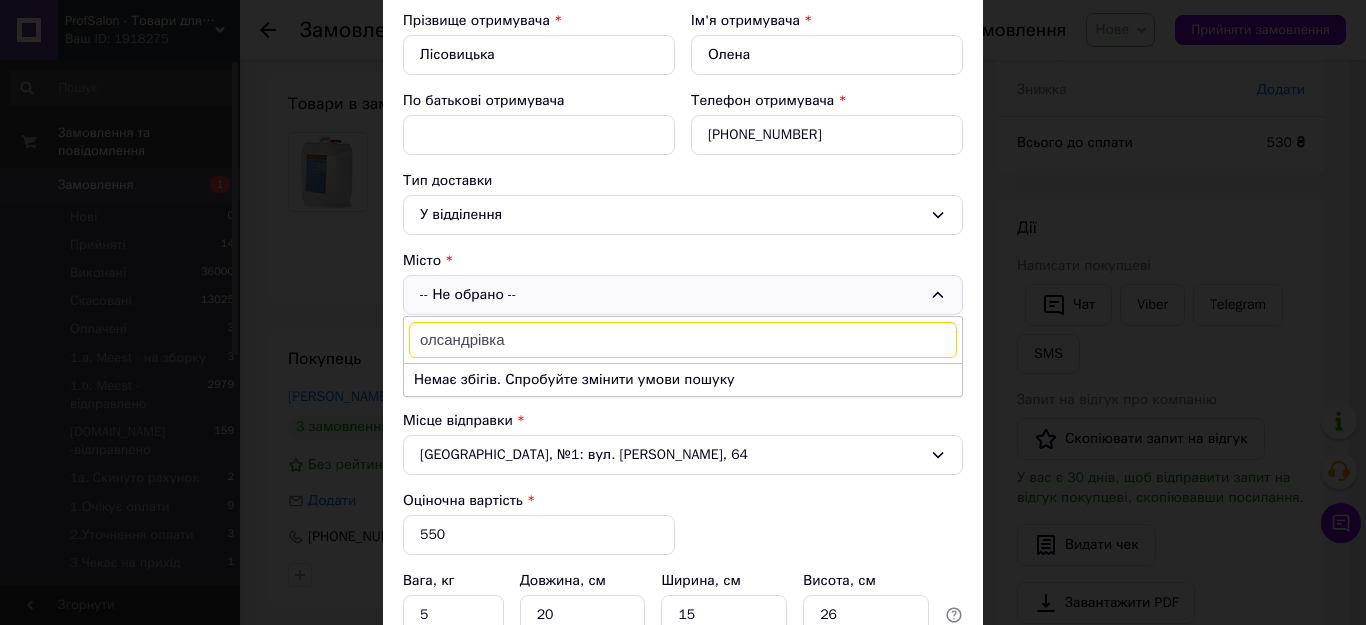 click on "олсандрівка" at bounding box center (683, 340) 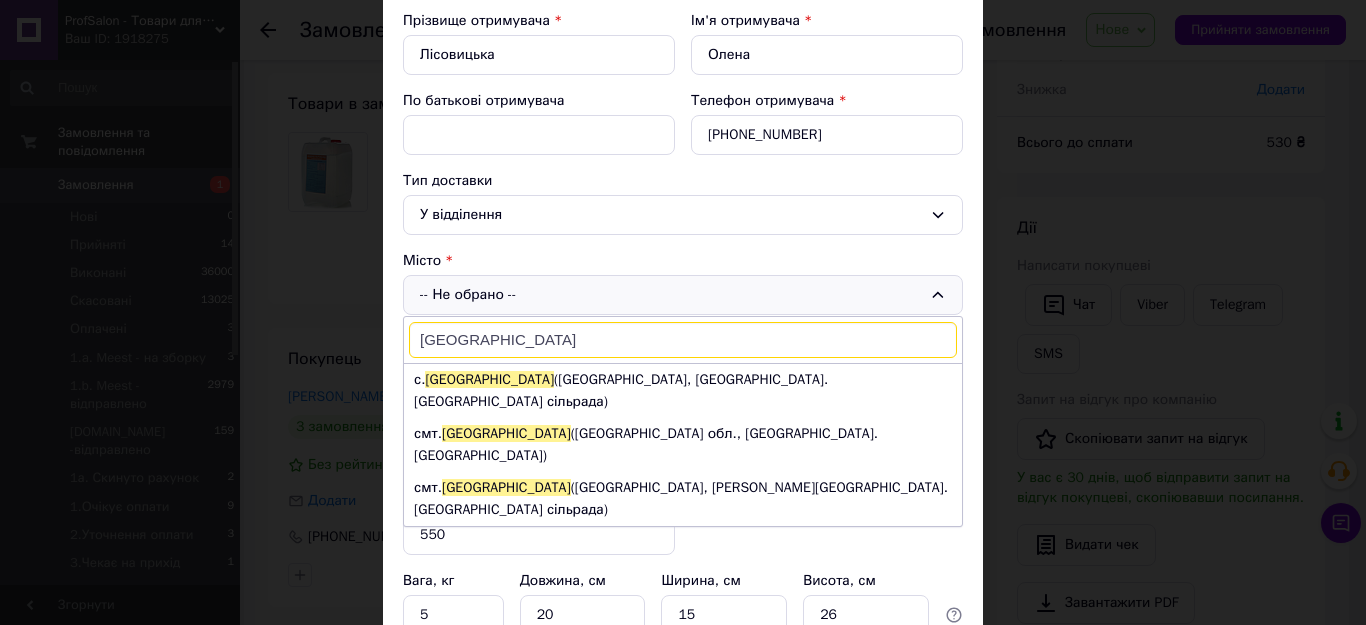 type on "олександрівка" 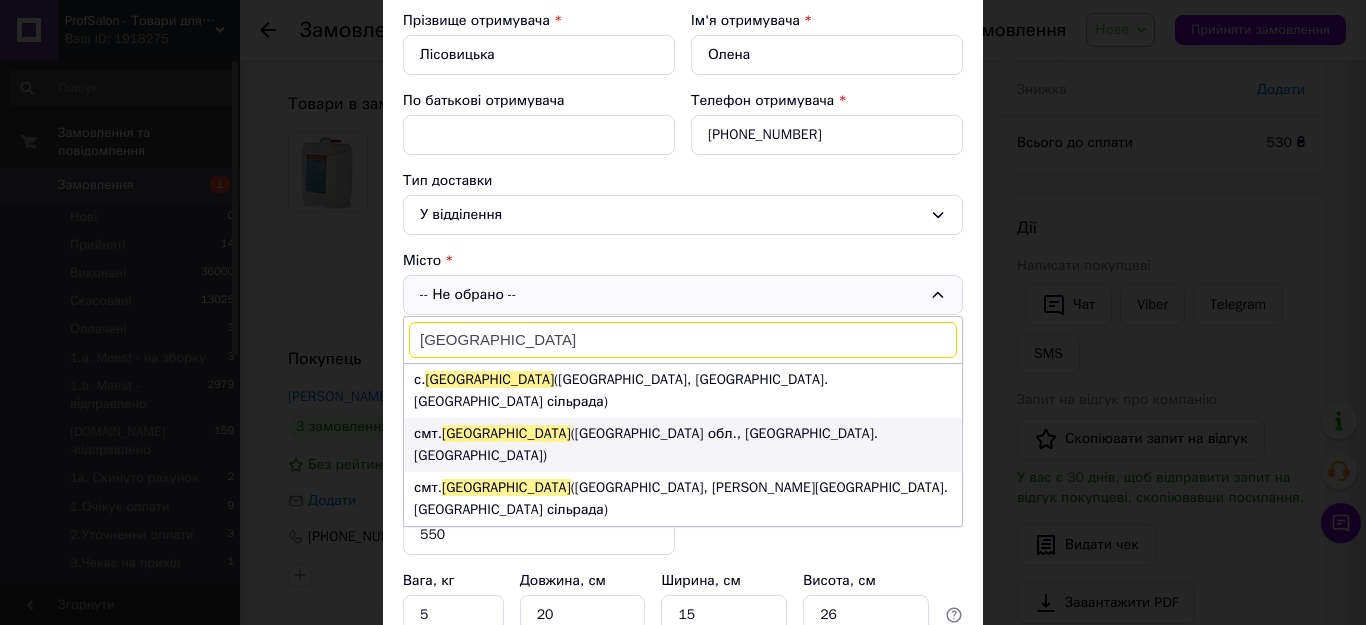 click on "смт.  Олександрівка  (Одеська обл., Одеський р-н. Чорноморська сільрада)" at bounding box center (683, 445) 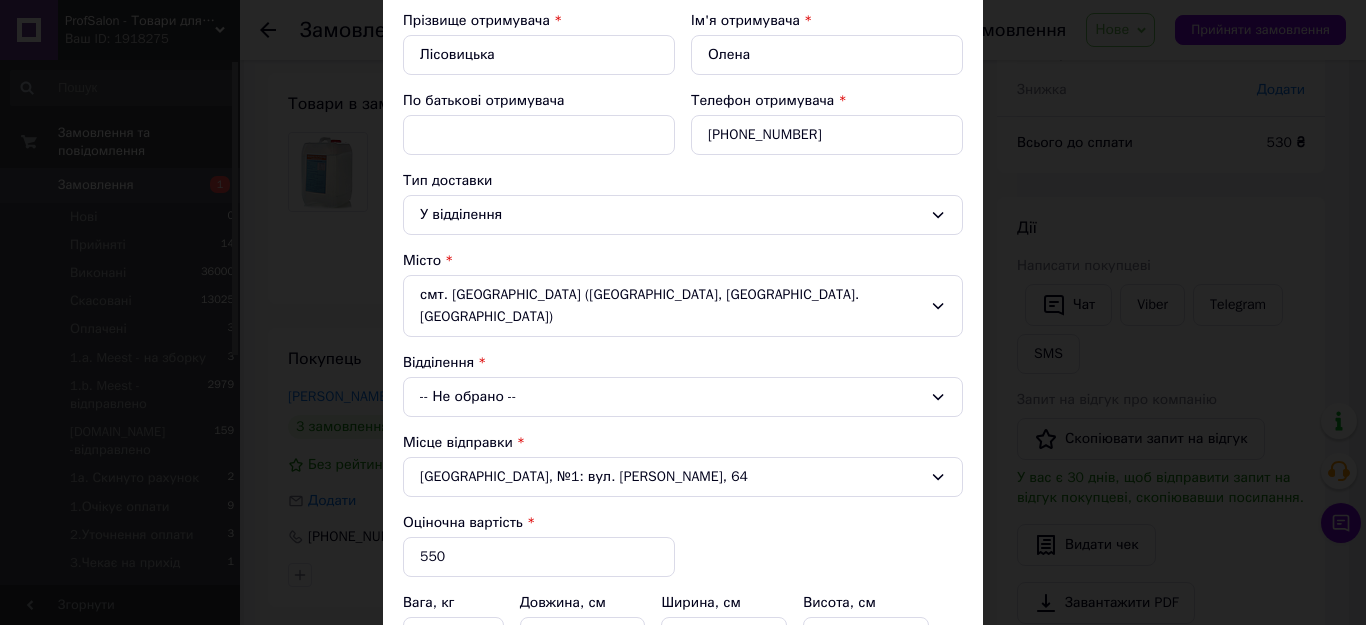 click on "-- Не обрано --" at bounding box center [683, 397] 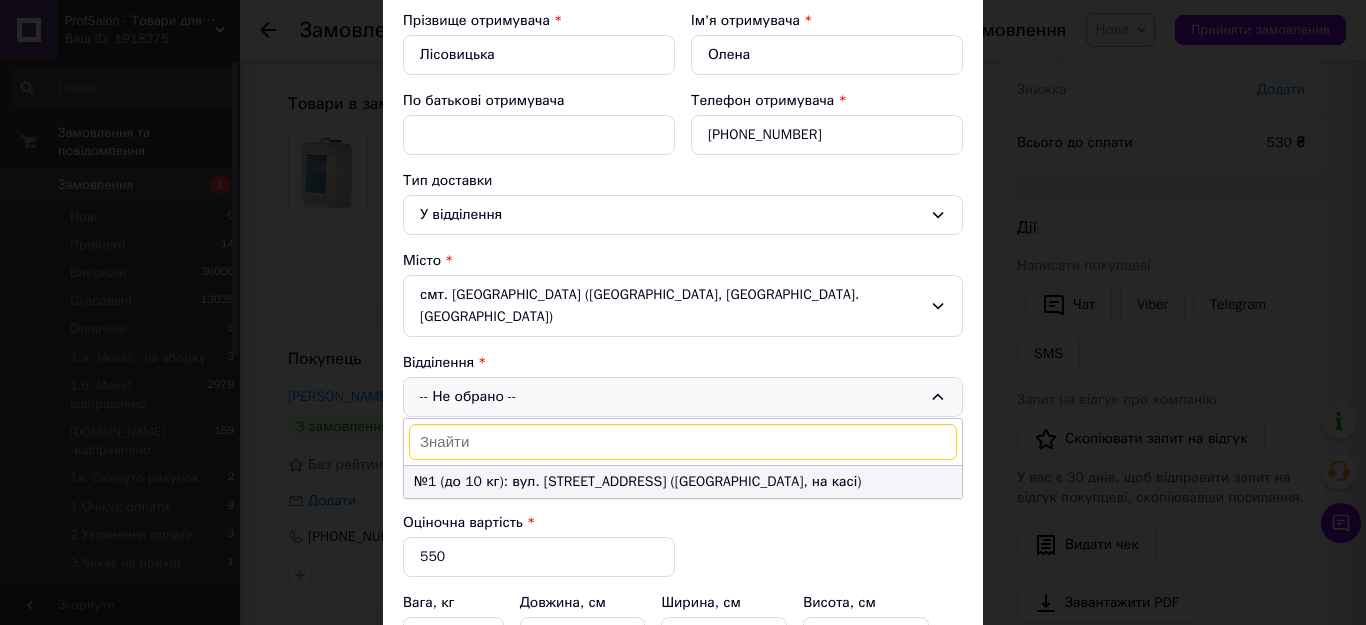 click on "№1 (до 10 кг): вул. Центральна, 75/1, (Шаланда, на касі)" at bounding box center (683, 482) 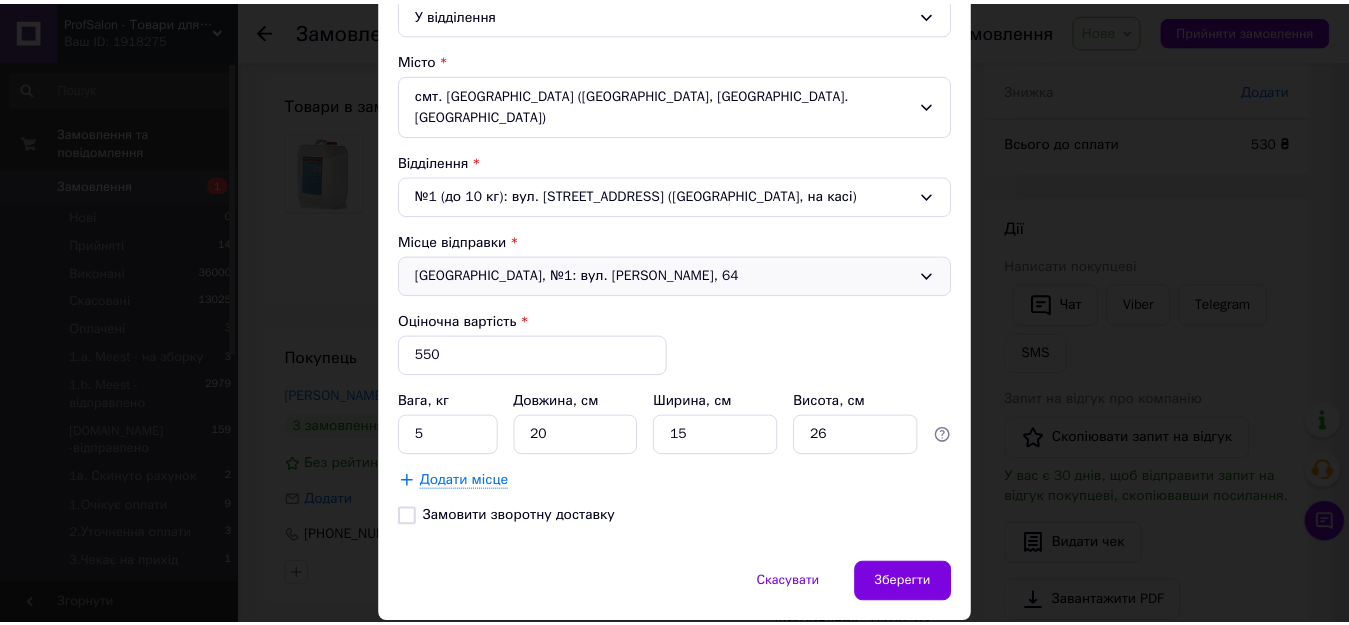 scroll, scrollTop: 548, scrollLeft: 0, axis: vertical 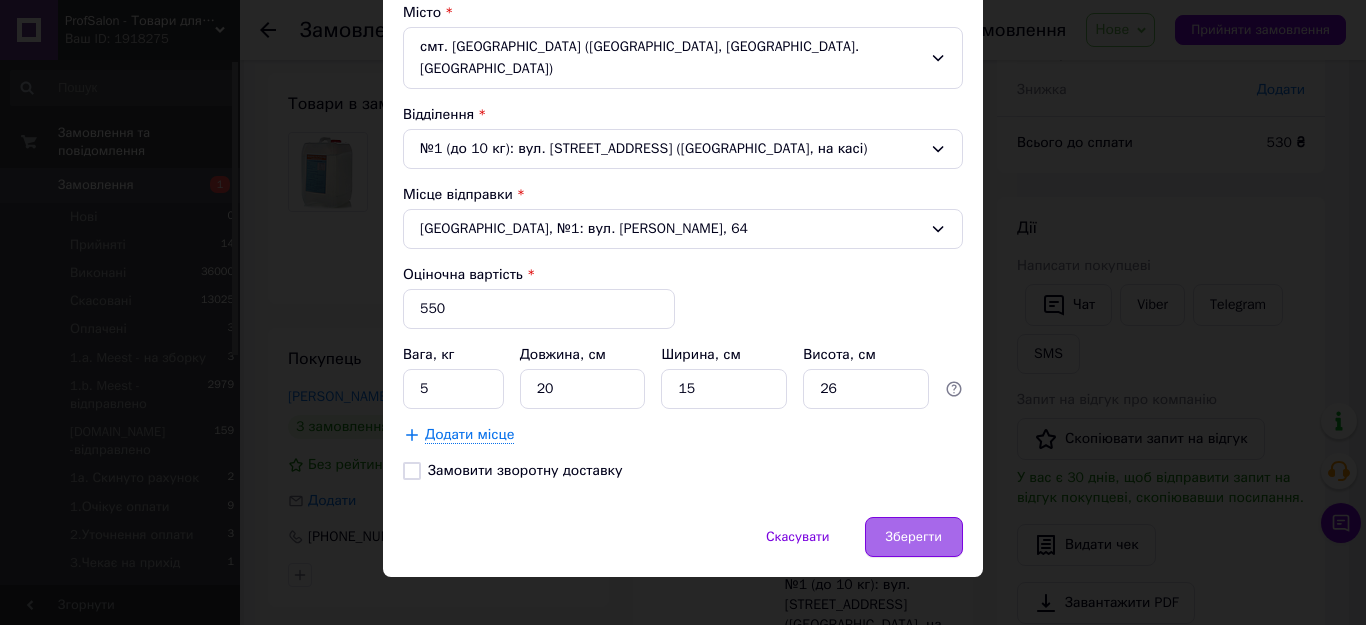 click on "Зберегти" at bounding box center [914, 537] 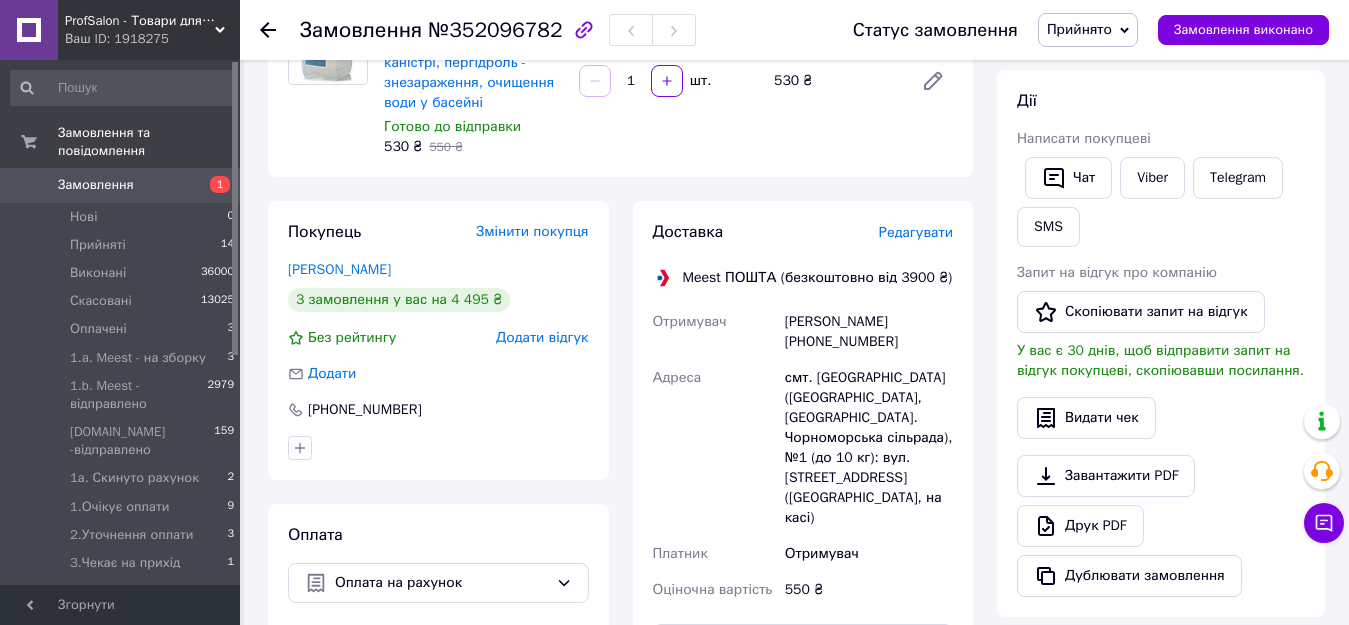 scroll, scrollTop: 199, scrollLeft: 0, axis: vertical 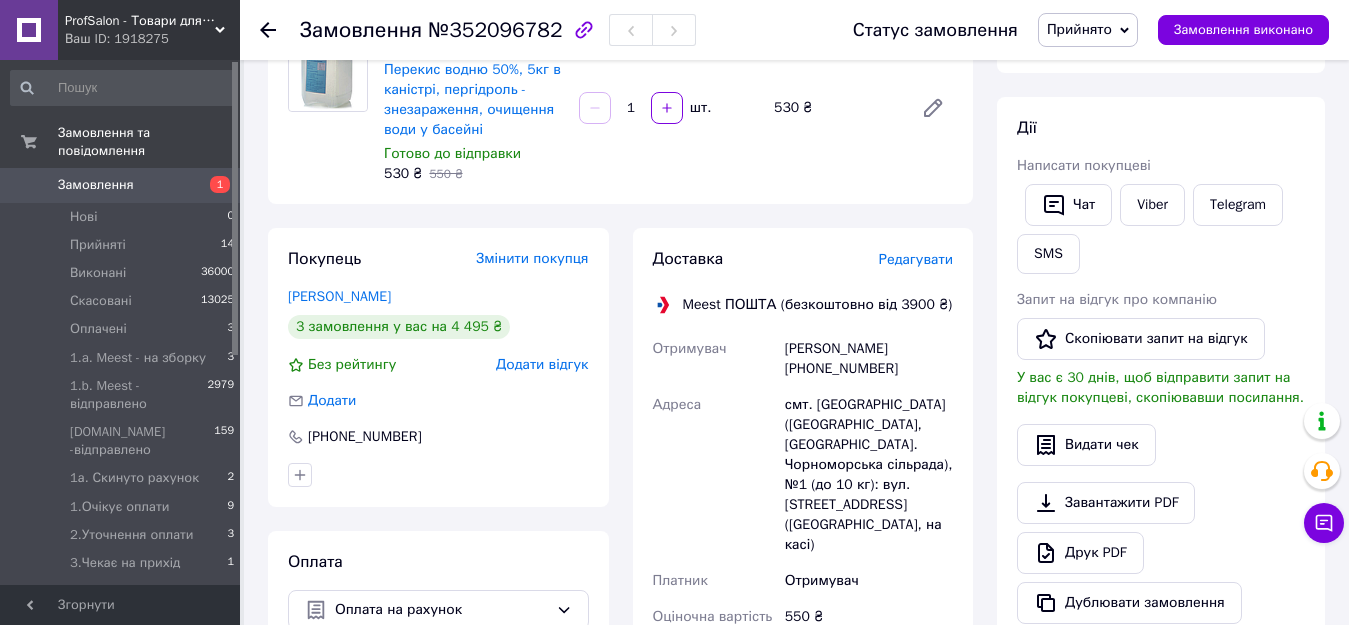 click on "Прийнято" at bounding box center (1079, 29) 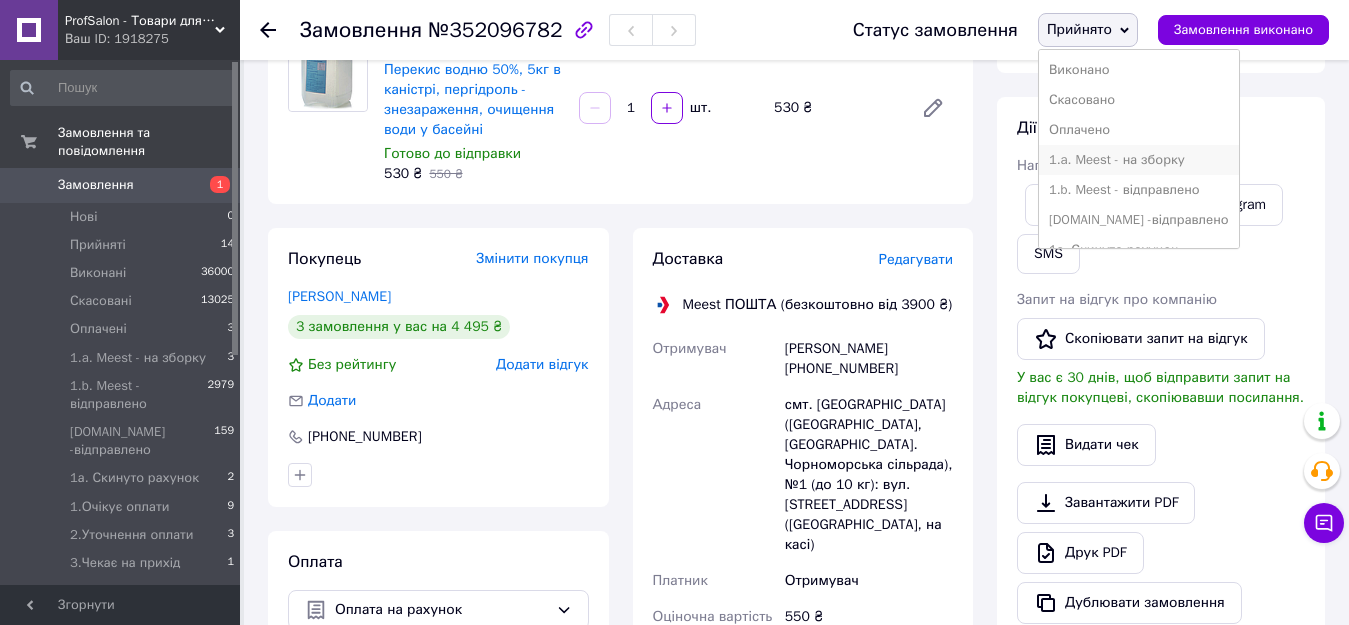 click on "1.a. Meest - на зборку" at bounding box center (1139, 160) 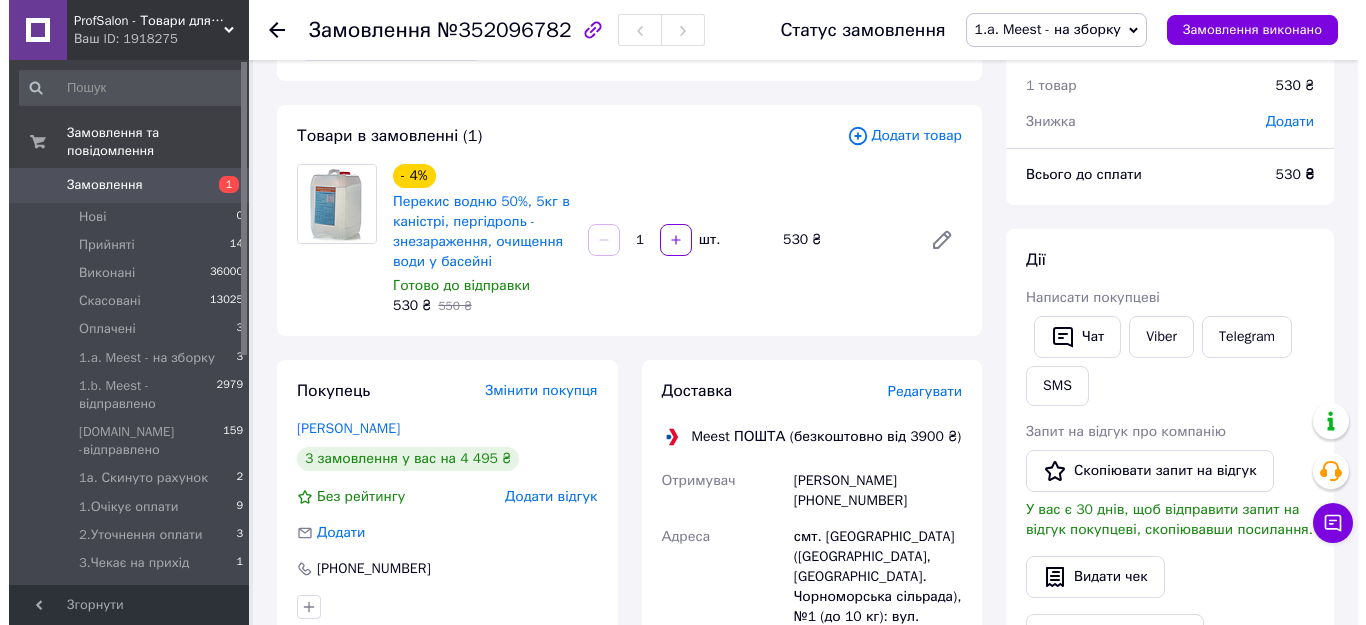 scroll, scrollTop: 100, scrollLeft: 0, axis: vertical 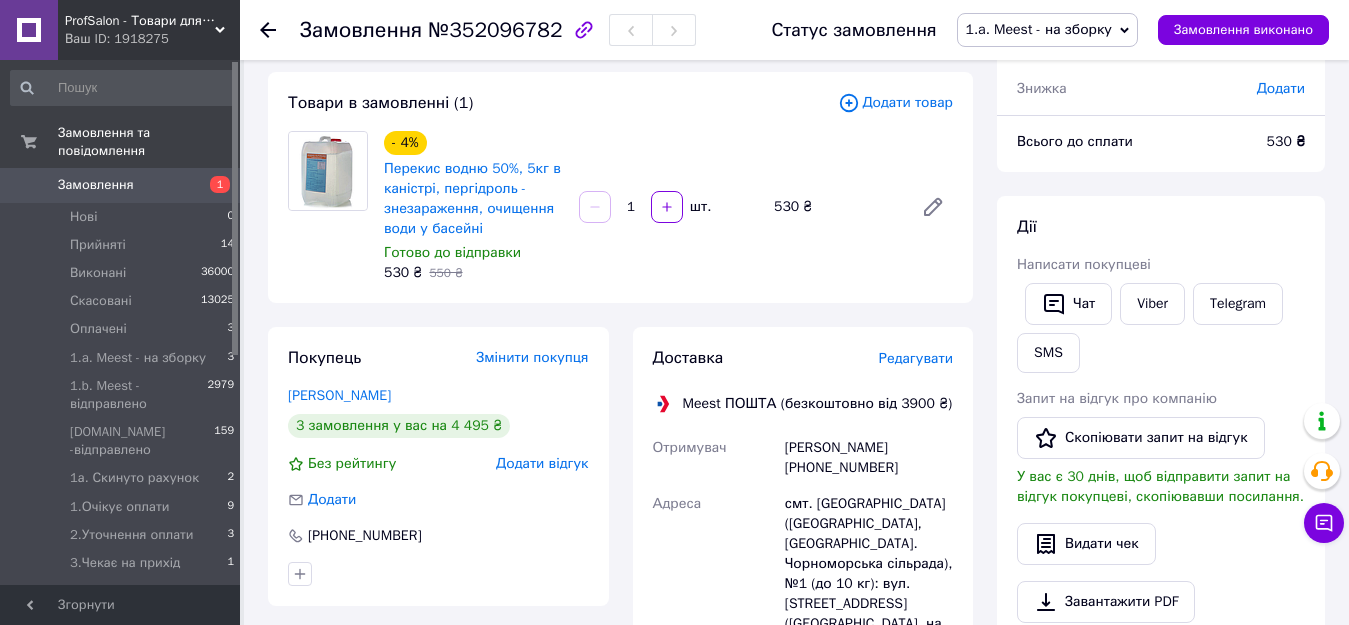 click on "Редагувати" at bounding box center (916, 358) 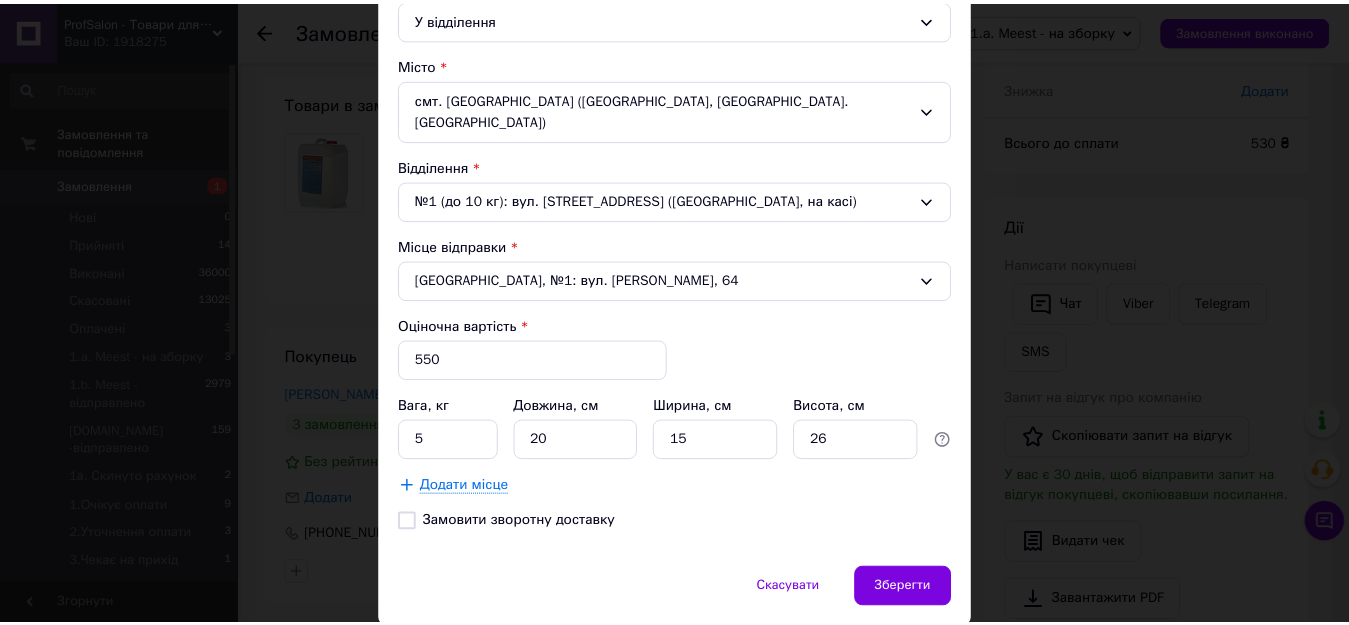 scroll, scrollTop: 500, scrollLeft: 0, axis: vertical 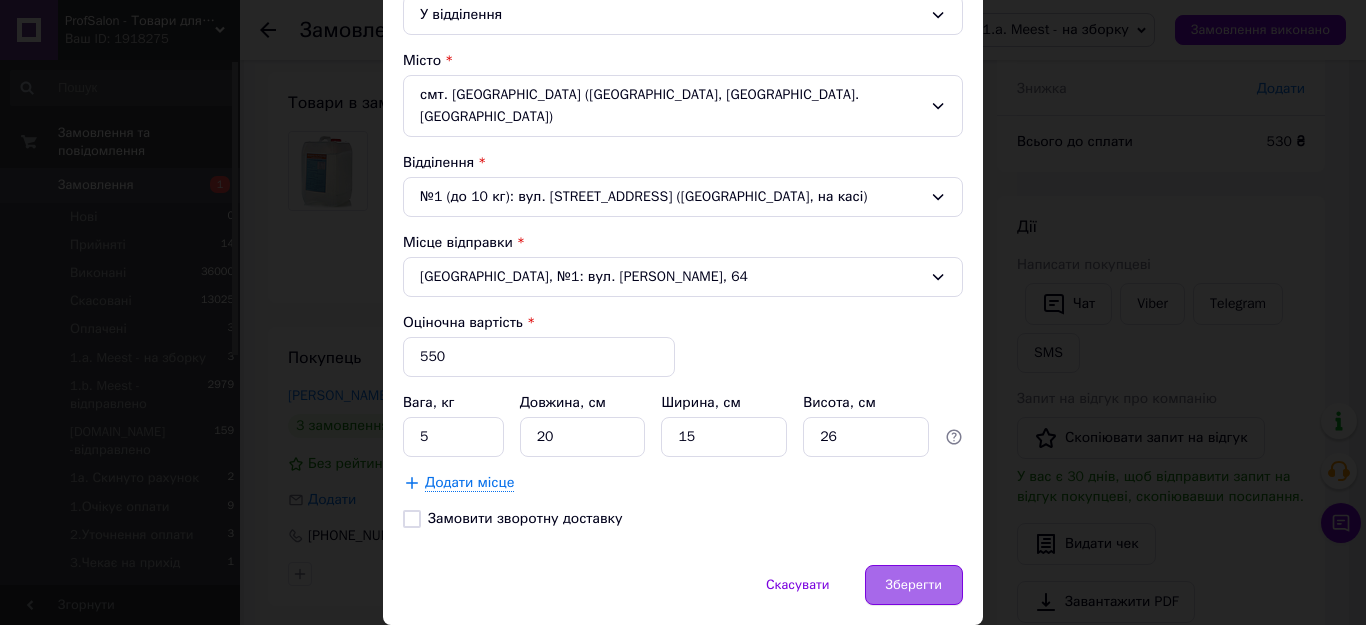 click on "Зберегти" at bounding box center (914, 585) 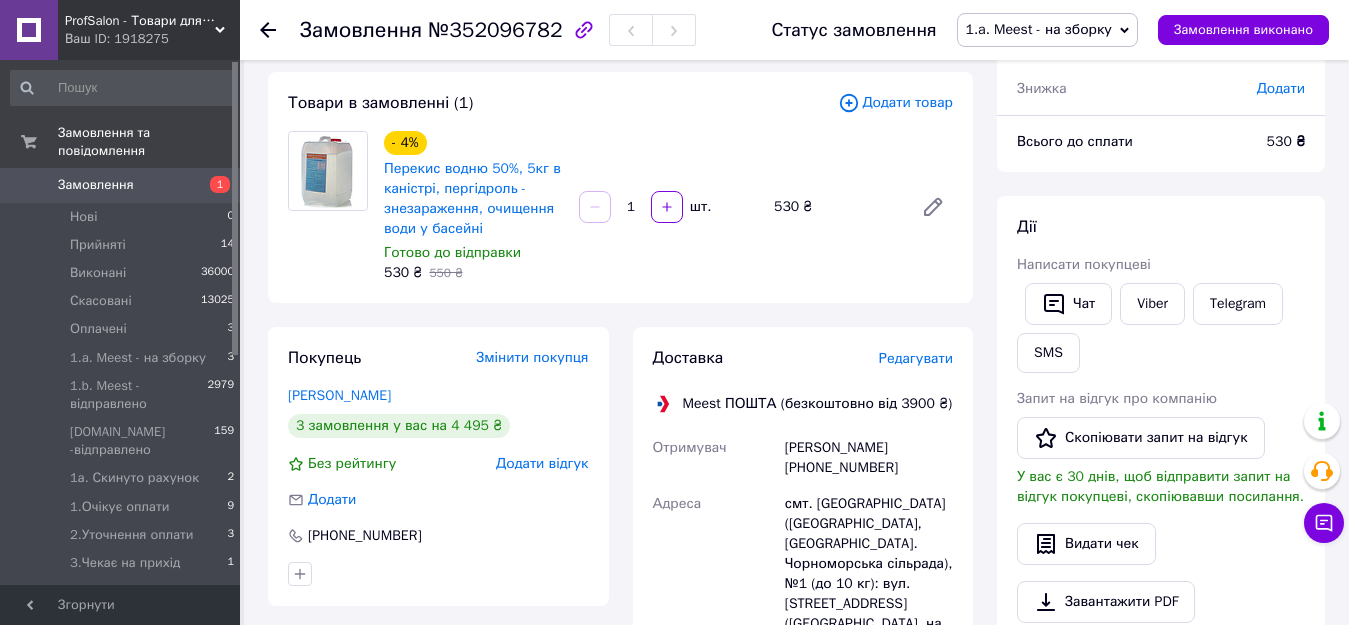 drag, startPoint x: 896, startPoint y: 460, endPoint x: 788, endPoint y: 472, distance: 108.66462 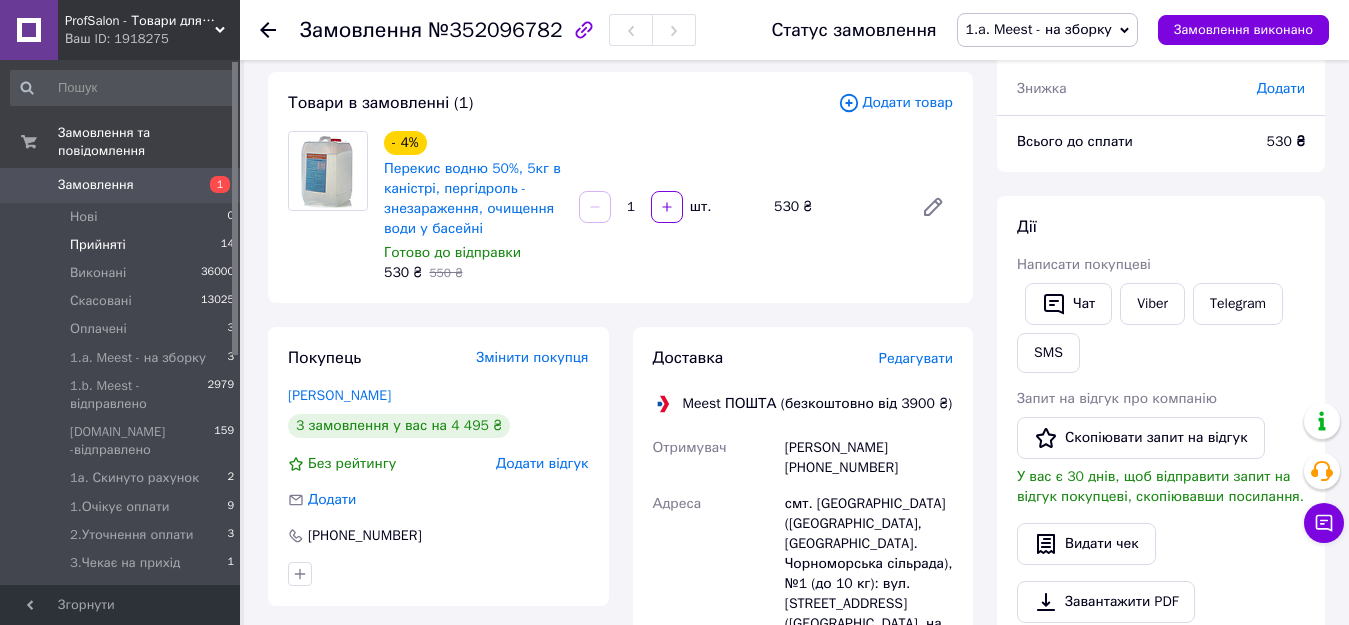 click on "Прийняті" at bounding box center (98, 245) 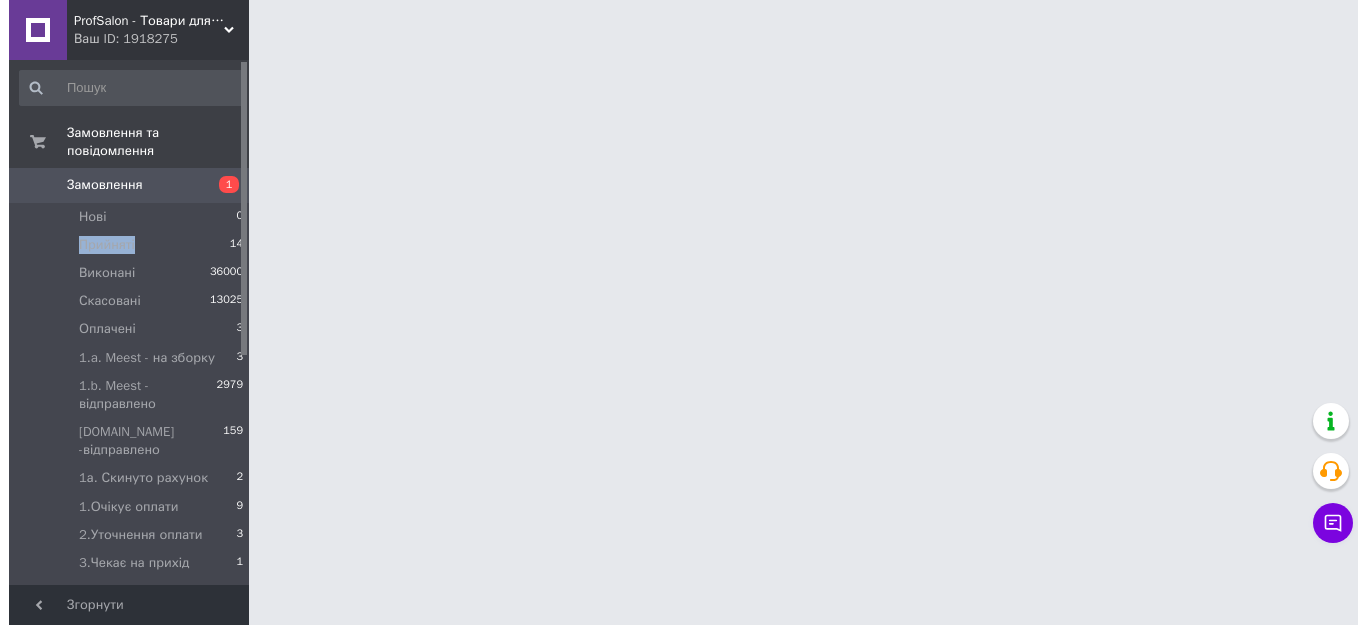 scroll, scrollTop: 0, scrollLeft: 0, axis: both 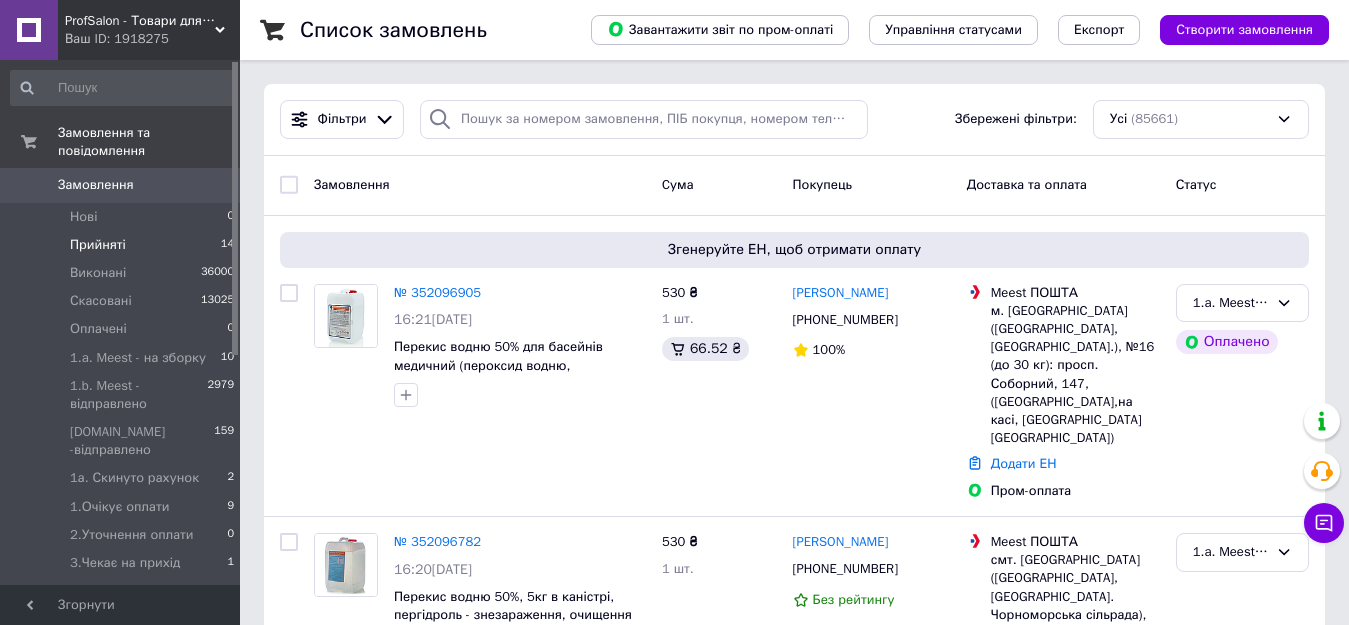 click on "Прийняті" at bounding box center (98, 245) 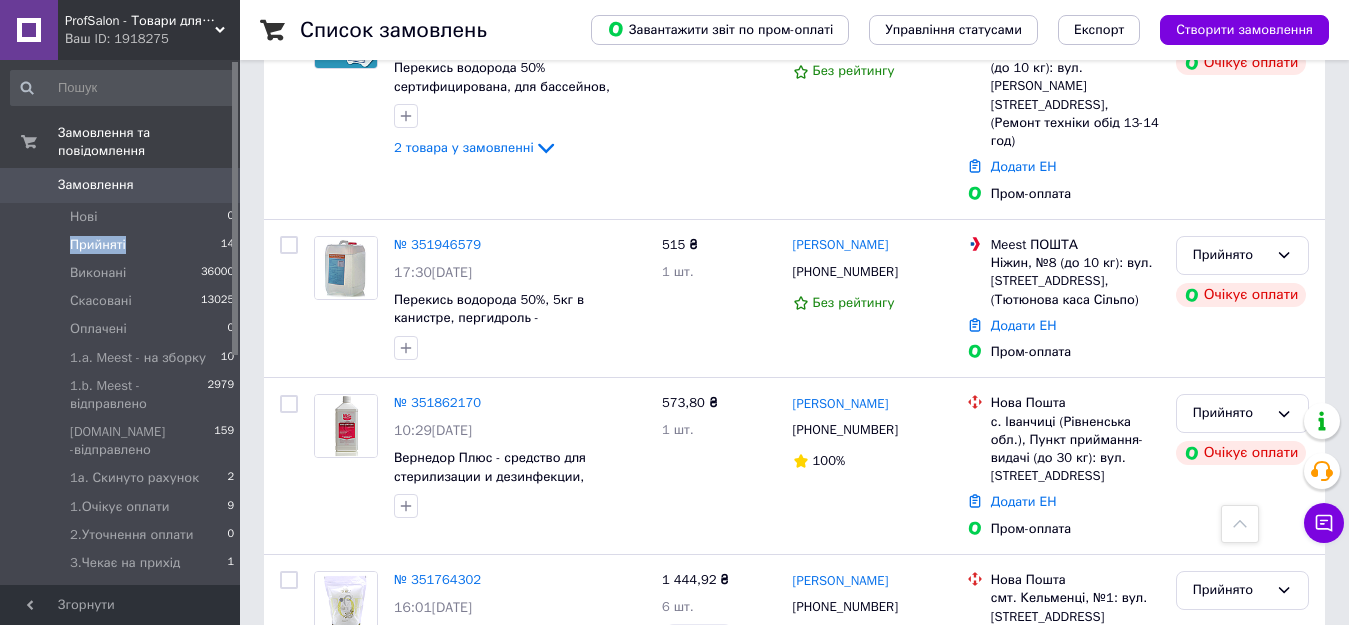 scroll, scrollTop: 1600, scrollLeft: 0, axis: vertical 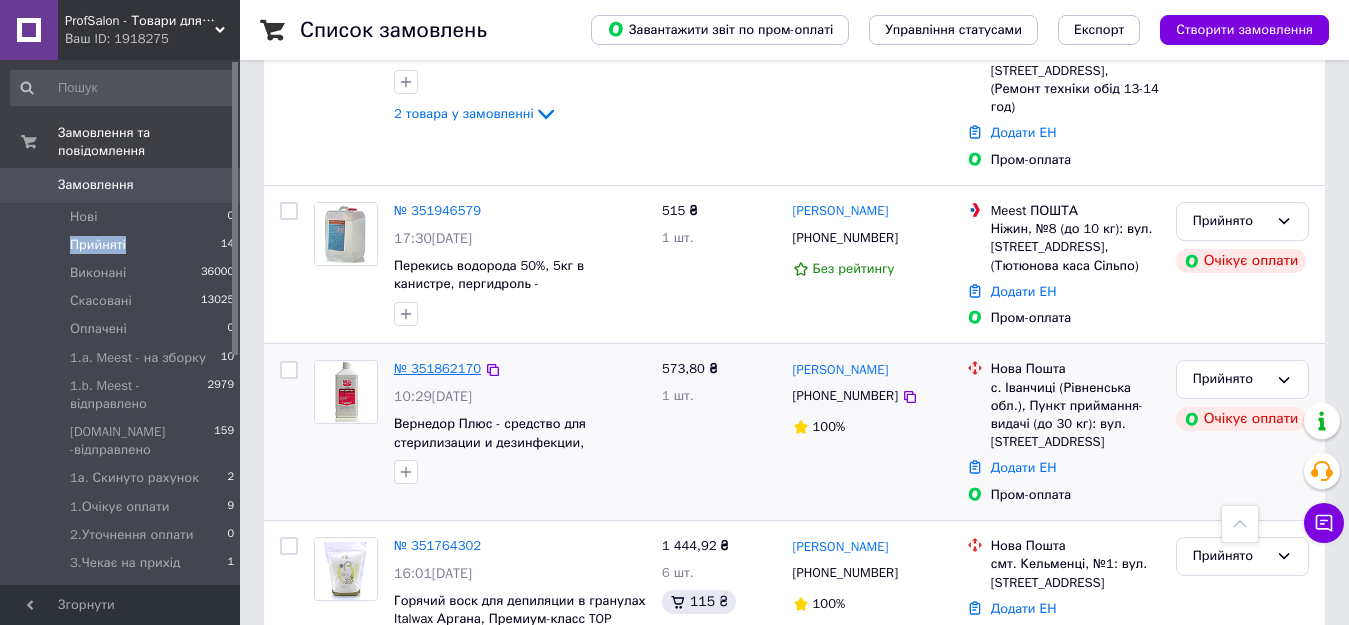click on "№ 351862170" at bounding box center (437, 368) 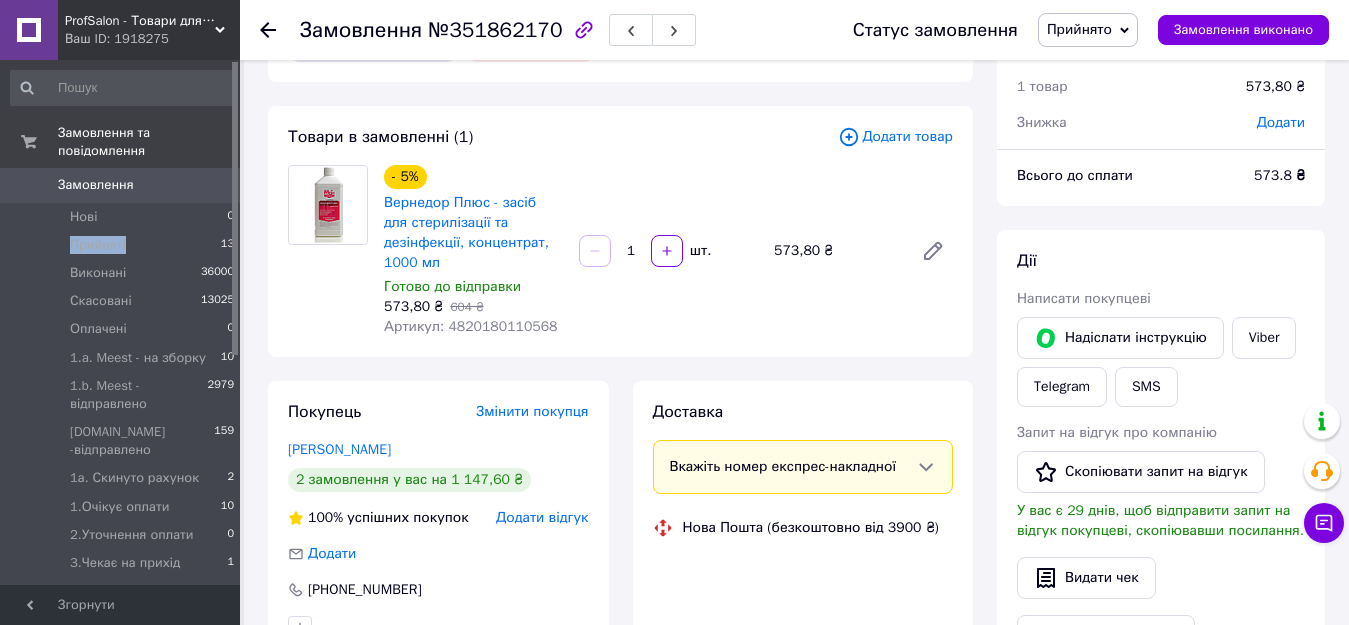 scroll, scrollTop: 100, scrollLeft: 0, axis: vertical 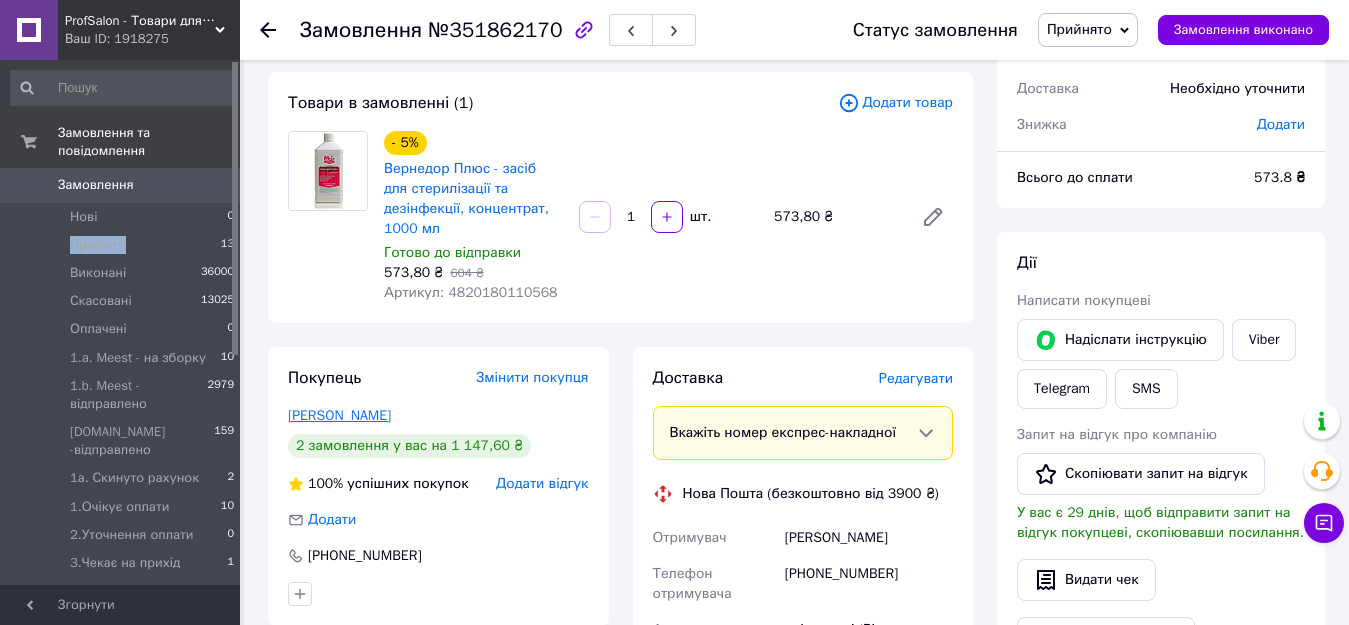 click on "[PERSON_NAME]" at bounding box center (339, 415) 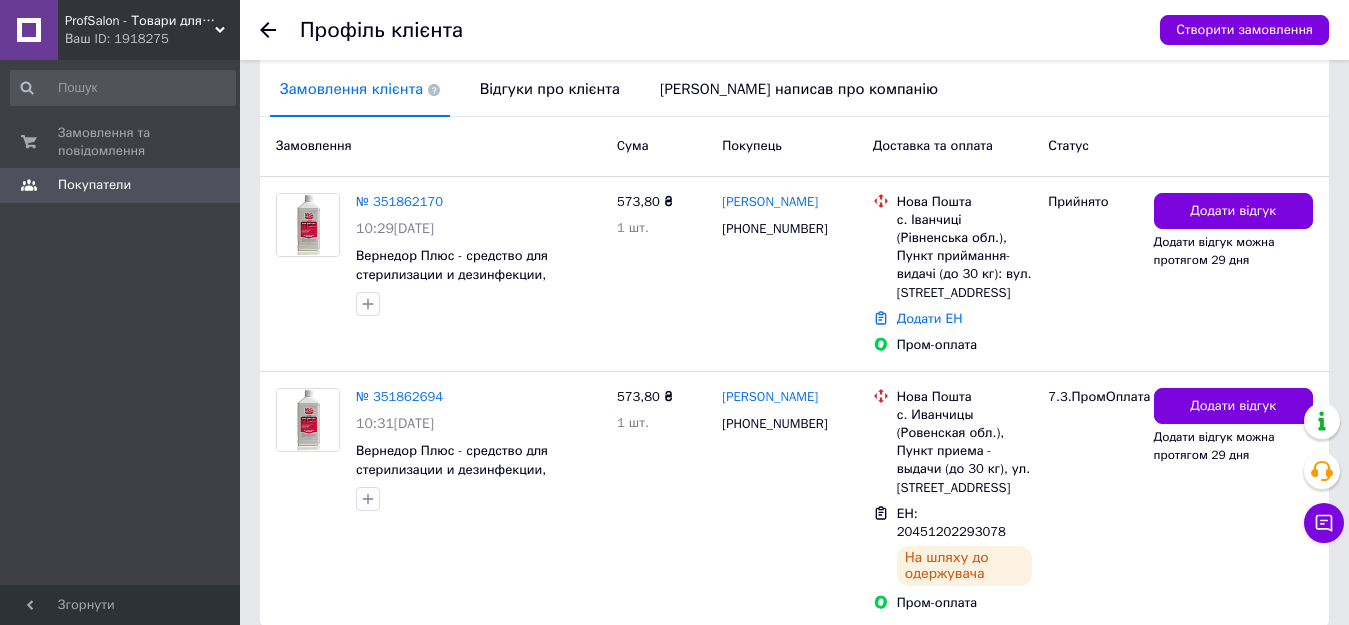 scroll, scrollTop: 429, scrollLeft: 0, axis: vertical 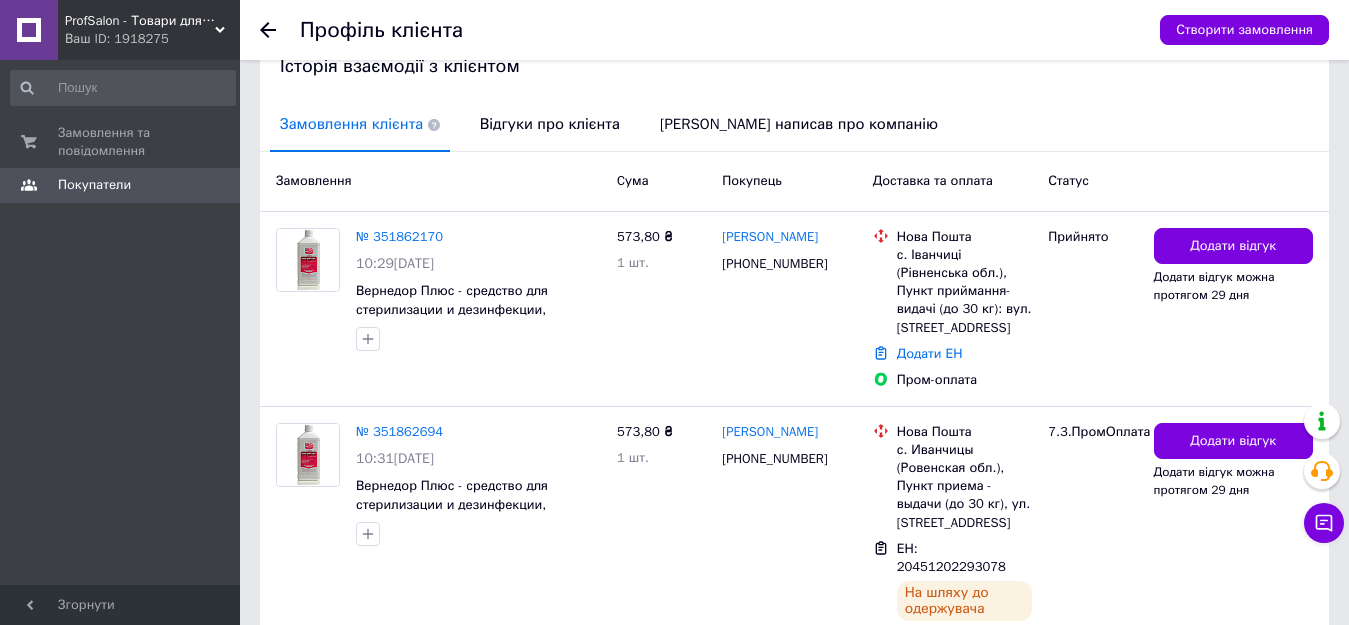 click 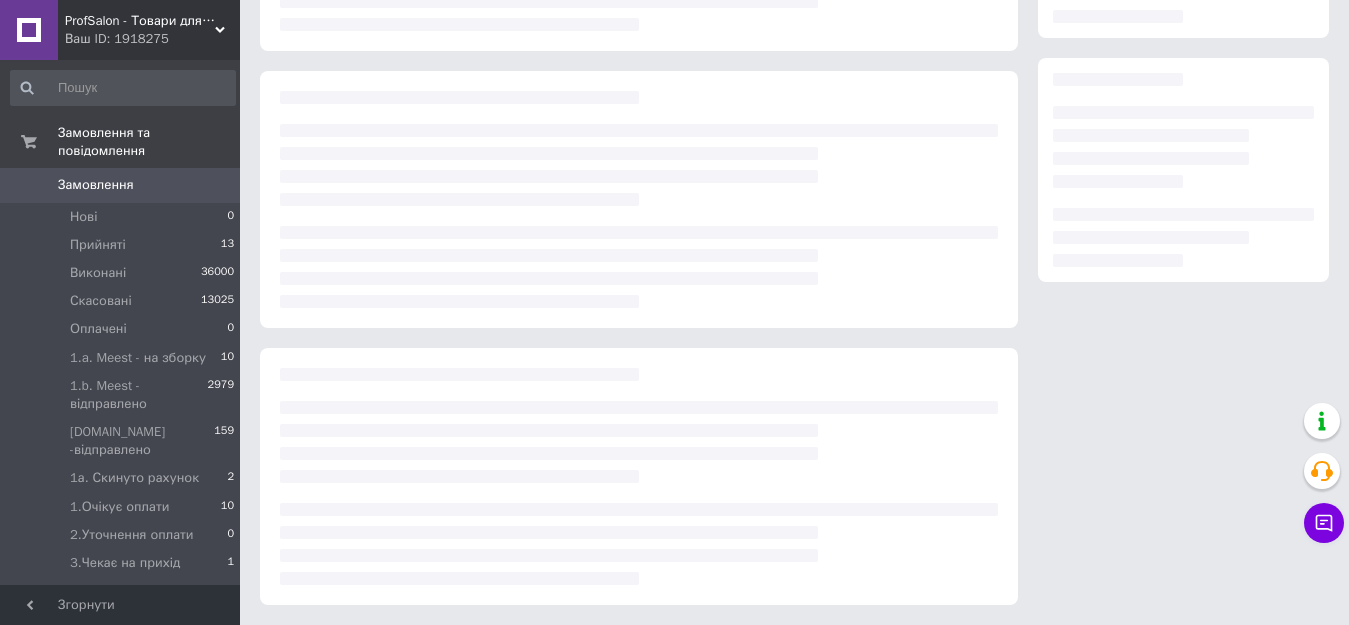 scroll, scrollTop: 100, scrollLeft: 0, axis: vertical 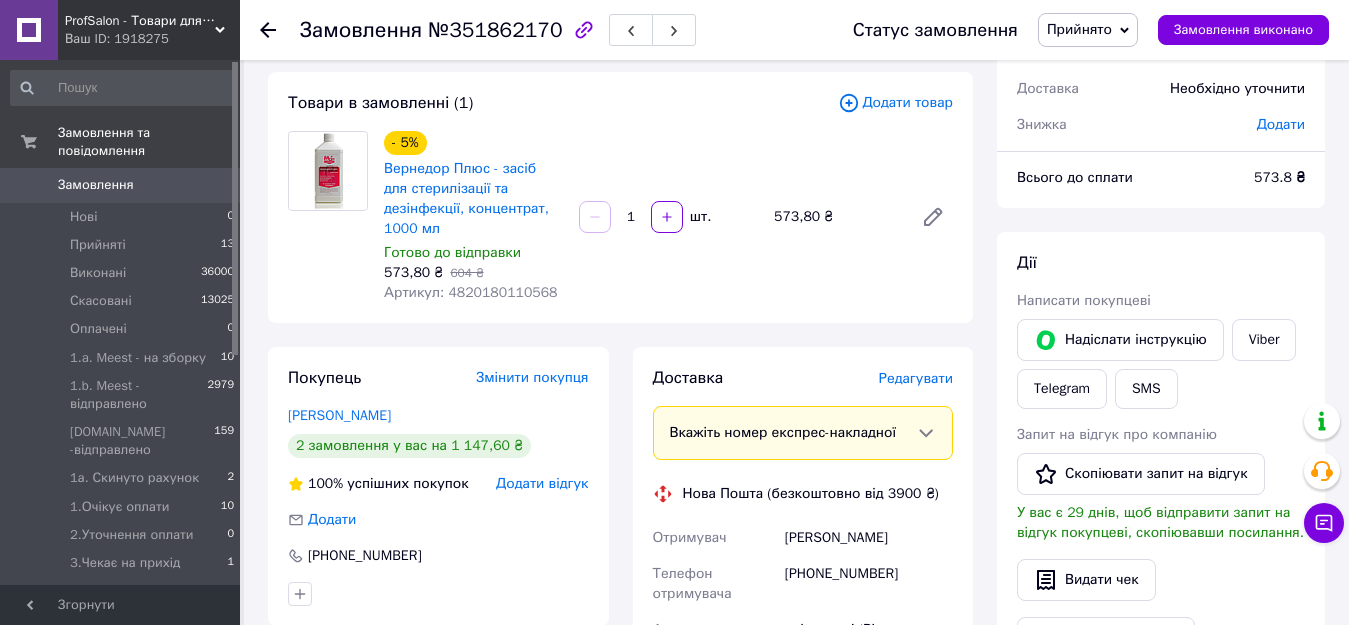 click 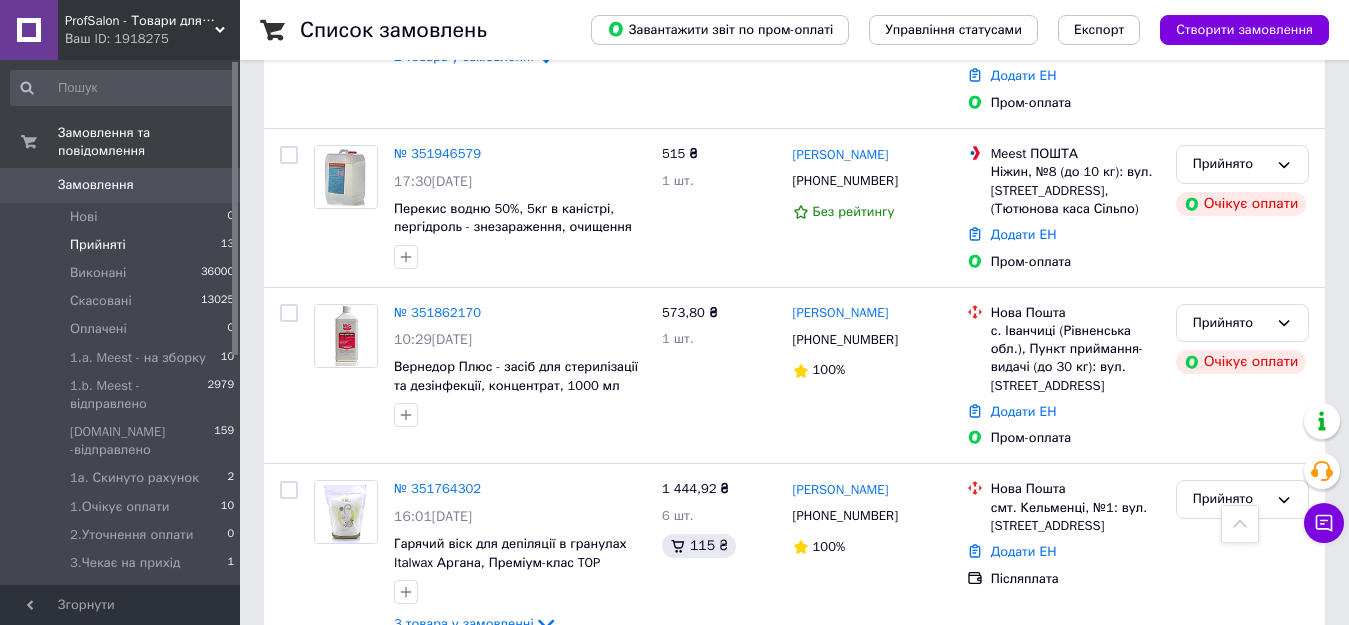 scroll, scrollTop: 1300, scrollLeft: 0, axis: vertical 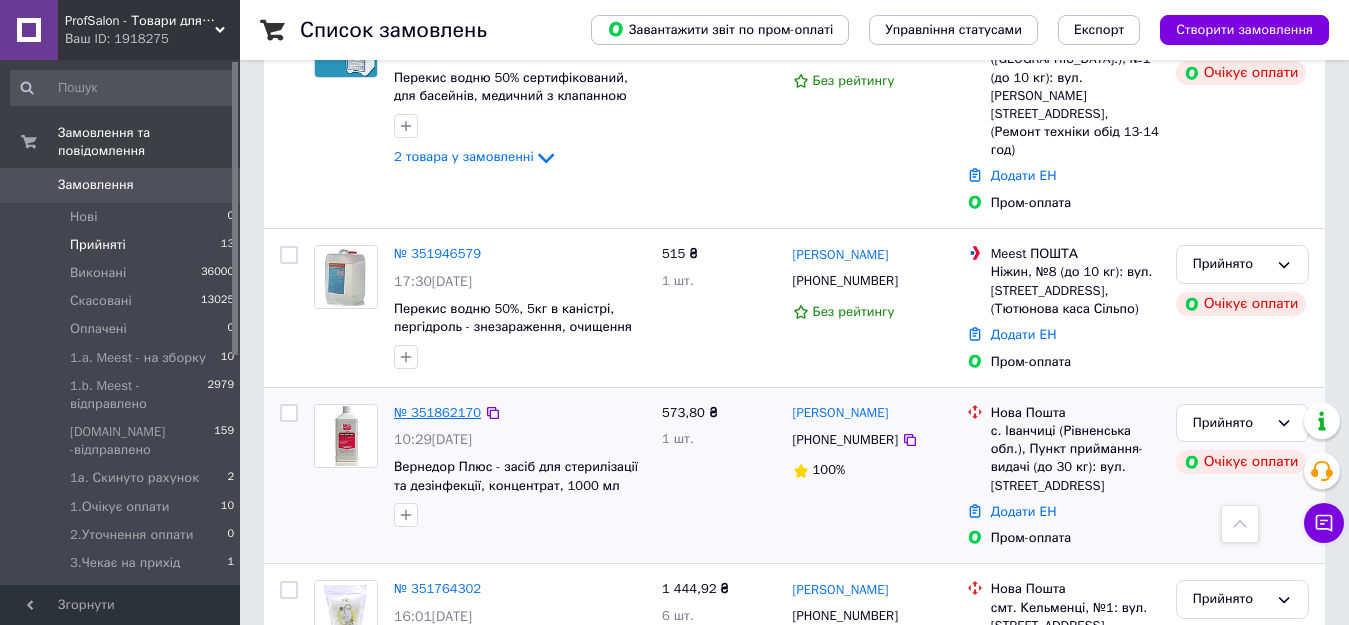 click on "№ 351862170" at bounding box center (437, 412) 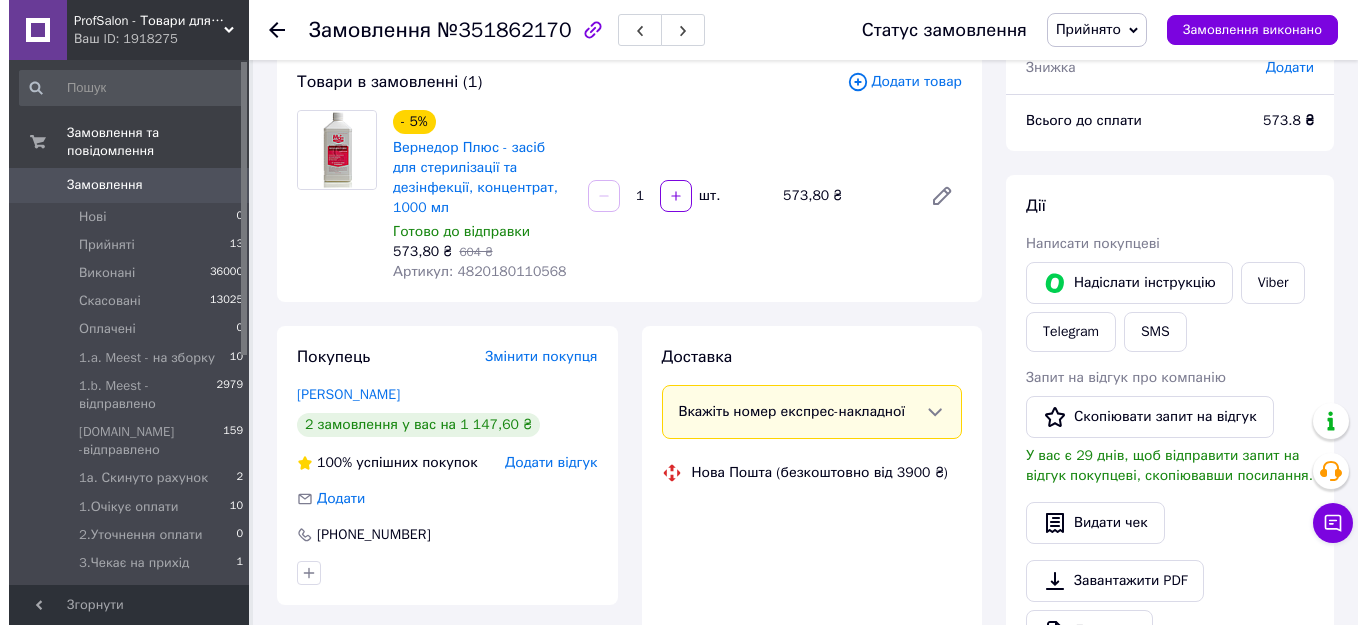scroll, scrollTop: 21, scrollLeft: 0, axis: vertical 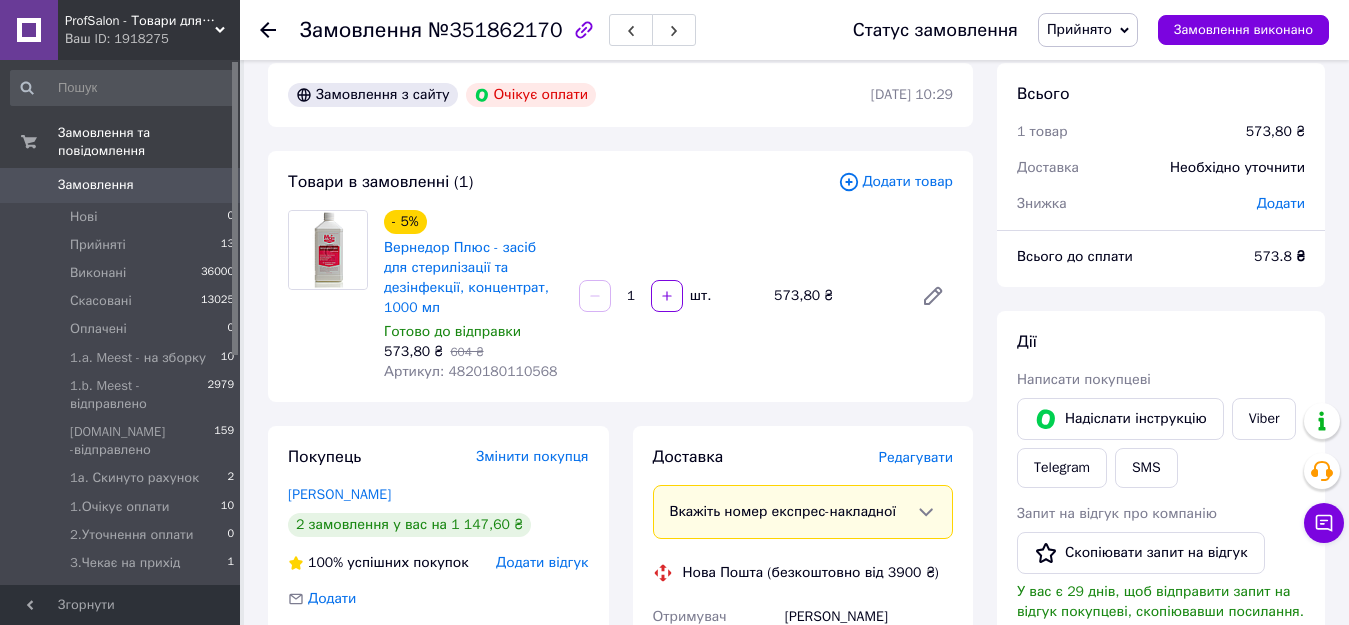 click on "Прийнято" at bounding box center (1079, 29) 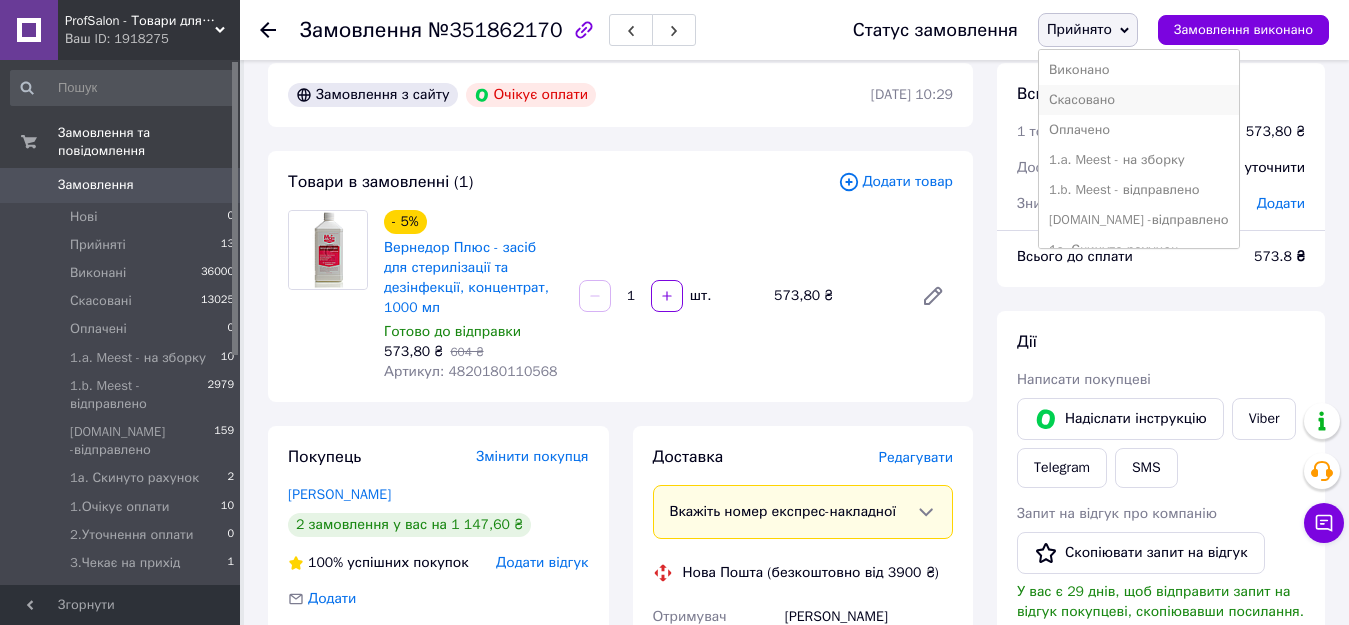 click on "Скасовано" at bounding box center (1139, 100) 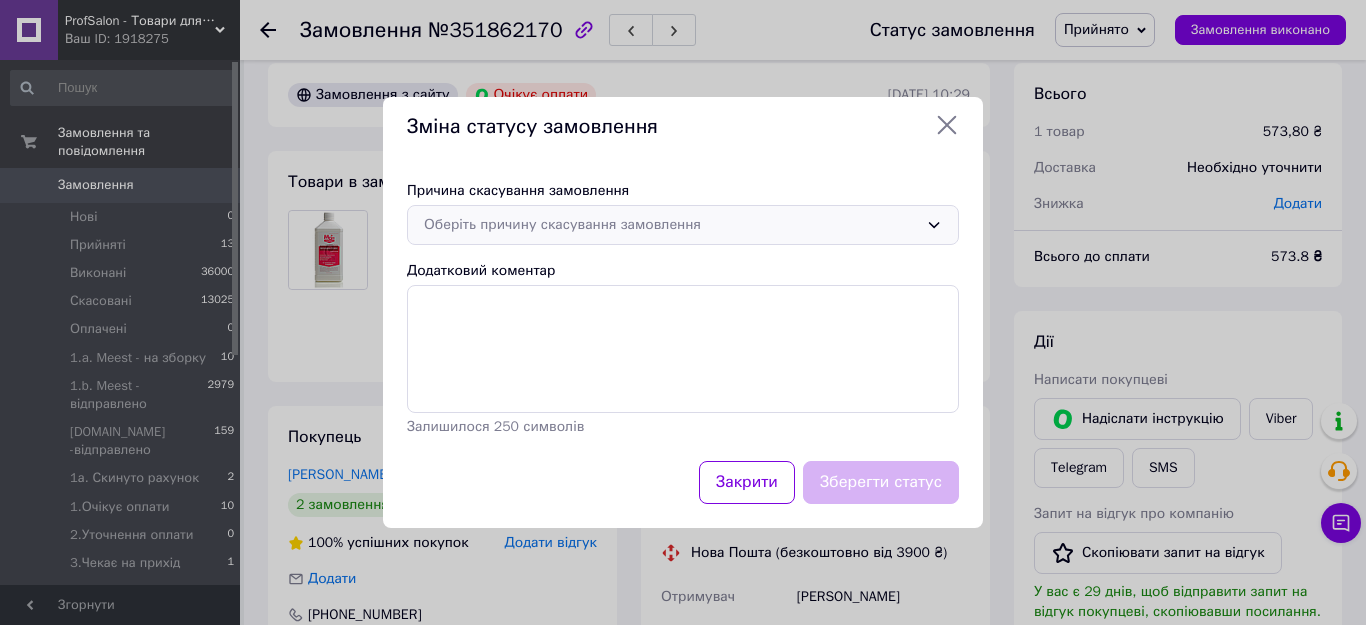 click on "Оберіть причину скасування замовлення" at bounding box center (683, 225) 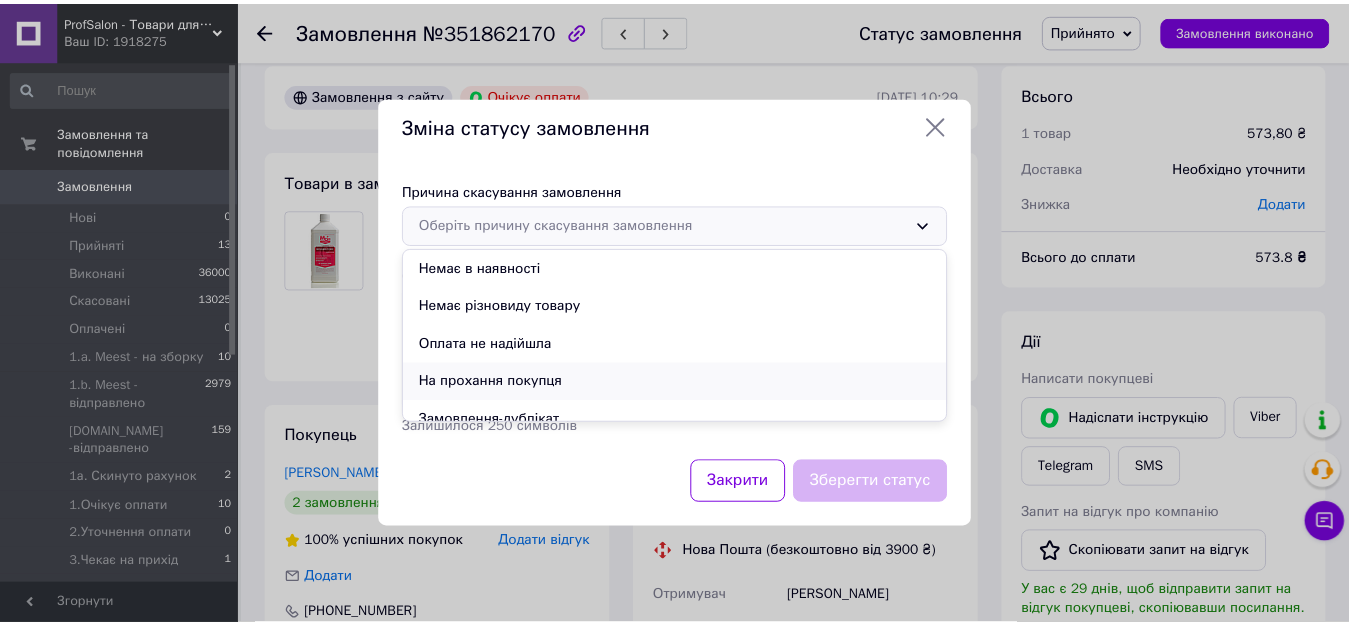 scroll, scrollTop: 93, scrollLeft: 0, axis: vertical 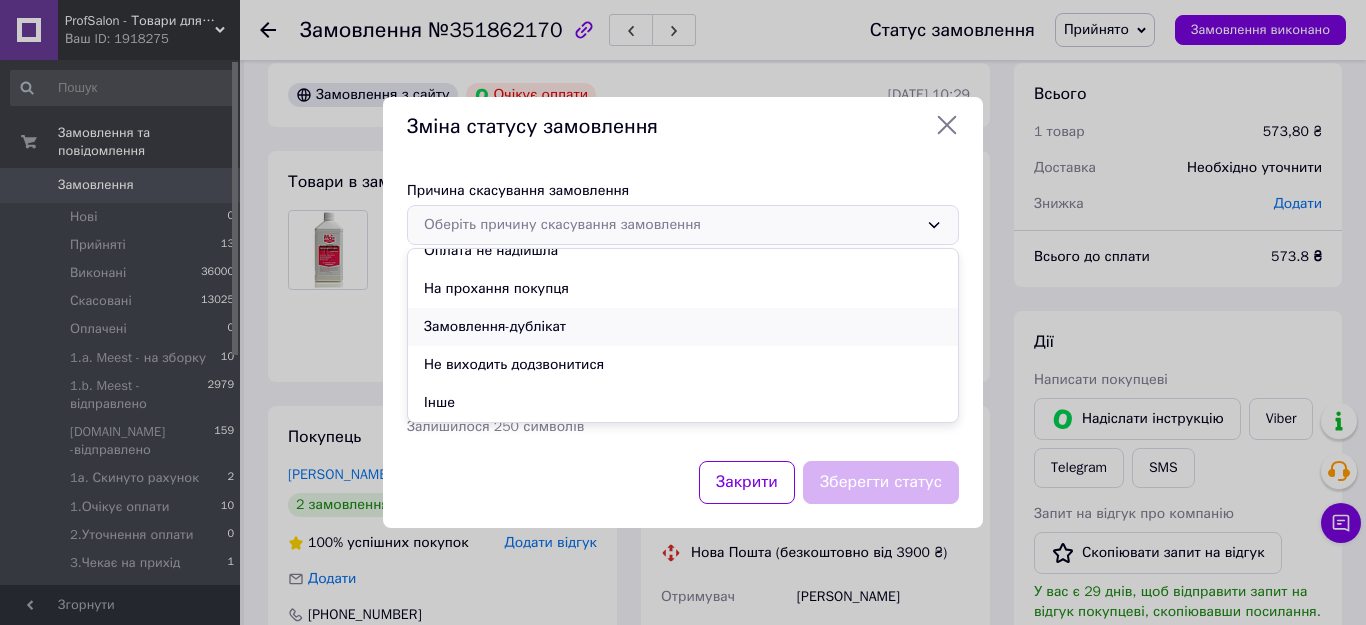 click on "Замовлення-дублікат" at bounding box center [683, 327] 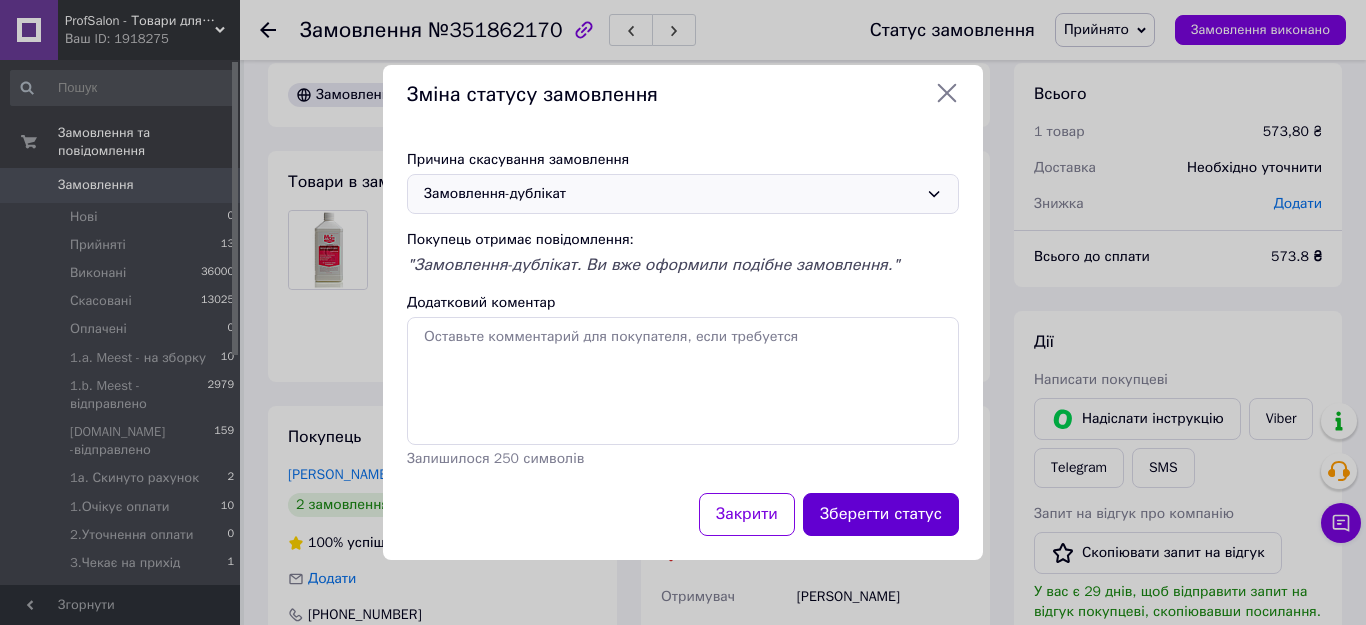 click on "Зберегти статус" at bounding box center [881, 514] 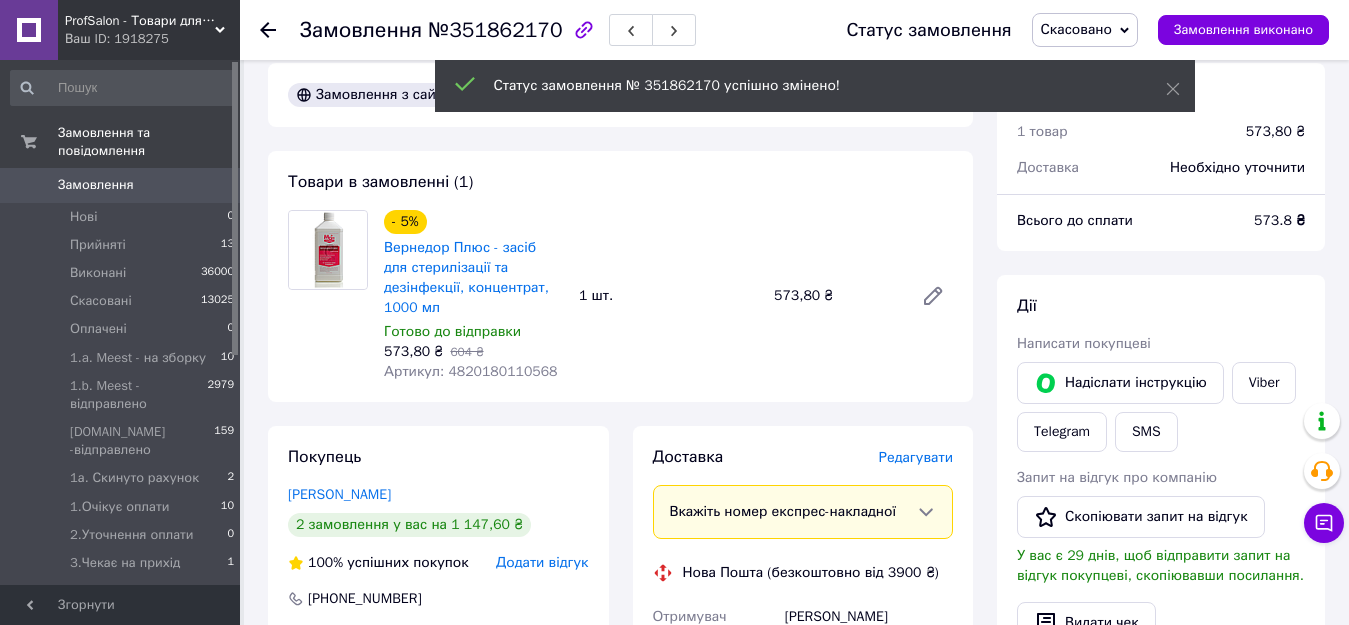 click 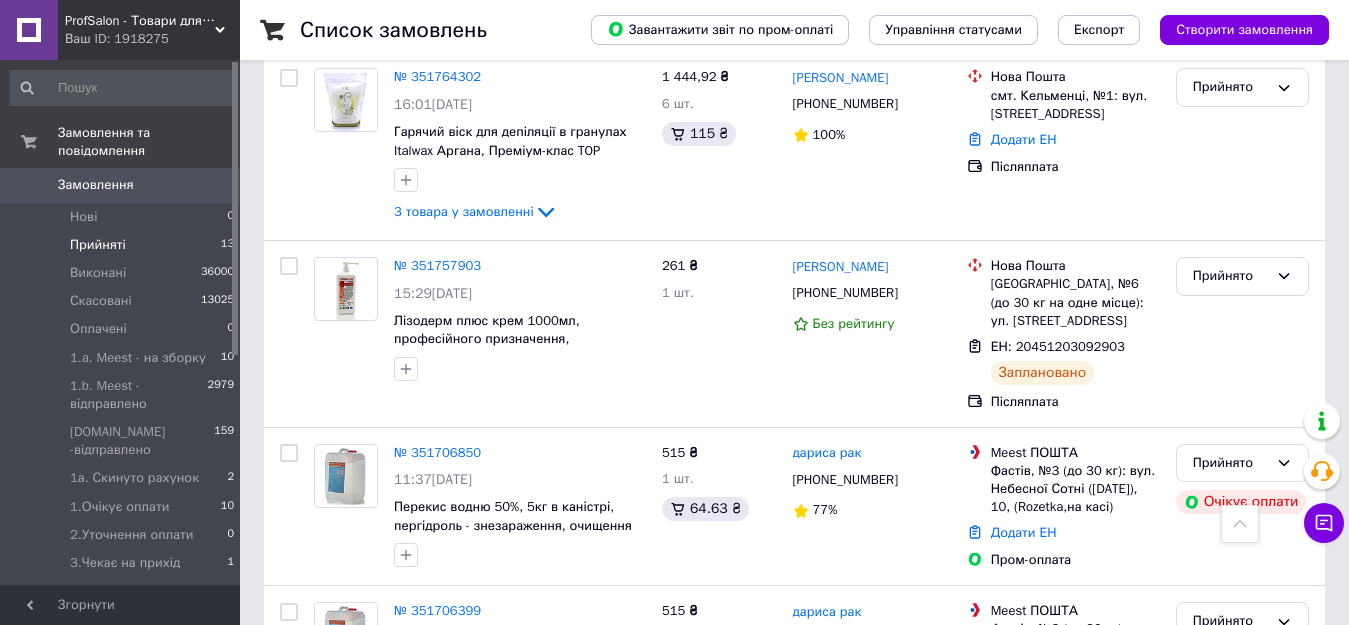 scroll, scrollTop: 1885, scrollLeft: 0, axis: vertical 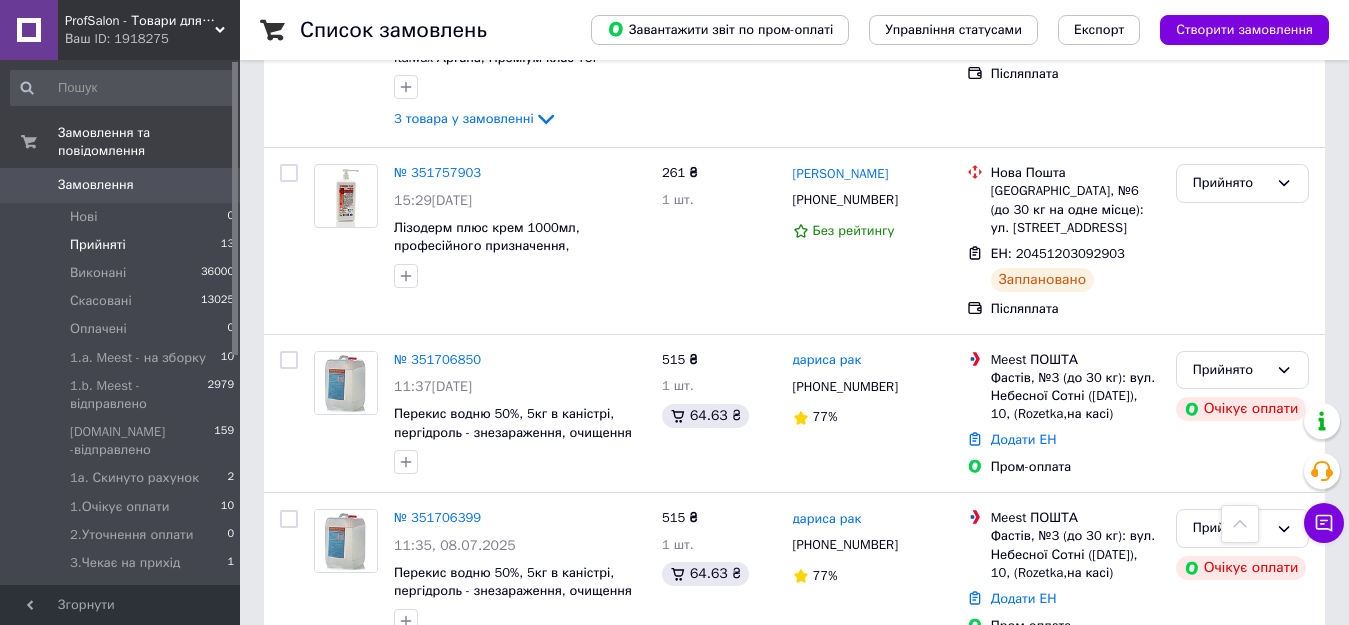 click on "Прийняті" at bounding box center [98, 245] 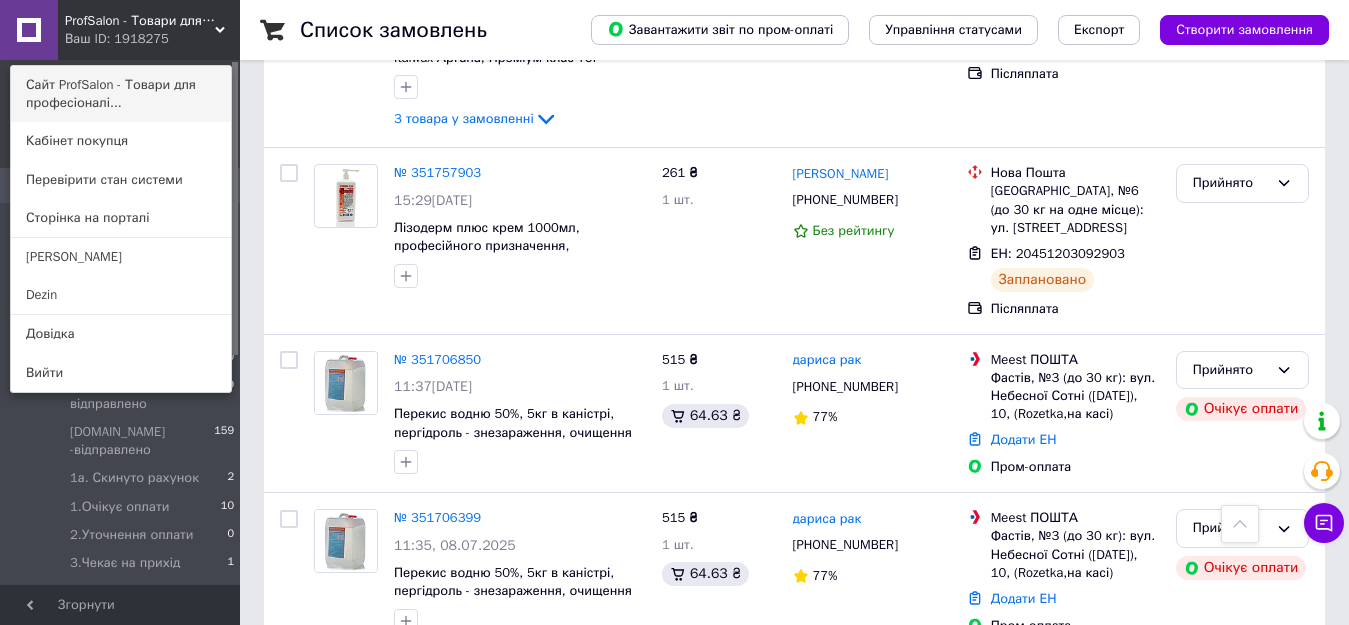click on "Сайт ProfSalon - Товари для професіоналі..." at bounding box center (121, 94) 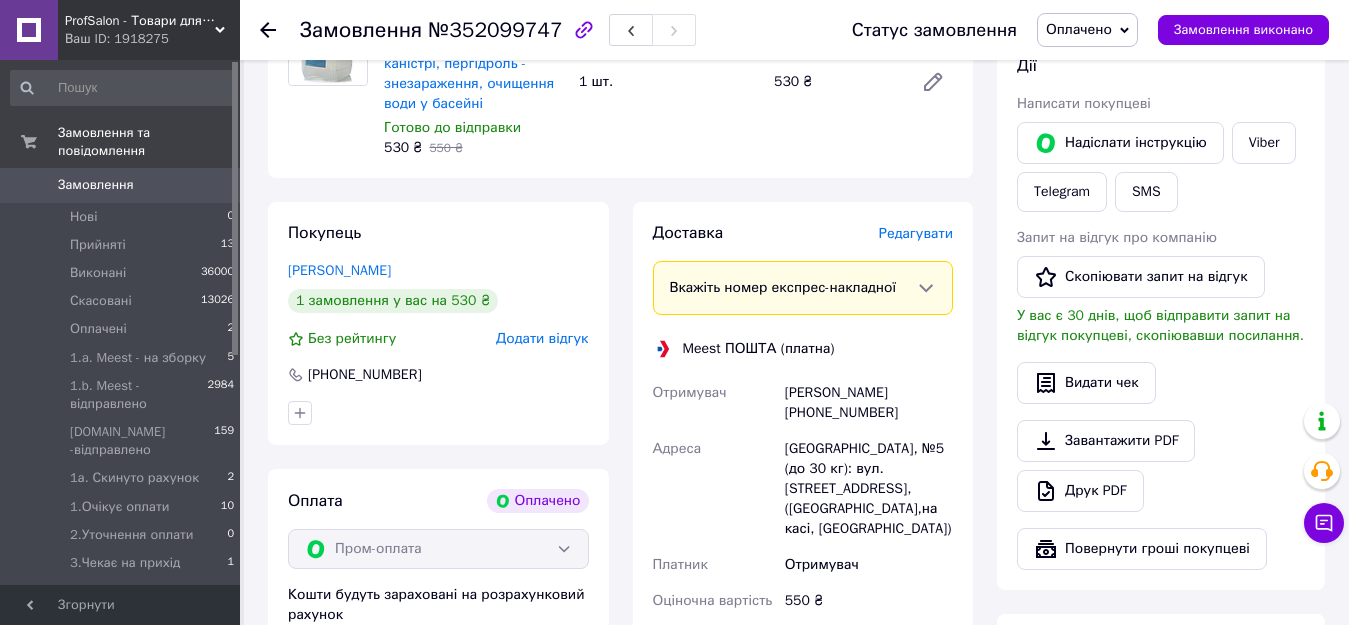 scroll, scrollTop: 800, scrollLeft: 0, axis: vertical 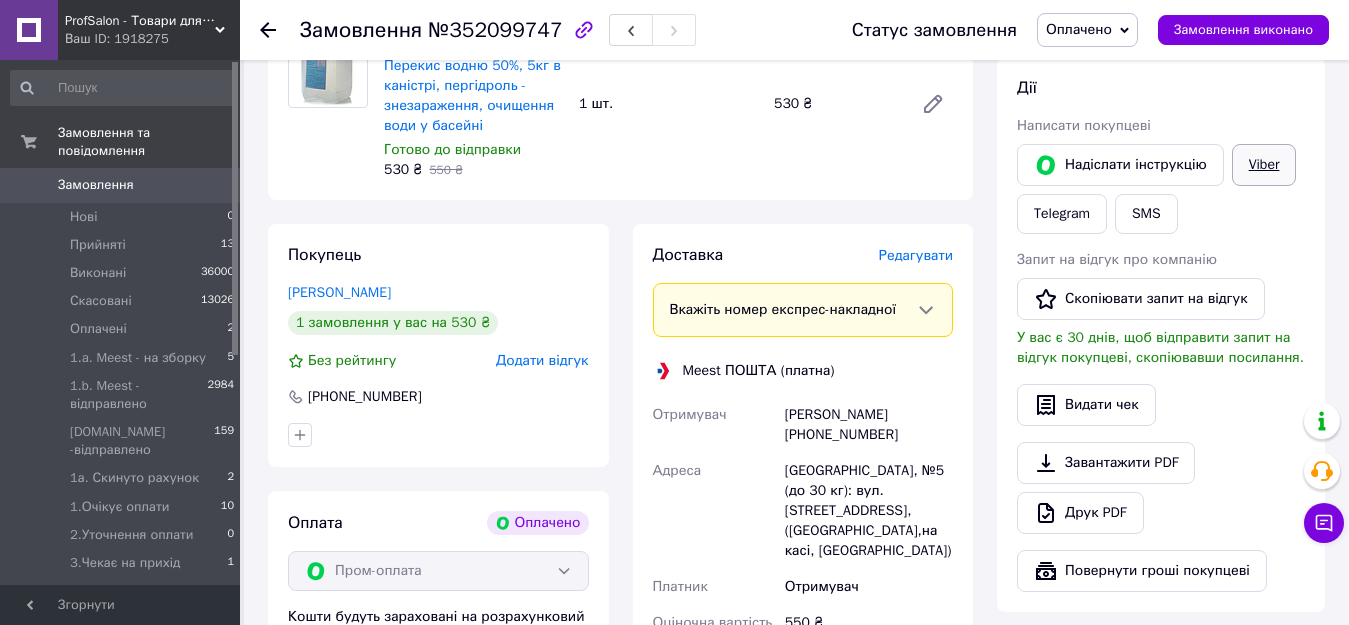 click on "Viber" at bounding box center (1264, 165) 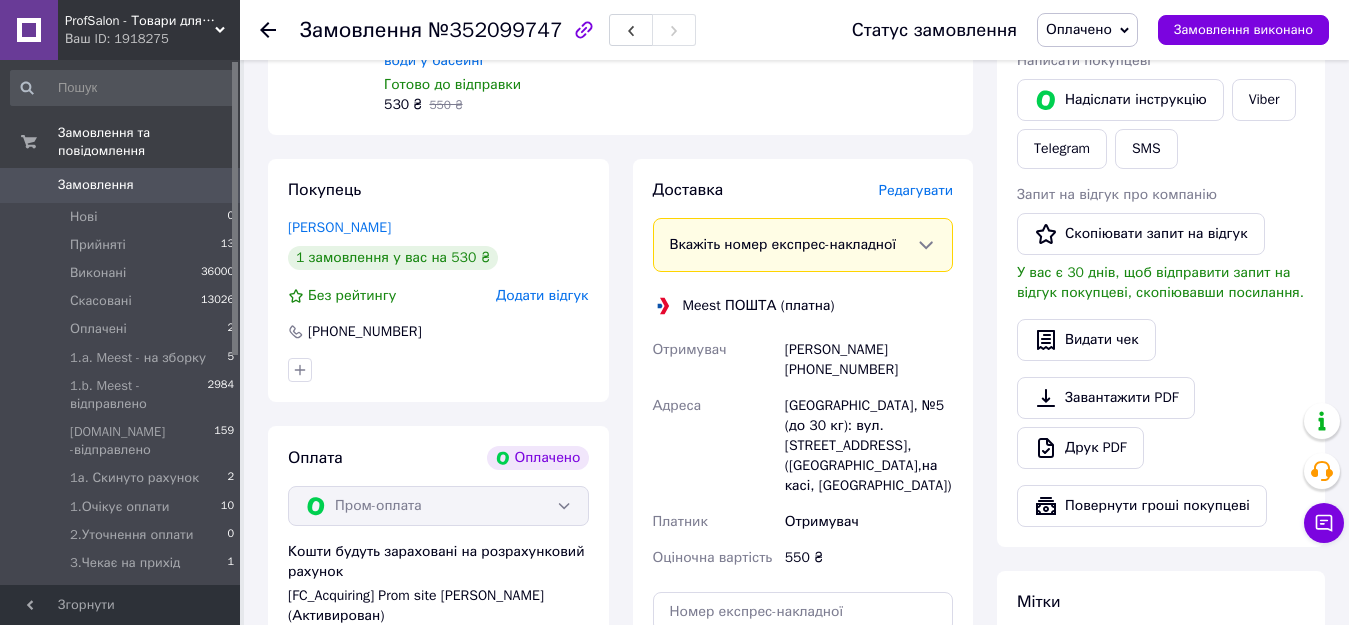scroll, scrollTop: 900, scrollLeft: 0, axis: vertical 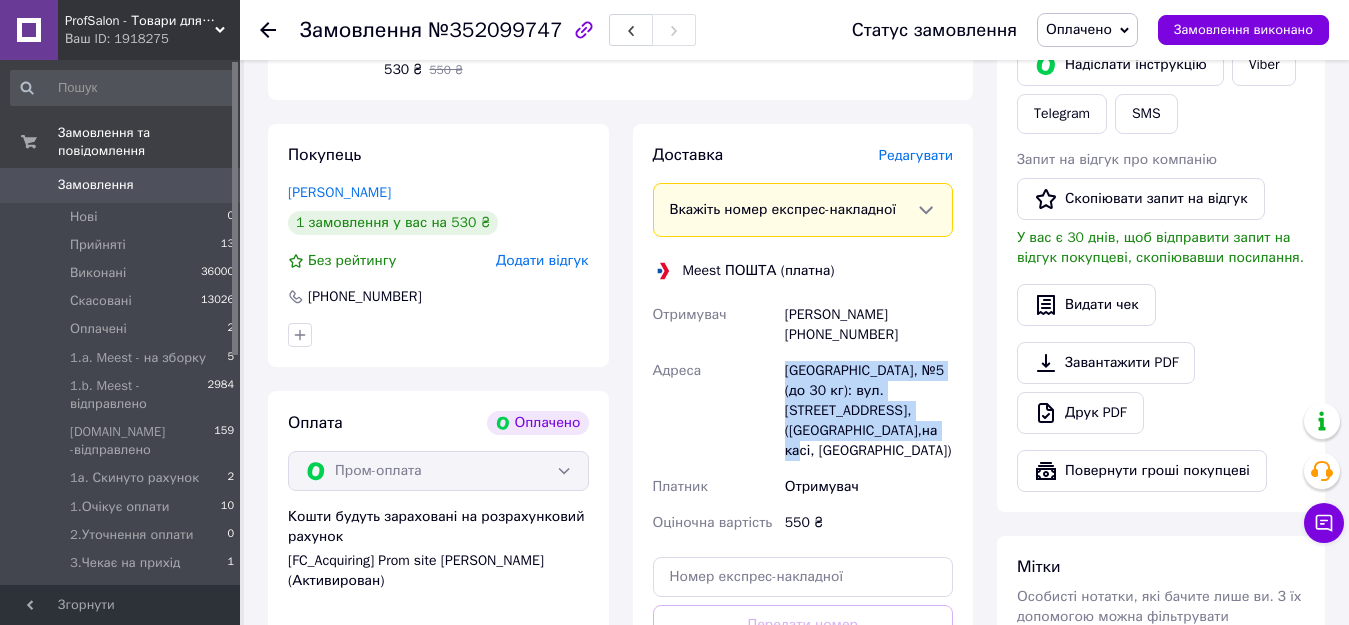 drag, startPoint x: 784, startPoint y: 350, endPoint x: 895, endPoint y: 406, distance: 124.32619 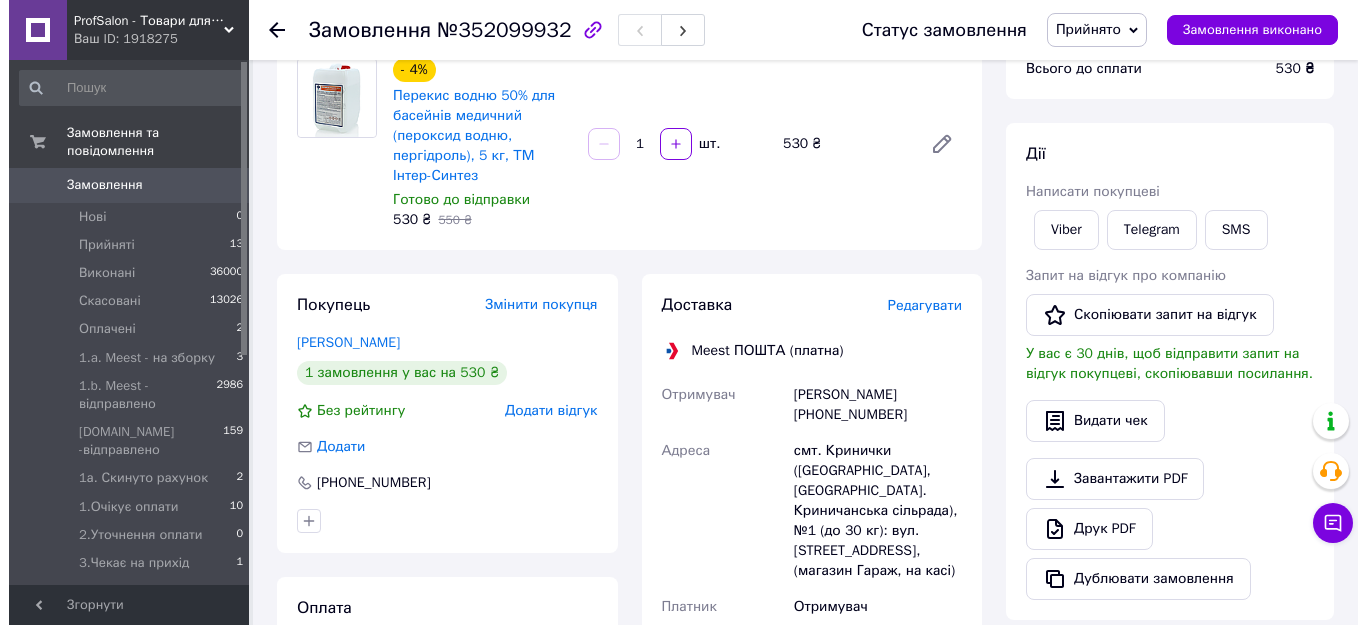 scroll, scrollTop: 200, scrollLeft: 0, axis: vertical 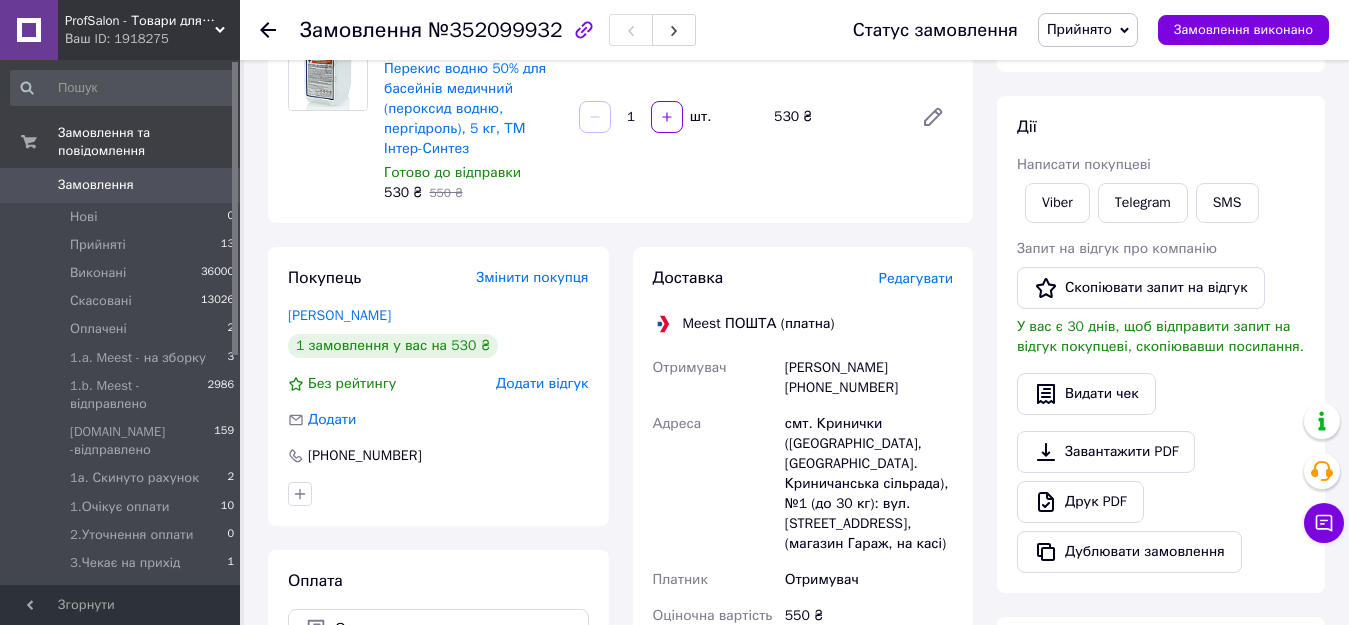 click on "Редагувати" at bounding box center (916, 278) 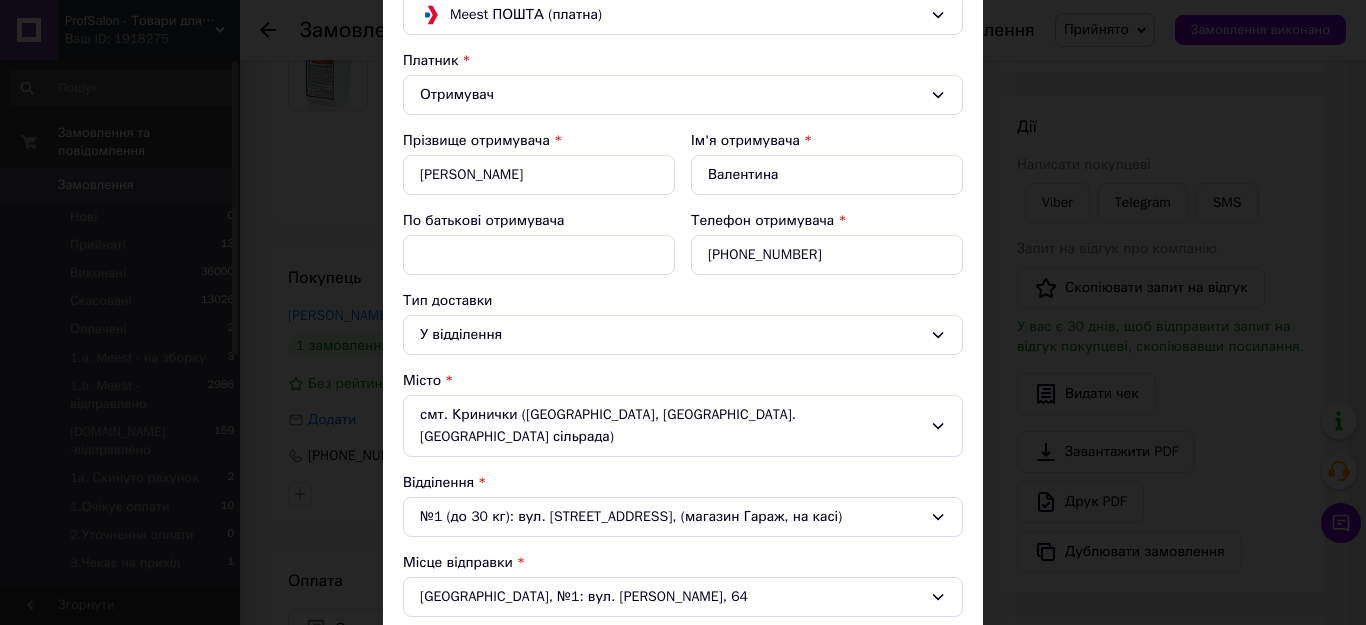 scroll, scrollTop: 200, scrollLeft: 0, axis: vertical 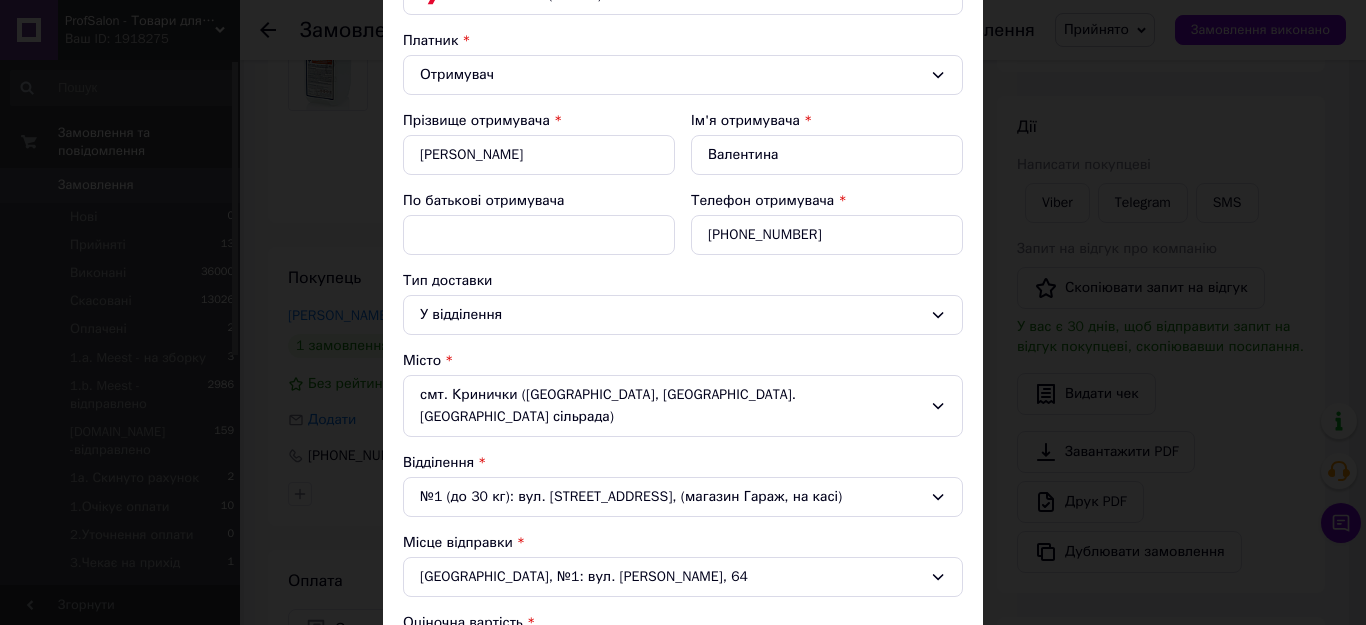 click on "№1 (до 30 кг): вул. [STREET_ADDRESS], (магазин Гараж, на касі)" at bounding box center [683, 497] 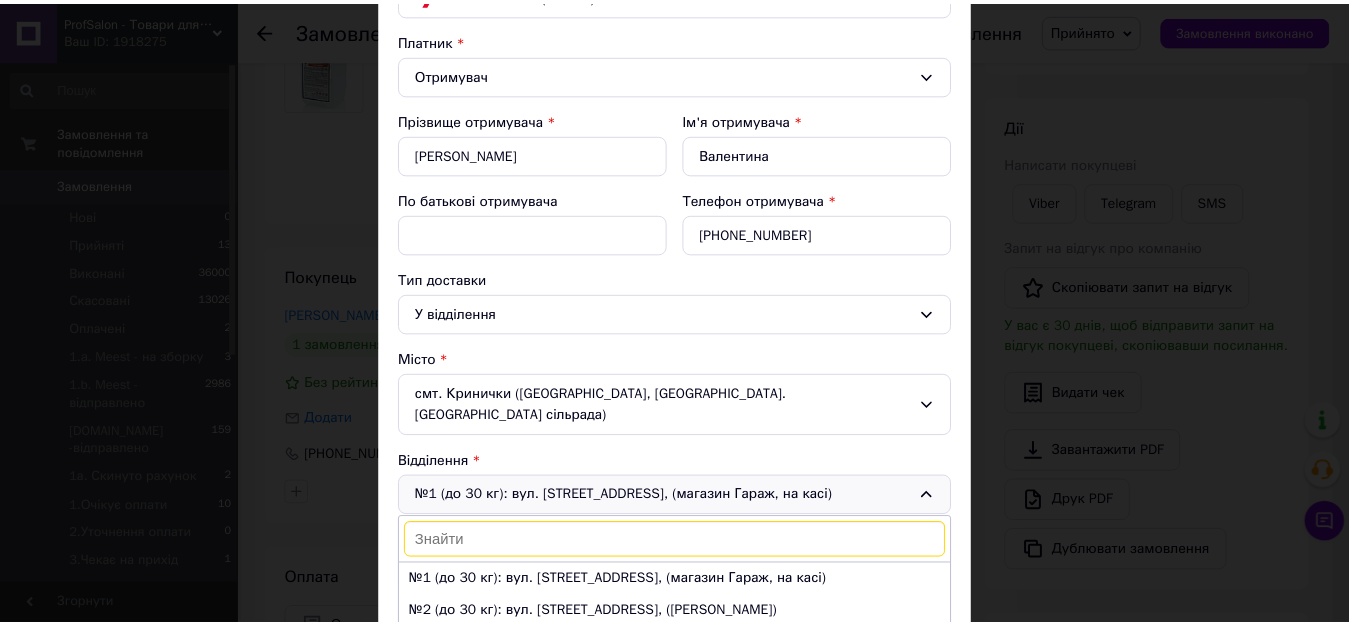 scroll, scrollTop: 300, scrollLeft: 0, axis: vertical 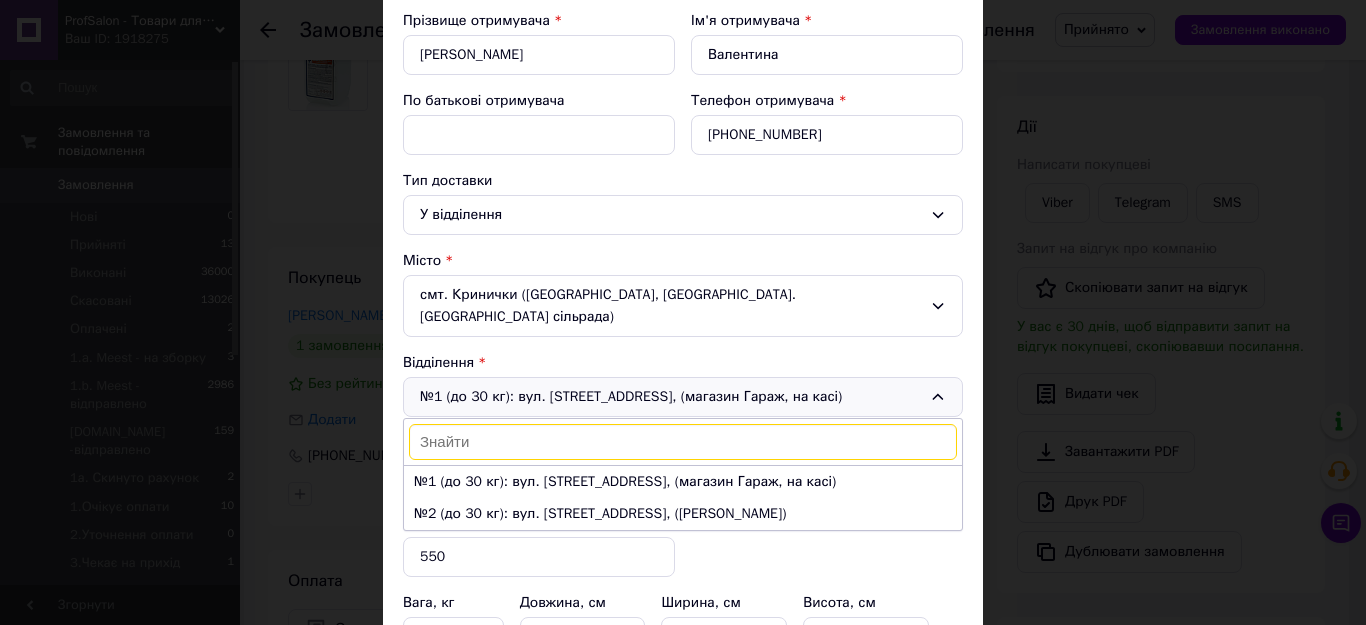 click on "× Редагування доставки Спосіб доставки Meest ПОШТА (платна) Платник Отримувач Прізвище отримувача   * [PERSON_NAME] Ім'я отримувача   * [PERSON_NAME] батькові отримувача Телефон отримувача   * [PHONE_NUMBER] Тип доставки У відділення Місто смт. Кринички ([GEOGRAPHIC_DATA], [GEOGRAPHIC_DATA]. Криничанська сільрада) Відділення №1 (до 30 кг): вул. [STREET_ADDRESS], (магазин Гараж, на касі) №1 (до 30 кг): вул. [STREET_ADDRESS], (магазин Гараж, на касі) №2 (до 30 кг): вул. [STREET_ADDRESS], (Гастроном Калина) Місце відправки [GEOGRAPHIC_DATA], №1: вул. [PERSON_NAME][STREET_ADDRESS]   * 550" at bounding box center [683, 312] 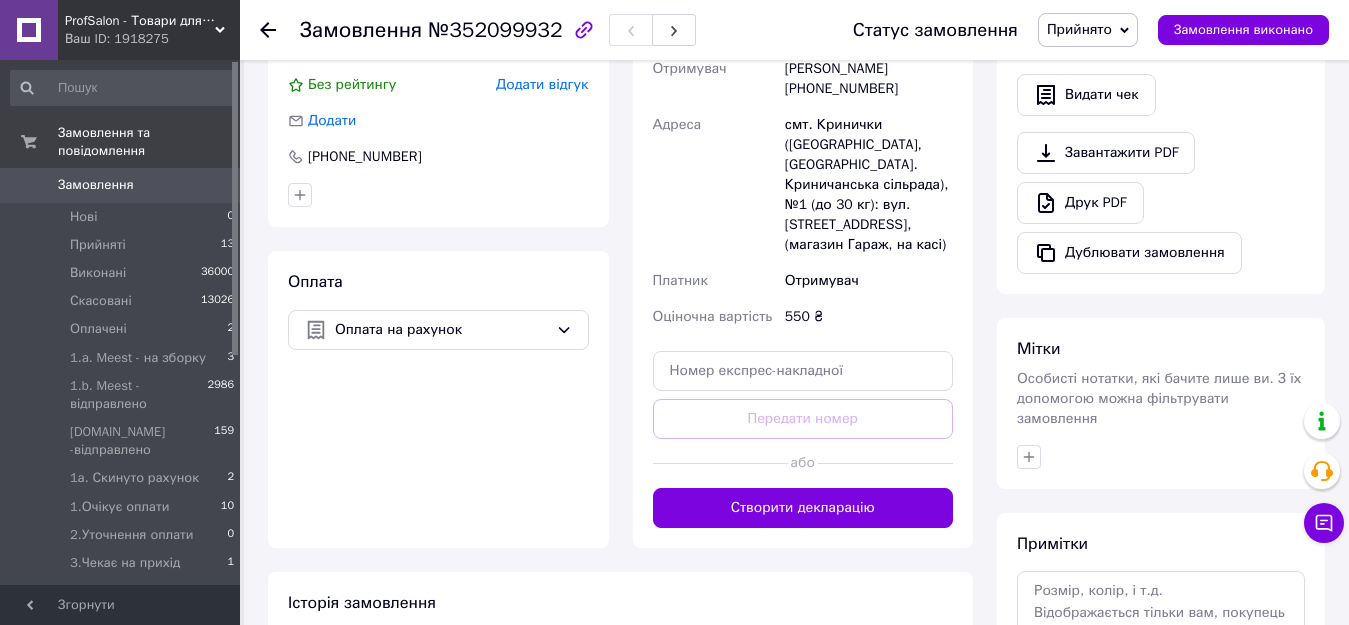 scroll, scrollTop: 500, scrollLeft: 0, axis: vertical 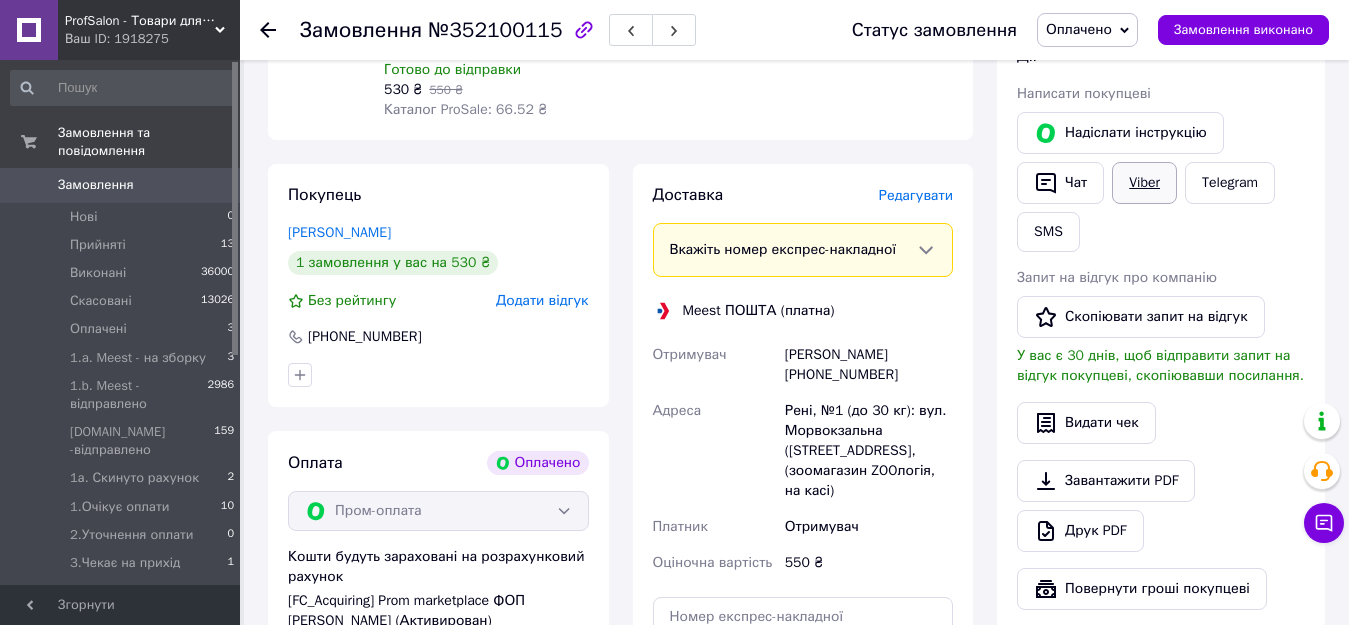 click on "Viber" at bounding box center (1144, 183) 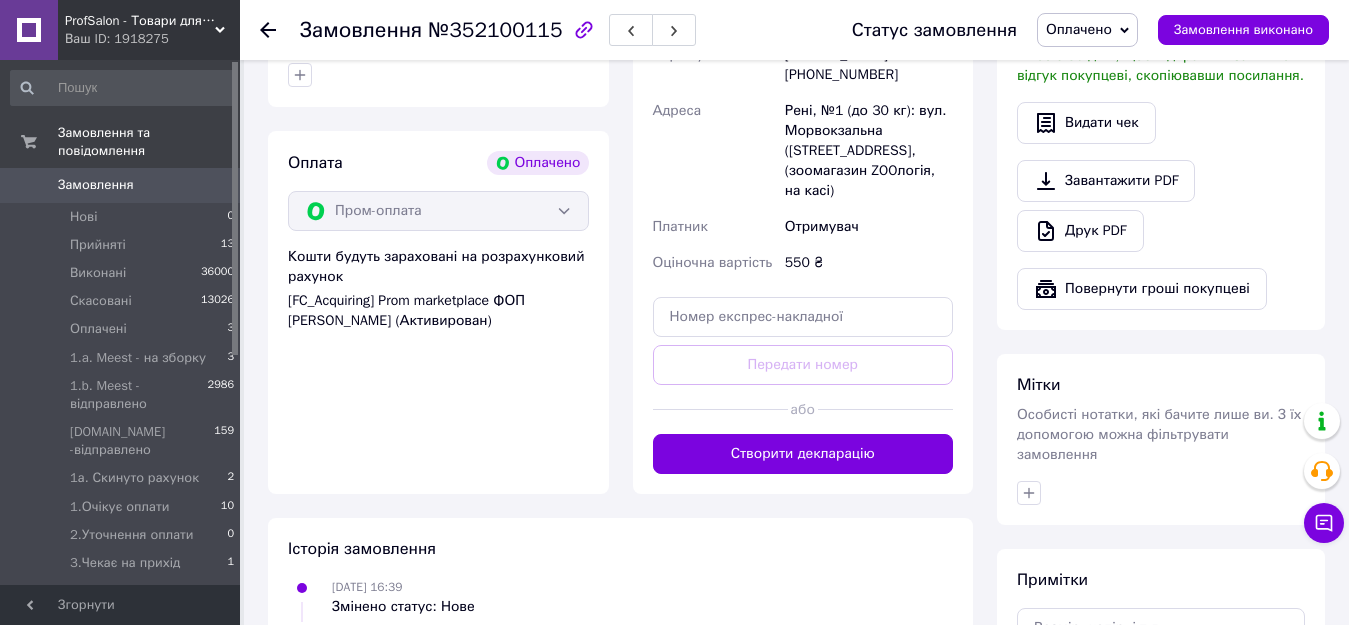 scroll, scrollTop: 1100, scrollLeft: 0, axis: vertical 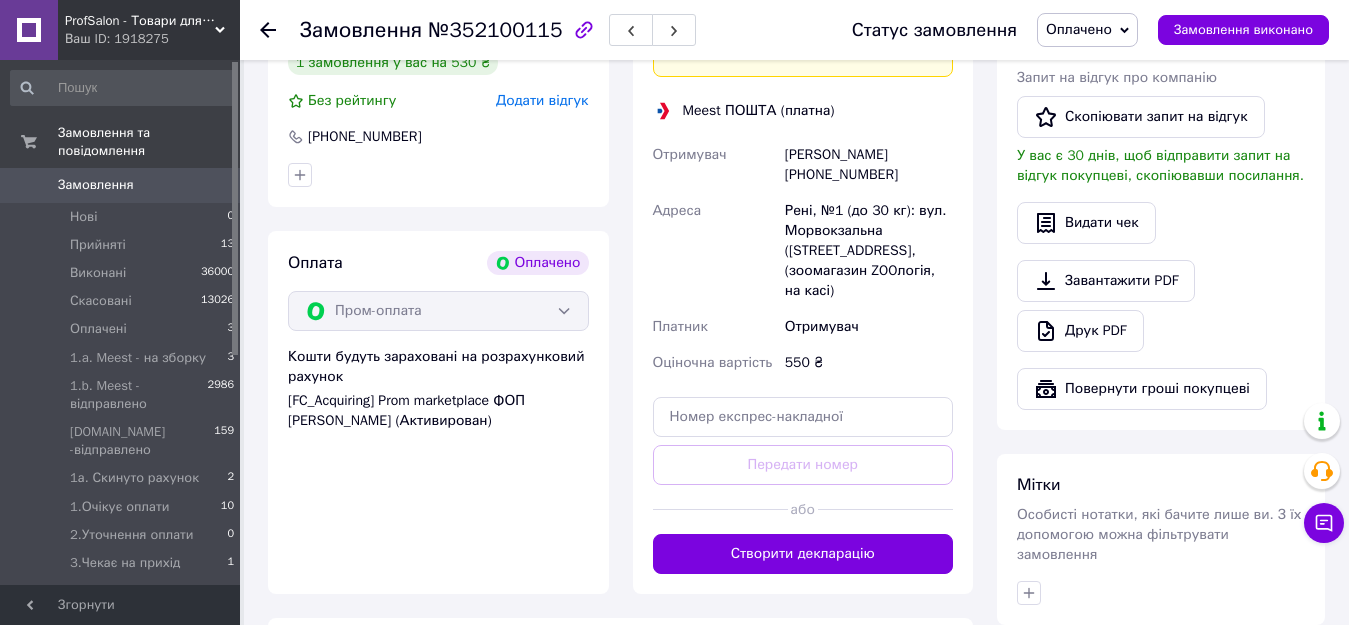 drag, startPoint x: 785, startPoint y: 194, endPoint x: 874, endPoint y: 277, distance: 121.69634 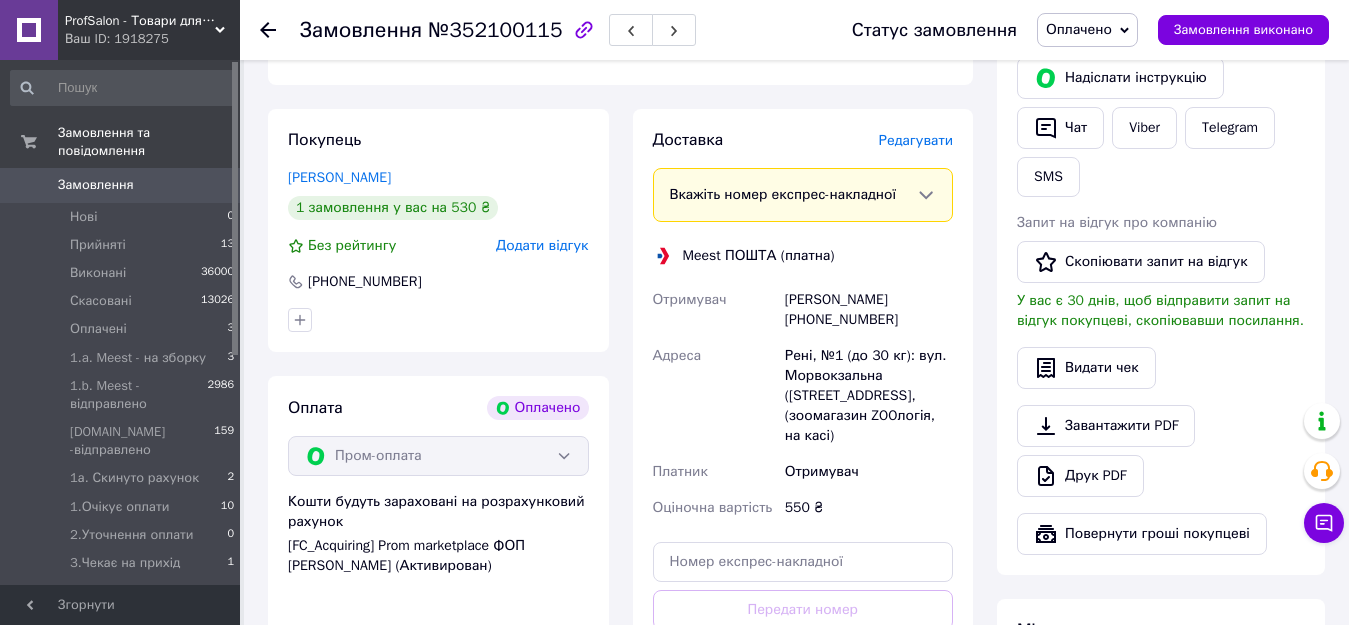 scroll, scrollTop: 900, scrollLeft: 0, axis: vertical 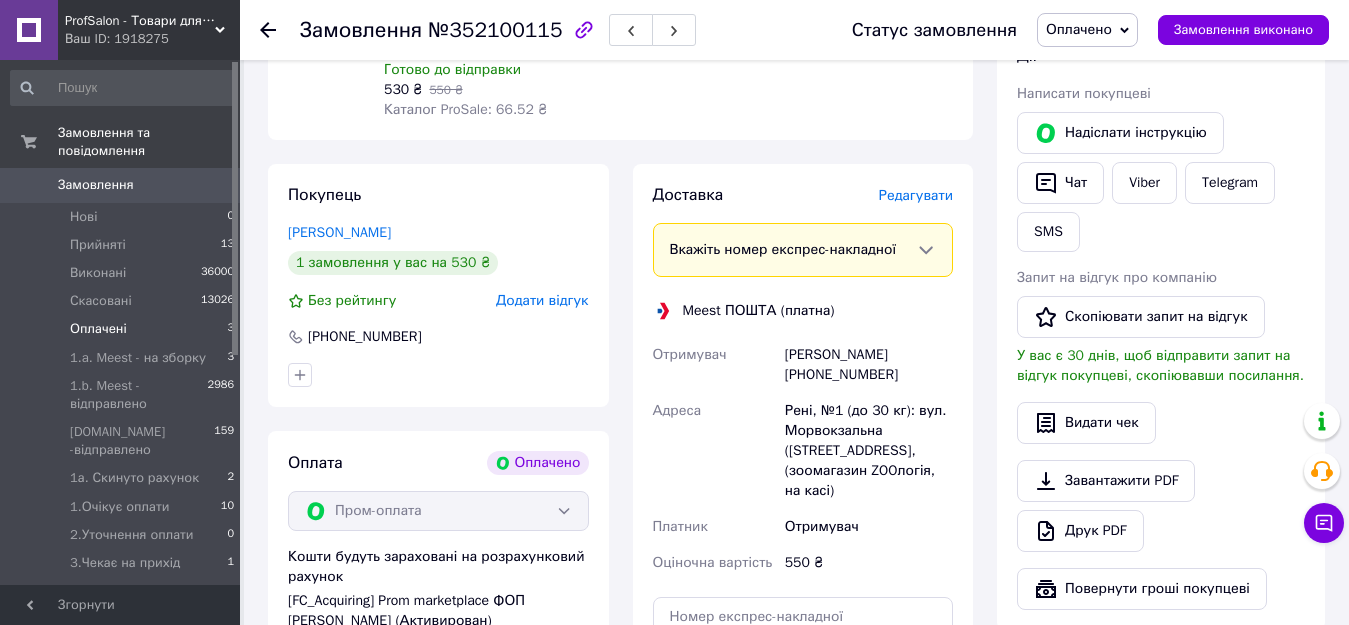 click on "Оплачені" at bounding box center [98, 329] 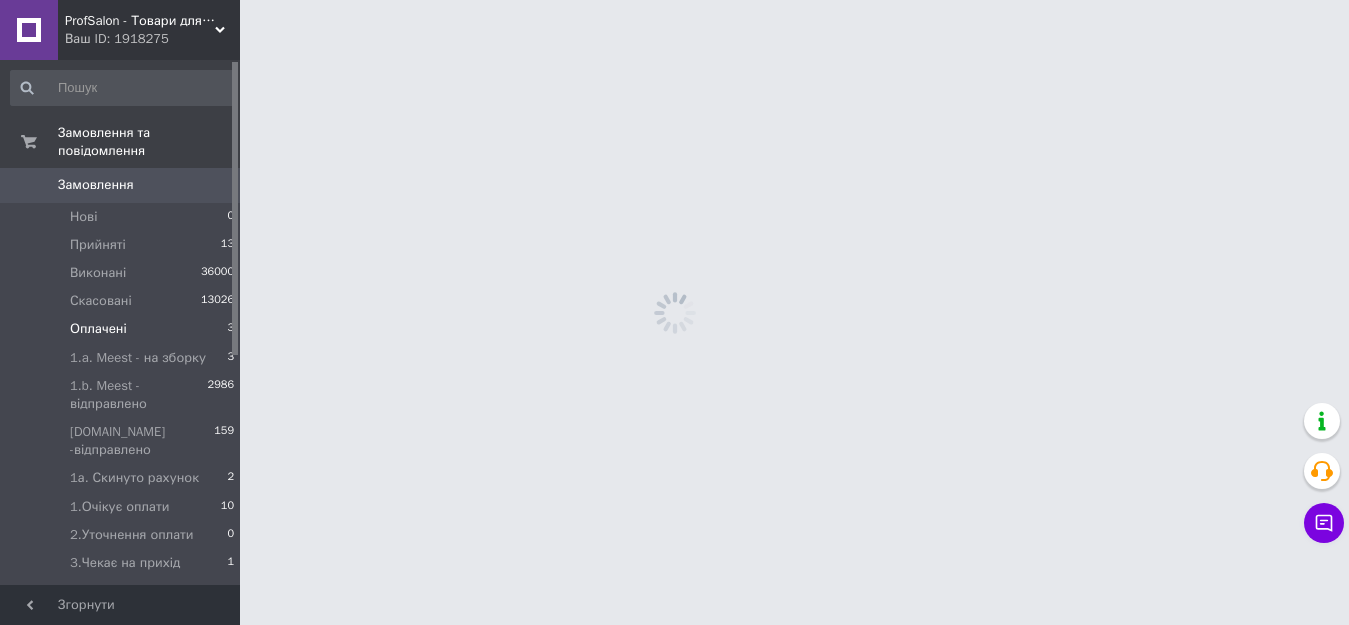scroll, scrollTop: 0, scrollLeft: 0, axis: both 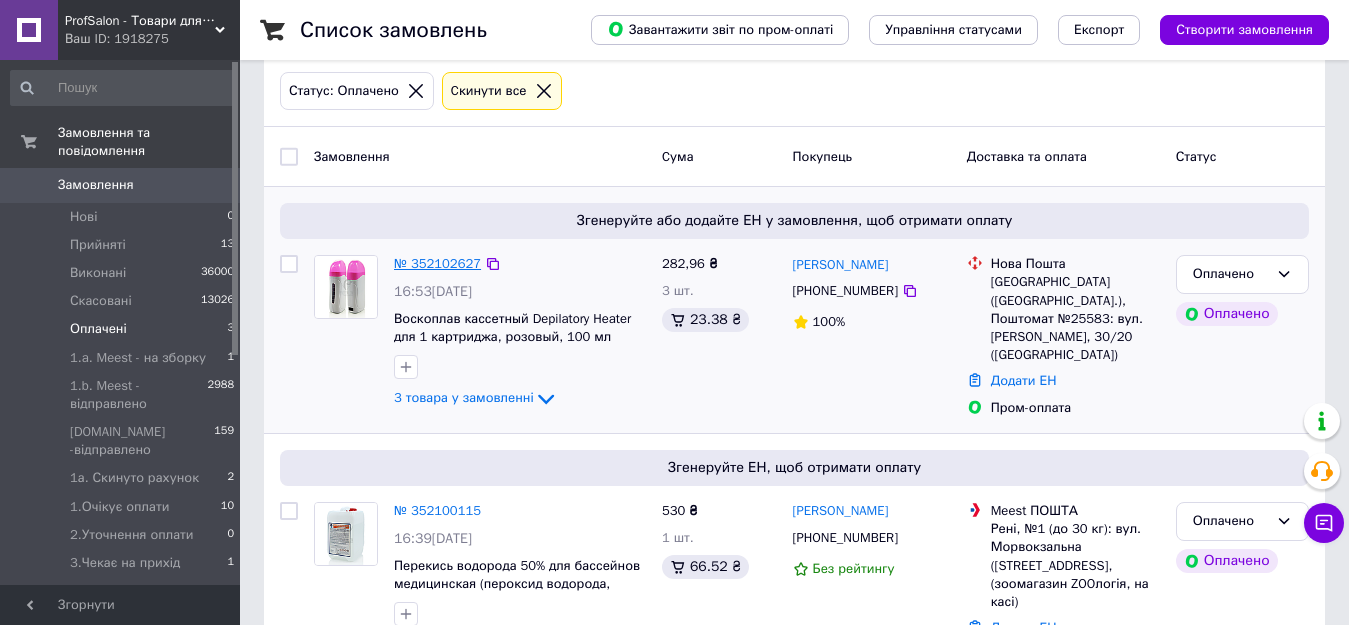 click on "№ 352102627" at bounding box center (437, 263) 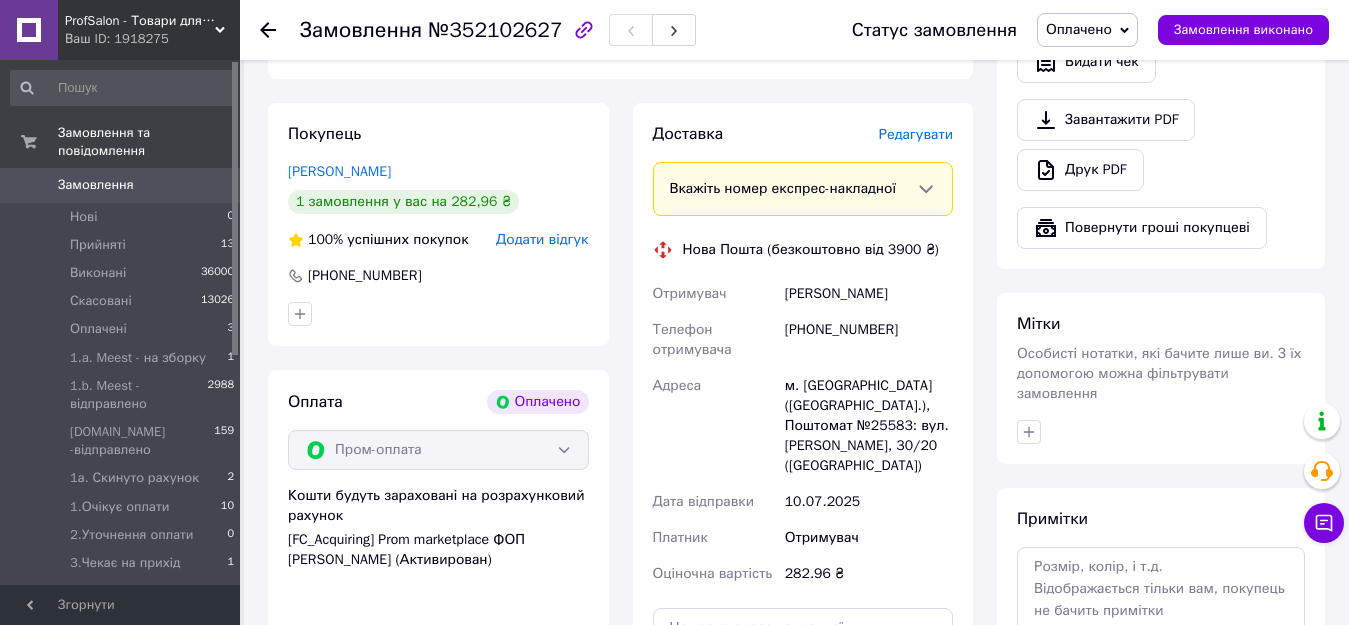 scroll, scrollTop: 1300, scrollLeft: 0, axis: vertical 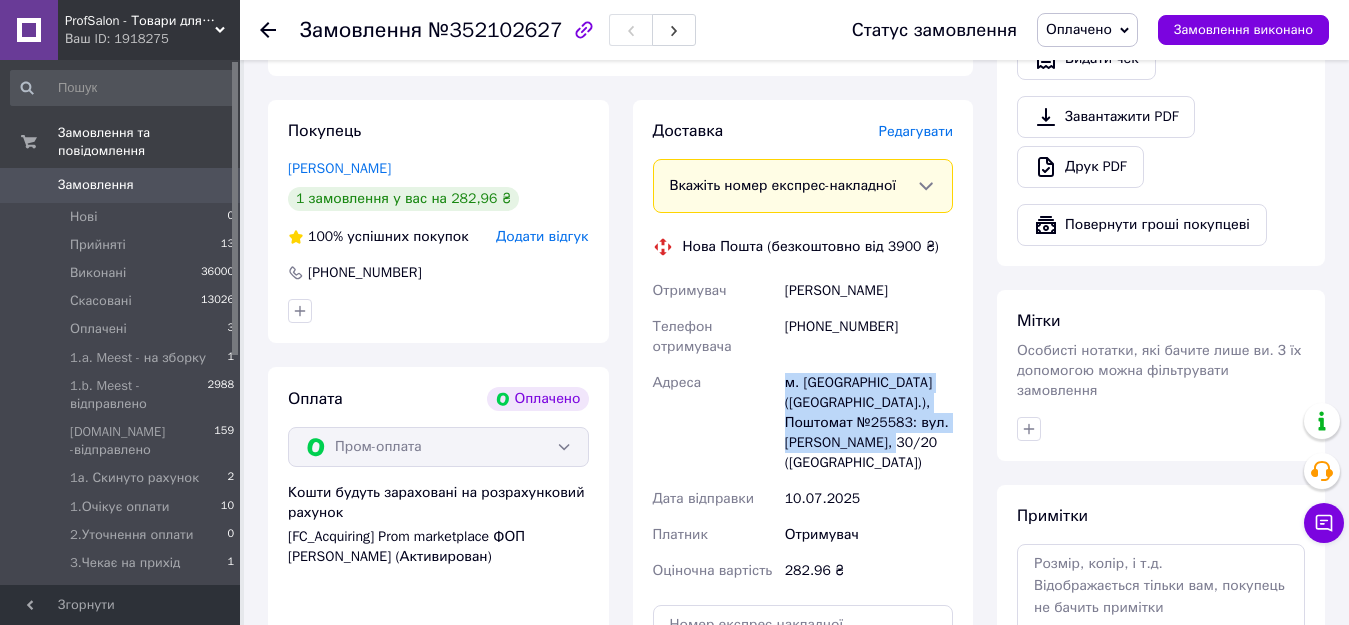 drag, startPoint x: 783, startPoint y: 365, endPoint x: 876, endPoint y: 440, distance: 119.47385 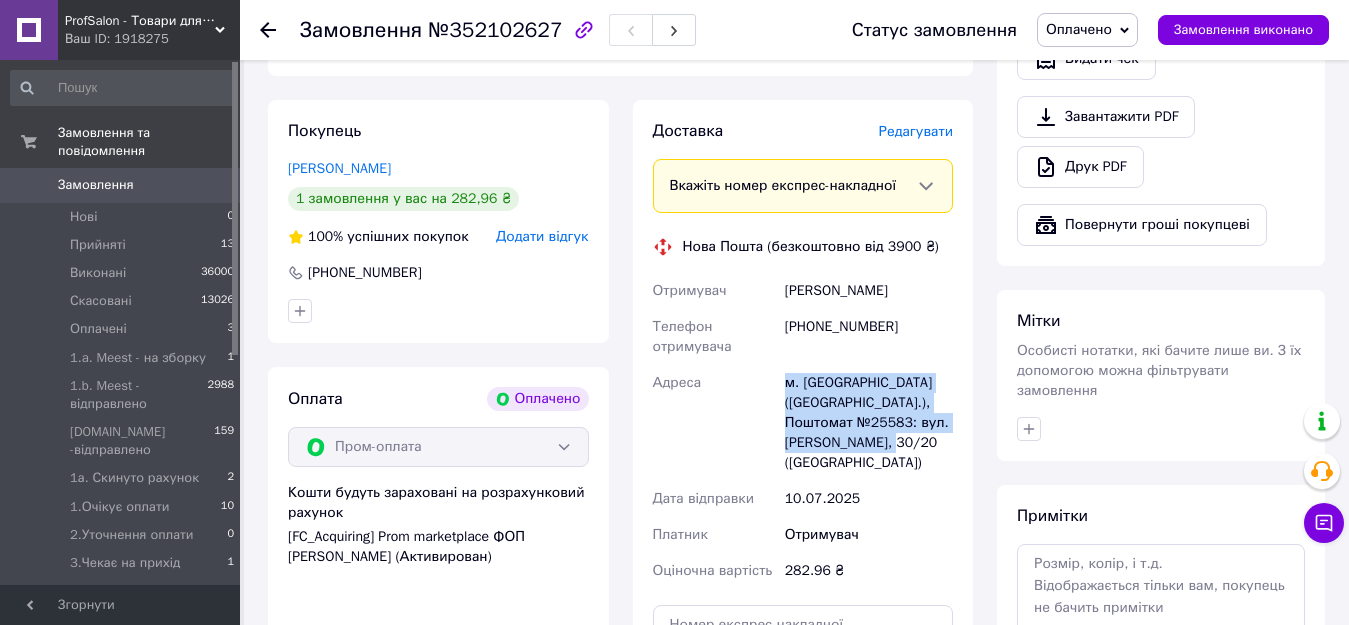copy on "м. [GEOGRAPHIC_DATA] ([GEOGRAPHIC_DATA].), Поштомат №25583: вул. [PERSON_NAME], 30/20 ([GEOGRAPHIC_DATA])" 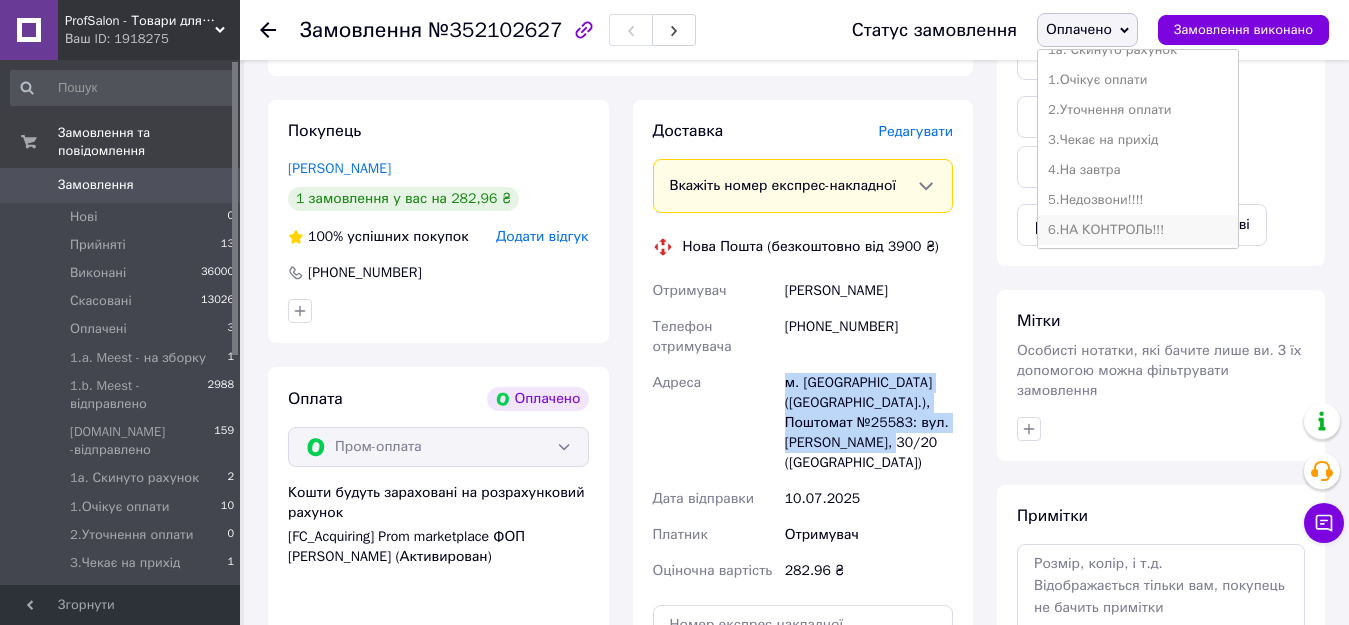 scroll, scrollTop: 300, scrollLeft: 0, axis: vertical 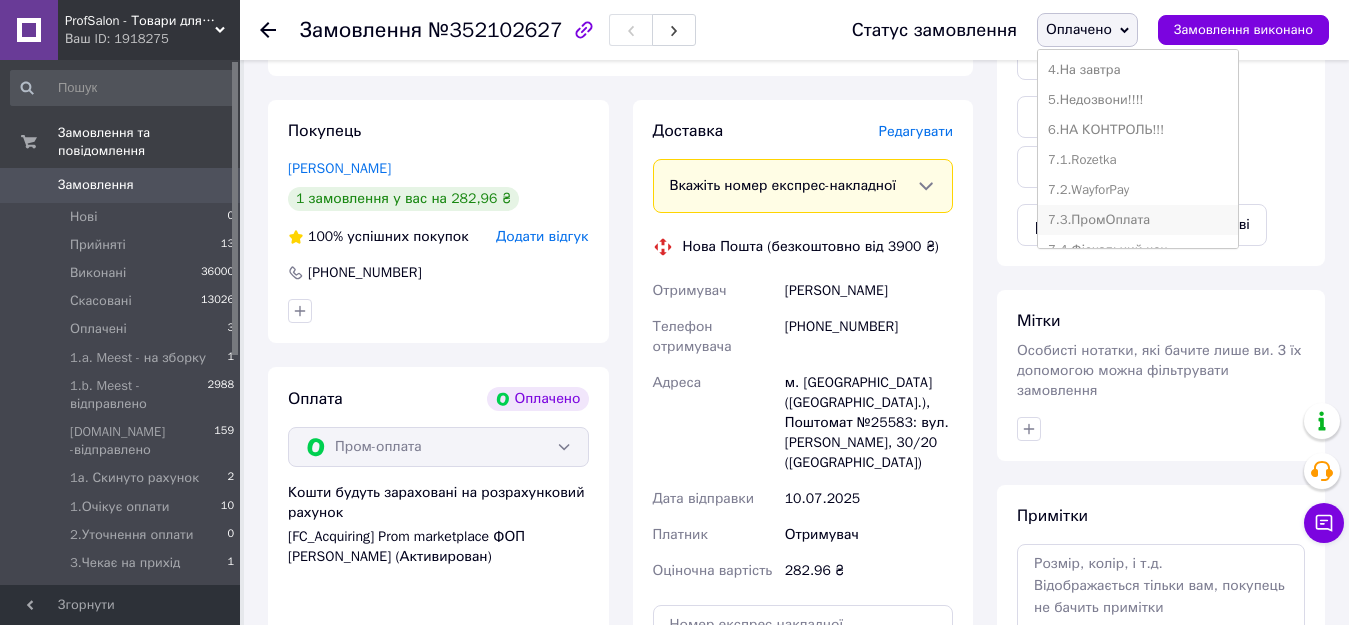 click on "7.3.ПромОплата" at bounding box center (1138, 220) 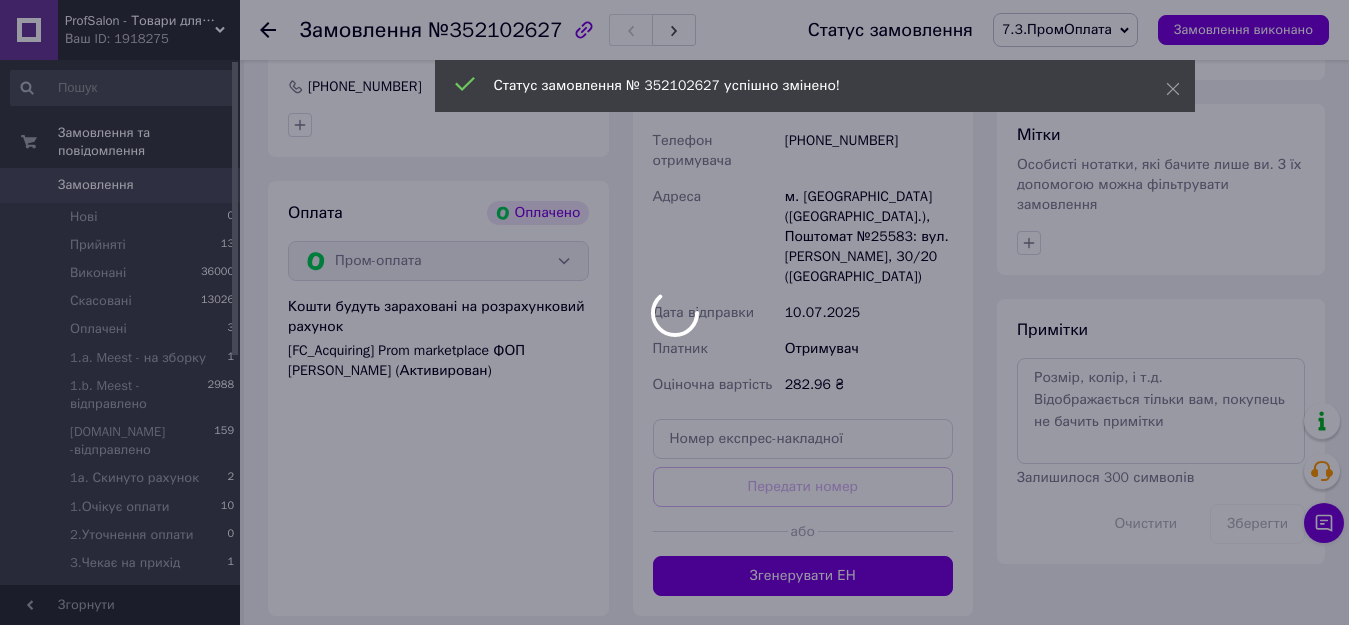 scroll, scrollTop: 1500, scrollLeft: 0, axis: vertical 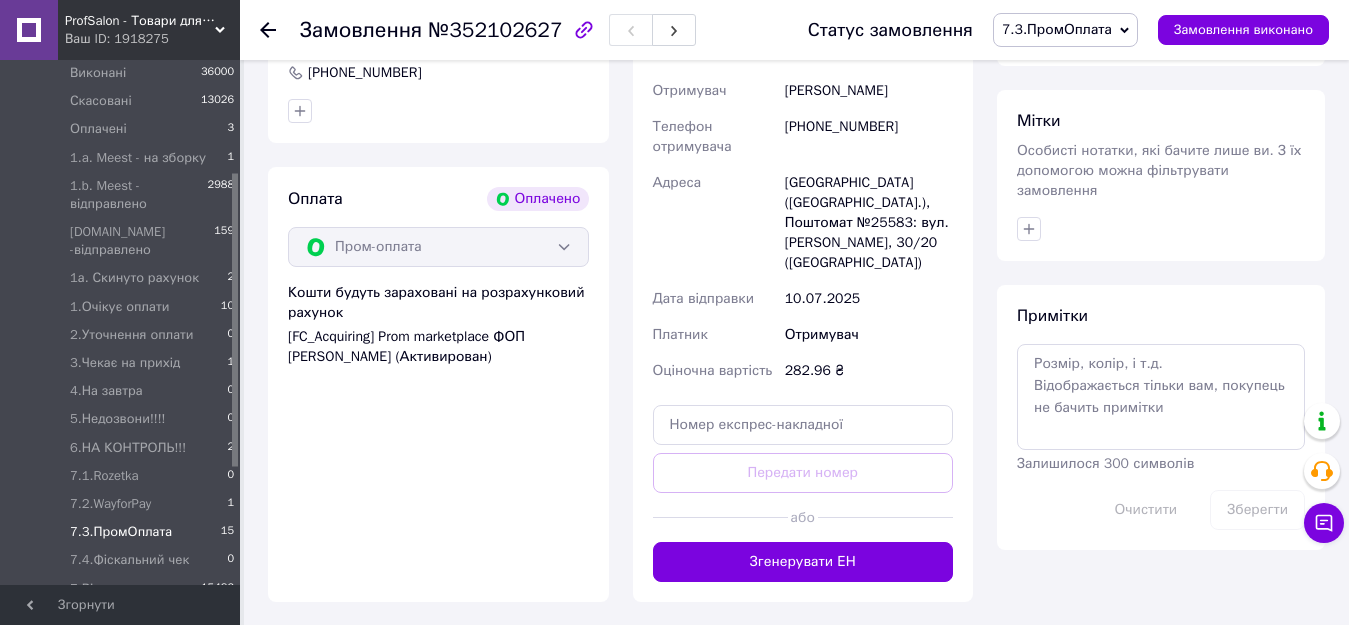 click on "7.3.ПромОплата" at bounding box center (121, 532) 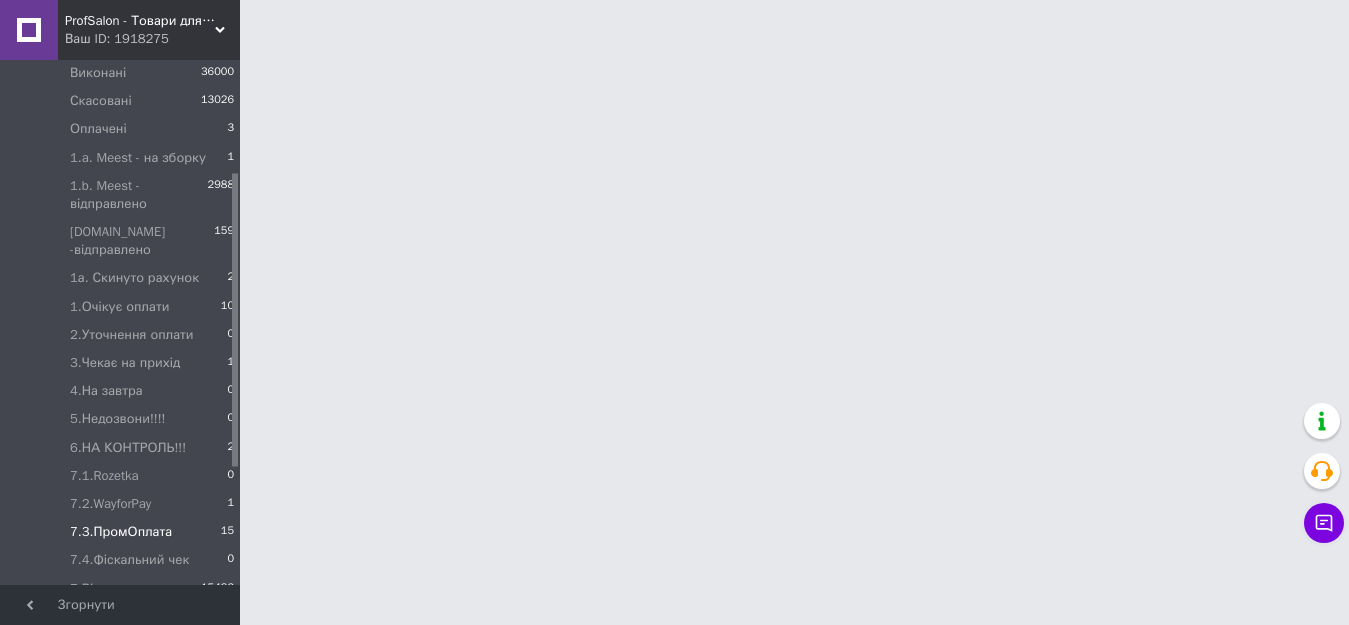 scroll, scrollTop: 0, scrollLeft: 0, axis: both 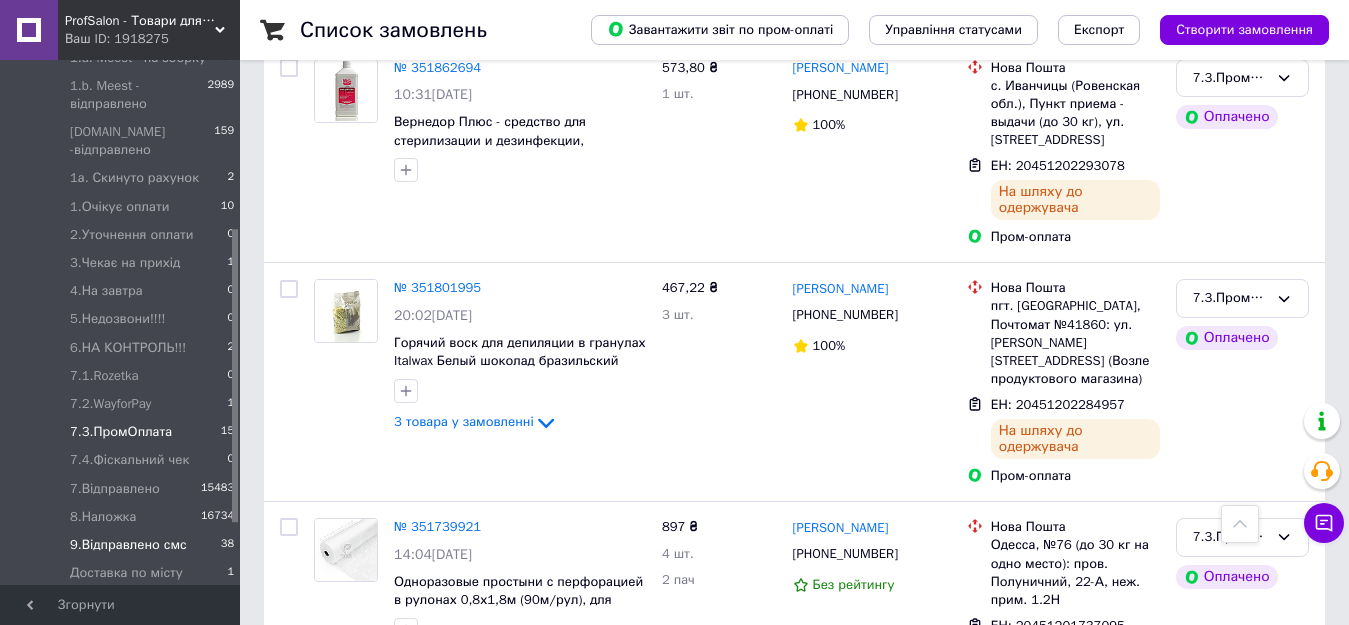 click on "9.Відправлено смс" at bounding box center [128, 545] 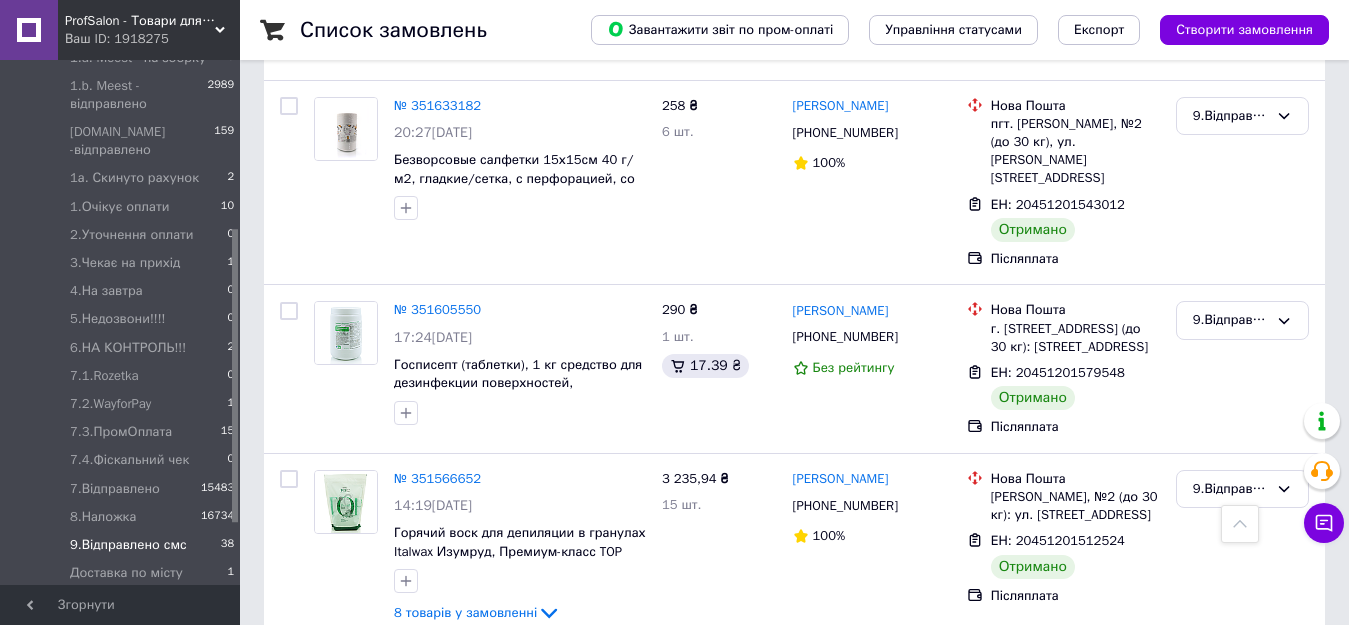 scroll, scrollTop: 3500, scrollLeft: 0, axis: vertical 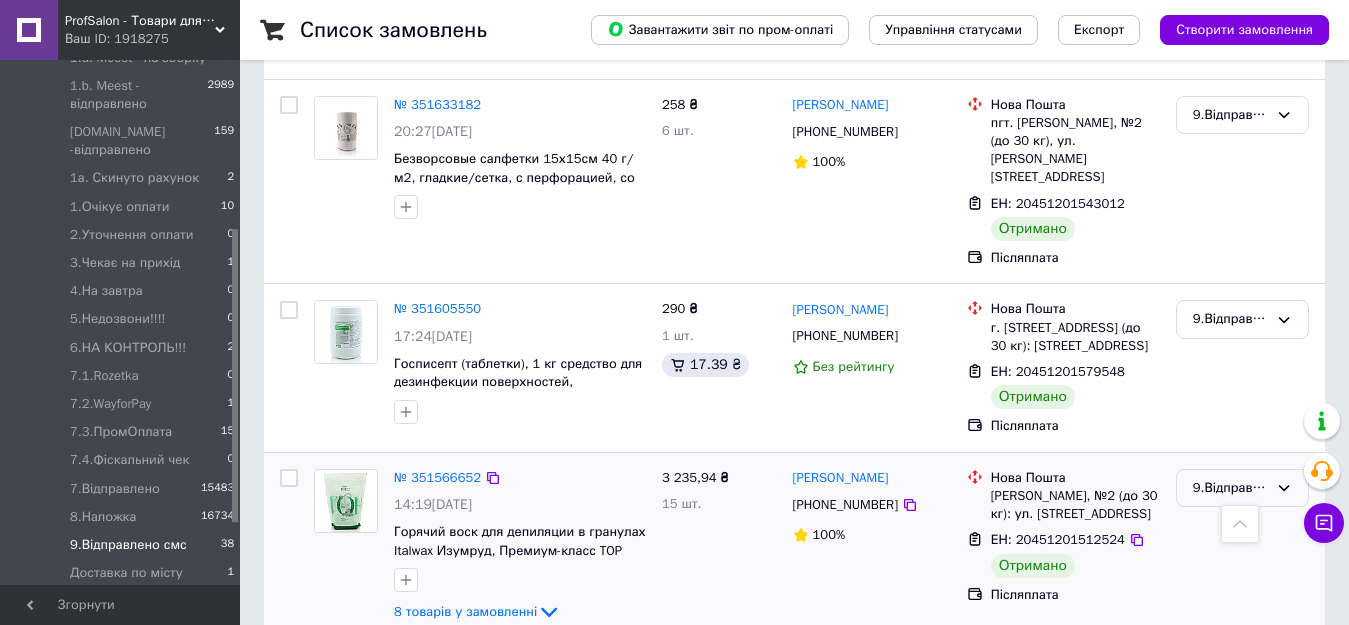 click on "9.Відправлено смс" at bounding box center (1230, 488) 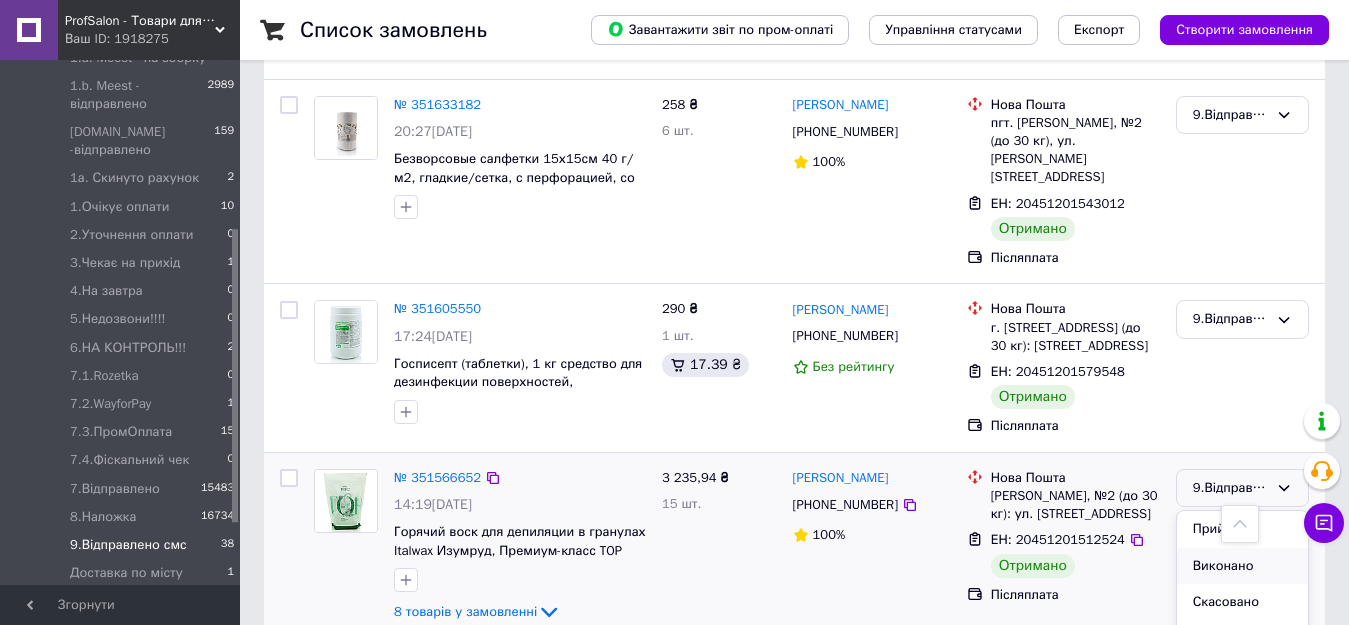 click on "Виконано" at bounding box center (1242, 566) 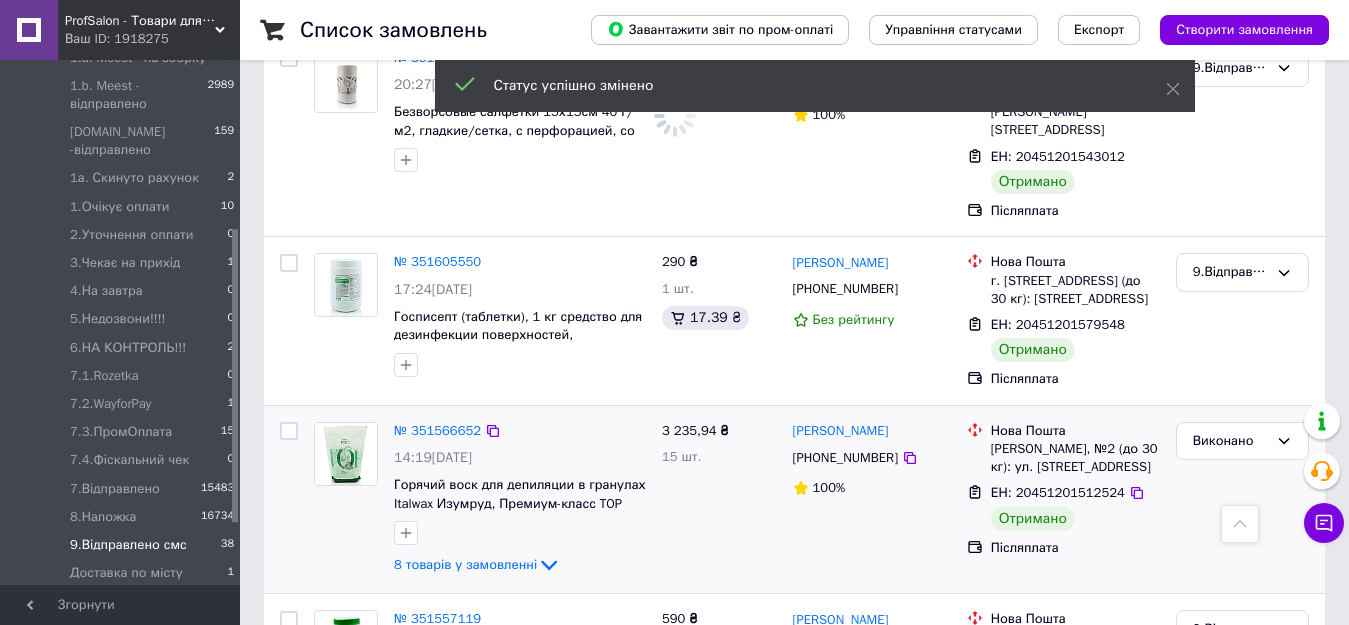 scroll, scrollTop: 3572, scrollLeft: 0, axis: vertical 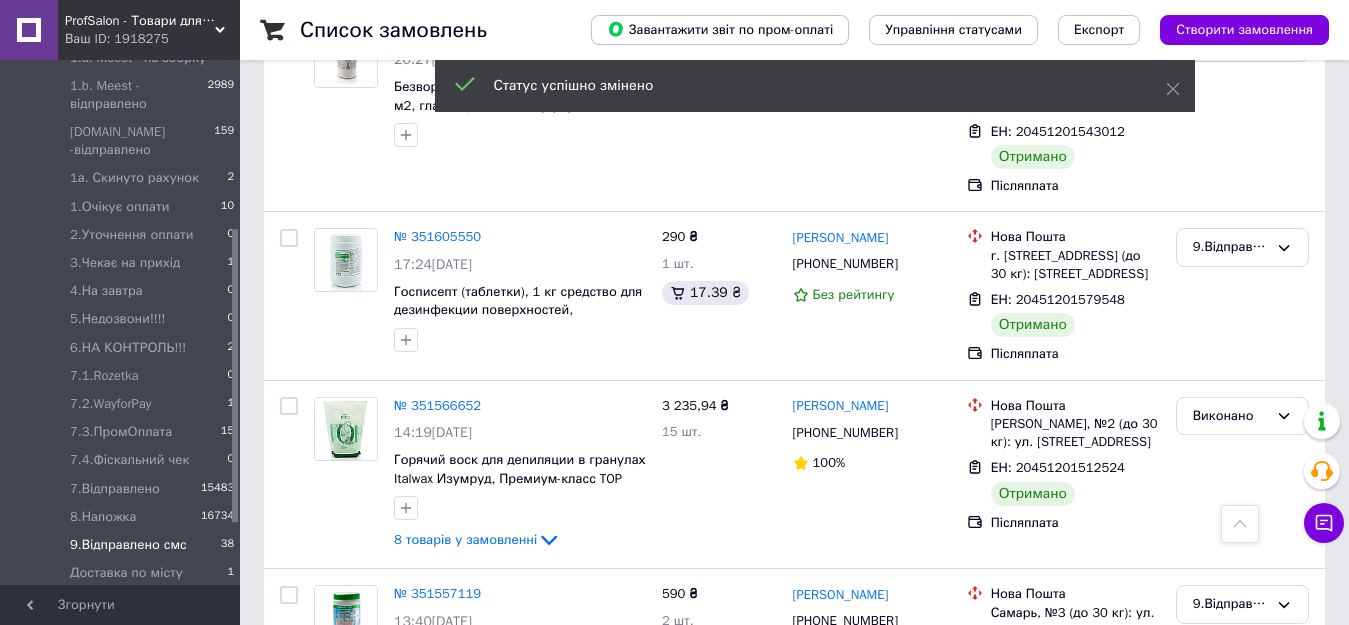 click on "2" at bounding box center (327, 800) 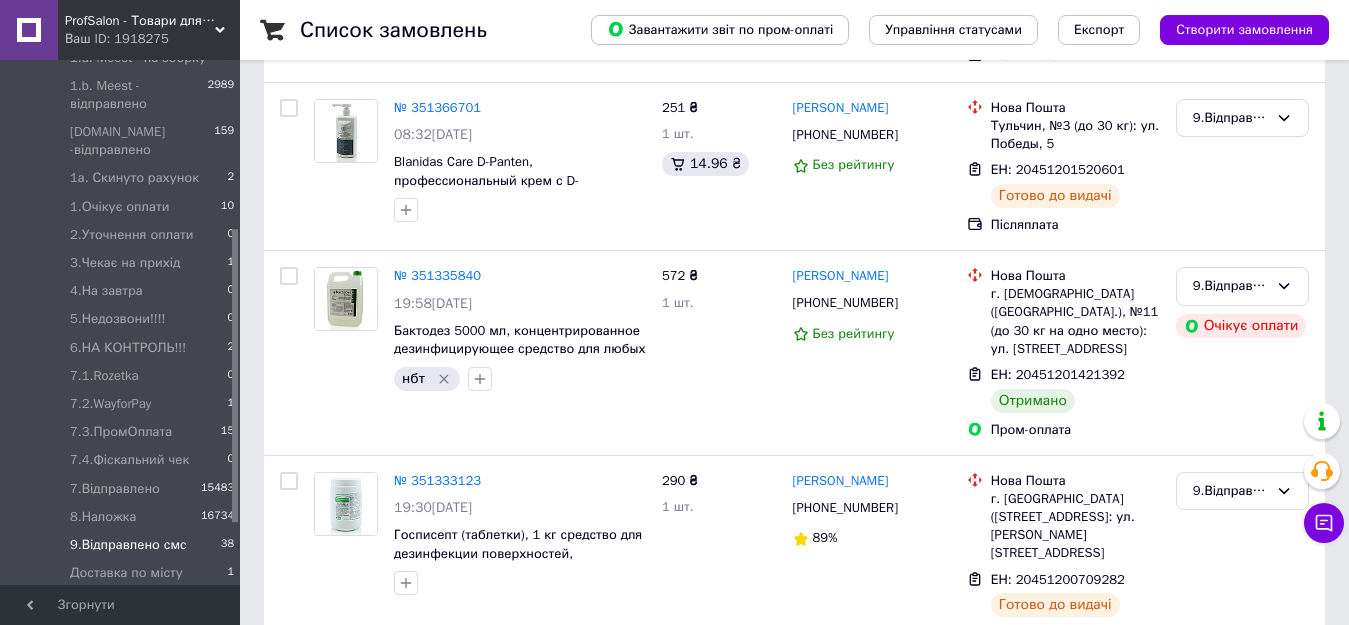 scroll, scrollTop: 500, scrollLeft: 0, axis: vertical 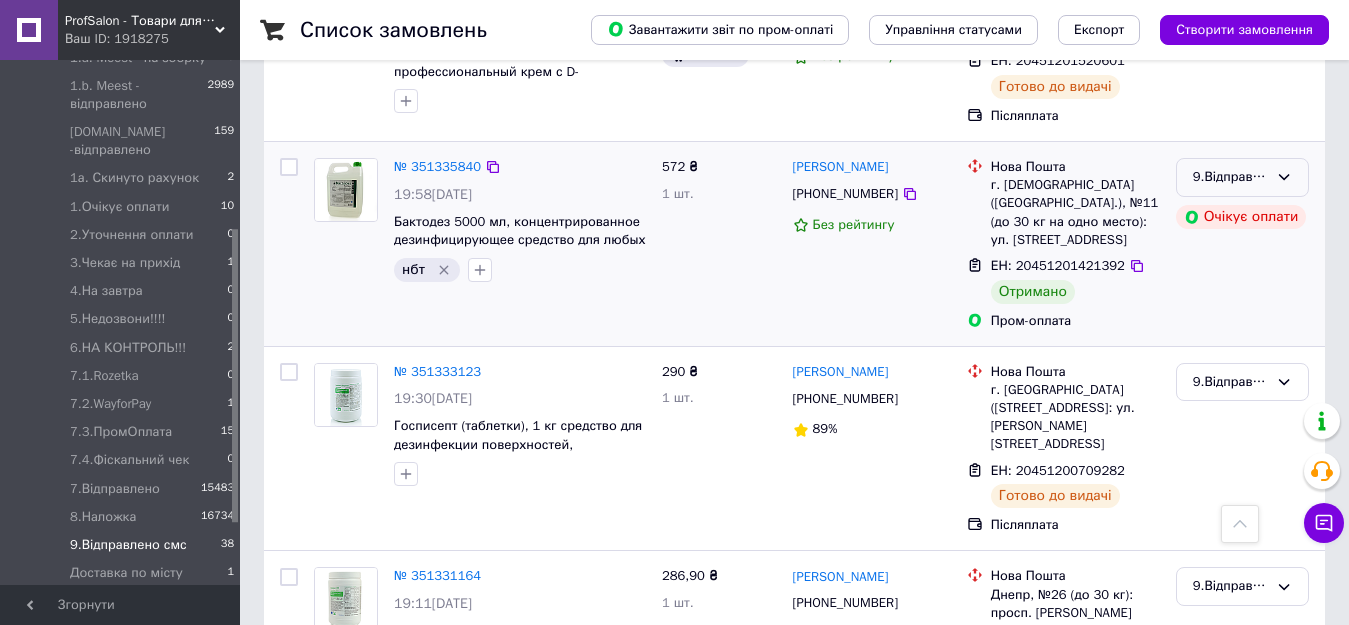 click on "9.Відправлено смс" at bounding box center (1230, 177) 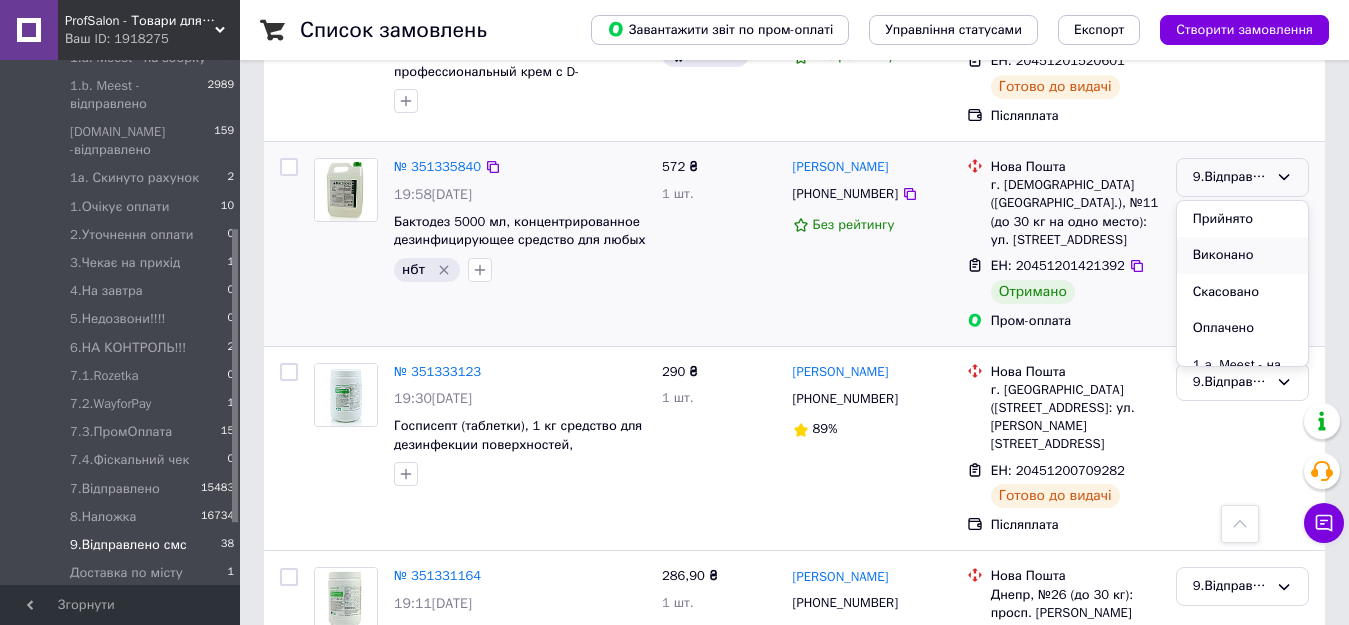 click on "Виконано" at bounding box center (1242, 255) 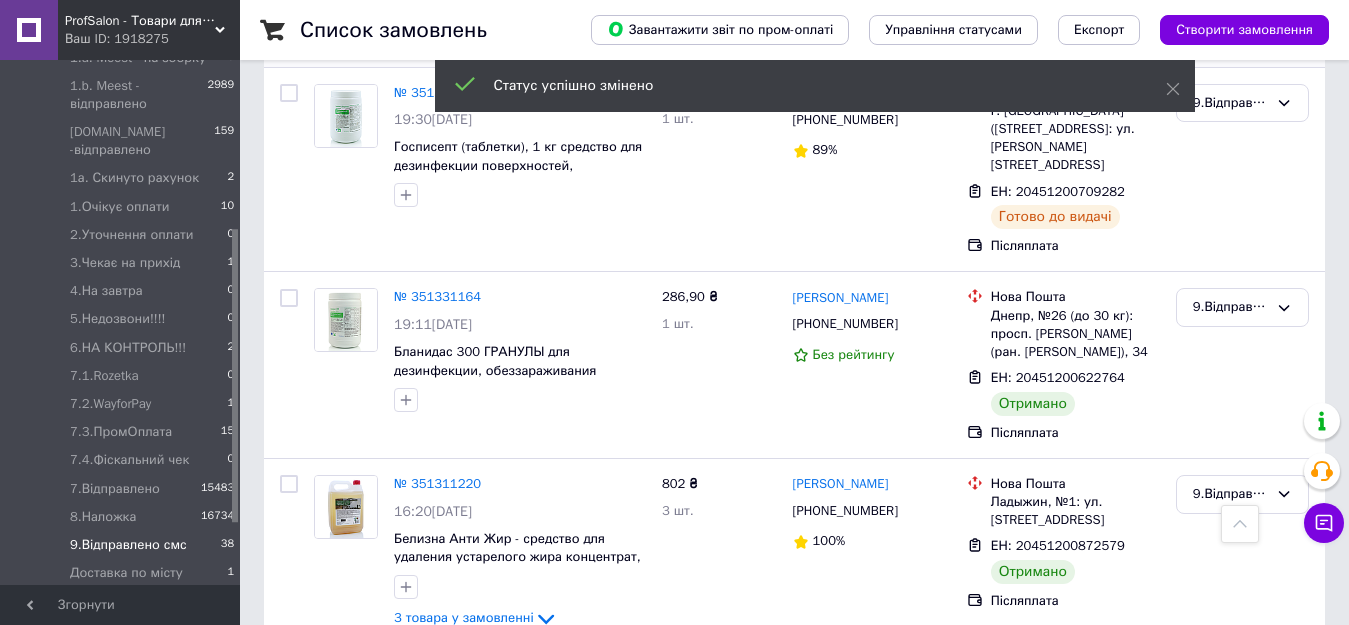 scroll, scrollTop: 800, scrollLeft: 0, axis: vertical 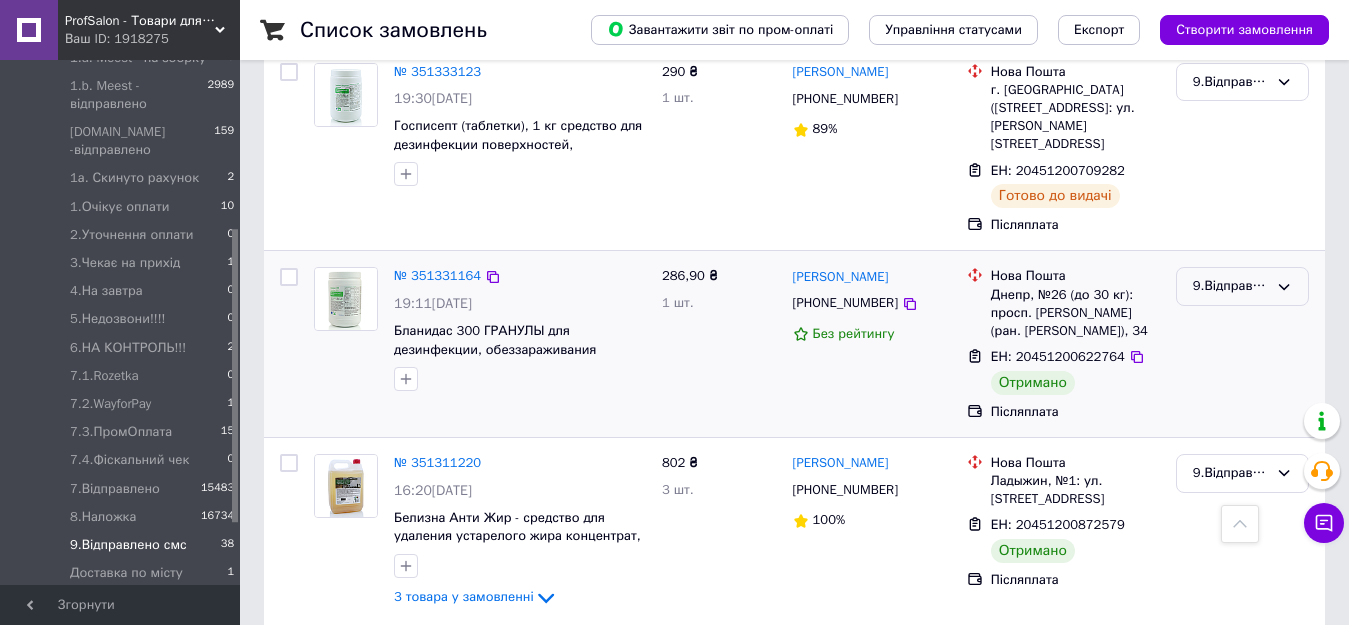 click on "9.Відправлено смс" at bounding box center (1230, 286) 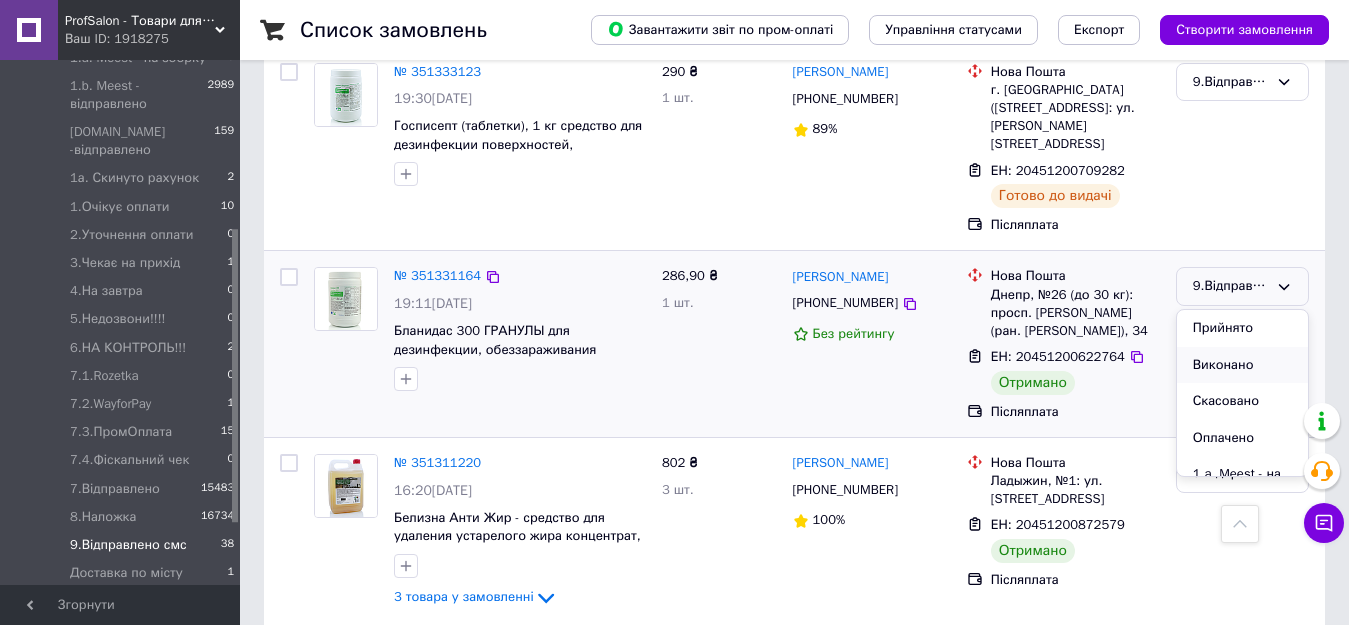 click on "Виконано" at bounding box center [1242, 365] 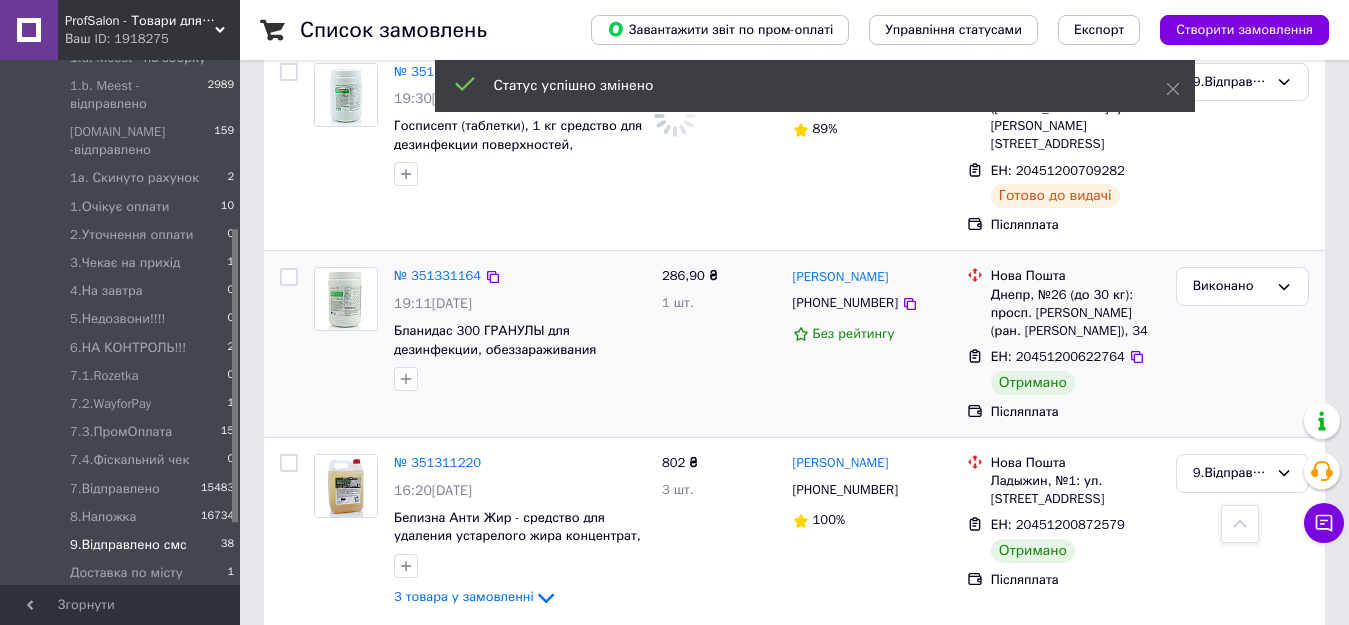 scroll, scrollTop: 1200, scrollLeft: 0, axis: vertical 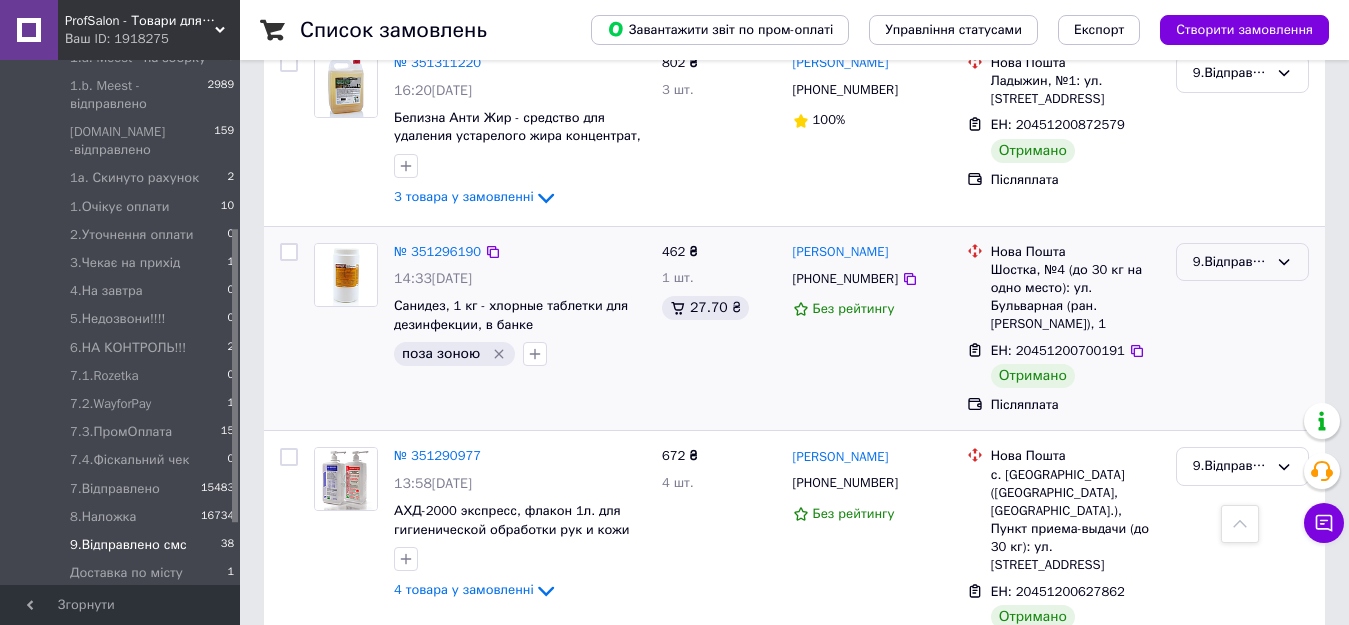 click on "9.Відправлено смс" at bounding box center (1230, 262) 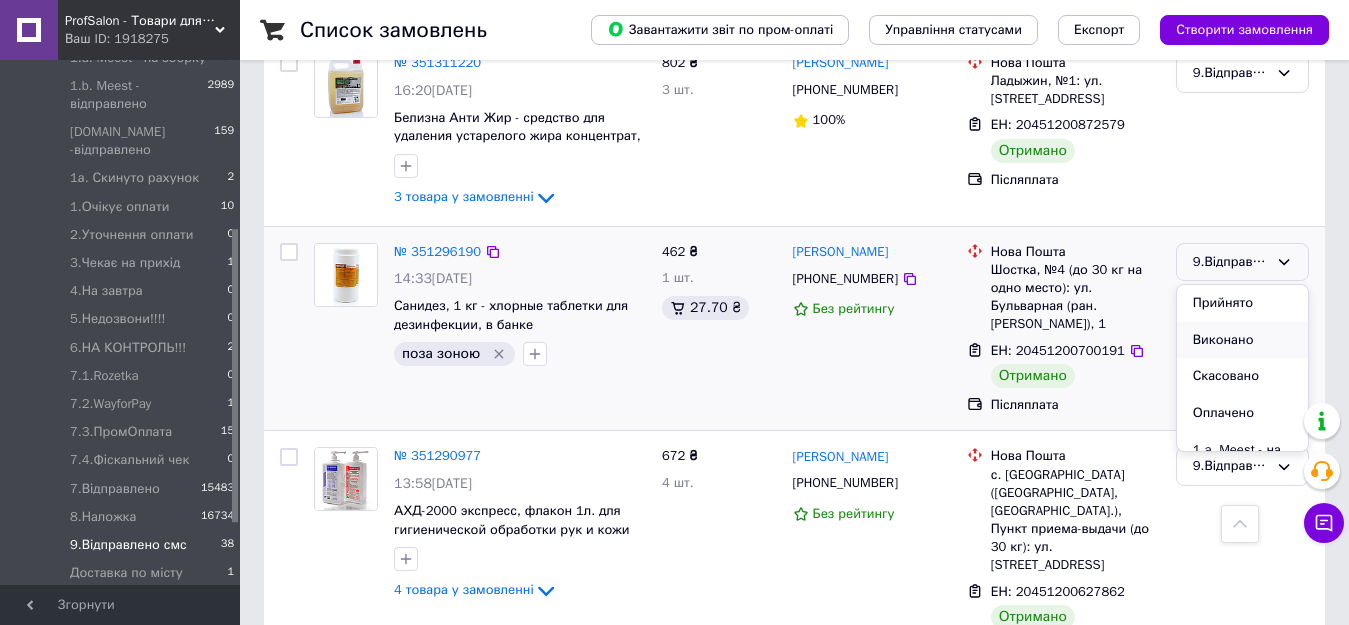 click on "Виконано" at bounding box center (1242, 340) 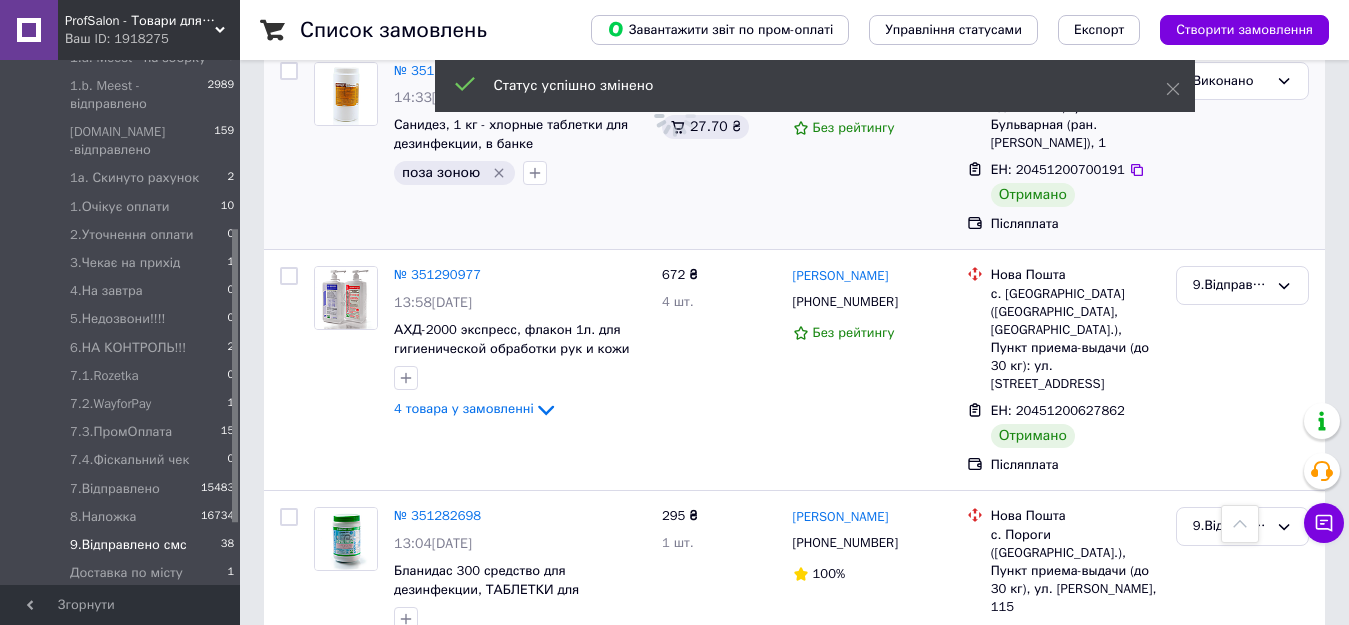 scroll, scrollTop: 1400, scrollLeft: 0, axis: vertical 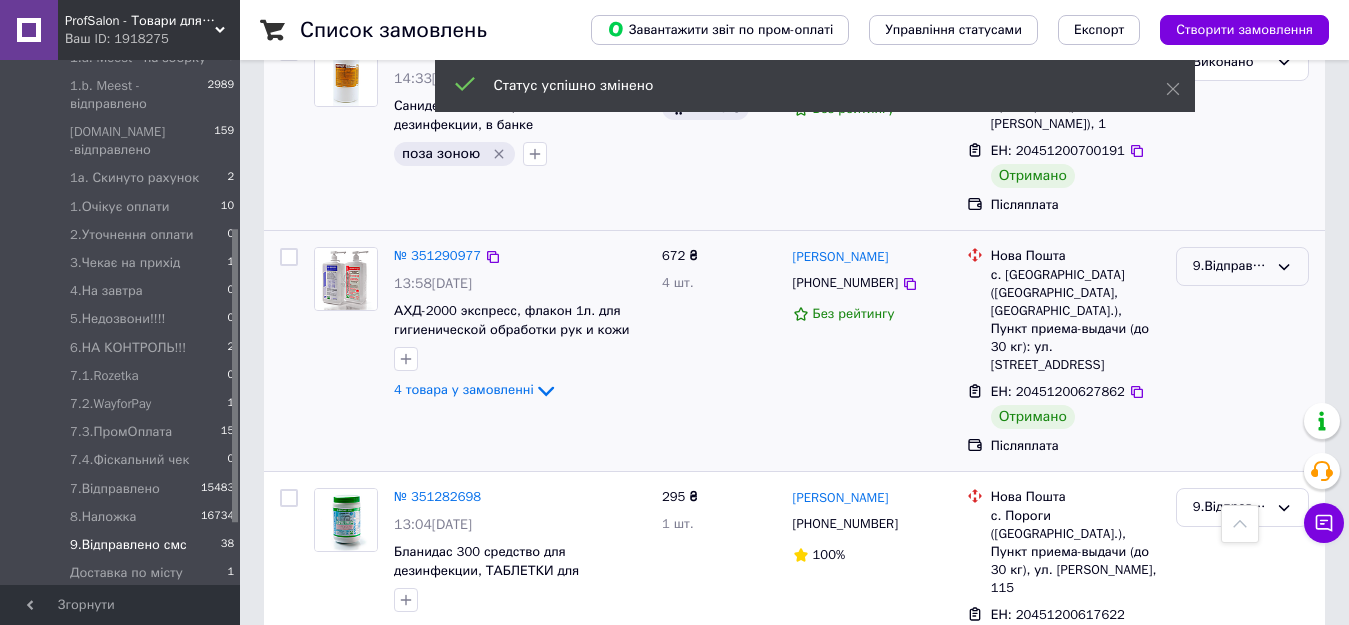 click on "9.Відправлено смс" at bounding box center (1242, 266) 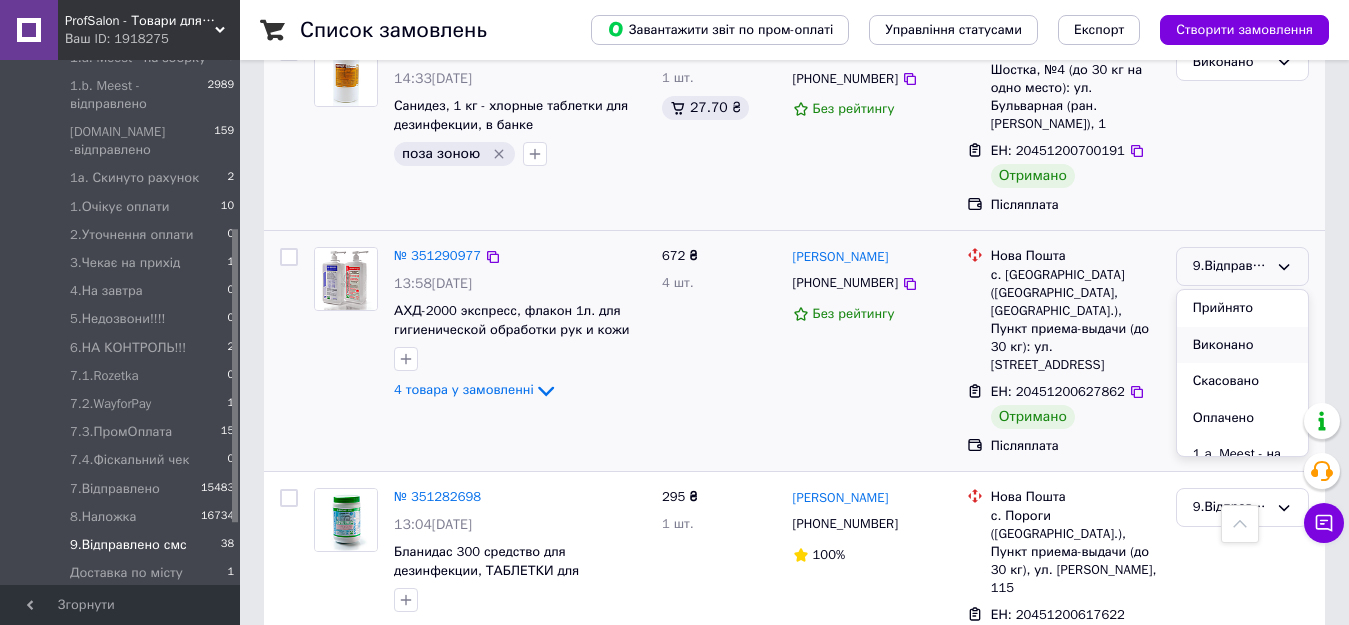 click on "Виконано" at bounding box center (1242, 345) 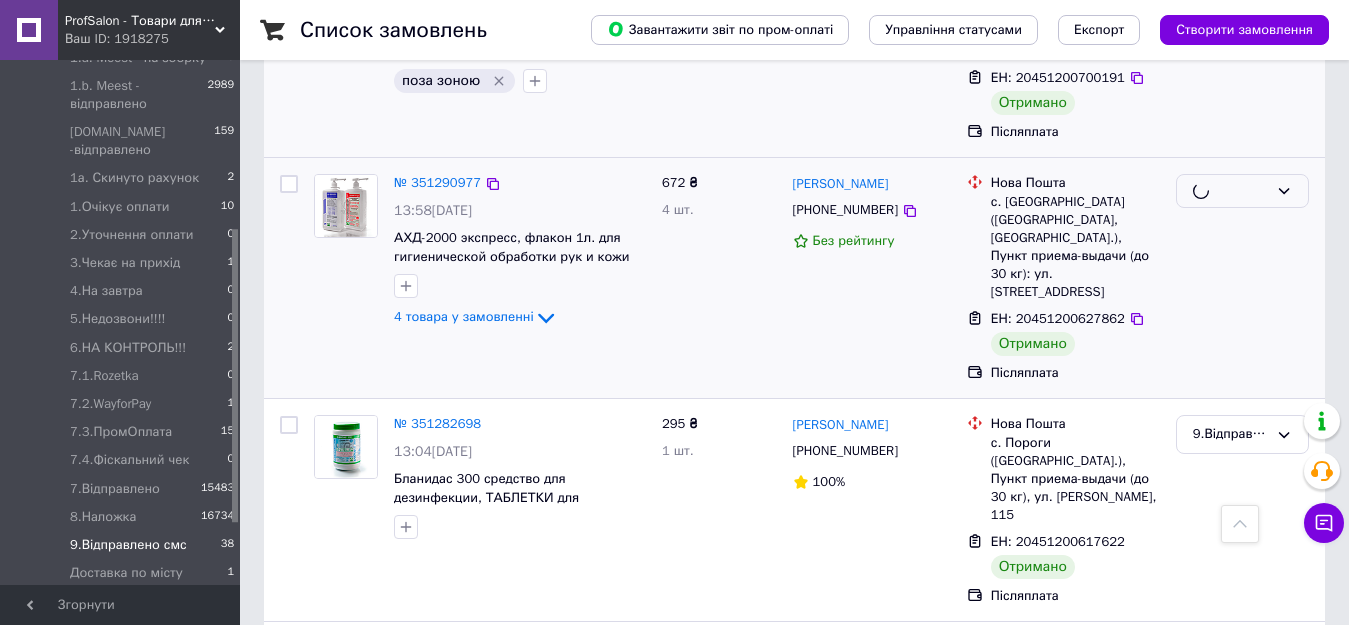 scroll, scrollTop: 1600, scrollLeft: 0, axis: vertical 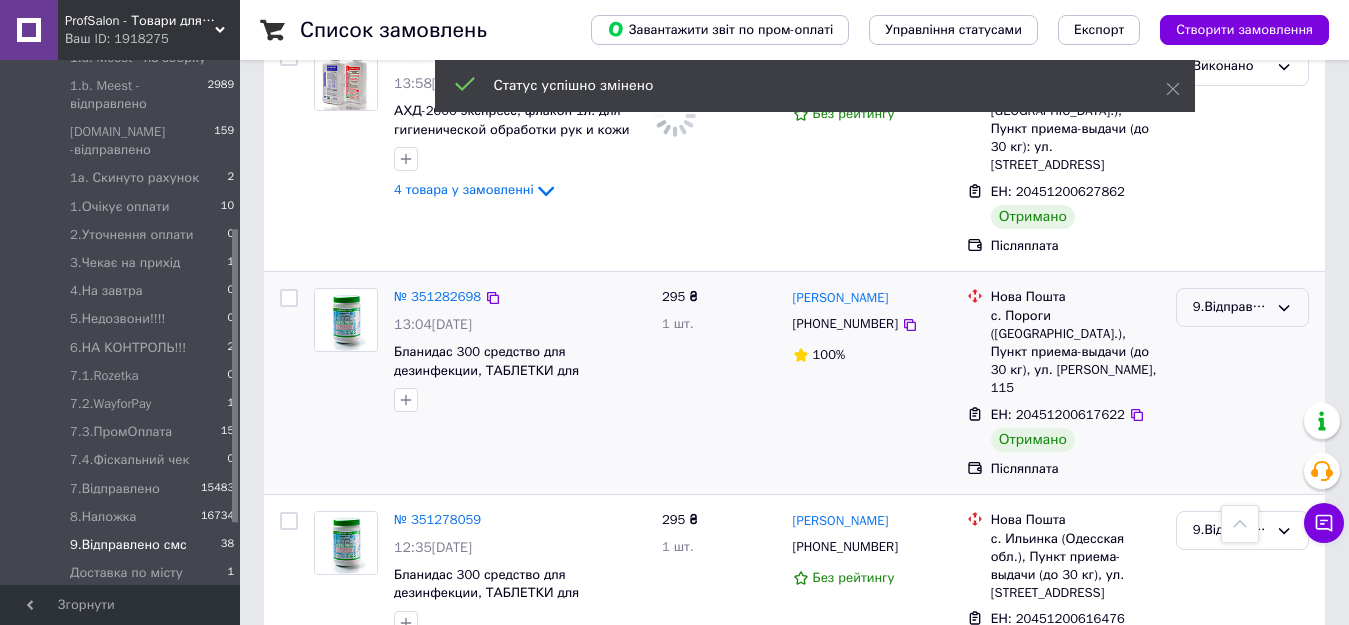 click on "9.Відправлено смс" at bounding box center (1230, 307) 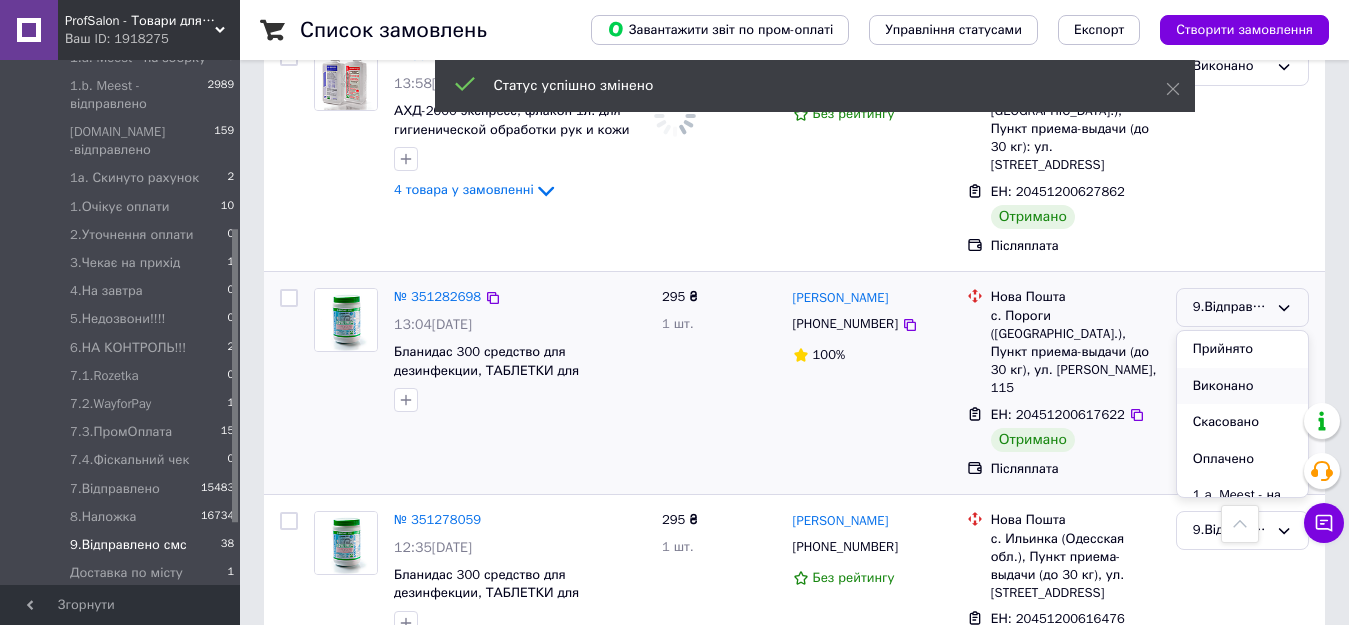 click on "Виконано" at bounding box center [1242, 386] 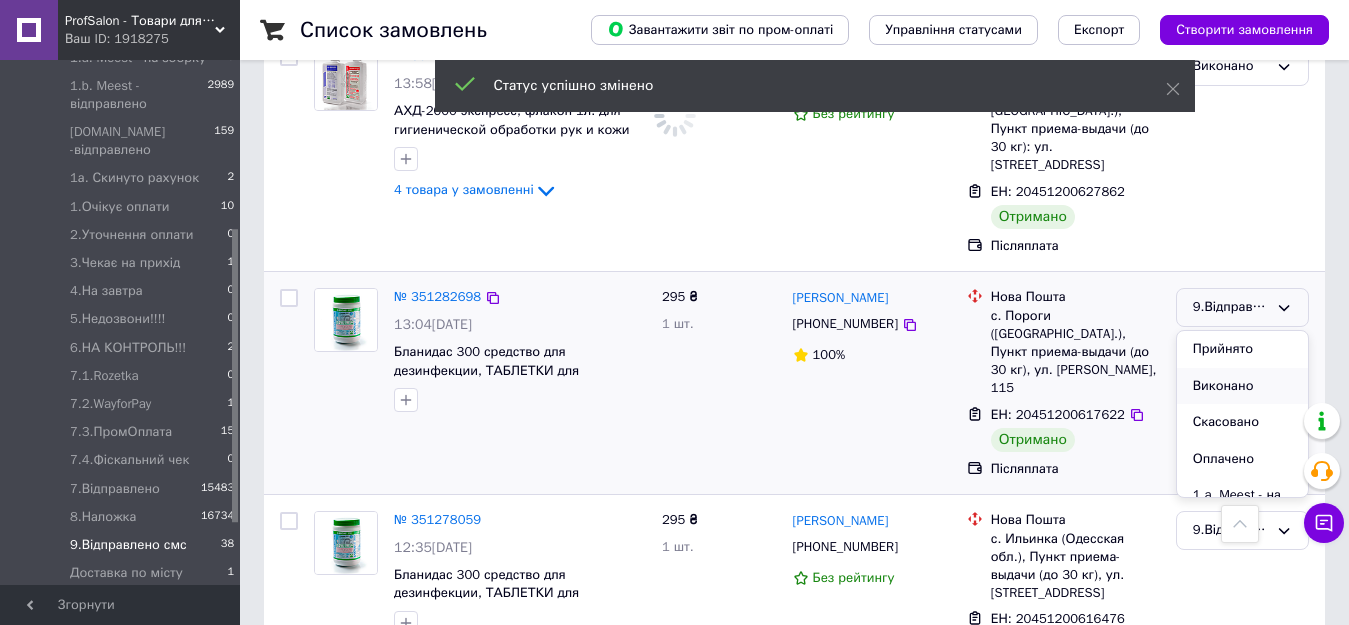 click on "9.Відправлено смс  Прийнято Виконано Скасовано Оплачено 1.a. Meest - на зборку 1.b. Meest - відправлено 1.c.Delivery -відправлено 1а. Скинуто рахунок 1.Очікує оплати 2.Уточнення оплати 3.Чекає на прихід 4.На завтра 5.Недозвони!!!! 6.НА КОНТРОЛЬ!!! 7.1.Rozetka 7.2.WayforPay 7.3.ПромОплата 7.4.Фіскальний чек 7.Відправлено 8.Наложка Доставка по місту Перекись - відправлено" at bounding box center (1242, 383) 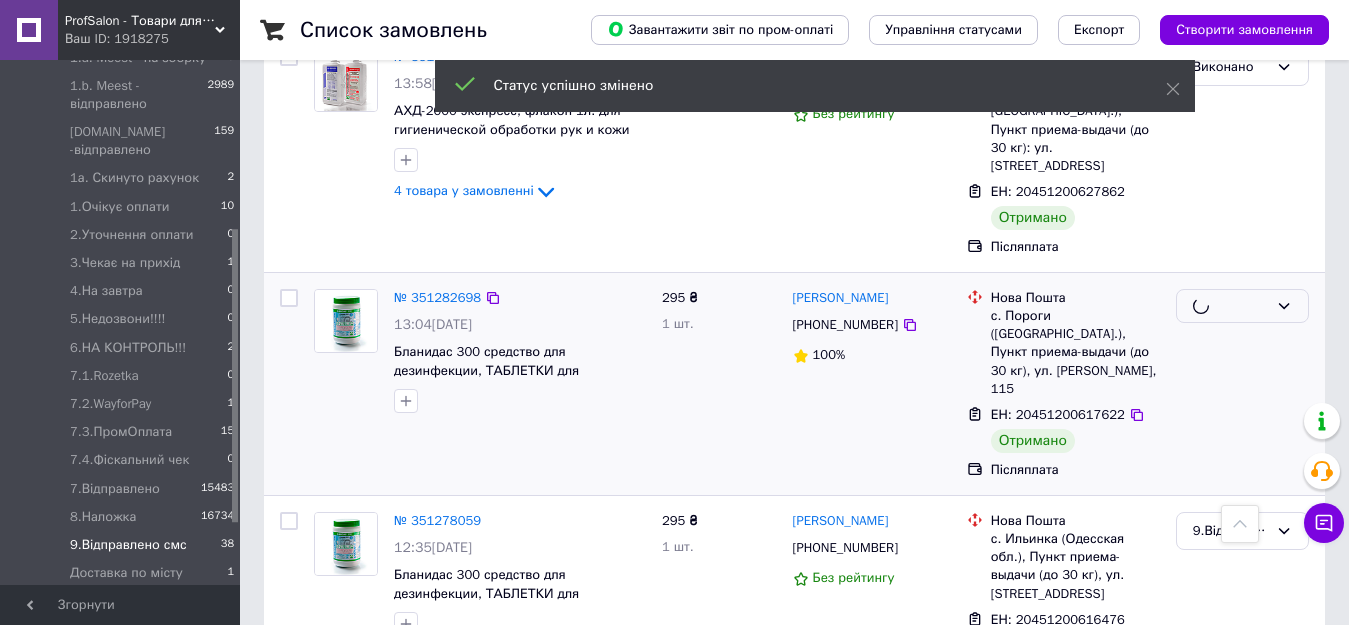 scroll, scrollTop: 1613, scrollLeft: 0, axis: vertical 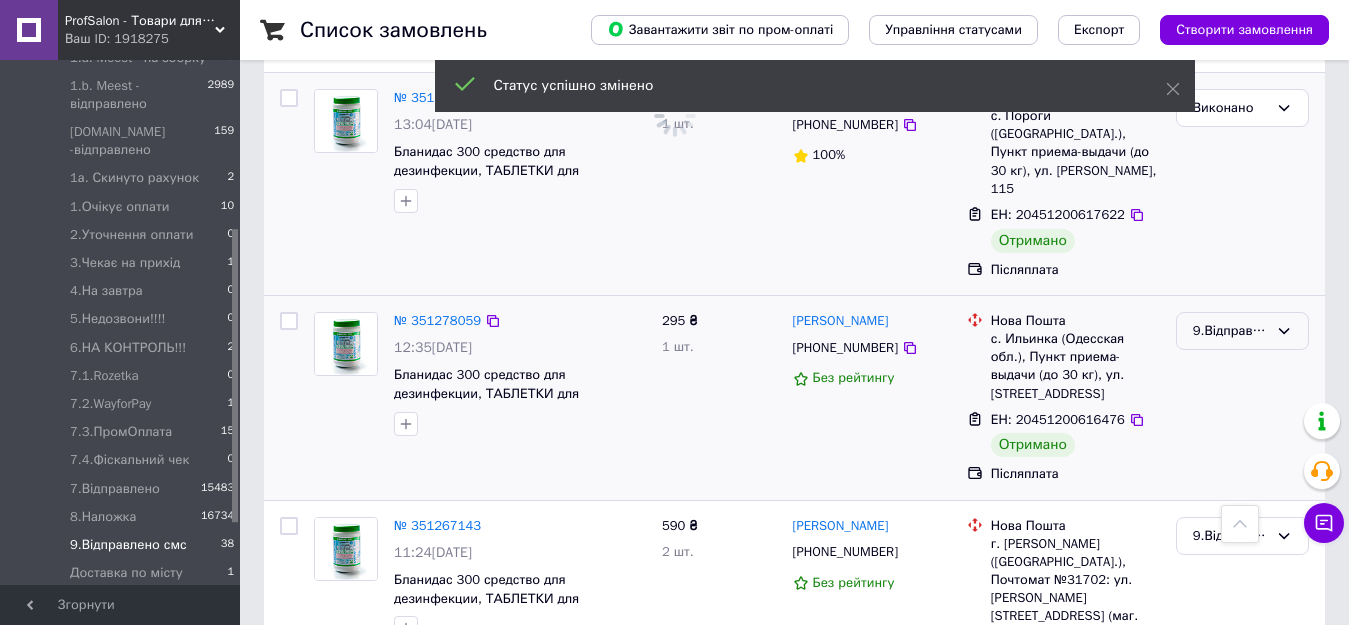 click on "9.Відправлено смс" at bounding box center (1230, 331) 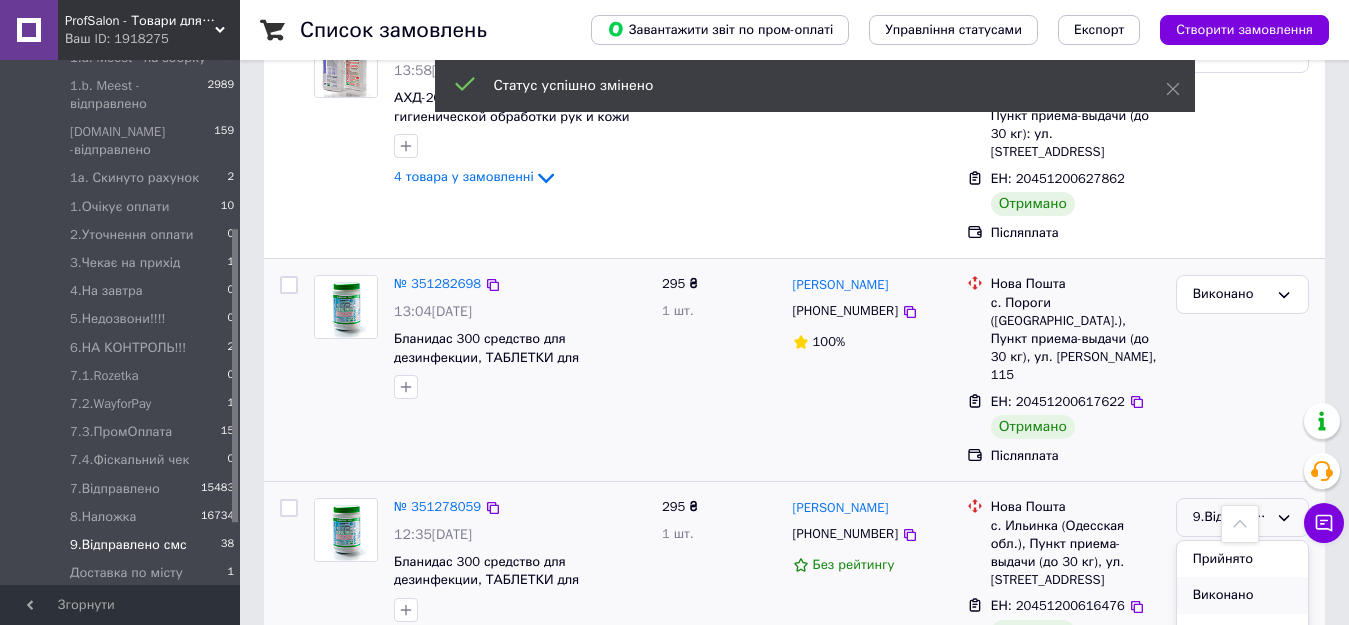 click on "Виконано" at bounding box center [1242, 595] 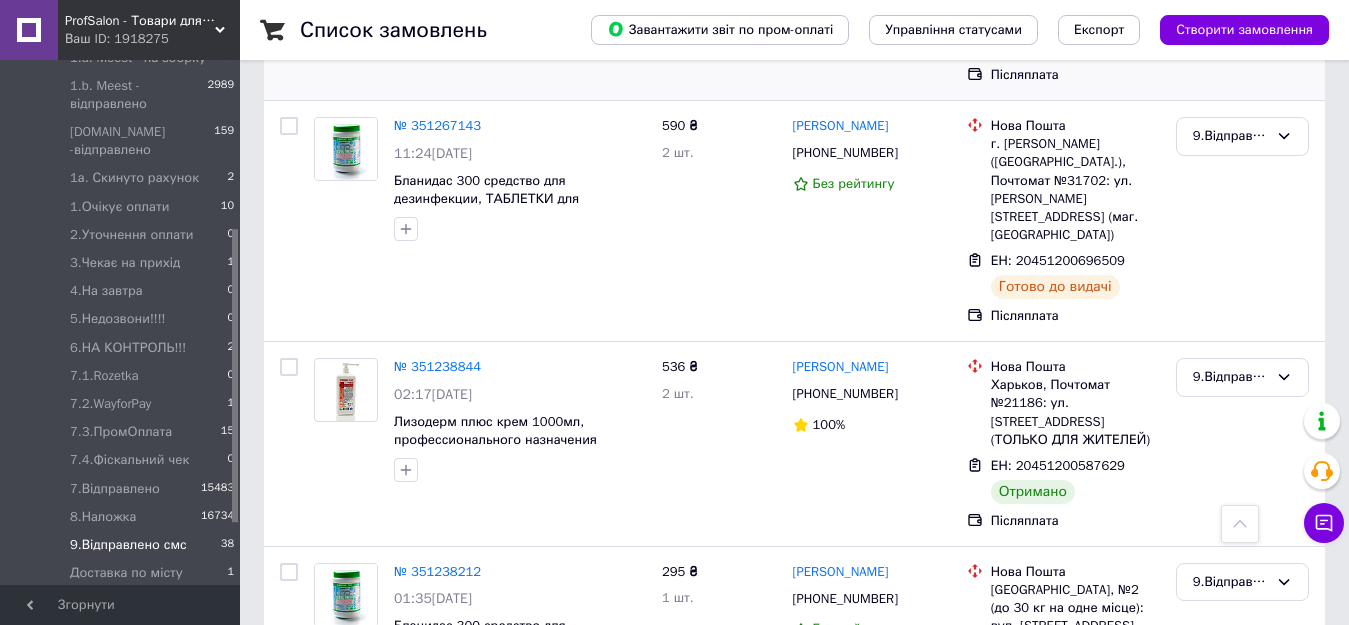 scroll, scrollTop: 2200, scrollLeft: 0, axis: vertical 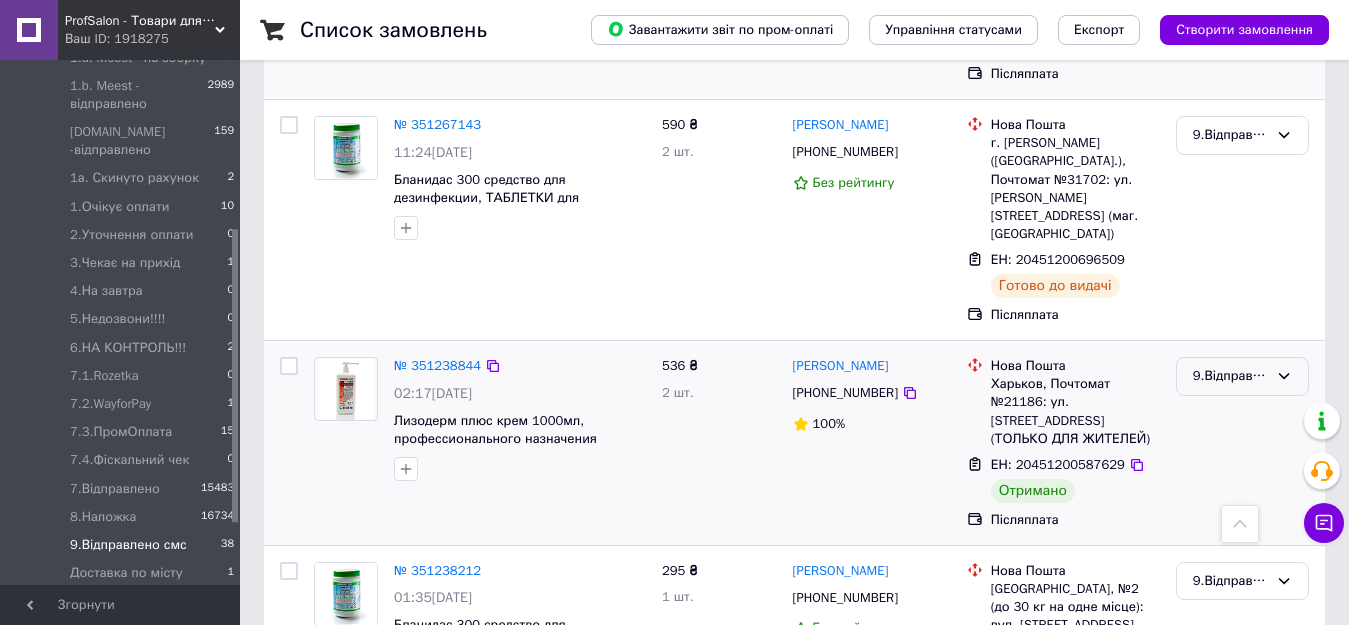 click on "9.Відправлено смс" at bounding box center [1230, 376] 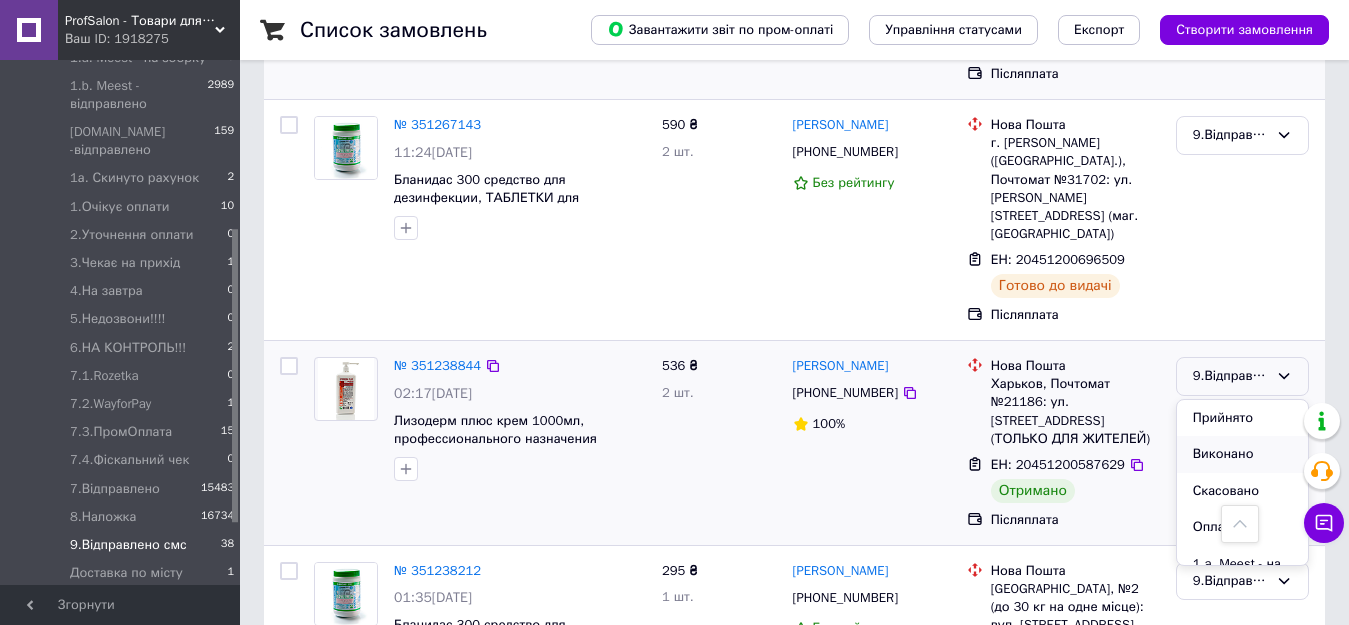 click on "Виконано" at bounding box center (1242, 454) 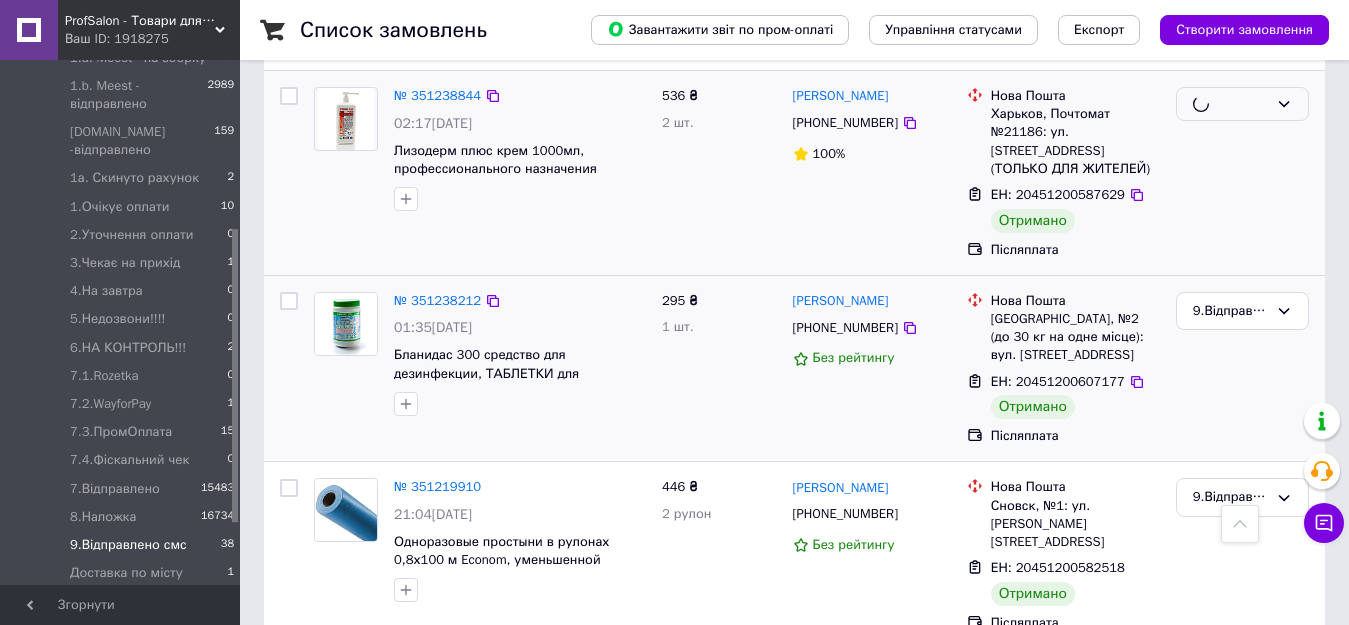 scroll, scrollTop: 2500, scrollLeft: 0, axis: vertical 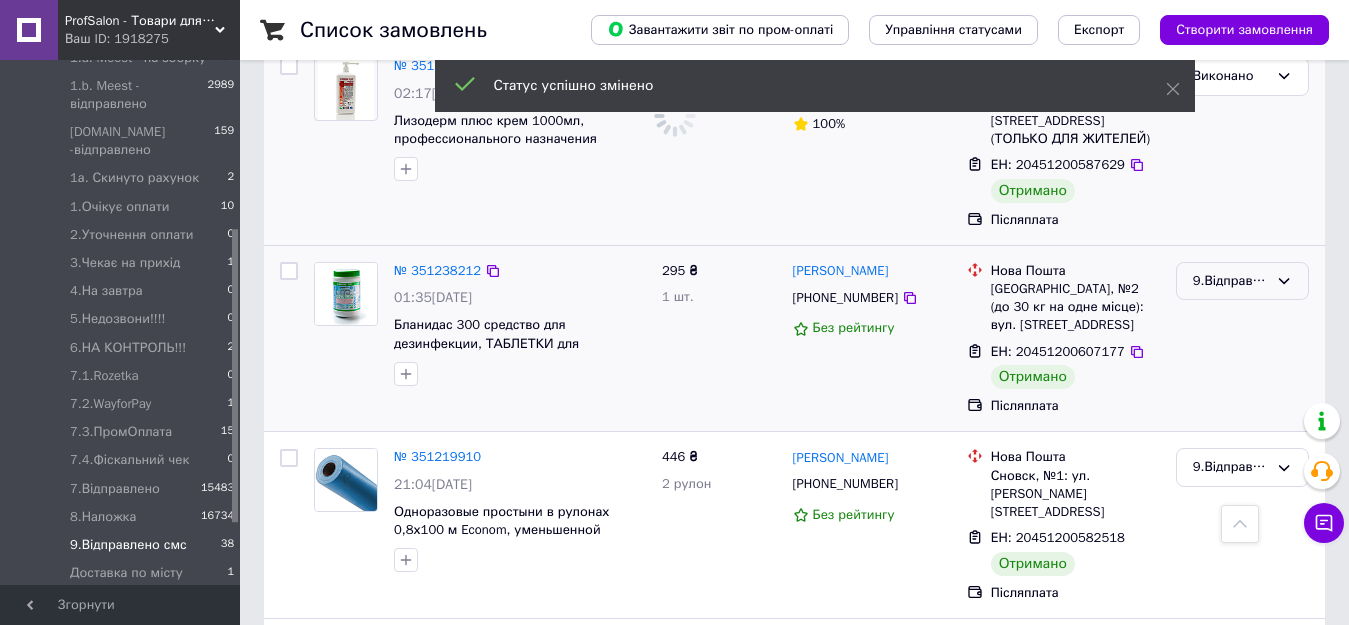 click on "9.Відправлено смс" at bounding box center [1230, 281] 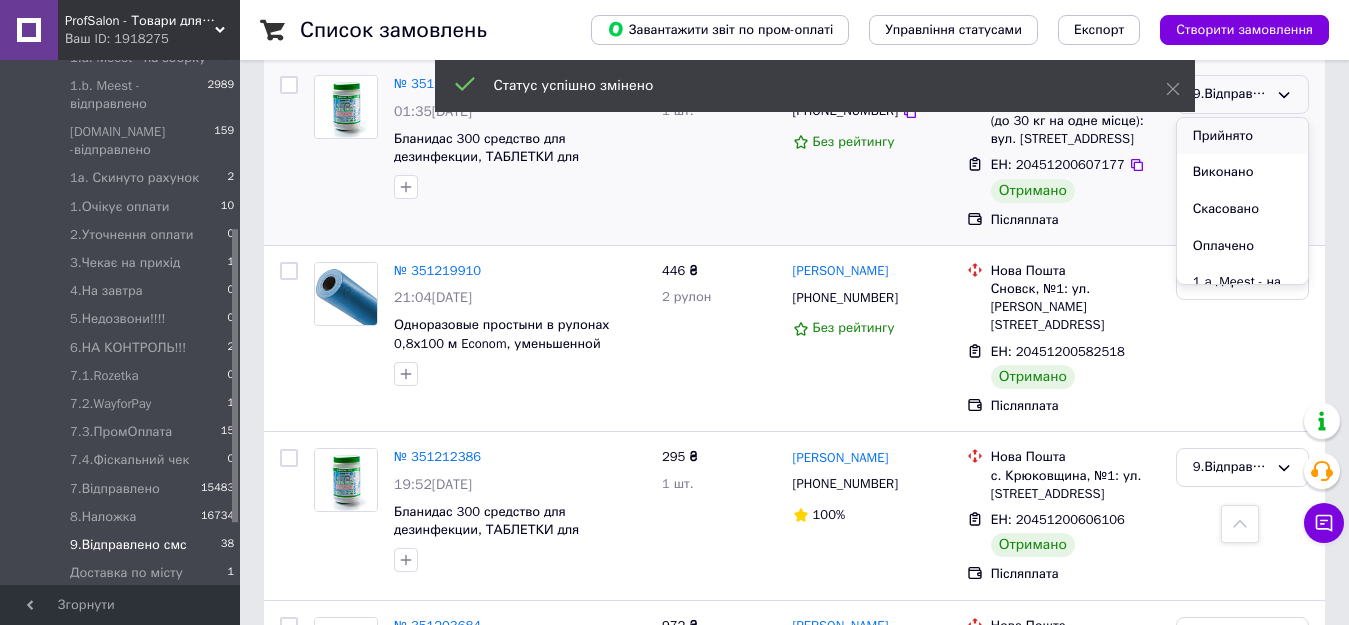 scroll, scrollTop: 2313, scrollLeft: 0, axis: vertical 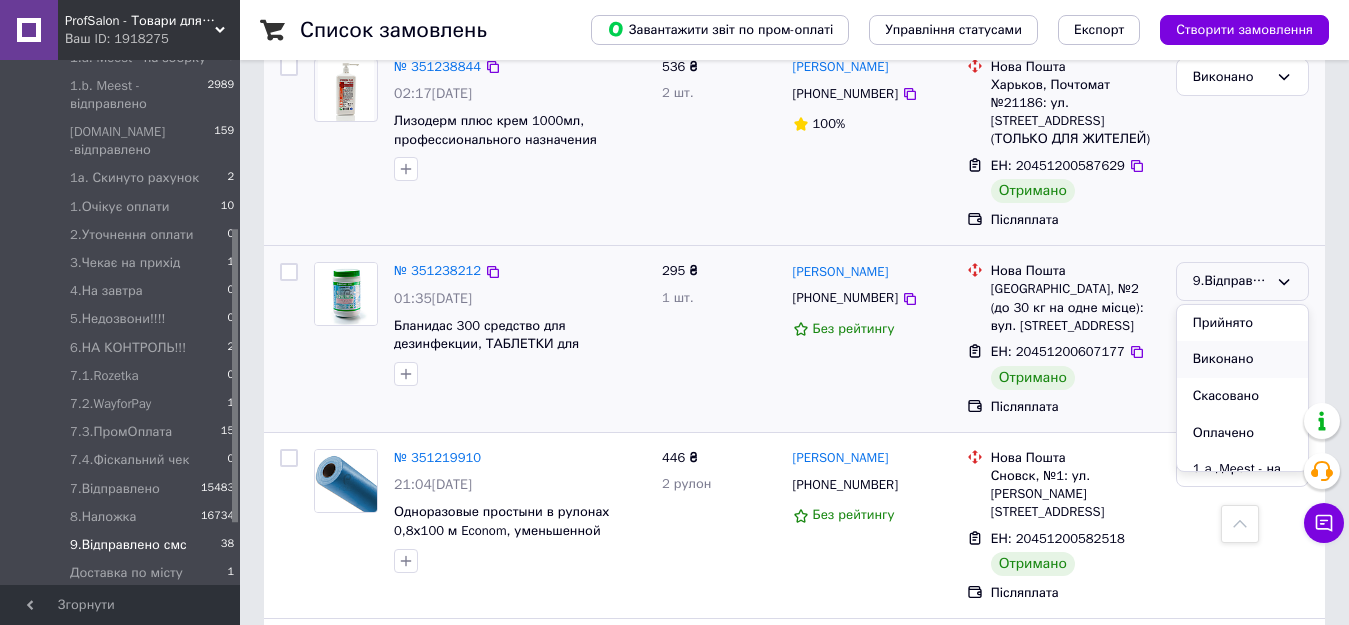 click on "Виконано" at bounding box center (1242, 359) 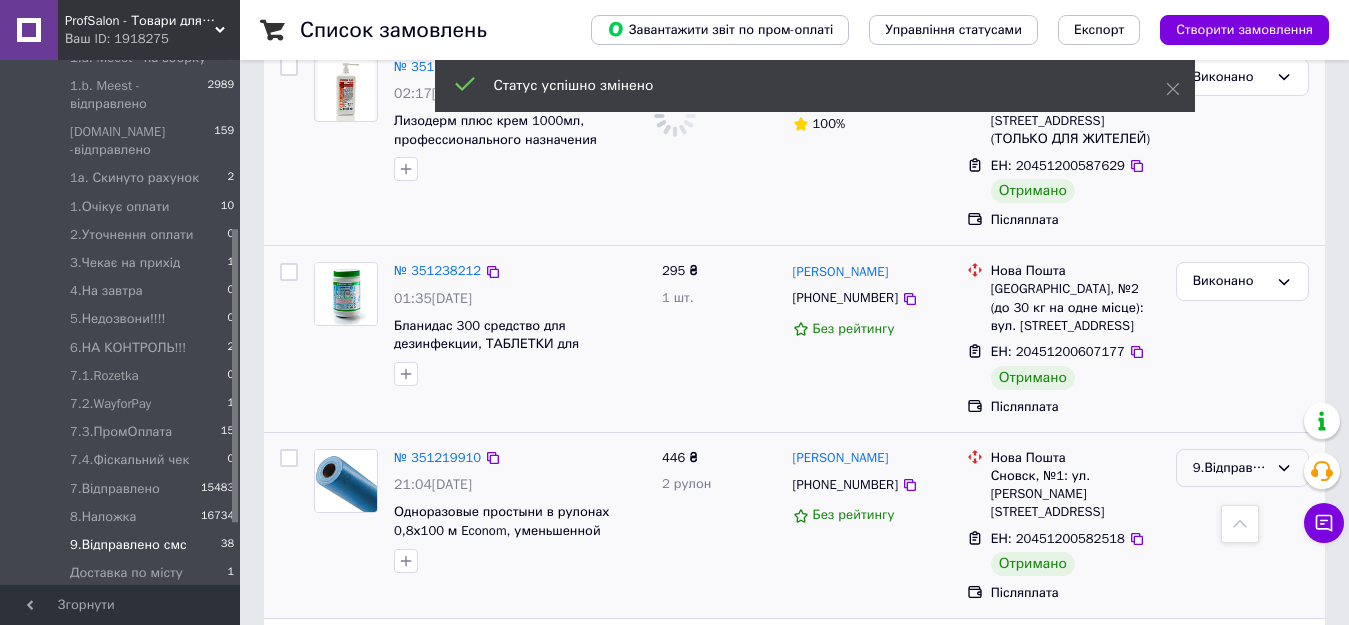 click on "9.Відправлено смс" at bounding box center [1230, 468] 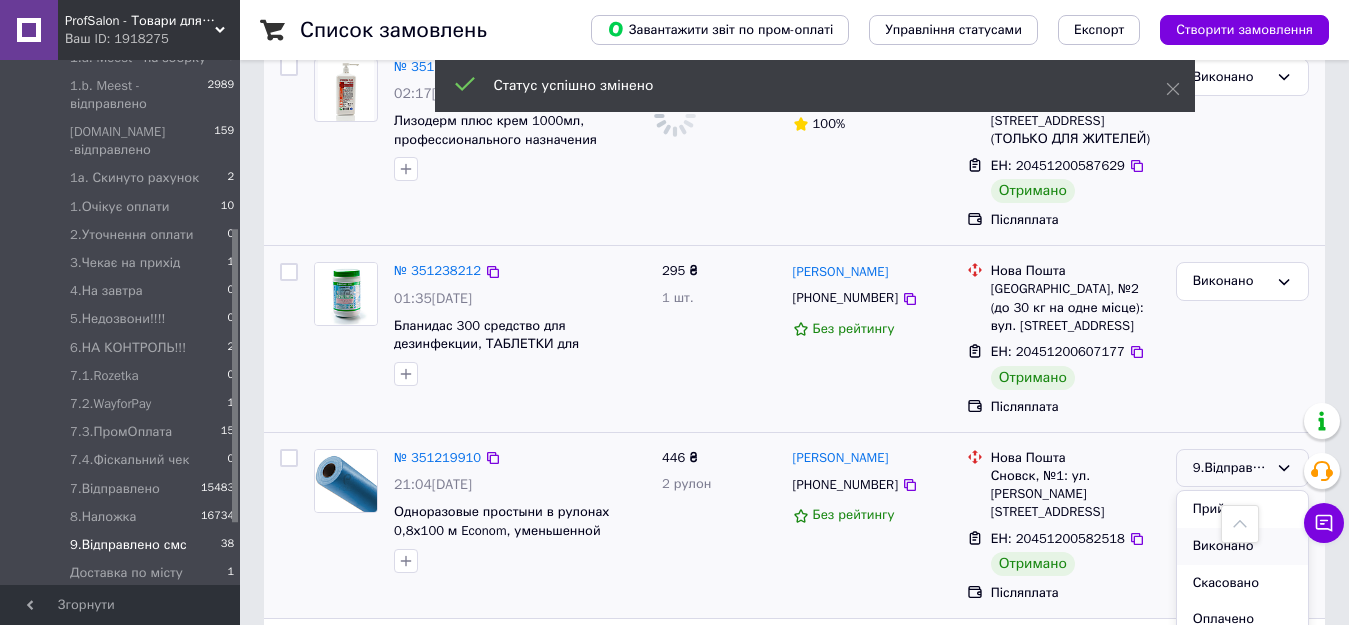 click on "Виконано" at bounding box center (1242, 546) 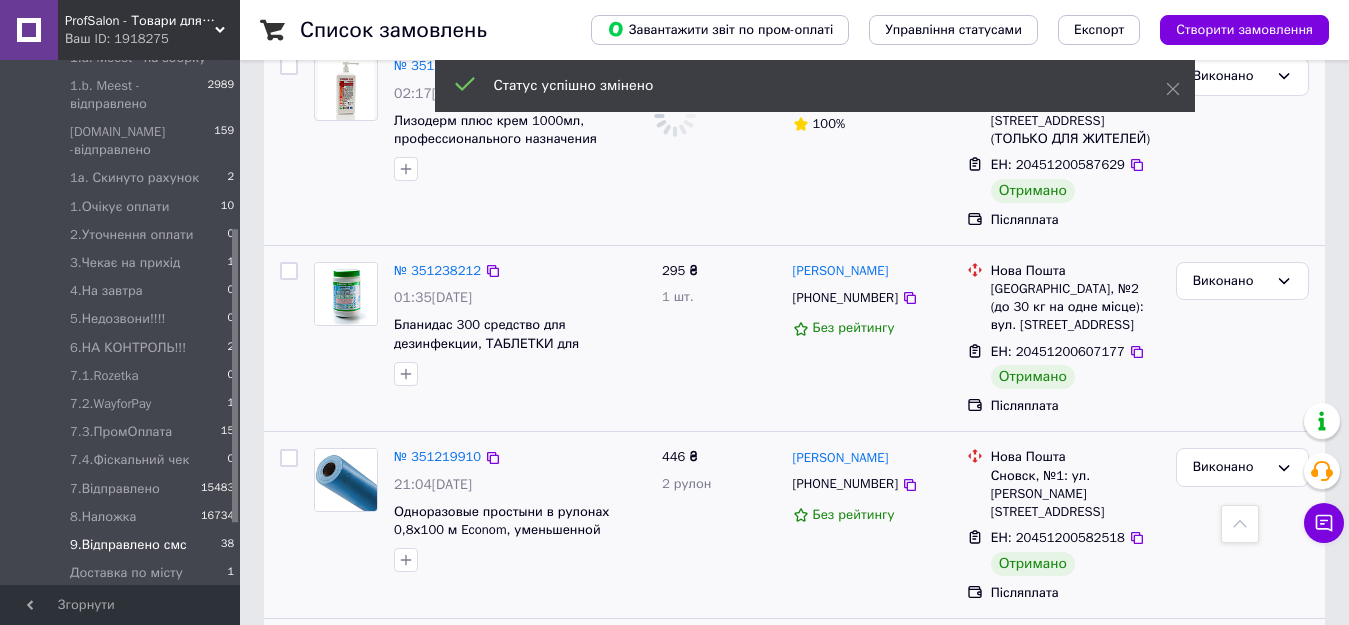 scroll, scrollTop: 2700, scrollLeft: 0, axis: vertical 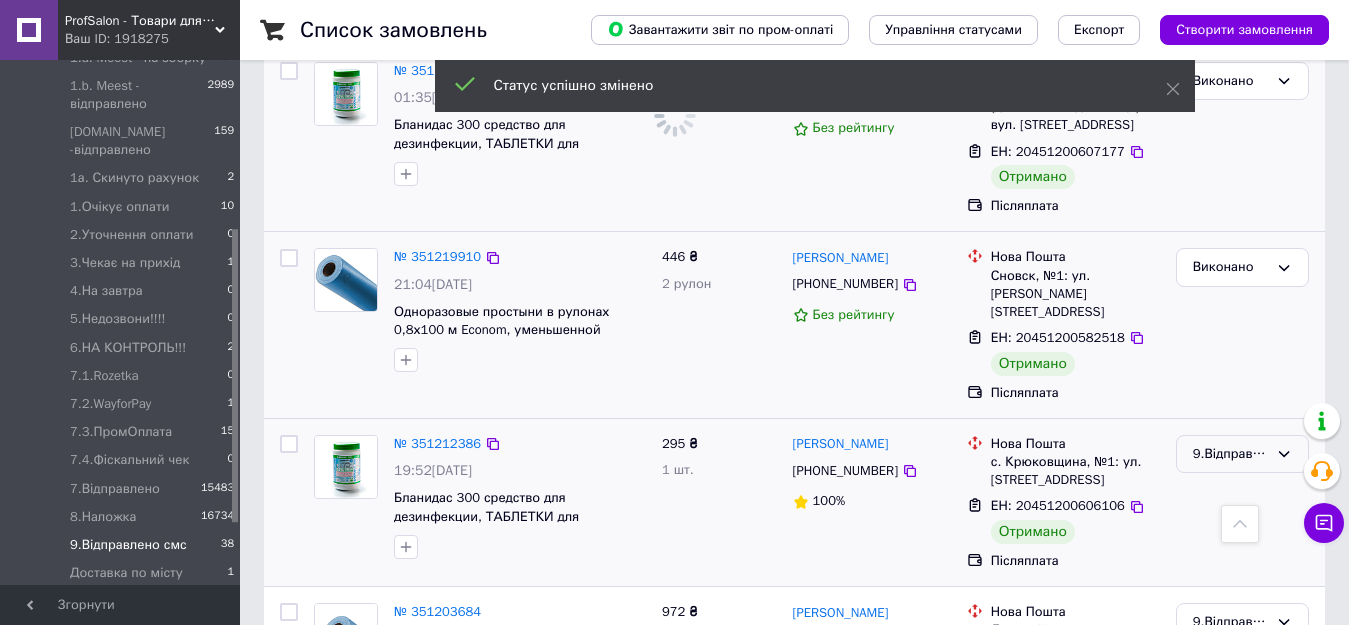 click on "9.Відправлено смс" at bounding box center (1242, 454) 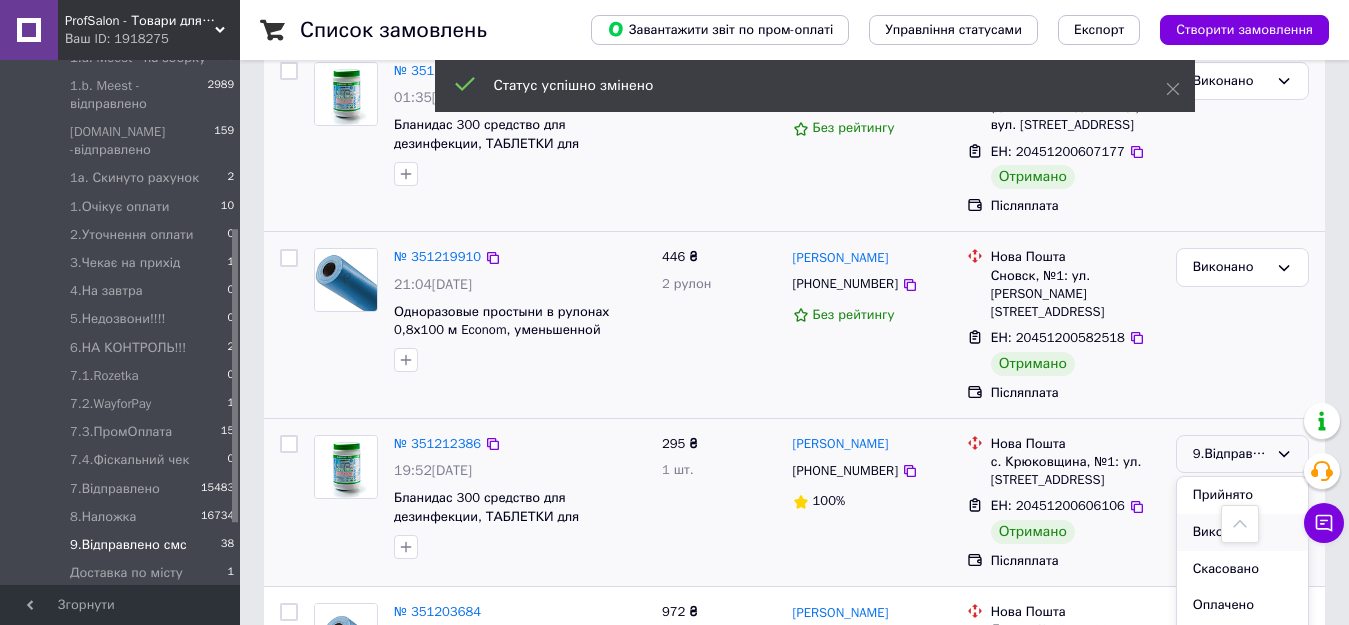 click on "Виконано" at bounding box center [1242, 532] 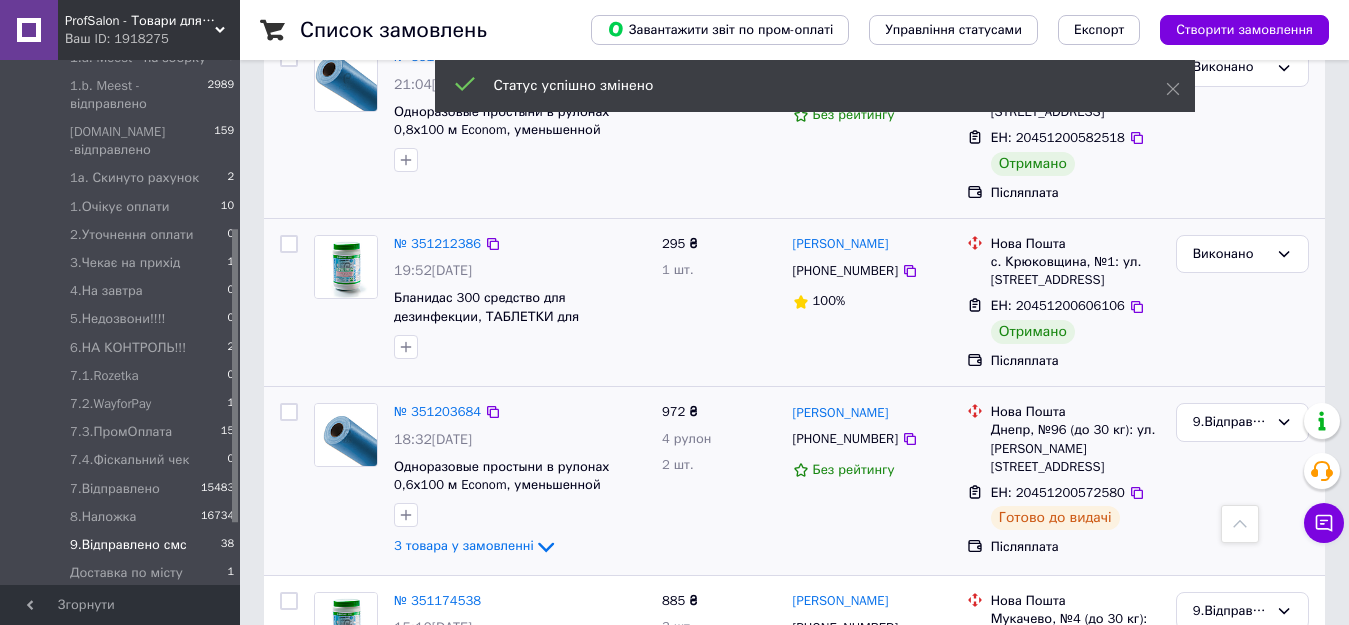 scroll, scrollTop: 3166, scrollLeft: 0, axis: vertical 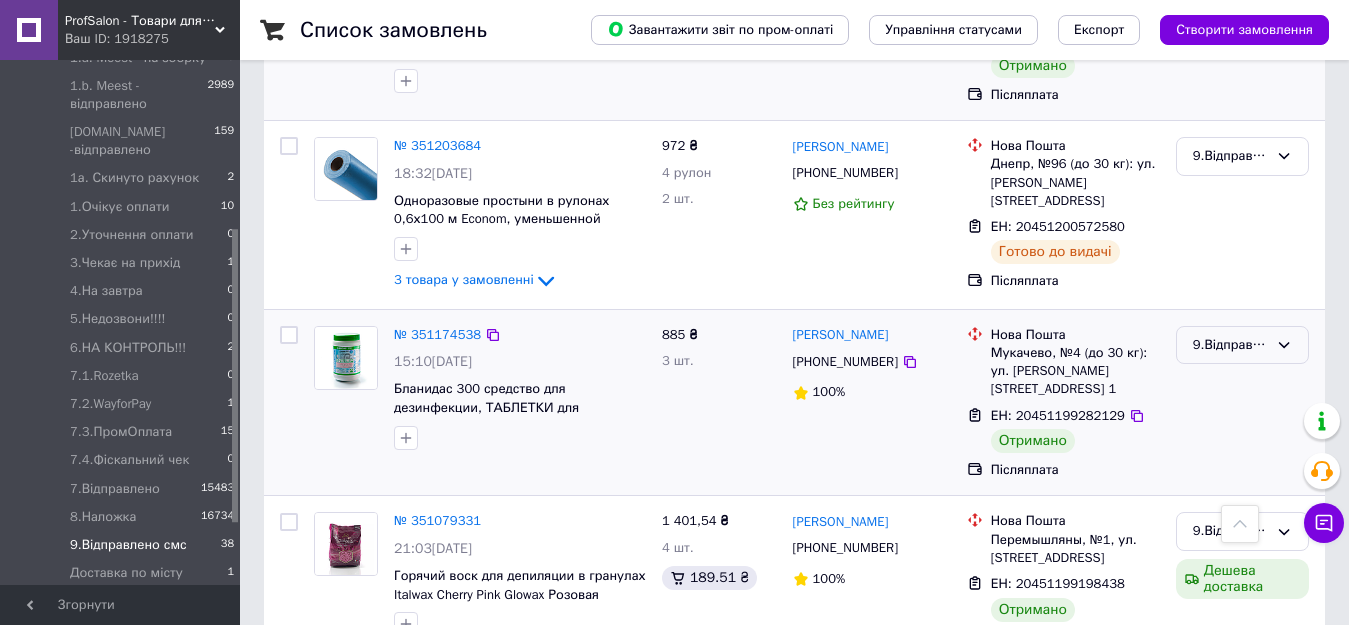 click on "9.Відправлено смс" at bounding box center (1230, 345) 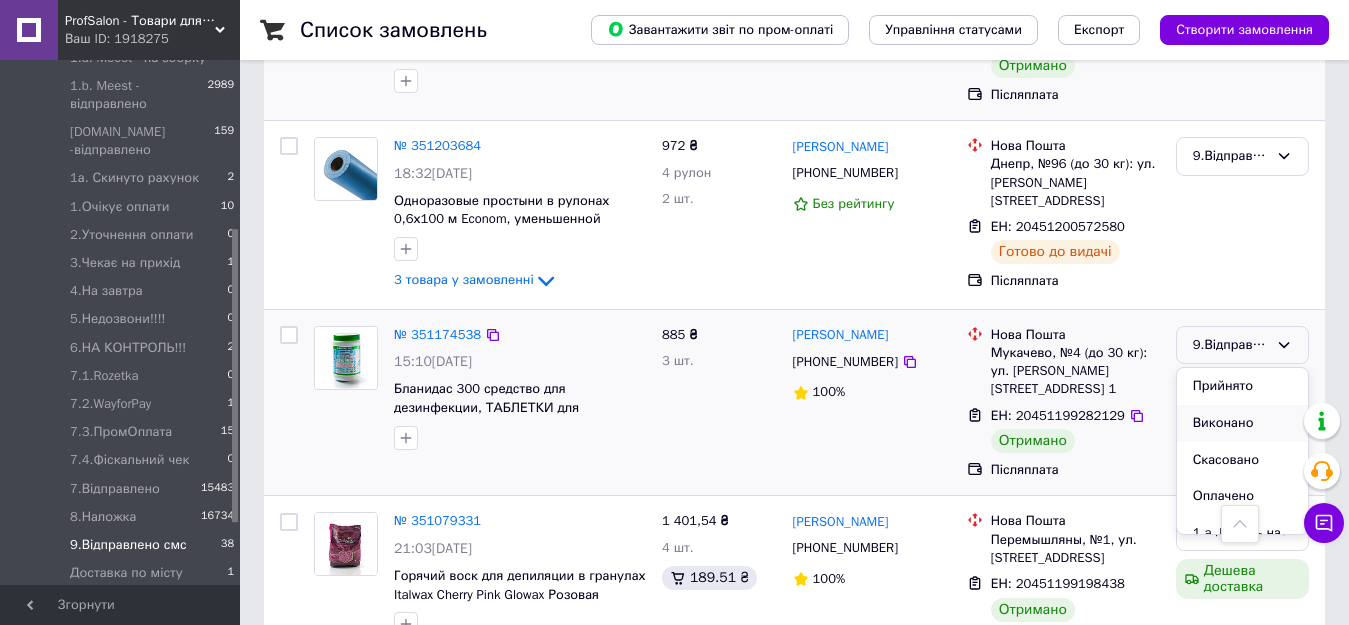 click on "Виконано" at bounding box center (1242, 423) 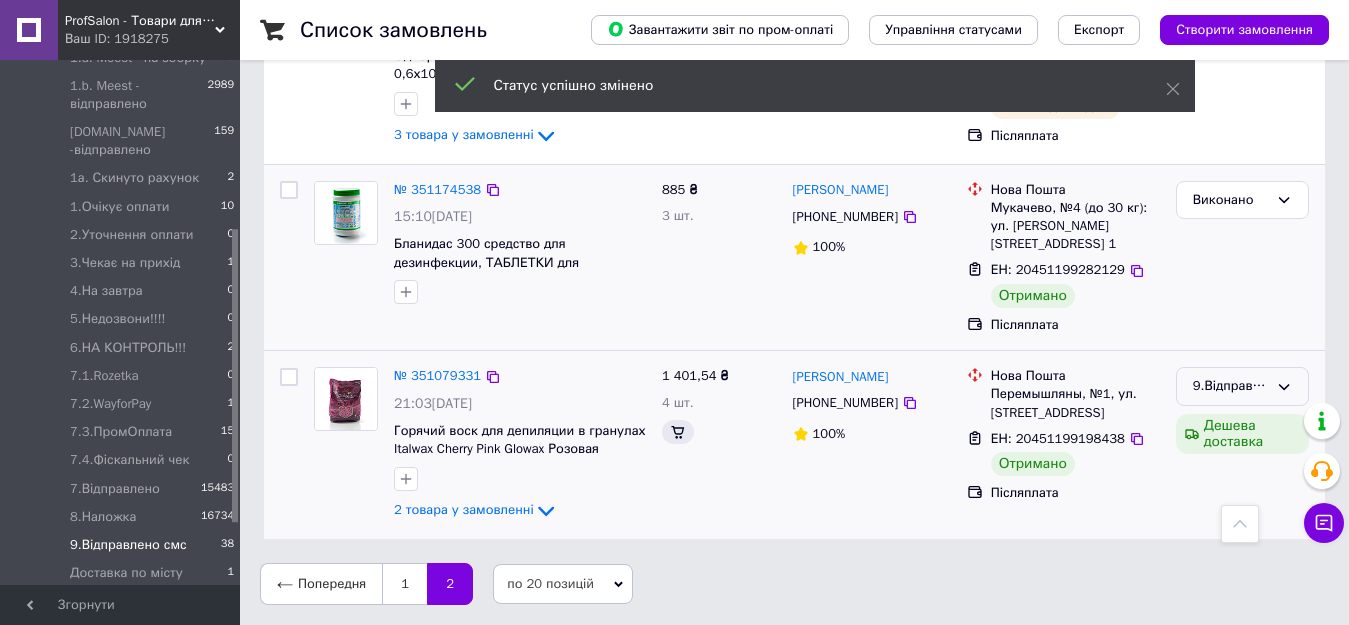 scroll, scrollTop: 1041, scrollLeft: 0, axis: vertical 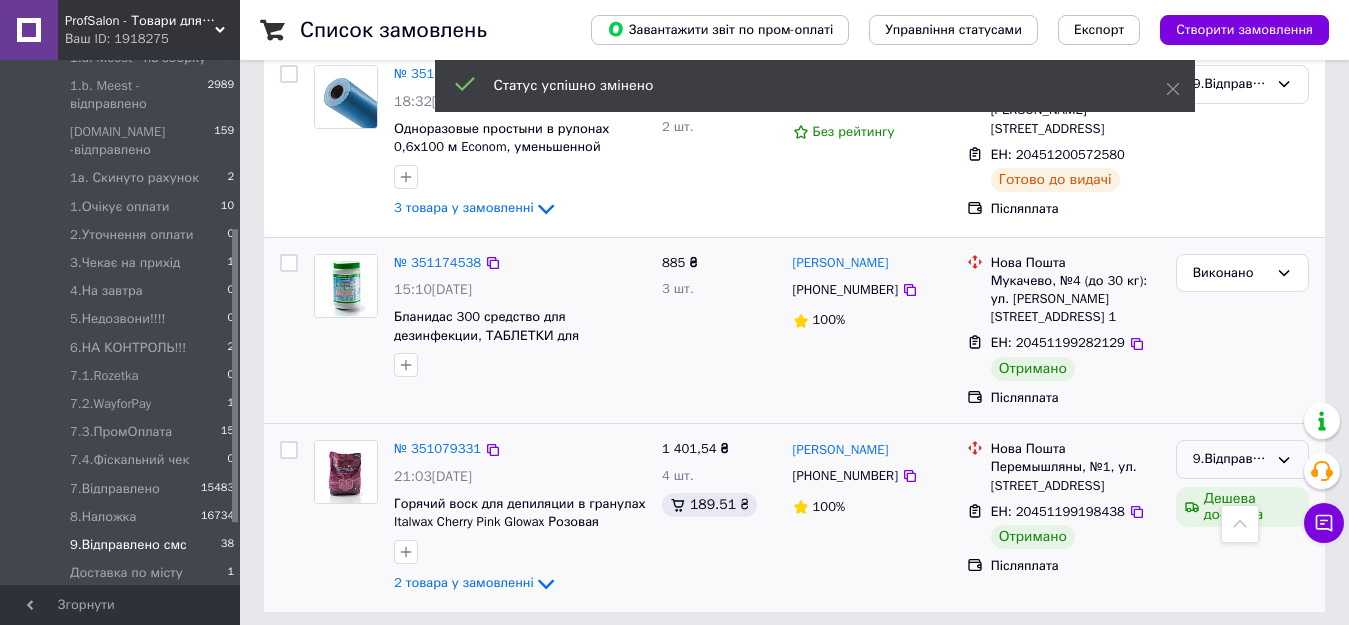 click on "9.Відправлено смс" at bounding box center [1230, 459] 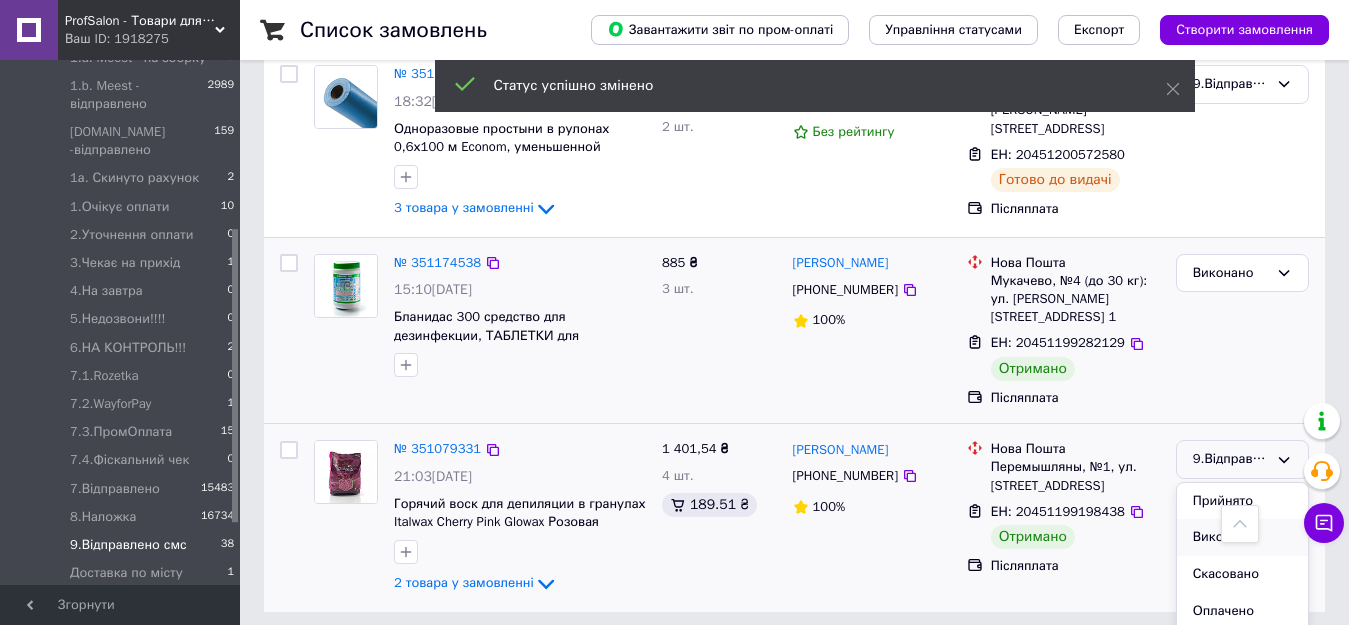 click on "Виконано" at bounding box center (1242, 537) 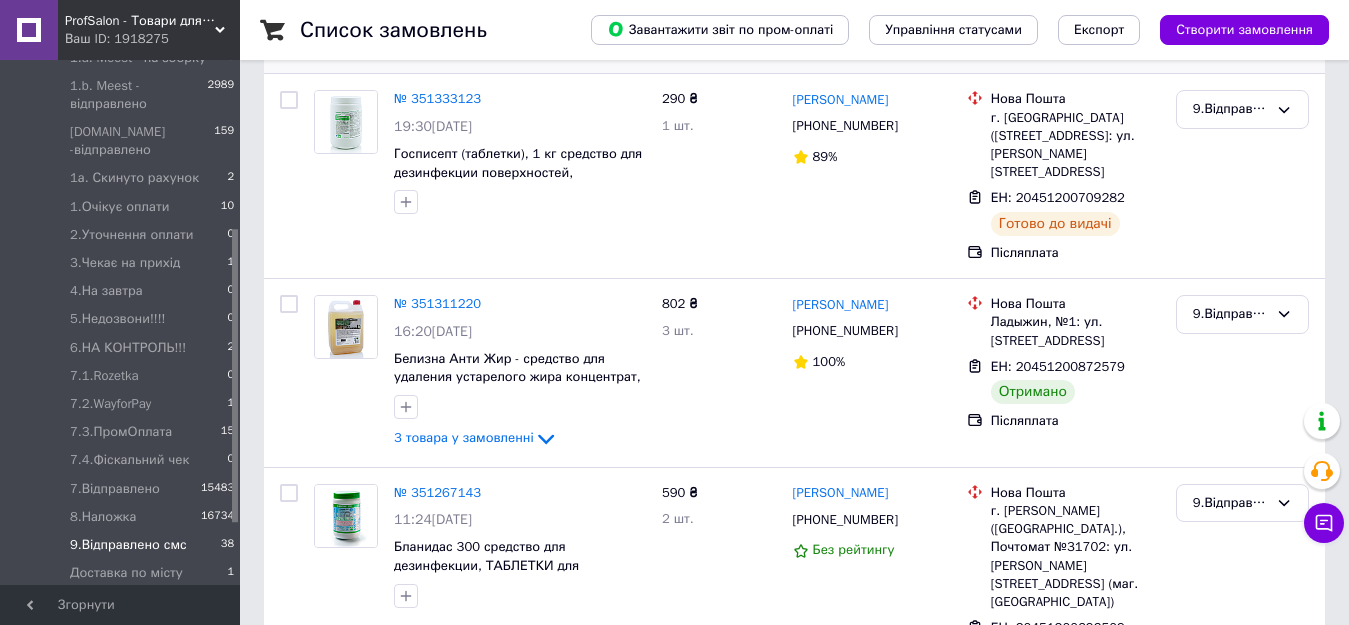 scroll, scrollTop: 400, scrollLeft: 0, axis: vertical 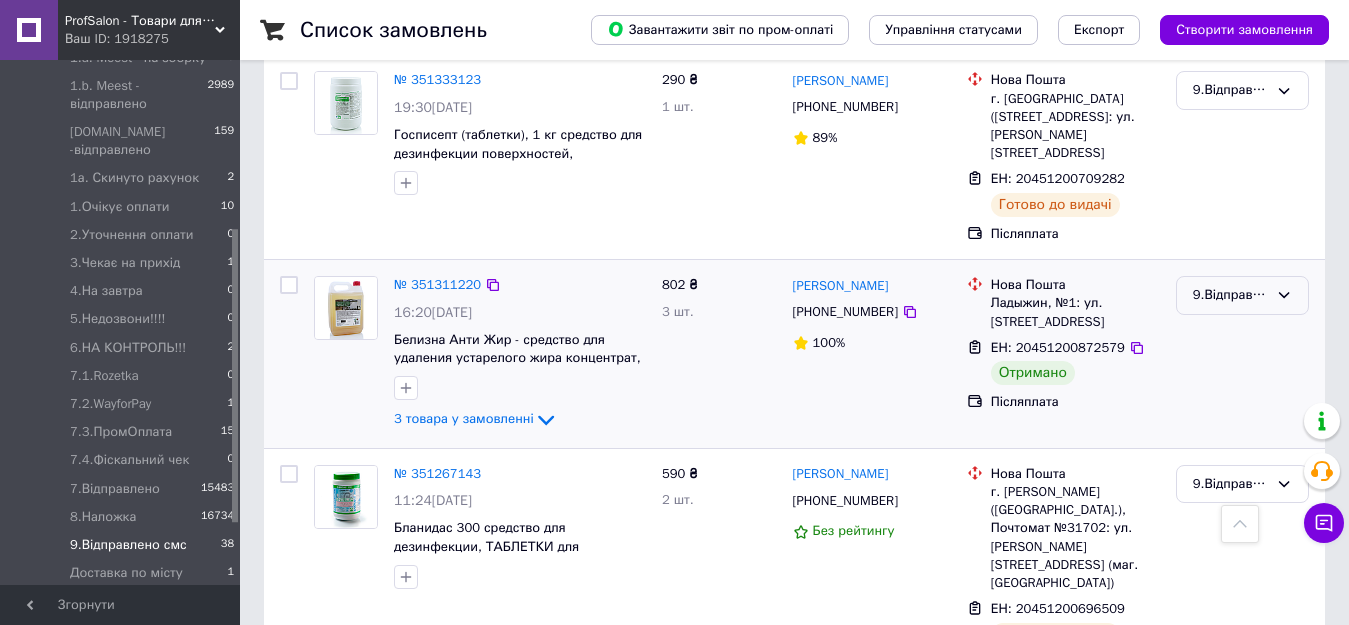 click on "9.Відправлено смс" at bounding box center [1230, 295] 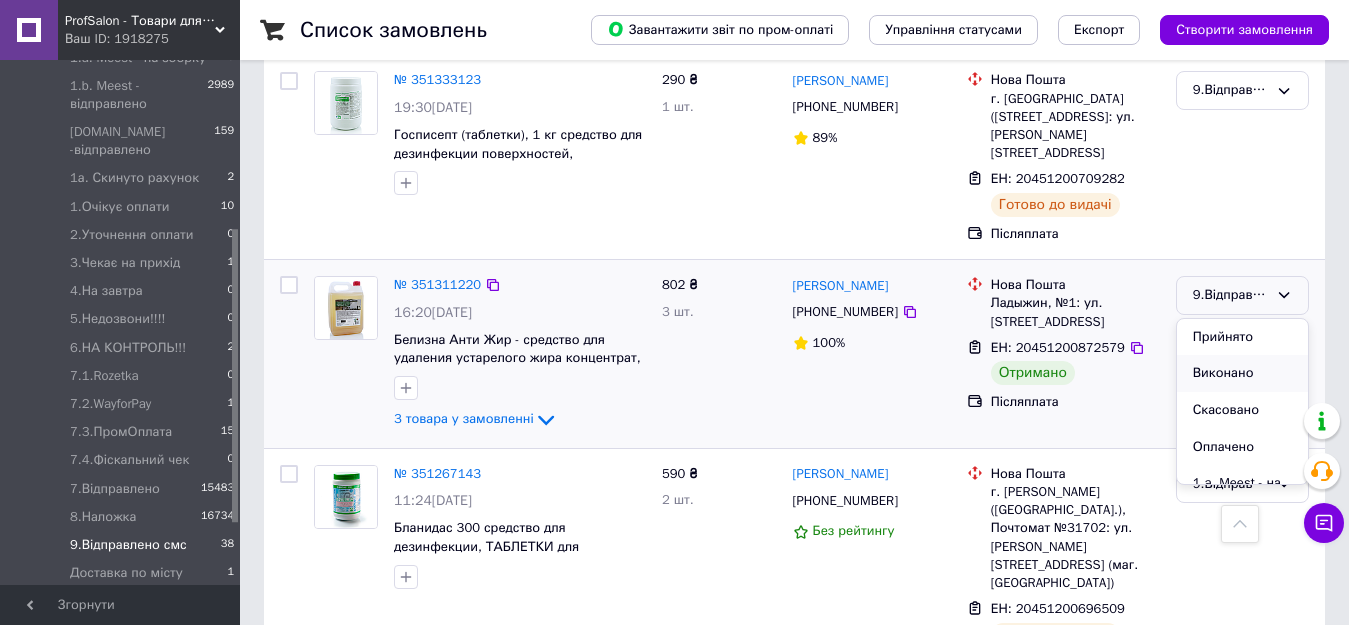 click on "Виконано" at bounding box center (1242, 373) 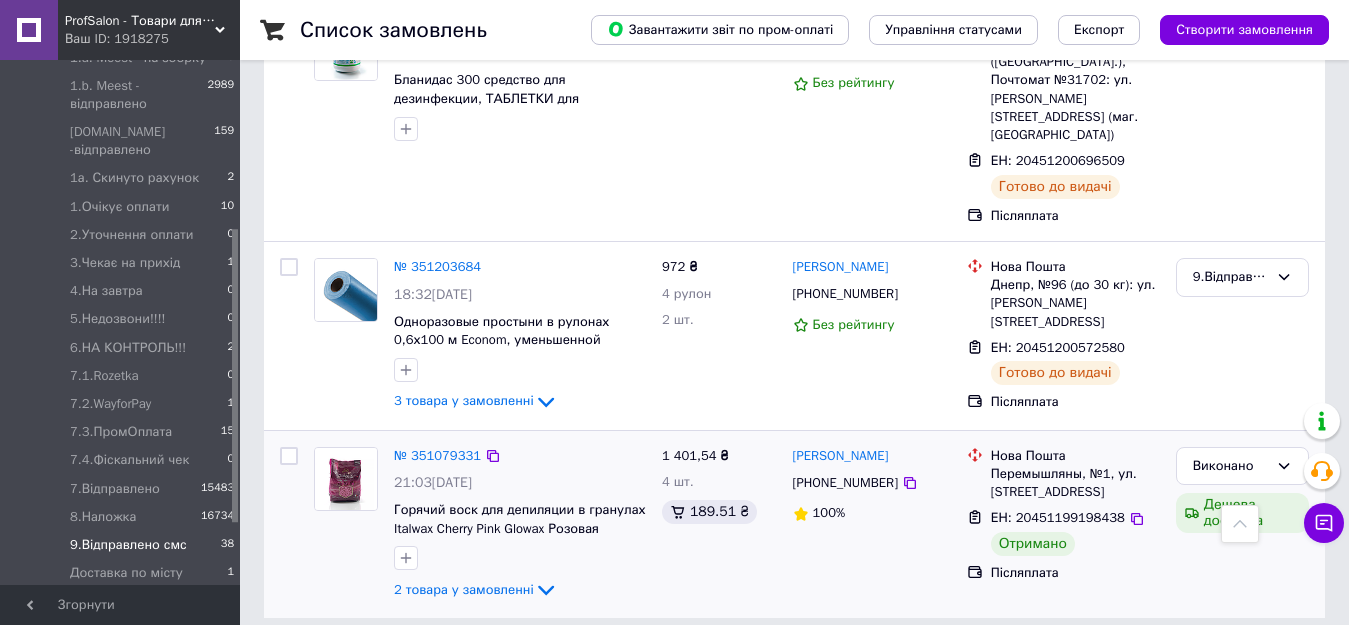 scroll, scrollTop: 873, scrollLeft: 0, axis: vertical 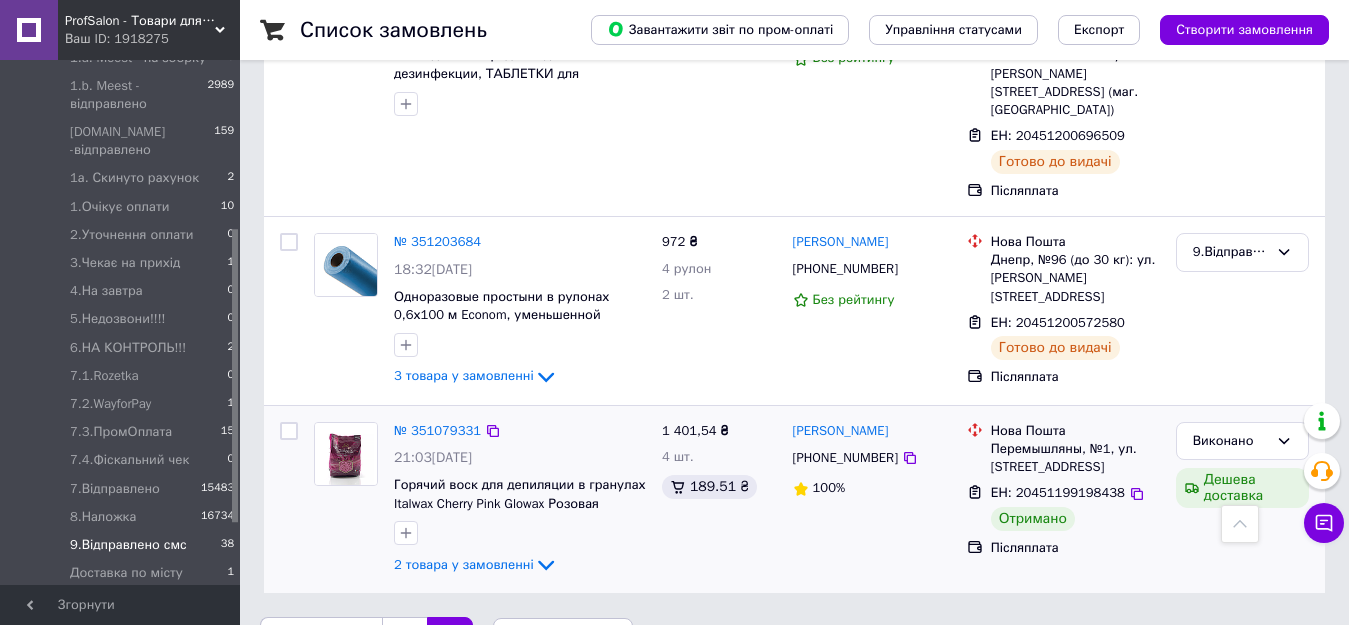 click on "1" at bounding box center (404, 638) 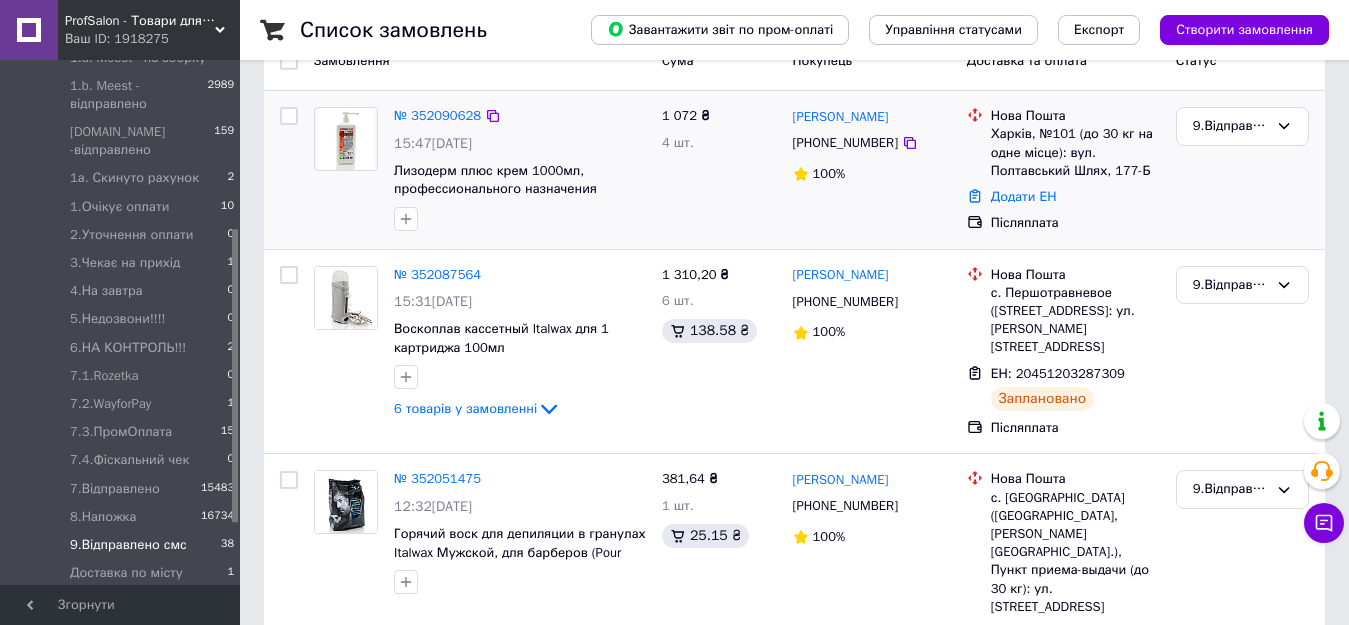 scroll, scrollTop: 200, scrollLeft: 0, axis: vertical 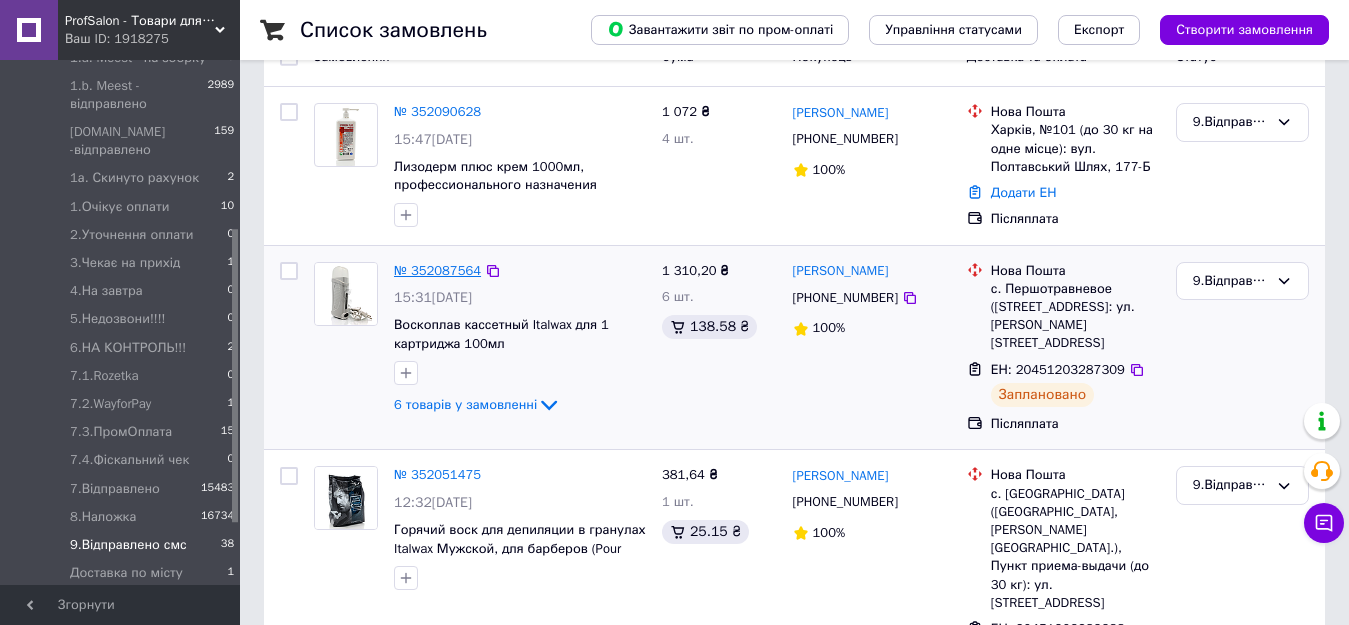 click on "№ 352087564" at bounding box center [437, 270] 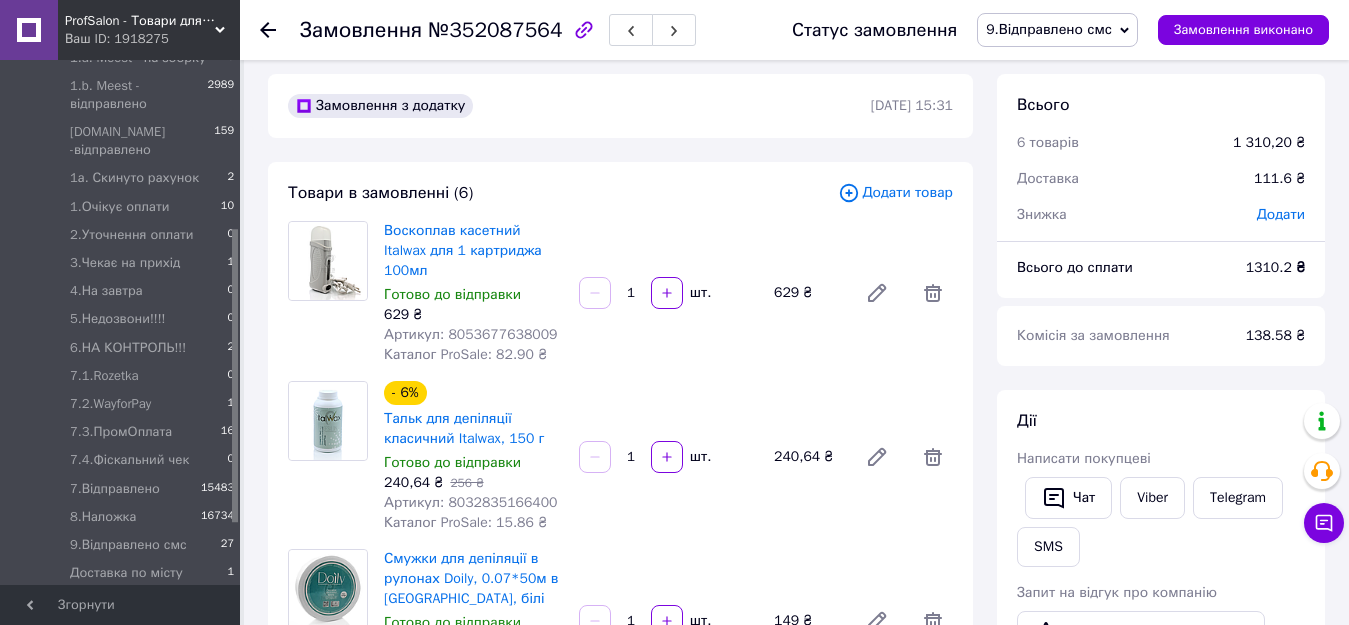 scroll, scrollTop: 0, scrollLeft: 0, axis: both 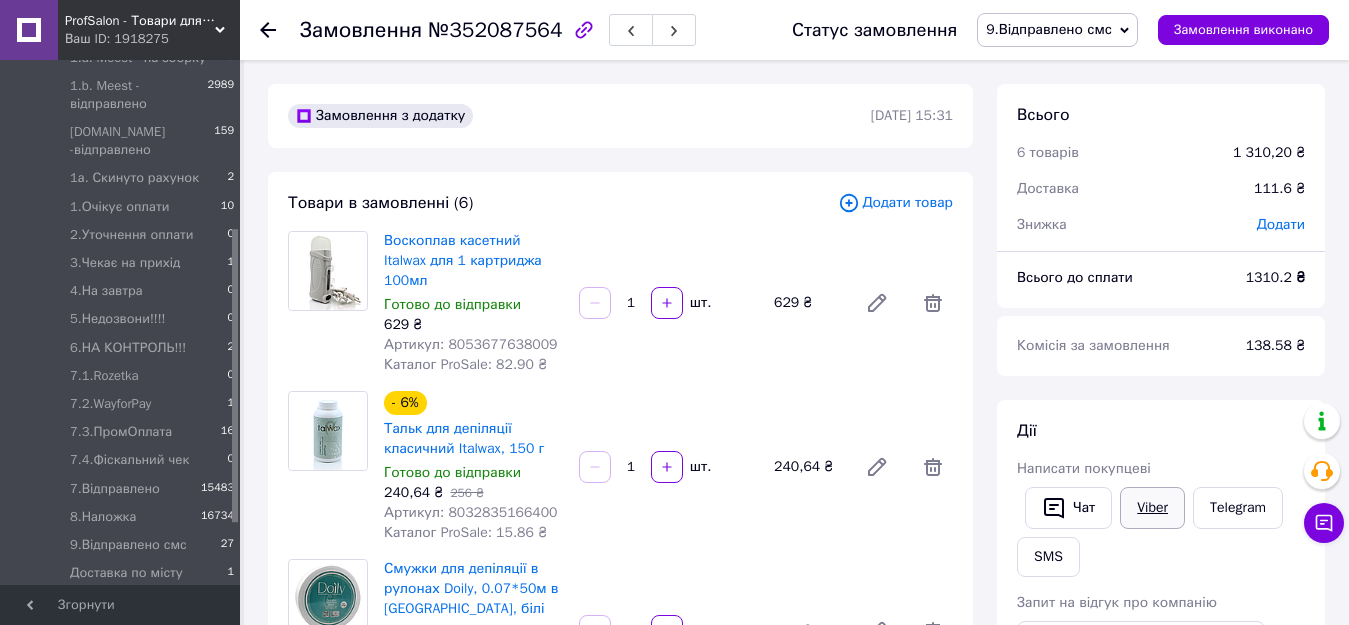 click on "Viber" at bounding box center [1152, 508] 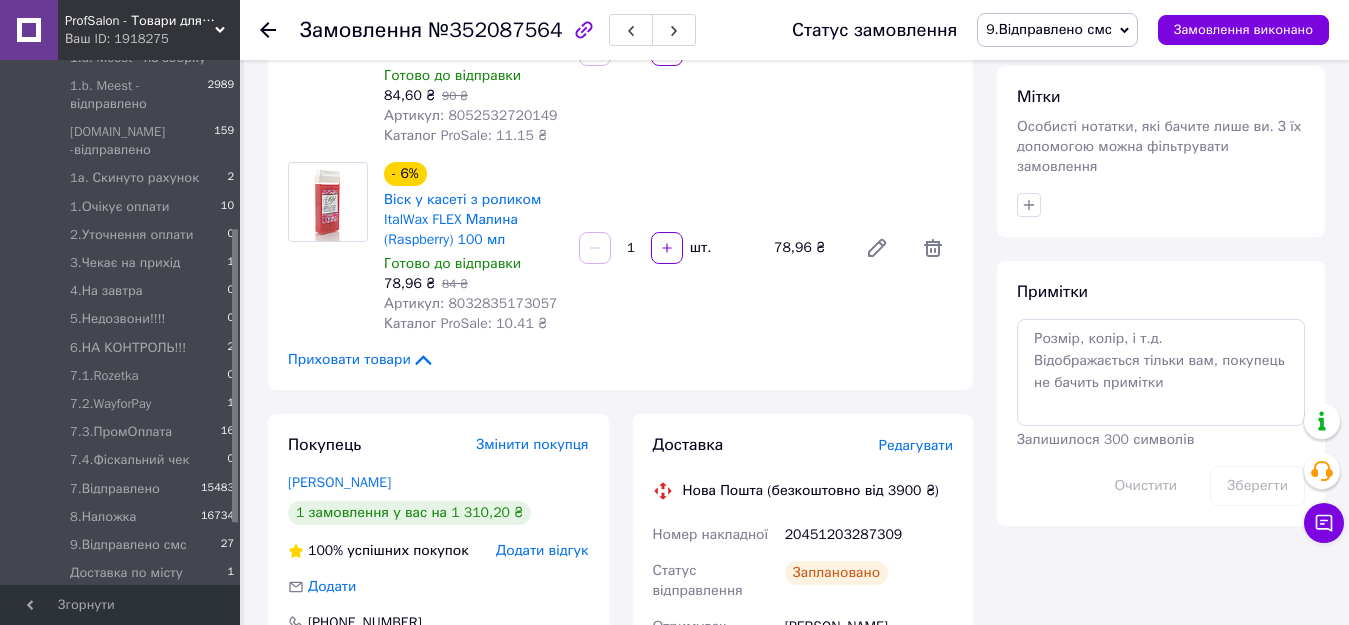 scroll, scrollTop: 1000, scrollLeft: 0, axis: vertical 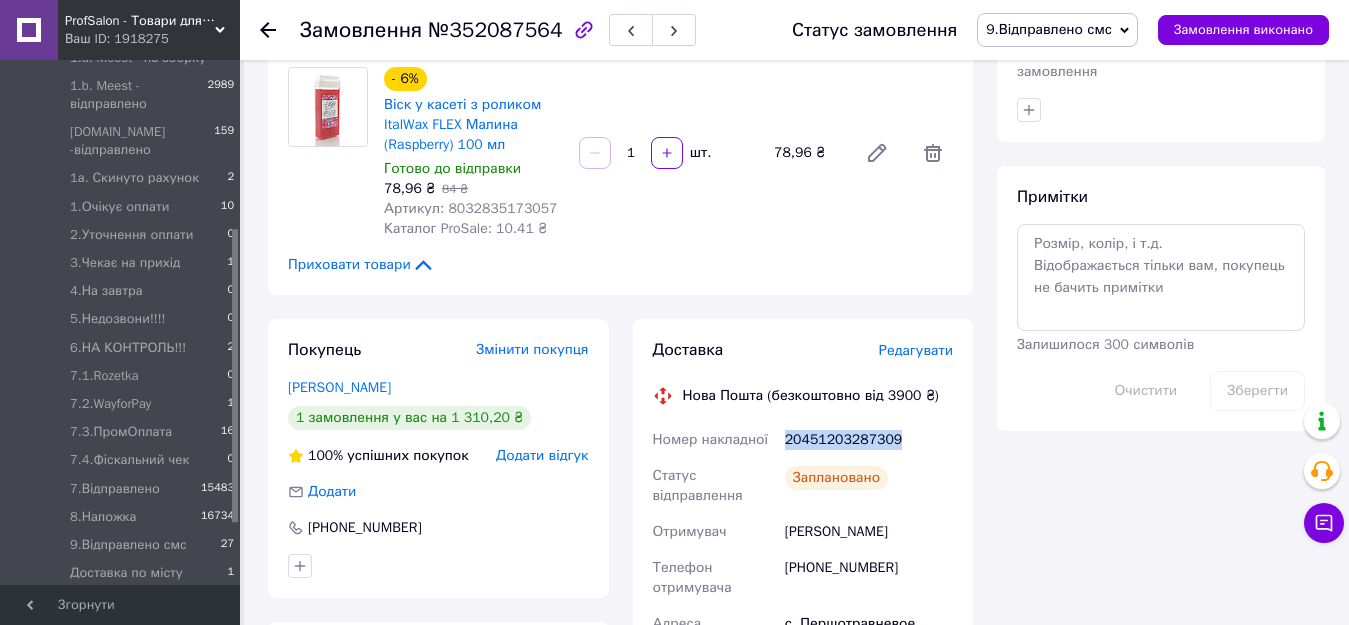 drag, startPoint x: 787, startPoint y: 394, endPoint x: 923, endPoint y: 400, distance: 136.1323 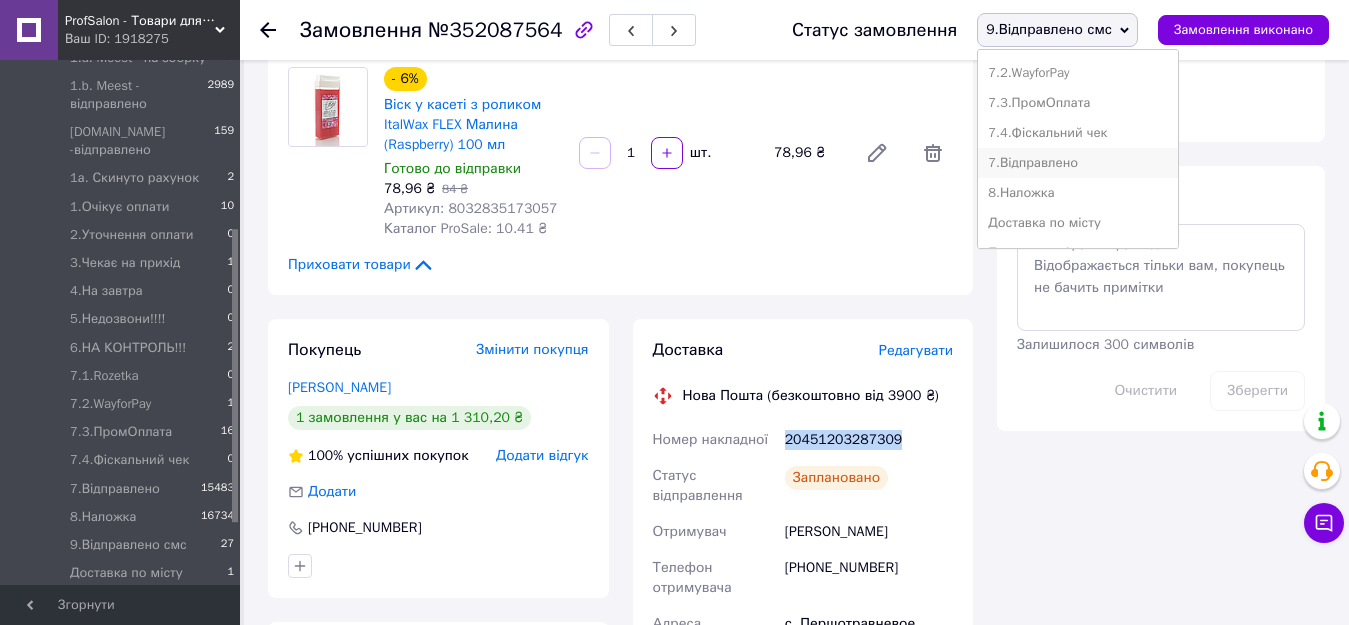 scroll, scrollTop: 472, scrollLeft: 0, axis: vertical 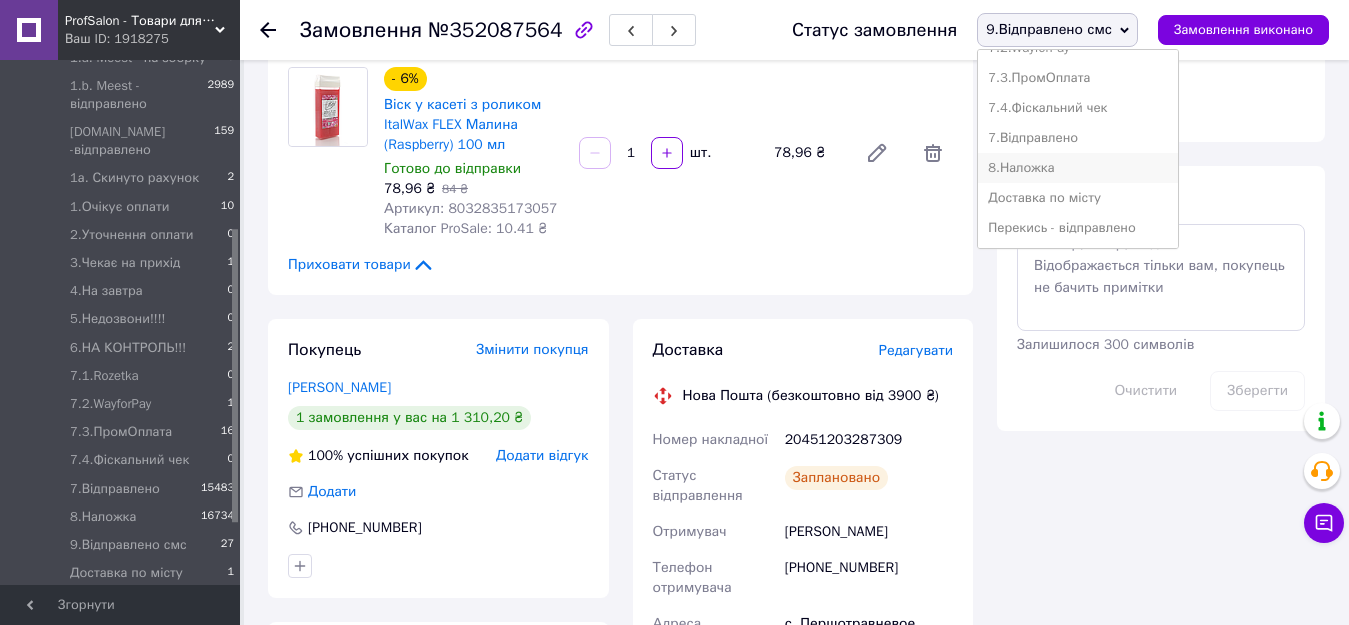 click on "8.Наложка" at bounding box center (1078, 168) 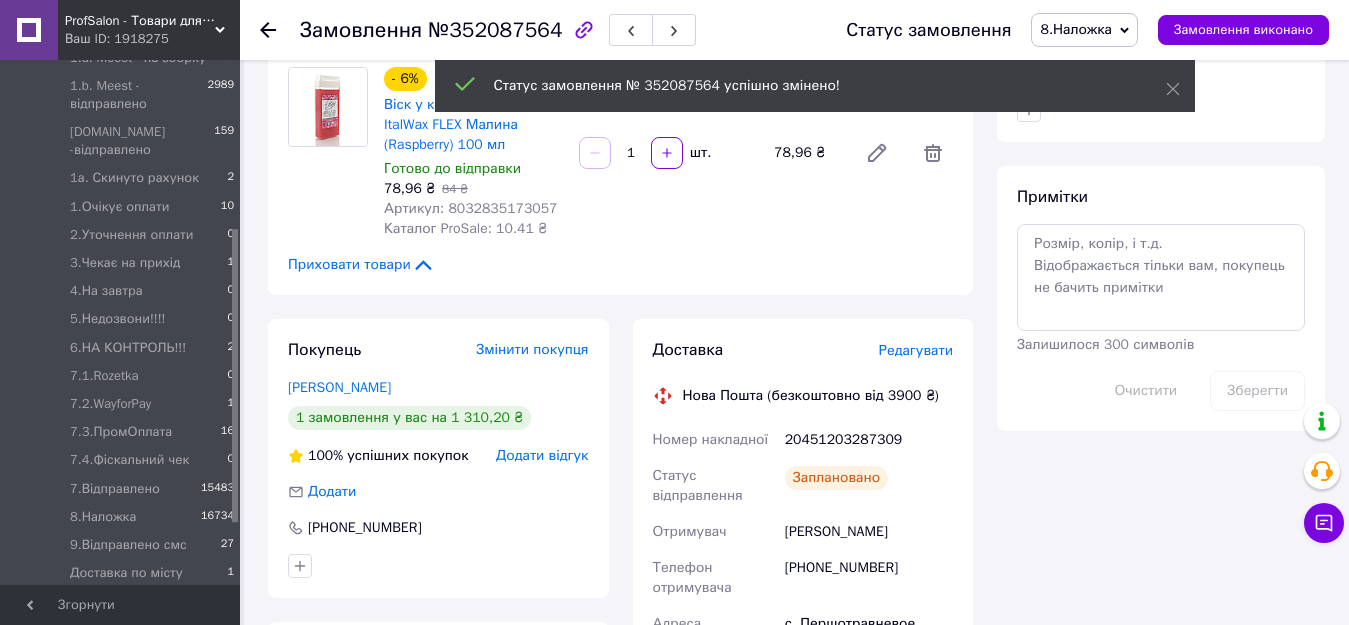 click on "Замовлення №352087564 Статус замовлення 8.Наложка Прийнято Виконано Скасовано Оплачено 1.a. Meest - на зборку 1.b. Meest - відправлено 1.c.Delivery -відправлено 1а. Скинуто рахунок 1.Очікує оплати 2.Уточнення оплати 3.Чекає на прихід 4.На завтра 5.Недозвони!!!! 6.НА КОНТРОЛЬ!!! 7.1.Rozetka 7.2.WayforPay 7.3.ПромОплата 7.4.Фіскальний чек 7.Відправлено 9.Відправлено смс  Доставка по місту Перекись - відправлено Замовлення виконано" at bounding box center [794, 30] 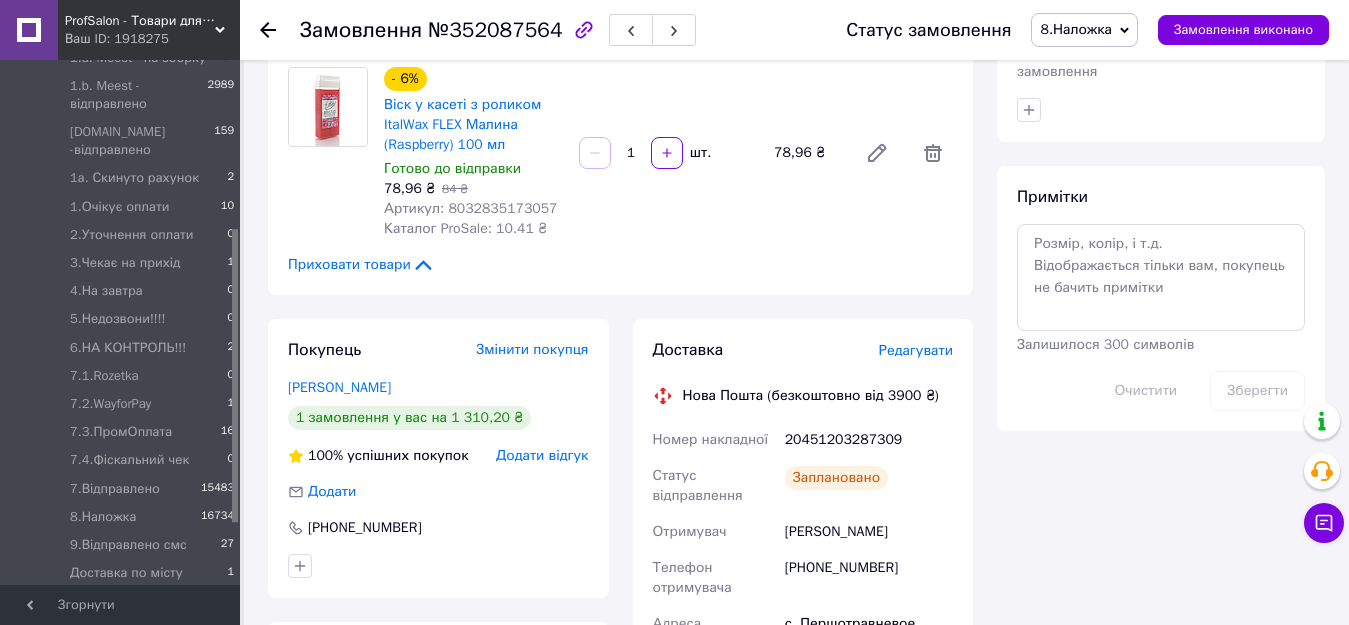 click 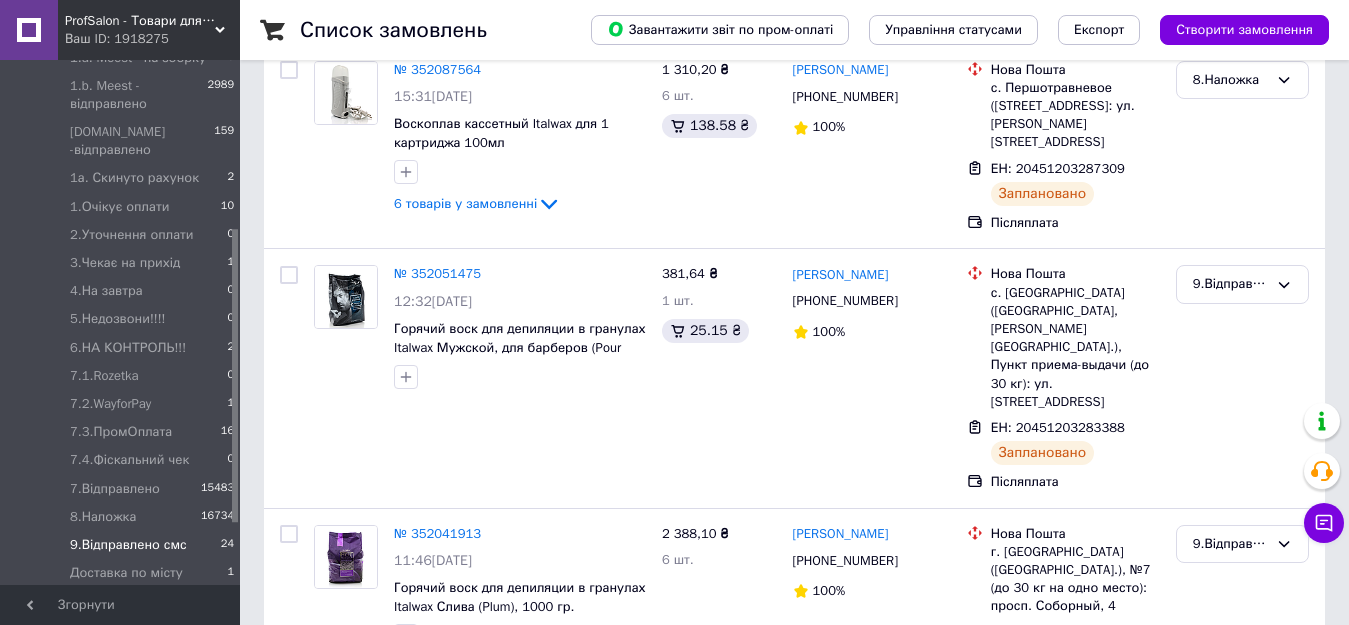 scroll, scrollTop: 500, scrollLeft: 0, axis: vertical 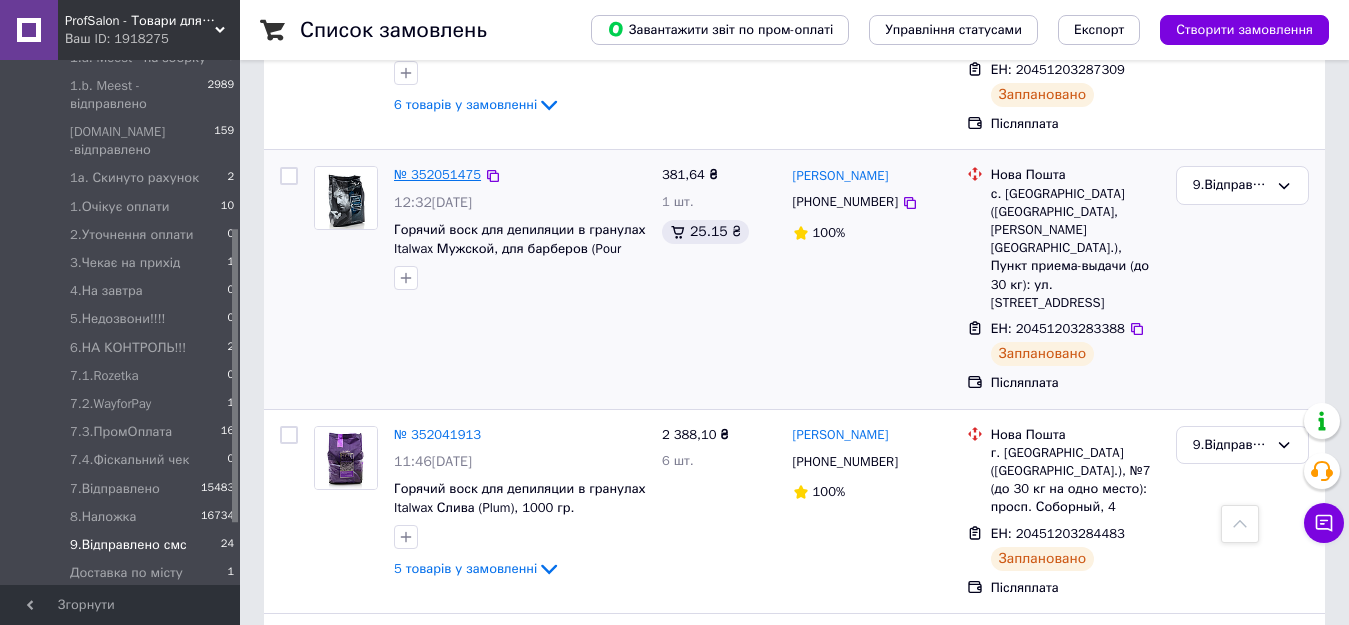 click on "№ 352051475" at bounding box center [437, 174] 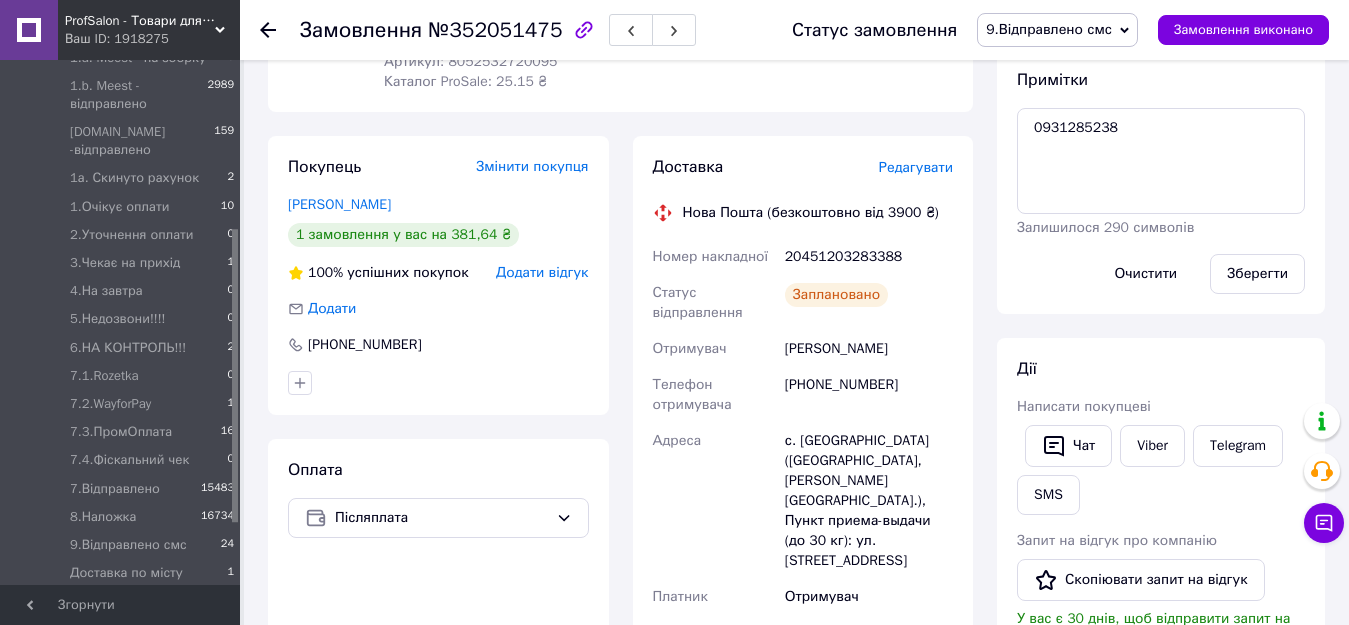 scroll, scrollTop: 300, scrollLeft: 0, axis: vertical 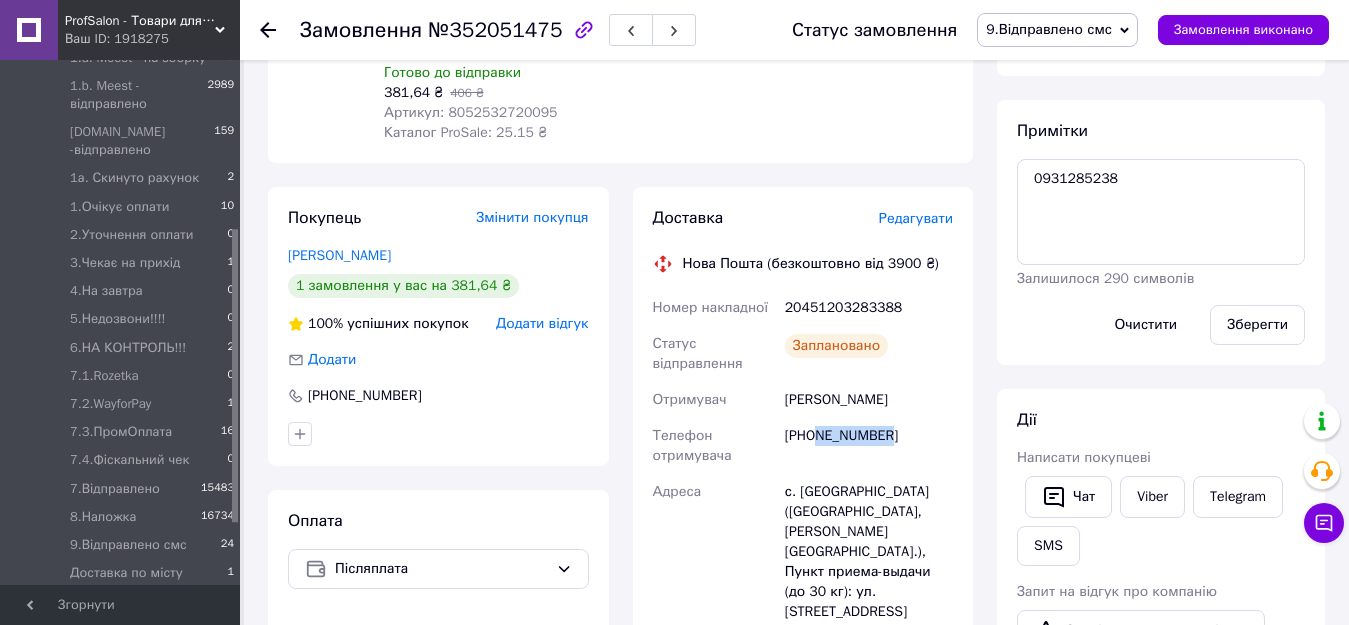 drag, startPoint x: 818, startPoint y: 415, endPoint x: 885, endPoint y: 413, distance: 67.02985 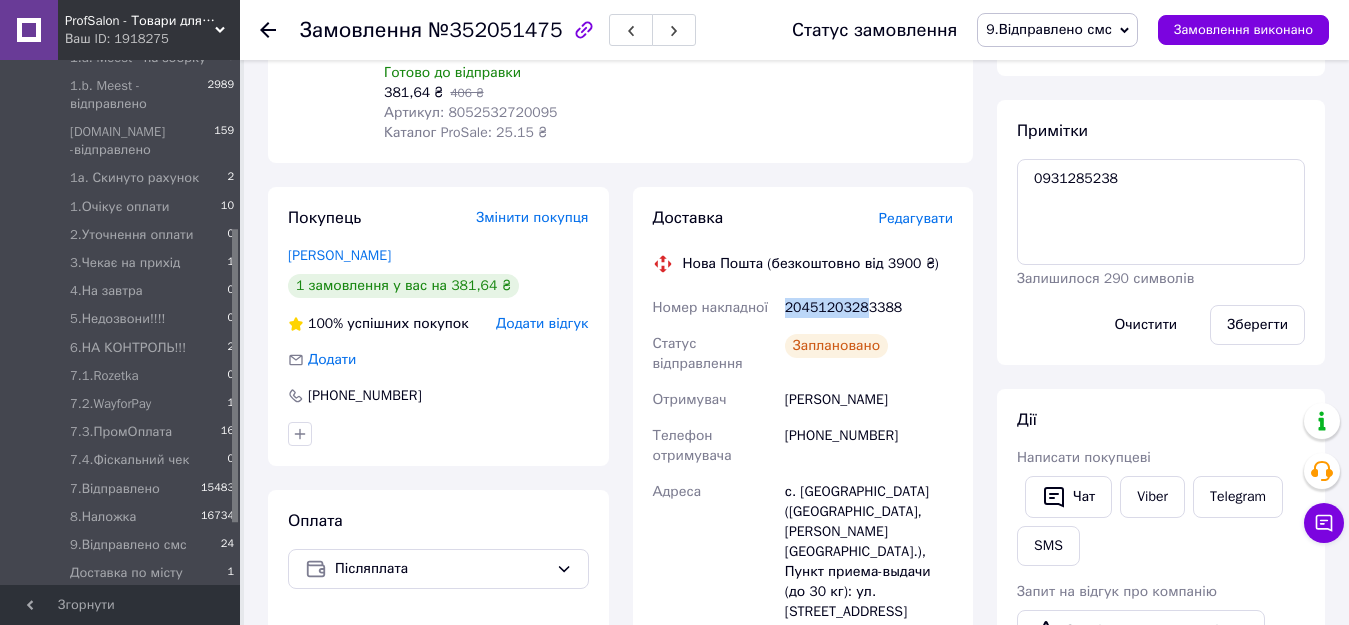 drag, startPoint x: 785, startPoint y: 282, endPoint x: 863, endPoint y: 295, distance: 79.07591 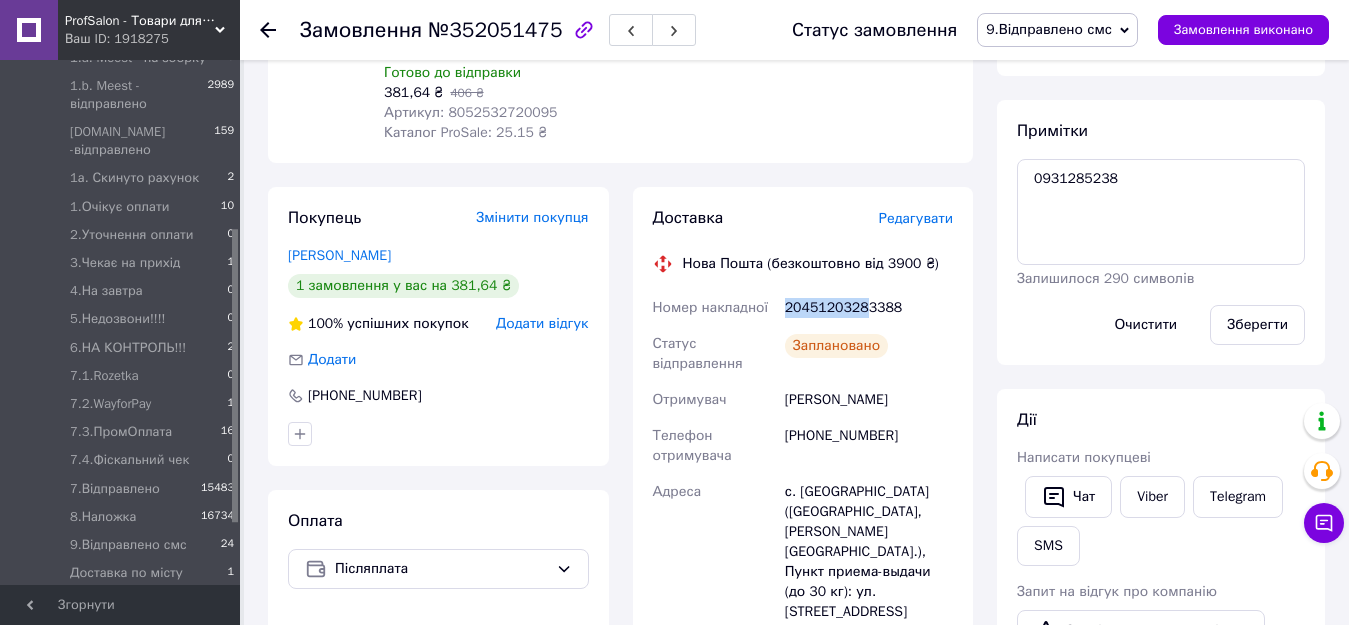 drag, startPoint x: 775, startPoint y: 377, endPoint x: 896, endPoint y: 380, distance: 121.037186 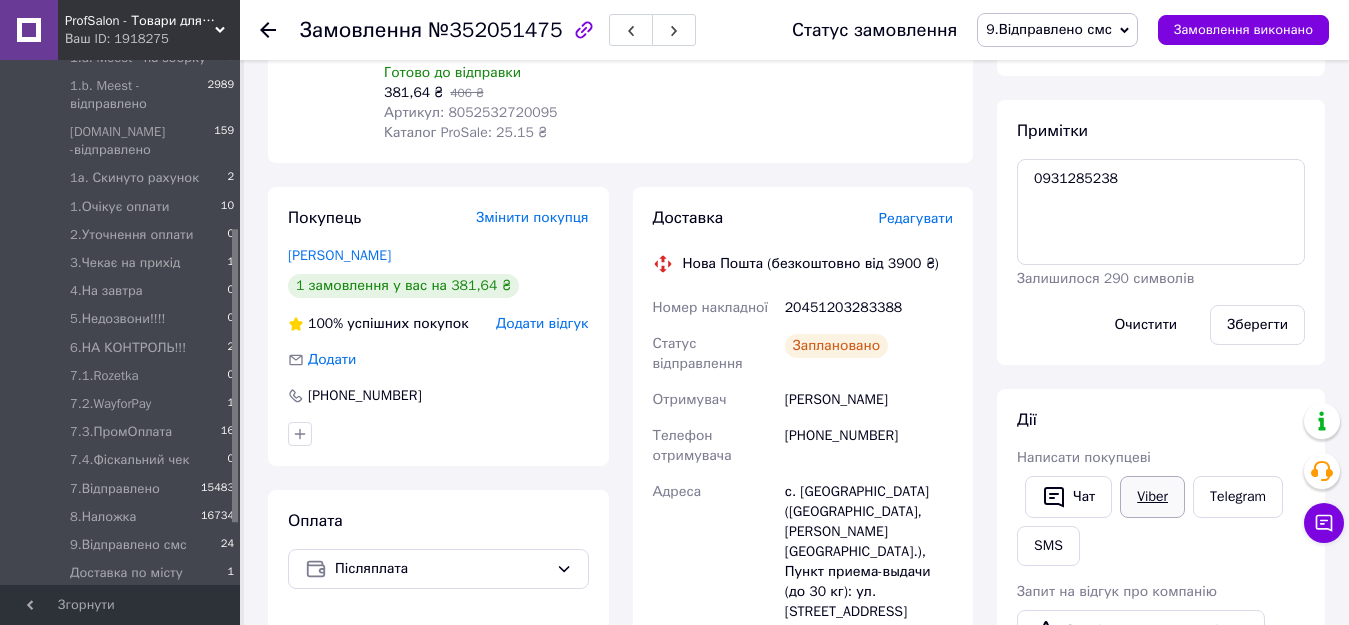 click on "Viber" at bounding box center (1152, 497) 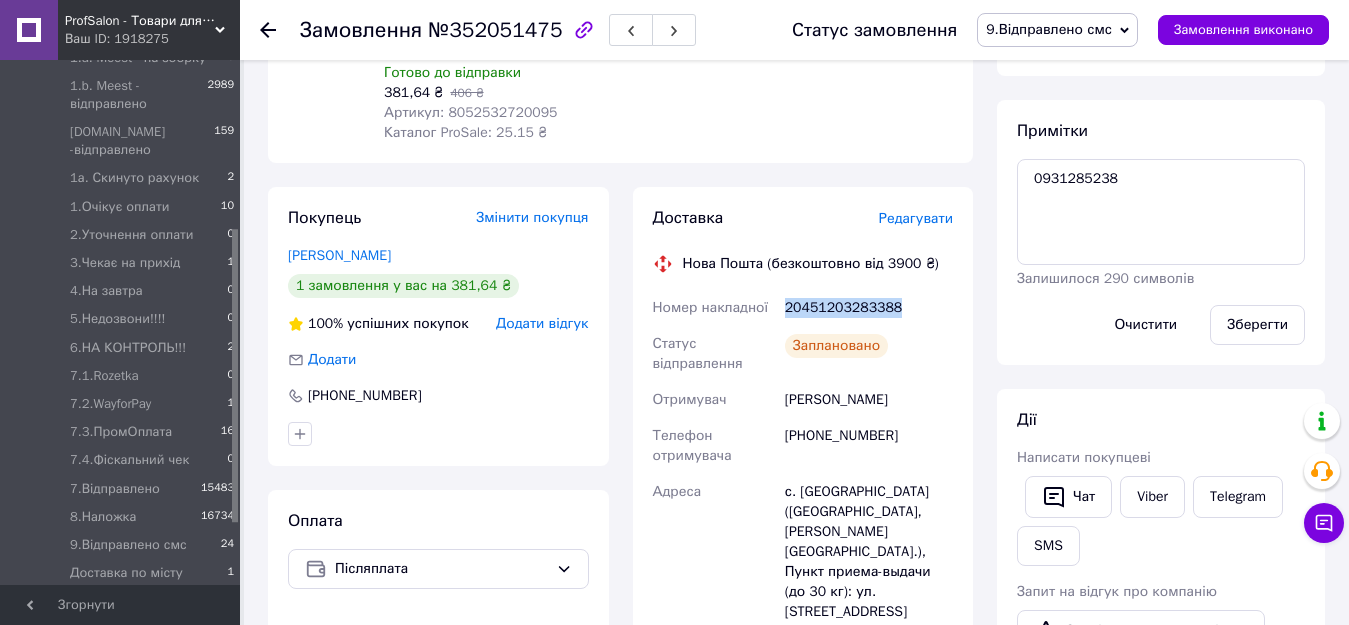 drag, startPoint x: 784, startPoint y: 289, endPoint x: 897, endPoint y: 298, distance: 113.35784 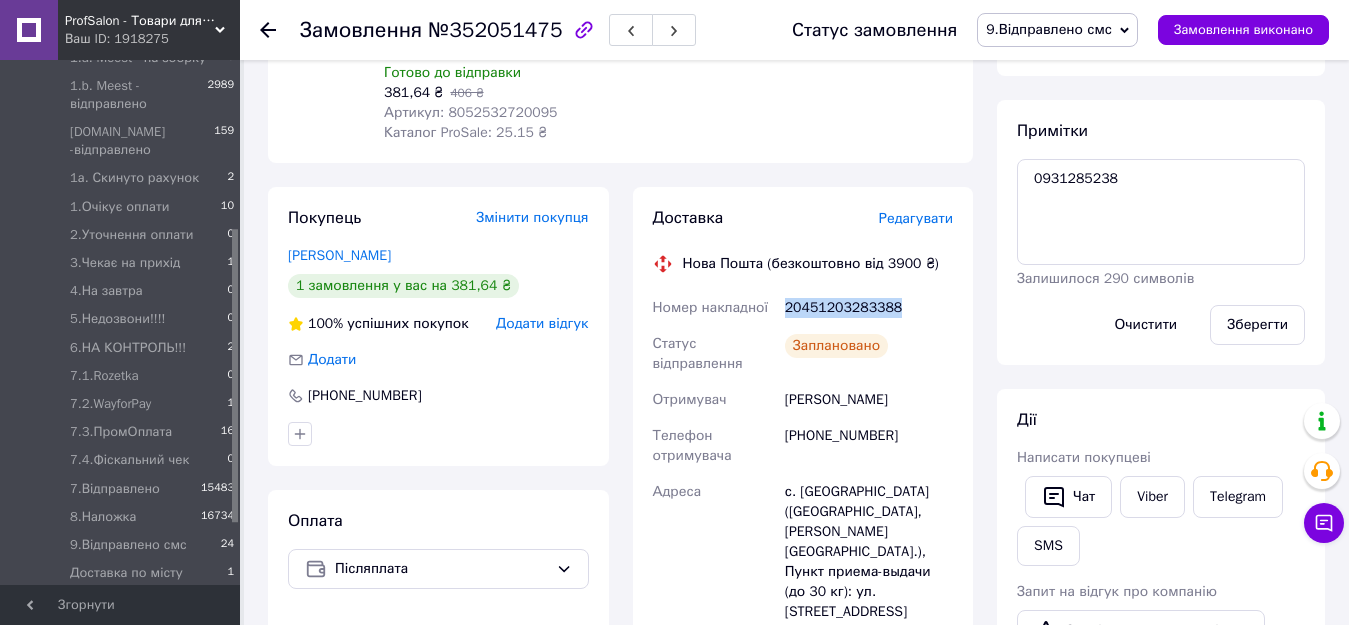 click on "9.Відправлено смс" at bounding box center [1049, 29] 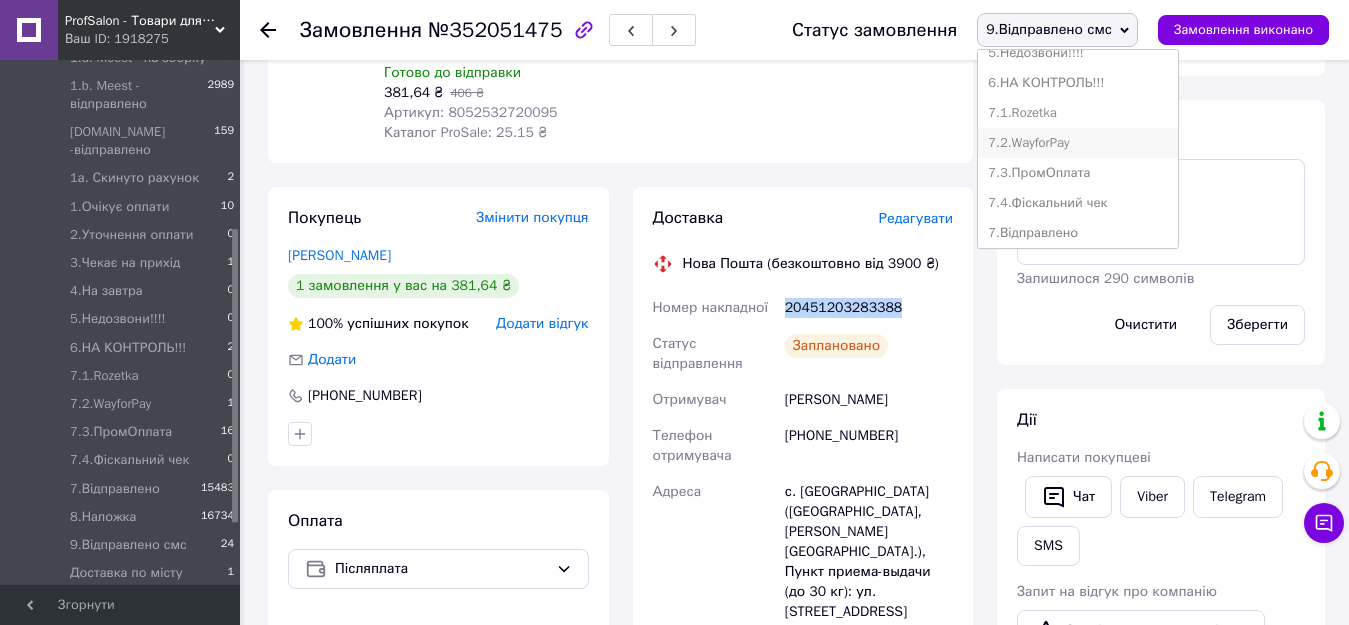 scroll, scrollTop: 400, scrollLeft: 0, axis: vertical 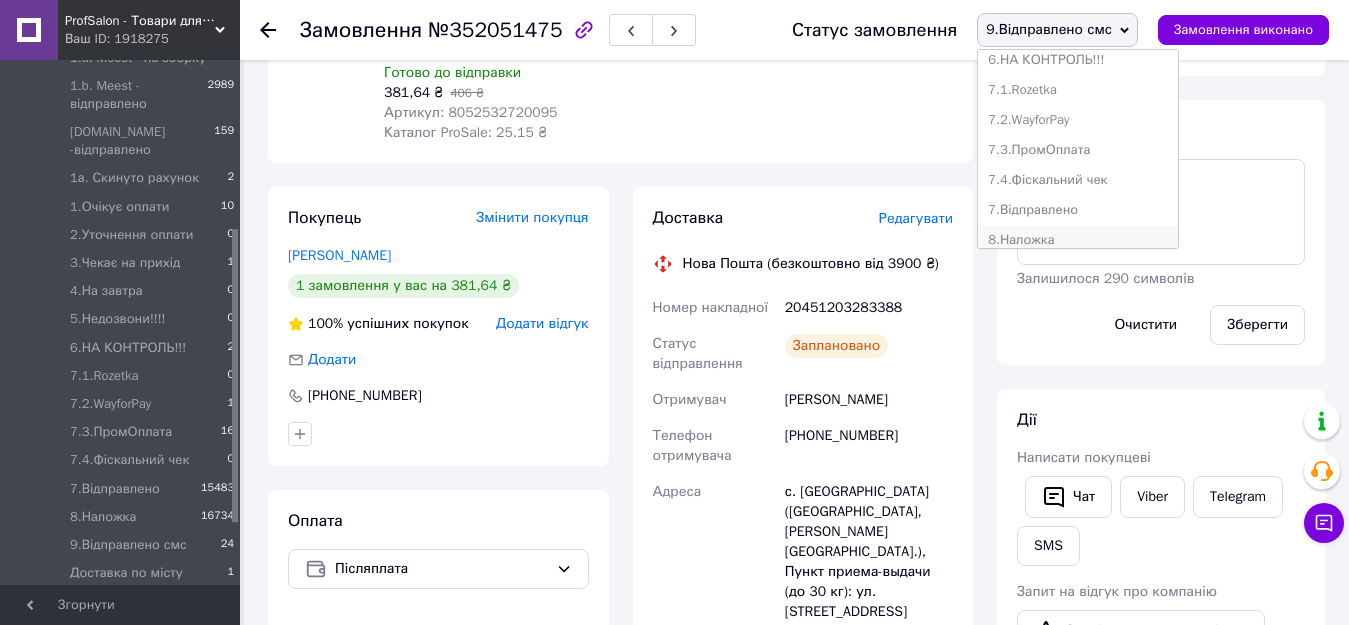 click on "8.Наложка" at bounding box center (1078, 240) 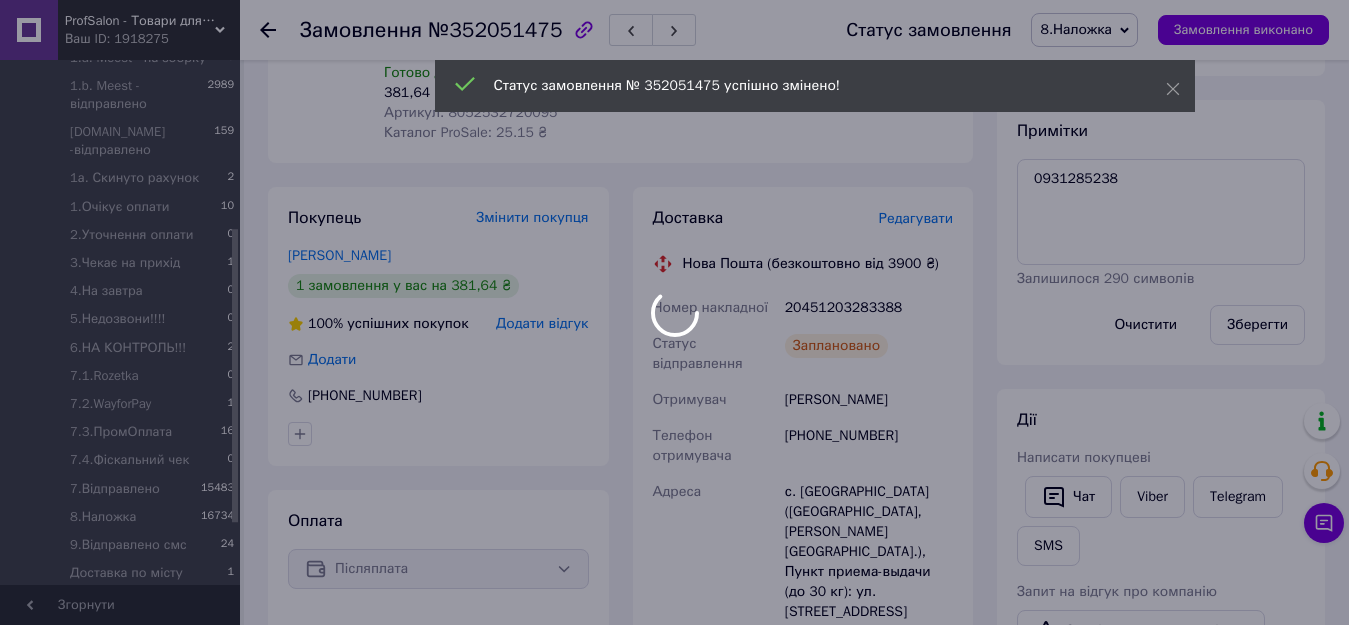 click at bounding box center (674, 312) 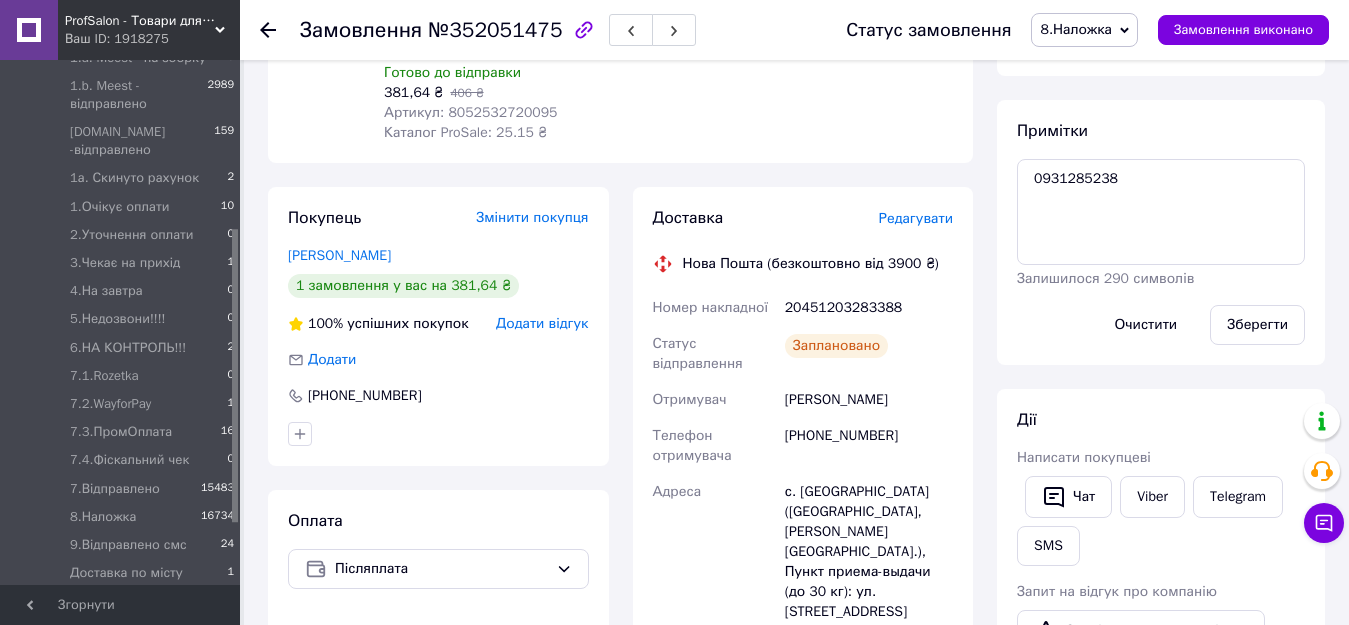 click at bounding box center [280, 30] 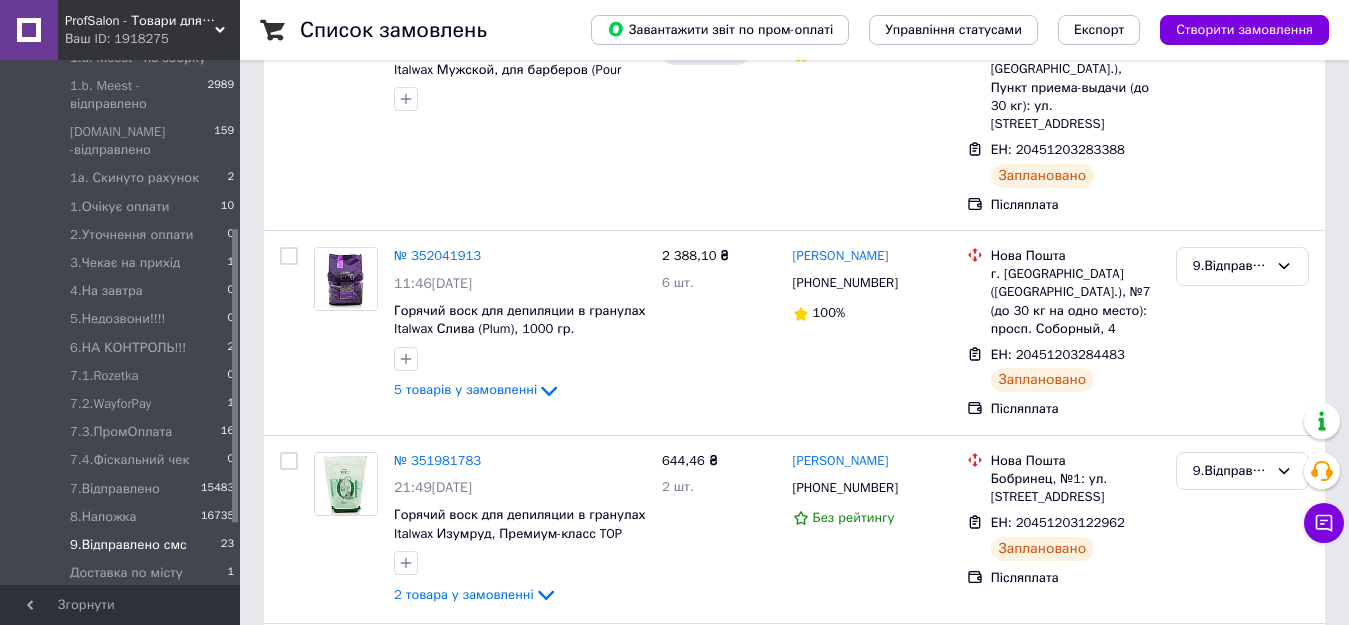 scroll, scrollTop: 500, scrollLeft: 0, axis: vertical 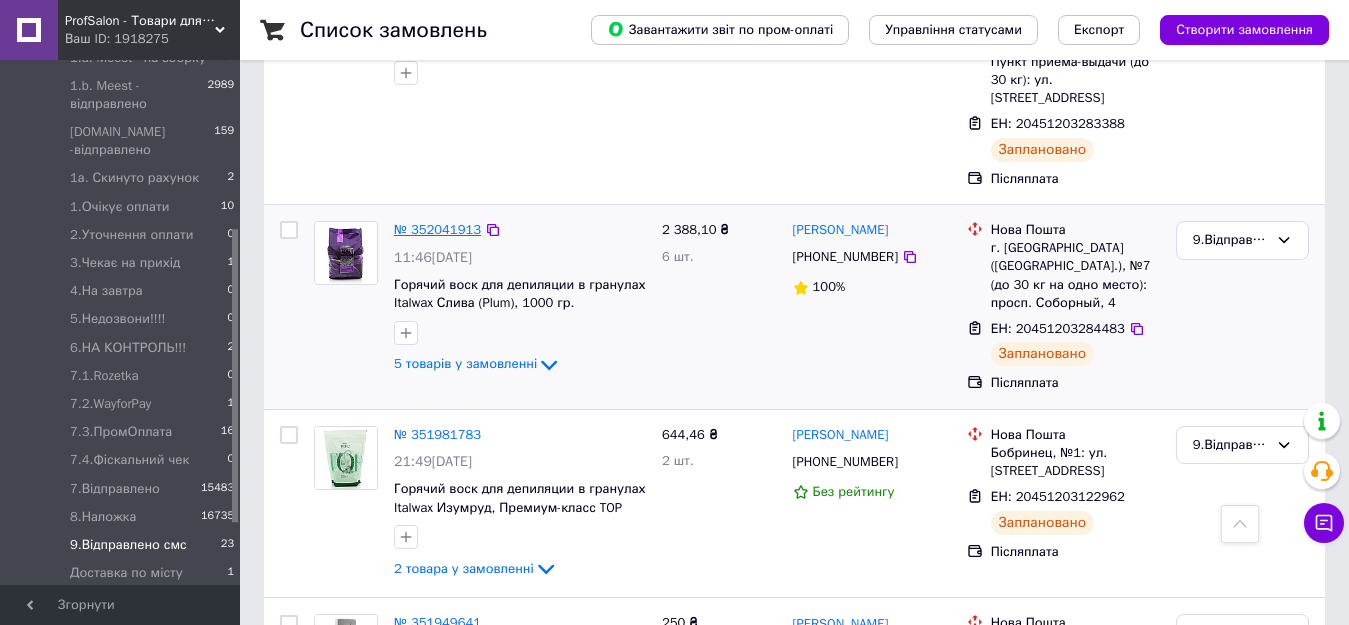 click on "№ 352041913" at bounding box center (437, 229) 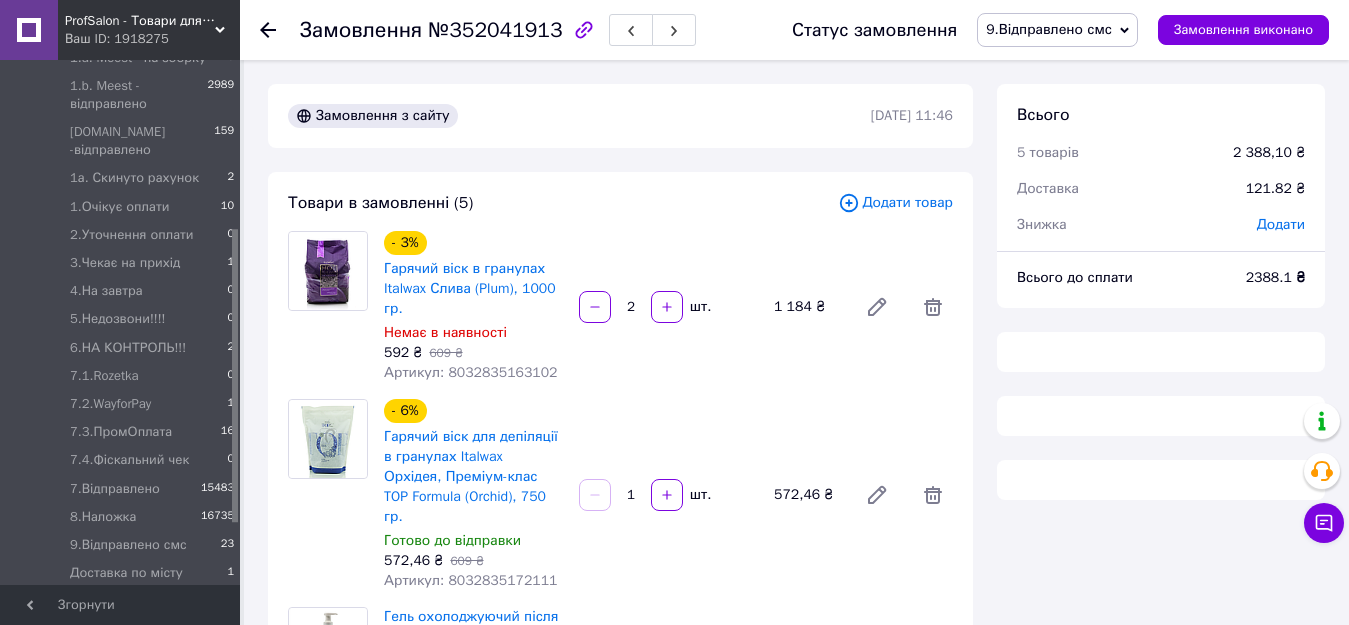 scroll, scrollTop: 200, scrollLeft: 0, axis: vertical 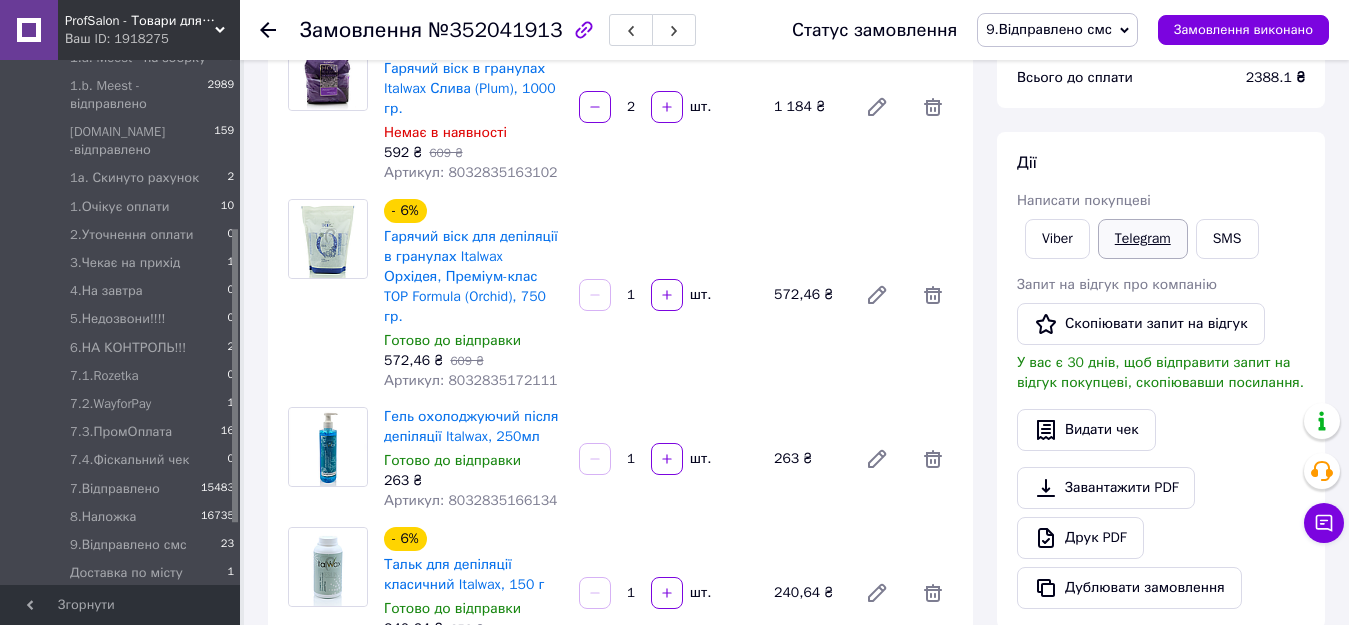 click on "Telegram" at bounding box center [1143, 239] 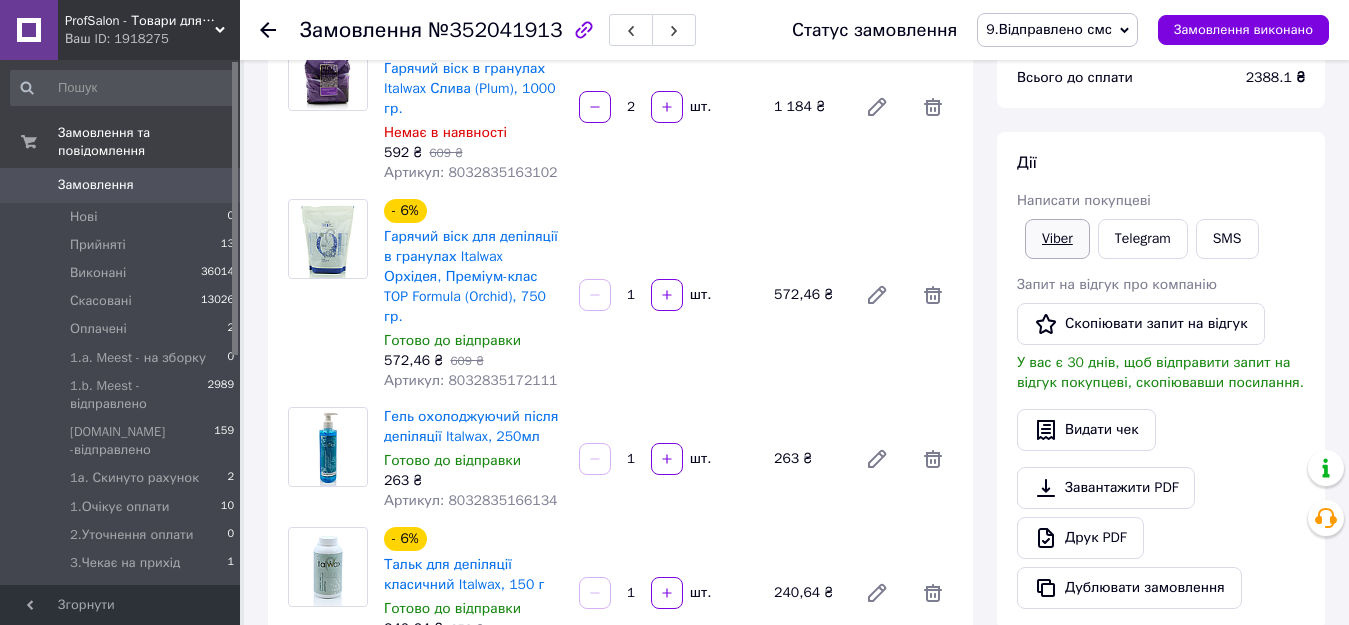 scroll, scrollTop: 100, scrollLeft: 0, axis: vertical 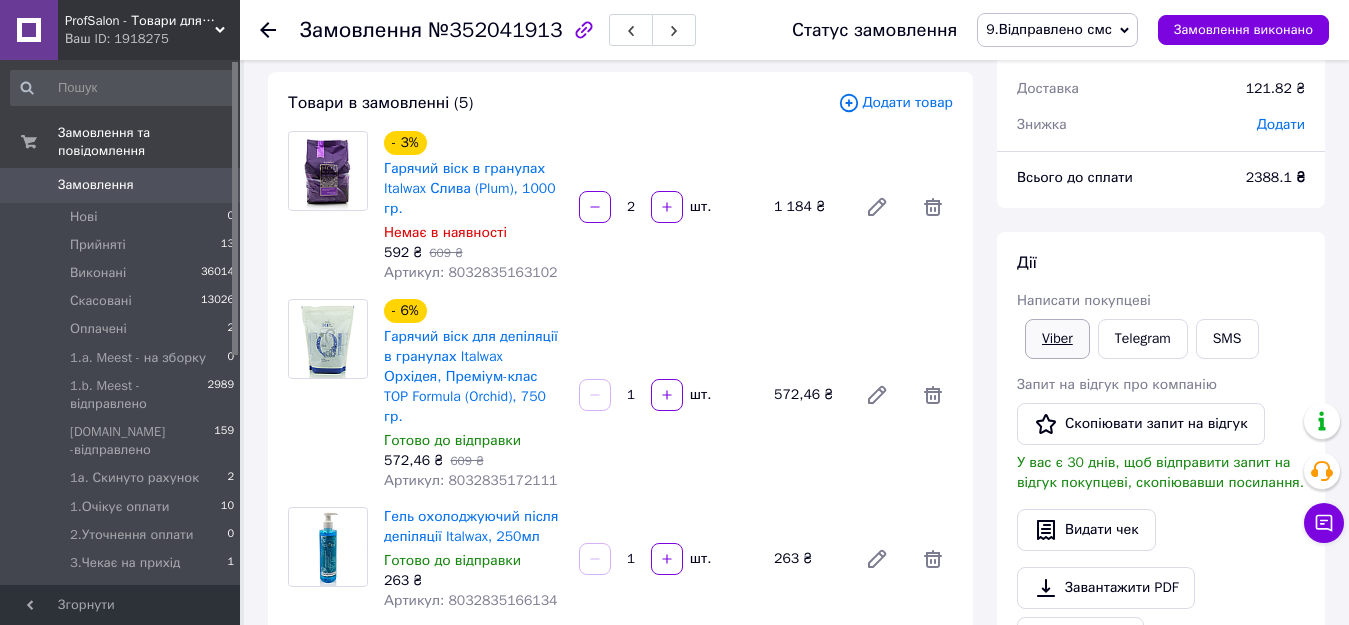 click on "Viber" at bounding box center [1057, 339] 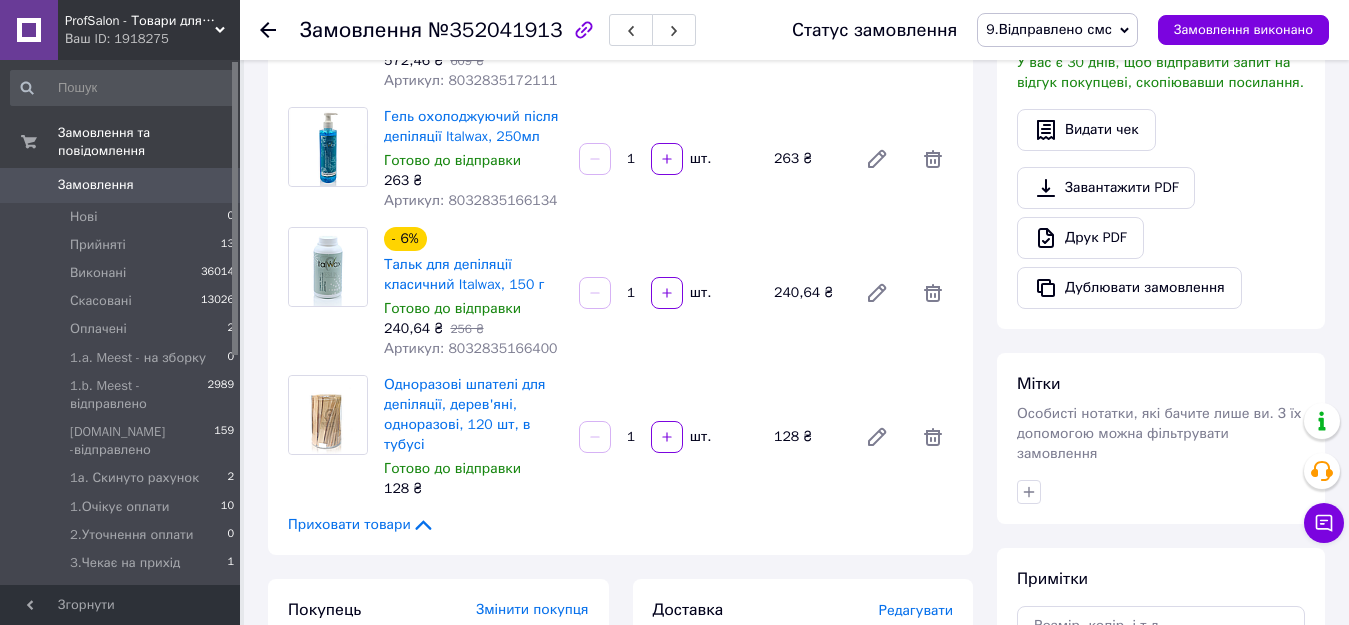 scroll, scrollTop: 900, scrollLeft: 0, axis: vertical 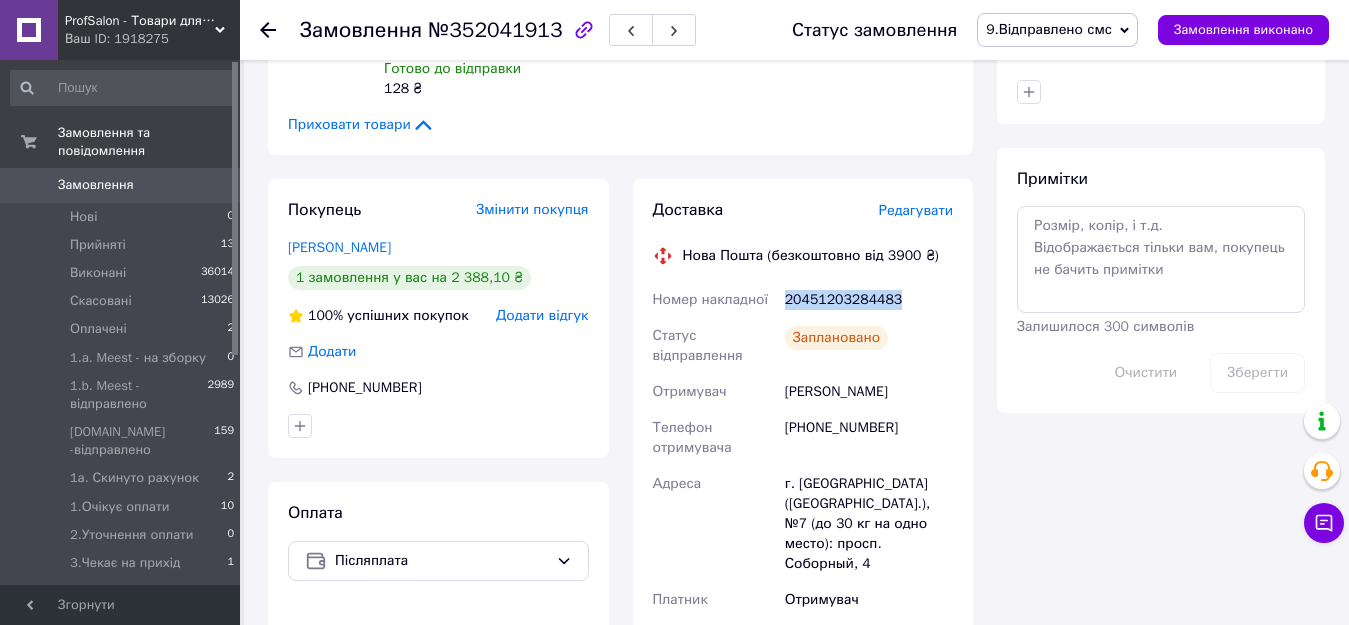 drag, startPoint x: 896, startPoint y: 256, endPoint x: 782, endPoint y: 254, distance: 114.01754 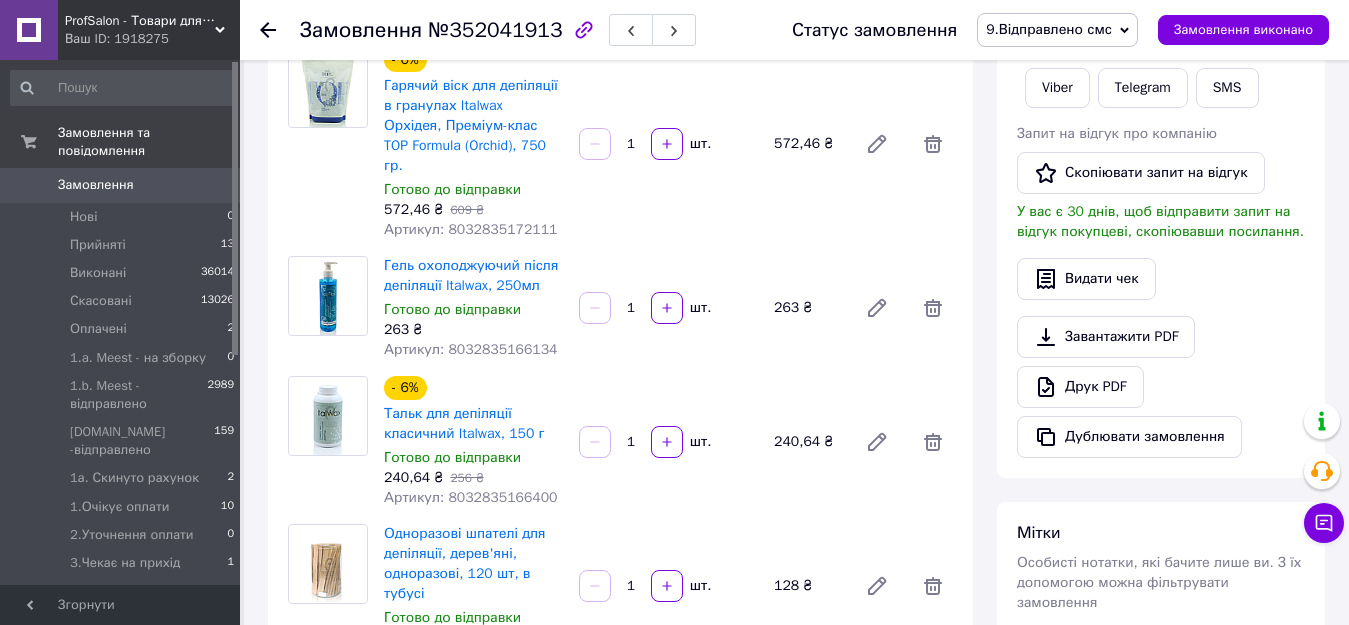 scroll, scrollTop: 300, scrollLeft: 0, axis: vertical 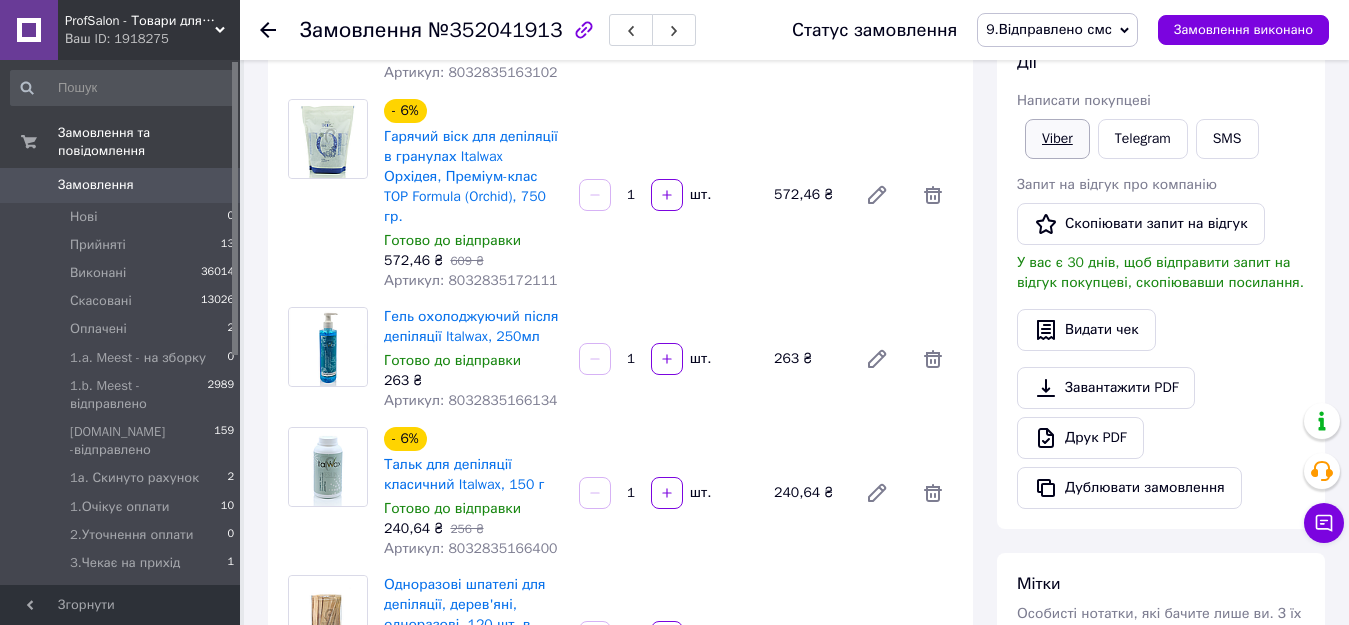 click on "Viber" at bounding box center [1057, 139] 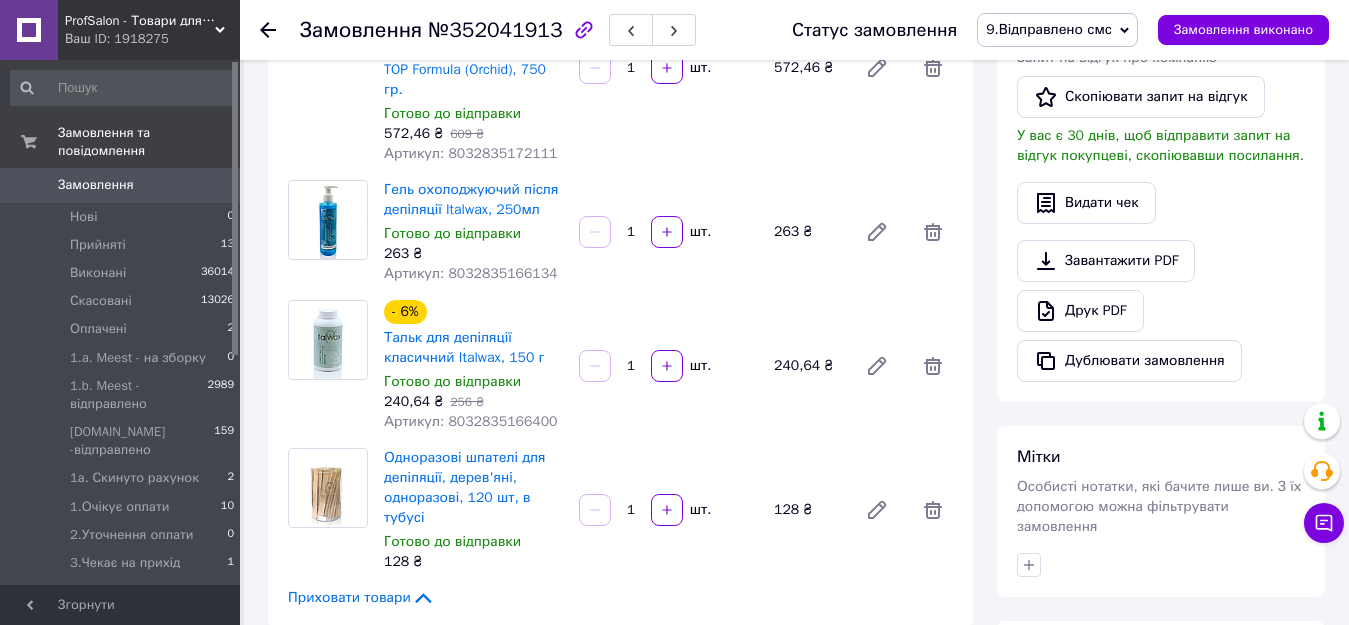 scroll, scrollTop: 700, scrollLeft: 0, axis: vertical 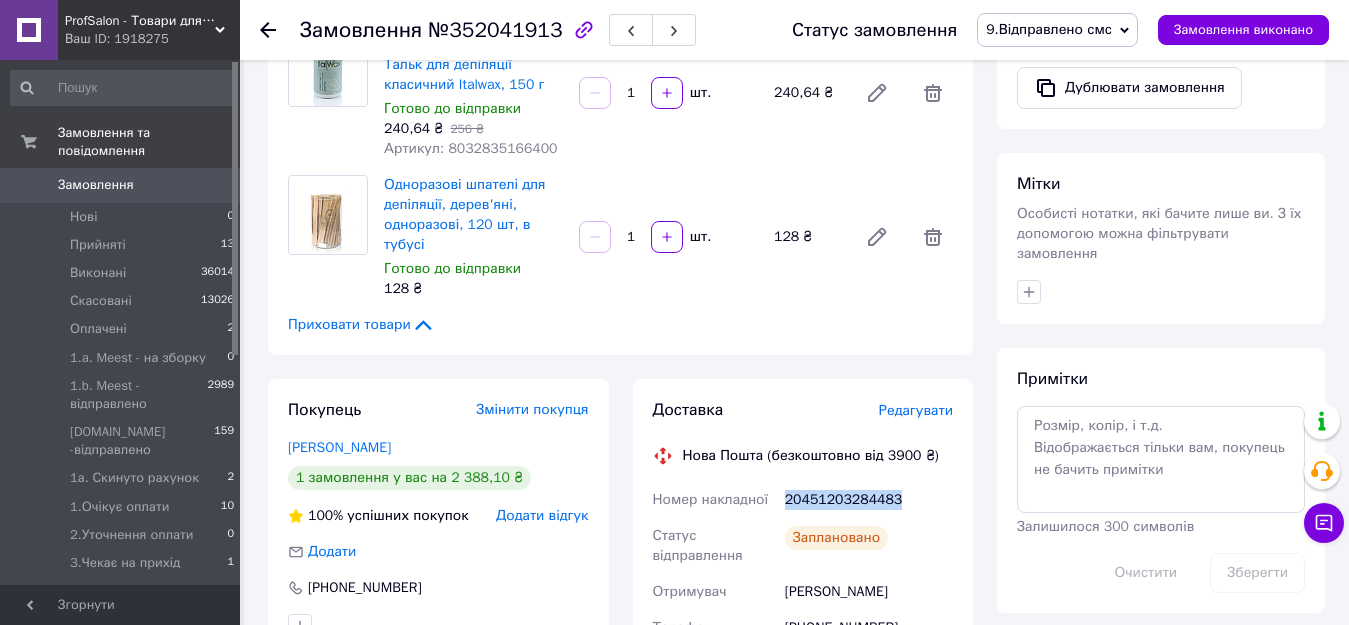 drag, startPoint x: 786, startPoint y: 460, endPoint x: 892, endPoint y: 462, distance: 106.01887 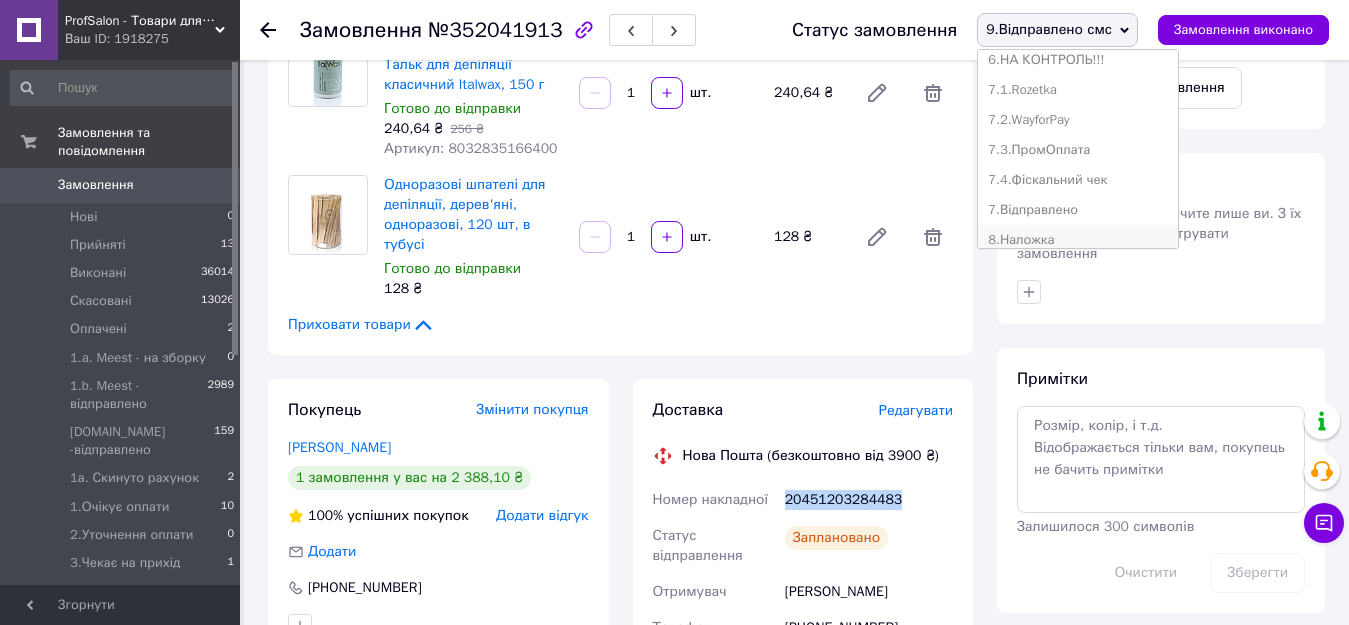 scroll, scrollTop: 472, scrollLeft: 0, axis: vertical 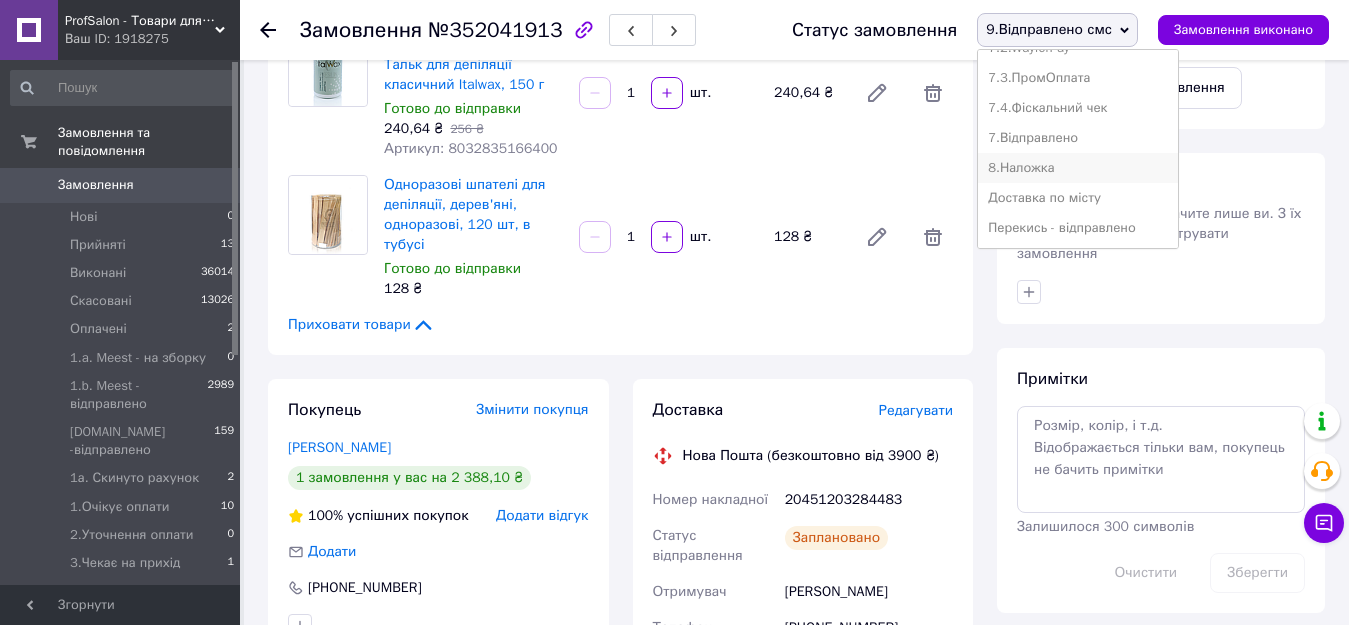 click on "8.Наложка" at bounding box center [1078, 168] 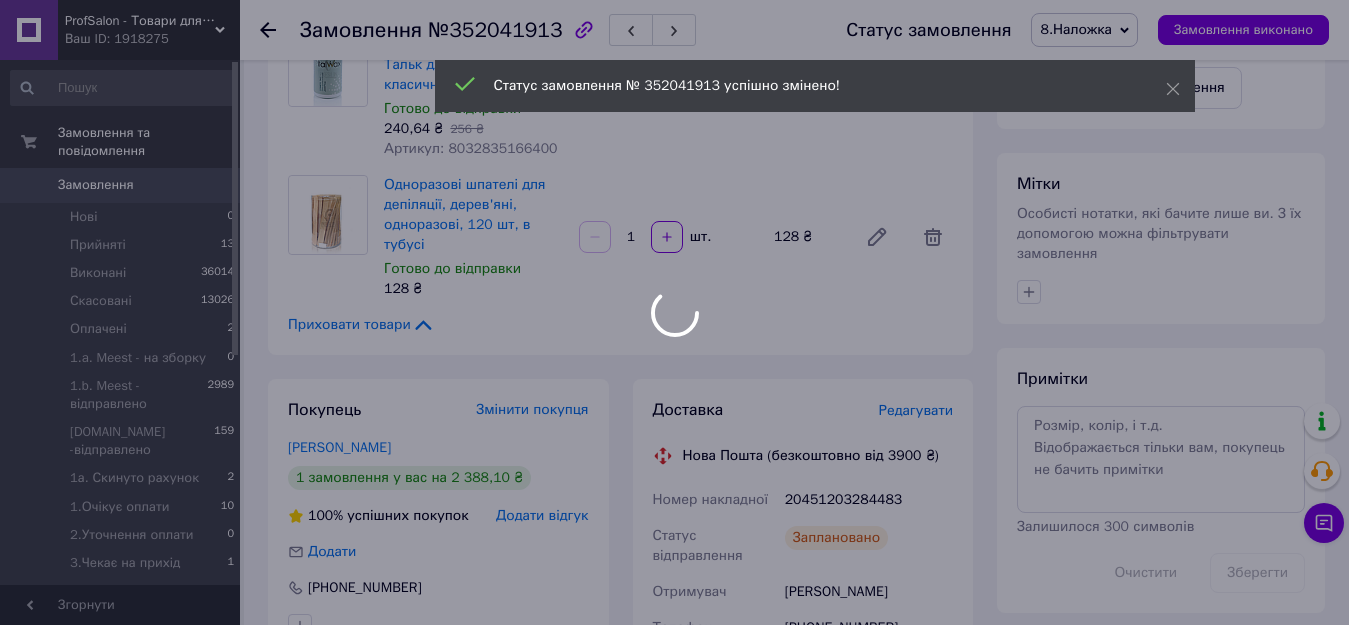 click at bounding box center [674, 312] 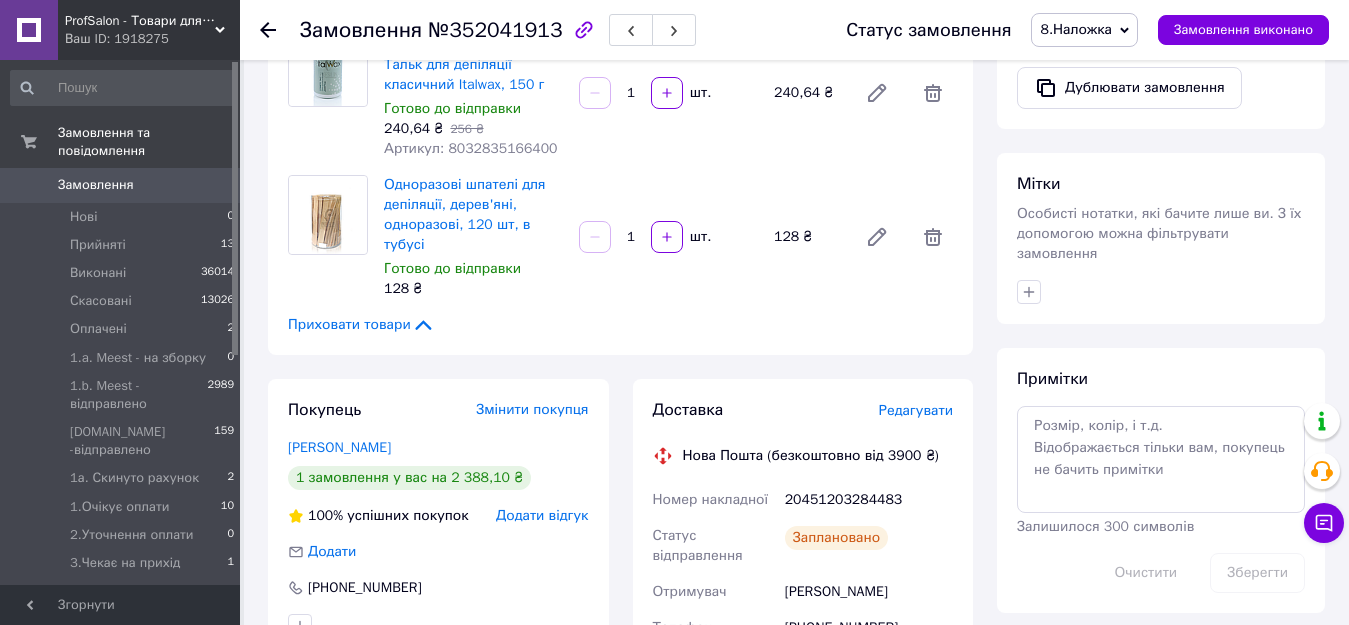 click 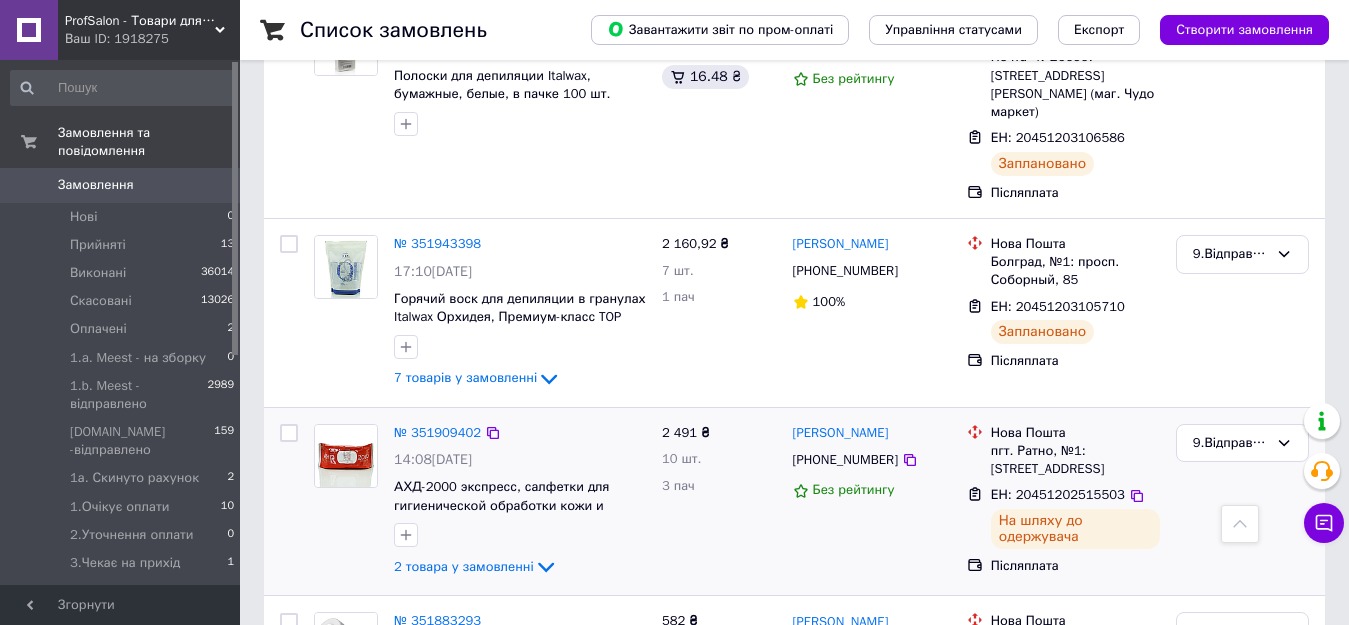 scroll, scrollTop: 800, scrollLeft: 0, axis: vertical 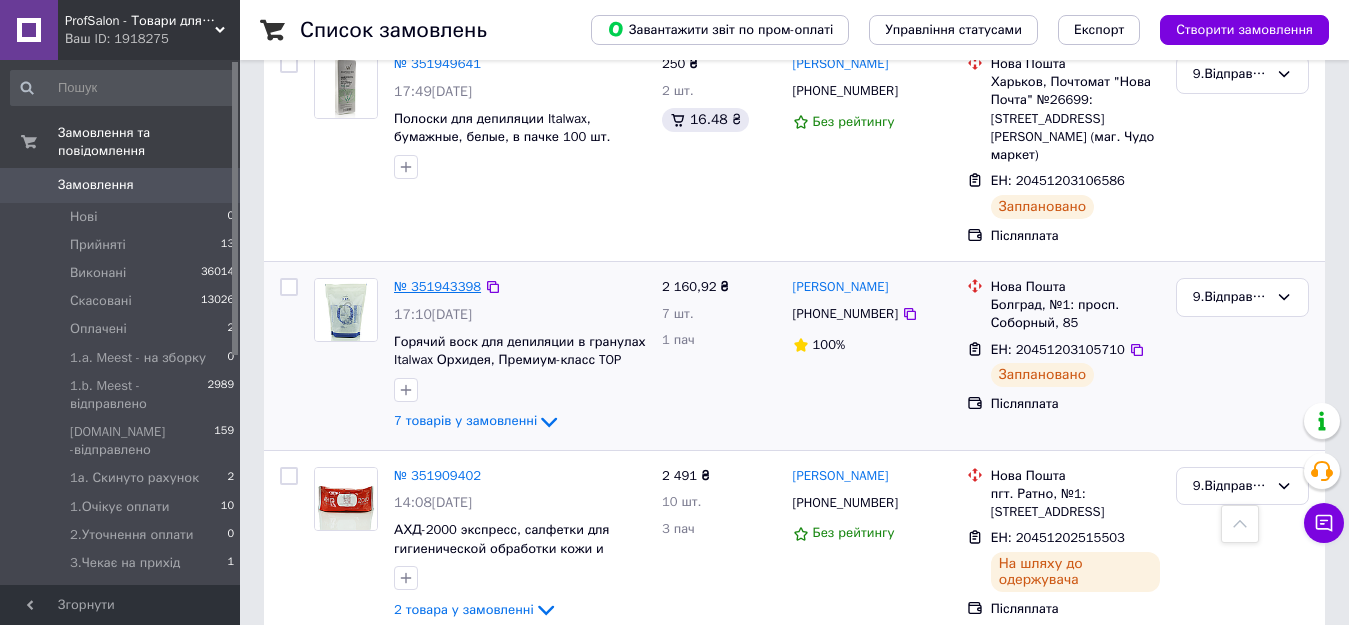 click on "№ 351943398" at bounding box center (437, 286) 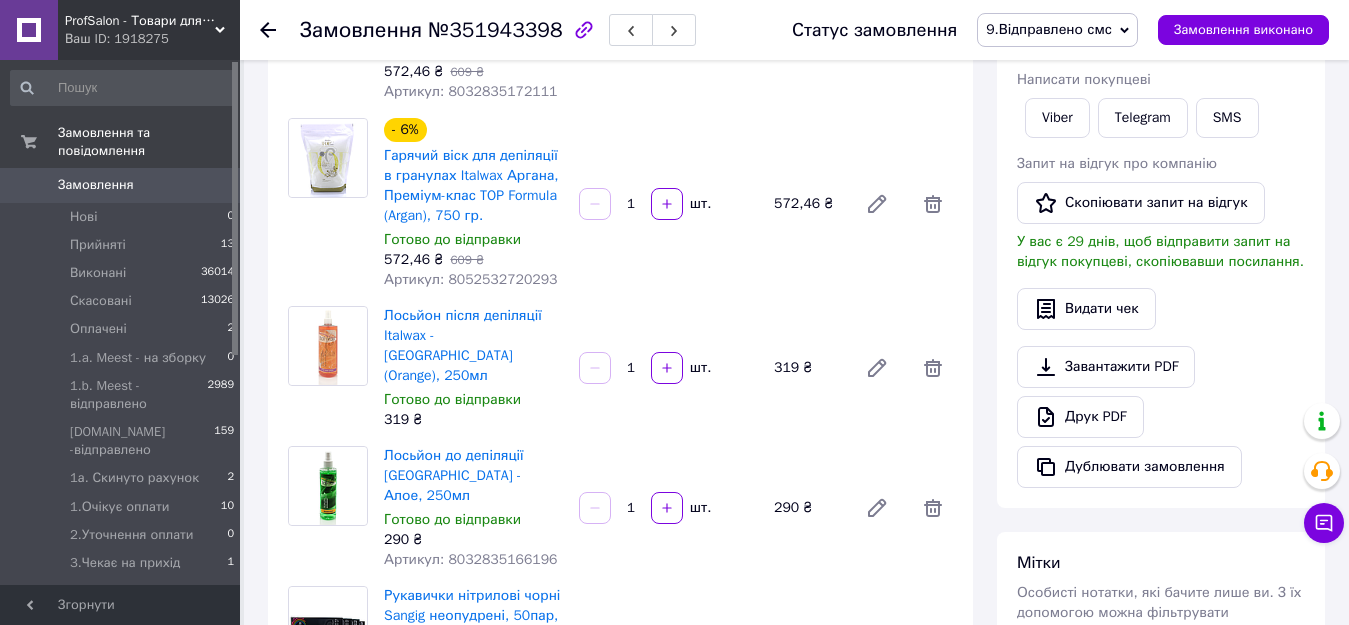 scroll, scrollTop: 100, scrollLeft: 0, axis: vertical 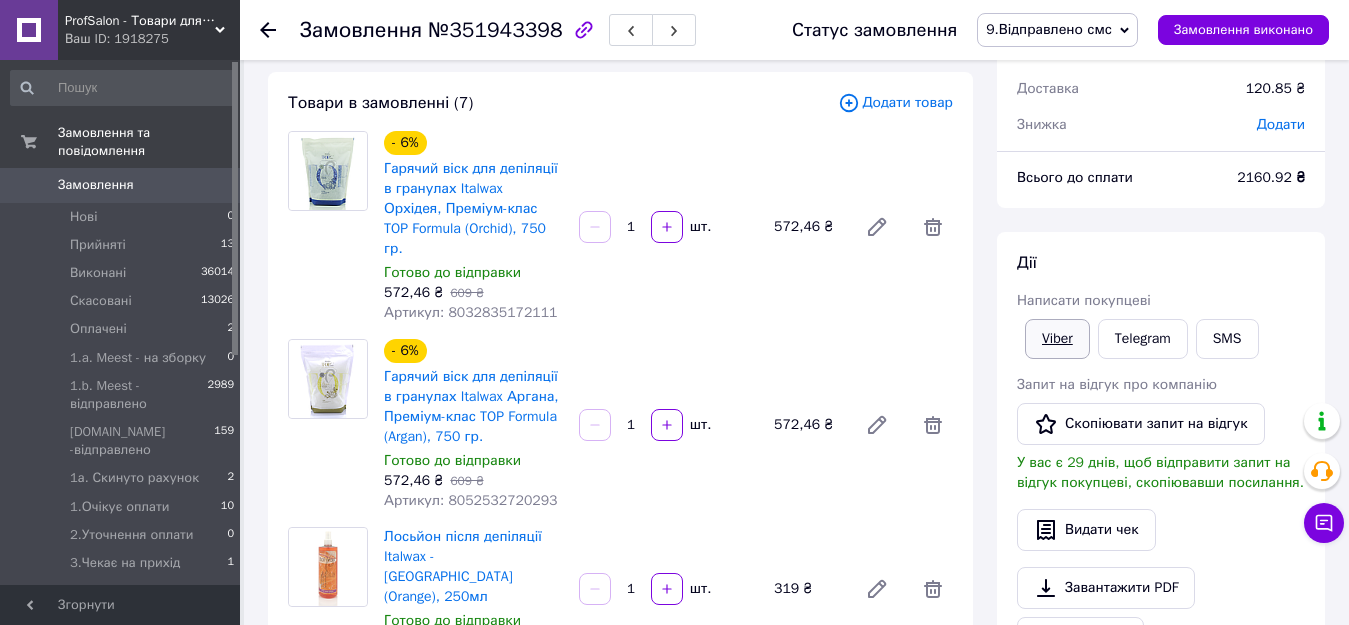 click on "Viber" at bounding box center (1057, 339) 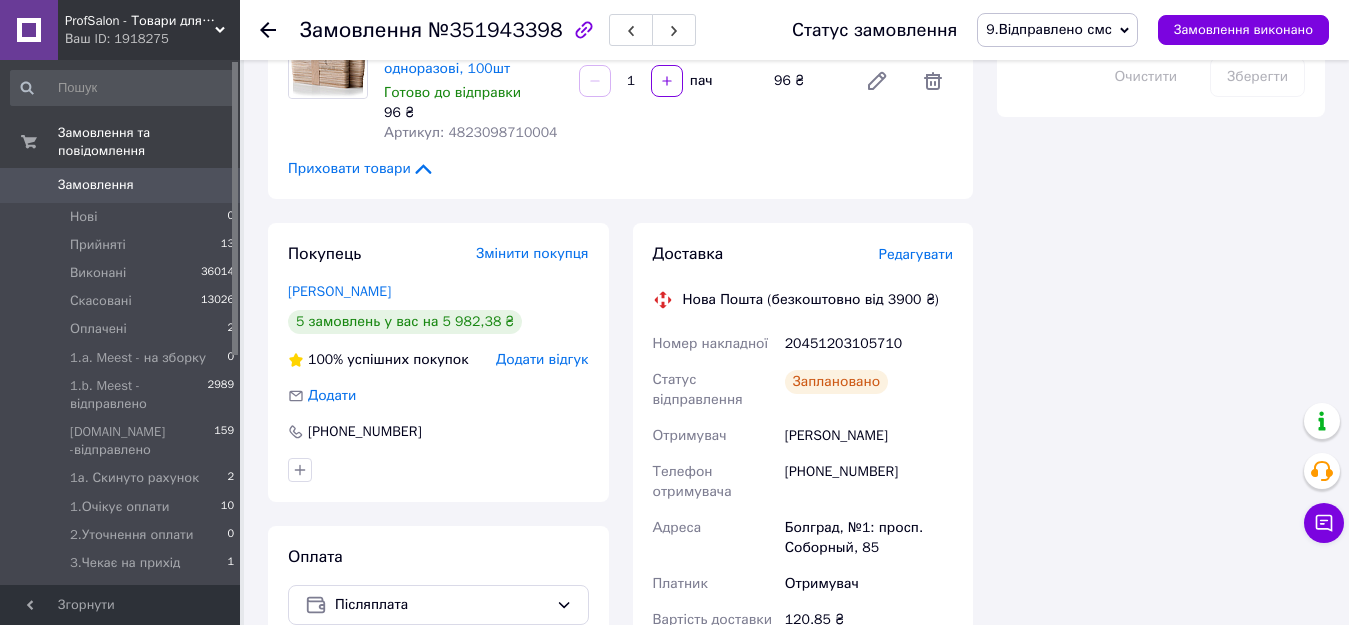 scroll, scrollTop: 1200, scrollLeft: 0, axis: vertical 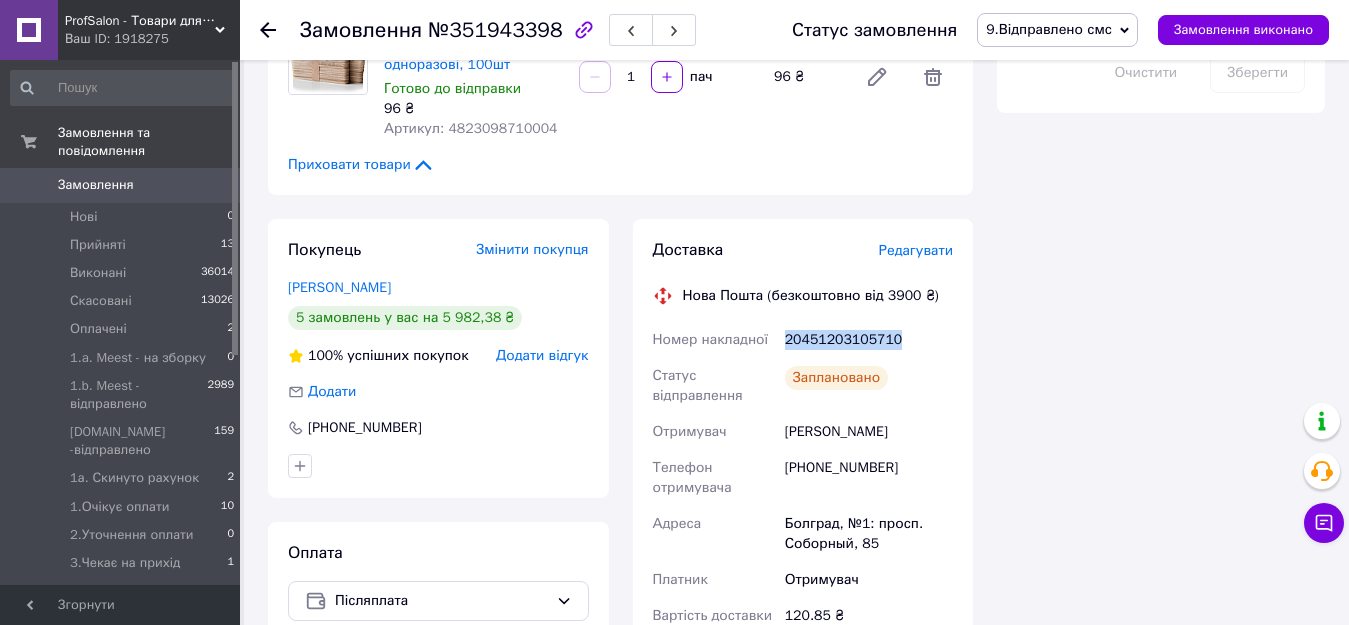 drag, startPoint x: 906, startPoint y: 280, endPoint x: 780, endPoint y: 280, distance: 126 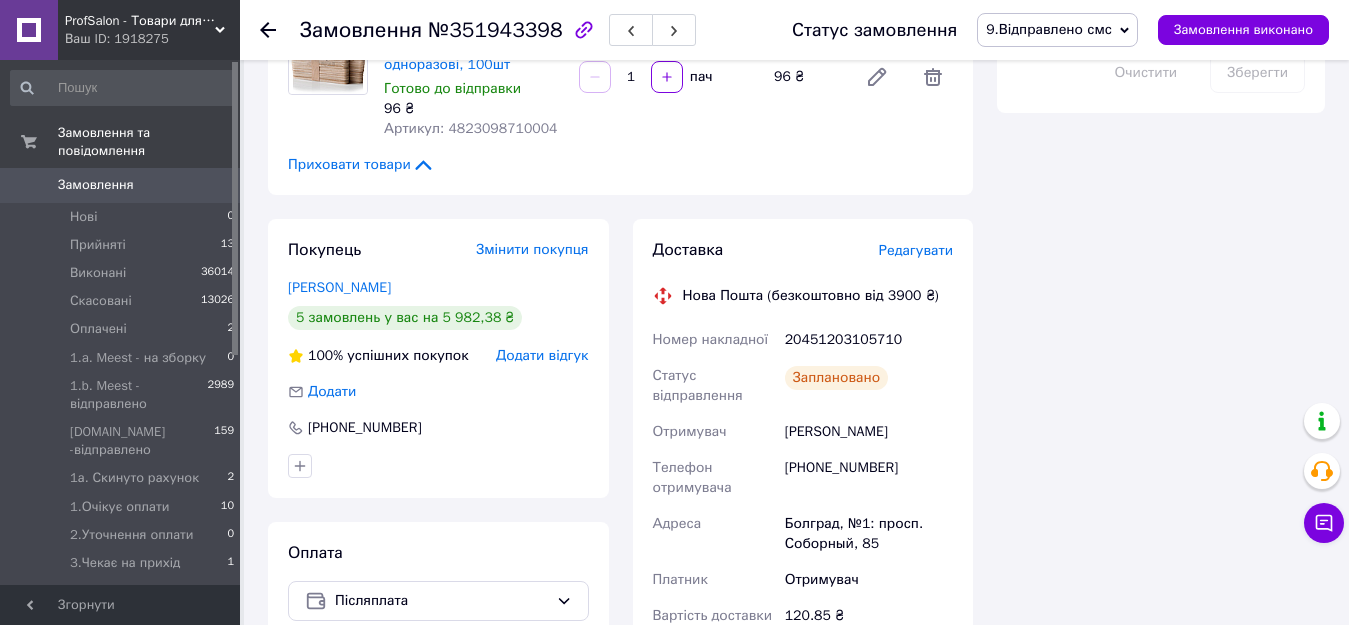 click on "20451203105710" at bounding box center [869, 340] 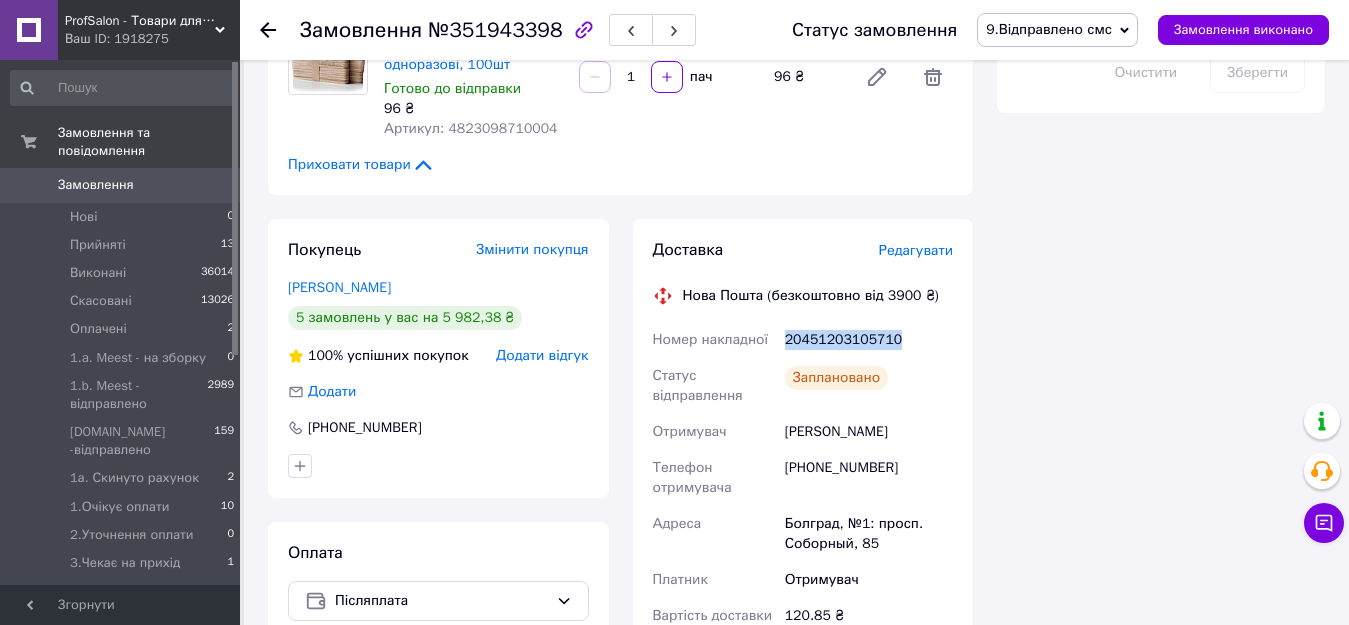 click on "20451203105710" at bounding box center (869, 340) 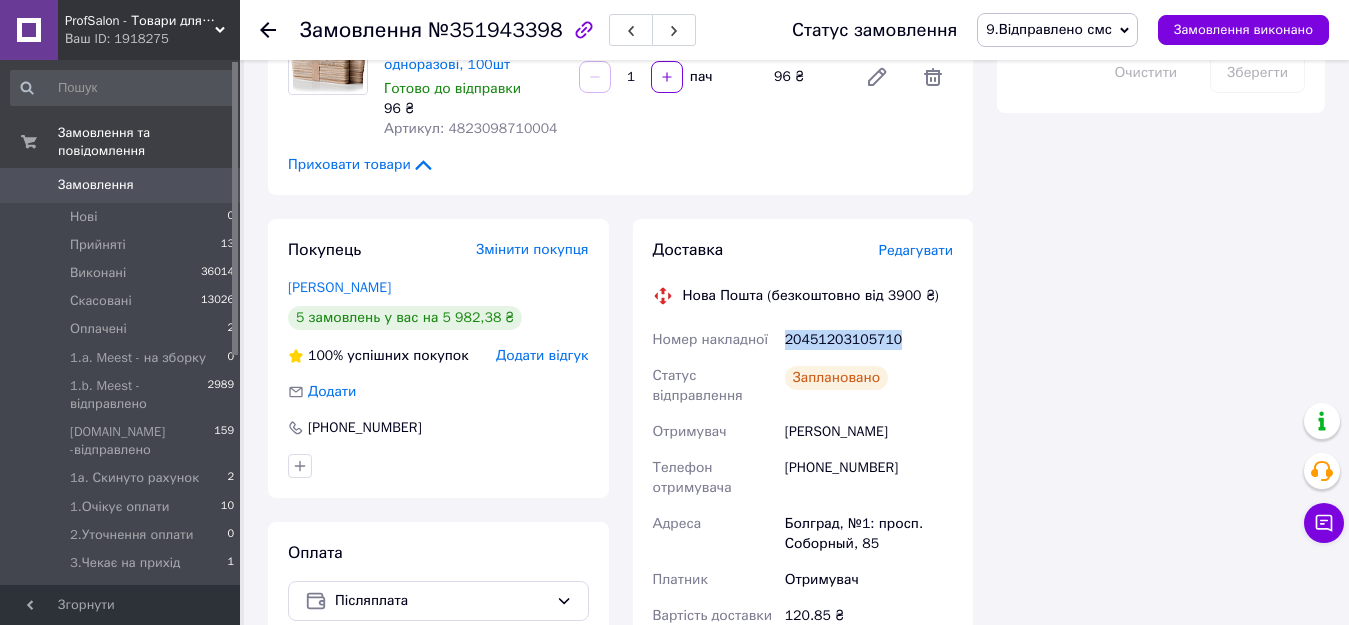 click on "9.Відправлено смс" at bounding box center [1049, 29] 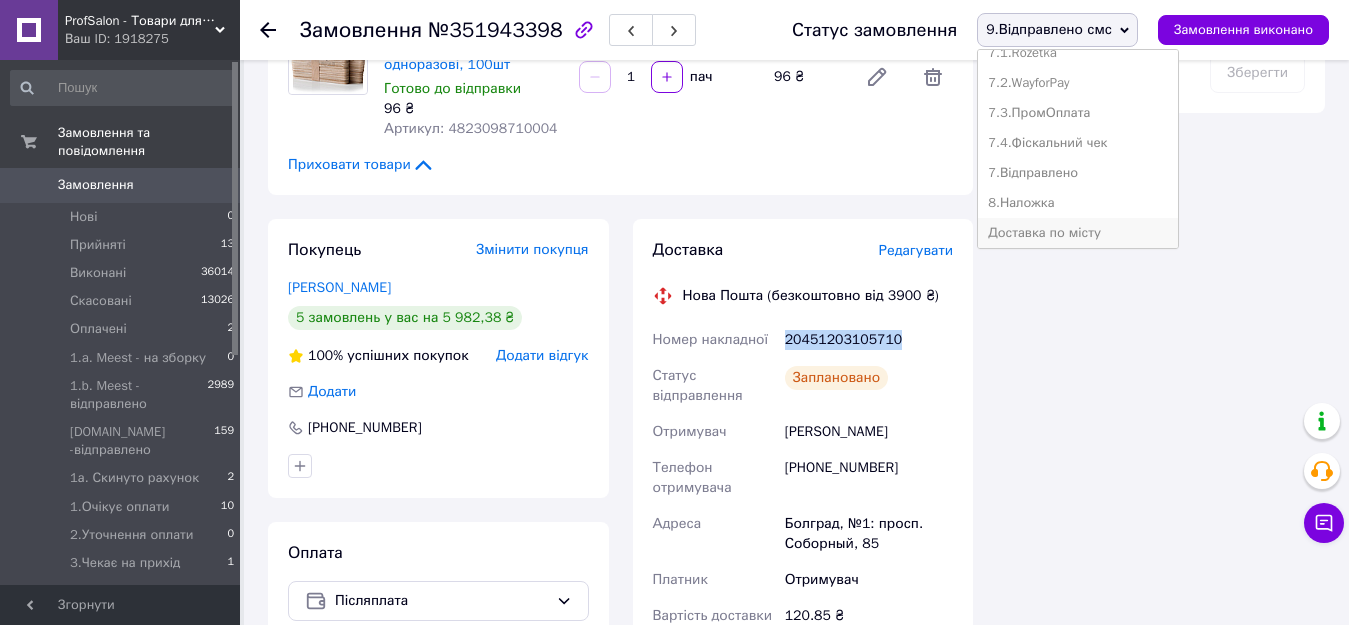 scroll, scrollTop: 472, scrollLeft: 0, axis: vertical 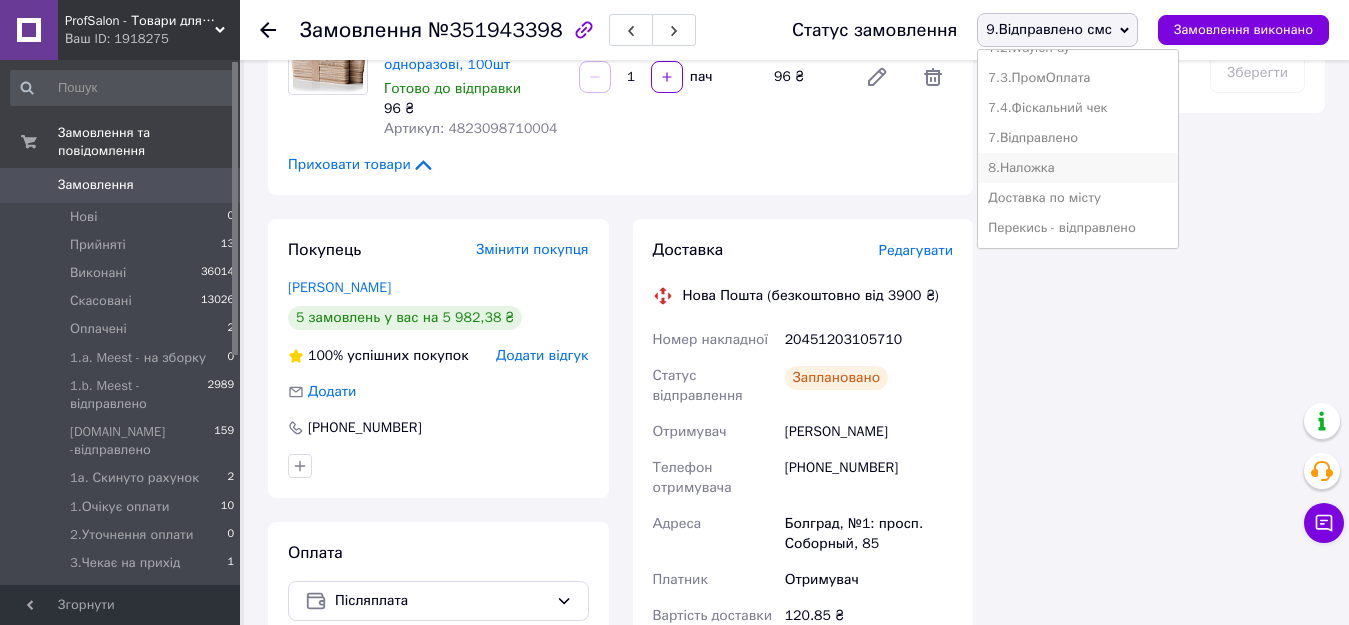 click on "8.Наложка" at bounding box center [1078, 168] 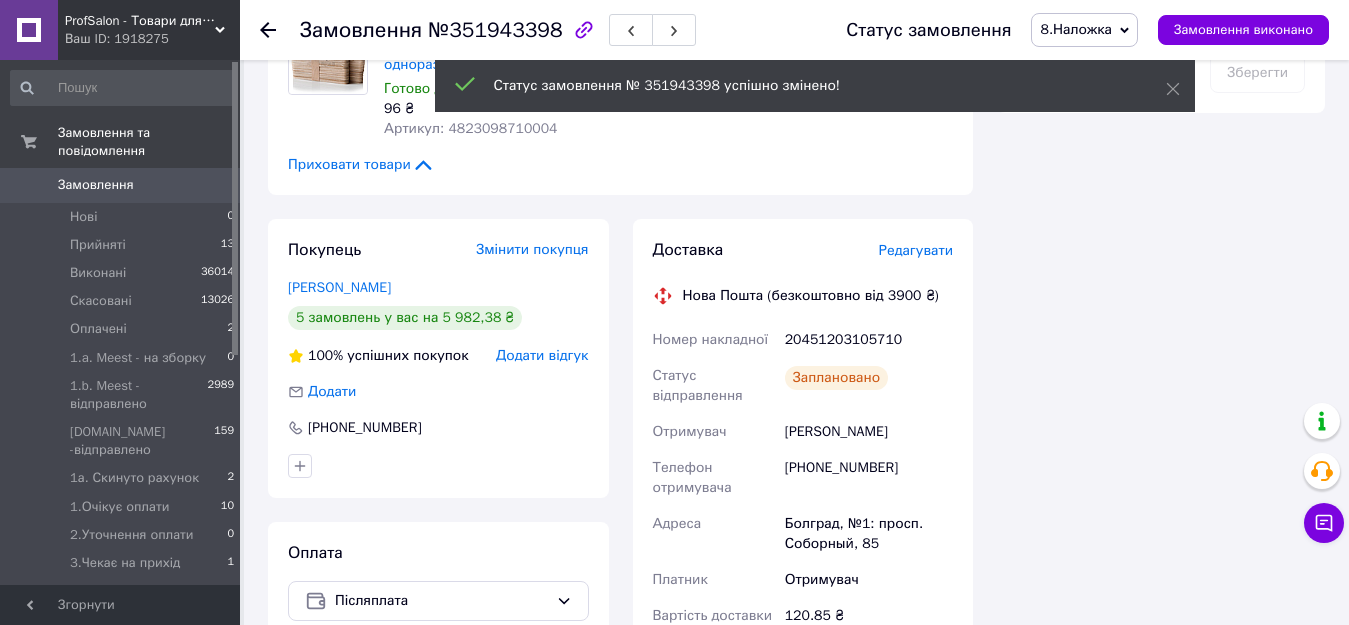 click 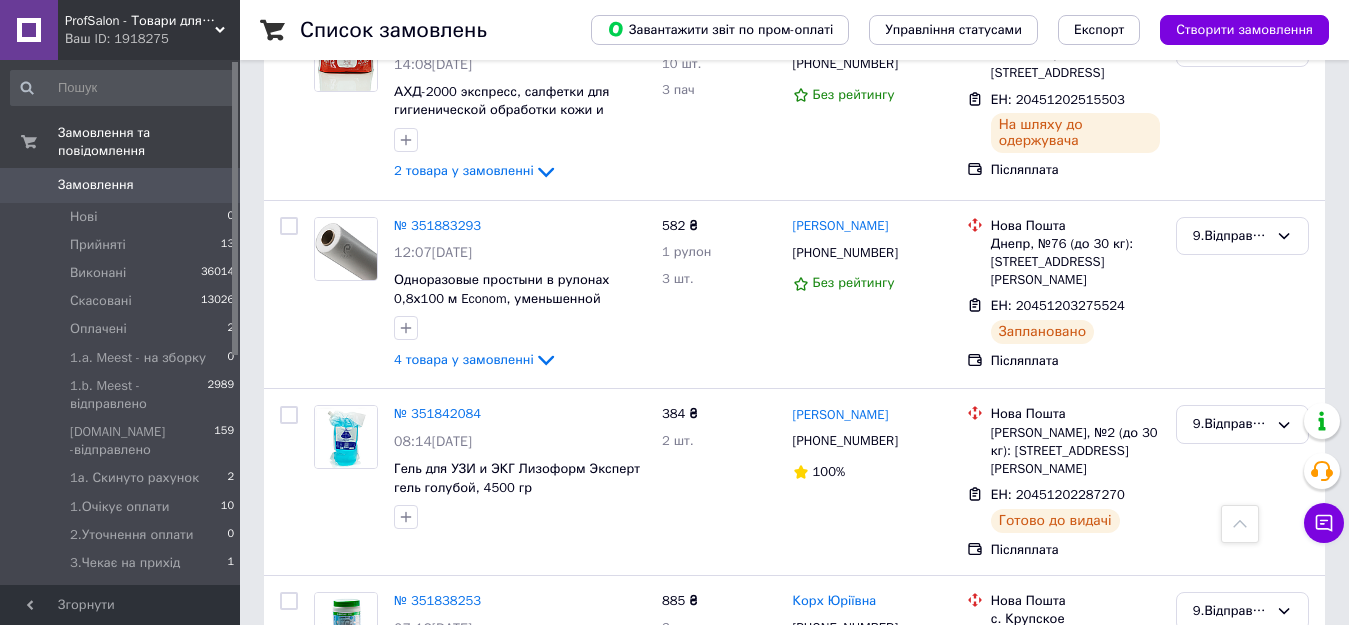 scroll, scrollTop: 1000, scrollLeft: 0, axis: vertical 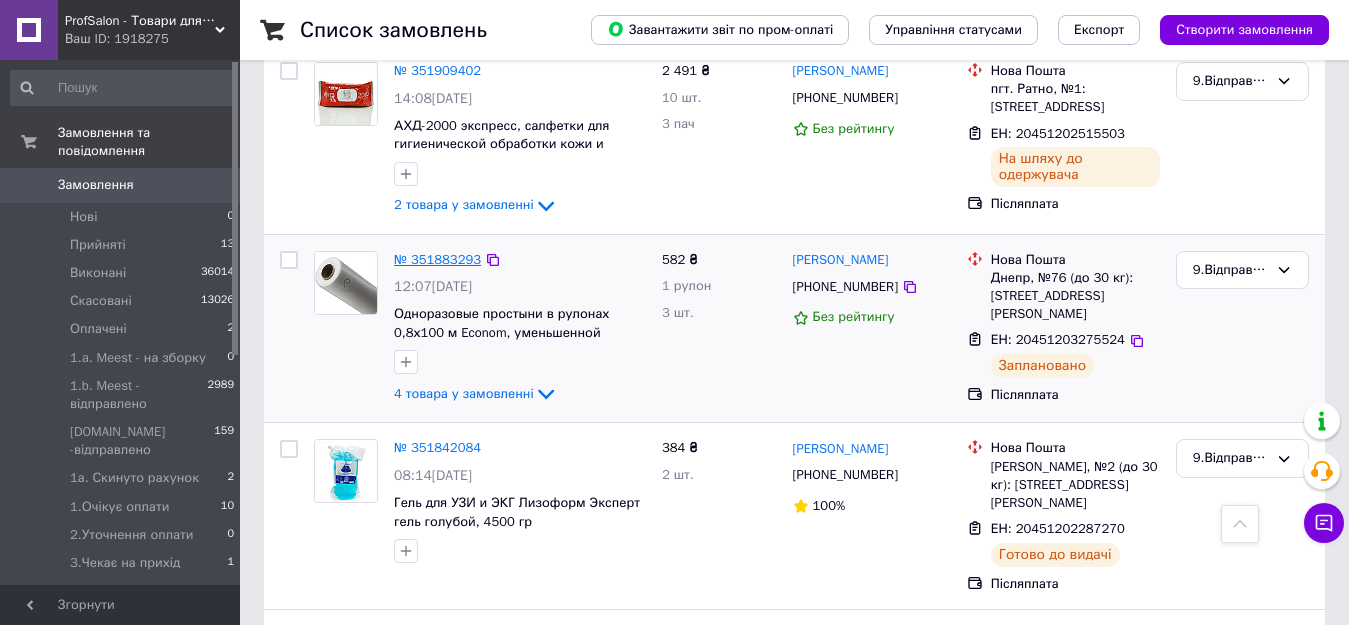 click on "№ 351883293" at bounding box center (437, 259) 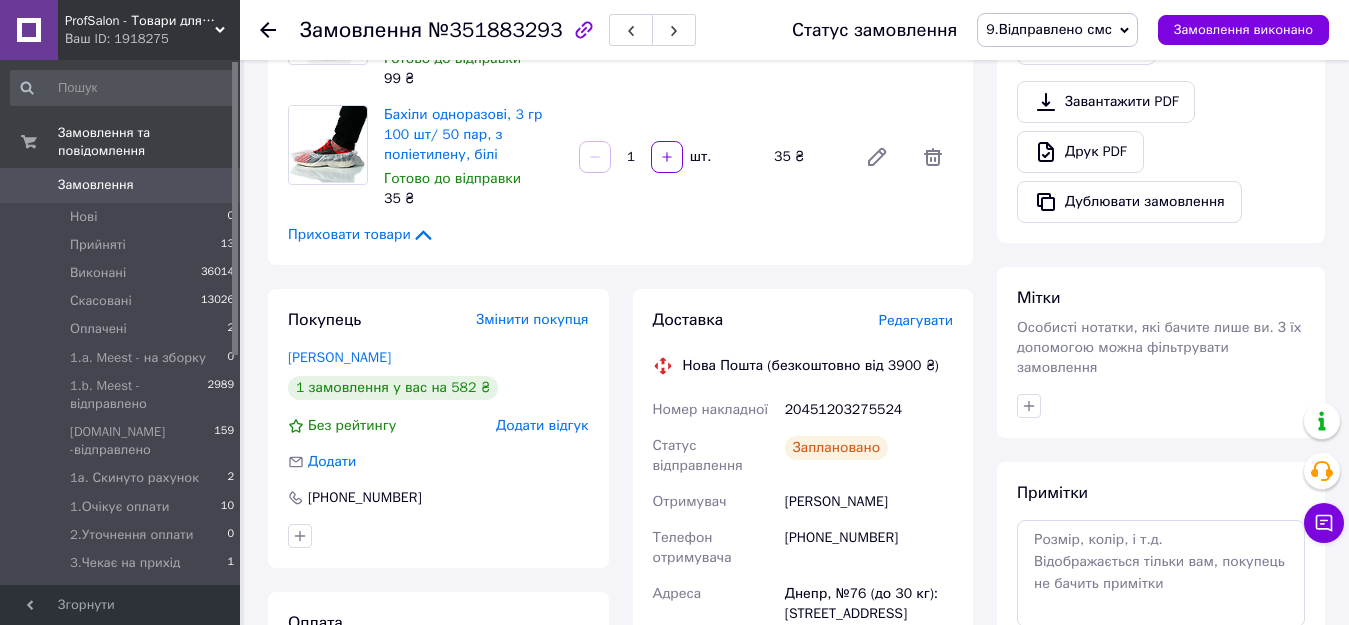scroll, scrollTop: 662, scrollLeft: 0, axis: vertical 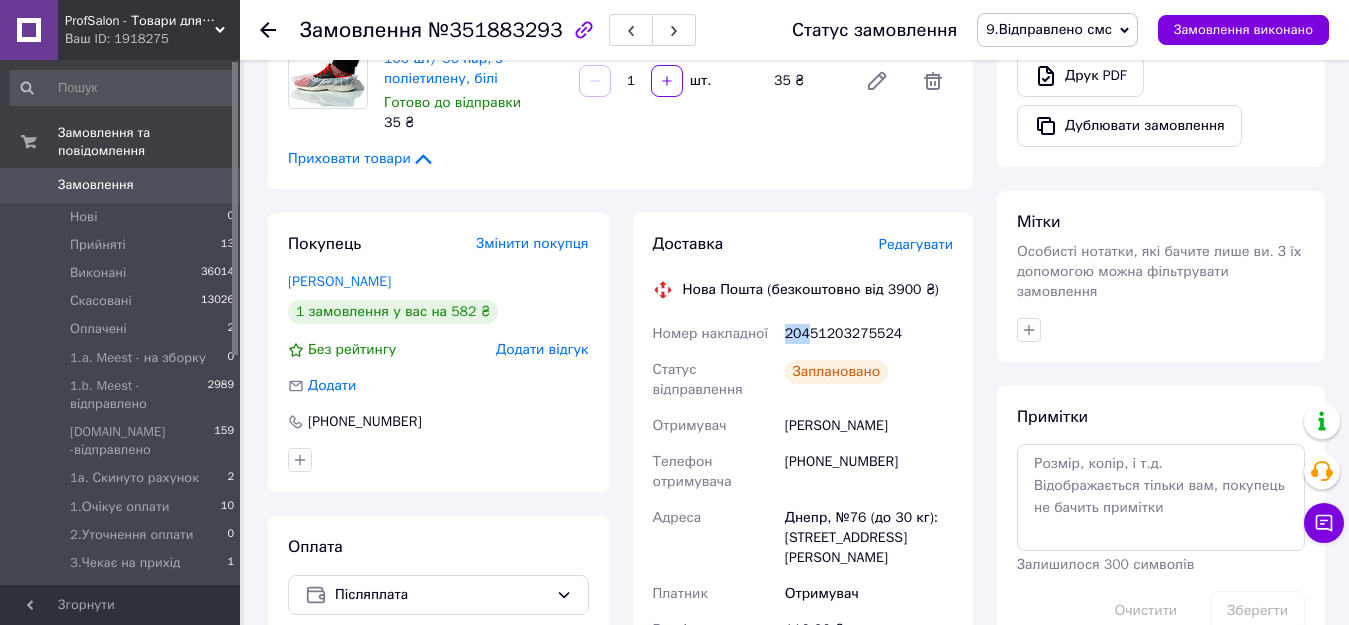 drag, startPoint x: 786, startPoint y: 308, endPoint x: 807, endPoint y: 315, distance: 22.135944 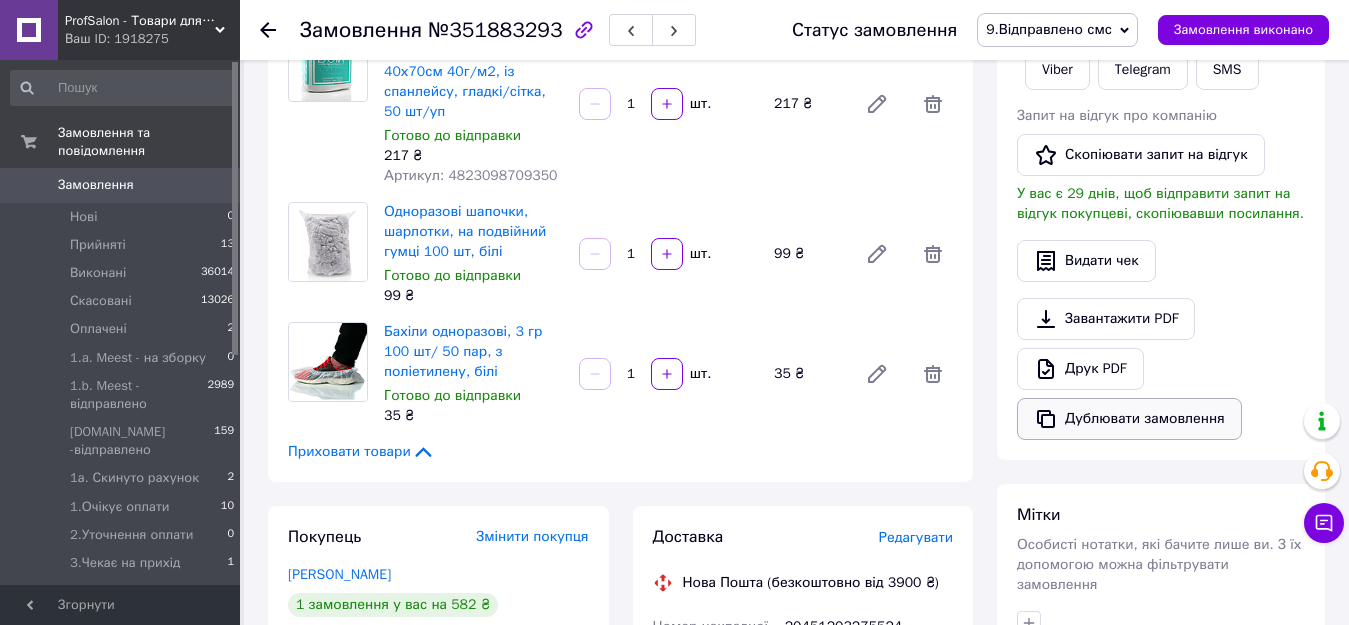 scroll, scrollTop: 362, scrollLeft: 0, axis: vertical 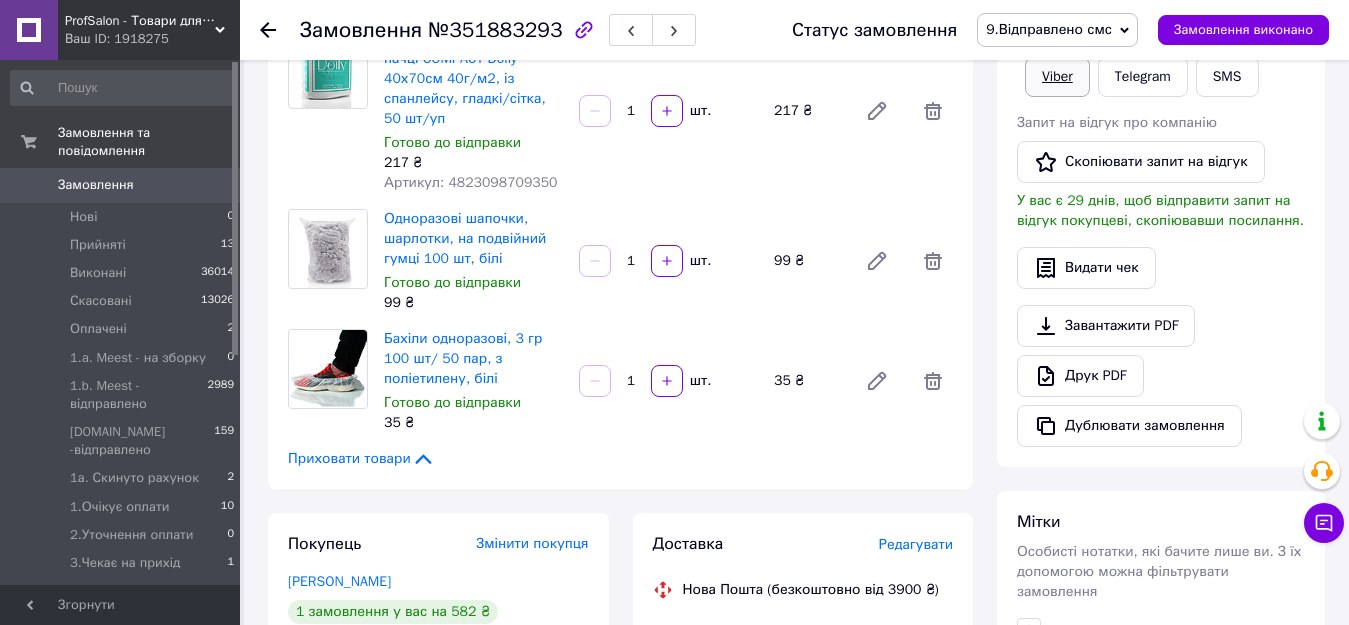 click on "Viber" at bounding box center (1057, 77) 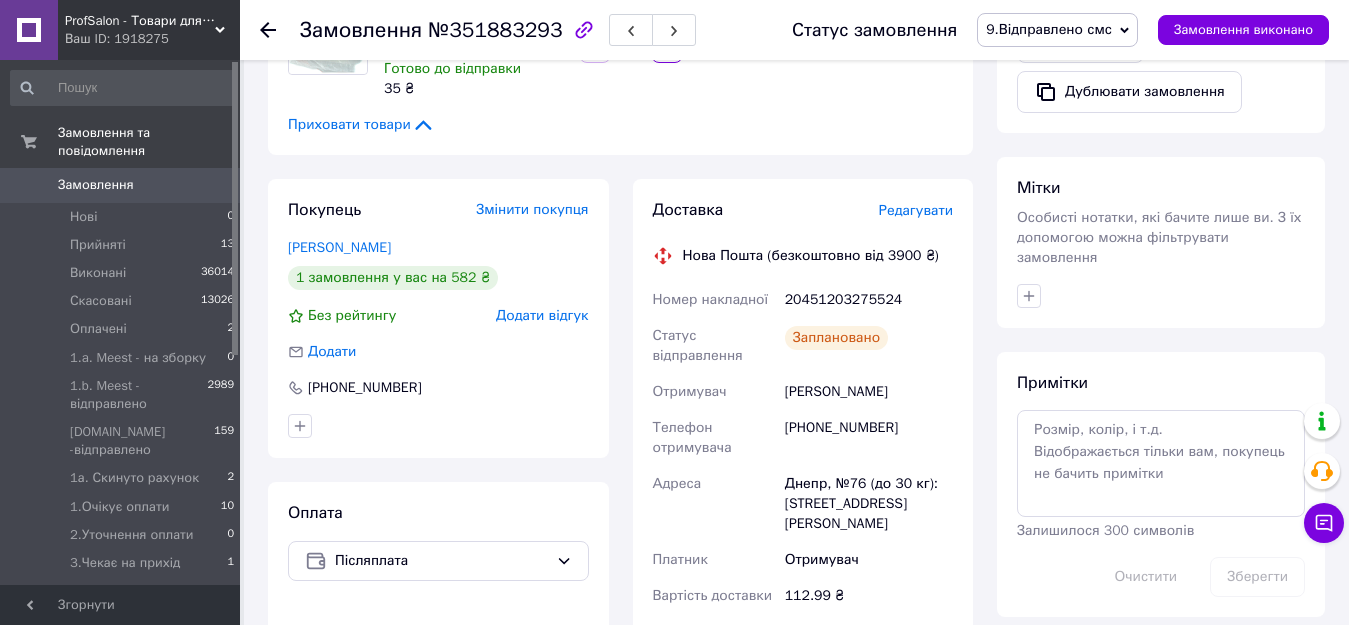 scroll, scrollTop: 662, scrollLeft: 0, axis: vertical 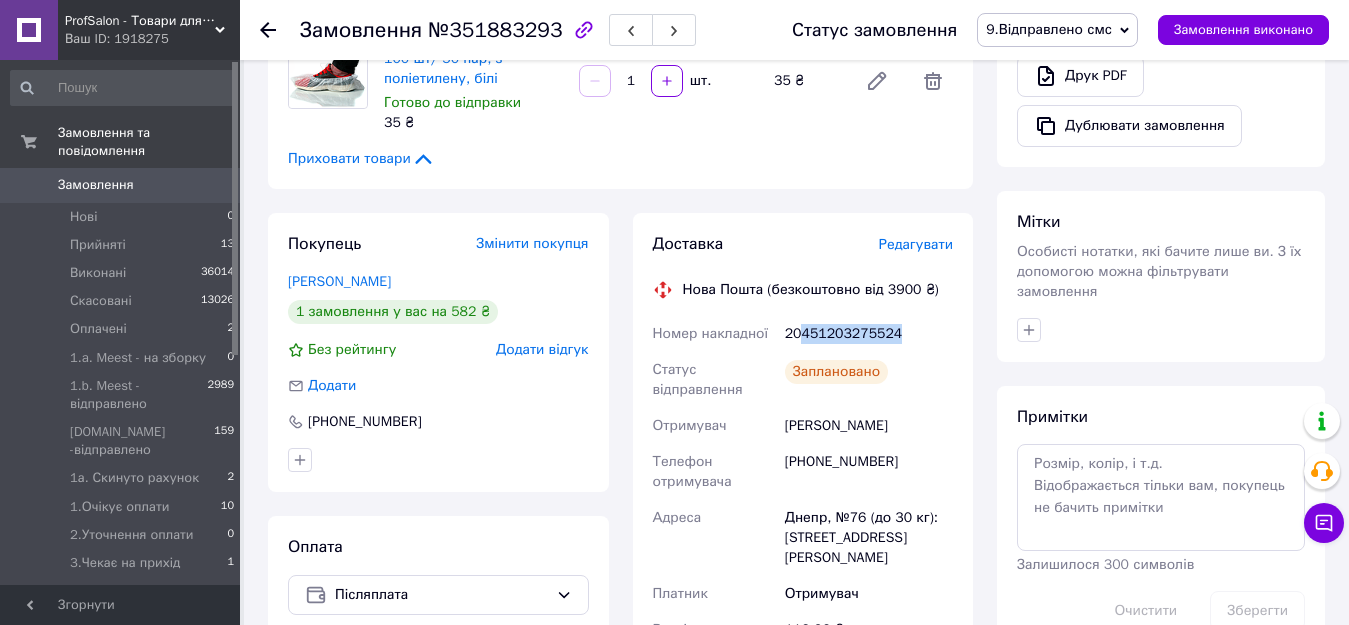 drag, startPoint x: 896, startPoint y: 304, endPoint x: 797, endPoint y: 319, distance: 100.12991 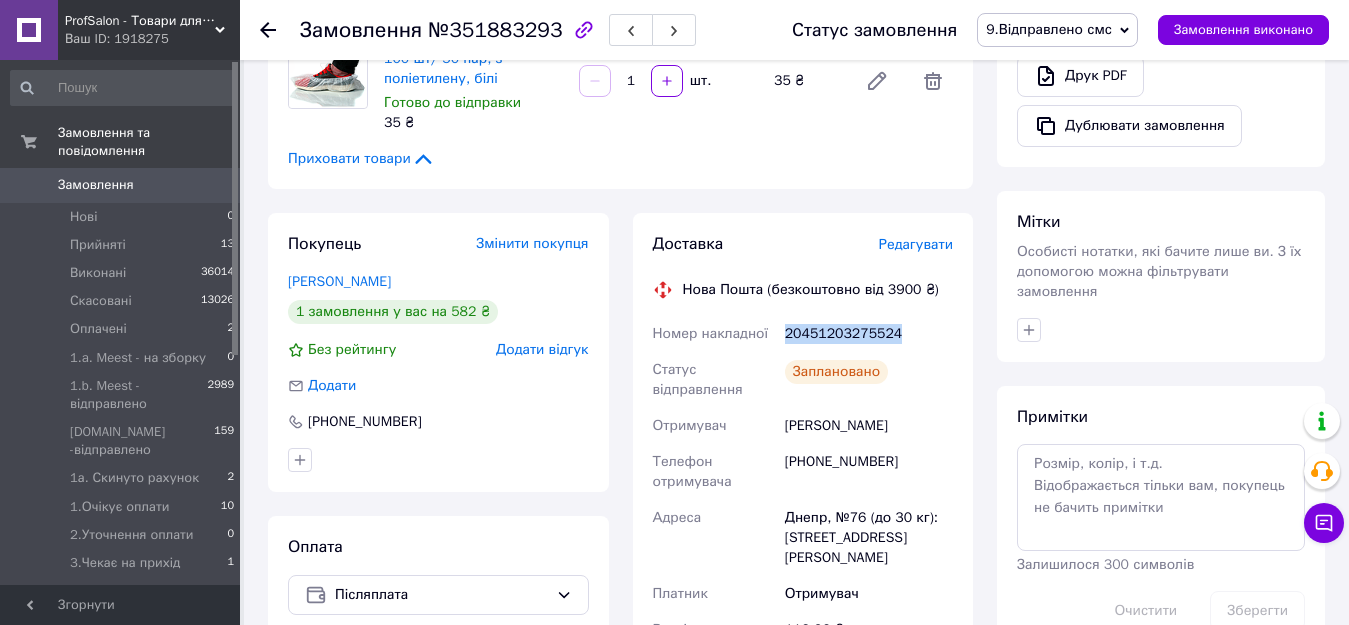 click on "20451203275524" at bounding box center [869, 334] 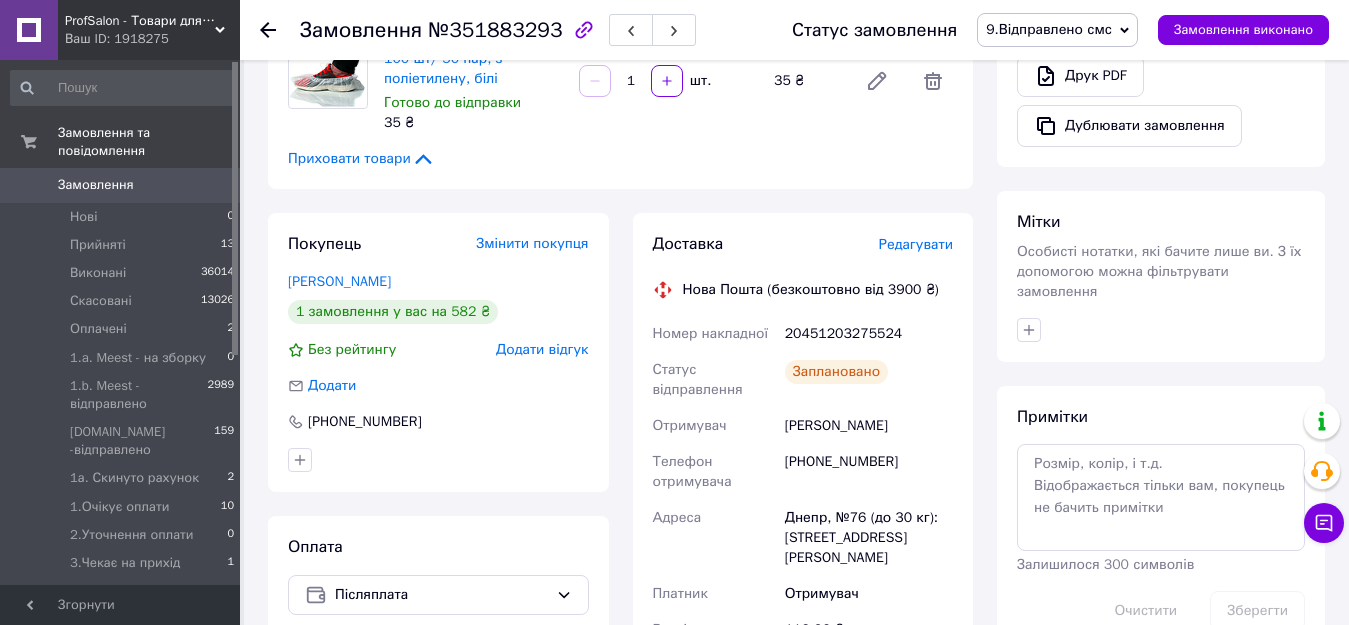 click on "20451203275524" at bounding box center [869, 334] 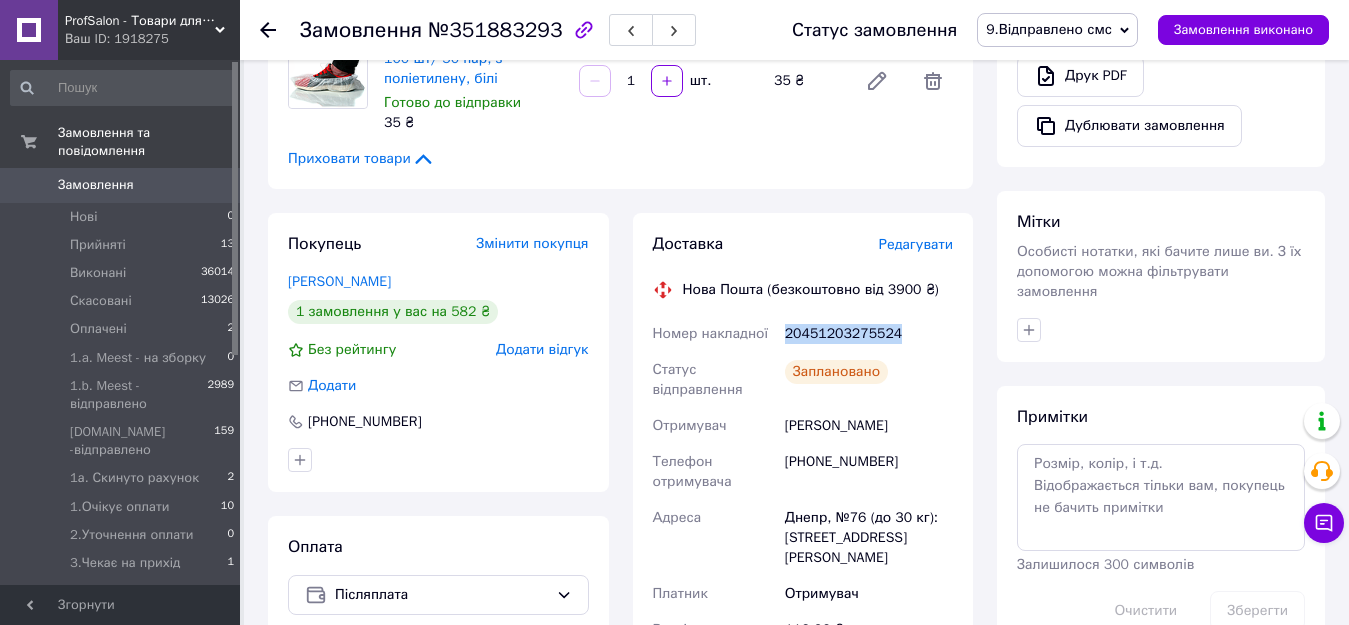 click on "20451203275524" at bounding box center (869, 334) 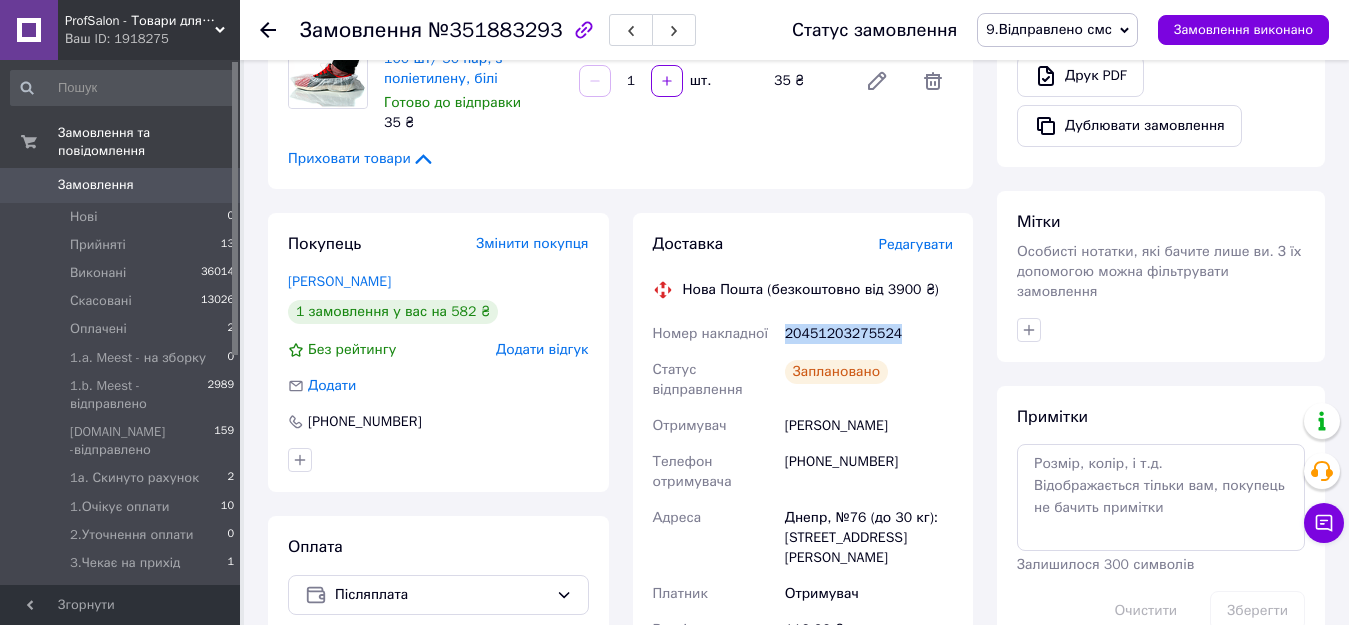 copy on "20451203275524" 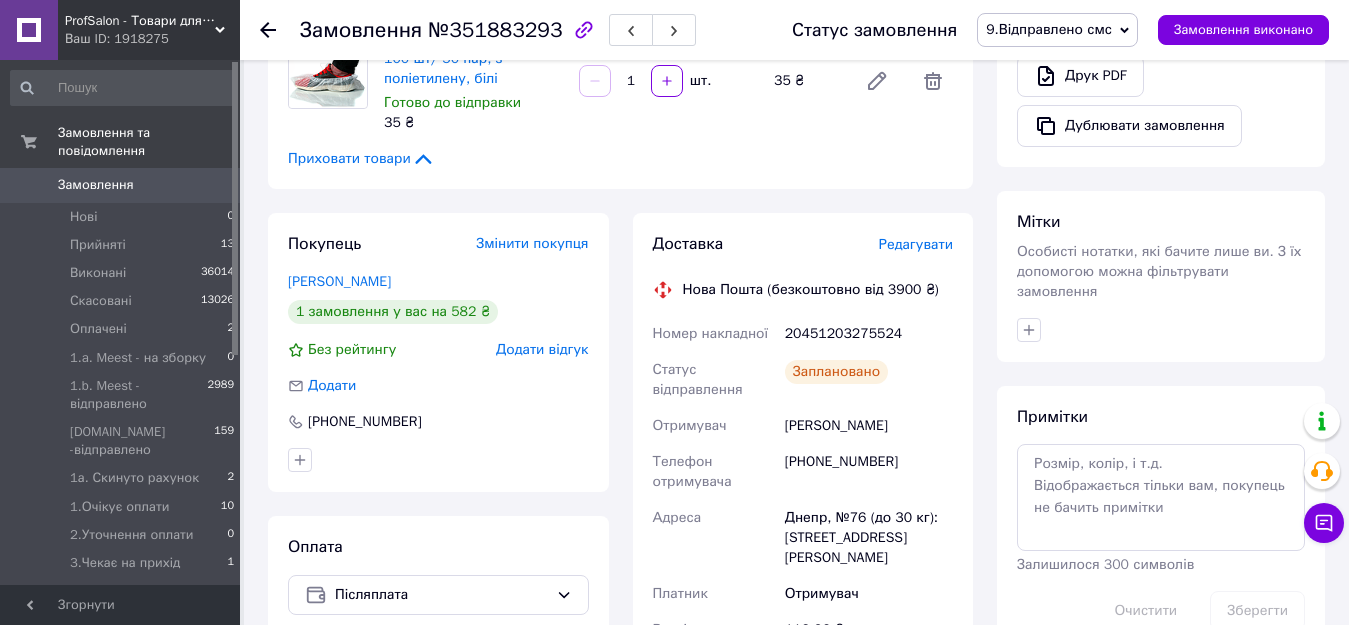 click on "9.Відправлено смс" at bounding box center [1057, 30] 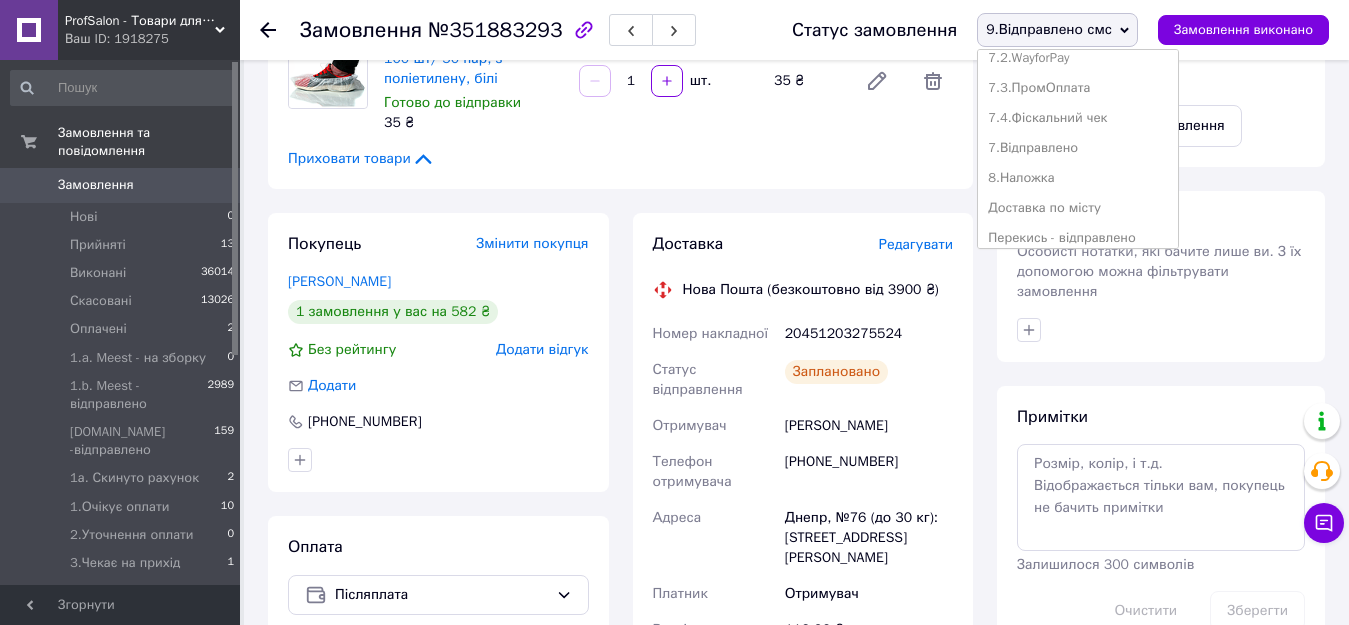 scroll, scrollTop: 472, scrollLeft: 0, axis: vertical 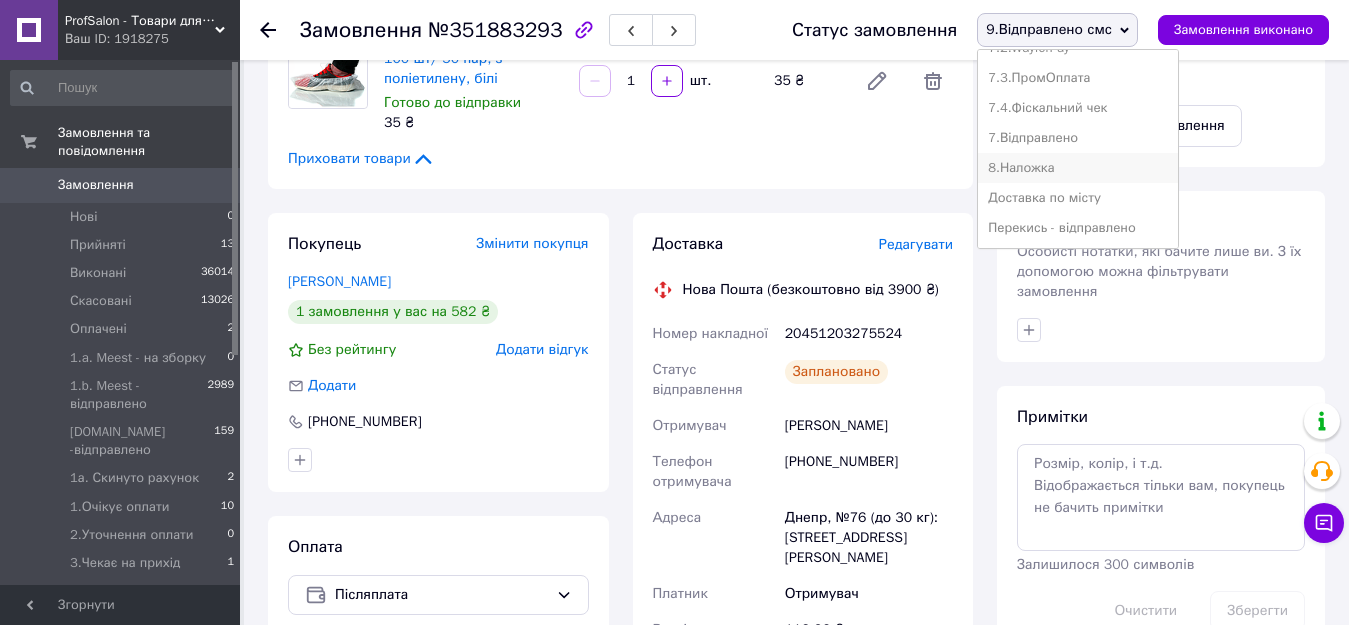 click on "8.Наложка" at bounding box center (1078, 168) 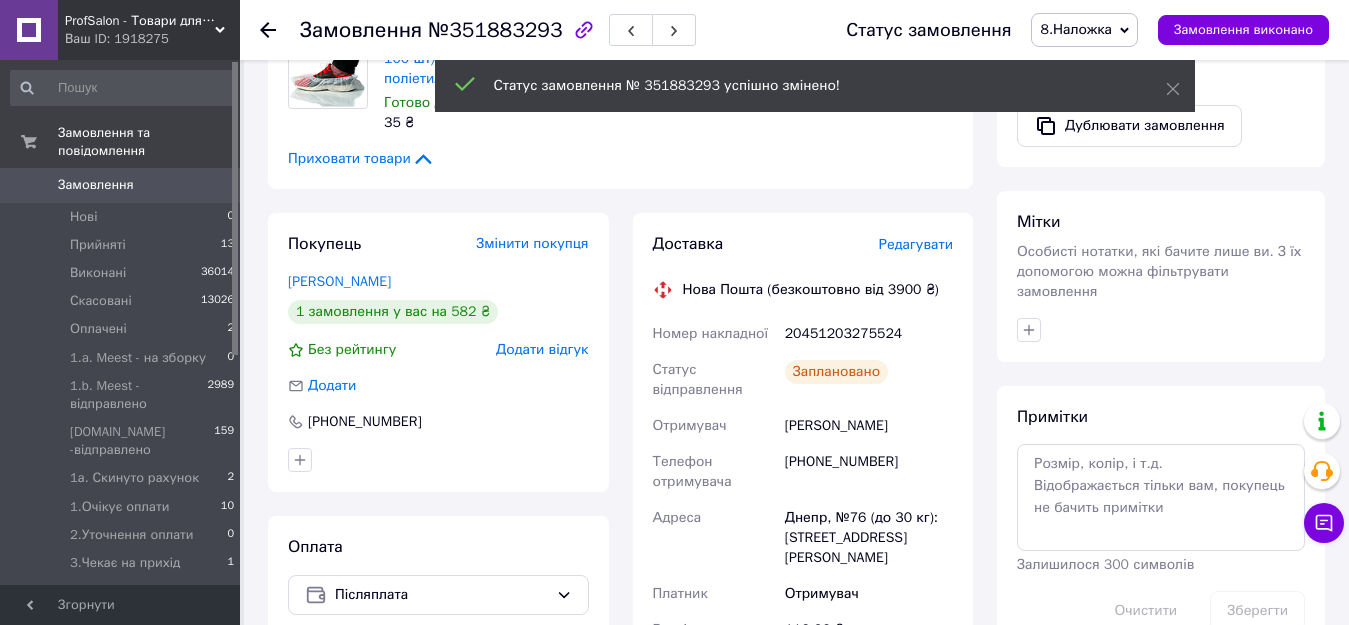 click at bounding box center (280, 30) 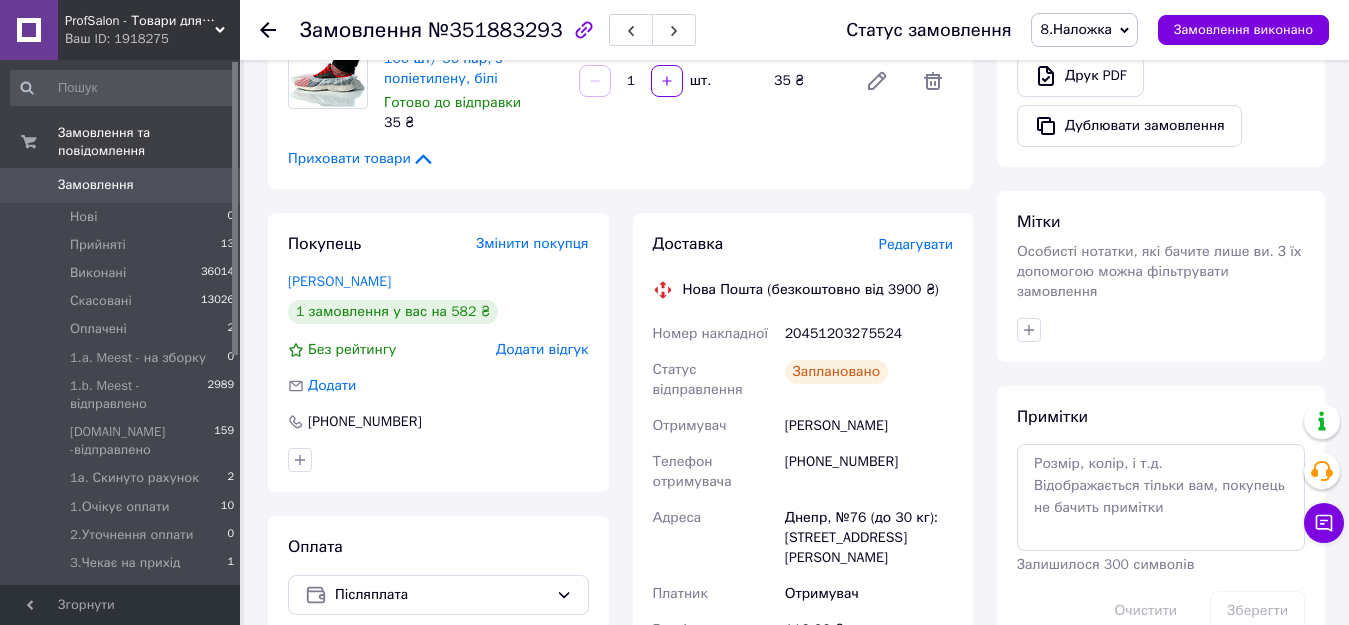 click 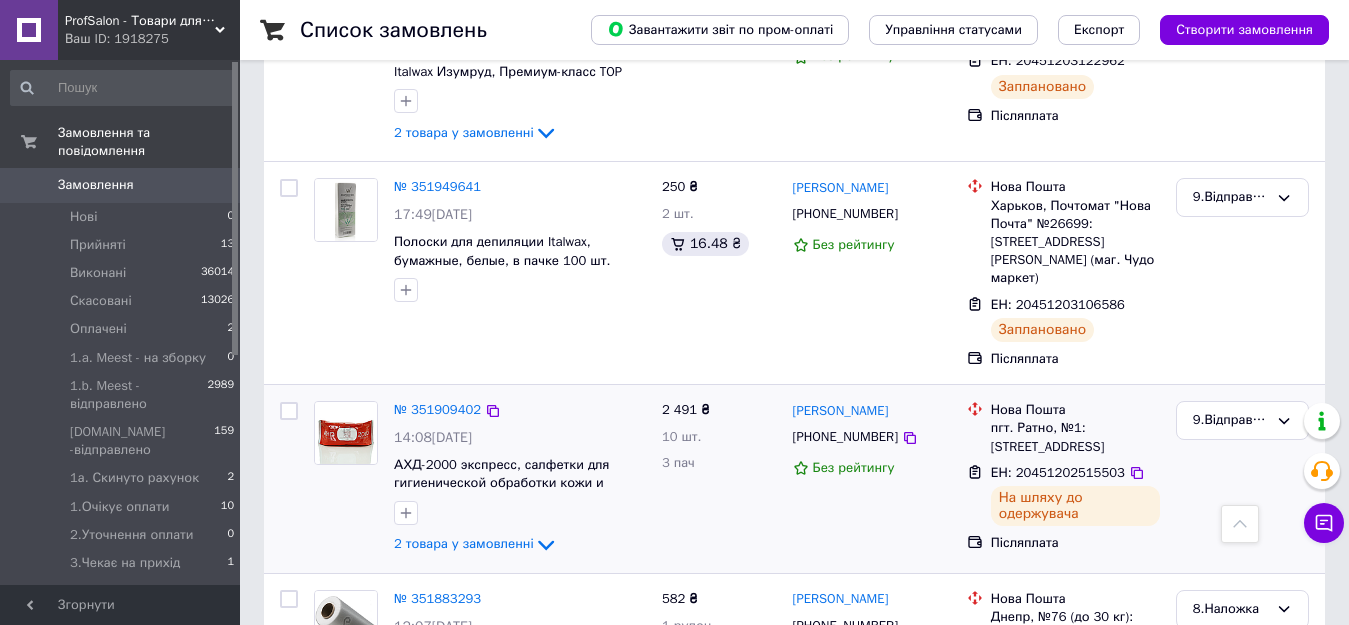scroll, scrollTop: 400, scrollLeft: 0, axis: vertical 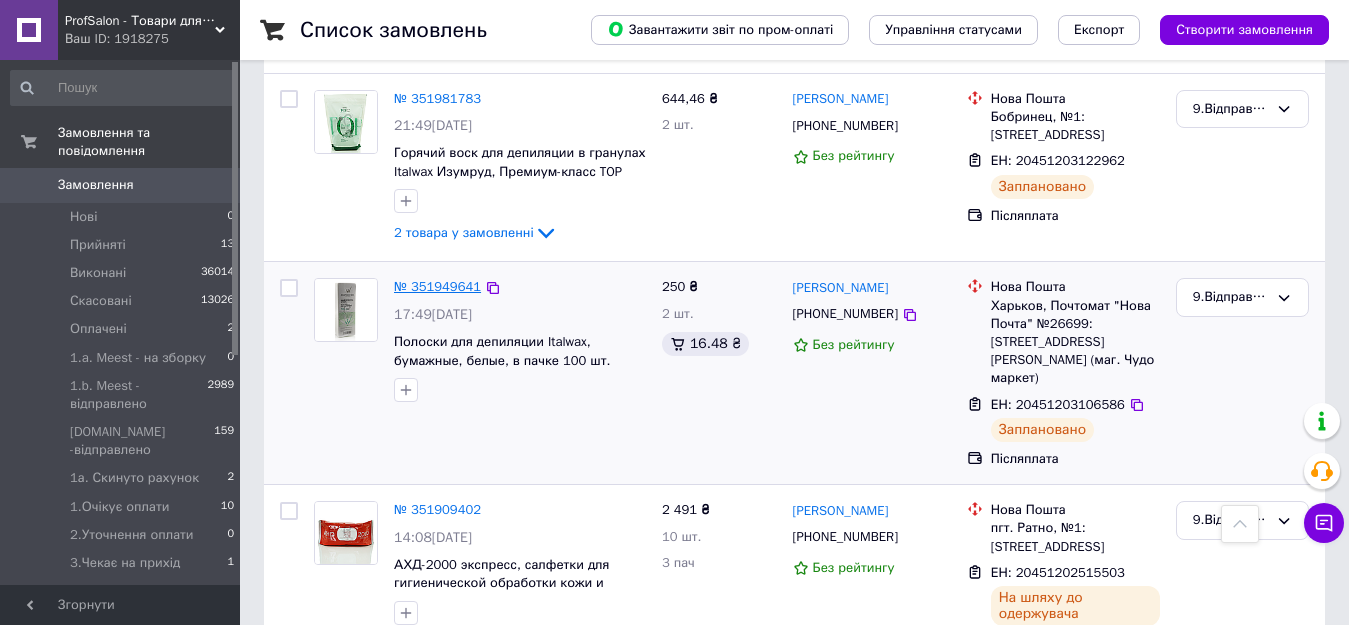 click on "№ 351949641" at bounding box center [437, 286] 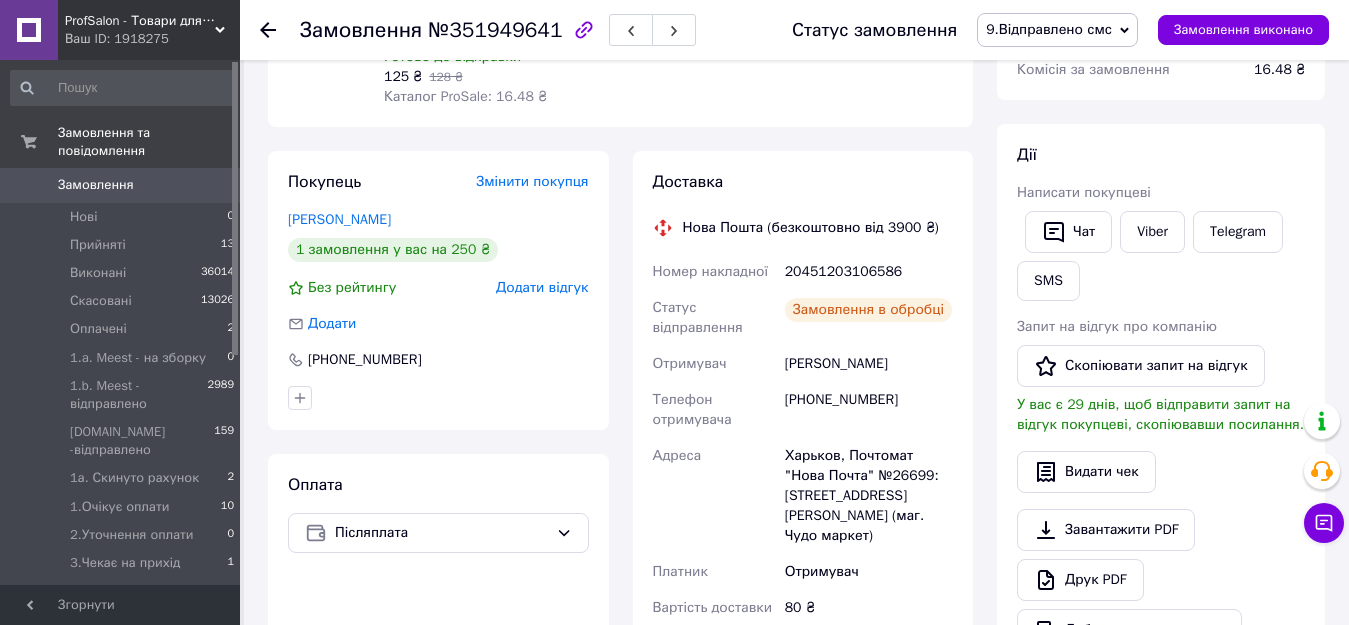 scroll, scrollTop: 400, scrollLeft: 0, axis: vertical 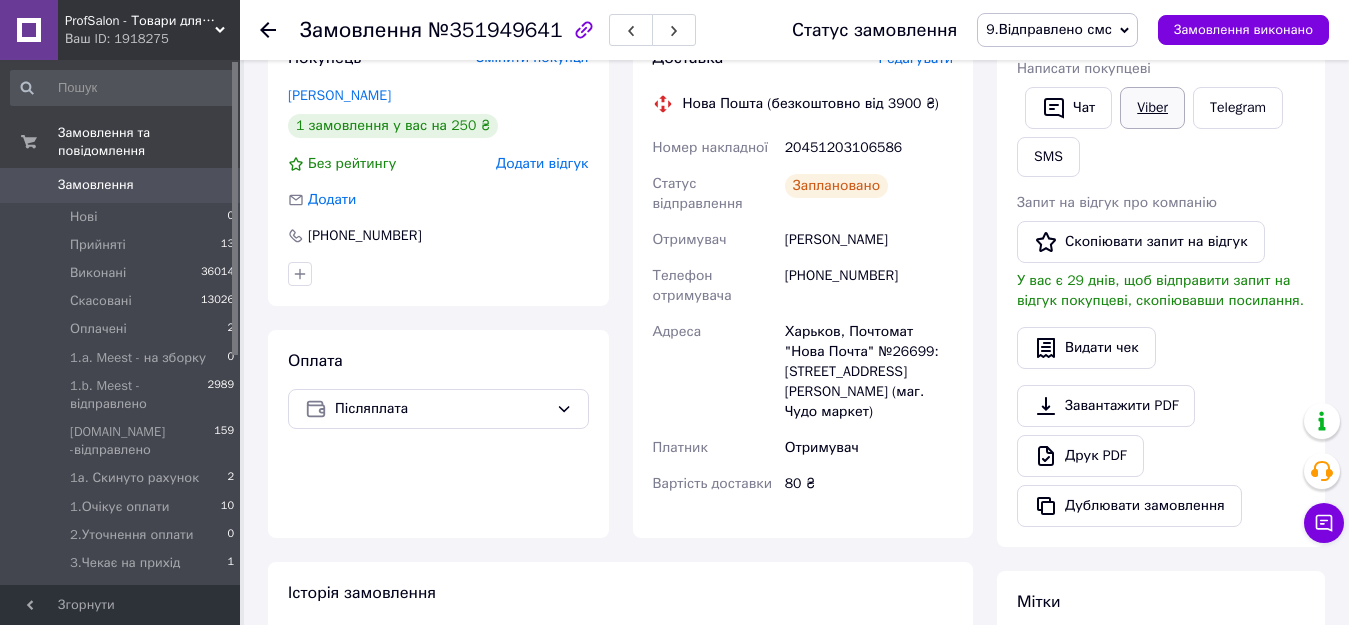 click on "Viber" at bounding box center [1152, 108] 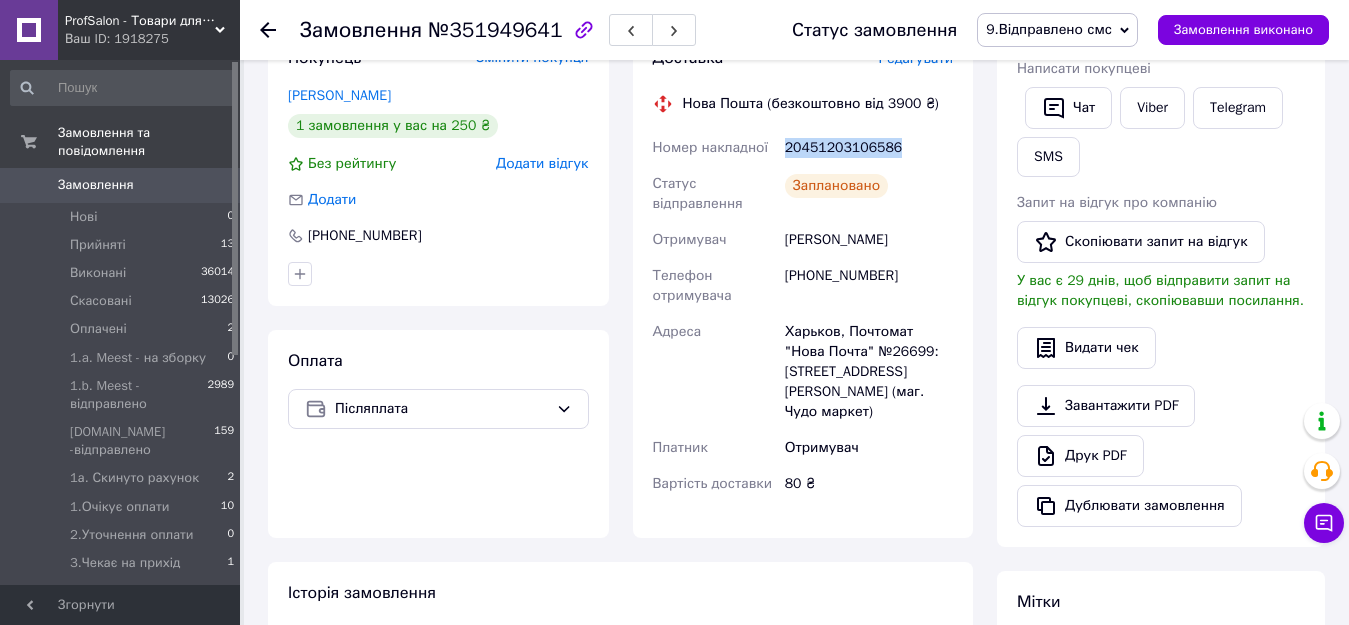 drag, startPoint x: 893, startPoint y: 151, endPoint x: 770, endPoint y: 151, distance: 123 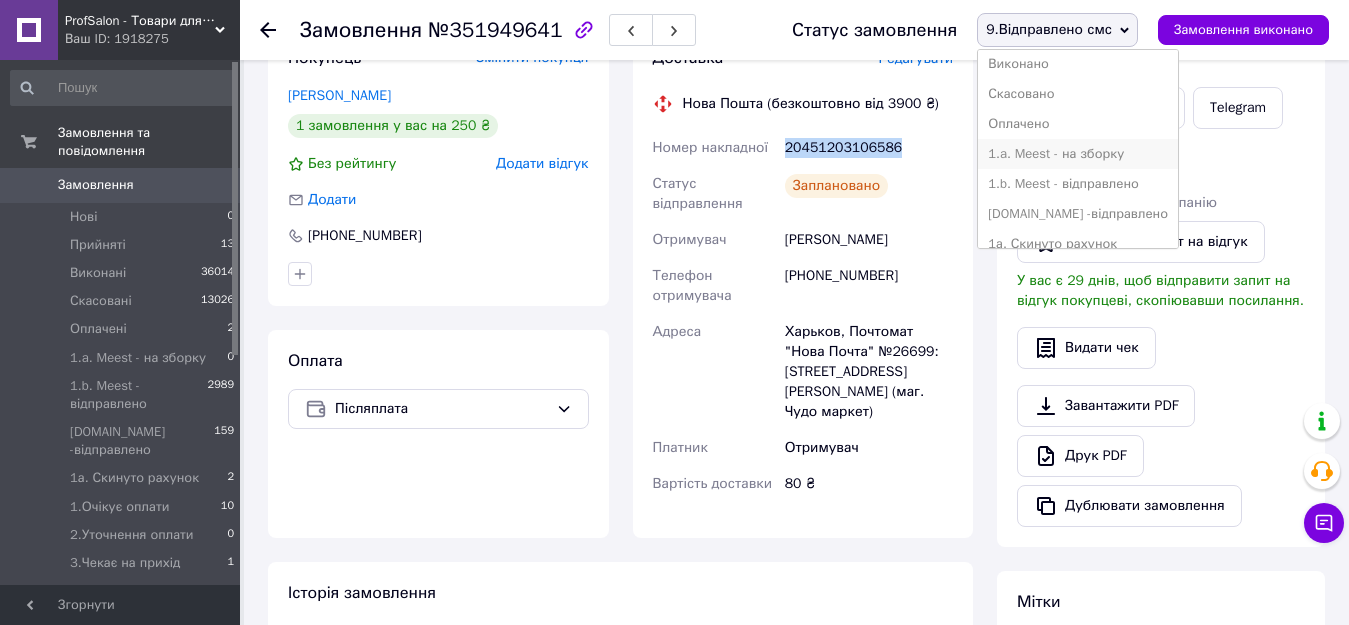 scroll, scrollTop: 0, scrollLeft: 0, axis: both 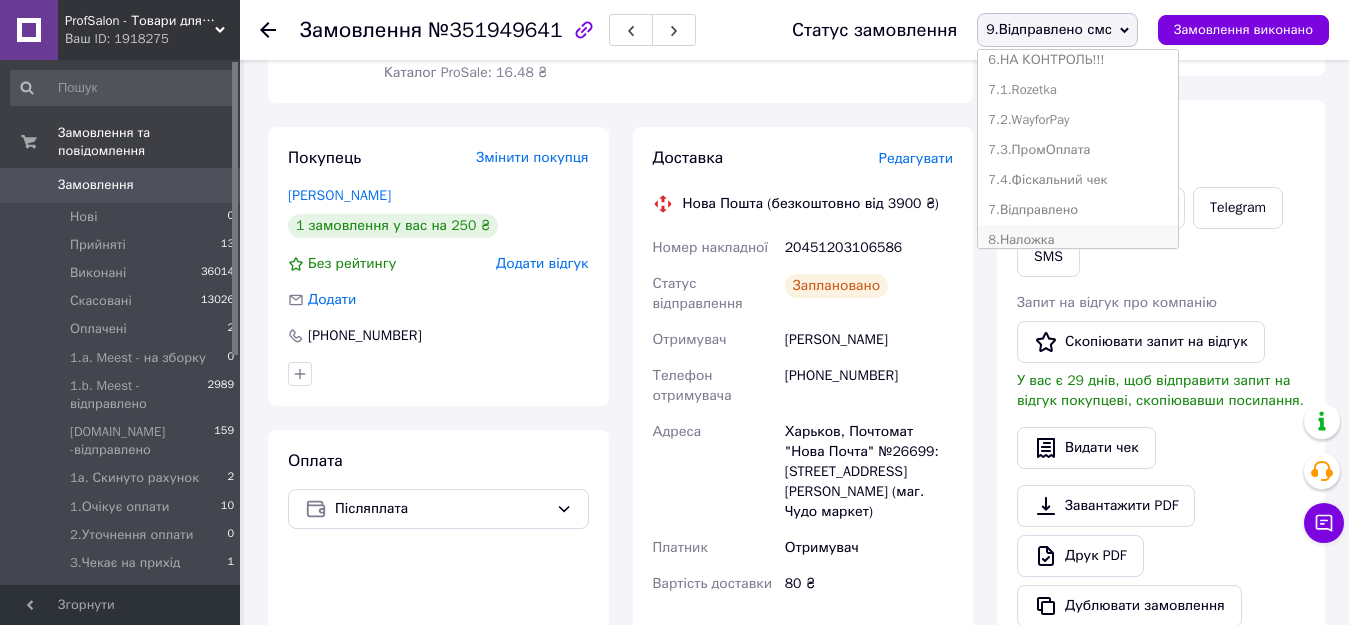 click on "8.Наложка" at bounding box center [1078, 240] 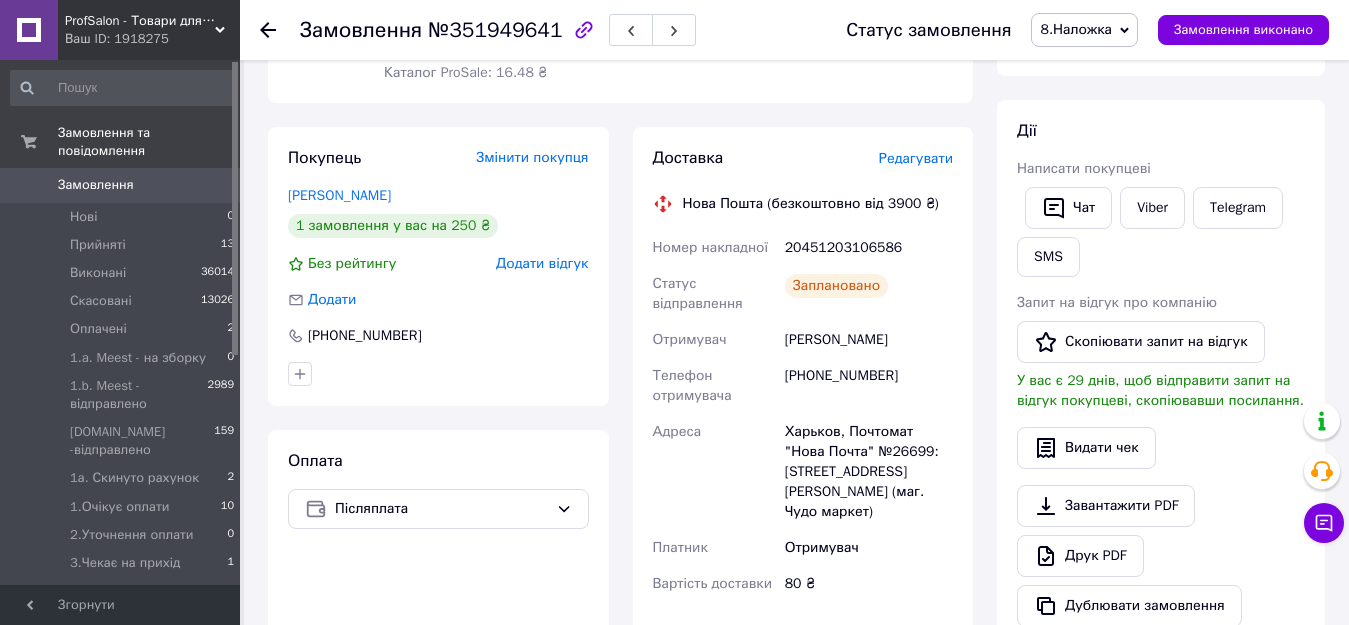 click on "8.Наложка" at bounding box center (1075, 29) 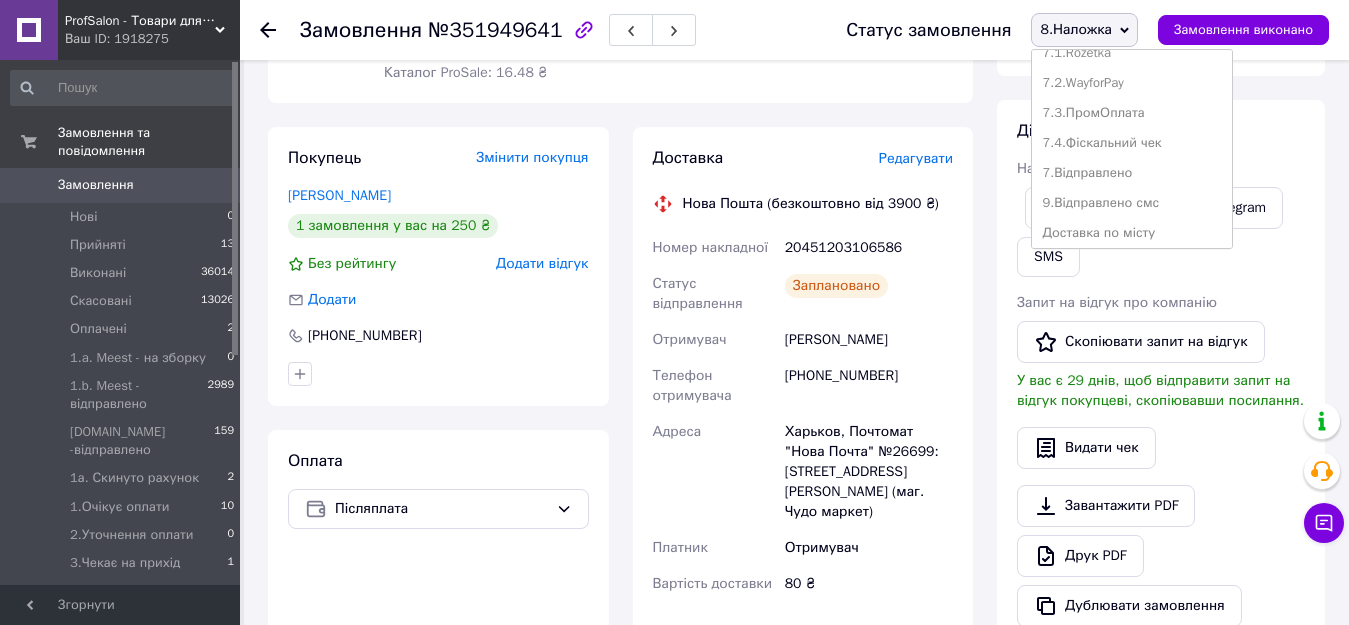 scroll, scrollTop: 472, scrollLeft: 0, axis: vertical 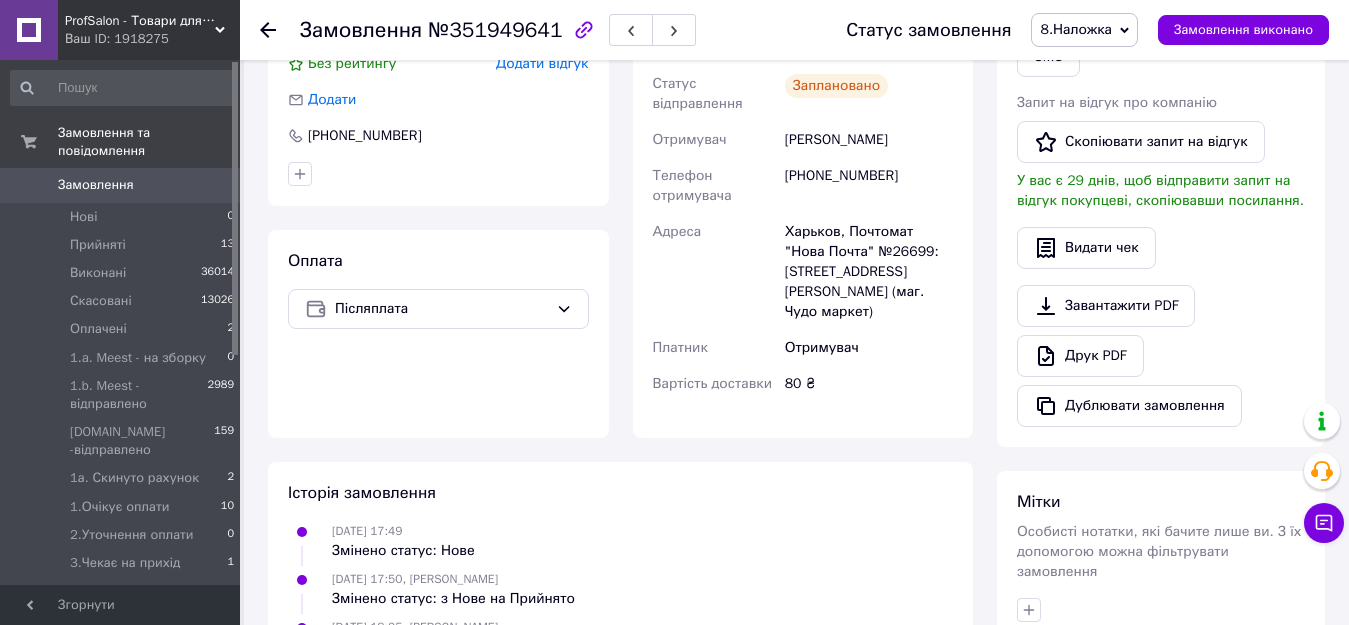 click 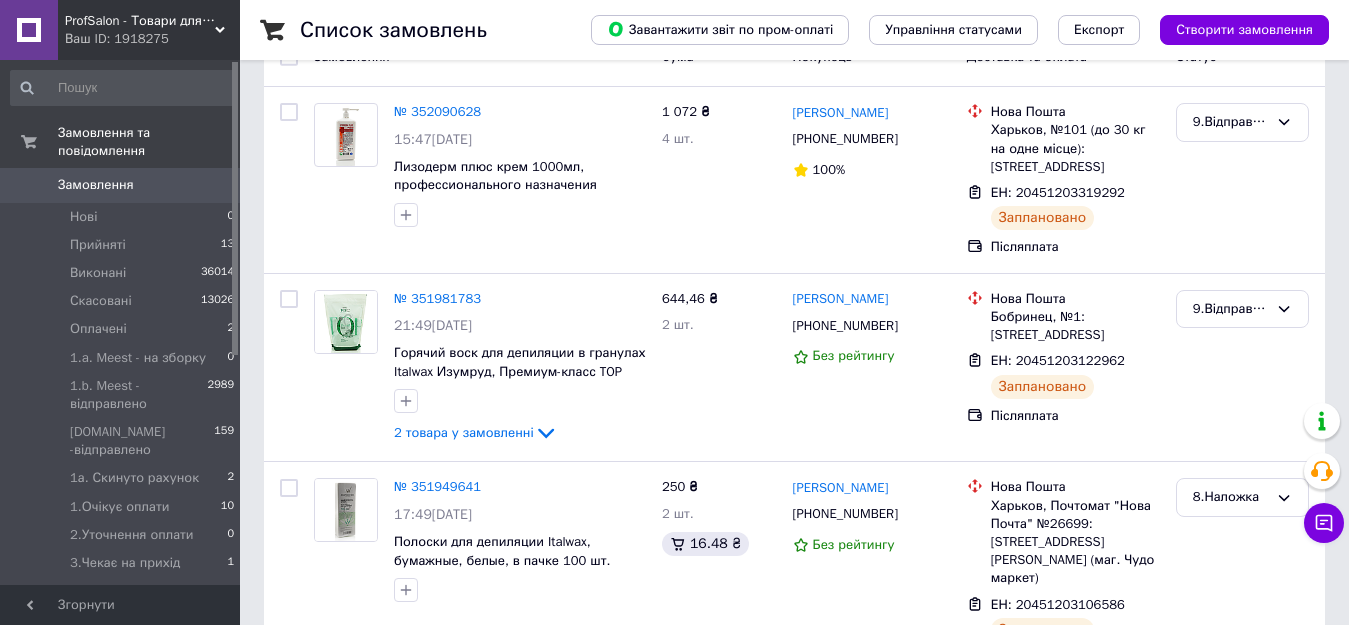 scroll, scrollTop: 300, scrollLeft: 0, axis: vertical 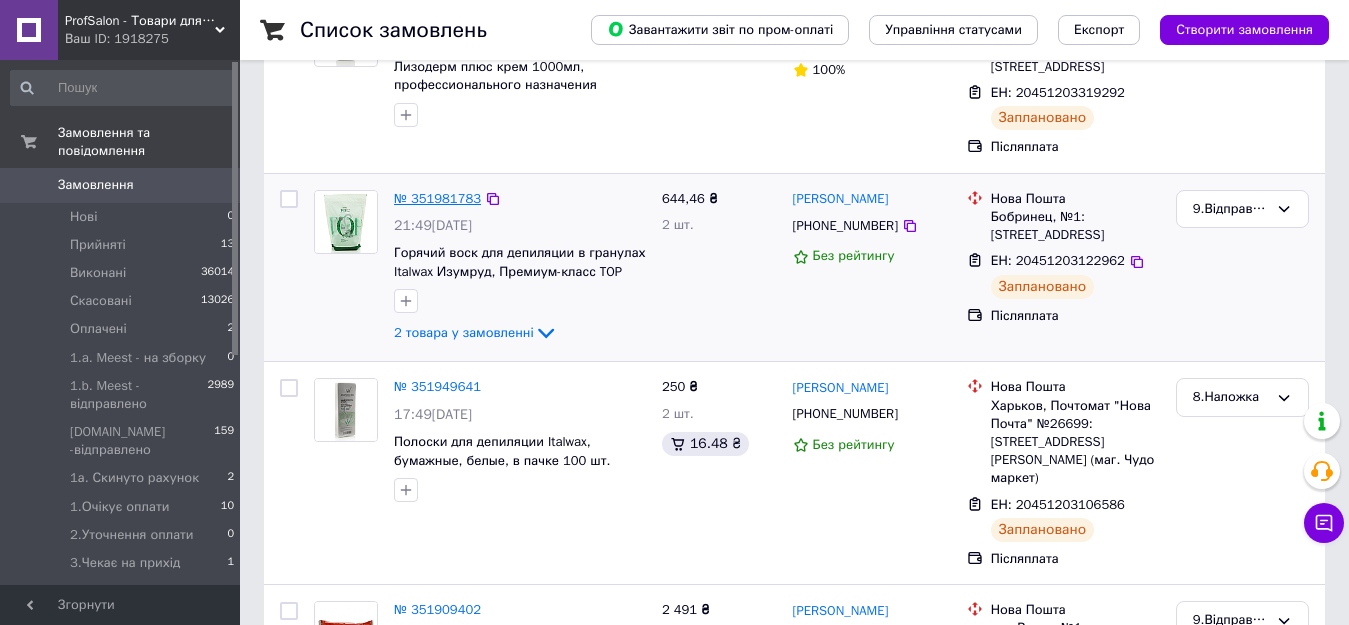 click on "№ 351981783" at bounding box center [437, 198] 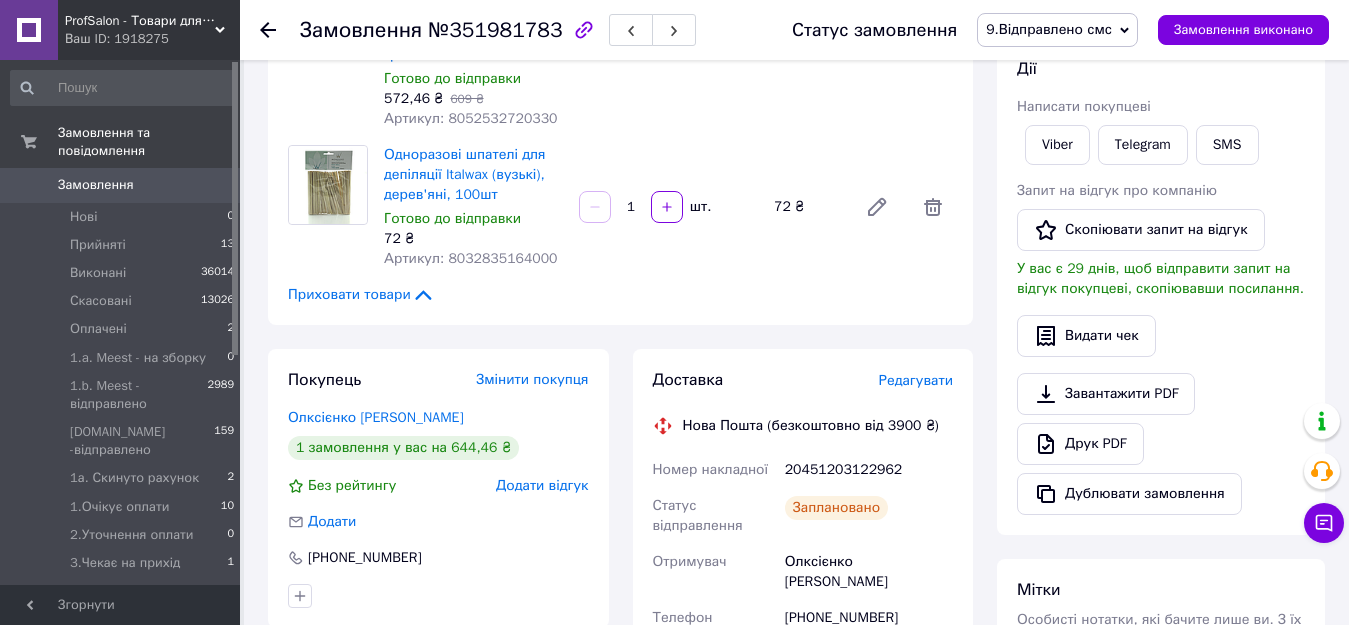 scroll, scrollTop: 100, scrollLeft: 0, axis: vertical 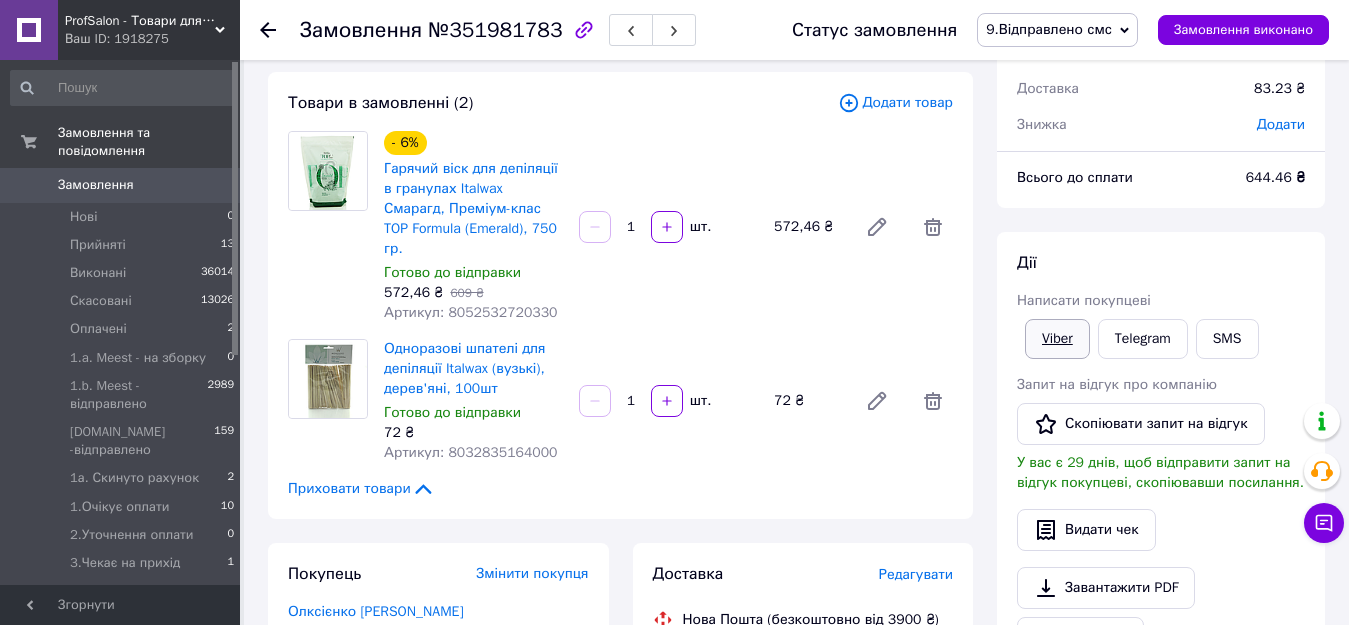 drag, startPoint x: 1060, startPoint y: 336, endPoint x: 1042, endPoint y: 357, distance: 27.658634 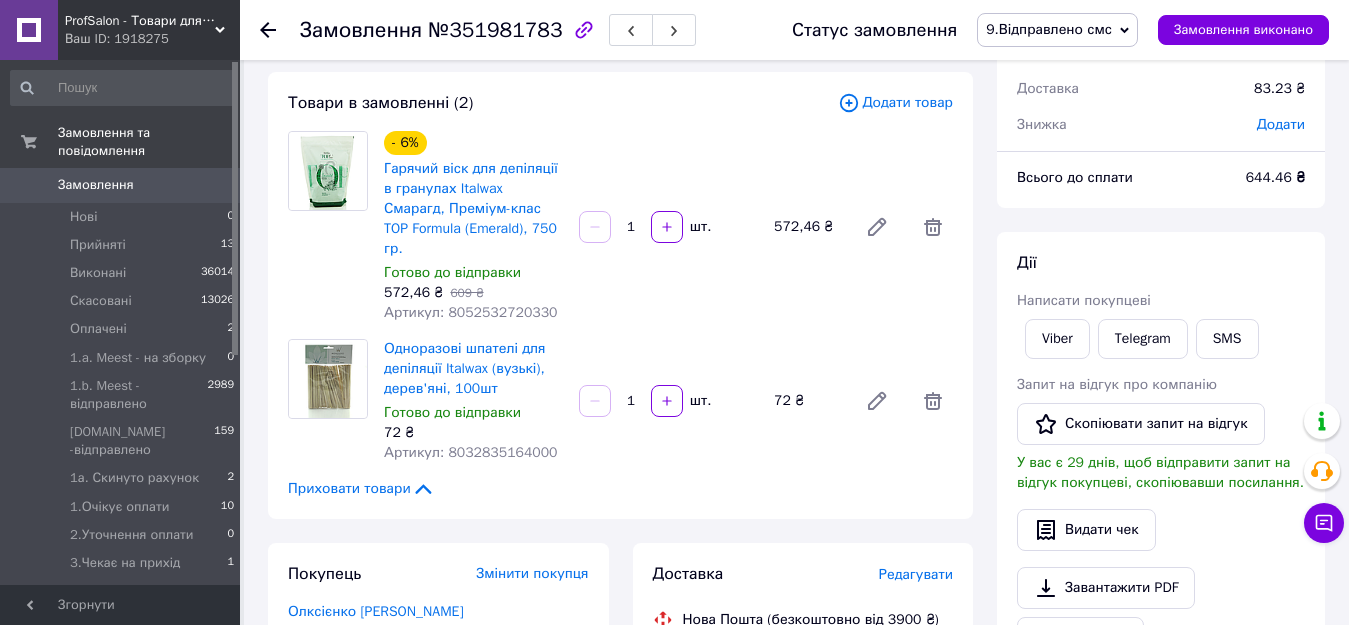 click on "Замовлення №351981783 Статус замовлення 9.Відправлено смс  Прийнято Виконано Скасовано Оплачено 1.a. Meest - на зборку 1.b. Meest - відправлено 1.c.Delivery -відправлено 1а. Скинуто рахунок 1.Очікує оплати 2.Уточнення оплати 3.Чекає на прихід 4.На завтра 5.Недозвони!!!! 6.НА КОНТРОЛЬ!!! 7.1.Rozetka 7.2.WayforPay 7.3.ПромОплата 7.4.Фіскальний чек 7.Відправлено 8.Наложка Доставка по місту Перекись - відправлено Замовлення виконано" at bounding box center (794, 30) 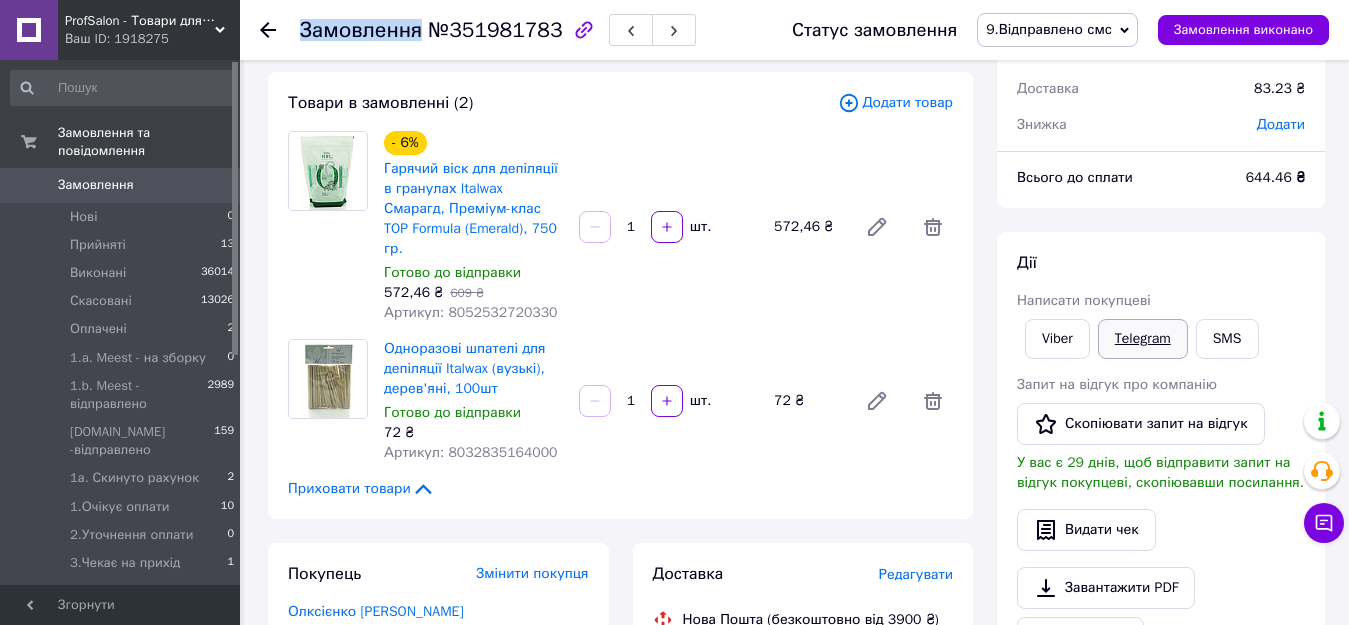 click on "Telegram" at bounding box center (1143, 339) 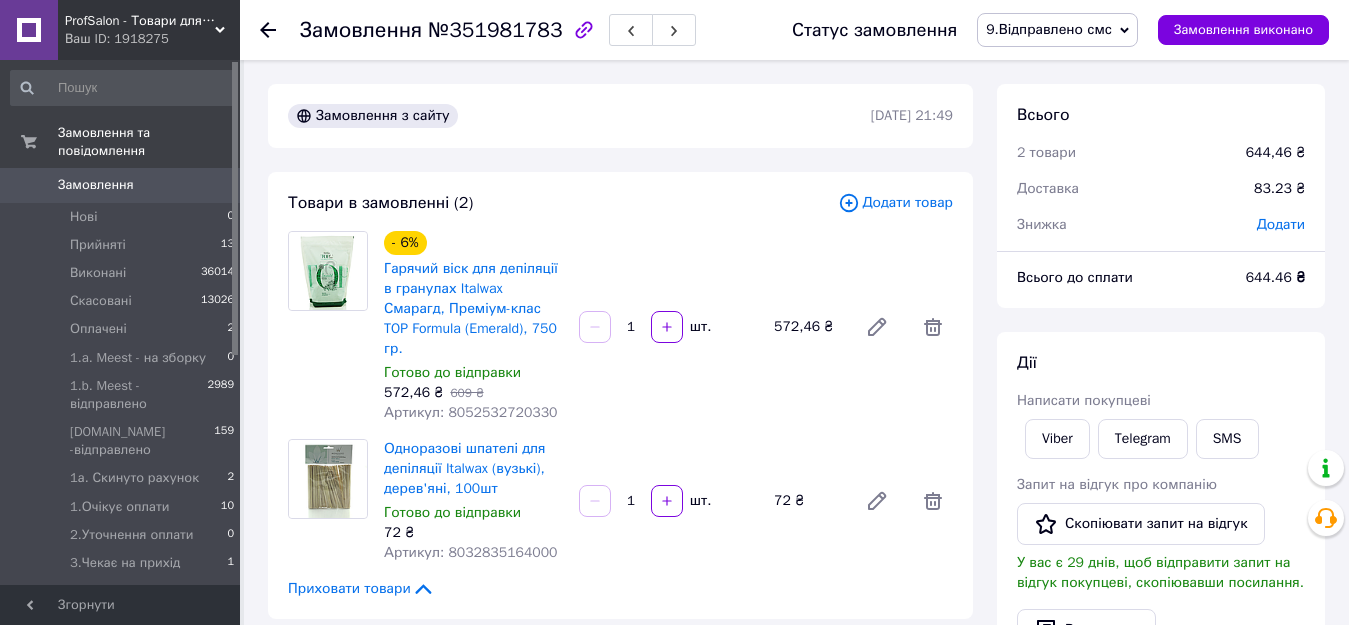 scroll, scrollTop: 100, scrollLeft: 0, axis: vertical 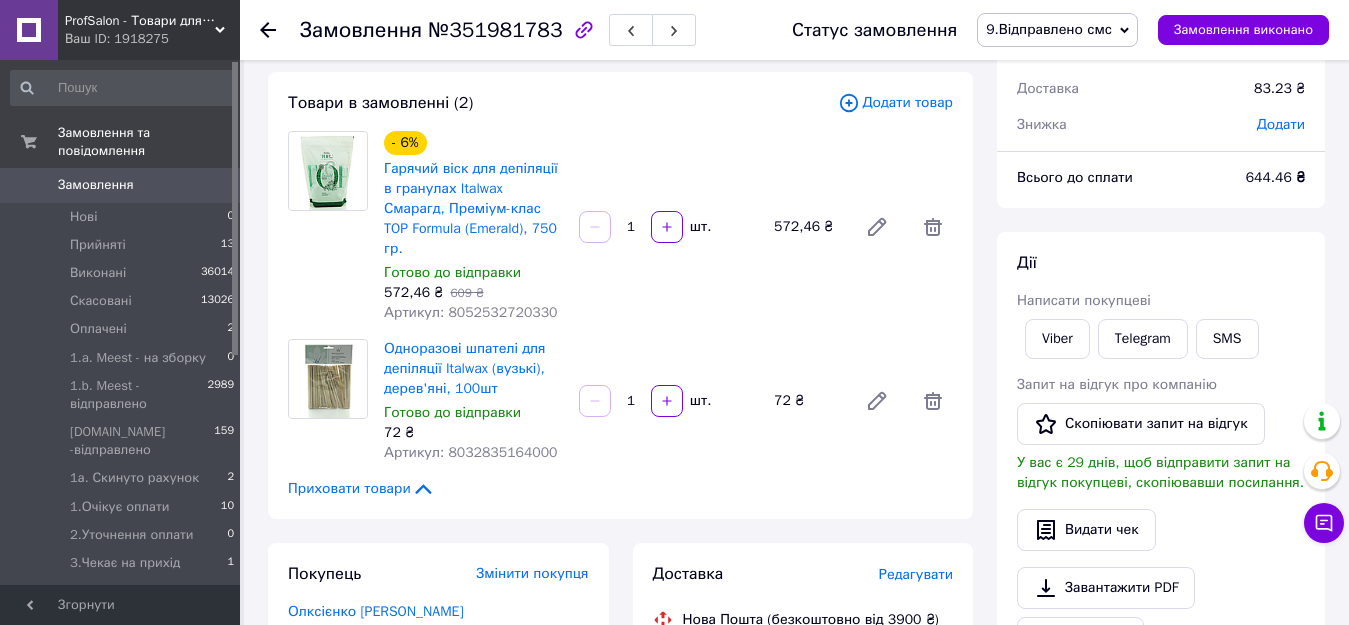 click at bounding box center (268, 30) 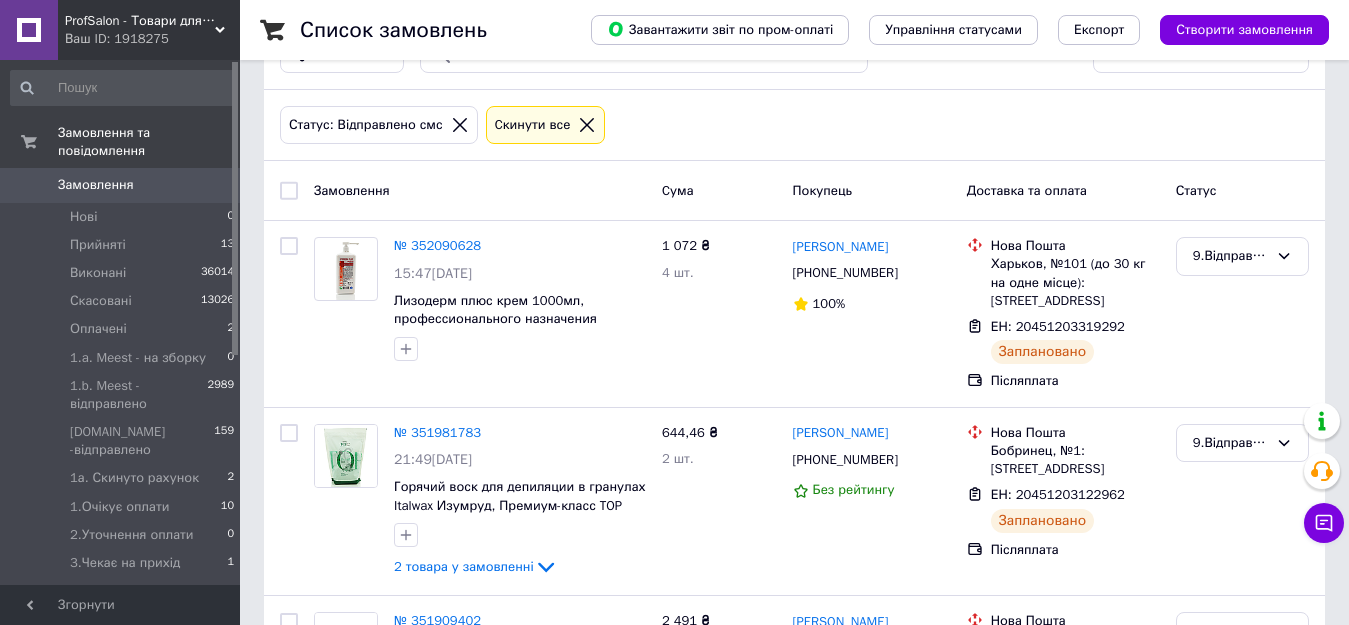 scroll, scrollTop: 100, scrollLeft: 0, axis: vertical 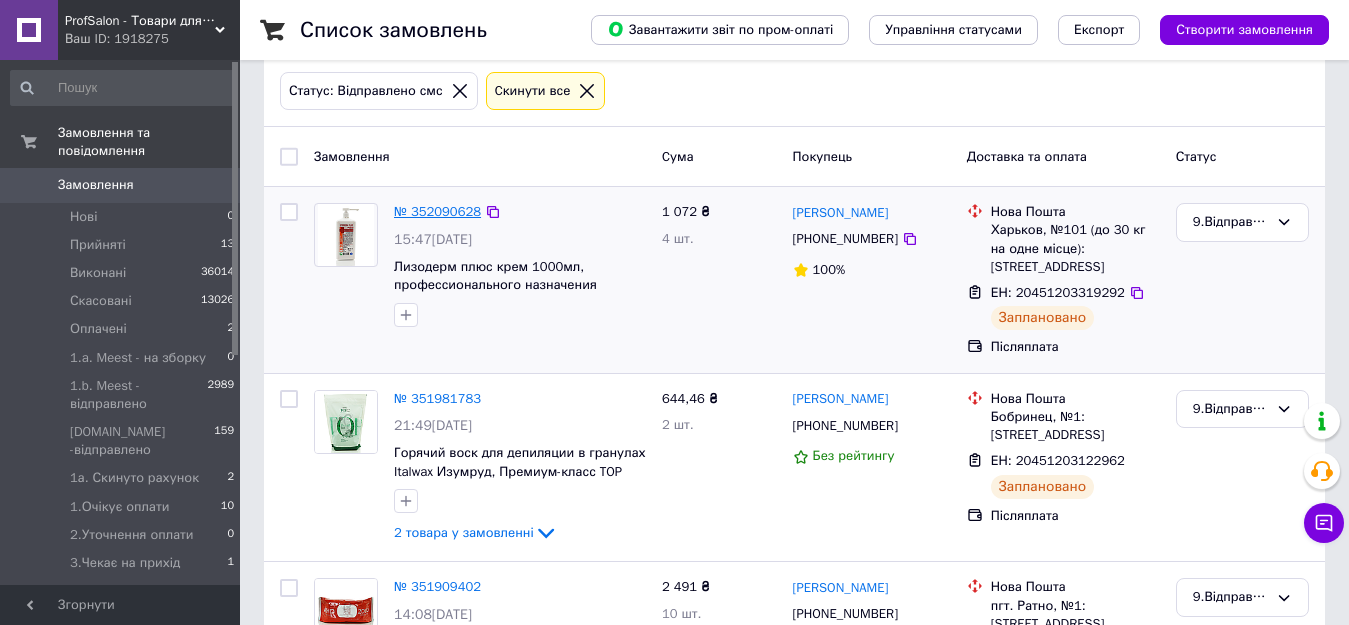 click on "№ 352090628" at bounding box center [437, 211] 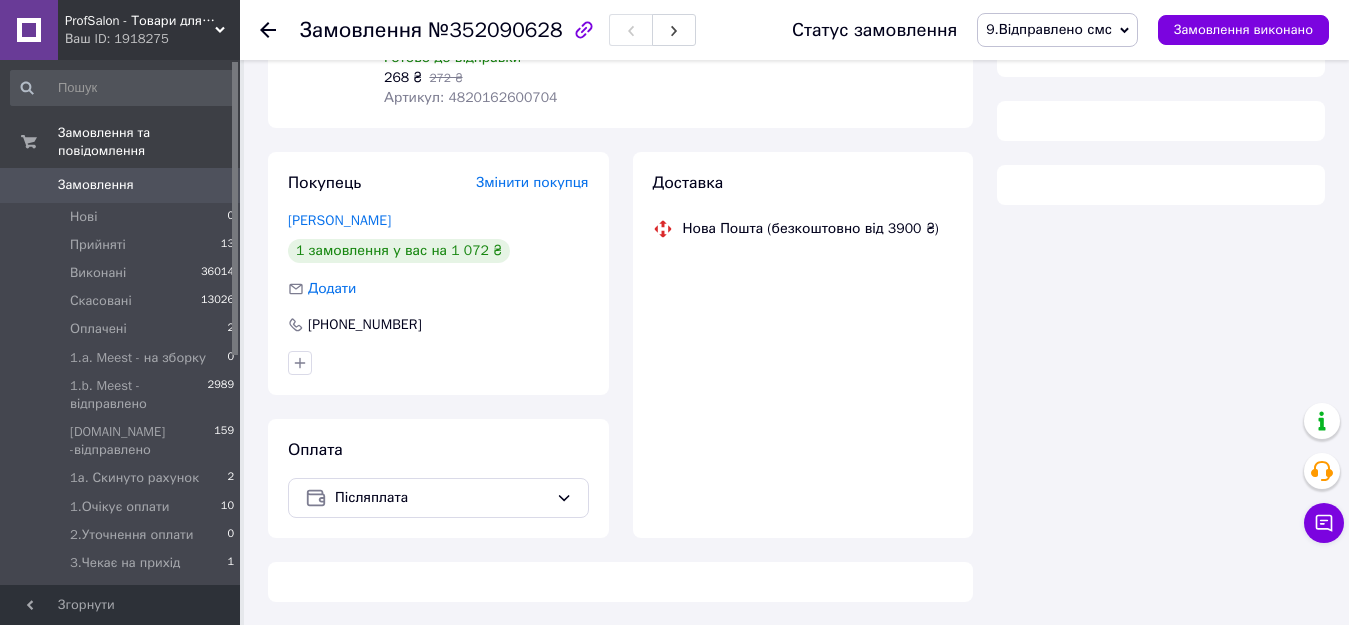 scroll, scrollTop: 296, scrollLeft: 0, axis: vertical 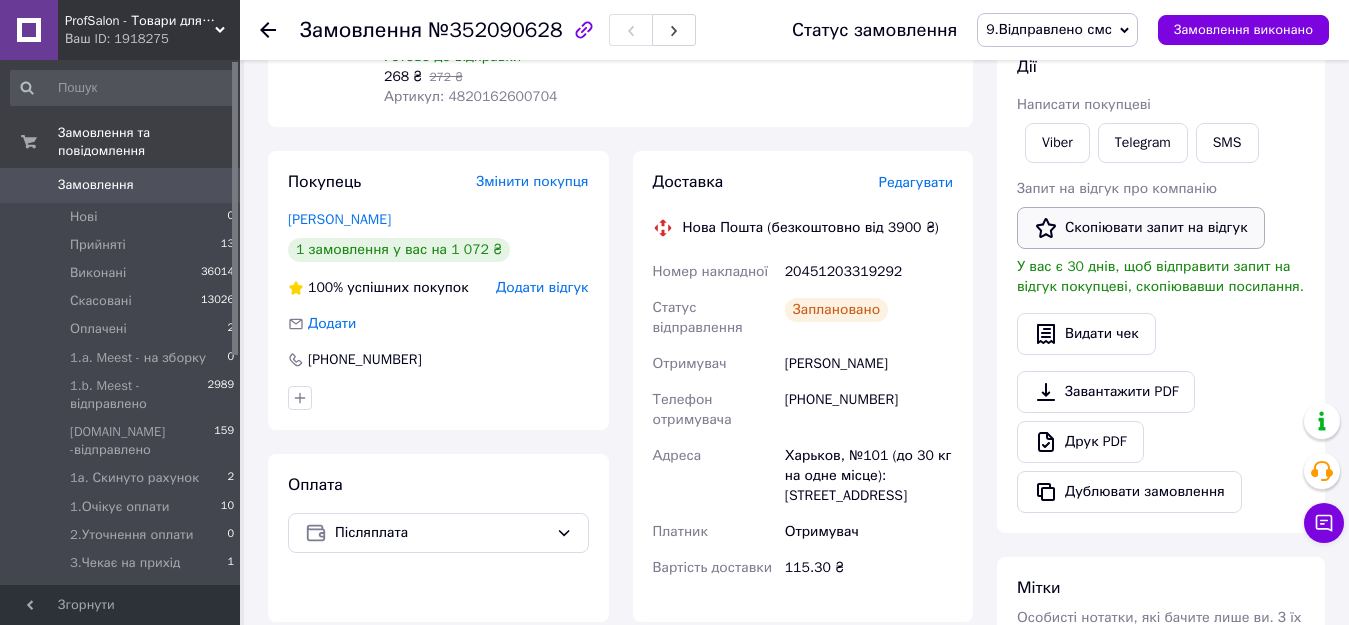 drag, startPoint x: 1045, startPoint y: 142, endPoint x: 1078, endPoint y: 217, distance: 81.939 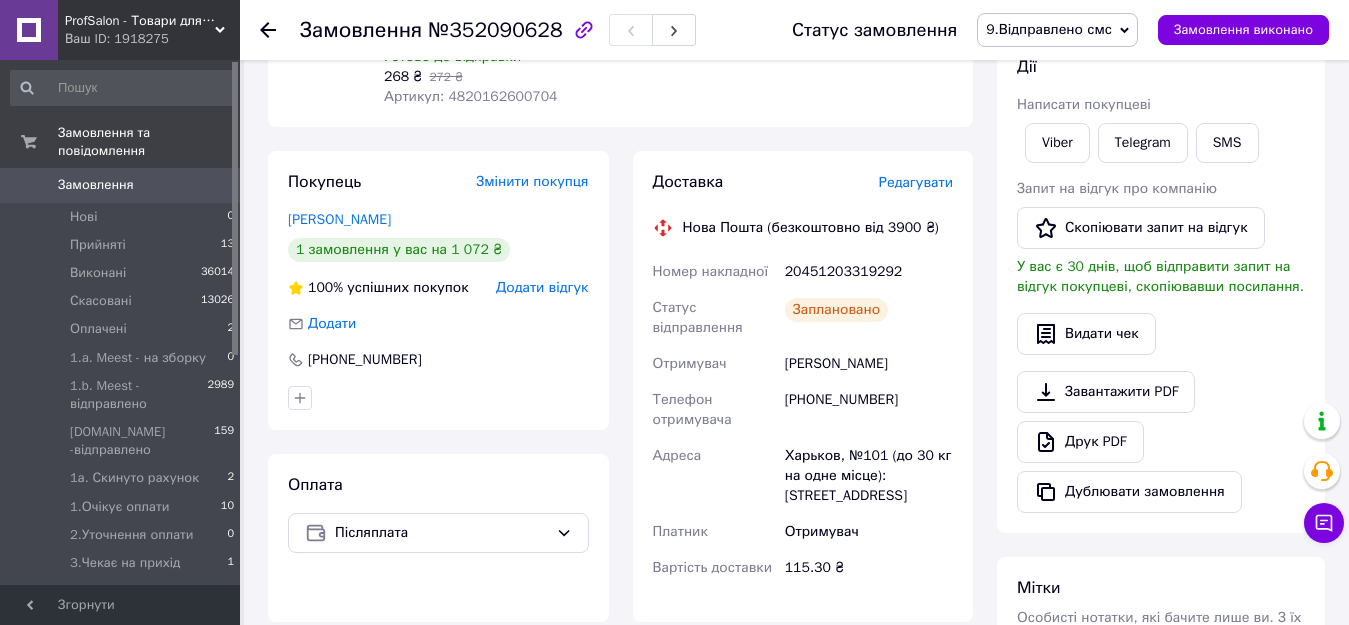 click on "20451203319292" at bounding box center (869, 272) 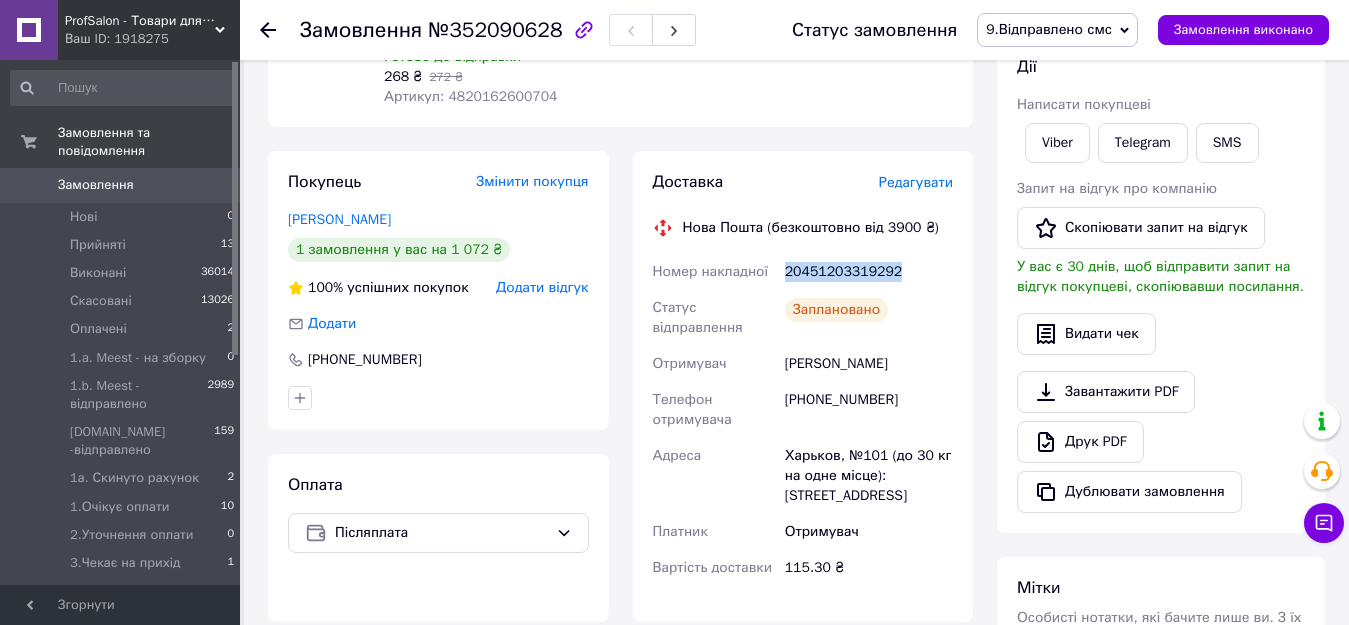 click on "20451203319292" at bounding box center [869, 272] 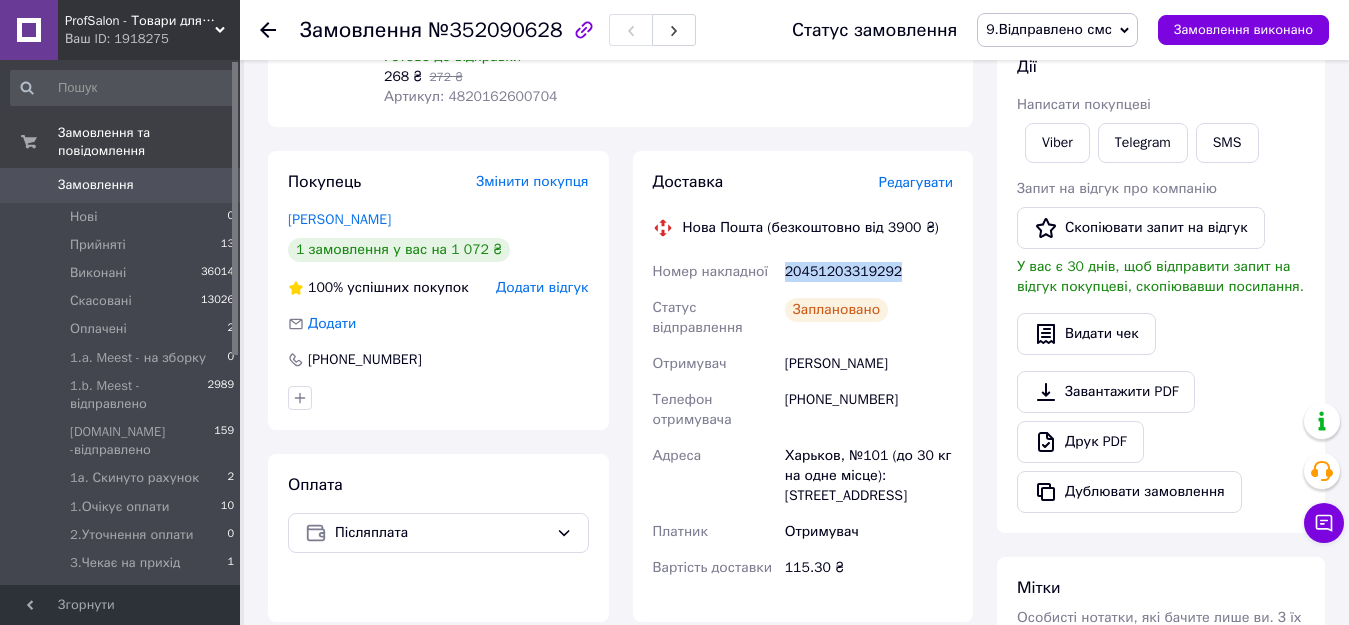 copy on "20451203319292" 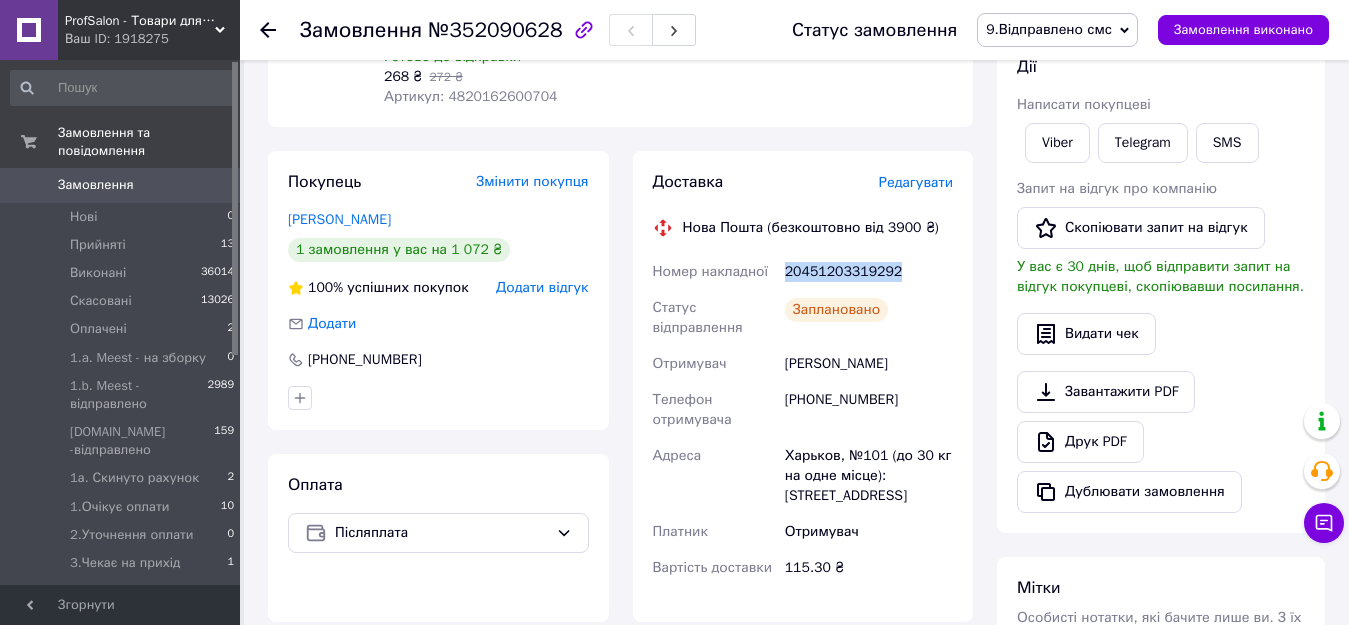 click on "9.Відправлено смс" at bounding box center (1049, 29) 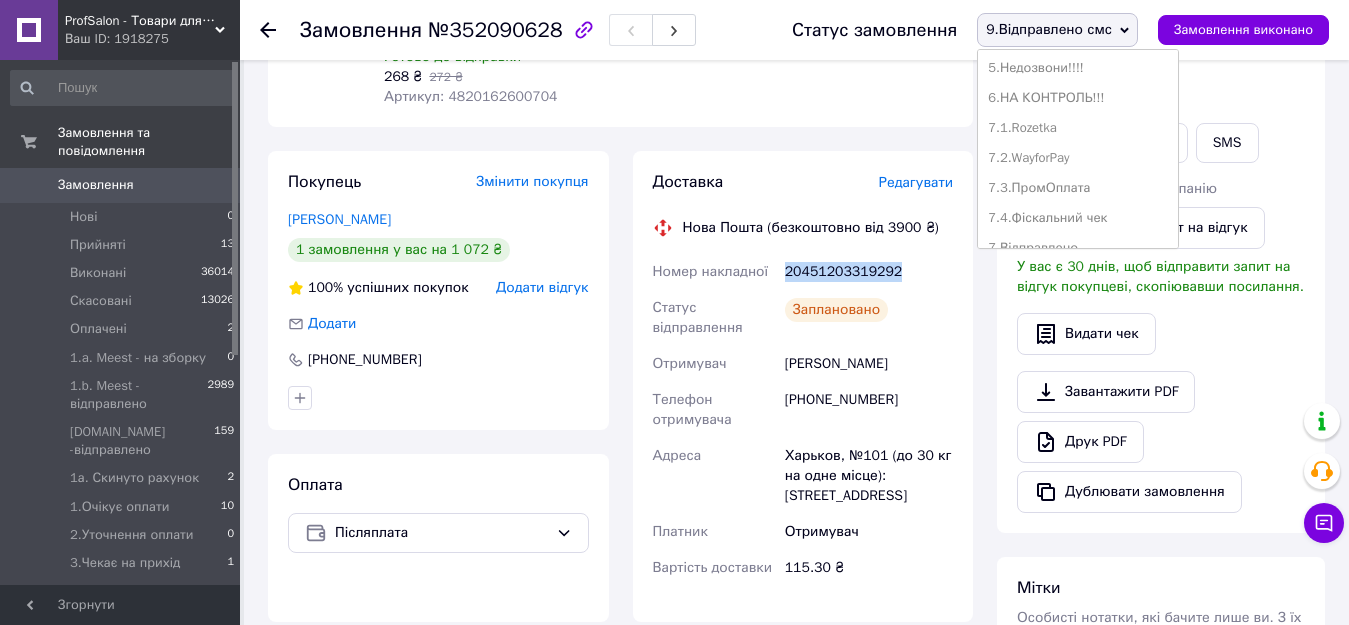 scroll, scrollTop: 400, scrollLeft: 0, axis: vertical 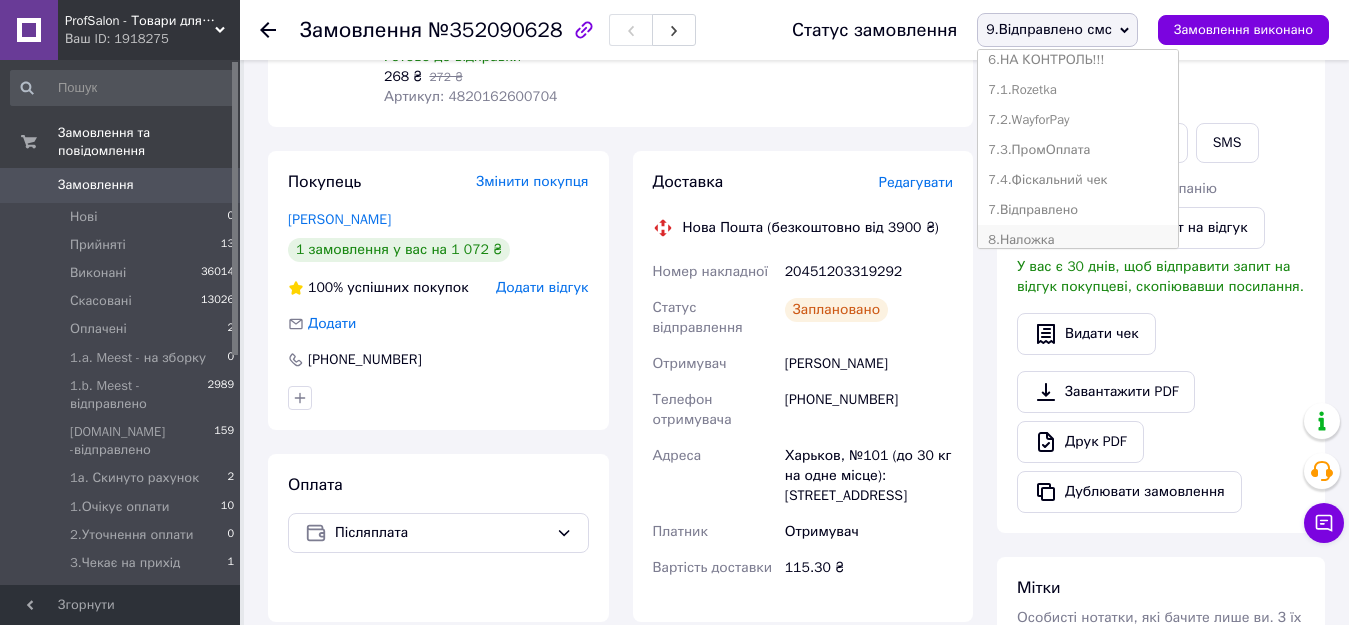 click on "8.Наложка" at bounding box center [1078, 240] 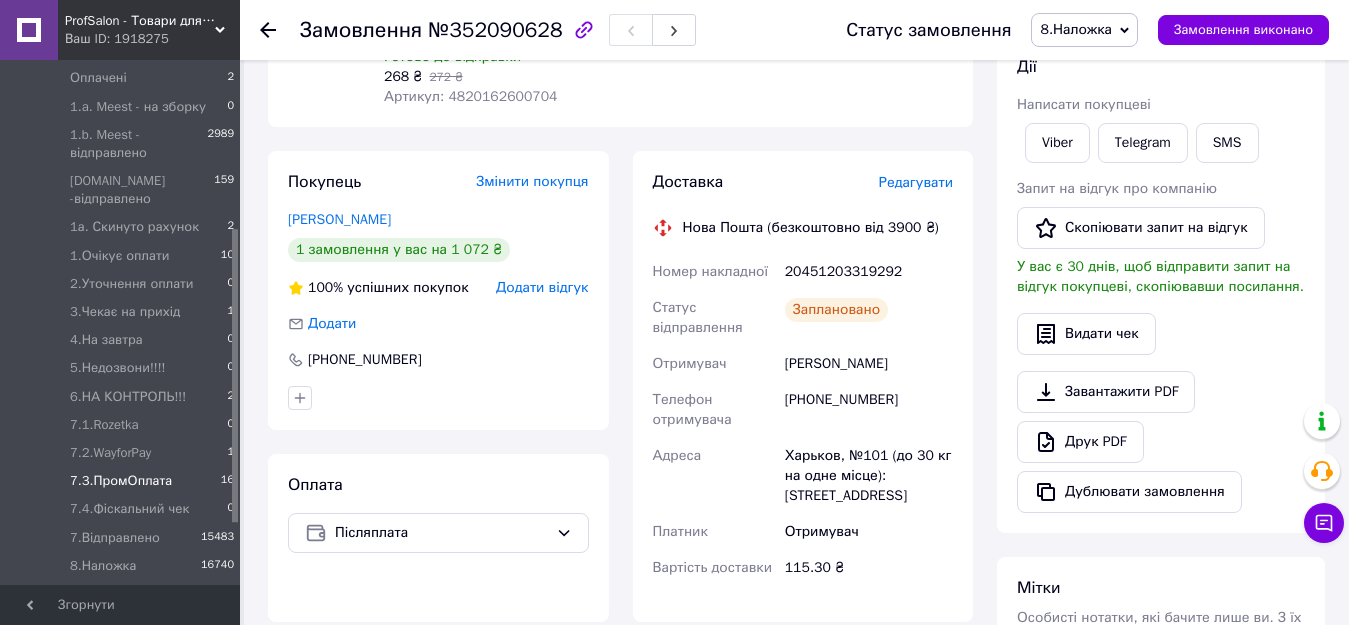 scroll, scrollTop: 300, scrollLeft: 0, axis: vertical 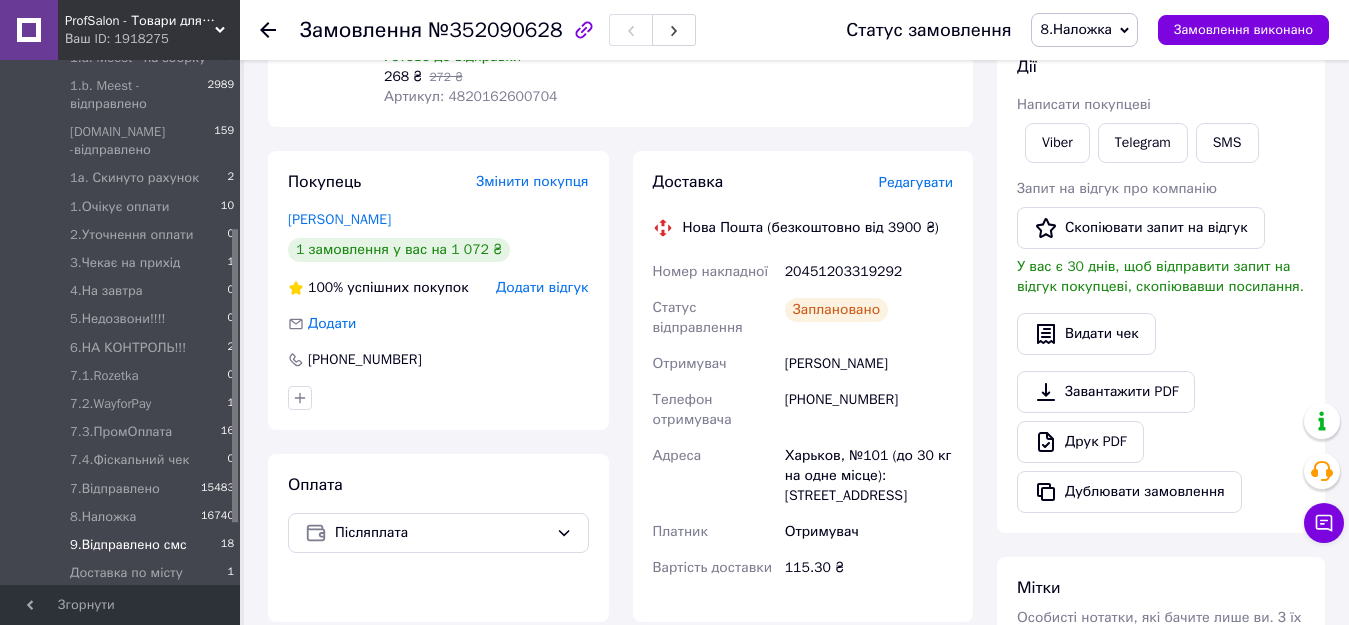click on "9.Відправлено смс" at bounding box center (128, 545) 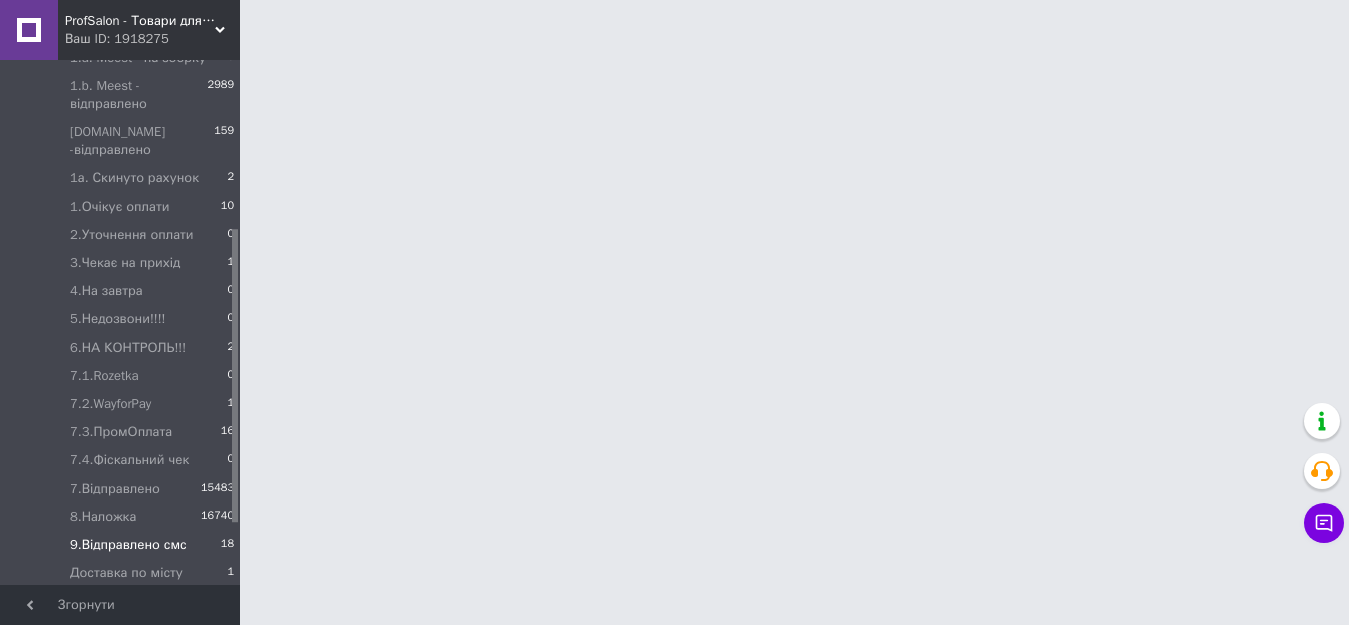 scroll, scrollTop: 0, scrollLeft: 0, axis: both 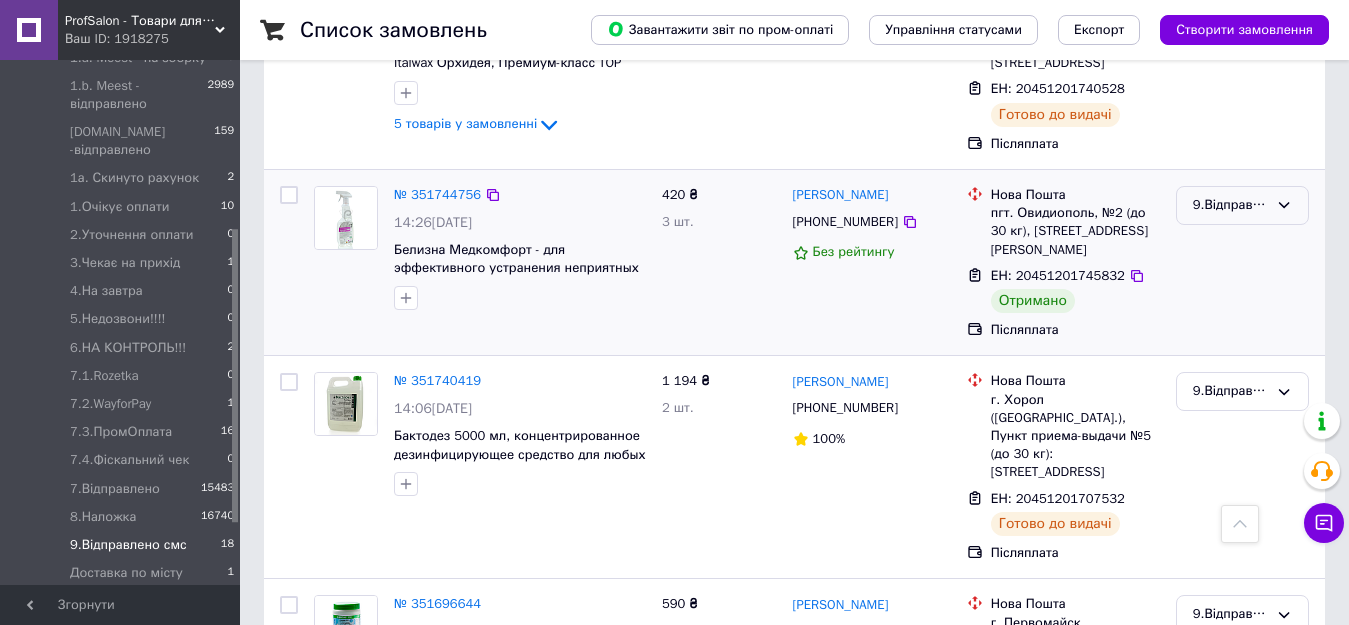 click on "9.Відправлено смс" at bounding box center [1230, 205] 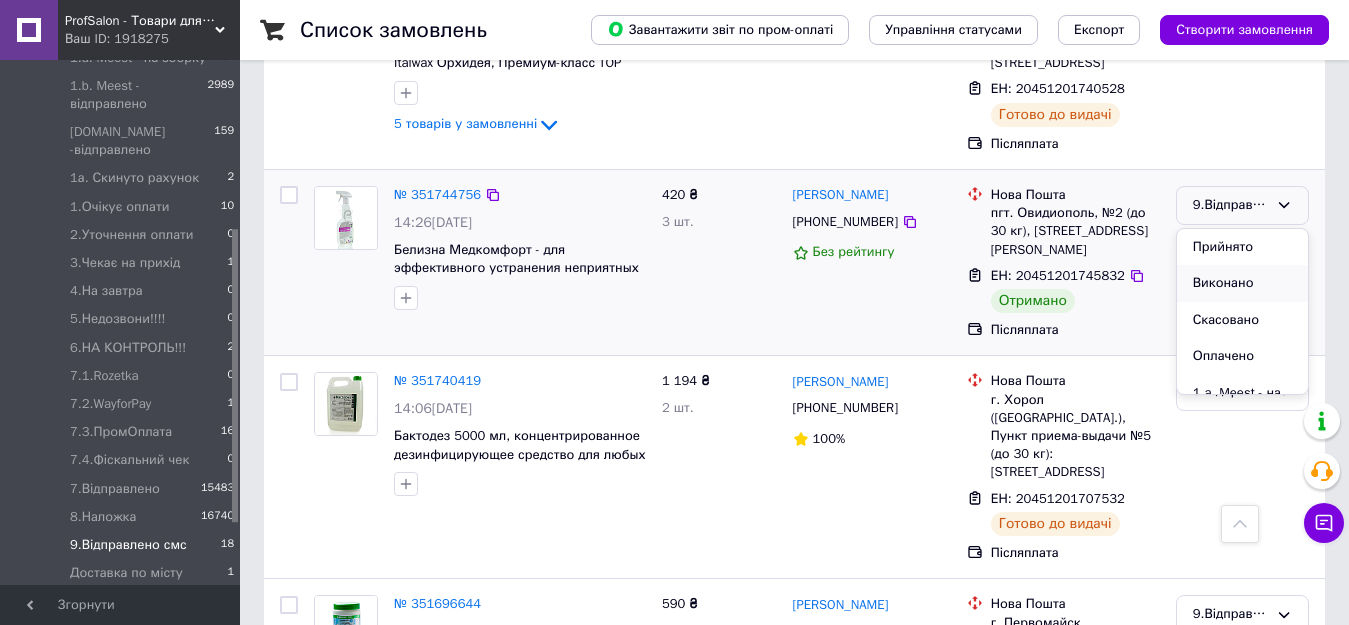 click on "Виконано" at bounding box center (1242, 283) 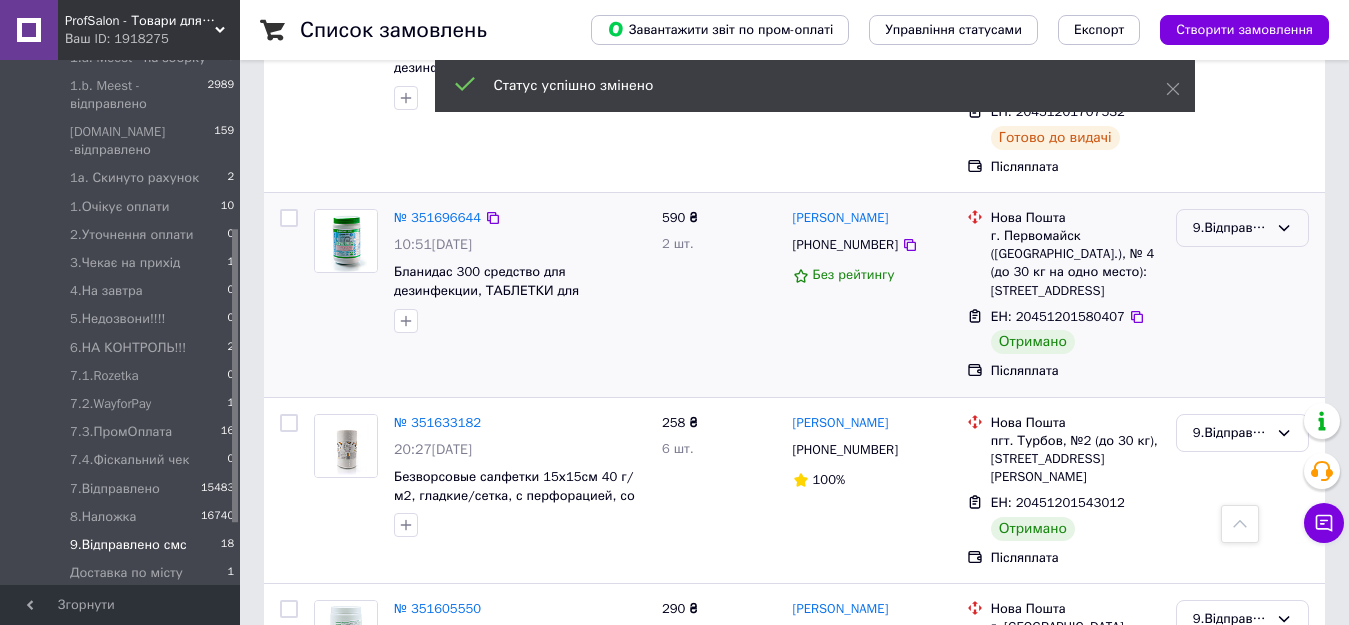 scroll, scrollTop: 1514, scrollLeft: 0, axis: vertical 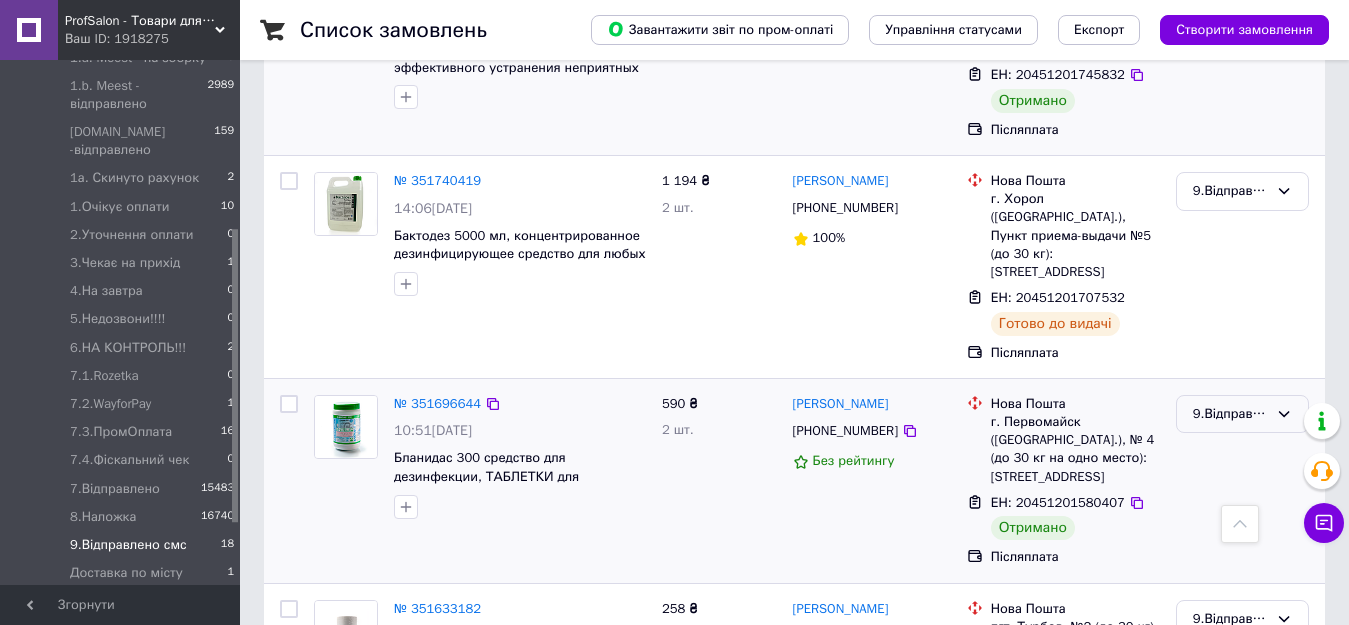 click on "9.Відправлено смс" at bounding box center [1230, 414] 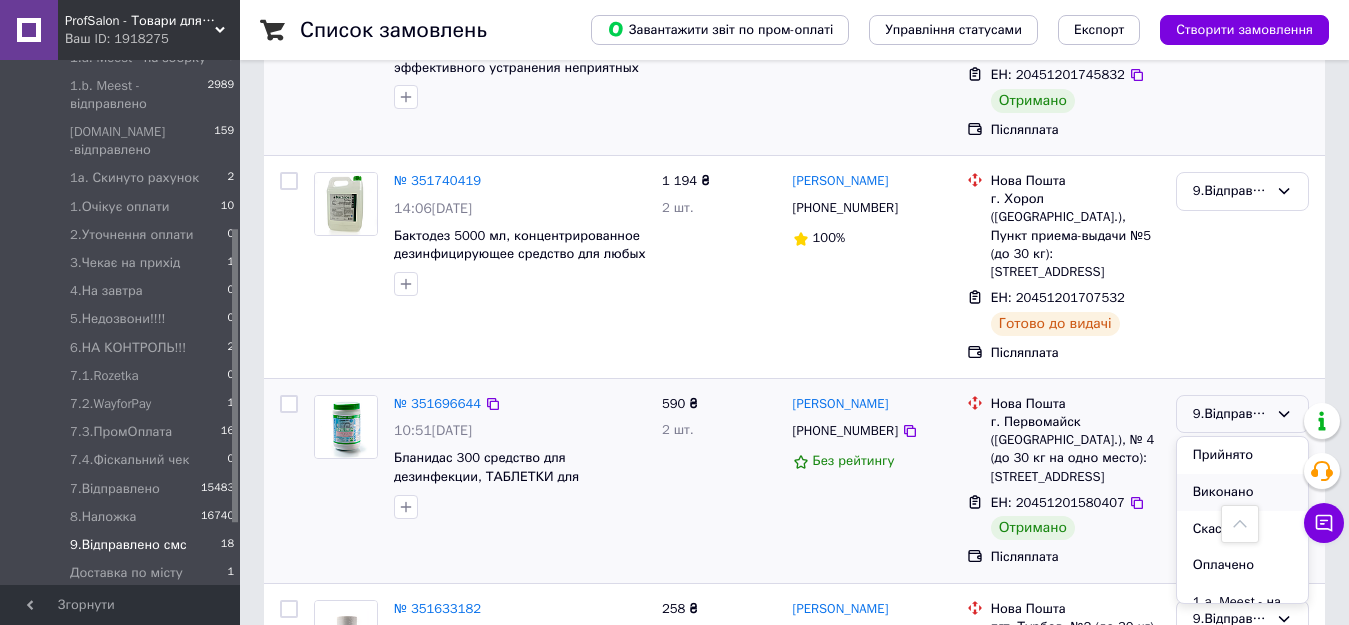 click on "Виконано" at bounding box center [1242, 492] 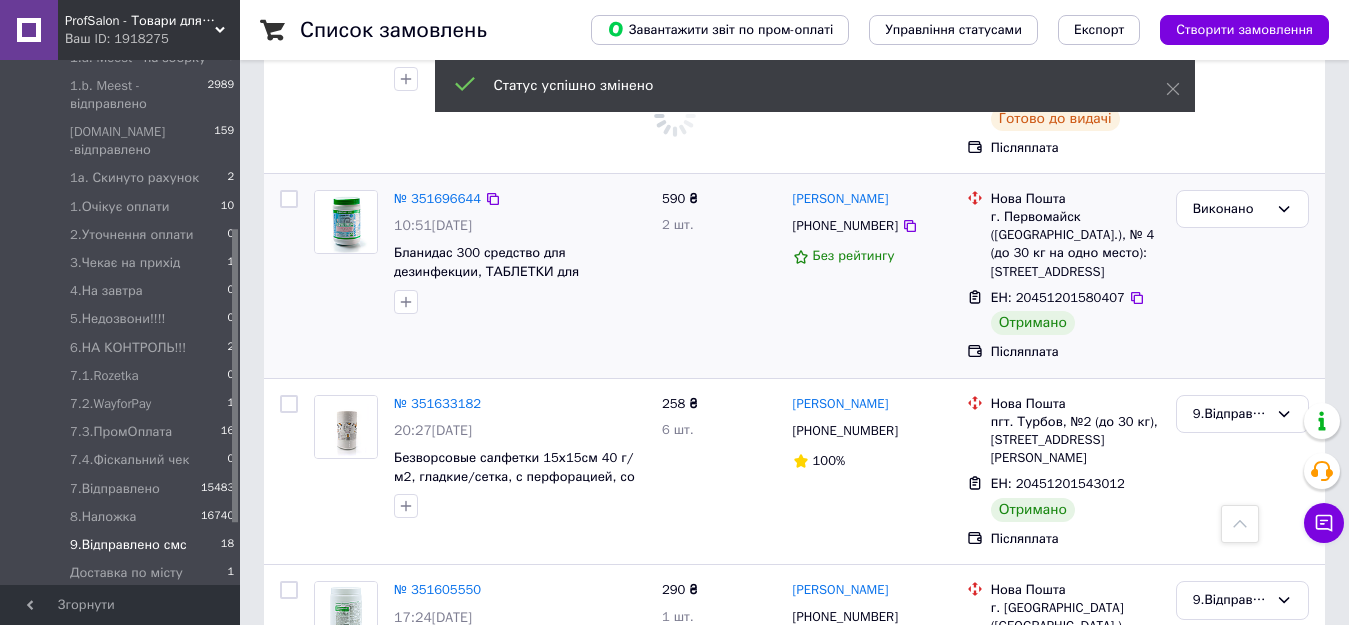 scroll, scrollTop: 1814, scrollLeft: 0, axis: vertical 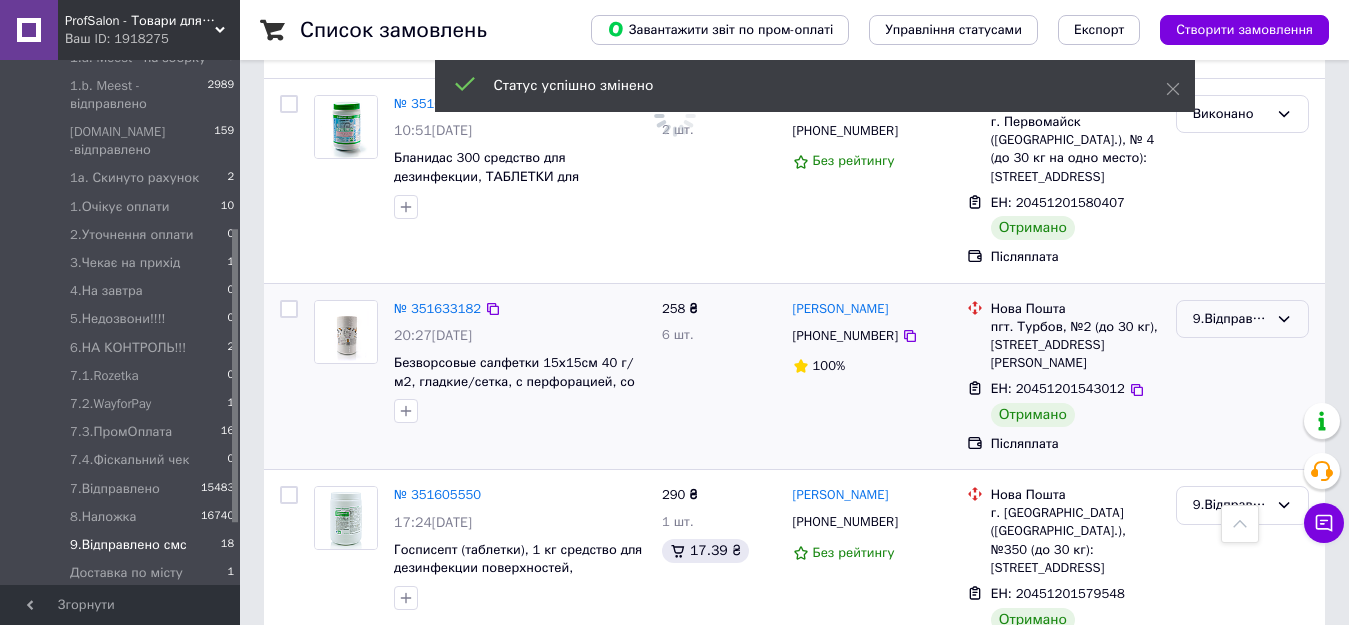 click on "9.Відправлено смс" at bounding box center (1242, 319) 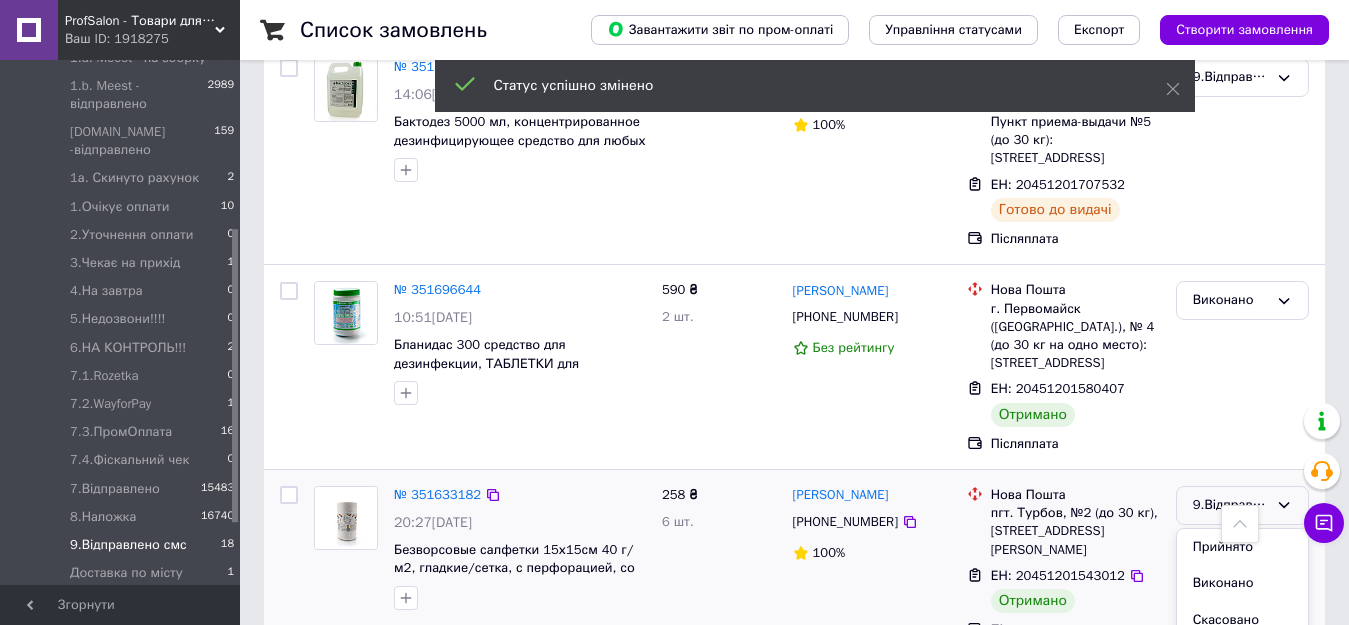 scroll, scrollTop: 2001, scrollLeft: 0, axis: vertical 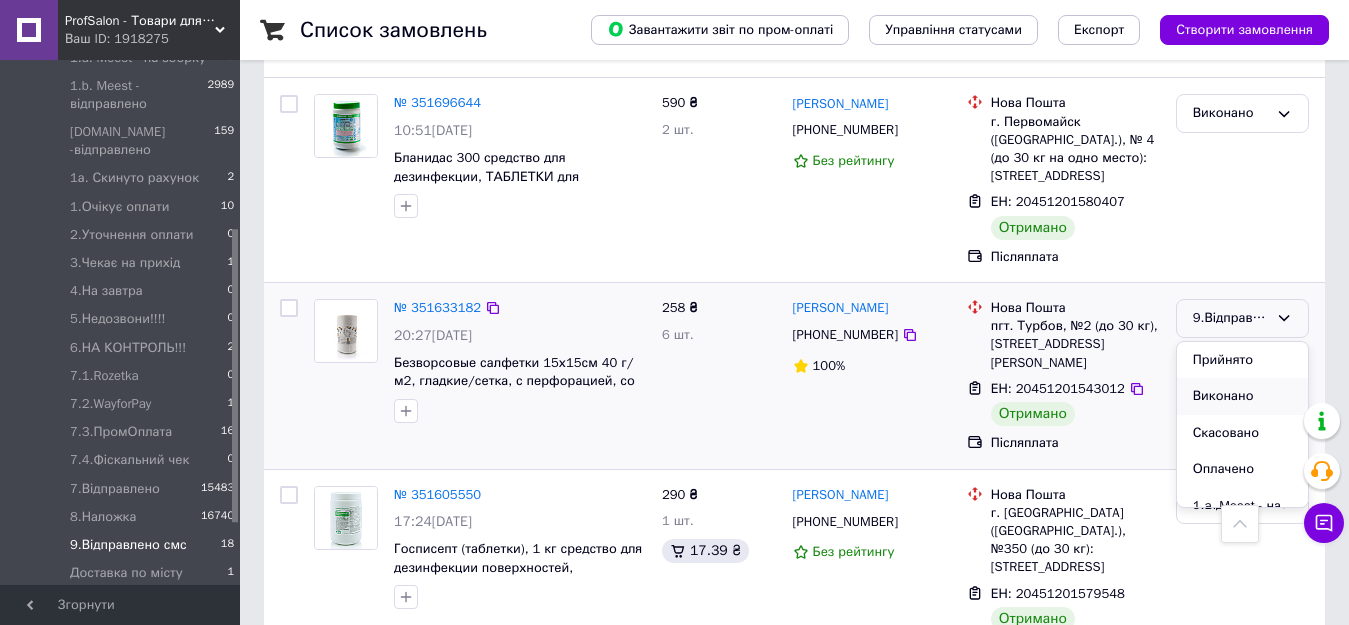 click on "Виконано" at bounding box center [1242, 396] 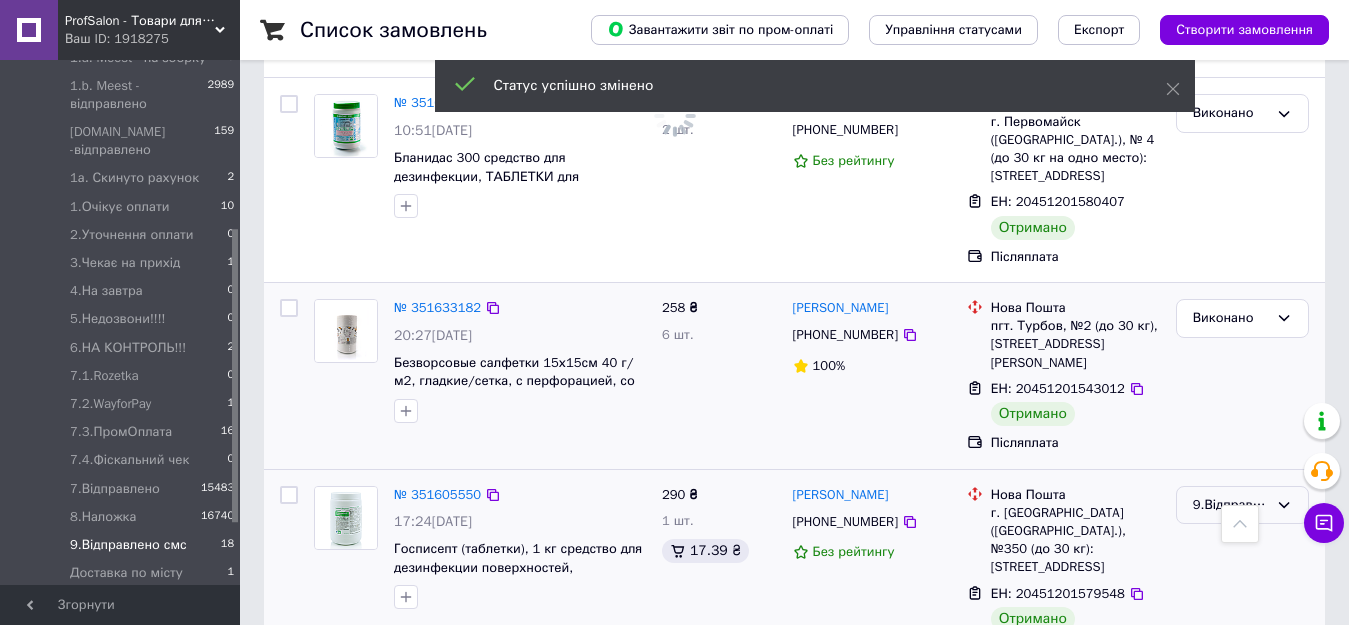 click on "9.Відправлено смс" at bounding box center [1230, 505] 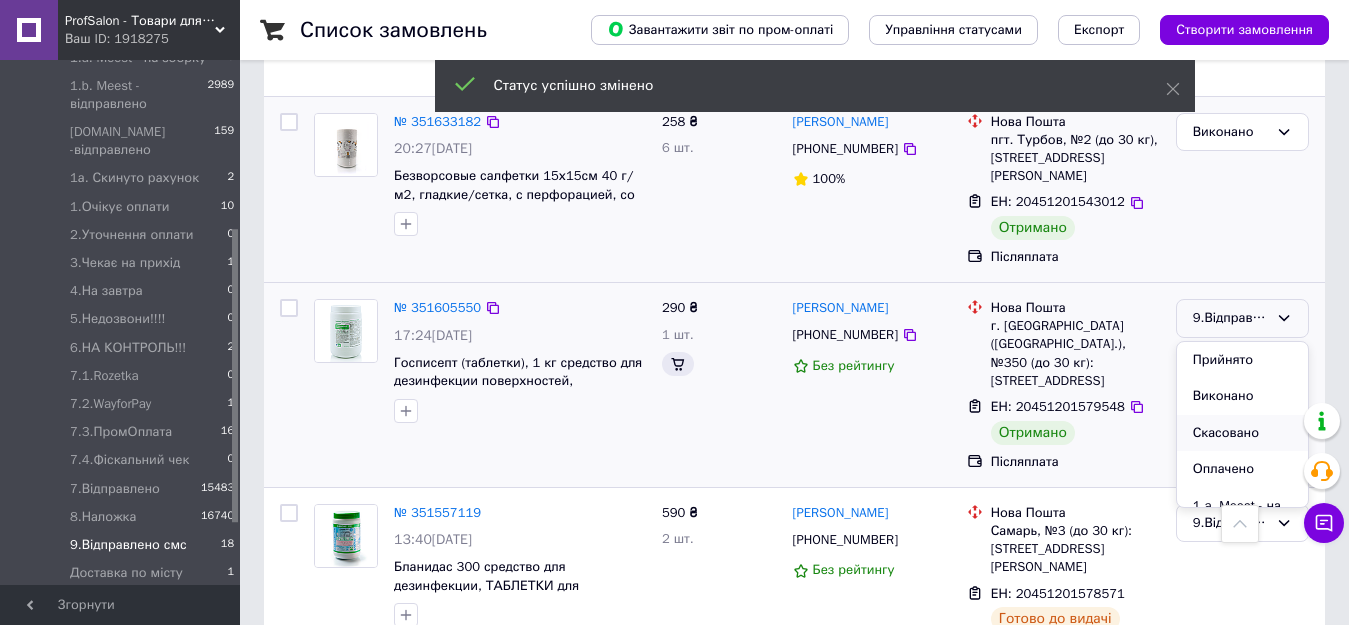 scroll, scrollTop: 1814, scrollLeft: 0, axis: vertical 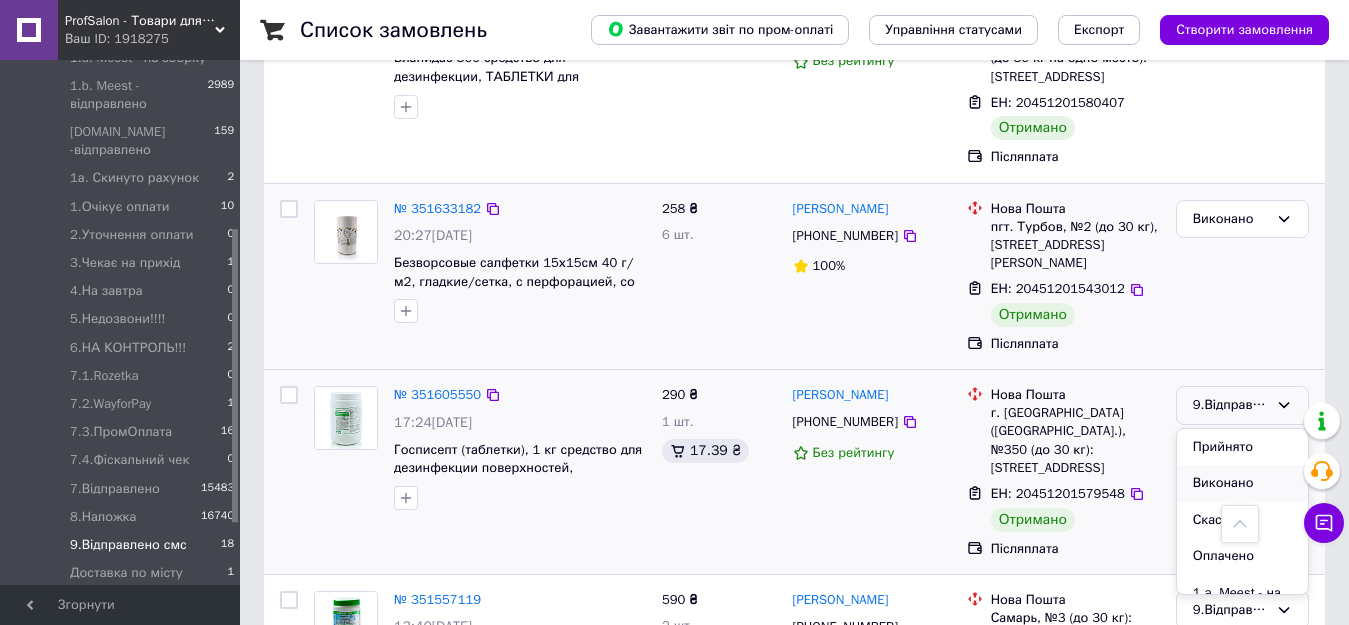 click on "Виконано" at bounding box center [1242, 483] 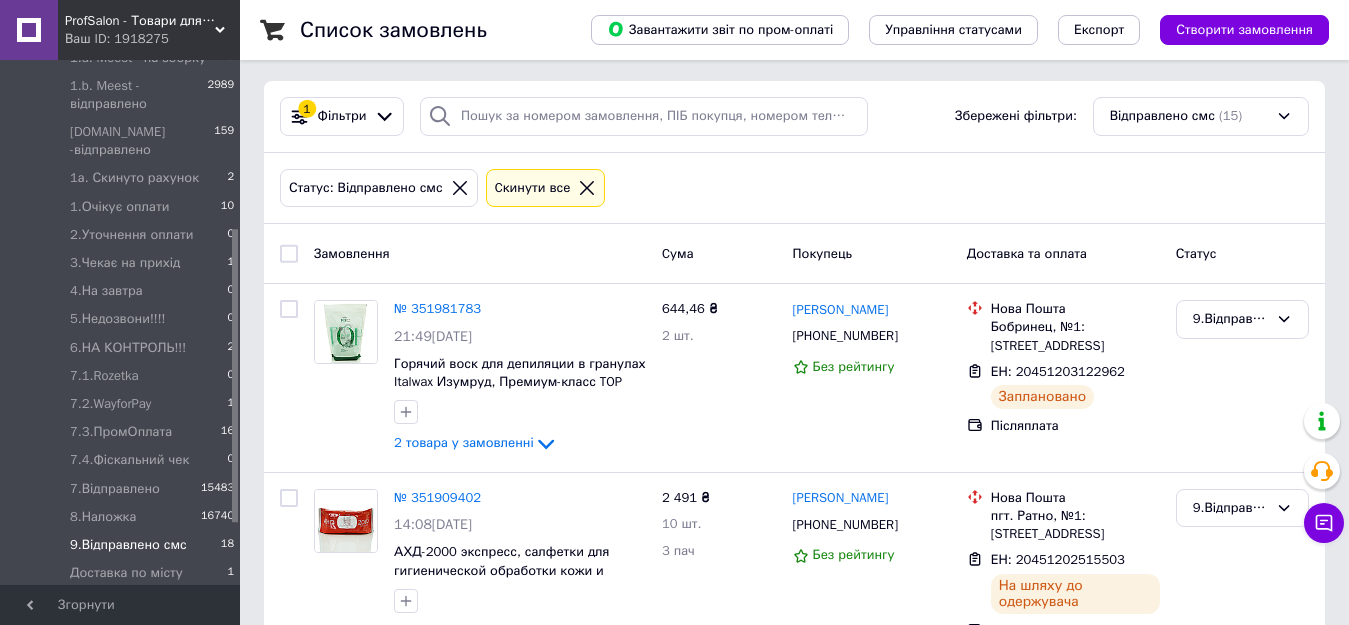 scroll, scrollTop: 0, scrollLeft: 0, axis: both 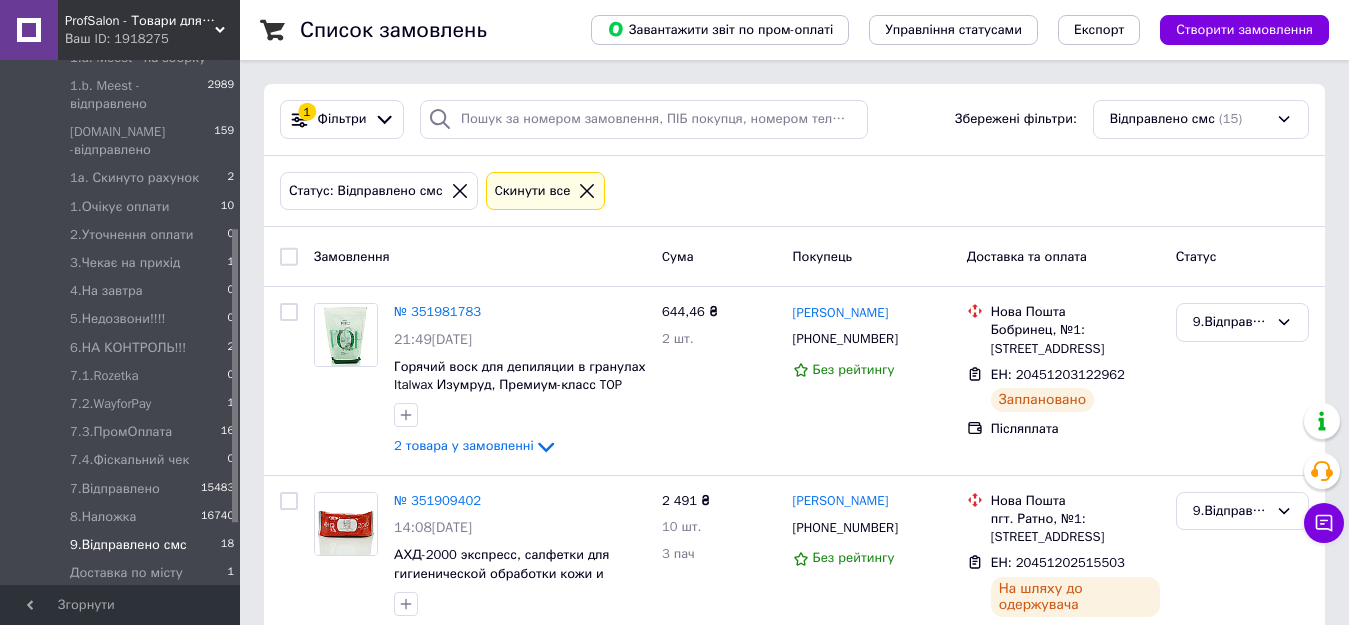 click 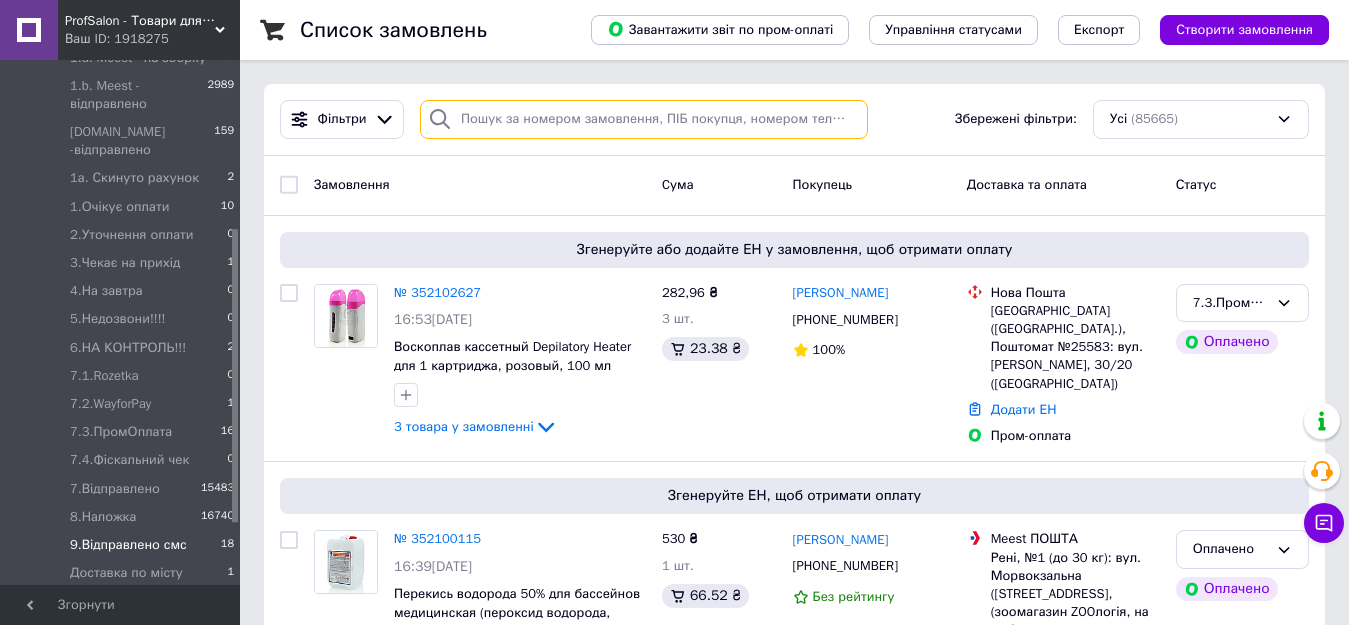 paste on "Паламарчук" 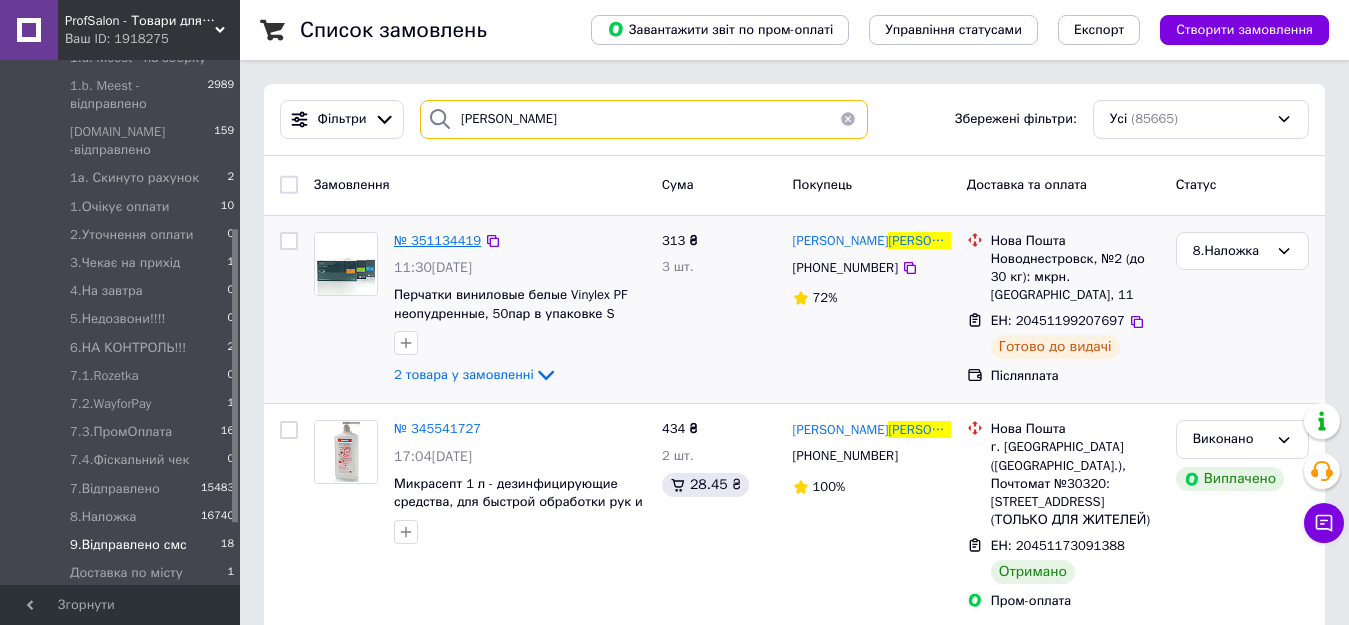 type on "Паламарчук" 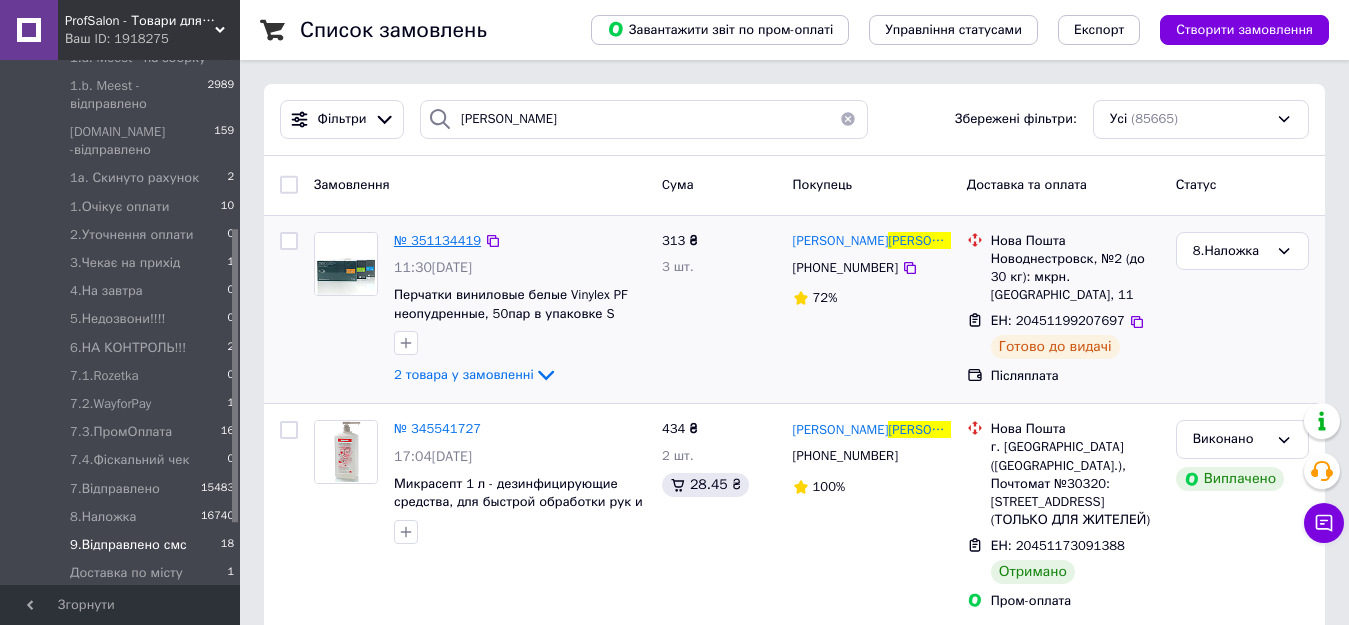 click on "№ 351134419" at bounding box center (437, 240) 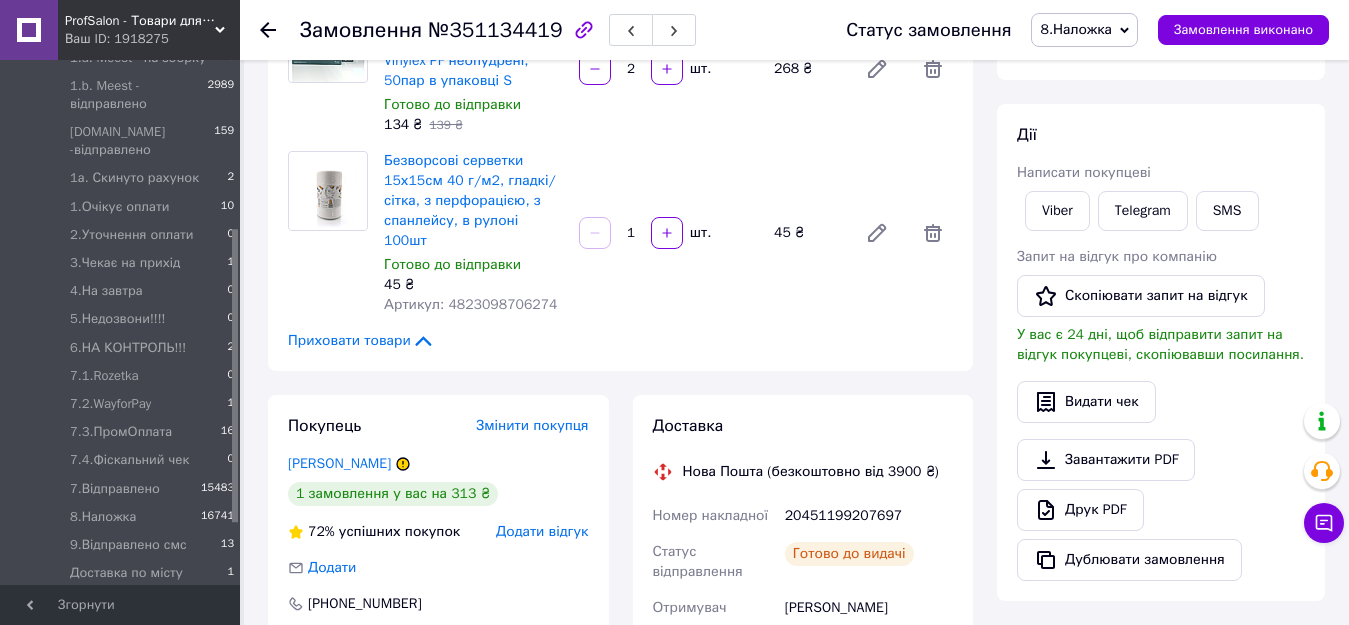 scroll, scrollTop: 200, scrollLeft: 0, axis: vertical 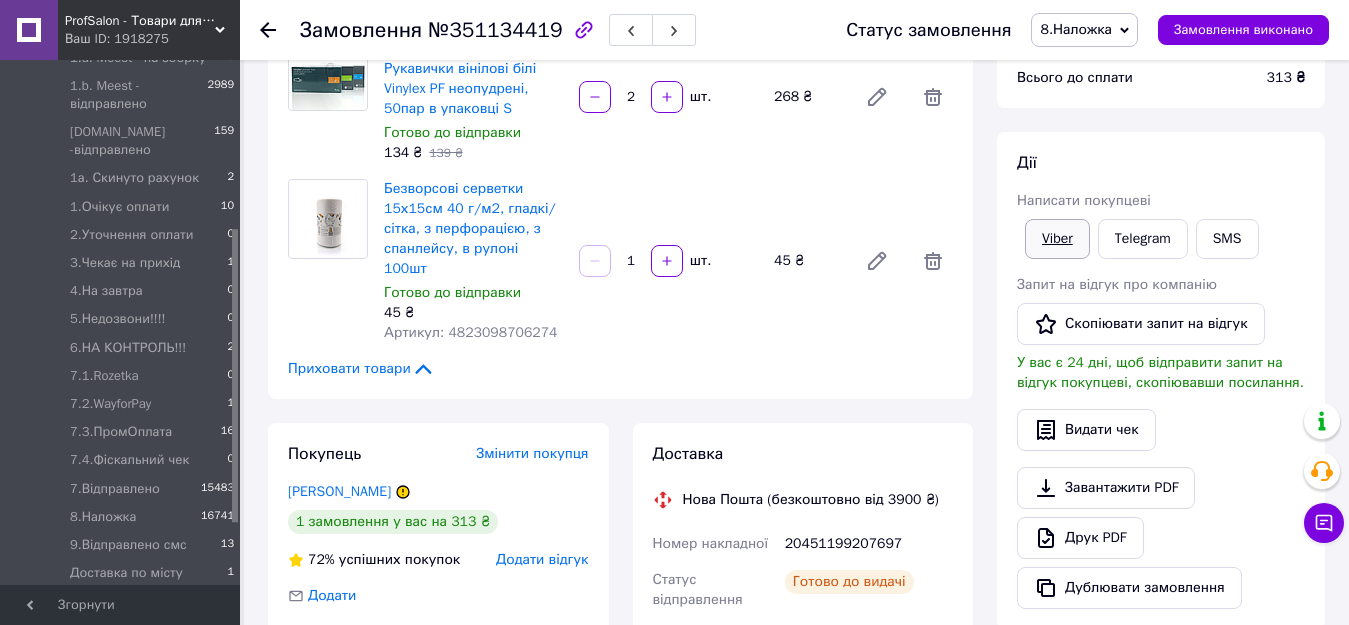 click on "Viber" at bounding box center [1057, 239] 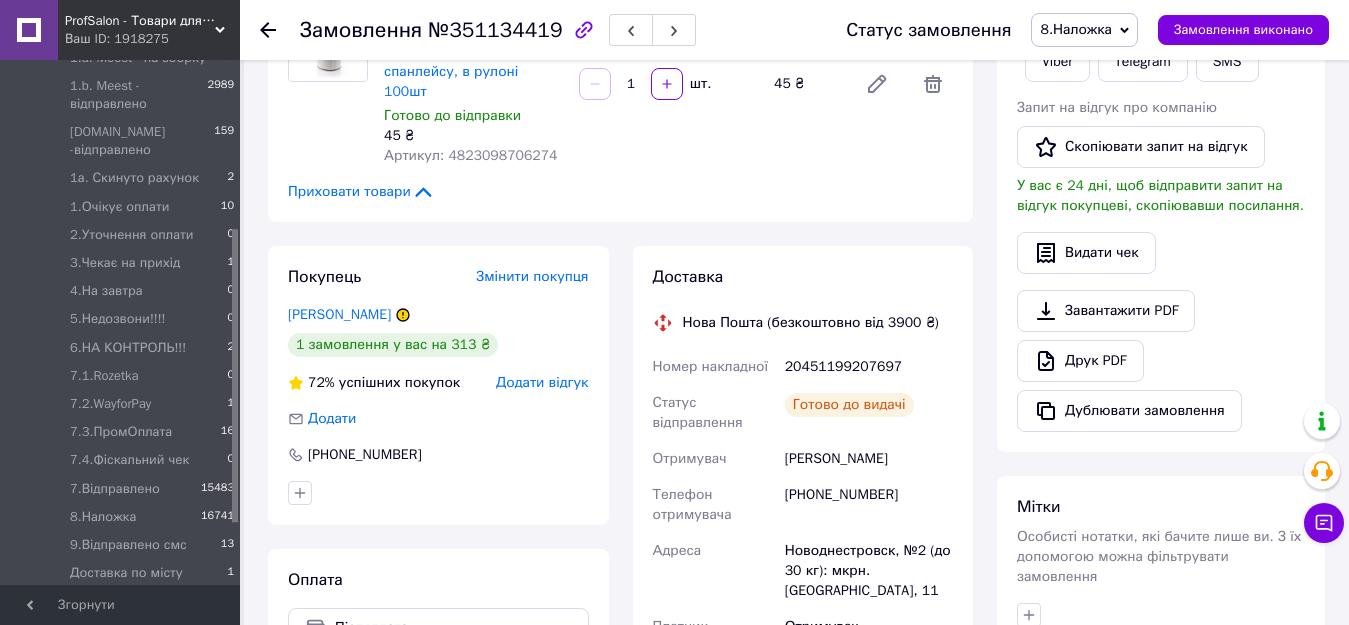 scroll, scrollTop: 304, scrollLeft: 0, axis: vertical 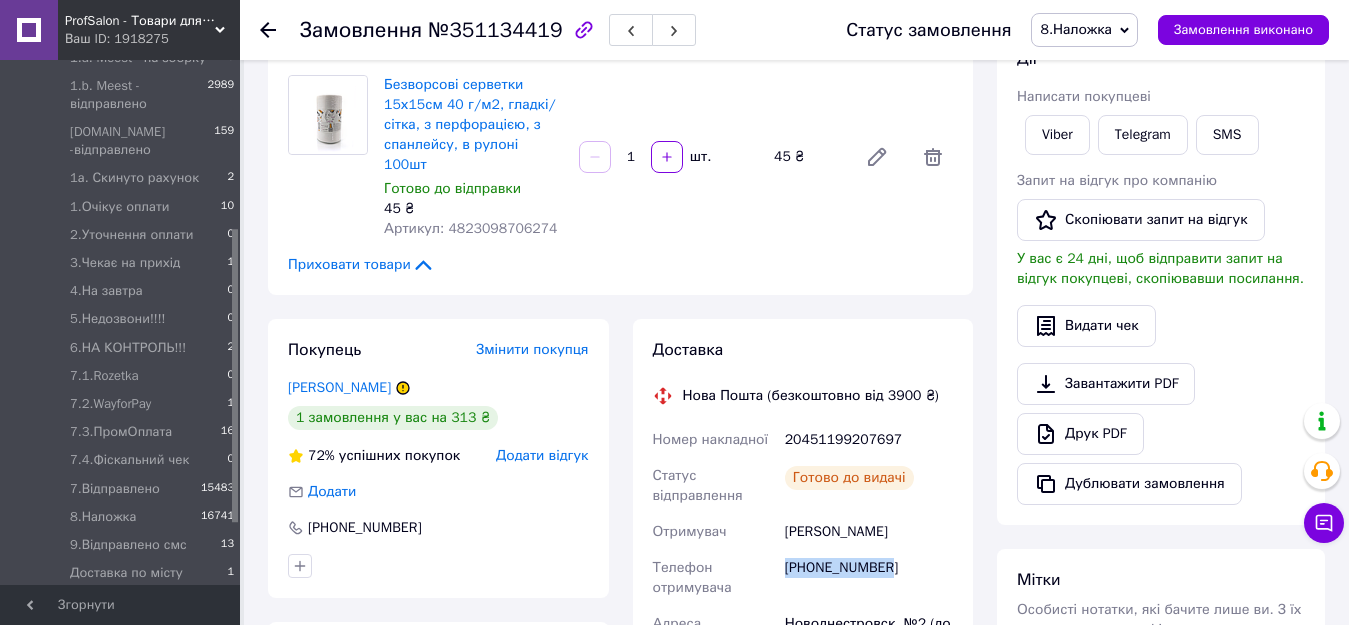 drag, startPoint x: 885, startPoint y: 554, endPoint x: 784, endPoint y: 548, distance: 101.17806 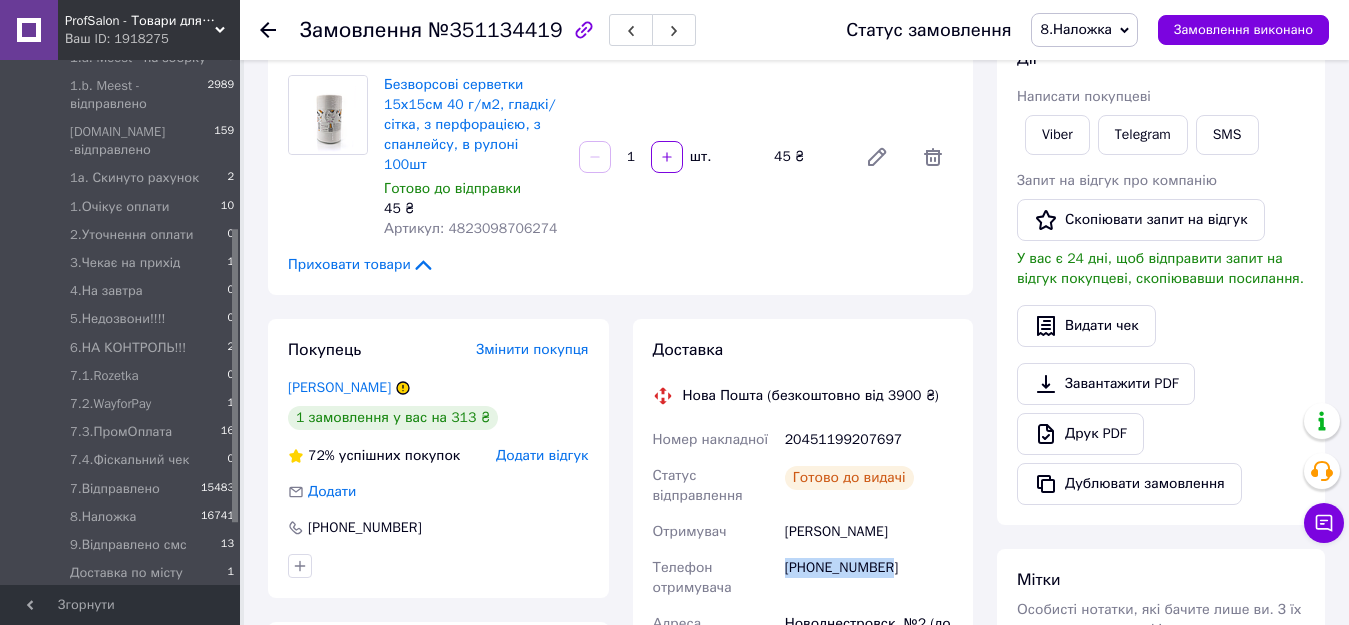 copy on "+380680977896" 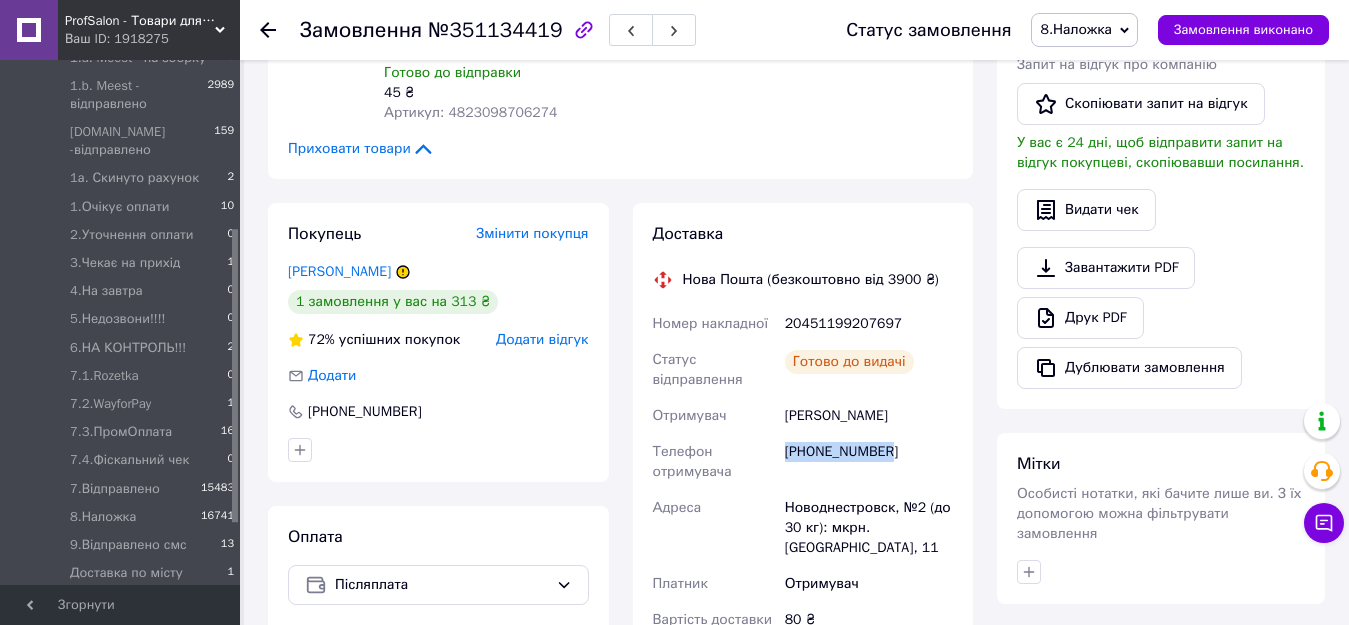 scroll, scrollTop: 504, scrollLeft: 0, axis: vertical 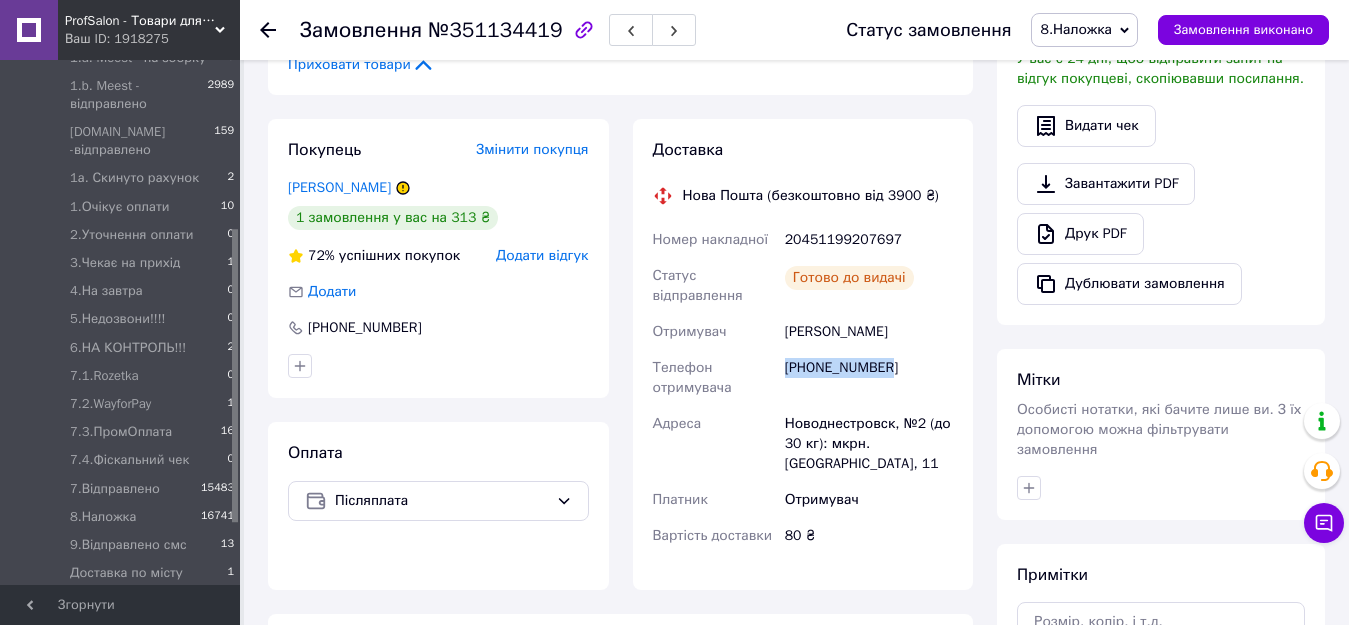 click on "Доставка Нова Пошта (безкоштовно від 3900 ₴) Номер накладної 20451199207697 Статус відправлення Готово до видачі Отримувач Паламарчук Яна Телефон отримувача +380680977896 Адреса Новоднестровск, №2 (до 30 кг): мкрн. Солнечный, 11 Платник Отримувач Вартість доставки 80 ₴ Платник Отримувач Відправник Прізвище отримувача Паламарчук Ім'я отримувача Яна По батькові отримувача Телефон отримувача +380680977896 Тип доставки У відділенні Кур'єром В поштоматі Місто Новодністровськ Відділення №2 (до 30 кг): мкрн. Сонячний, 11 Місце відправки с. Смиківці: №1: вул. Тернопільська, 2а Вантаж 313 < >" at bounding box center (803, 354) 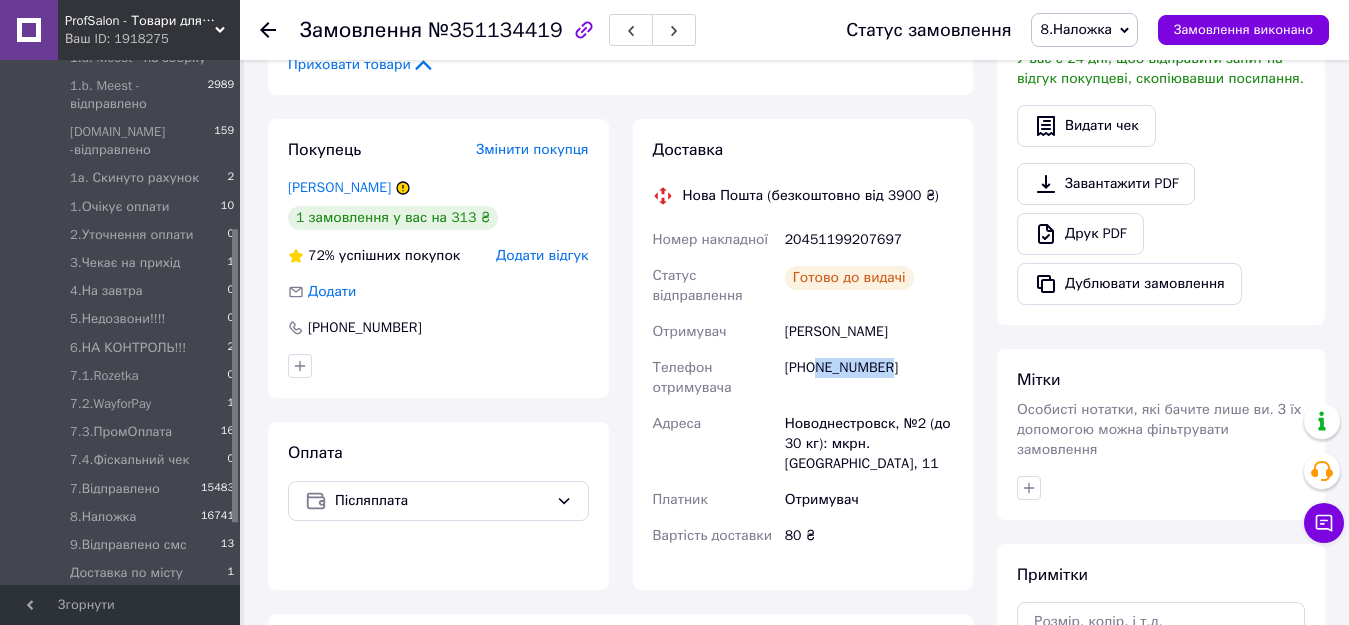 drag, startPoint x: 820, startPoint y: 341, endPoint x: 910, endPoint y: 344, distance: 90.04999 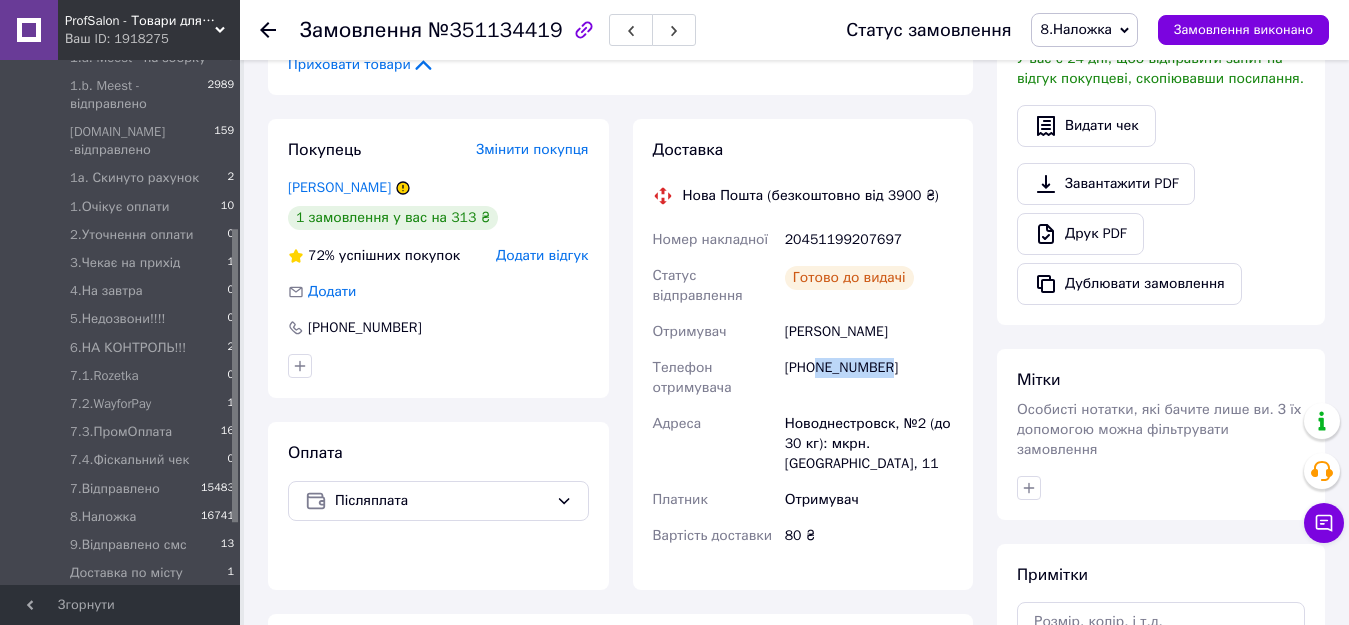 drag, startPoint x: 784, startPoint y: 304, endPoint x: 911, endPoint y: 316, distance: 127.56567 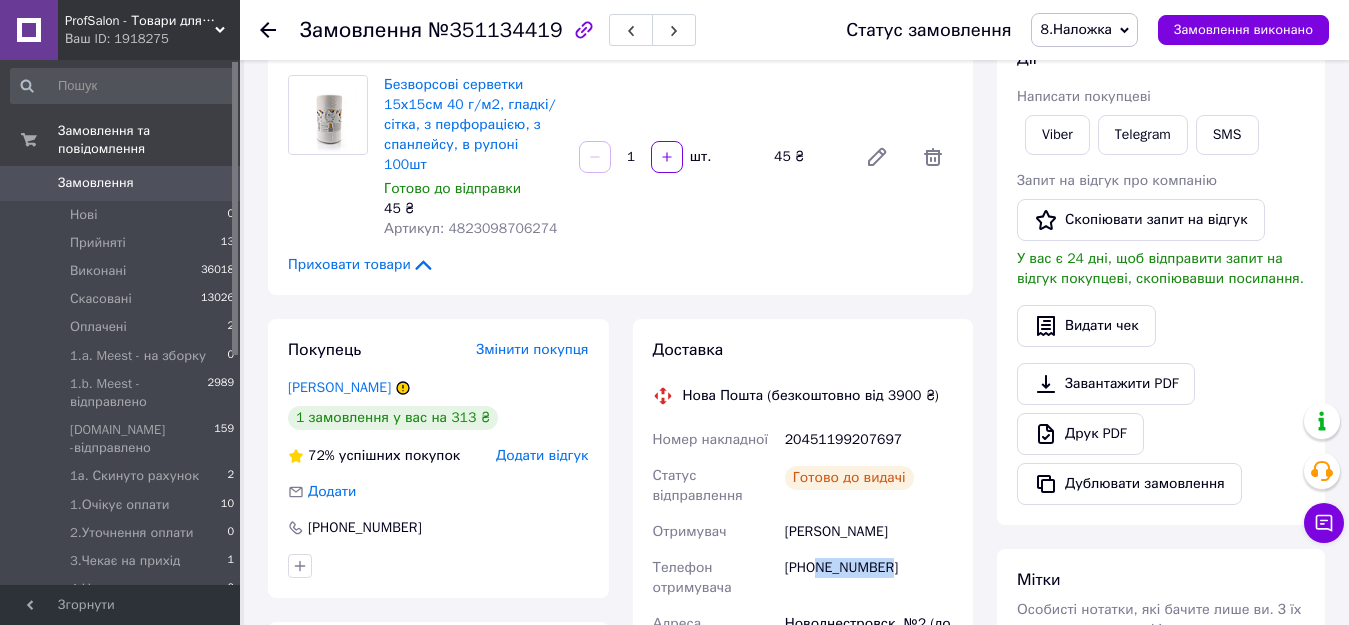 scroll, scrollTop: 0, scrollLeft: 0, axis: both 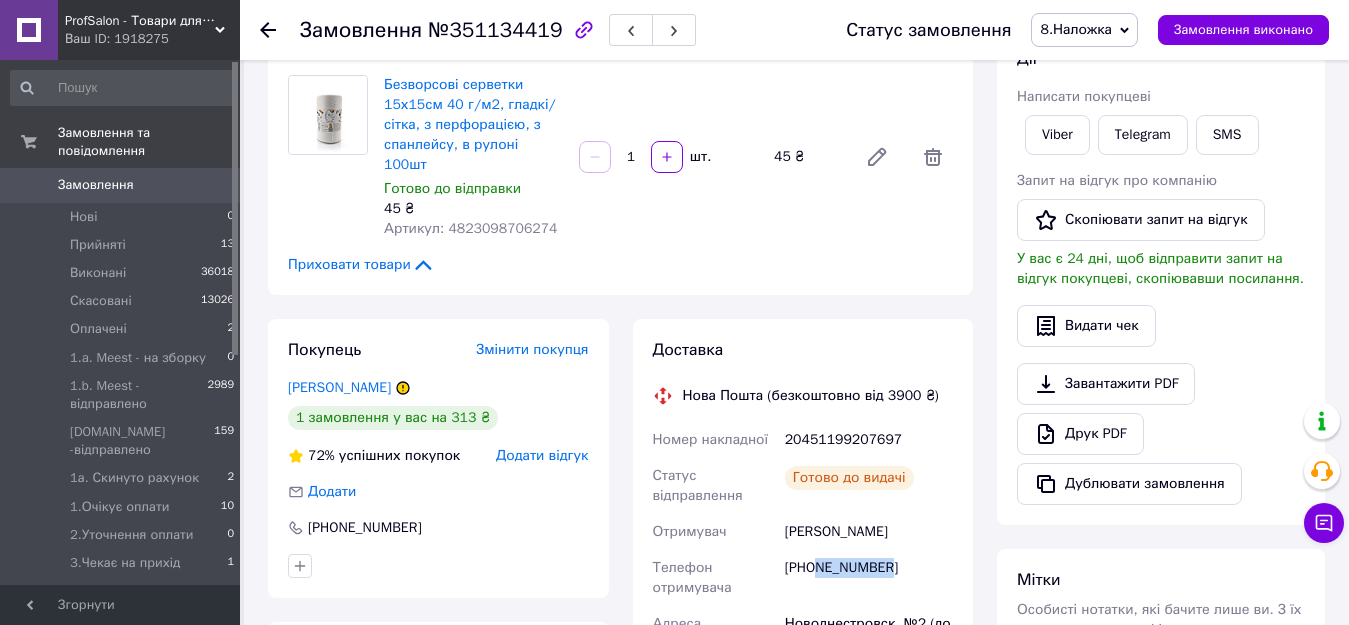 click on "Замовлення" at bounding box center (96, 185) 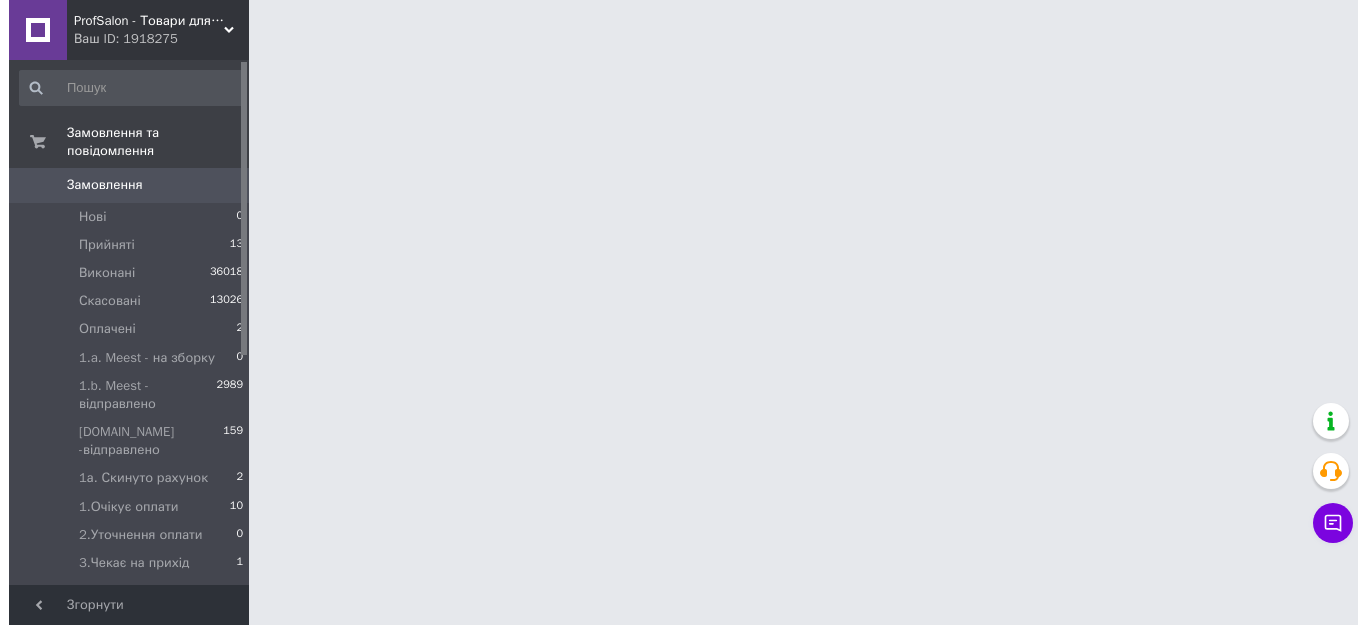 scroll, scrollTop: 0, scrollLeft: 0, axis: both 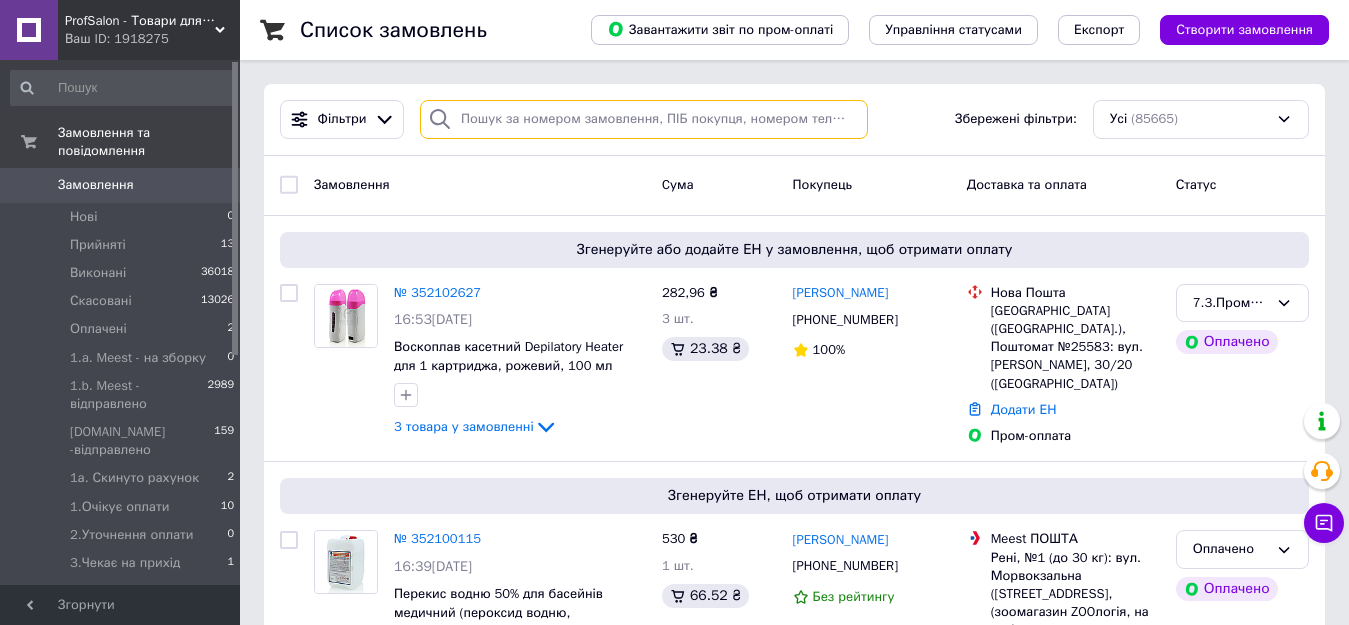 paste on "+380934060549" 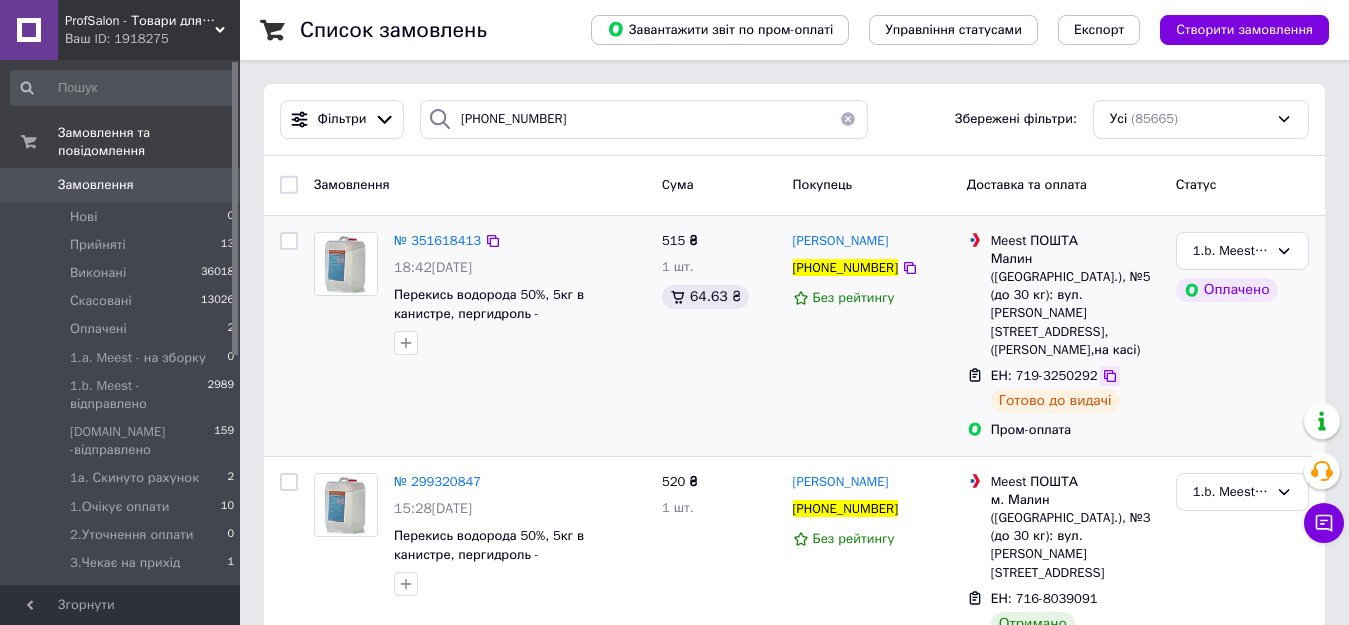 click 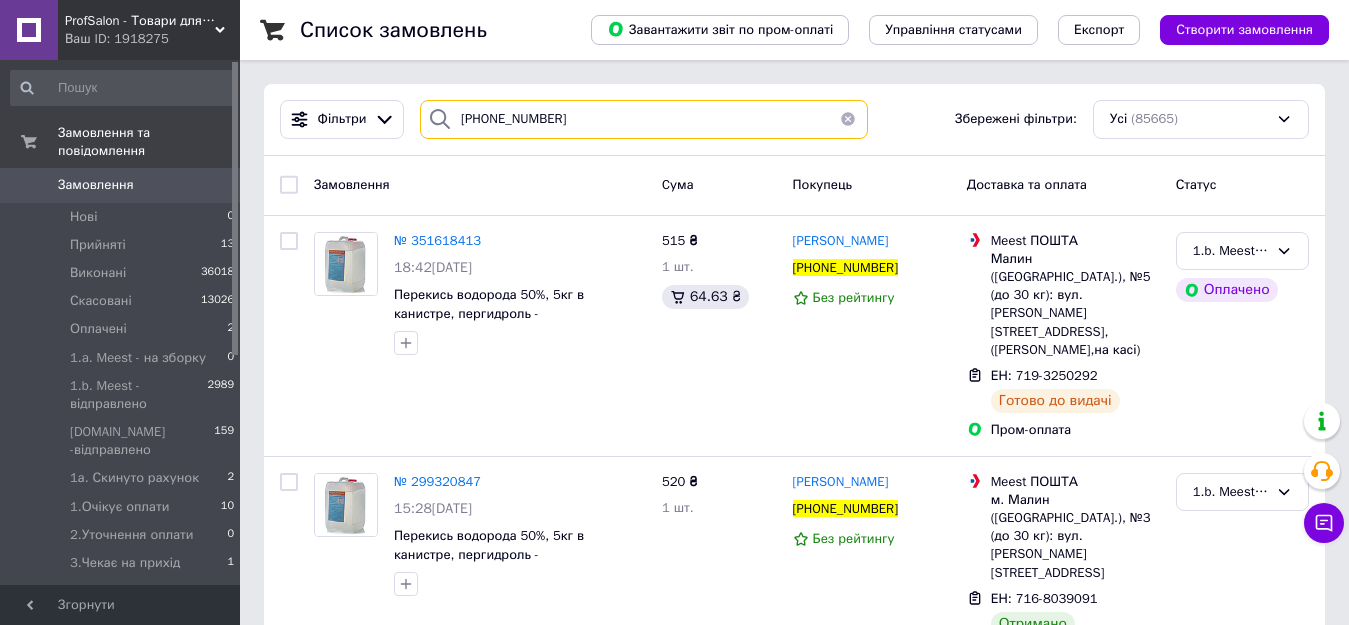 drag, startPoint x: 569, startPoint y: 121, endPoint x: 460, endPoint y: 121, distance: 109 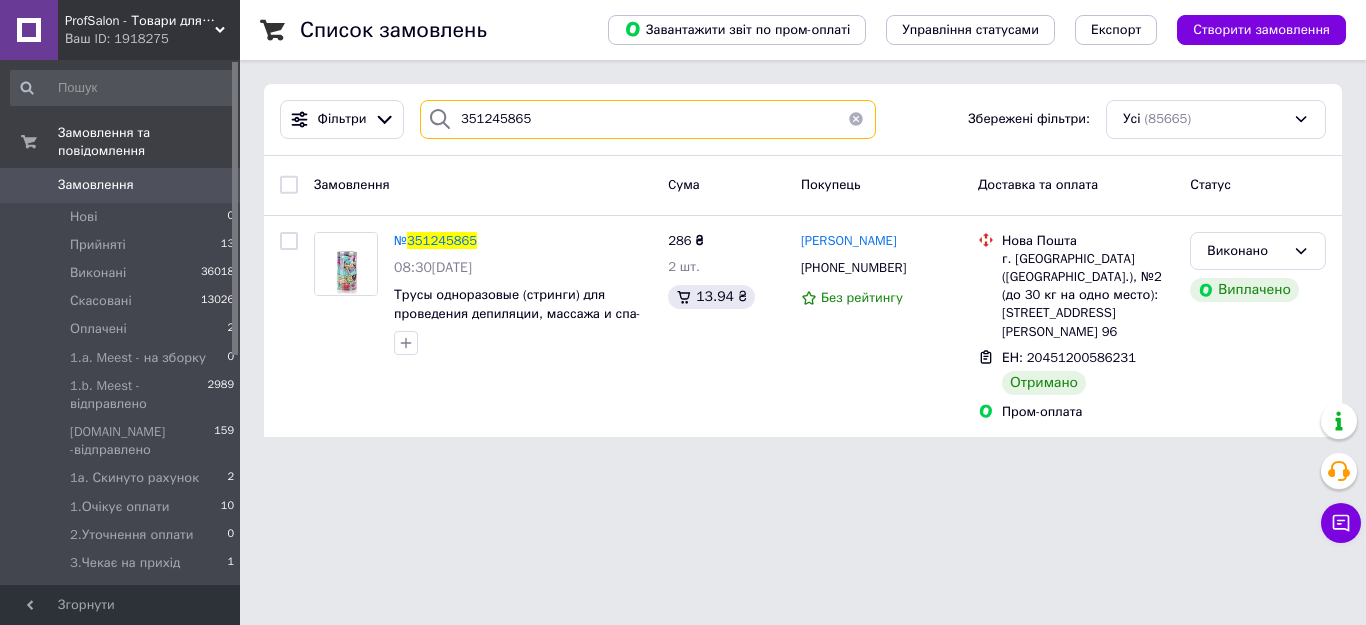 drag, startPoint x: 579, startPoint y: 119, endPoint x: 428, endPoint y: 121, distance: 151.01324 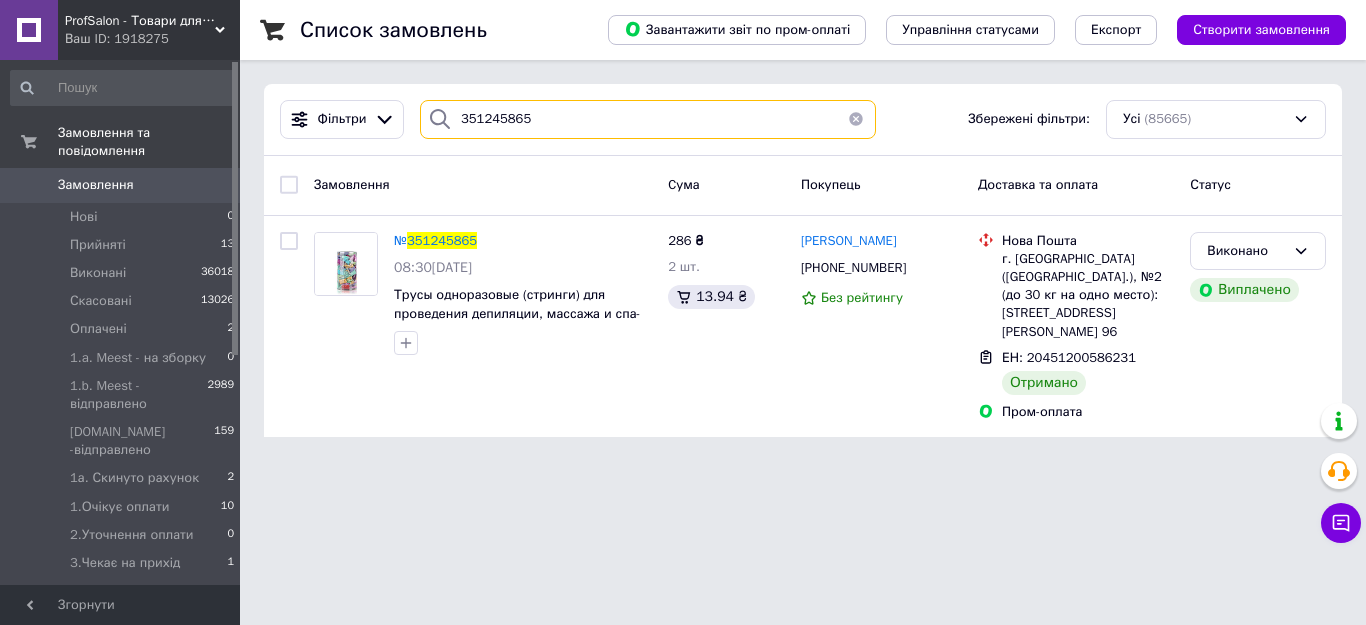 paste on "318819" 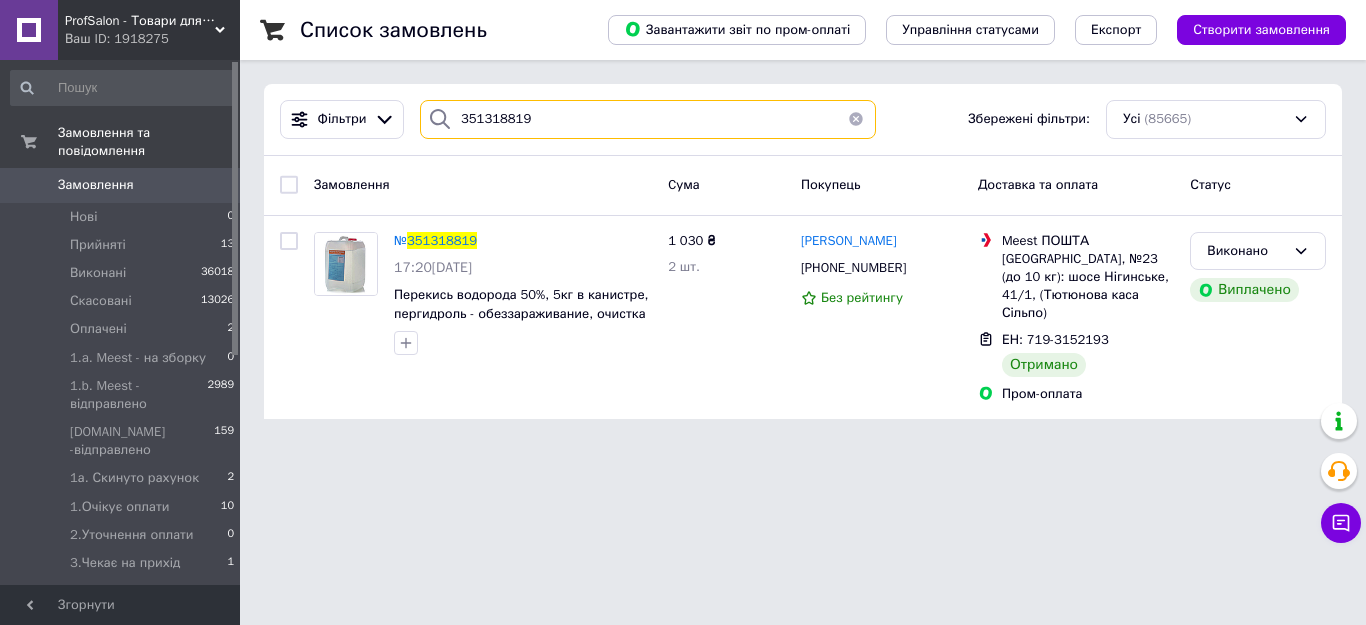 type on "351318819" 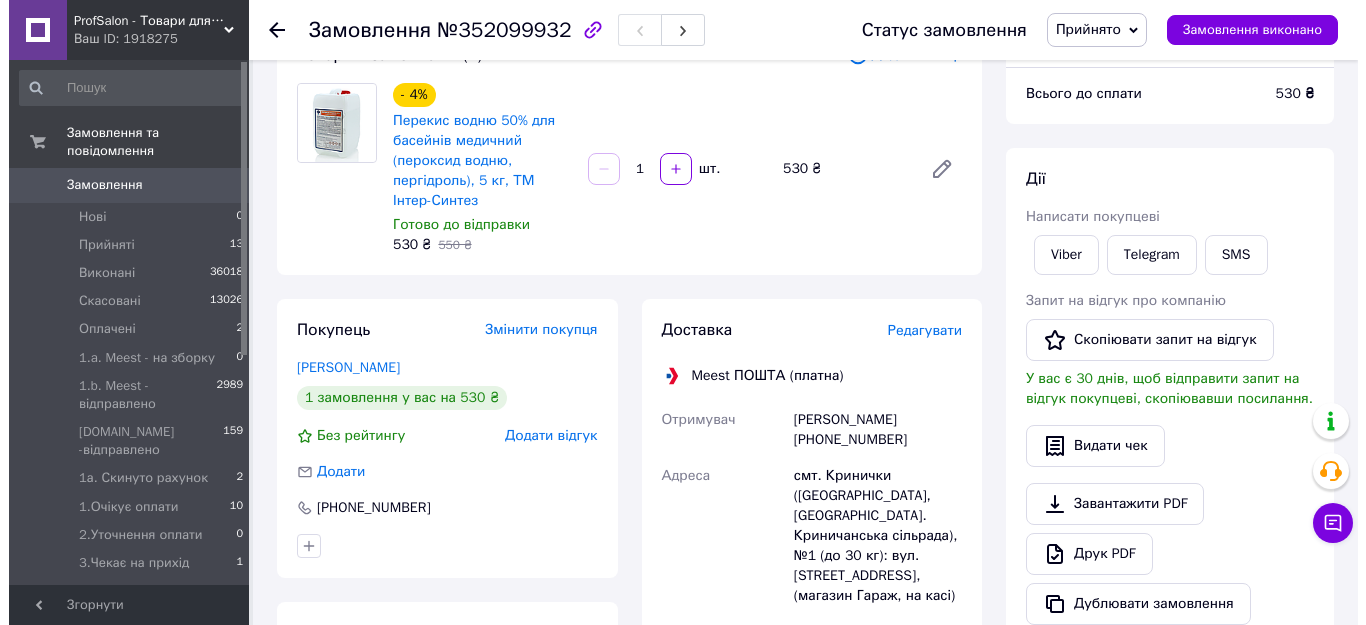 scroll, scrollTop: 200, scrollLeft: 0, axis: vertical 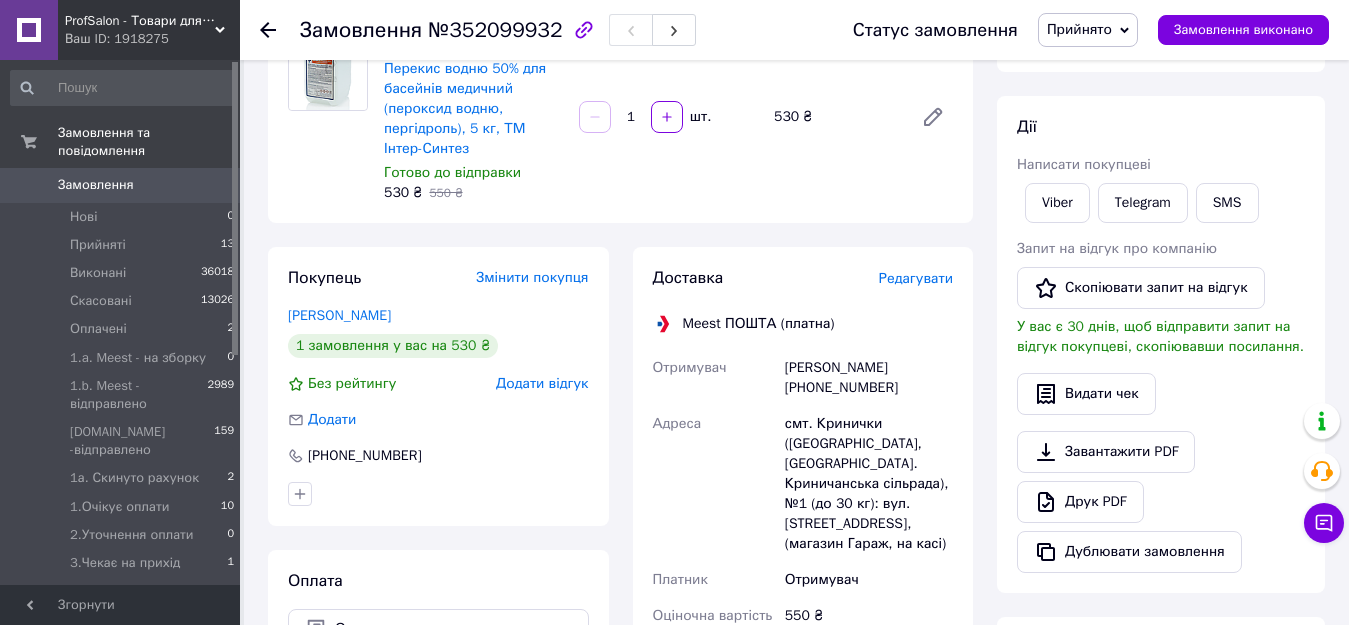 click on "Редагувати" at bounding box center (916, 278) 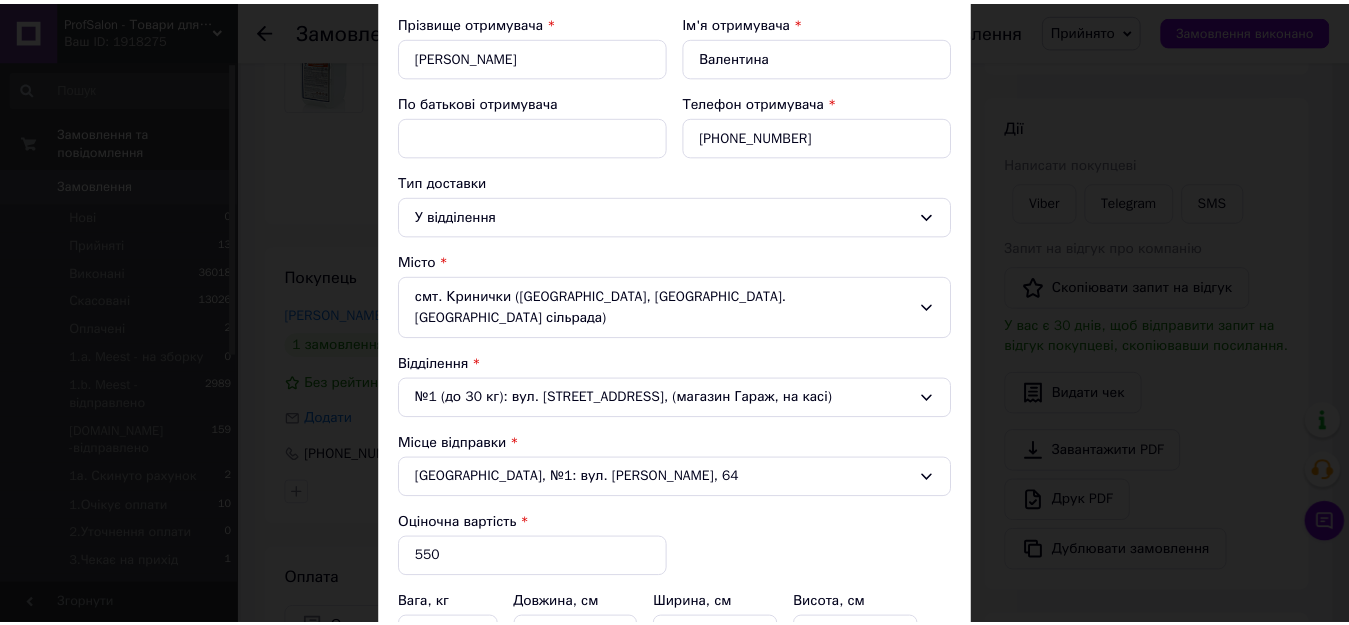 scroll, scrollTop: 300, scrollLeft: 0, axis: vertical 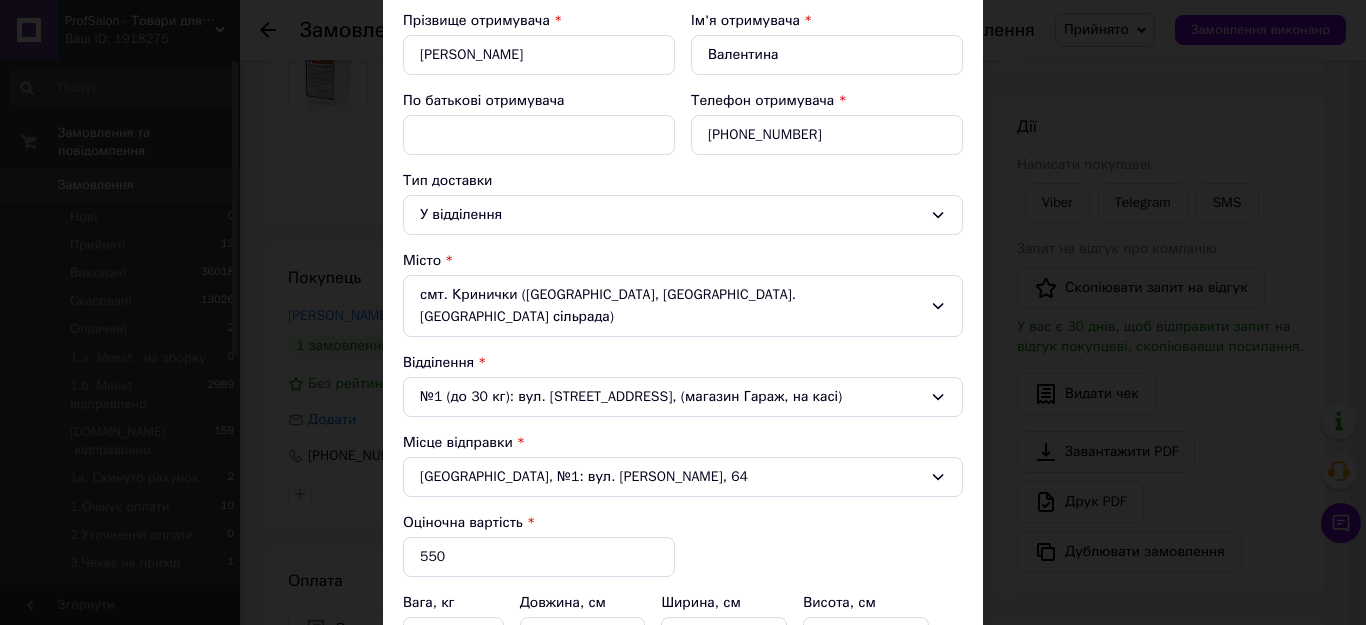 click on "№1 (до 30 кг): вул. Героїв Чорнобиля, 7Б, (магазин Гараж, на касі)" at bounding box center (683, 397) 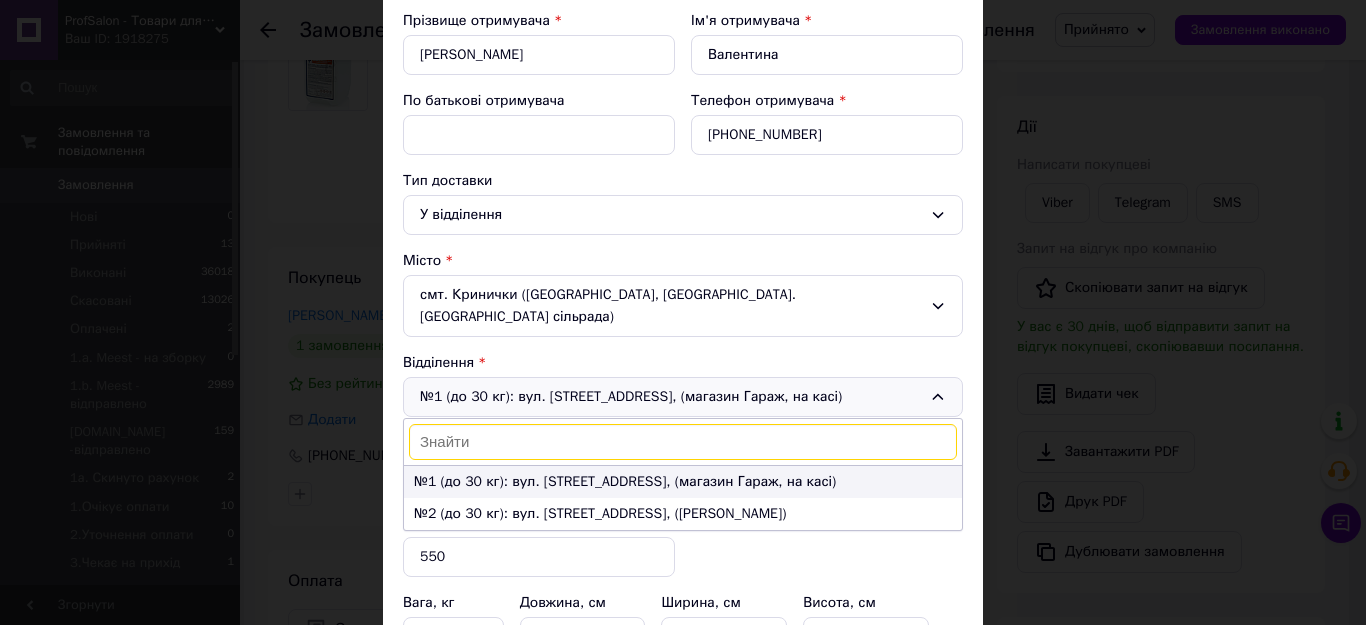 click on "№1 (до 30 кг): вул. Героїв Чорнобиля, 7Б, (магазин Гараж, на касі)" at bounding box center [625, 481] 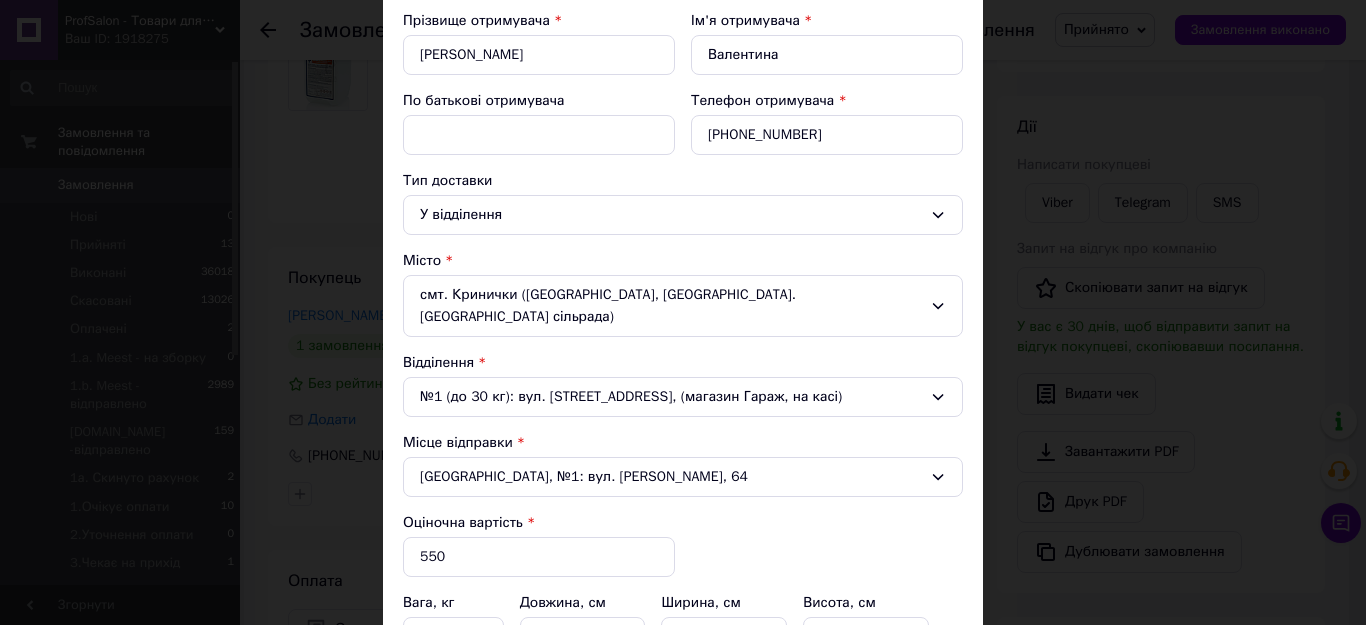 click on "№1 (до 30 кг): вул. Героїв Чорнобиля, 7Б, (магазин Гараж, на касі)" at bounding box center (683, 397) 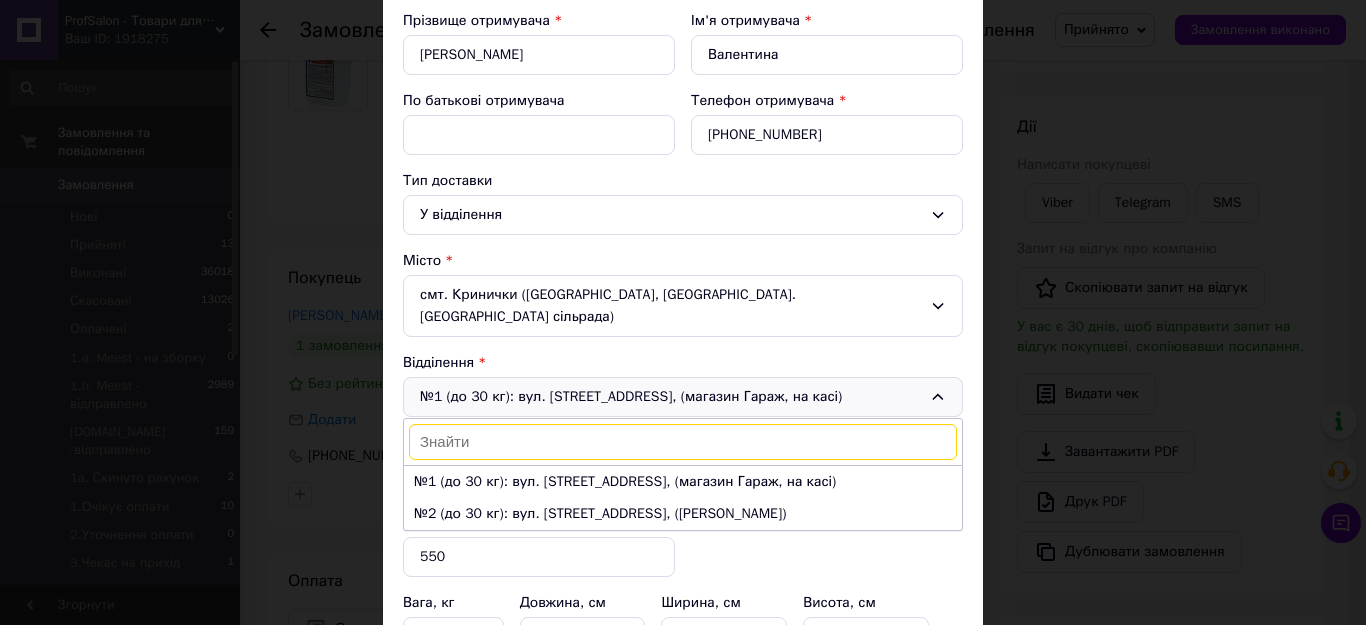click on "× Редагування доставки Спосіб доставки Meest ПОШТА (платна) Платник Отримувач Прізвище отримувача   * Селіверстова Ім'я отримувача   * Валентина По батькові отримувача Телефон отримувача   * +380982199498 Тип доставки У відділення Місто смт. Кринички (Дніпропетровська обл., Кам'янський р-н. Криничанська сільрада) Відділення №1 (до 30 кг): вул. Героїв Чорнобиля, 7Б, (магазин Гараж, на касі) №1 (до 30 кг): вул. Героїв Чорнобиля, 7Б, (магазин Гараж, на касі) №2 (до 30 кг): вул. Героїв Чорнобиля, 32, (Гастроном Калина) Місце відправки Тернопіль, №1: вул. Гайова, 64 Оціночна вартість   * 550" at bounding box center [683, 312] 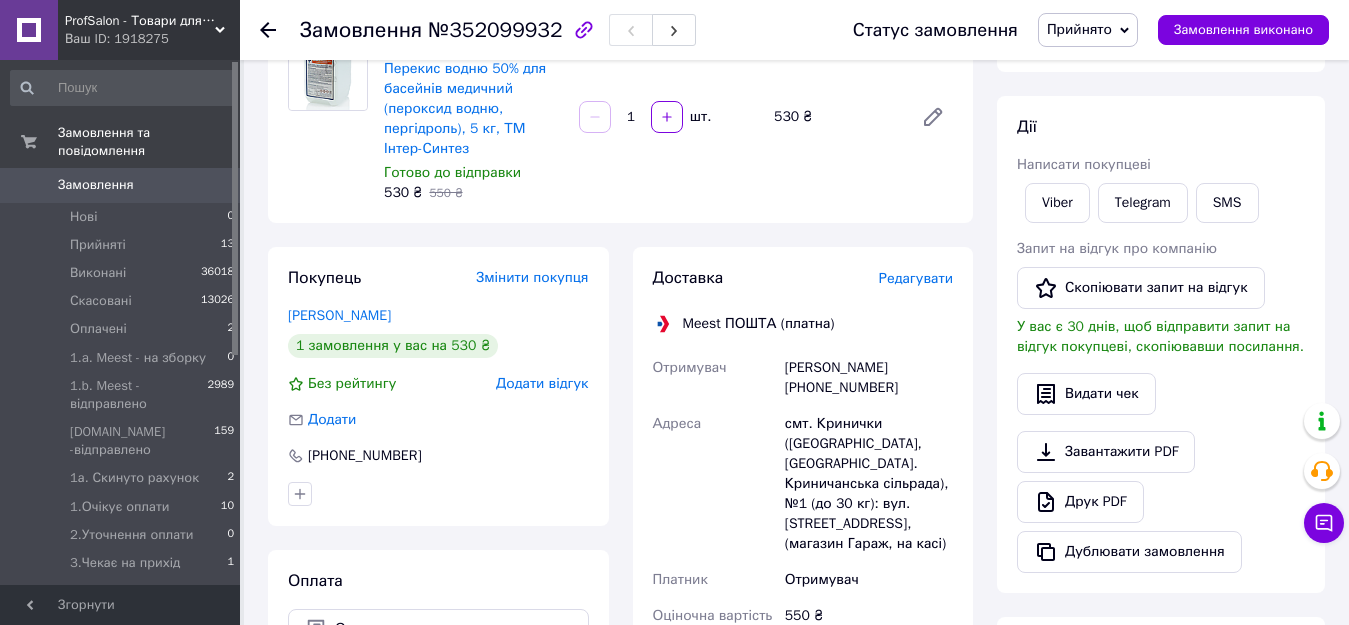 click on "Прийнято" at bounding box center [1088, 30] 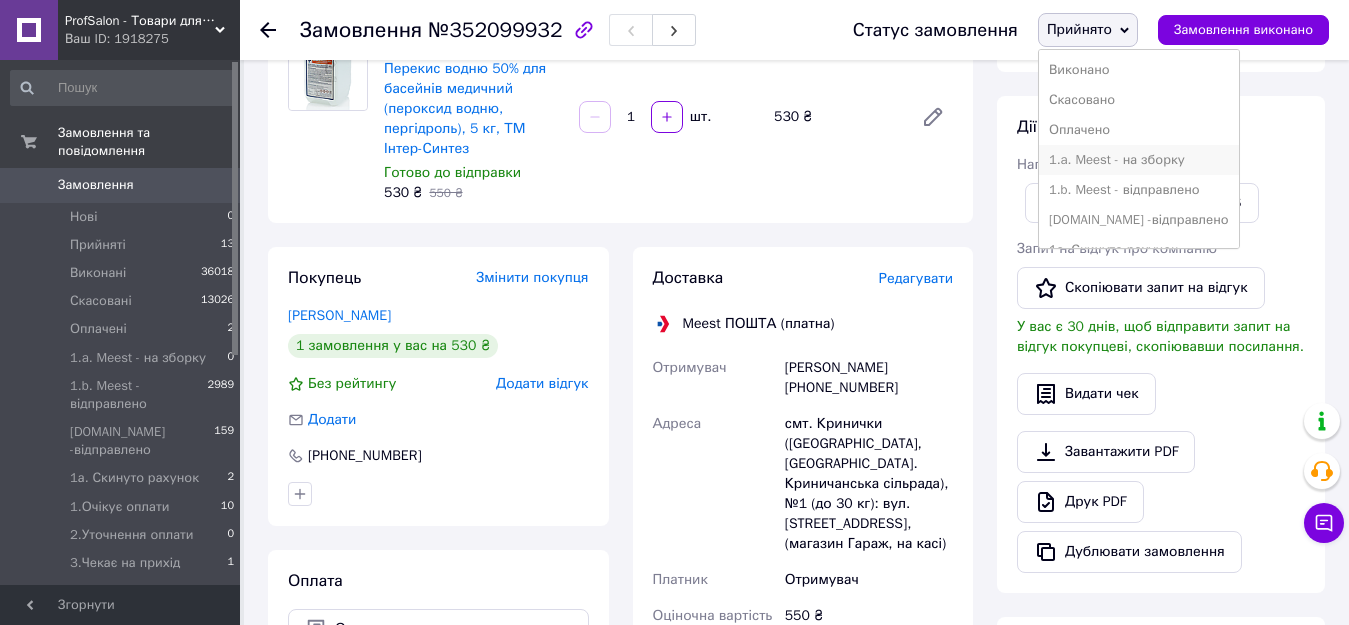 scroll, scrollTop: 100, scrollLeft: 0, axis: vertical 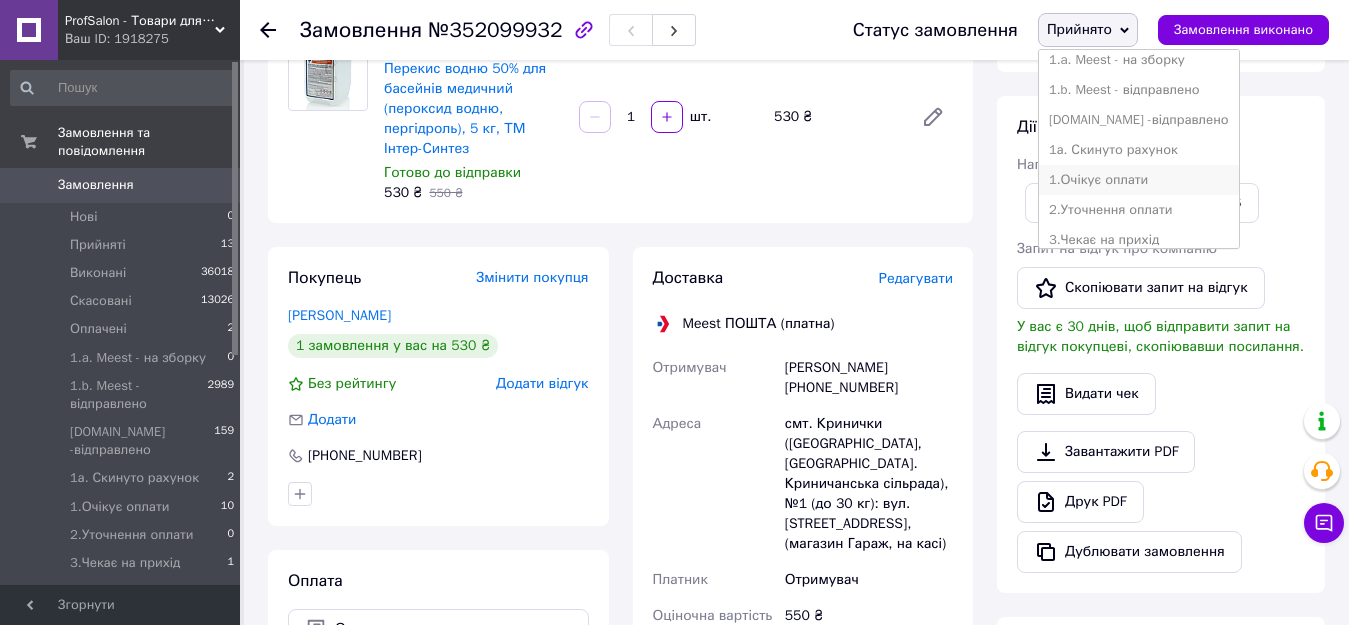 click on "1.Очікує оплати" at bounding box center [1139, 180] 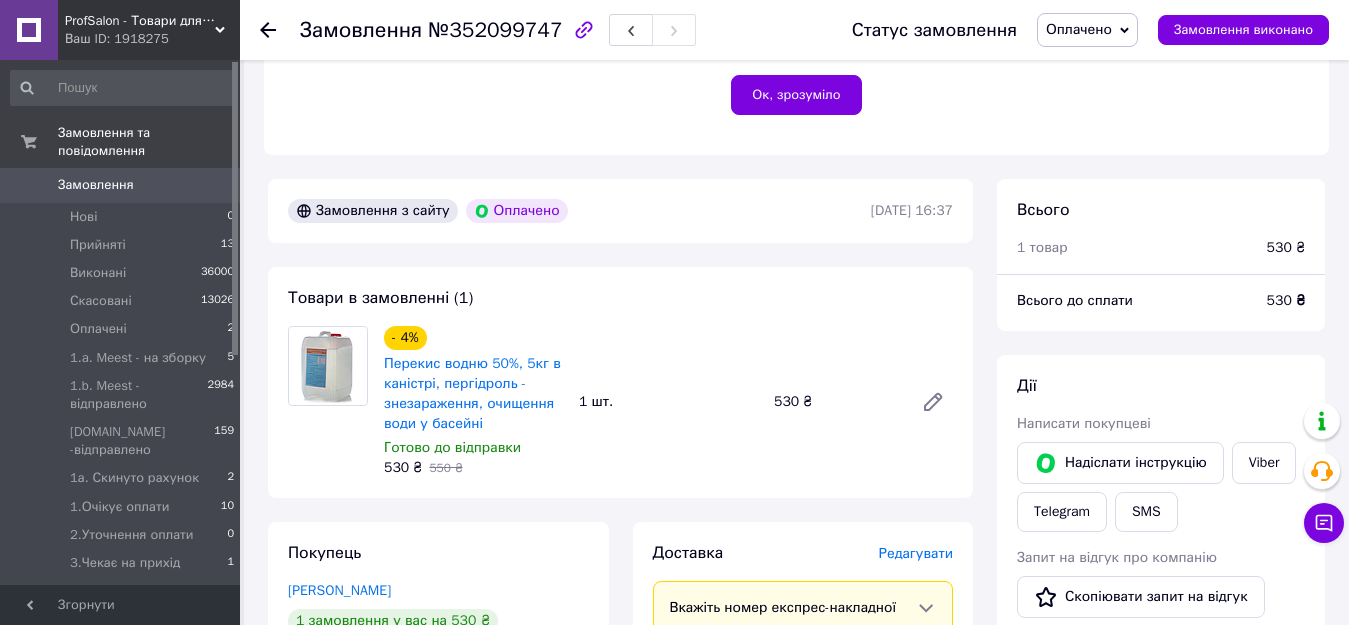 scroll, scrollTop: 500, scrollLeft: 0, axis: vertical 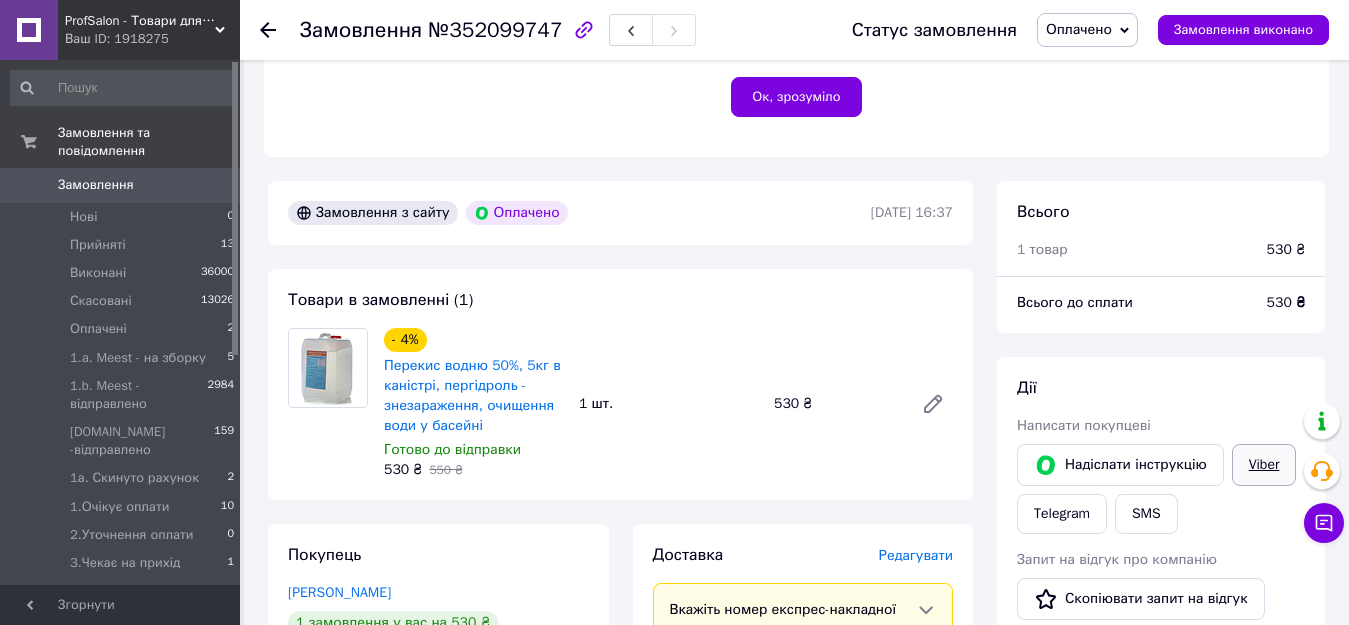 click on "Viber" at bounding box center (1264, 465) 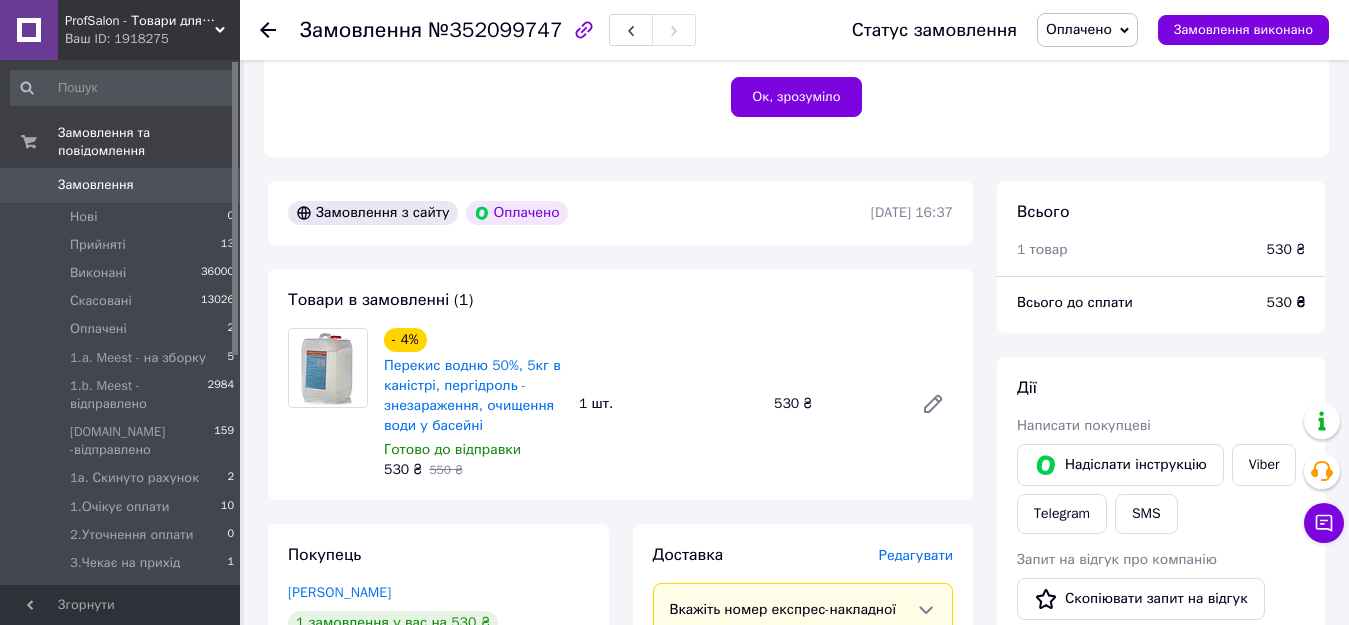 click on "Оплачено" at bounding box center (1079, 29) 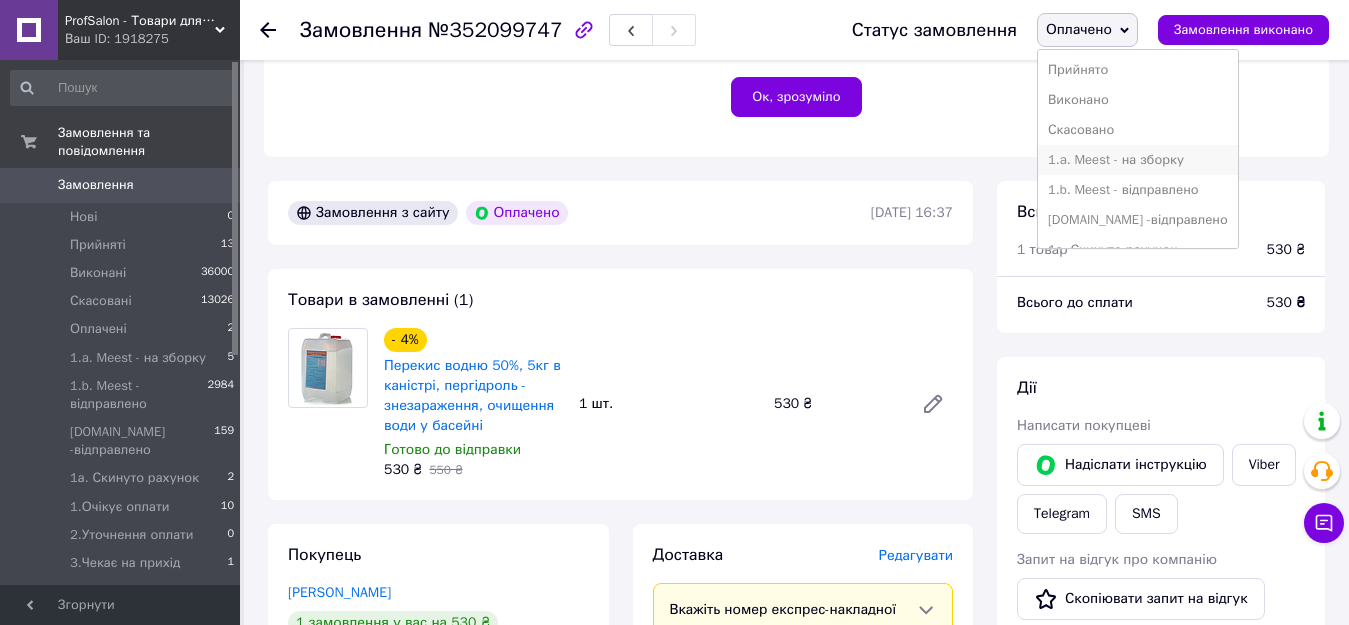 click on "1.a. Meest - на зборку" at bounding box center [1138, 160] 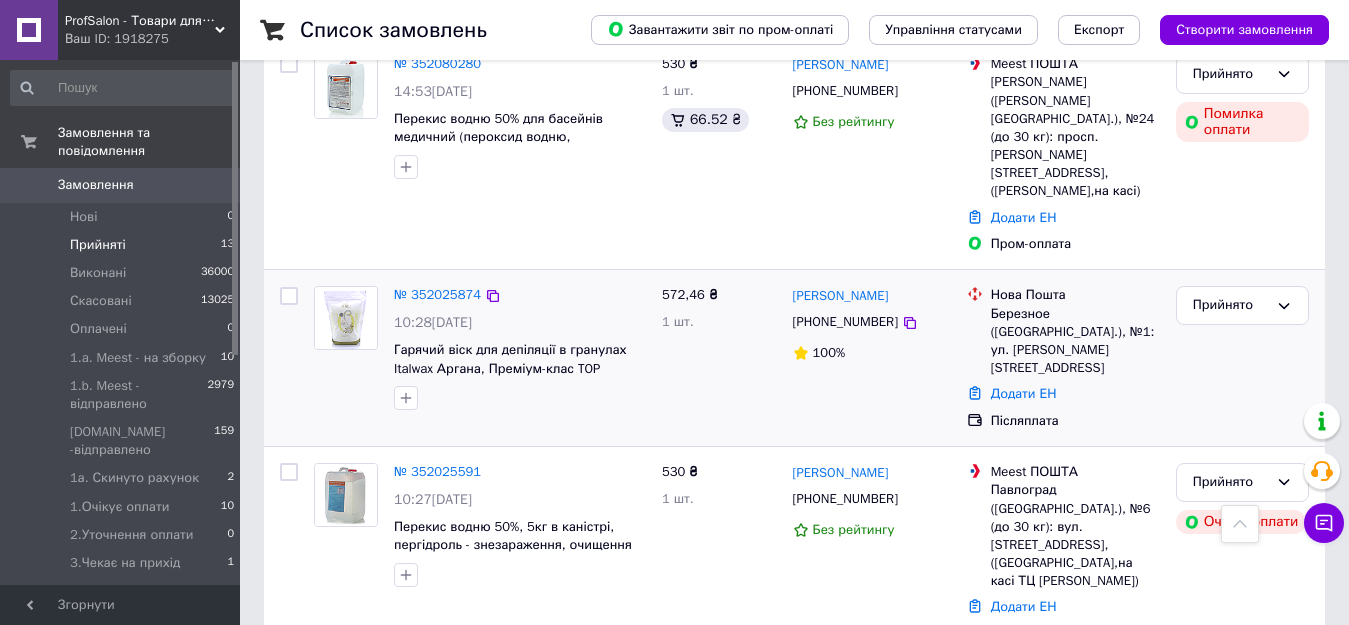 scroll, scrollTop: 0, scrollLeft: 0, axis: both 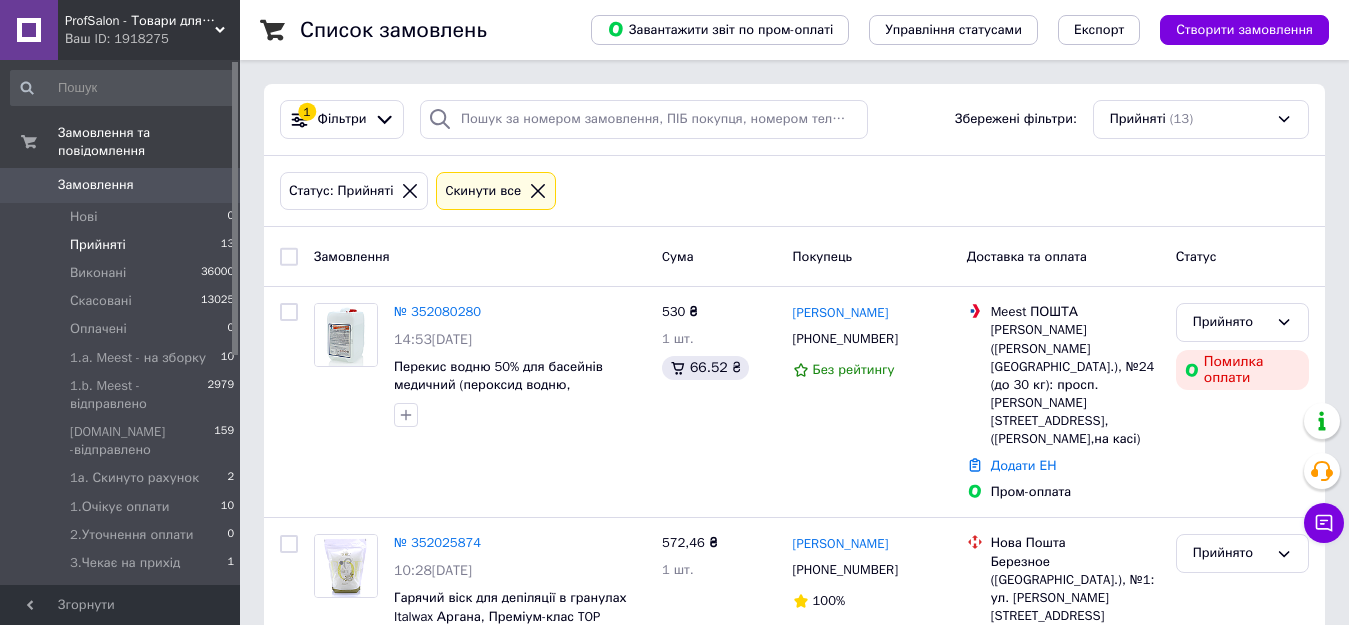 click 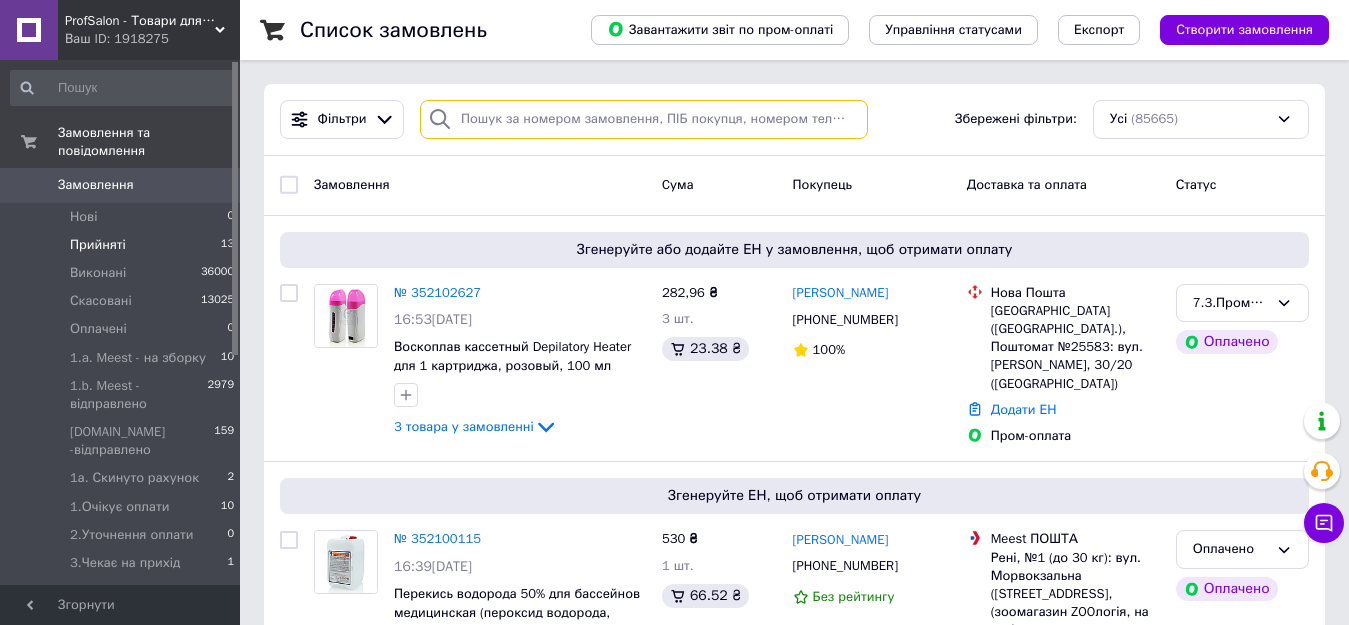 click at bounding box center (644, 119) 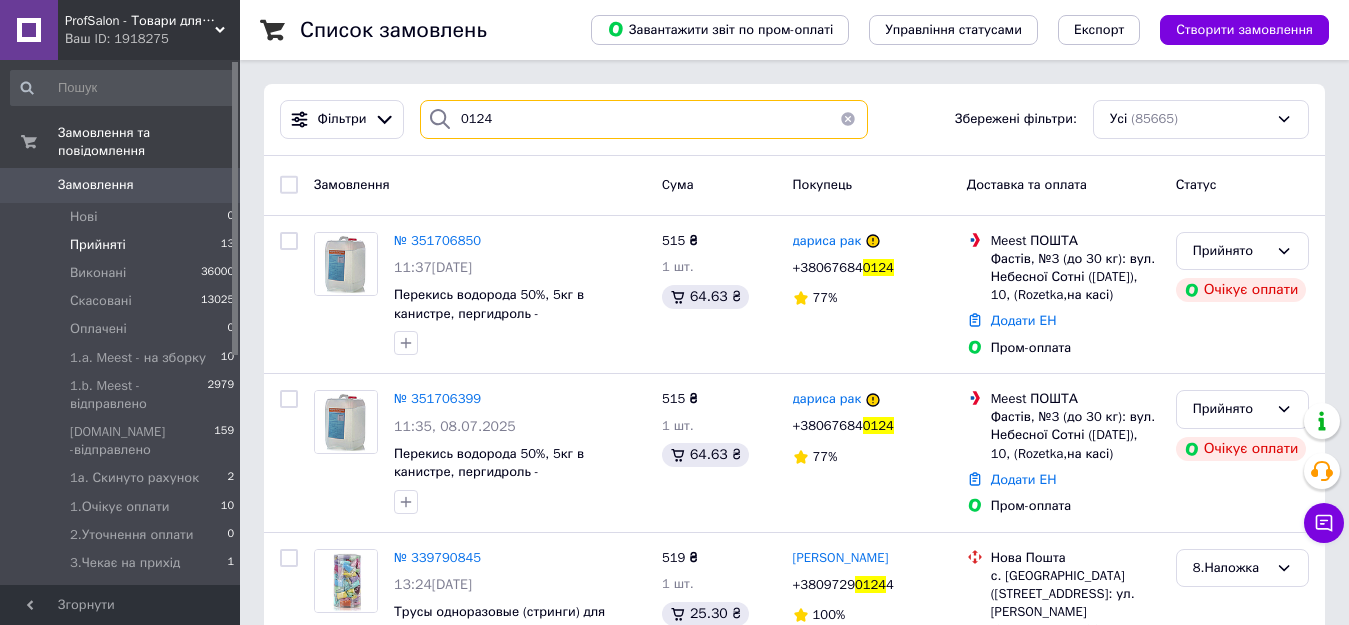type on "0124" 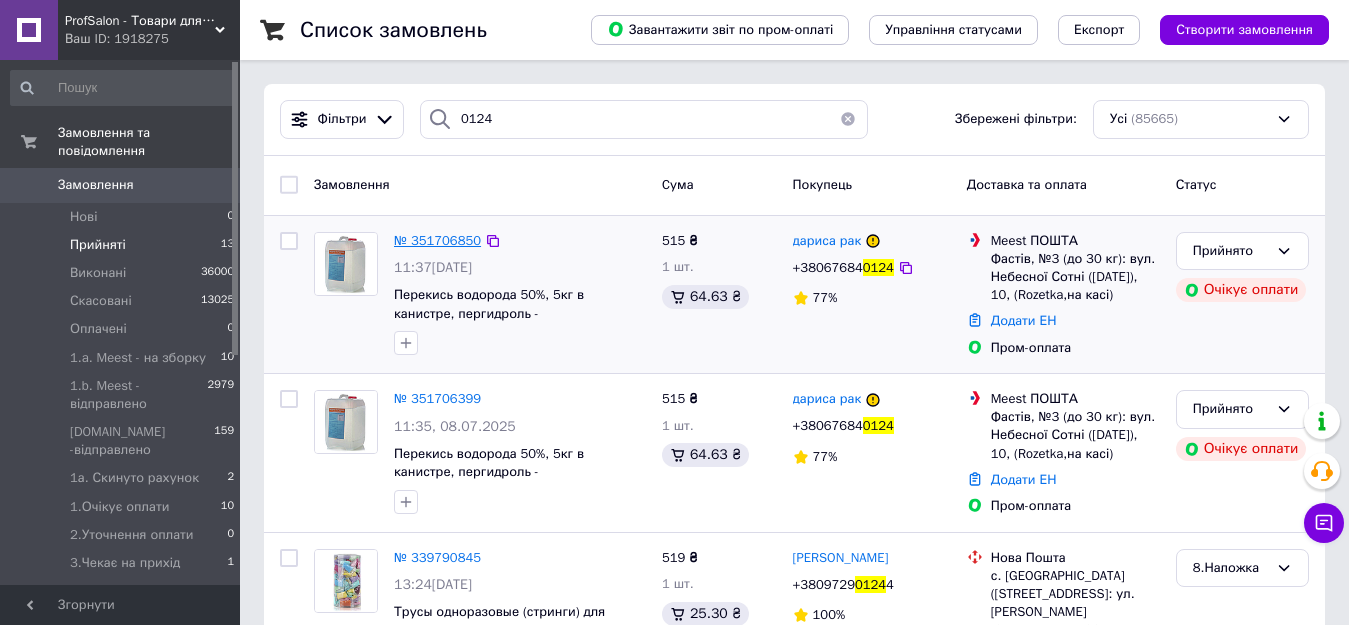 click on "№ 351706850" at bounding box center [437, 240] 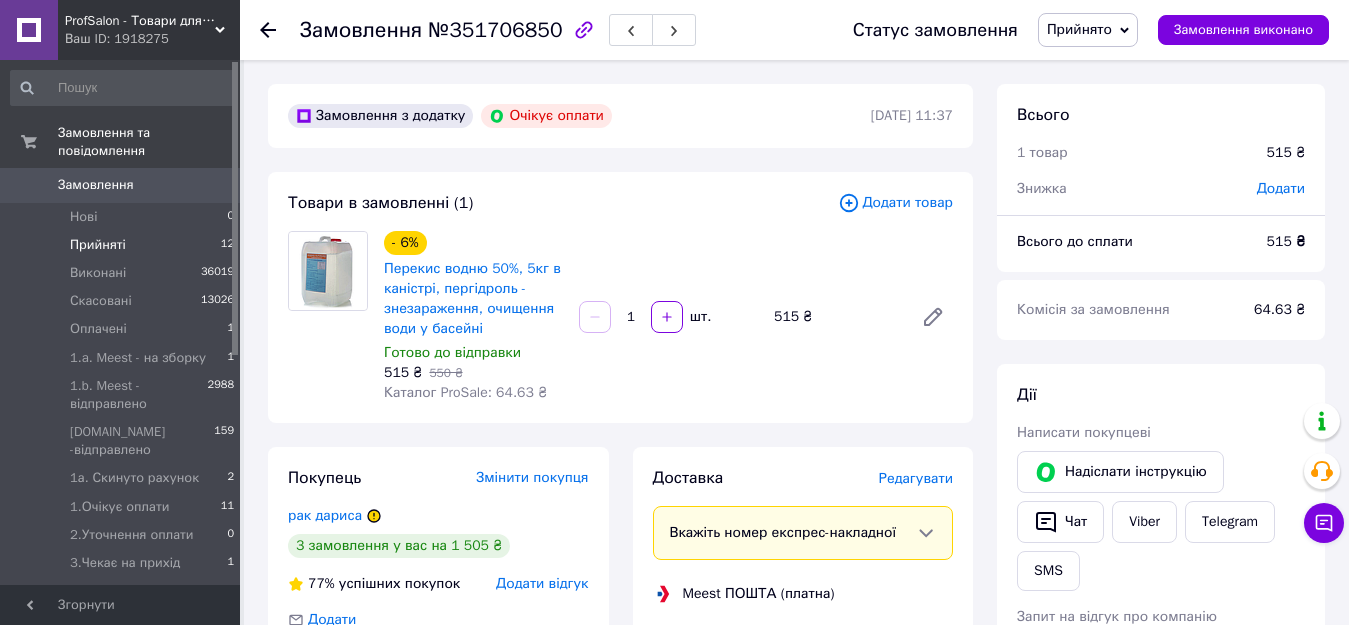 click on "Прийняті" at bounding box center [98, 245] 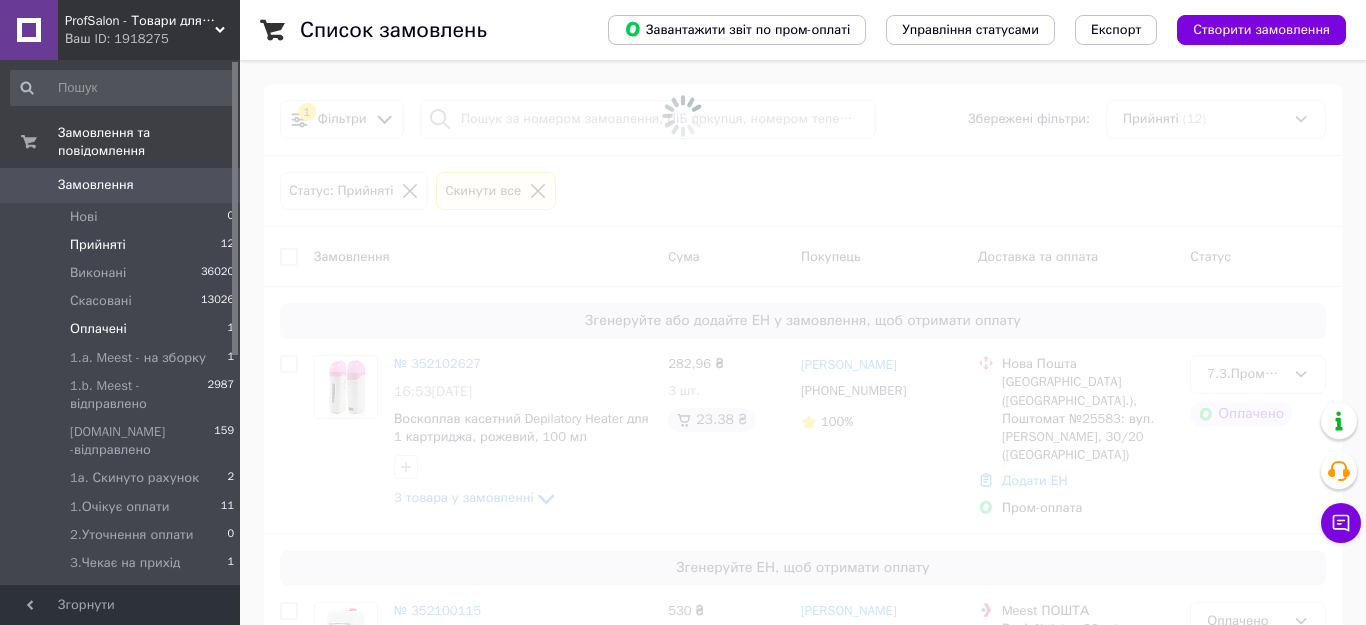 click on "Оплачені" at bounding box center [98, 329] 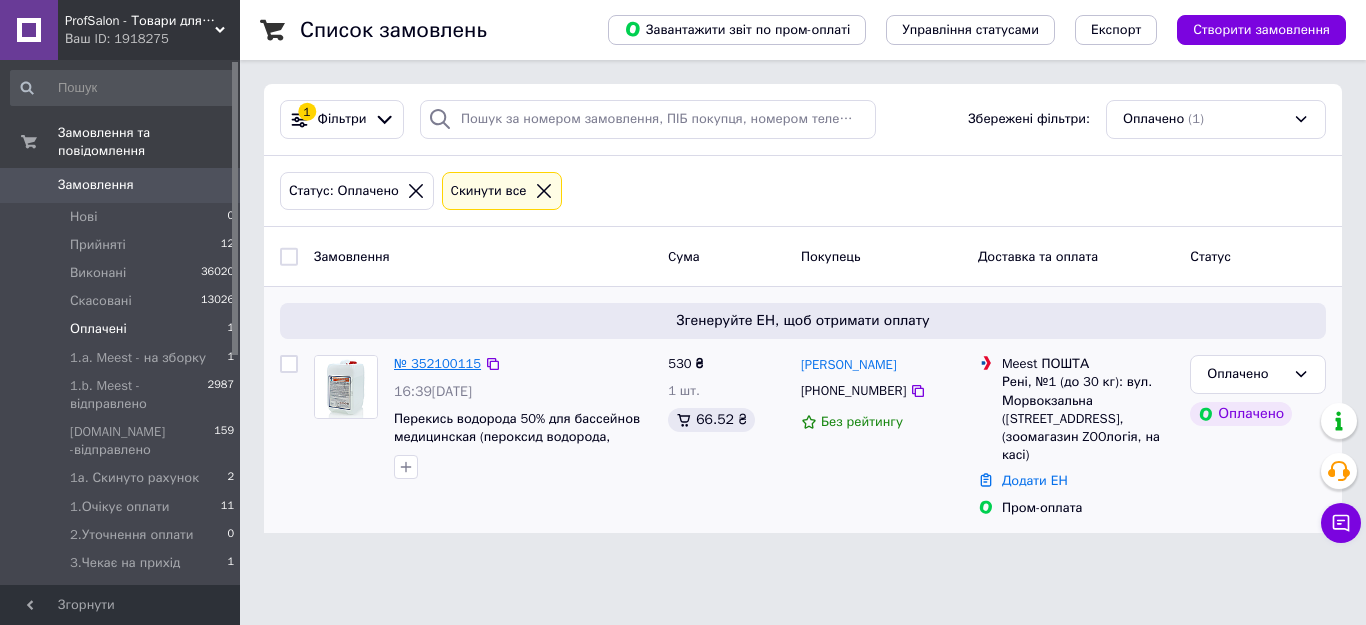 click on "№ 352100115" at bounding box center [437, 363] 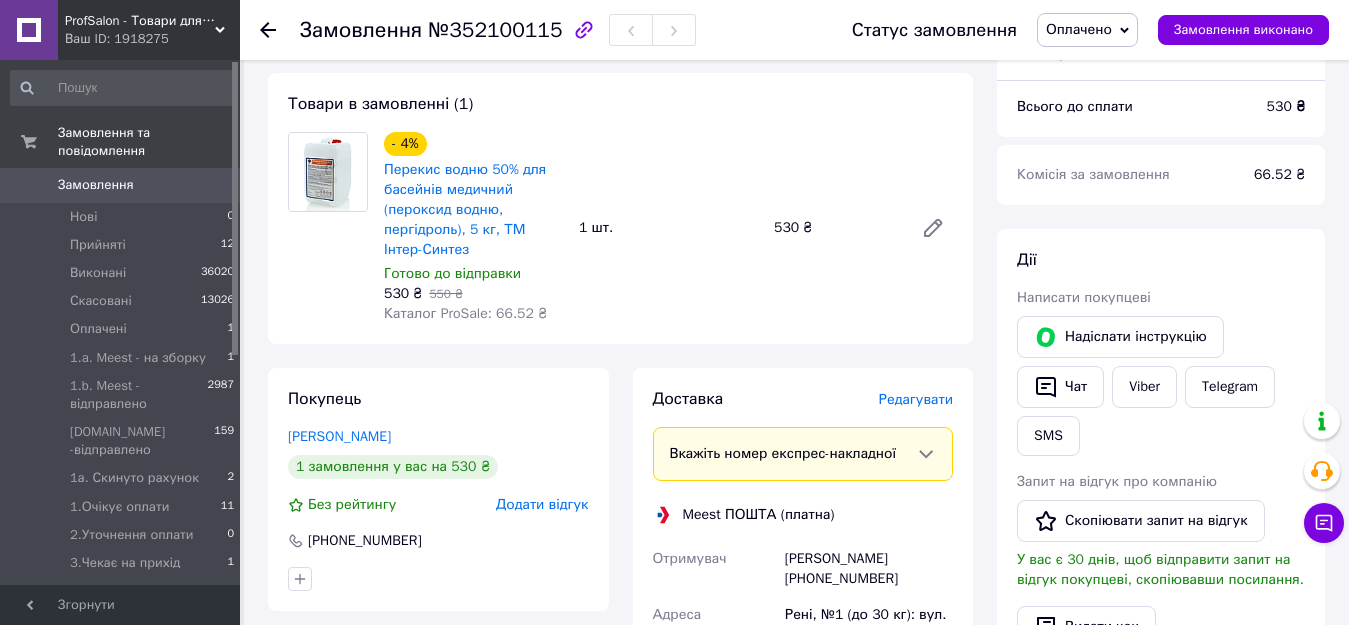 scroll, scrollTop: 700, scrollLeft: 0, axis: vertical 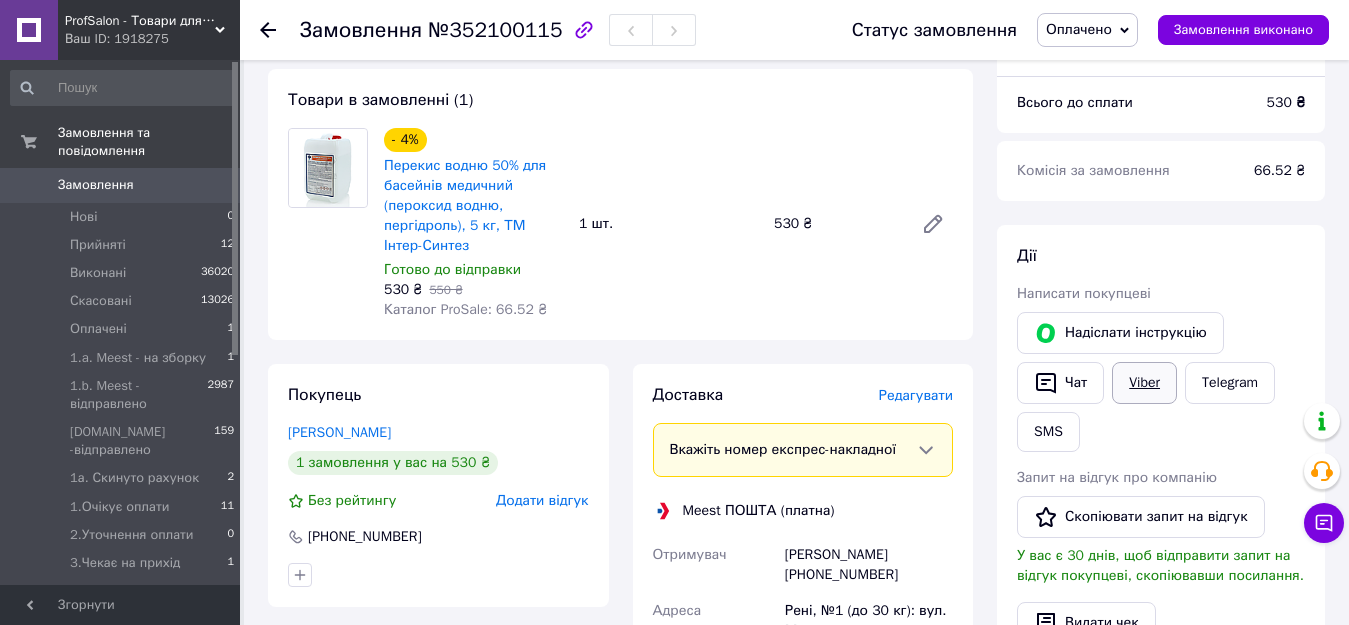 click on "Viber" at bounding box center (1144, 383) 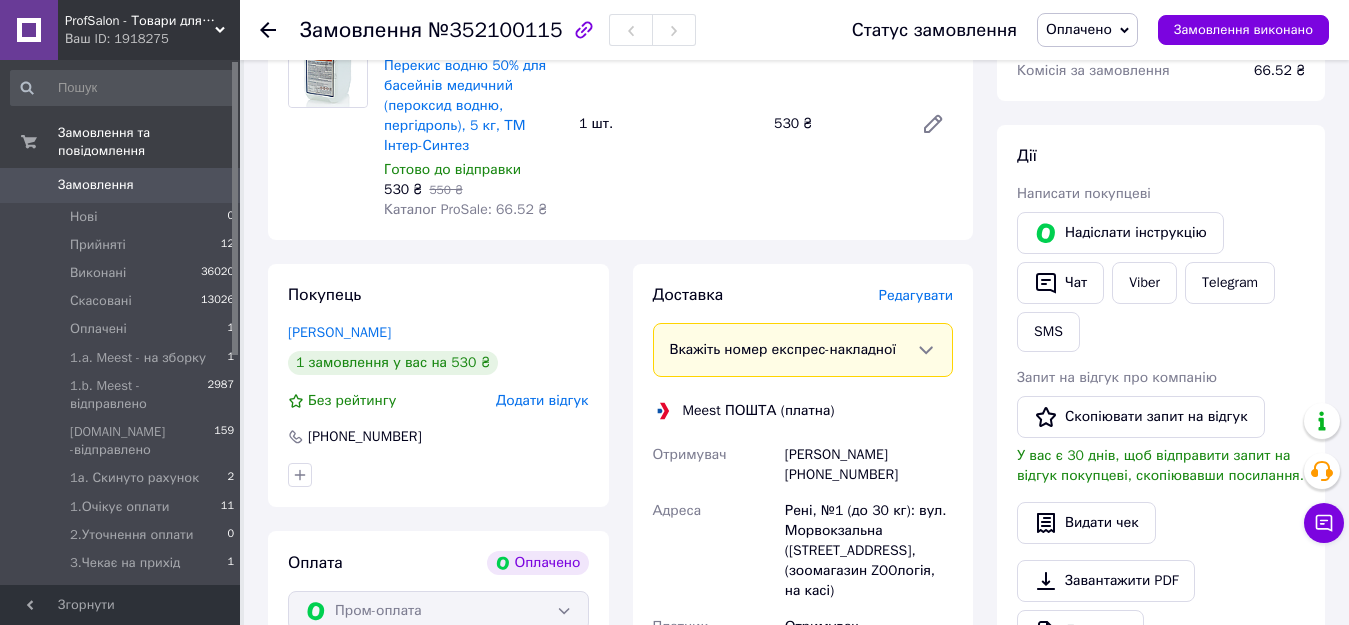 scroll, scrollTop: 700, scrollLeft: 0, axis: vertical 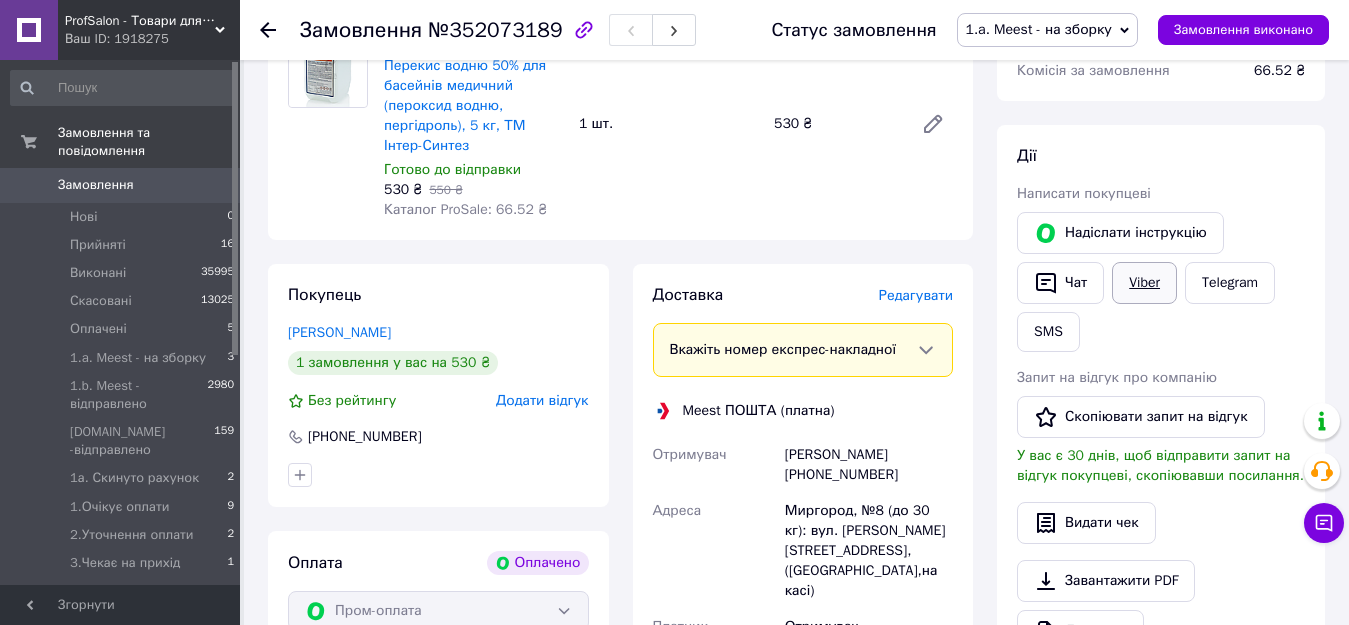 click on "Viber" at bounding box center (1144, 283) 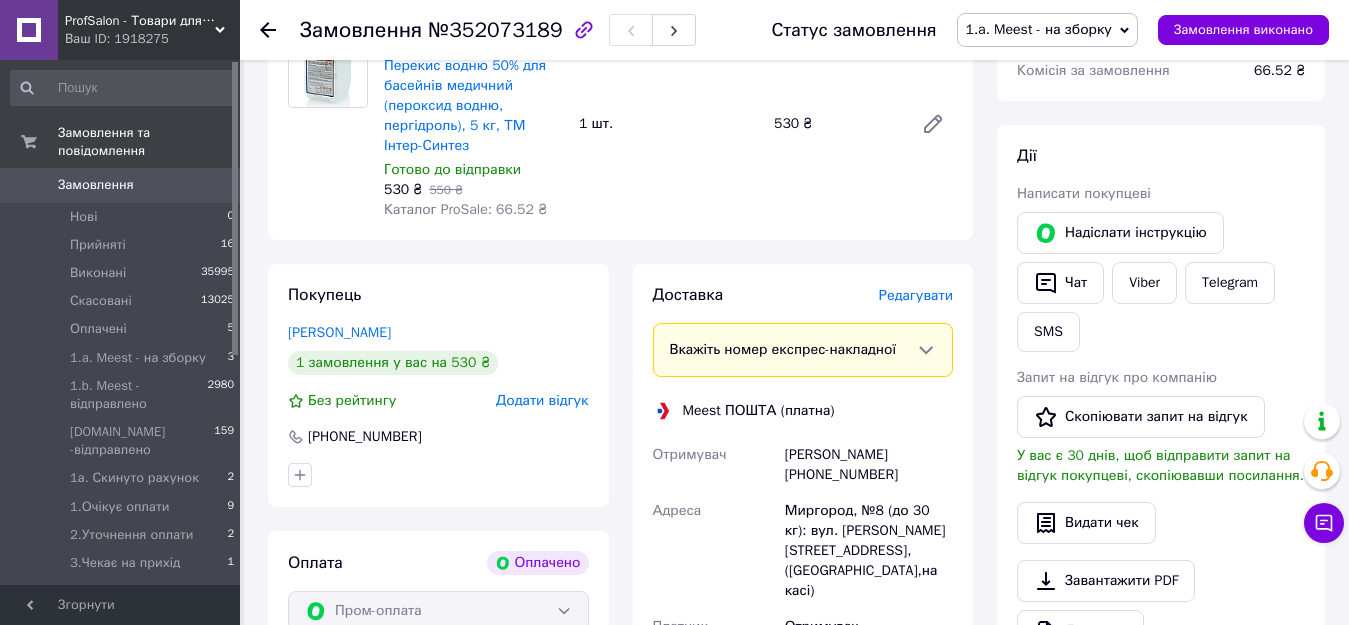 click on "№352073189" at bounding box center (495, 30) 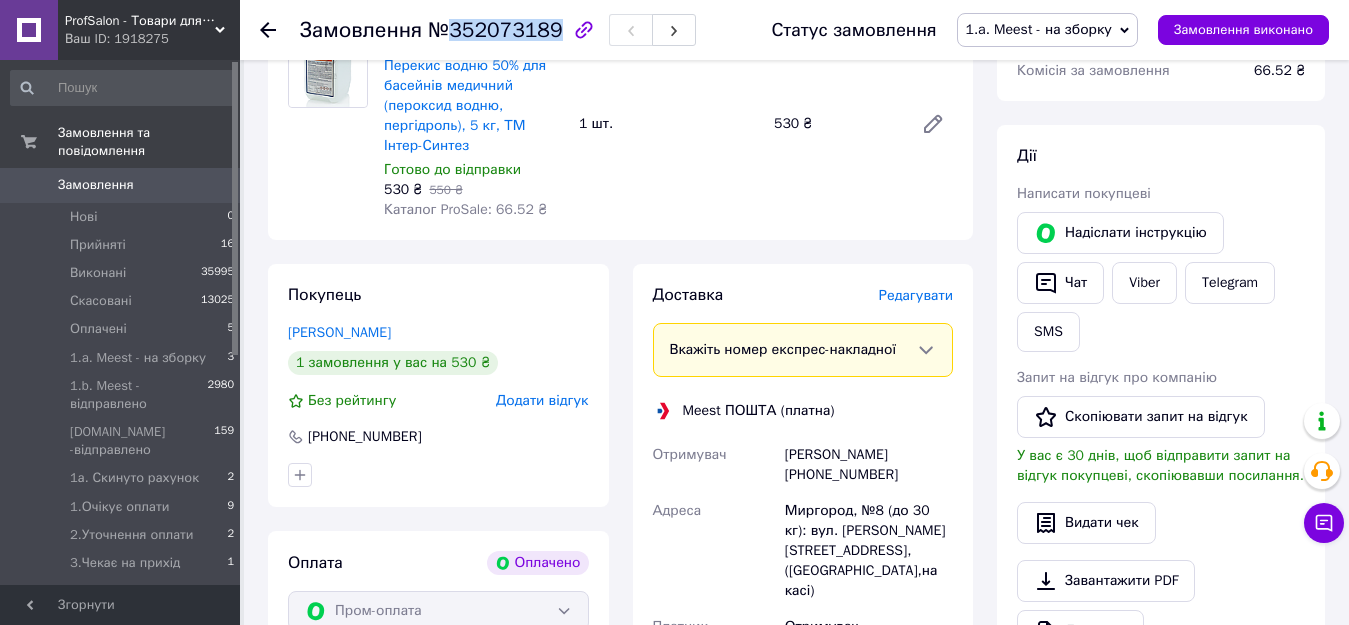 click on "№352073189" at bounding box center [495, 30] 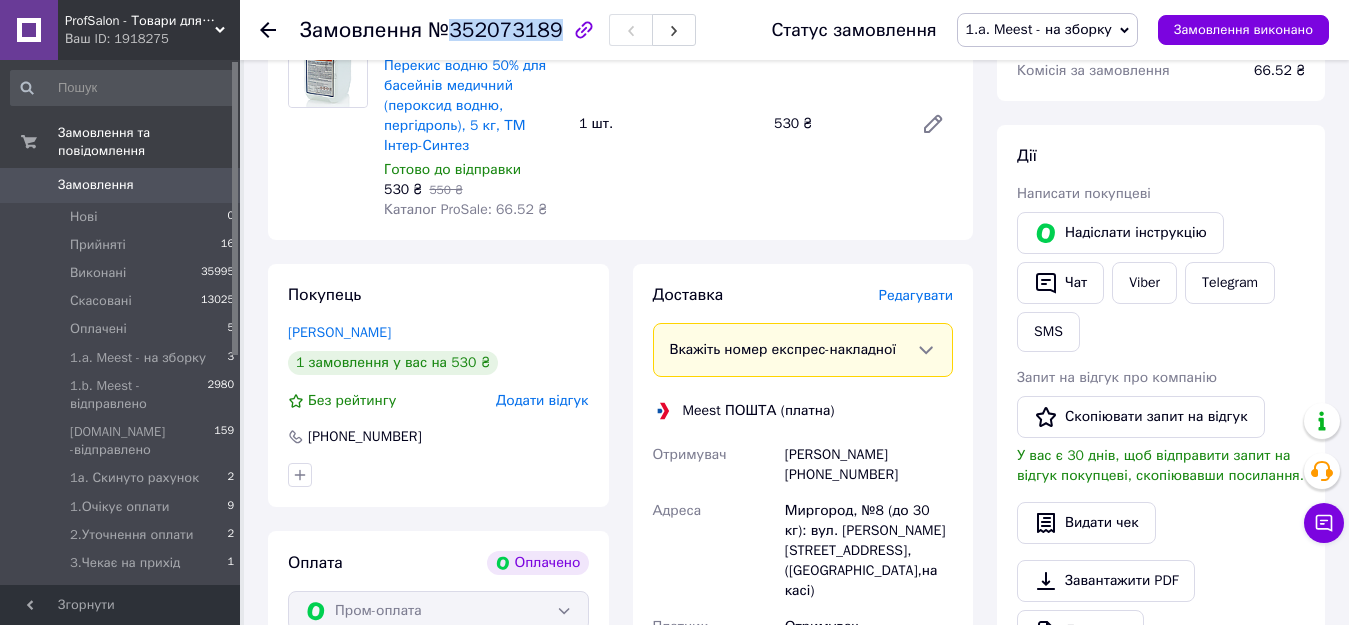 copy on "352073189" 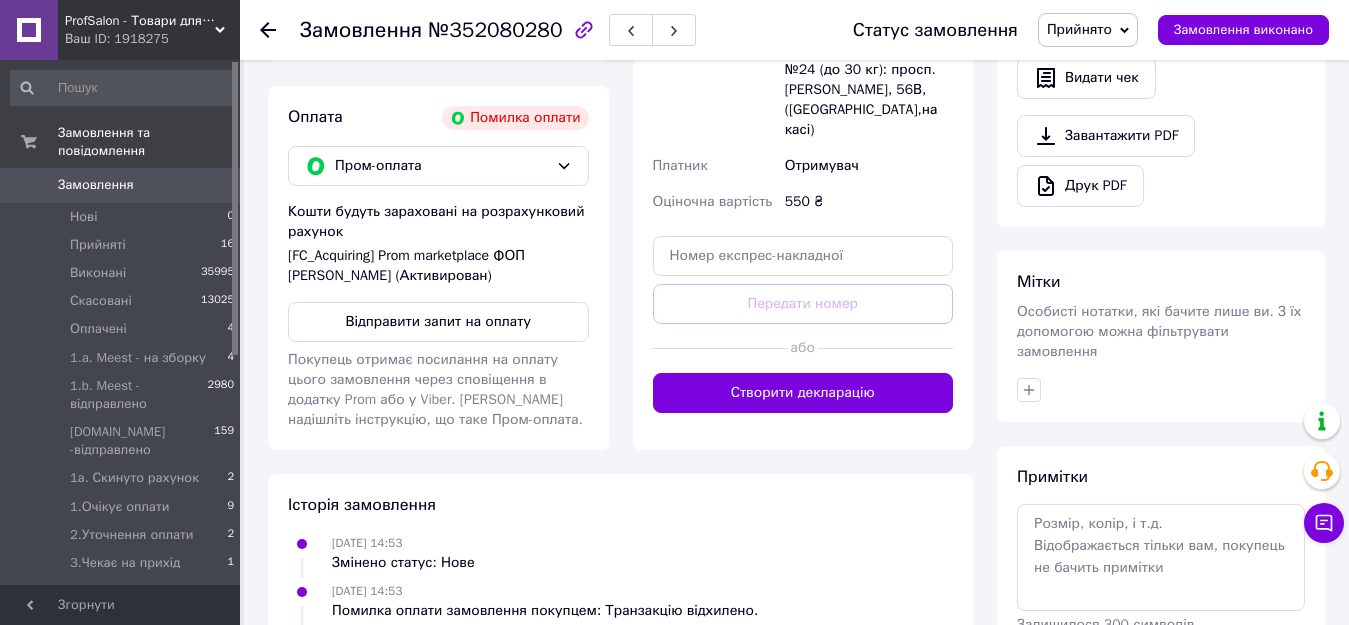 scroll, scrollTop: 700, scrollLeft: 0, axis: vertical 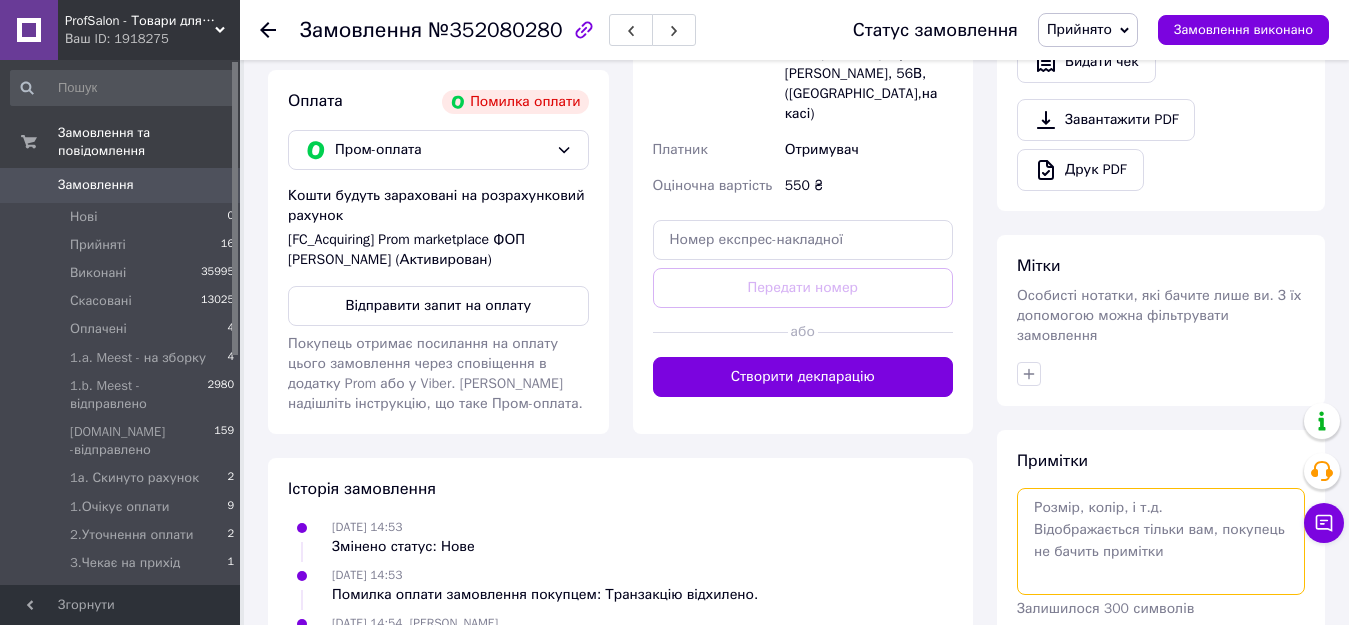 click at bounding box center [1161, 541] 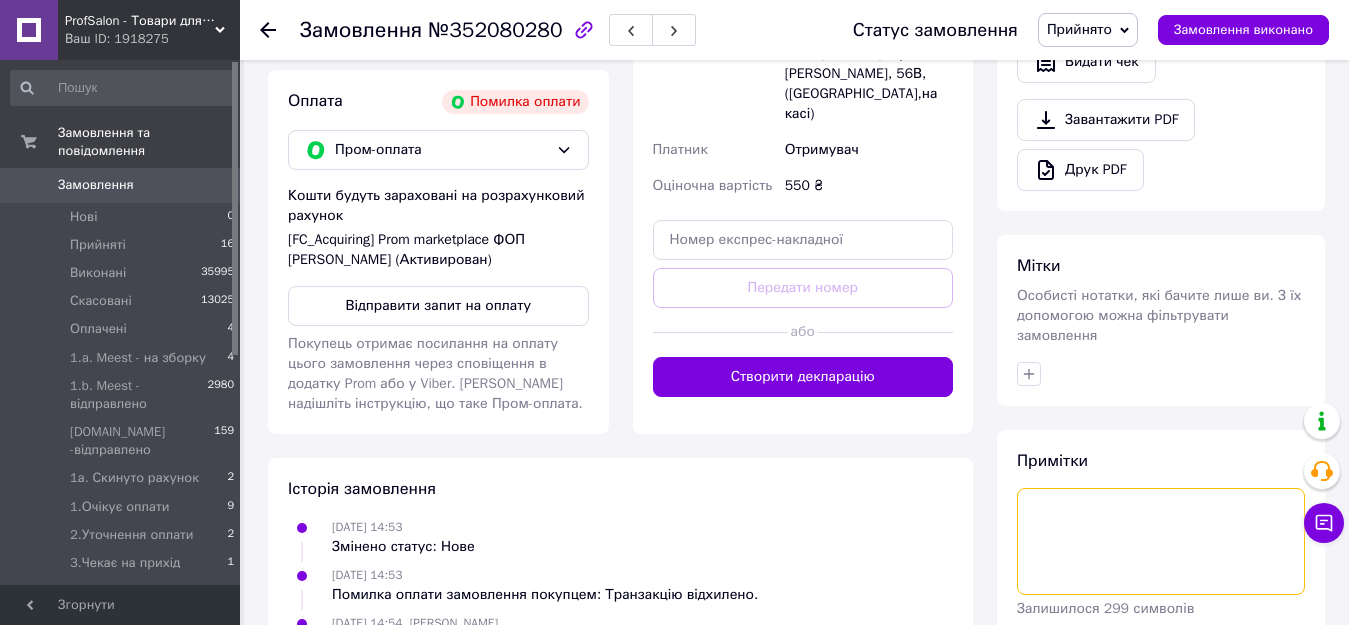 type 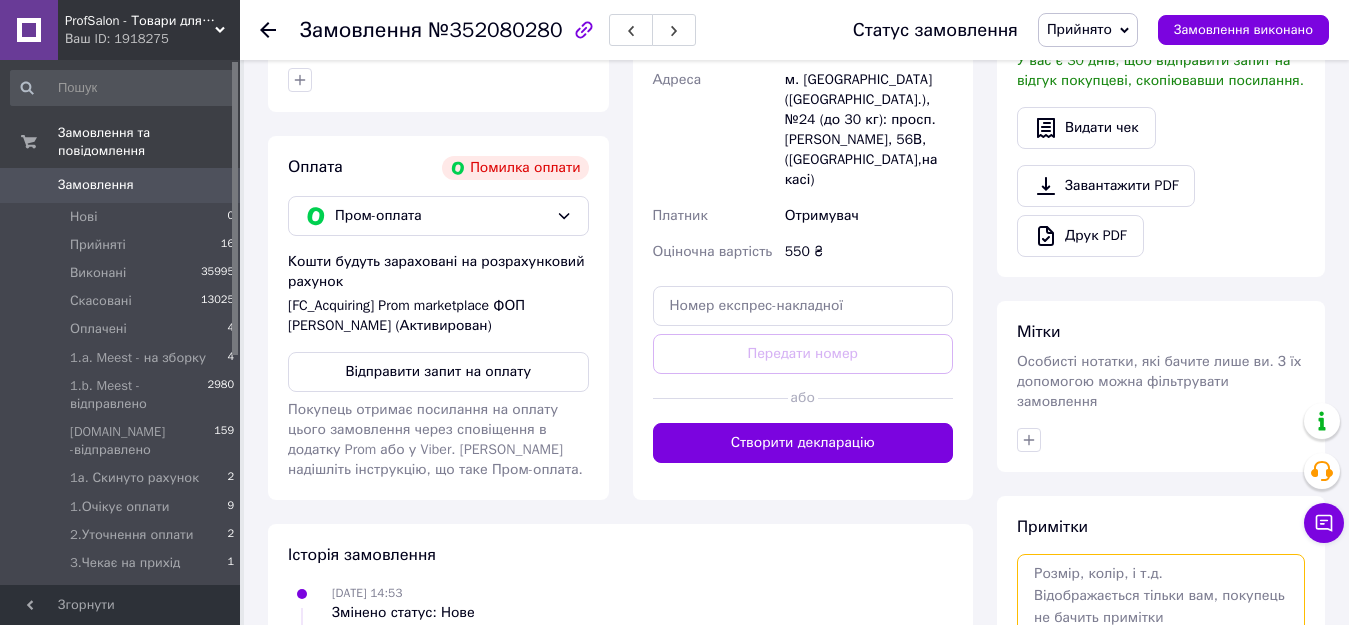 scroll, scrollTop: 792, scrollLeft: 0, axis: vertical 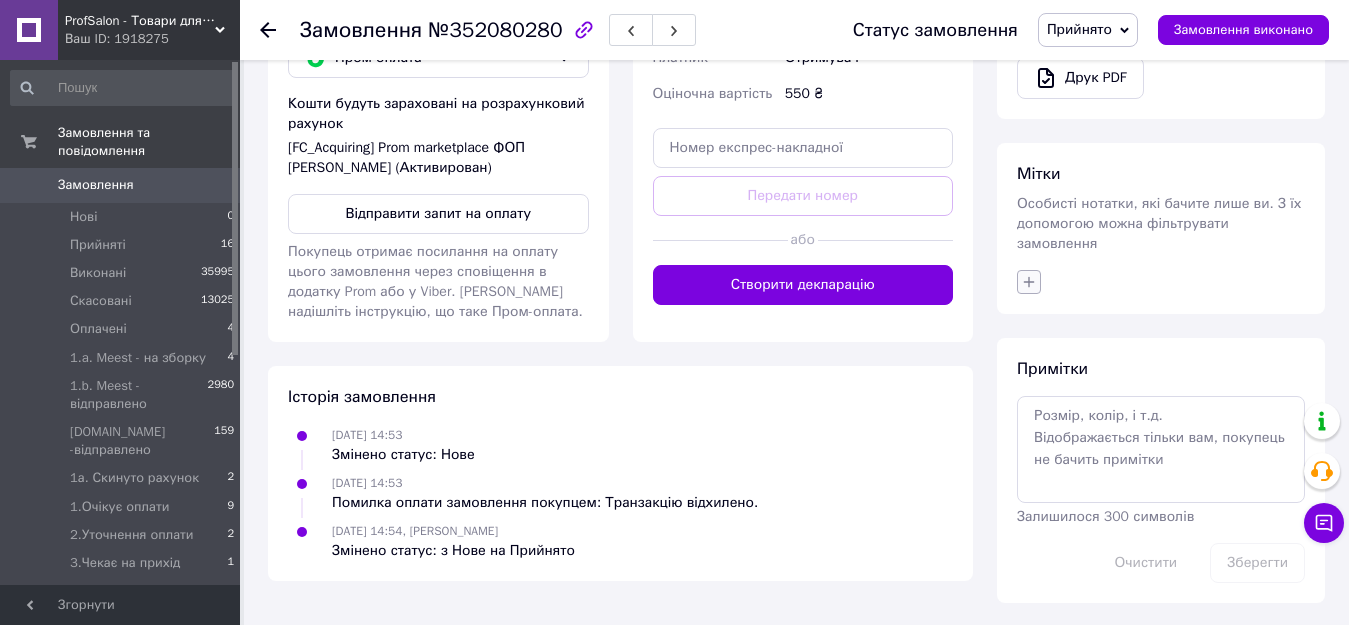click at bounding box center [1029, 282] 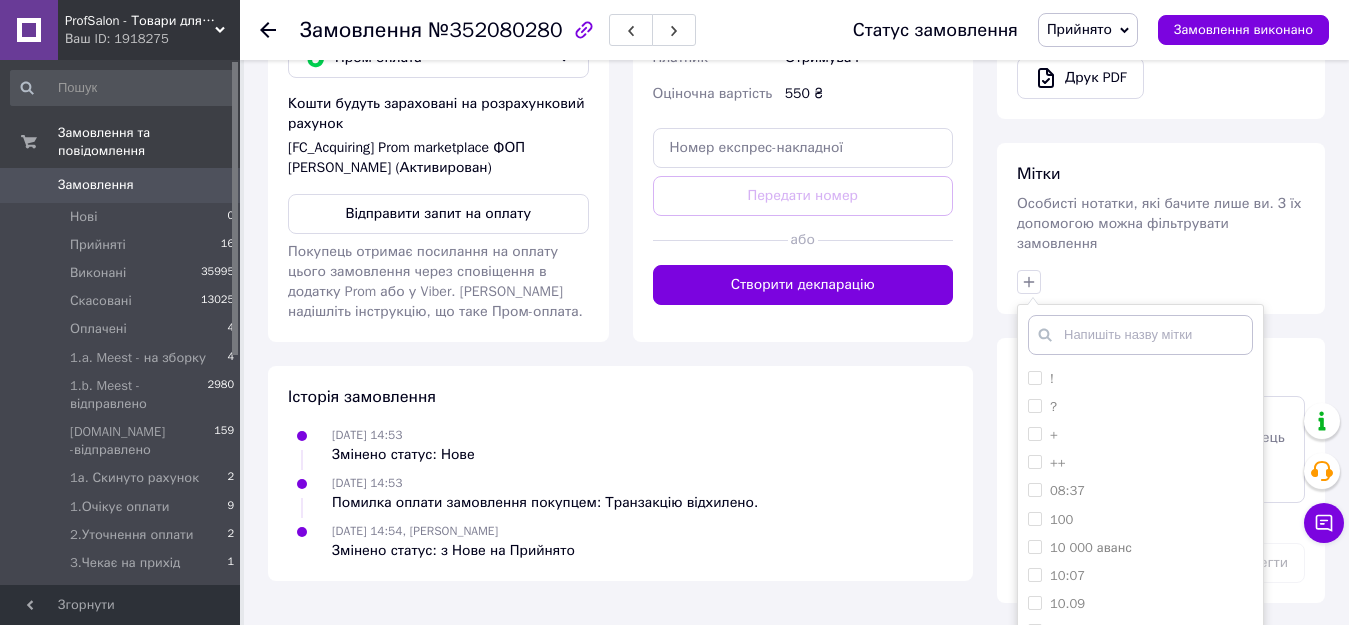 click at bounding box center [1140, 335] 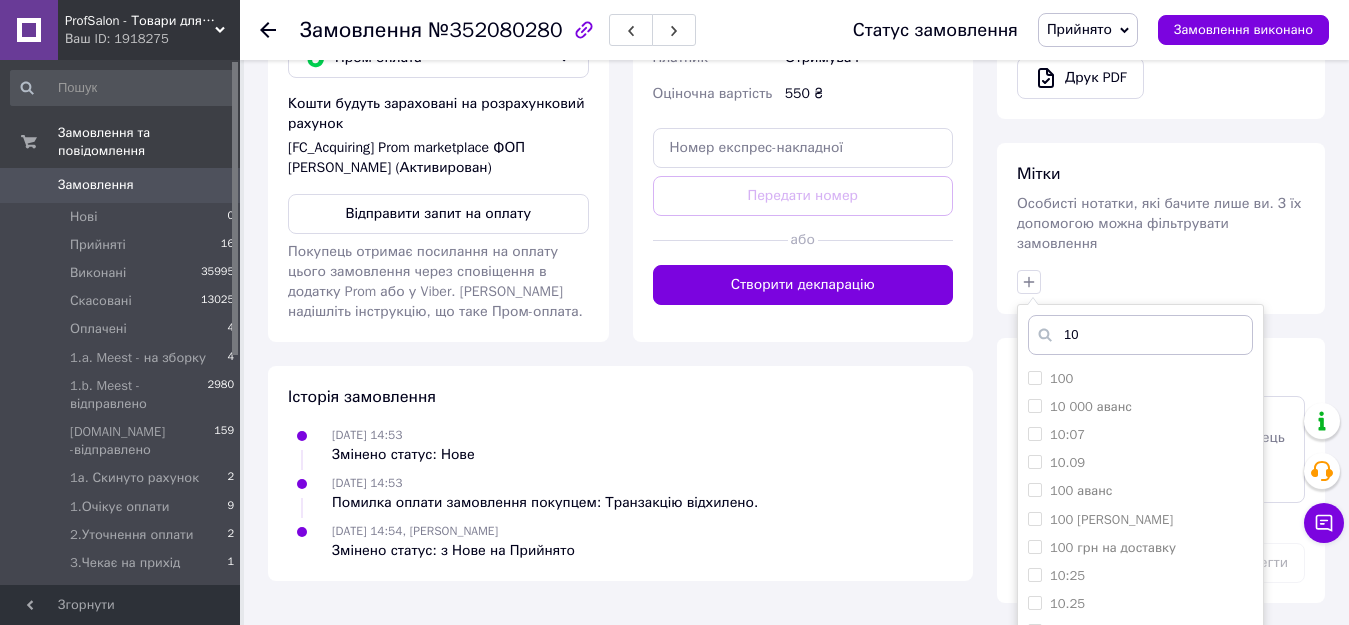 click on "10" at bounding box center (1140, 335) 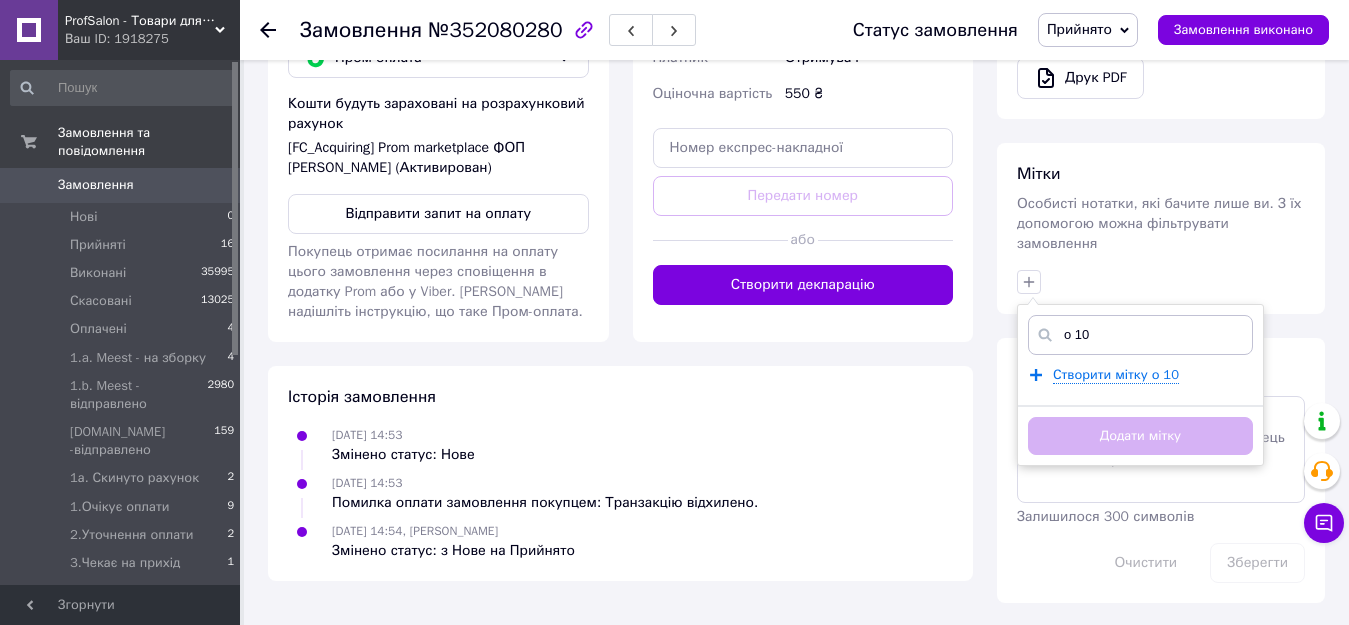 click on "о 10" at bounding box center [1140, 335] 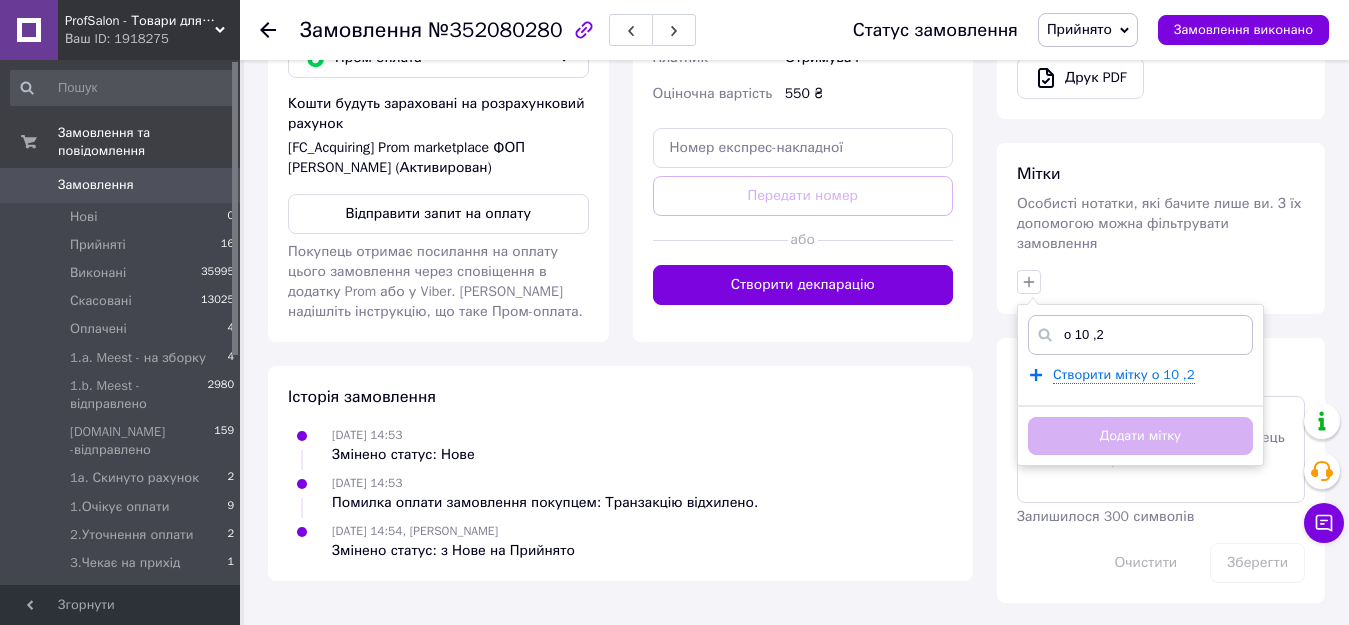 click 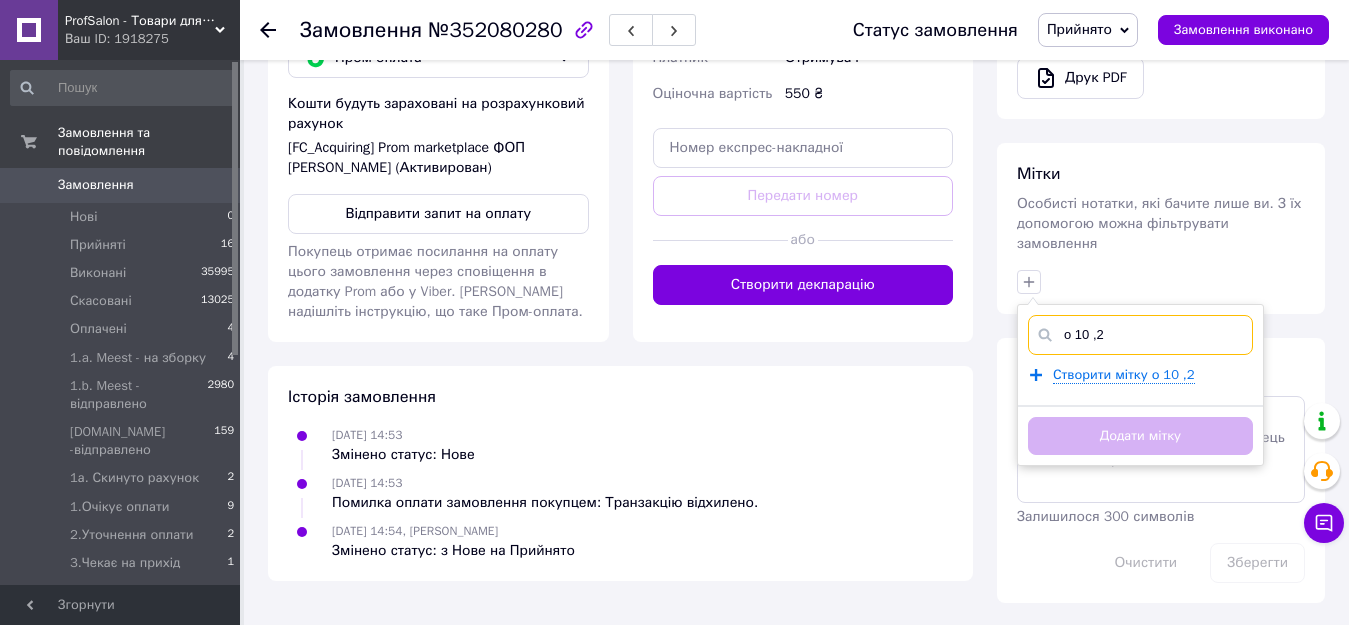 drag, startPoint x: 1058, startPoint y: 311, endPoint x: 1127, endPoint y: 322, distance: 69.87131 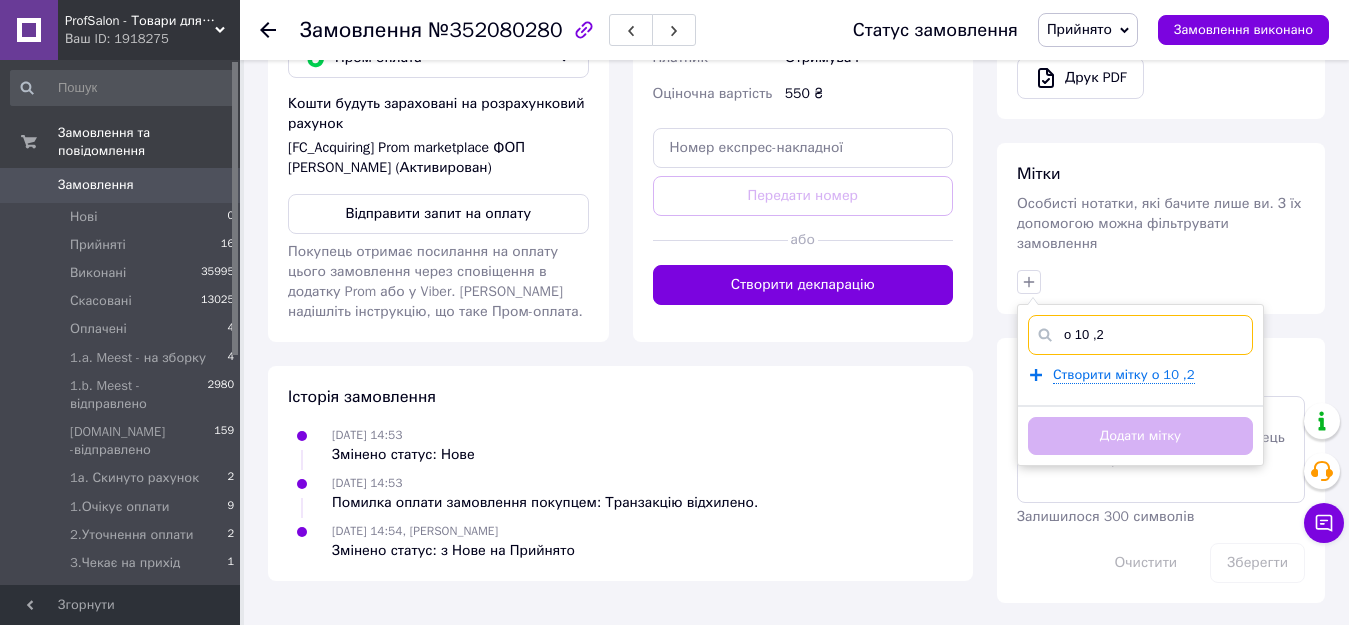 click on "о 10 ,2" at bounding box center [1140, 335] 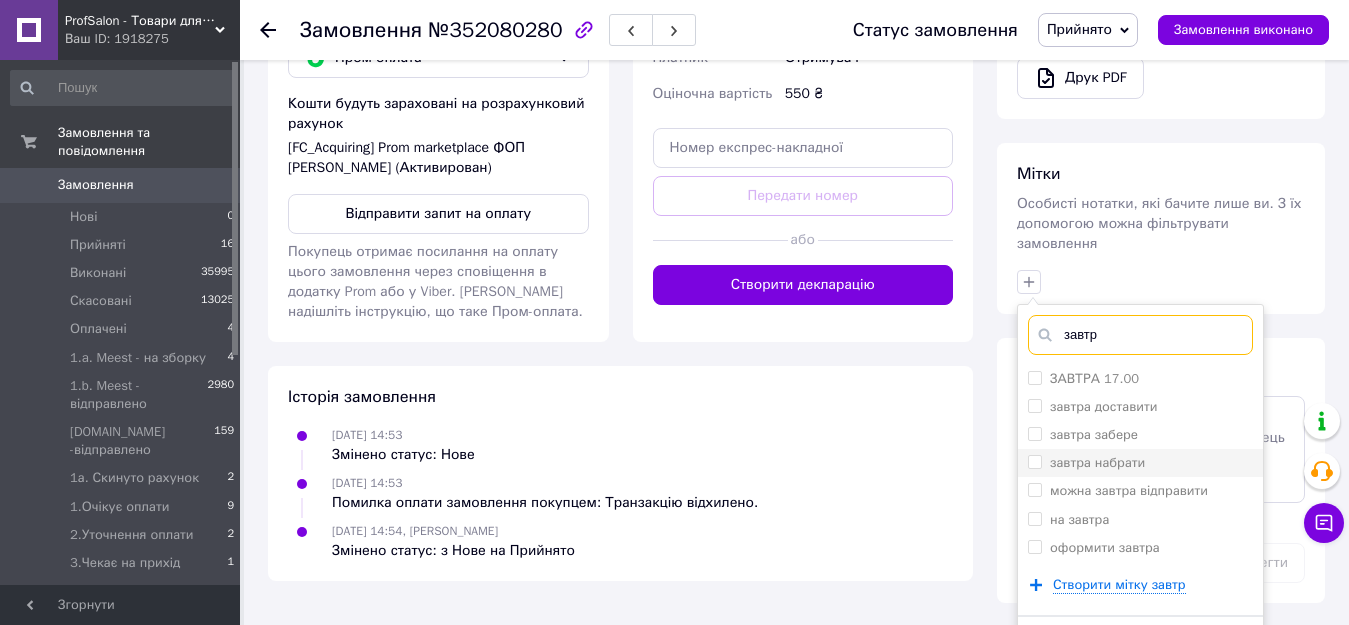 type on "завтр" 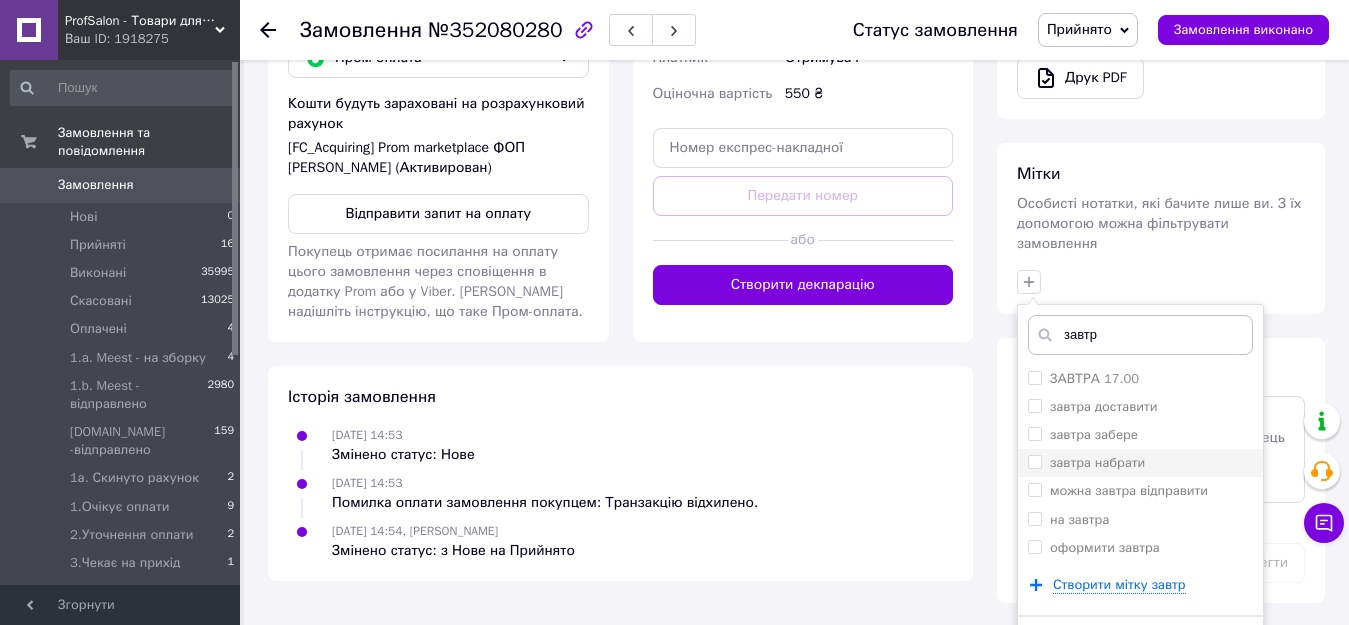 click on "завтра набрати" at bounding box center (1034, 461) 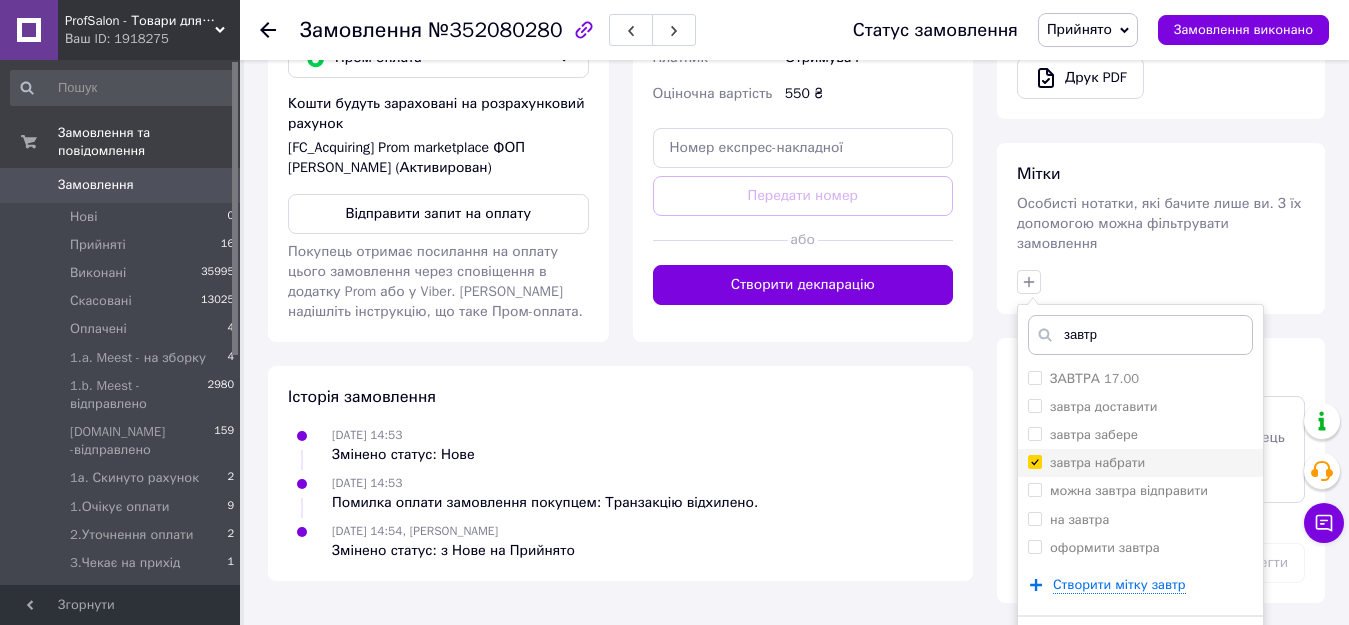 checkbox on "true" 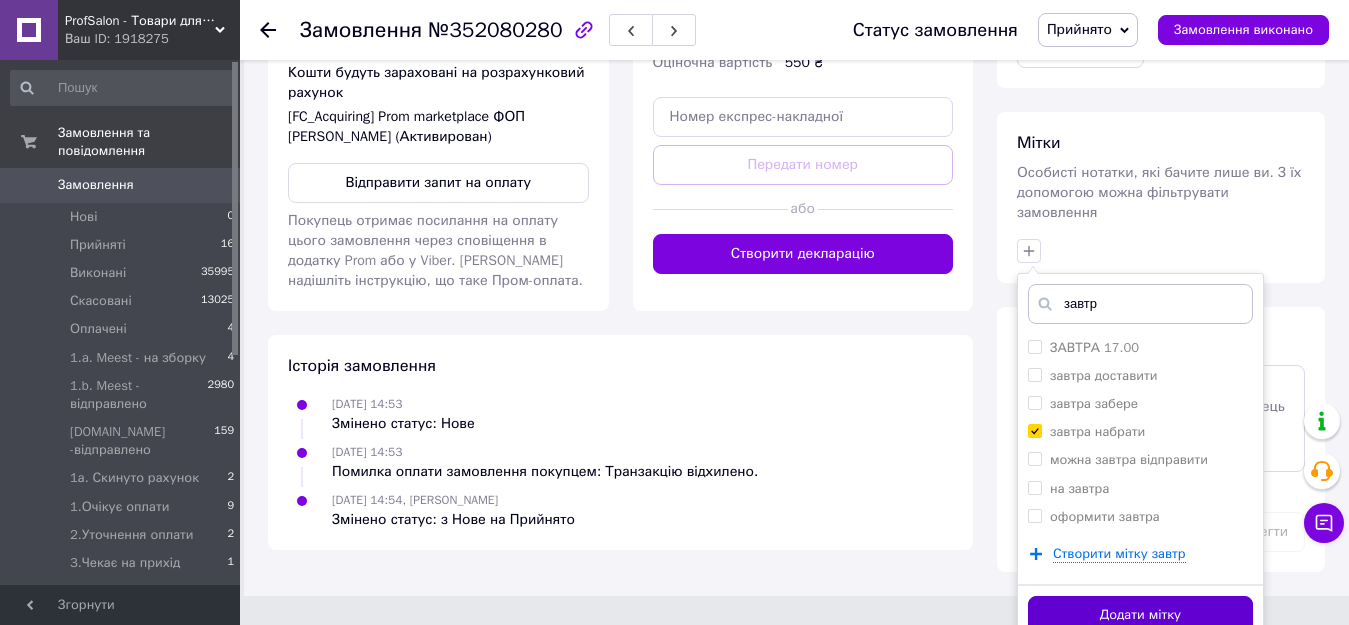 click on "Додати мітку" at bounding box center (1140, 615) 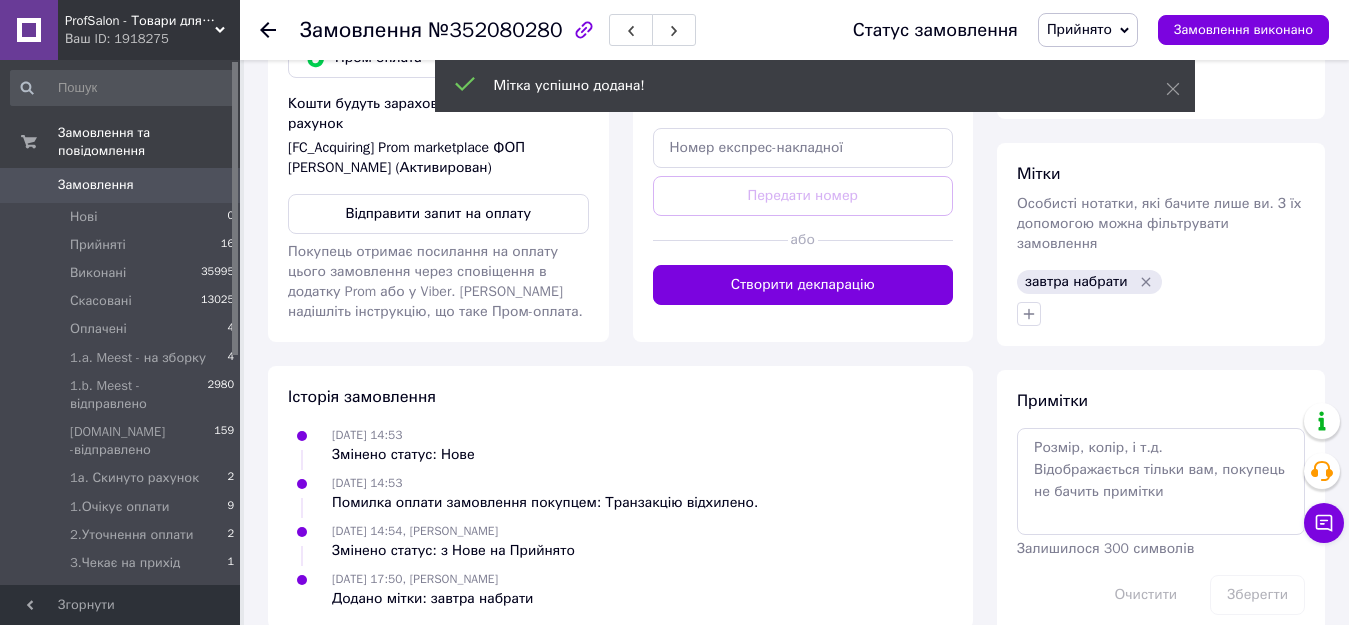 scroll, scrollTop: 823, scrollLeft: 0, axis: vertical 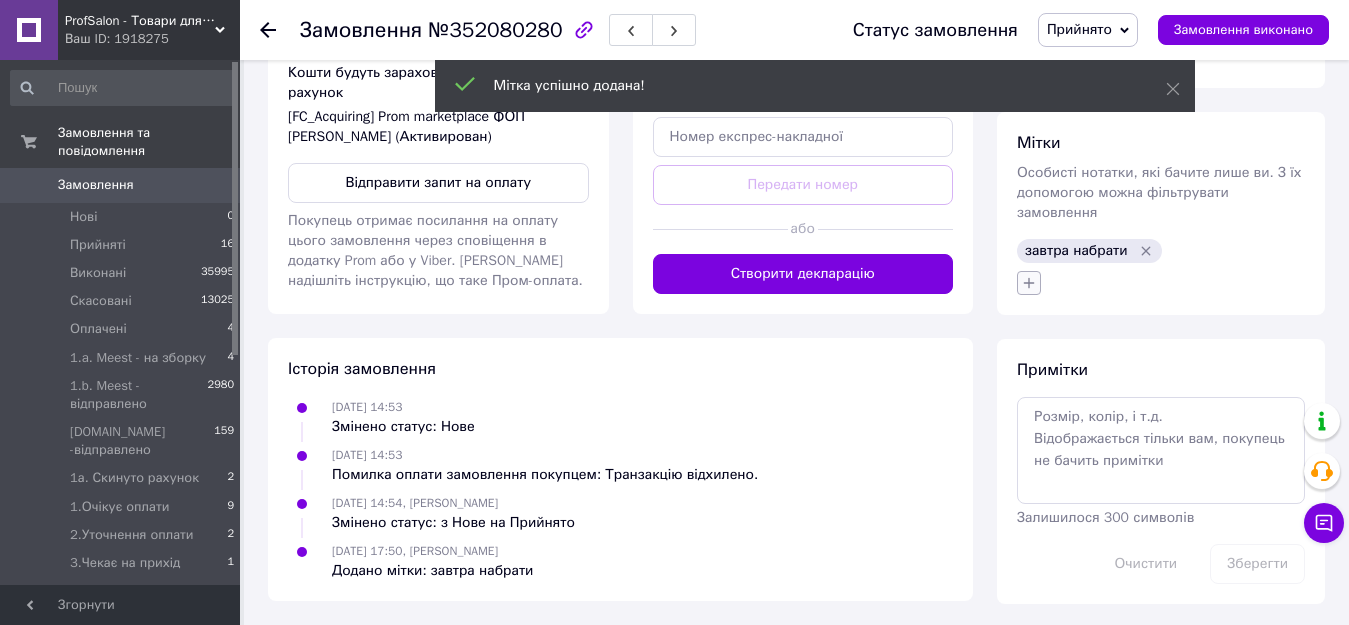 click at bounding box center [1029, 283] 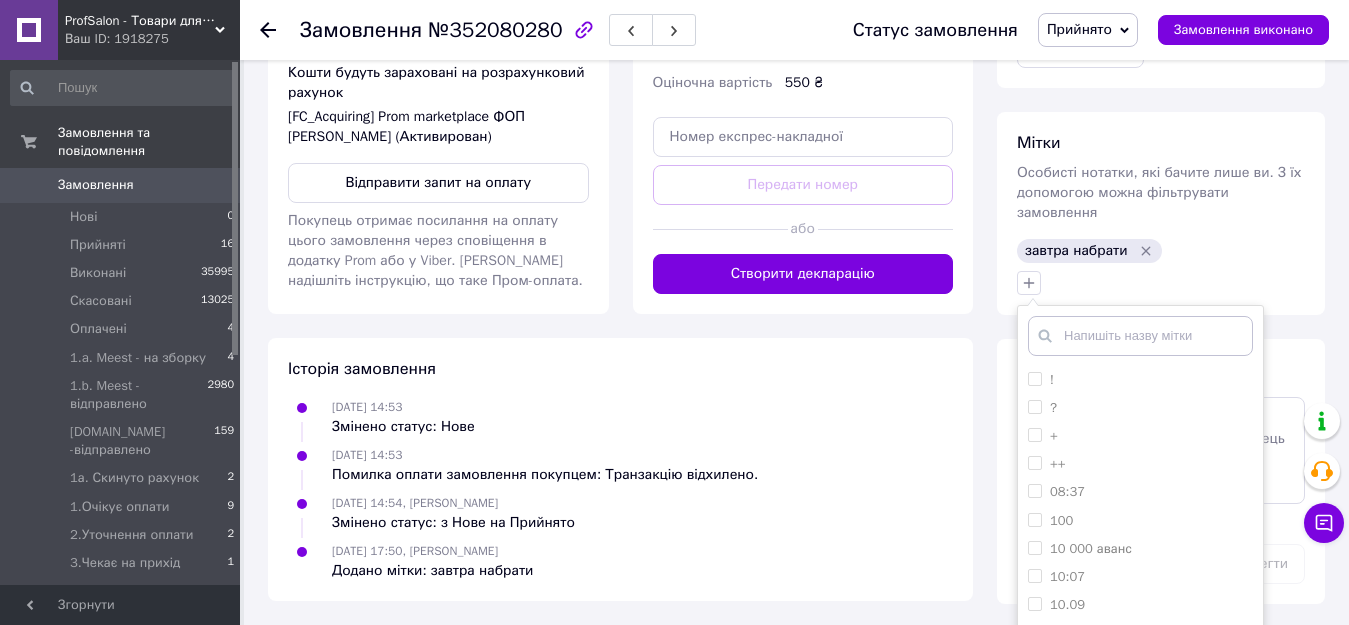 click at bounding box center [1140, 336] 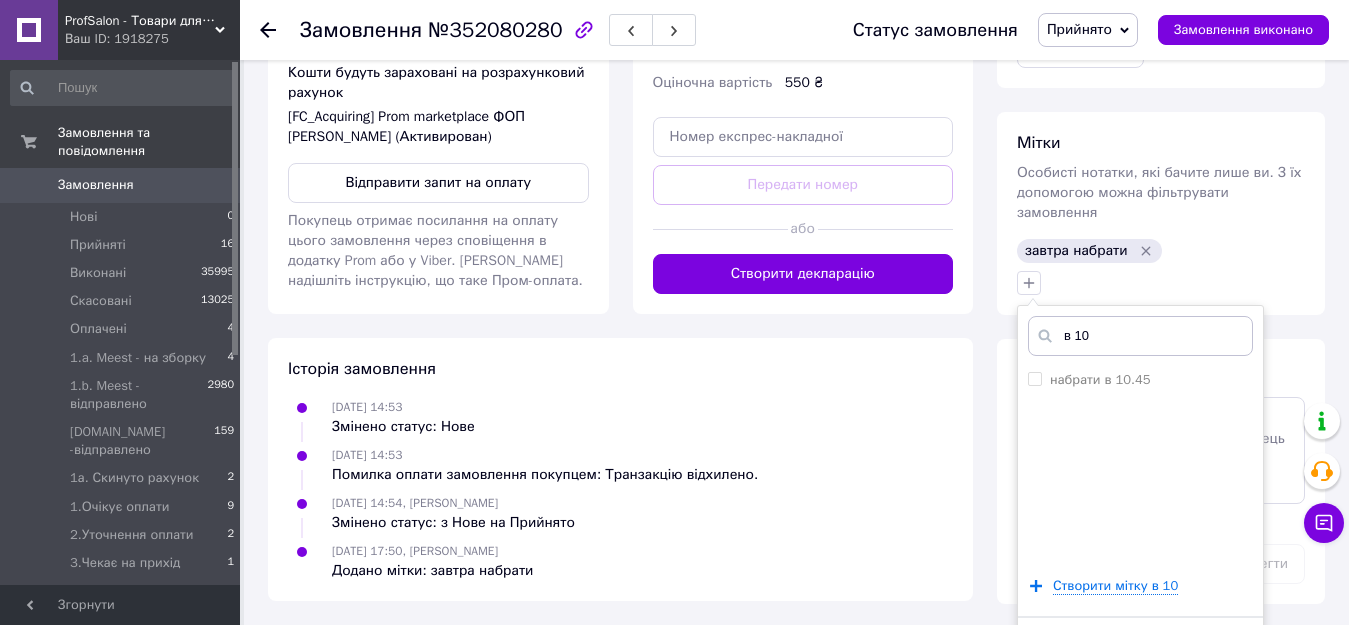 click on "в 10" at bounding box center [1140, 336] 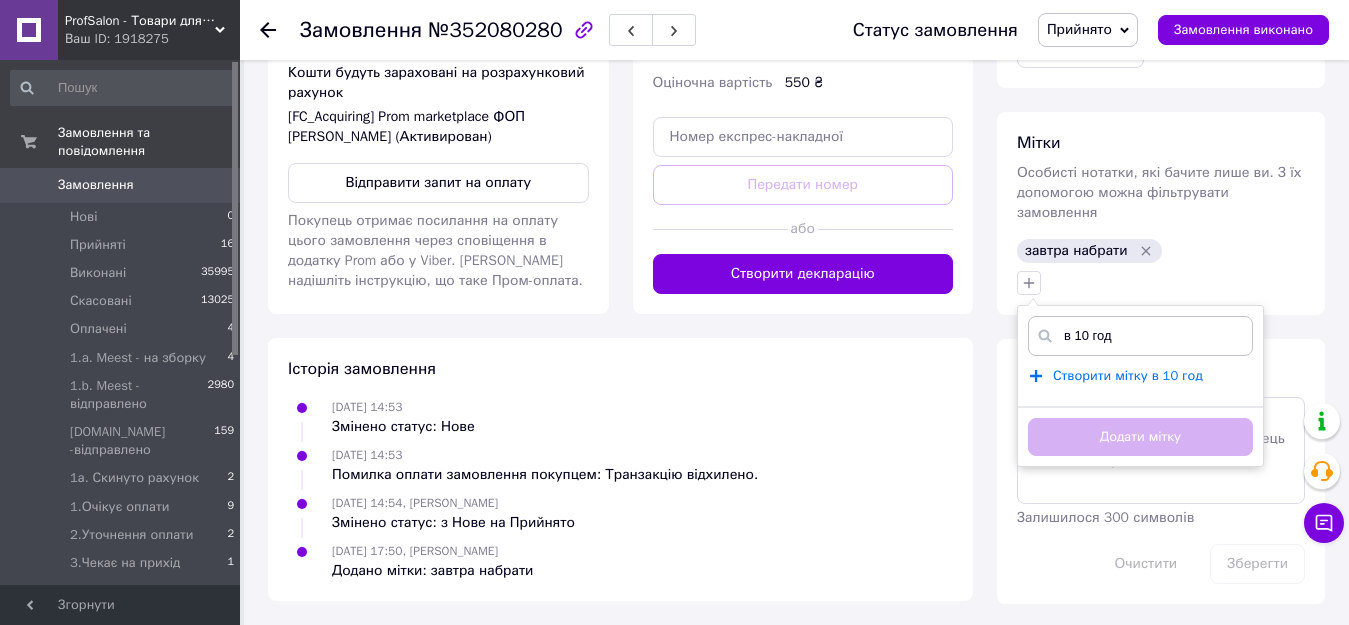type on "в 10 год" 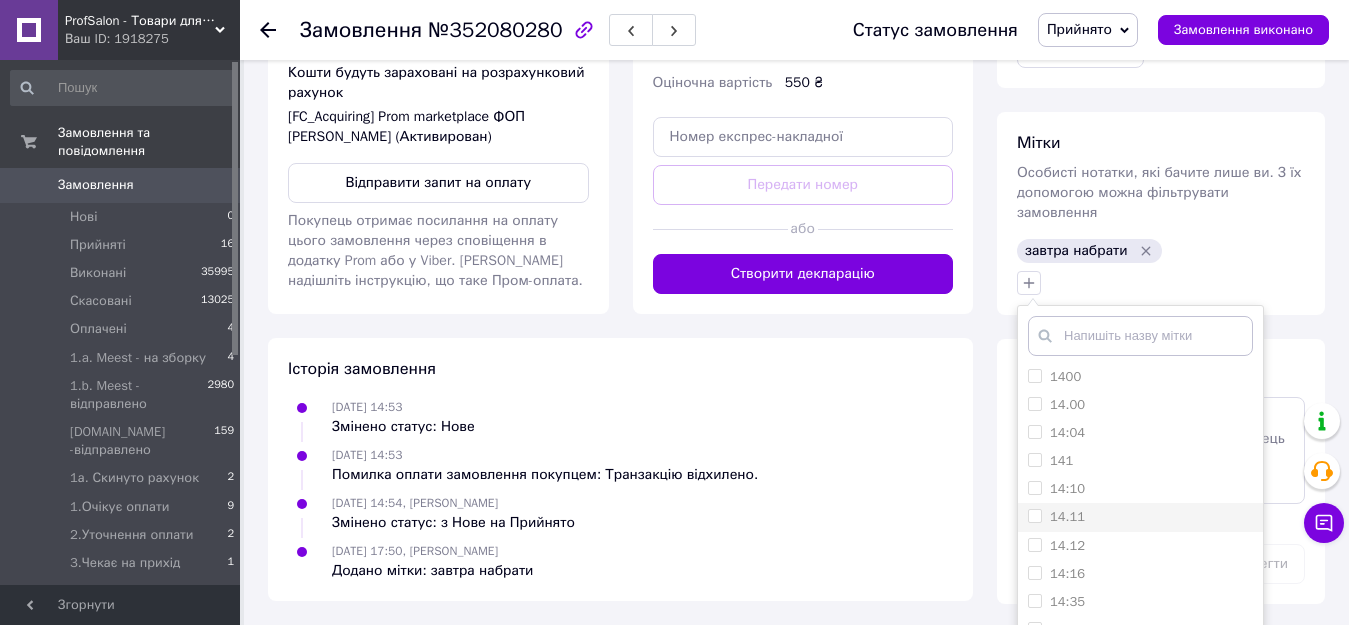 scroll, scrollTop: 1500, scrollLeft: 0, axis: vertical 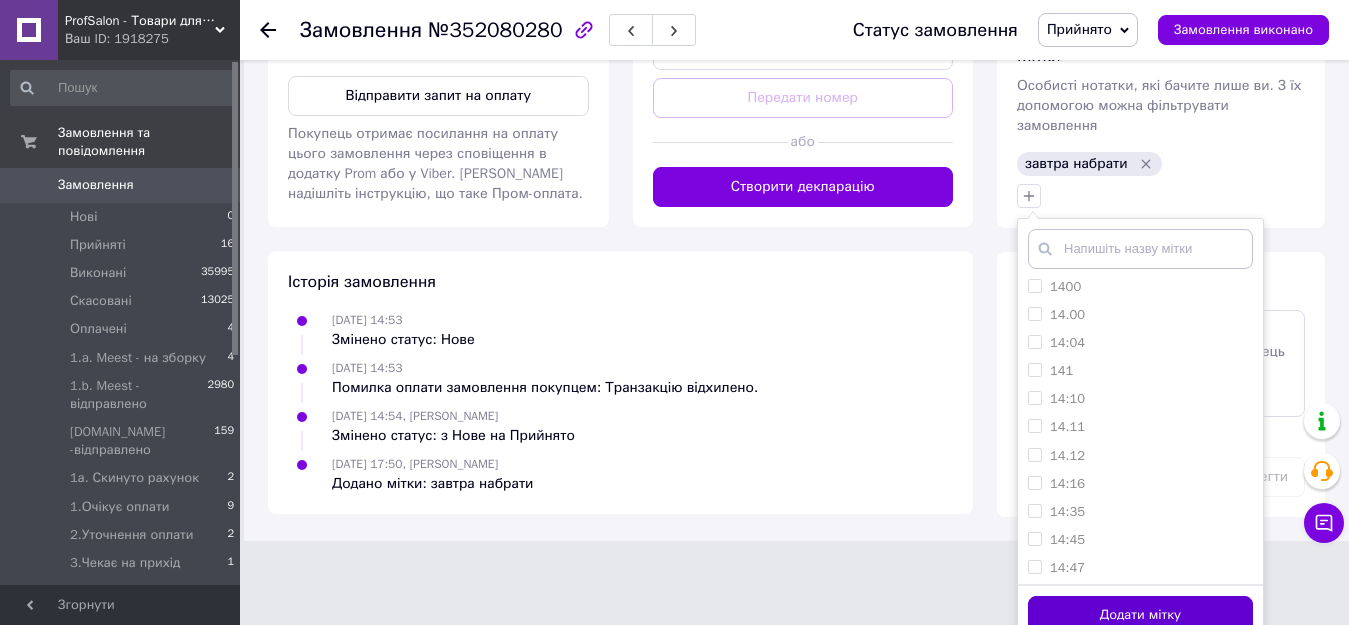 click on "Додати мітку" at bounding box center (1140, 615) 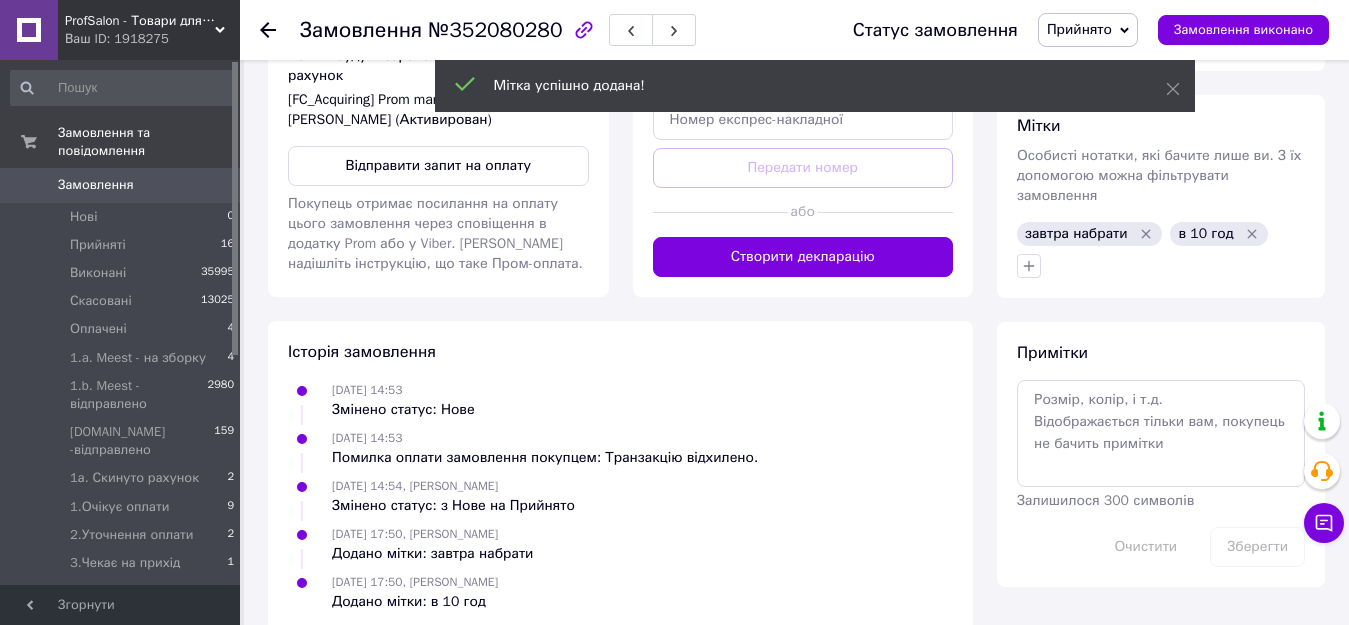 scroll, scrollTop: 888, scrollLeft: 0, axis: vertical 